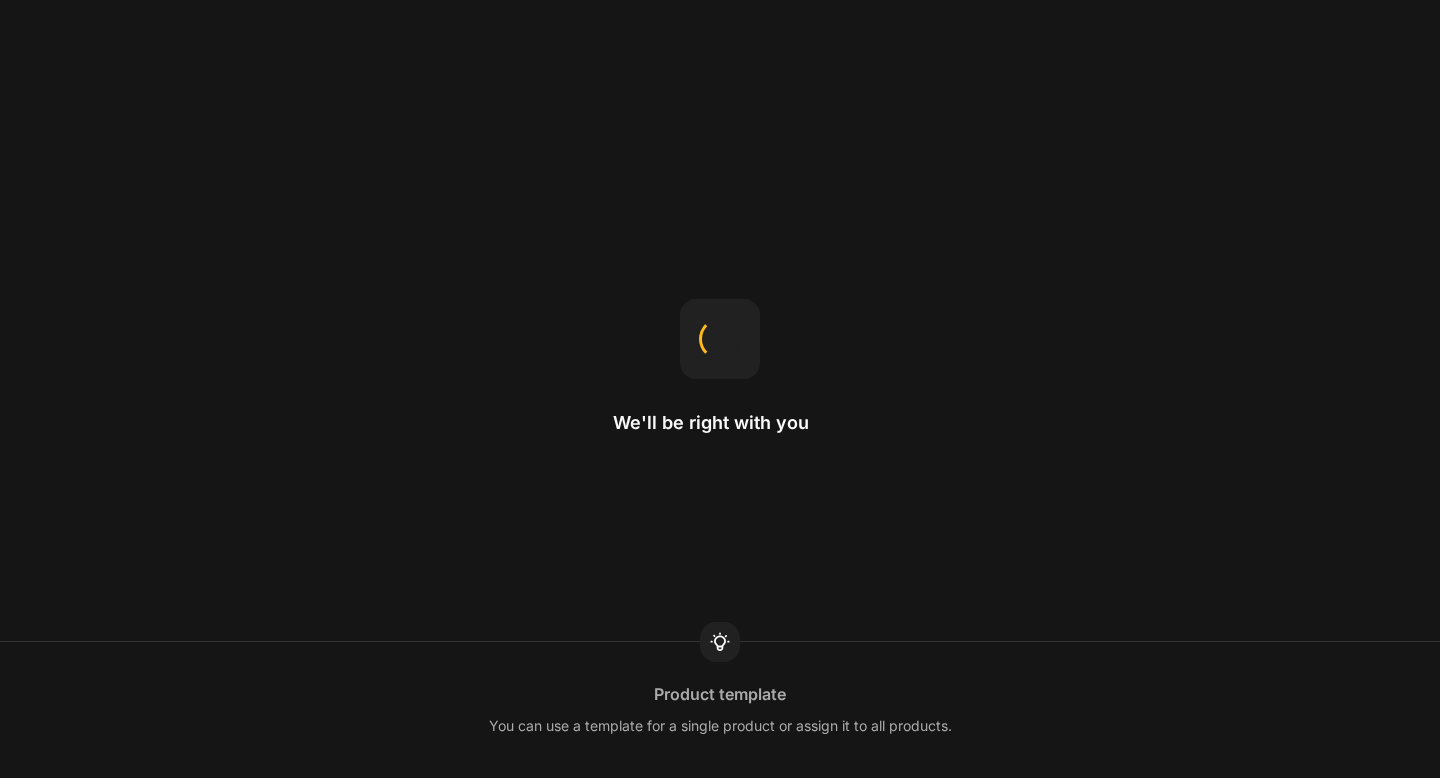 scroll, scrollTop: 0, scrollLeft: 0, axis: both 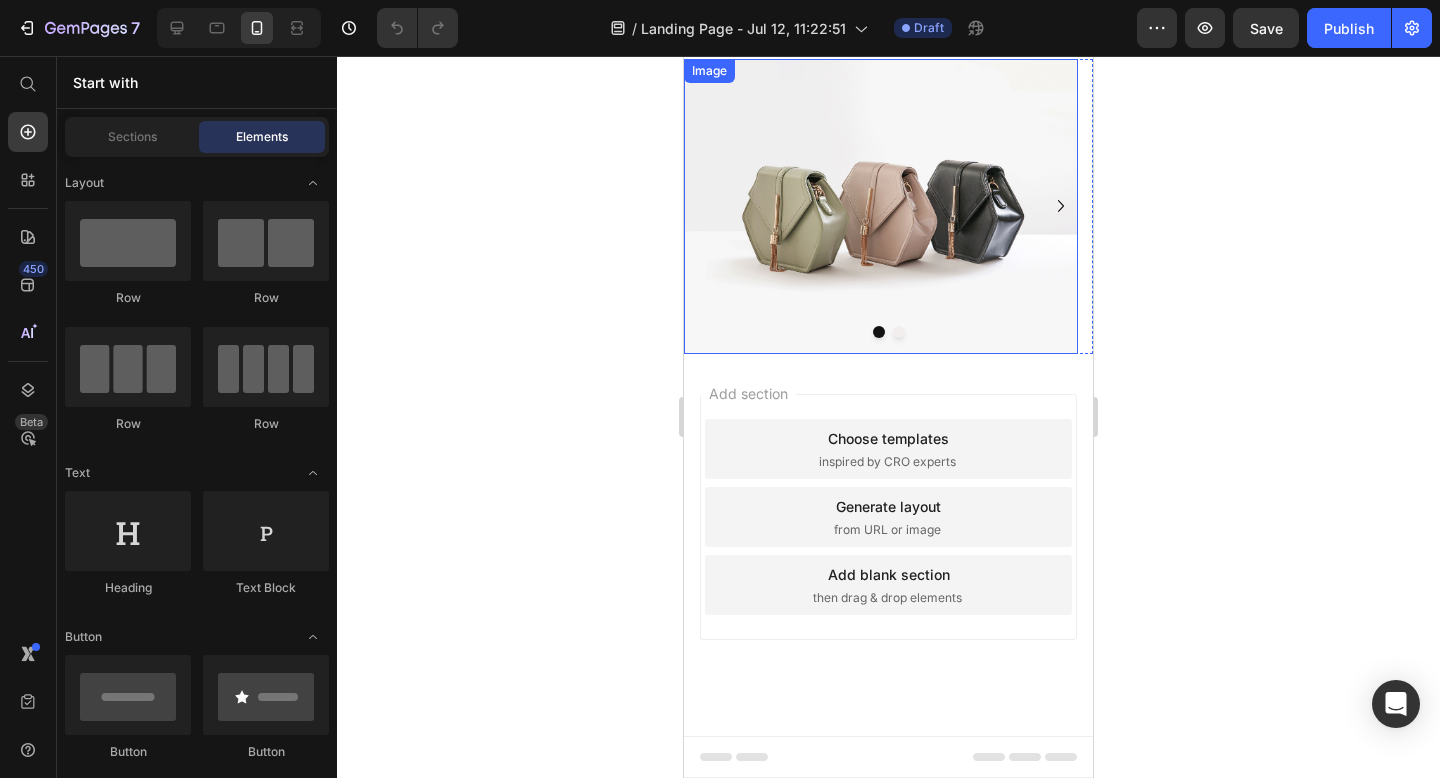 click at bounding box center [881, 207] 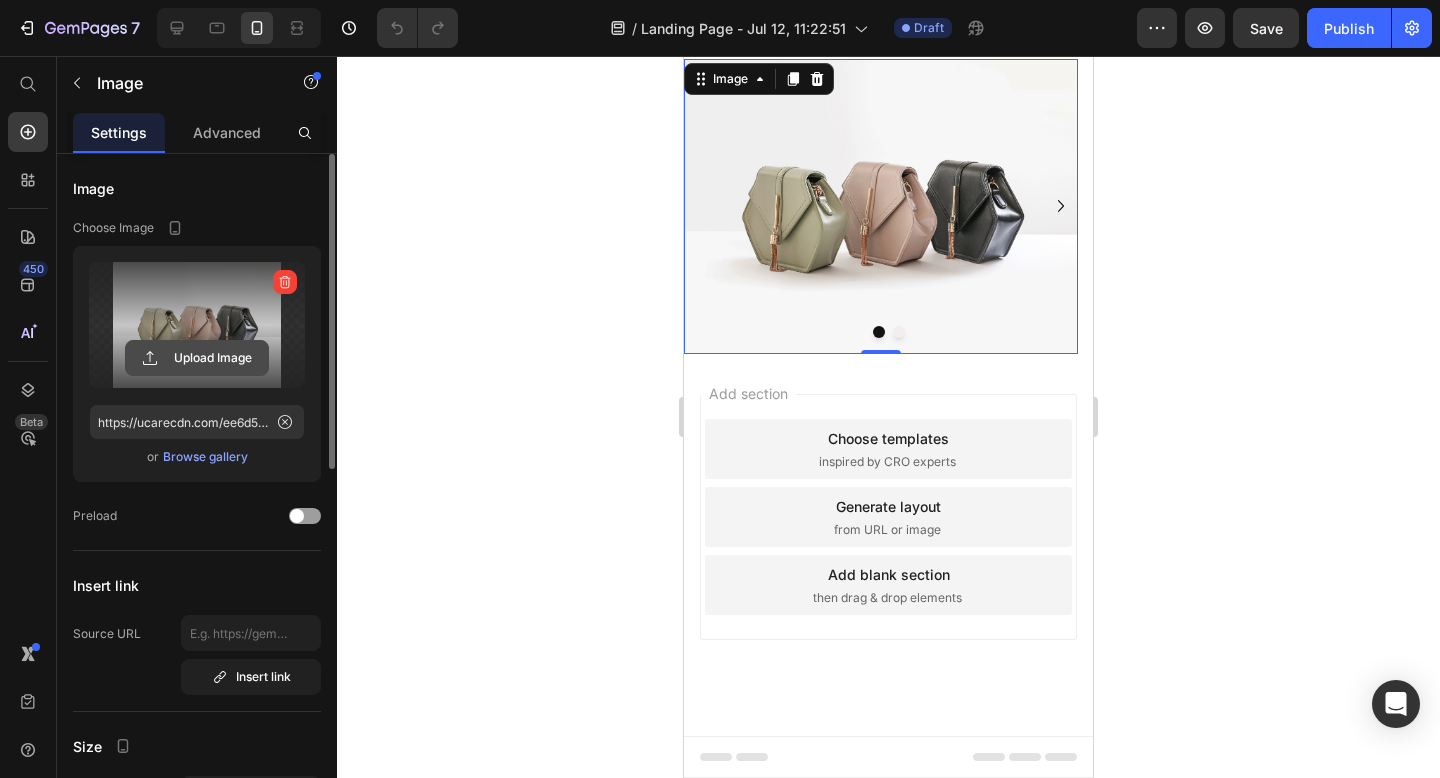 click 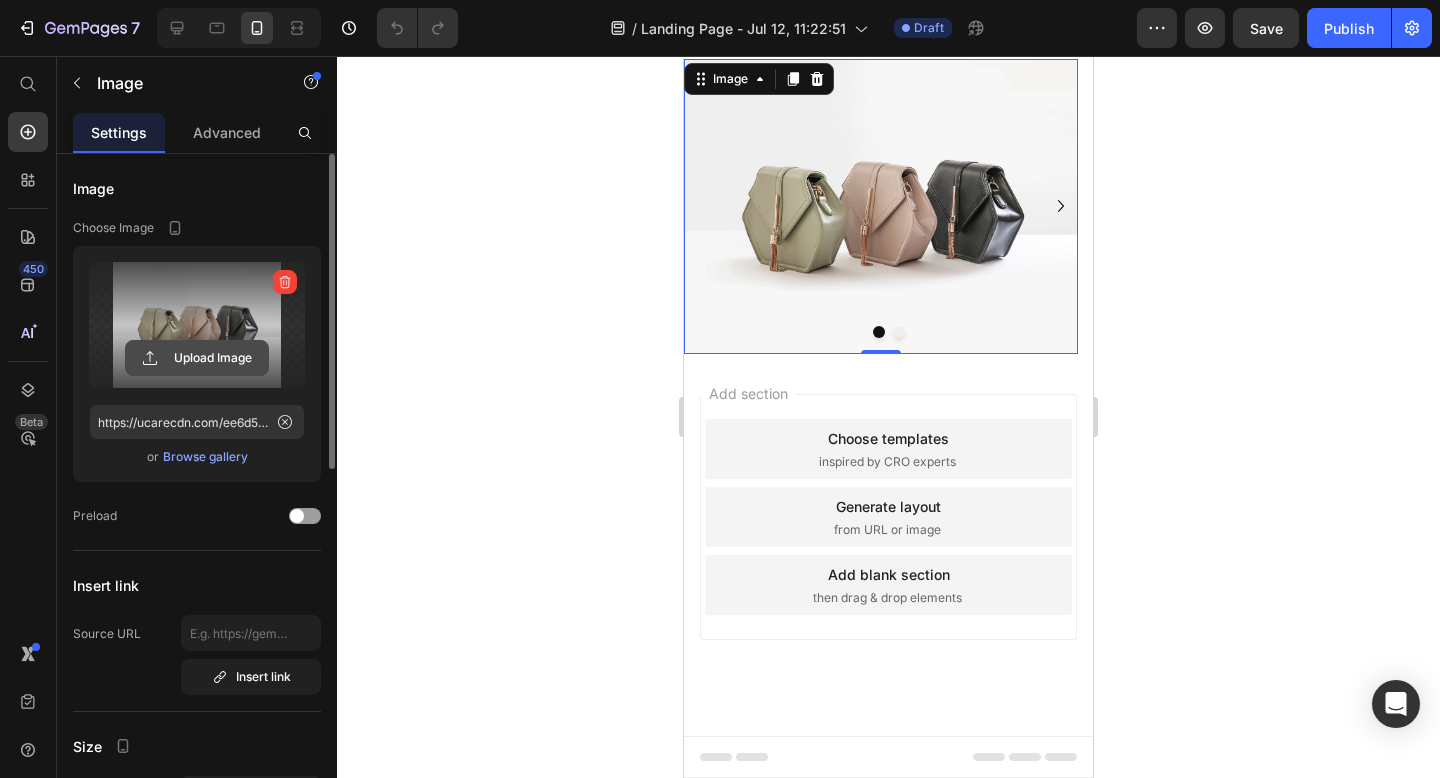 click 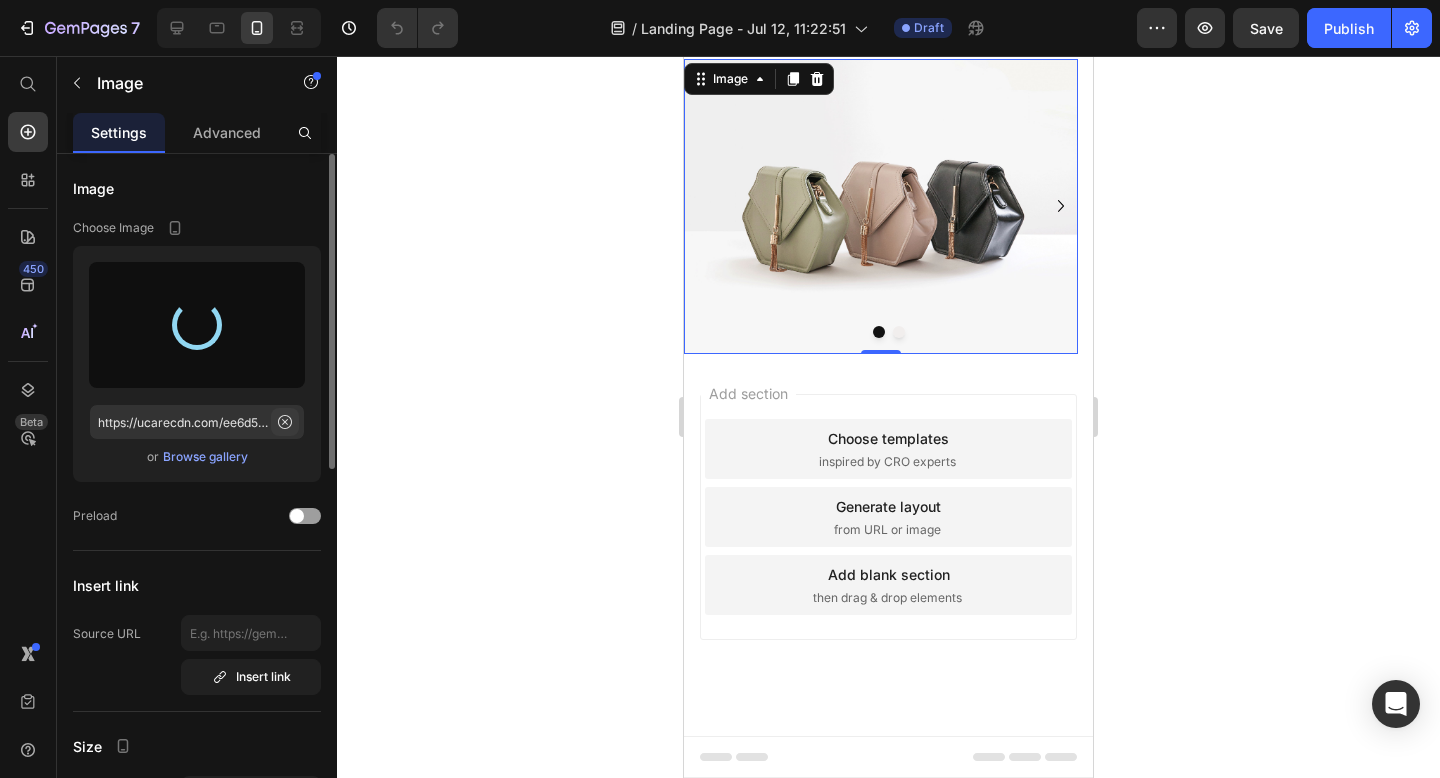 click 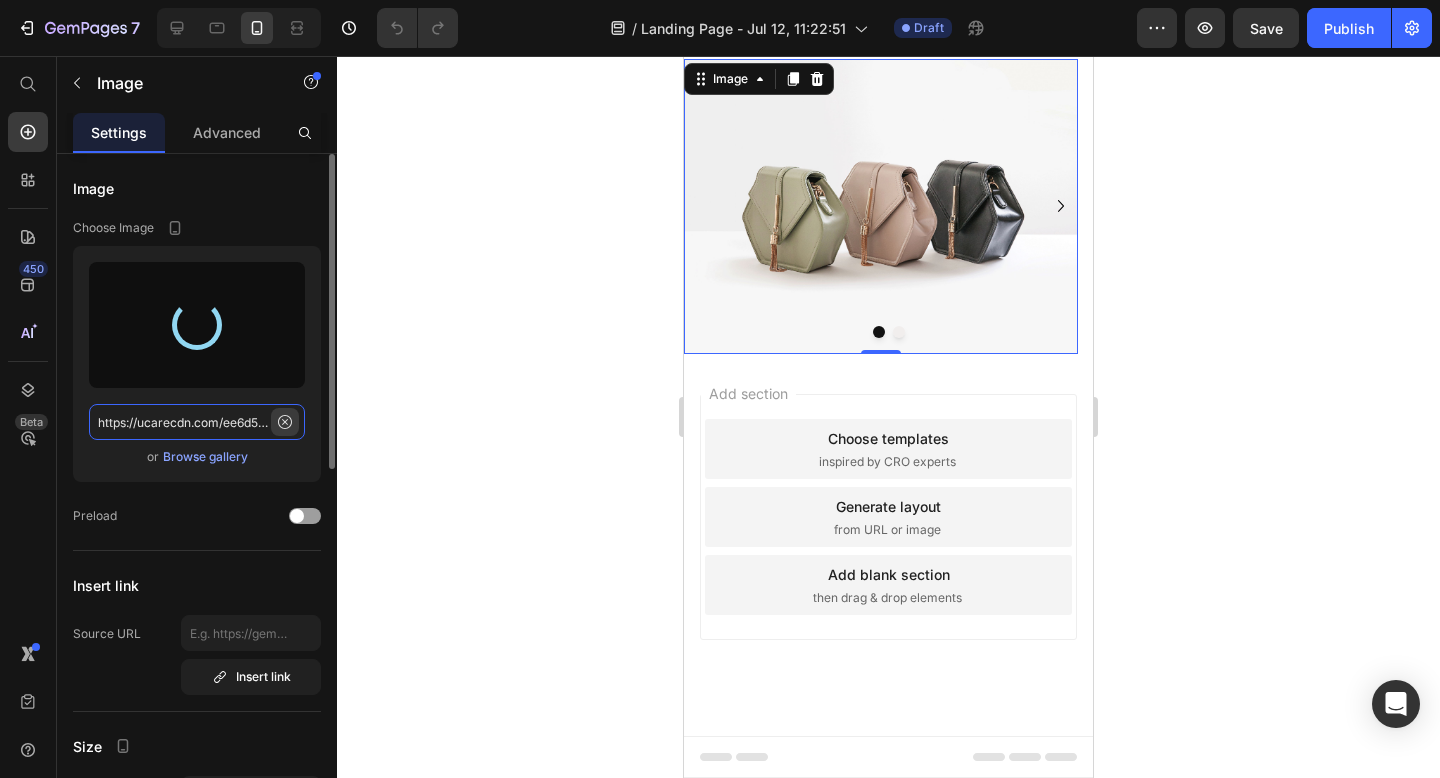type 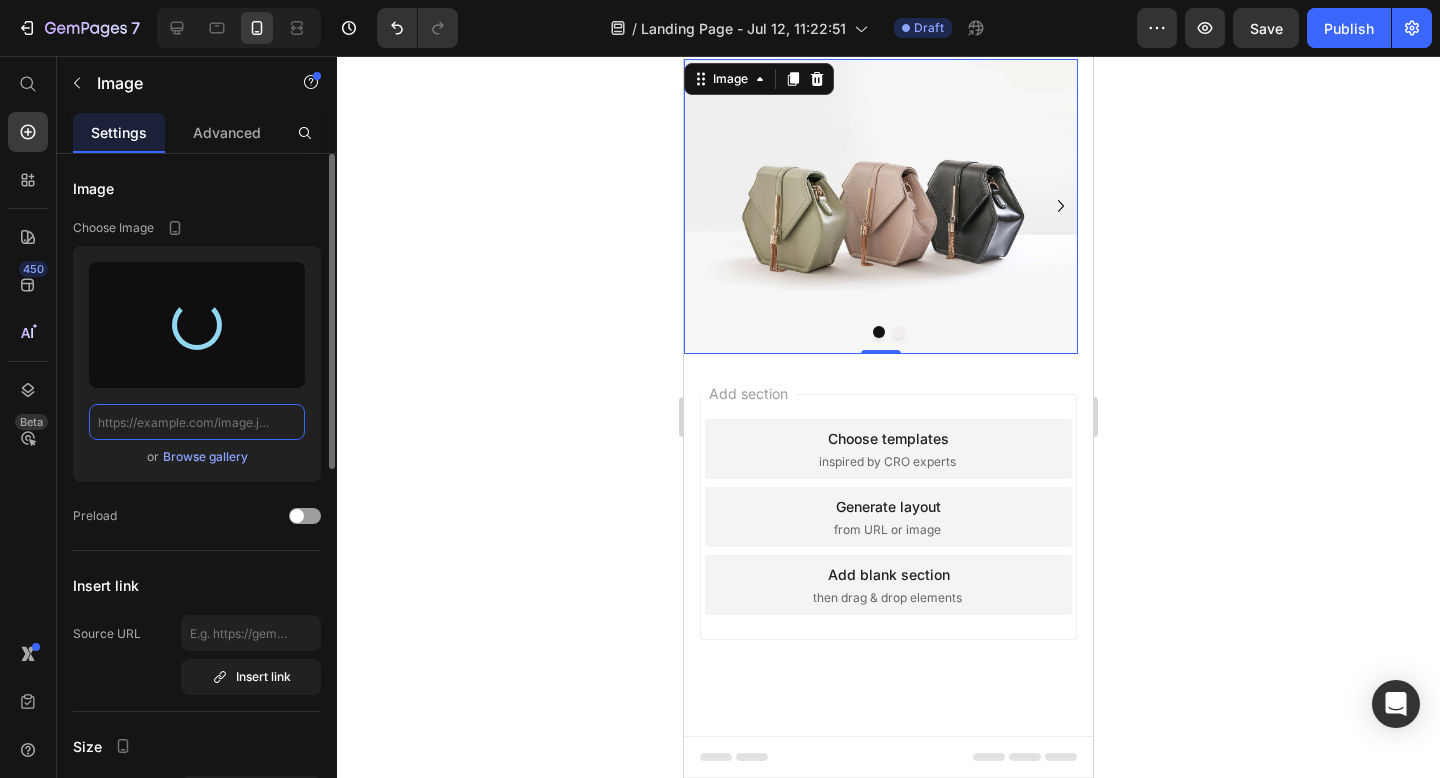 scroll, scrollTop: 0, scrollLeft: 0, axis: both 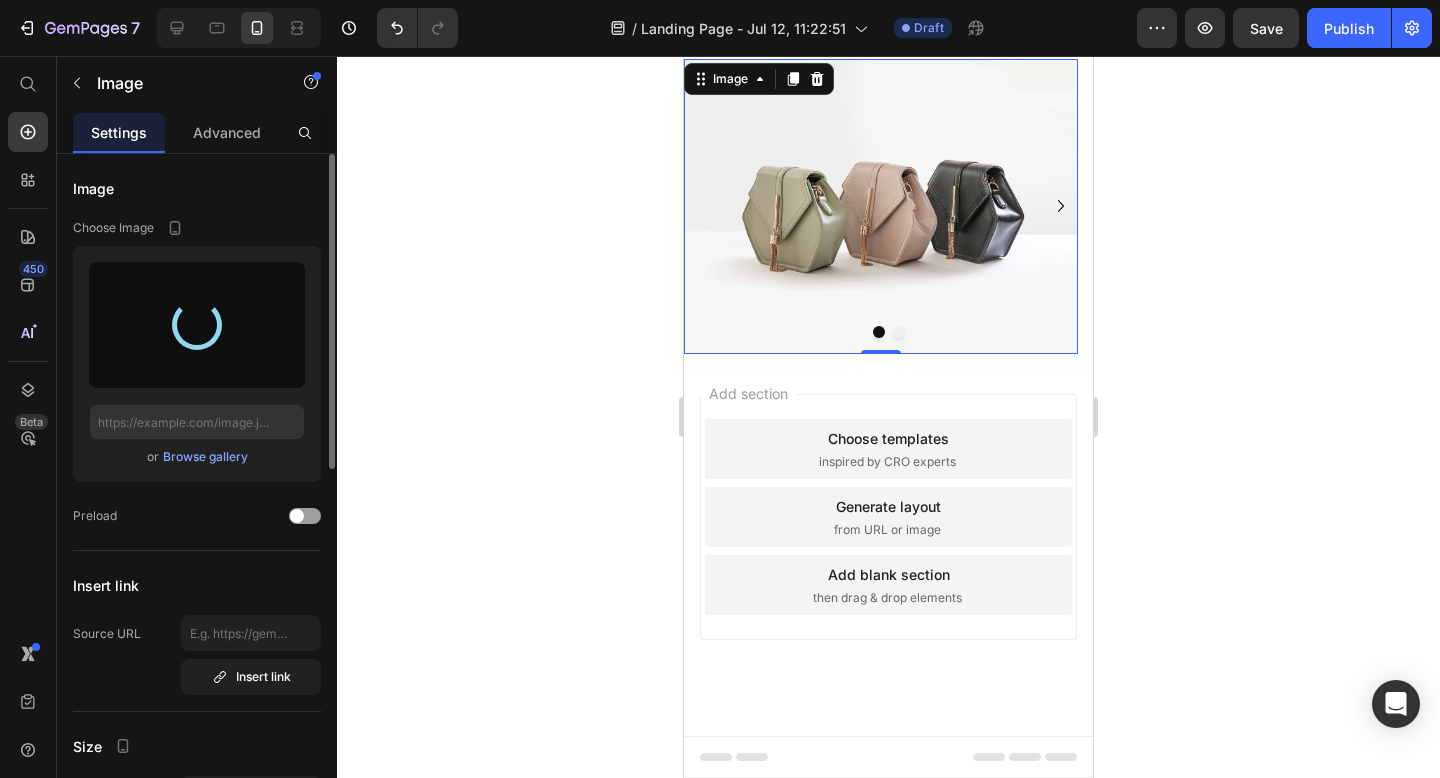 click on "or   Browse gallery" 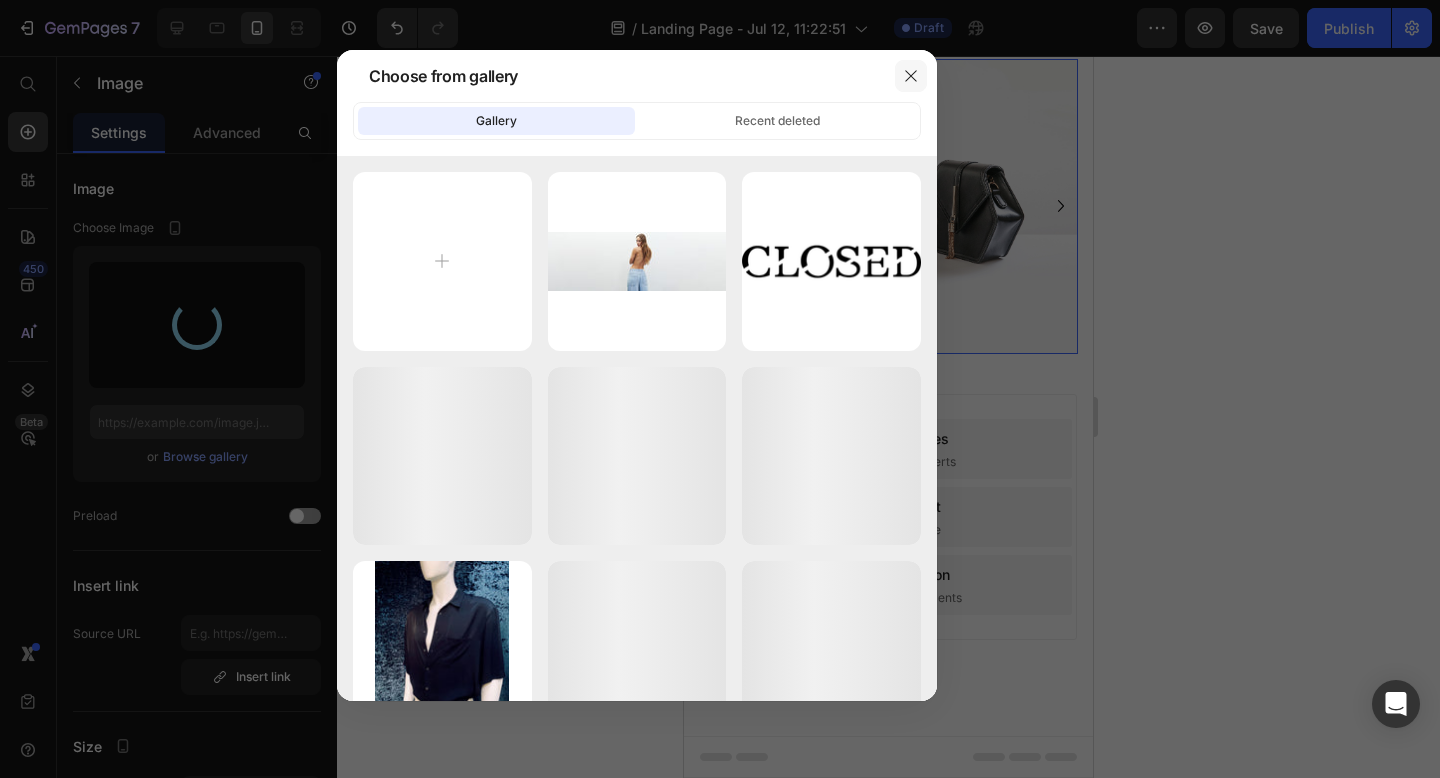 click at bounding box center [911, 76] 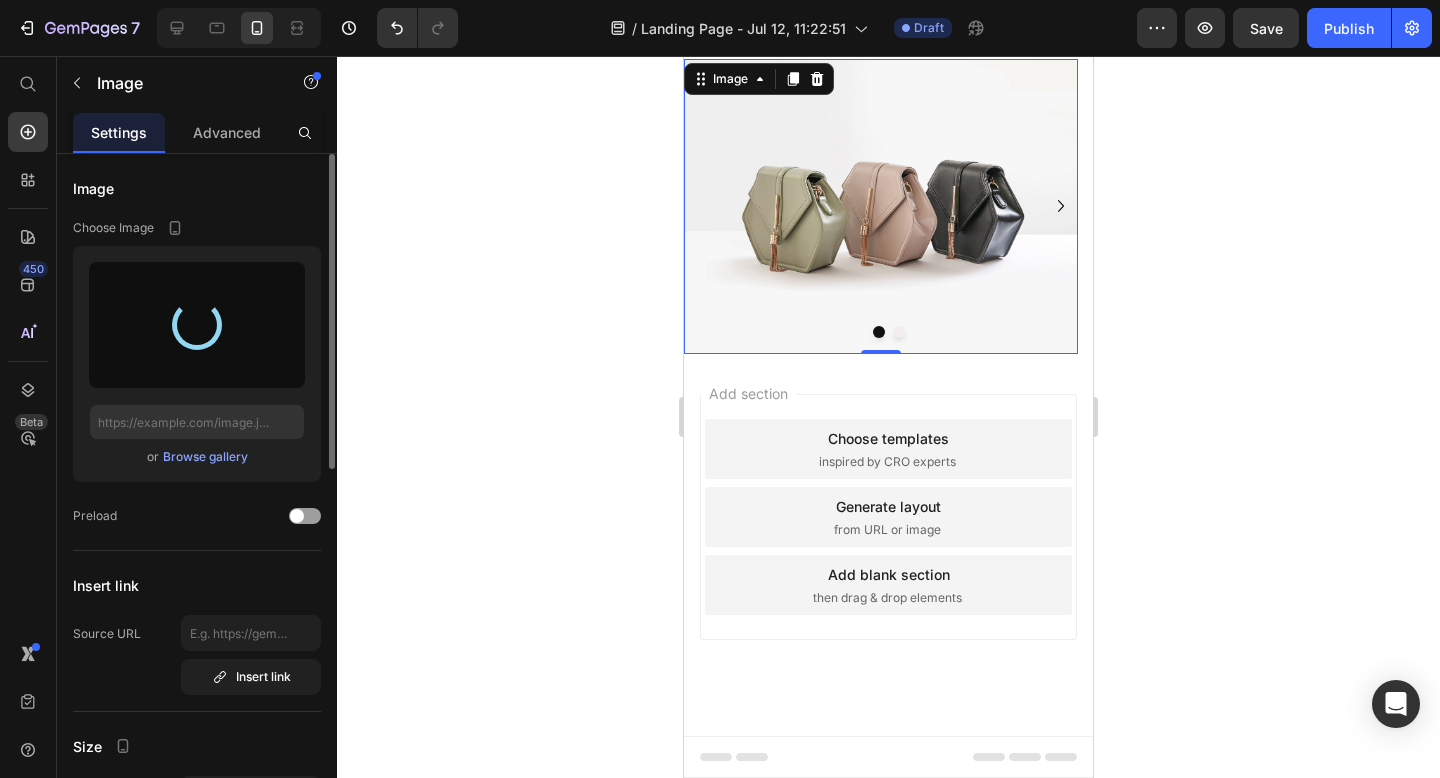 click at bounding box center [196, 324] 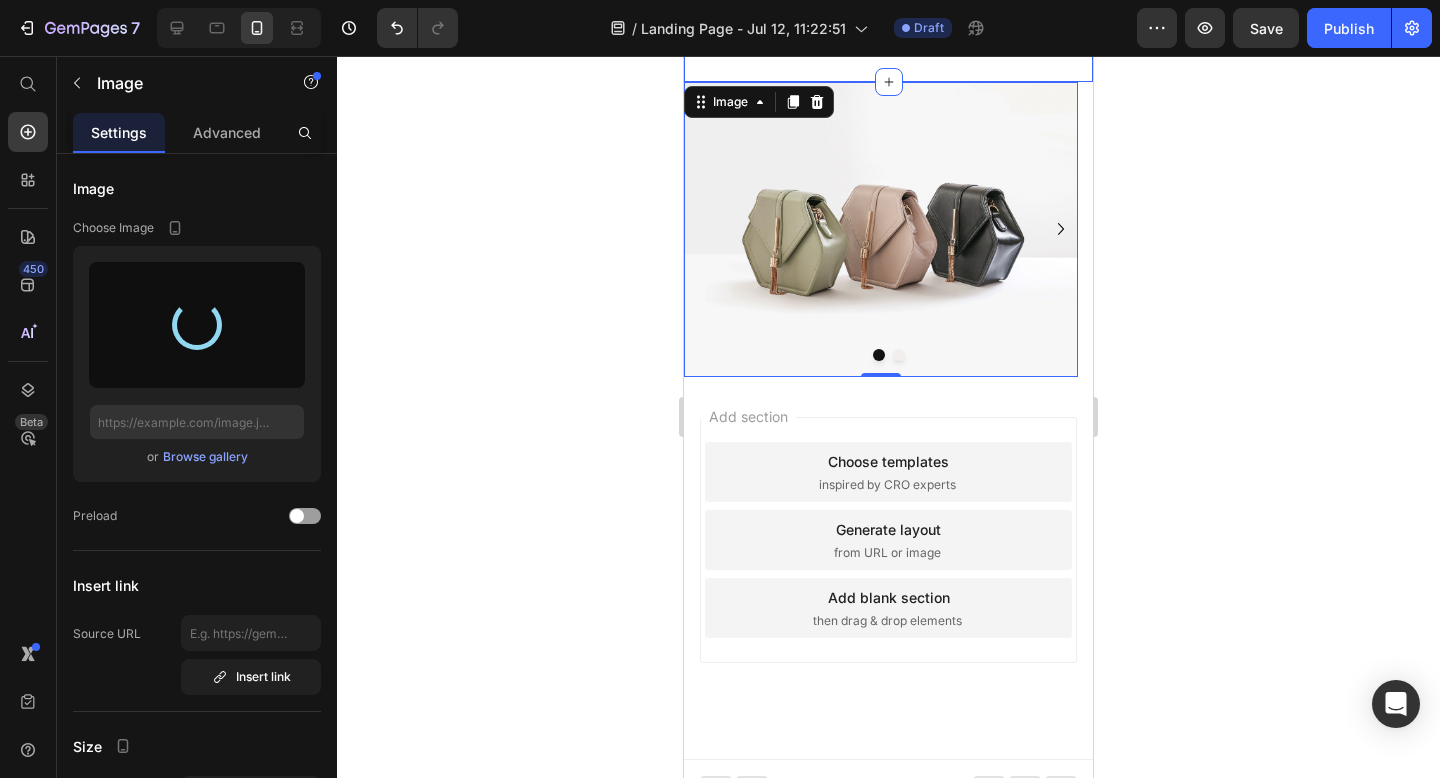 scroll, scrollTop: 452, scrollLeft: 0, axis: vertical 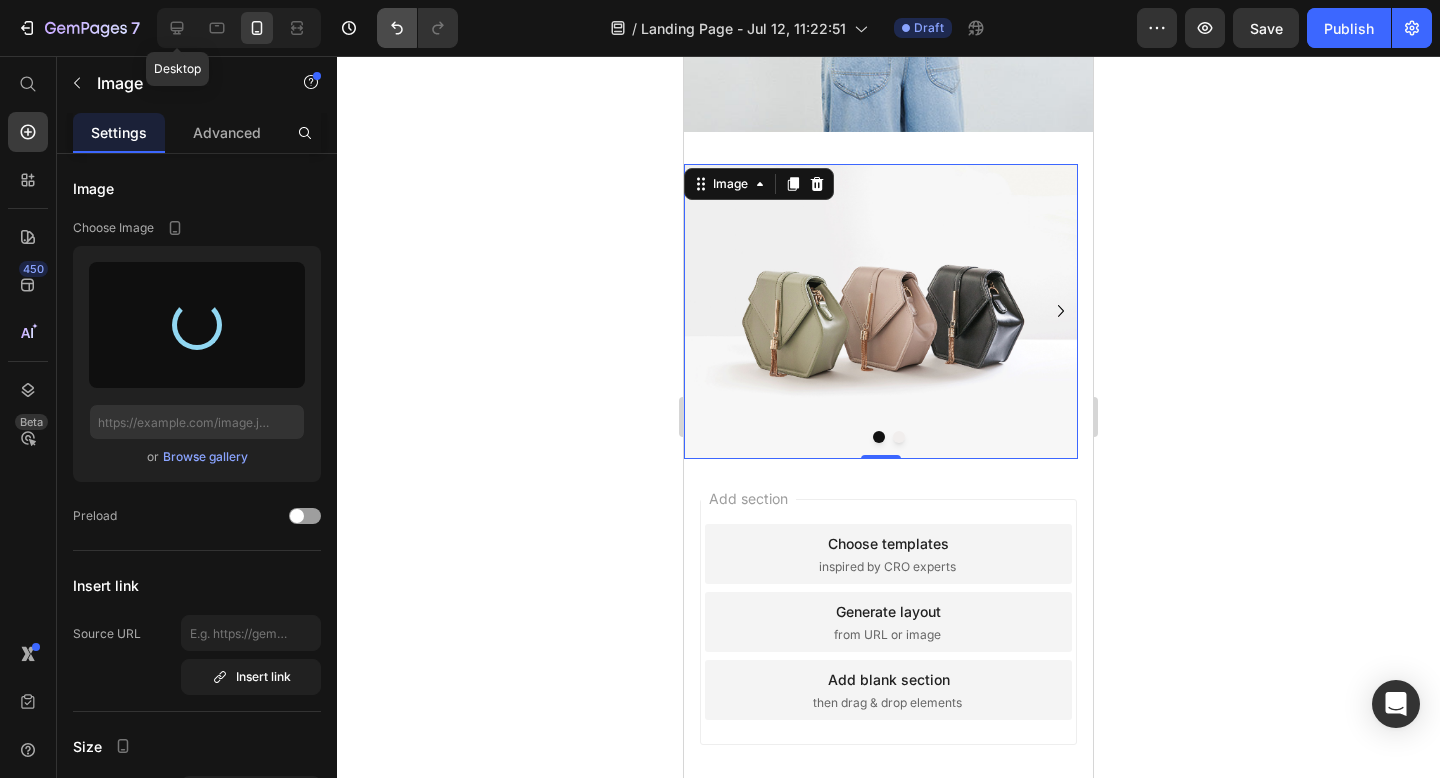 drag, startPoint x: 167, startPoint y: 29, endPoint x: 411, endPoint y: 26, distance: 244.01845 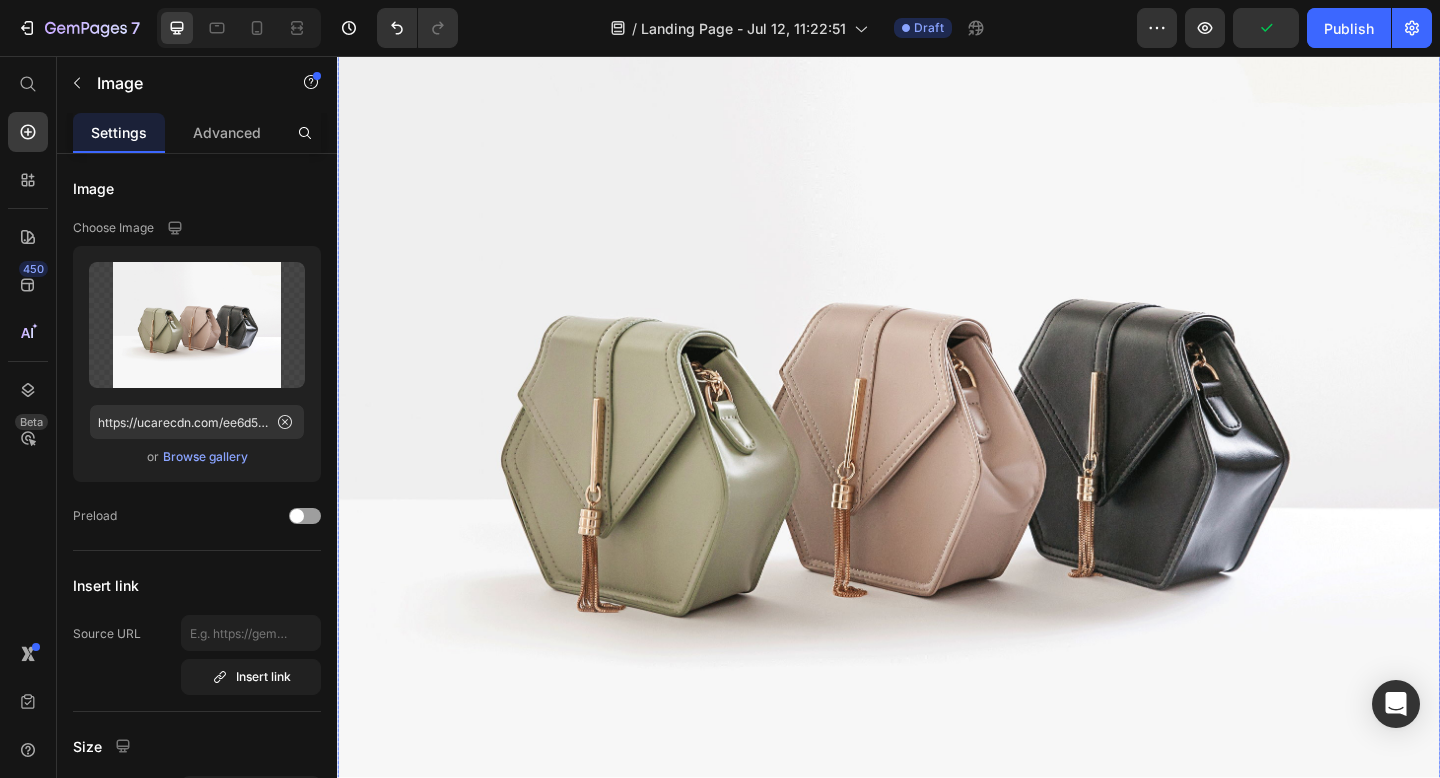 scroll, scrollTop: 0, scrollLeft: 0, axis: both 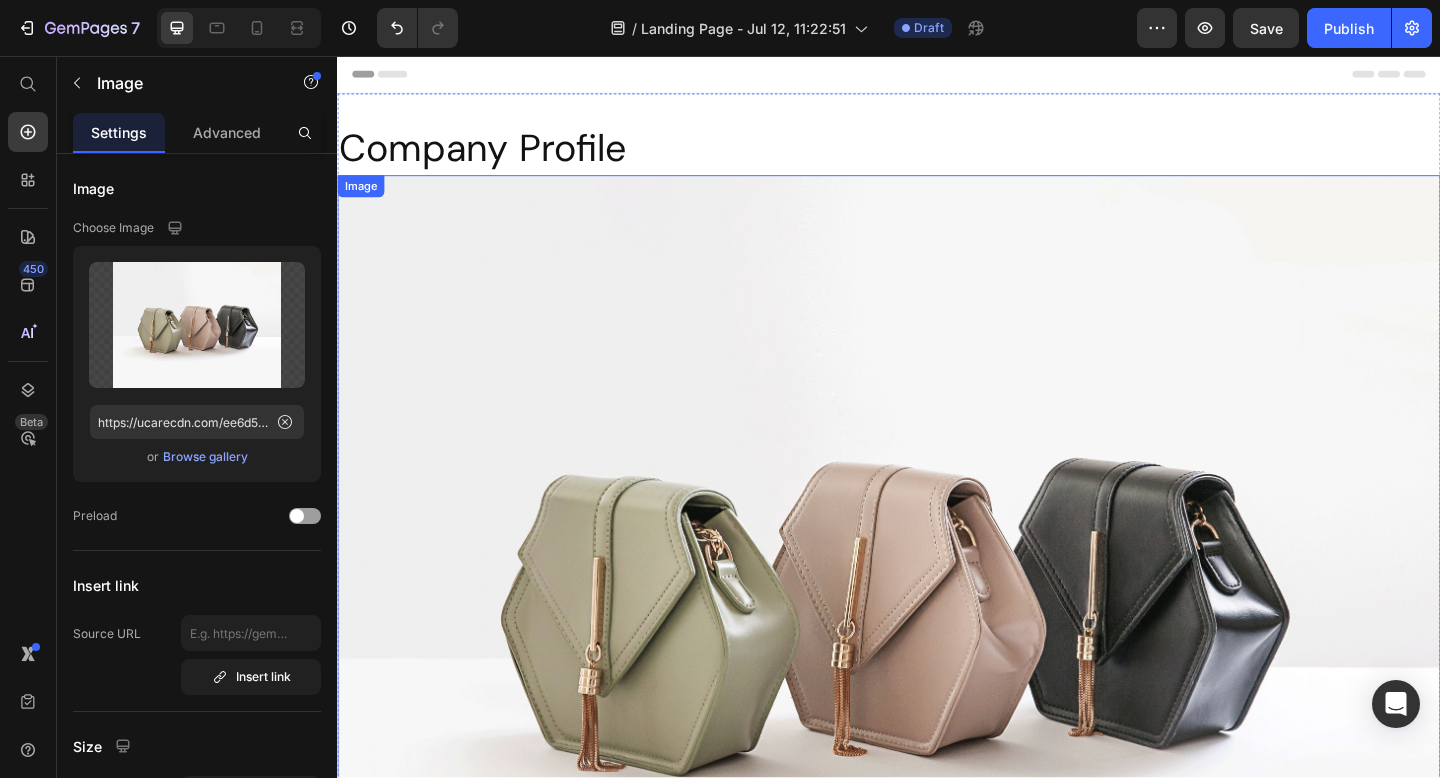 click at bounding box center (937, 636) 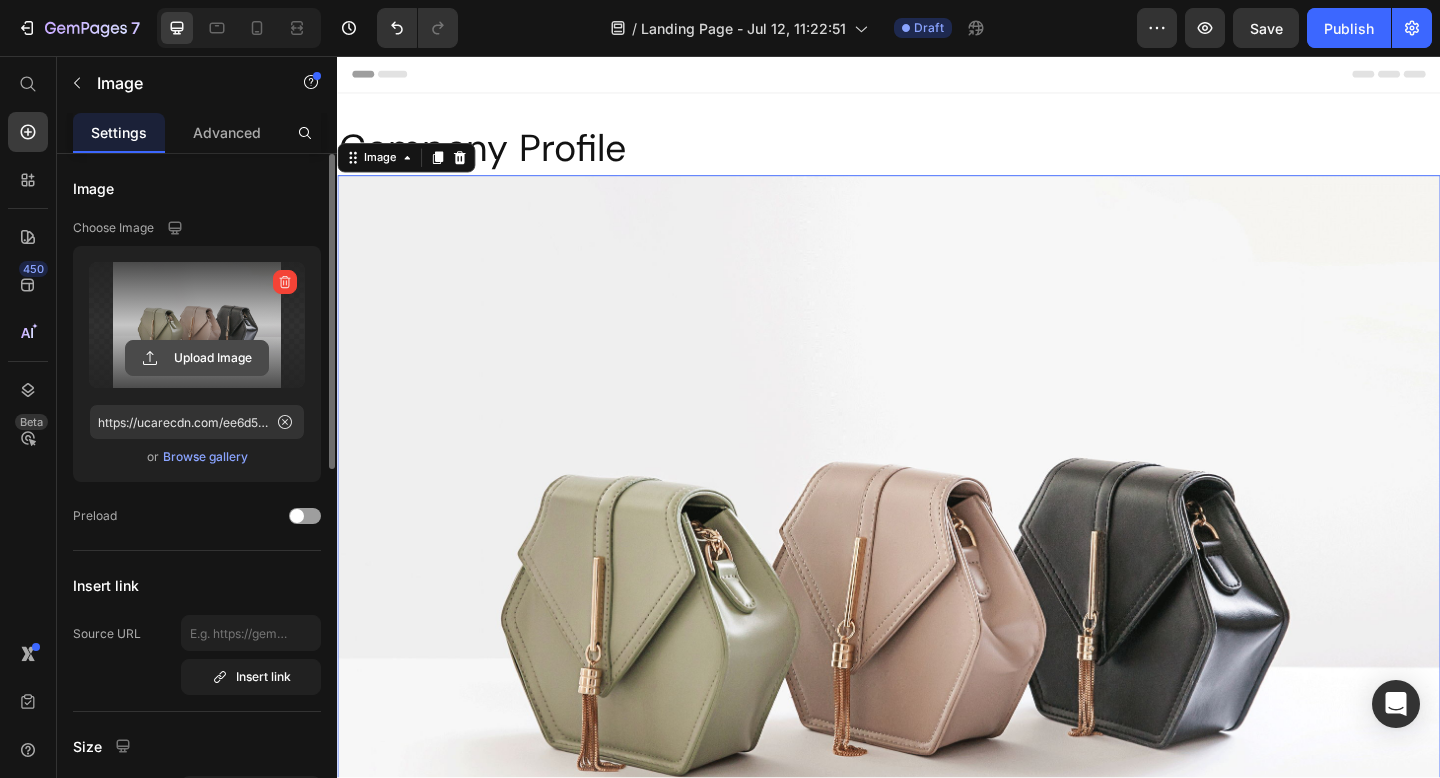 click 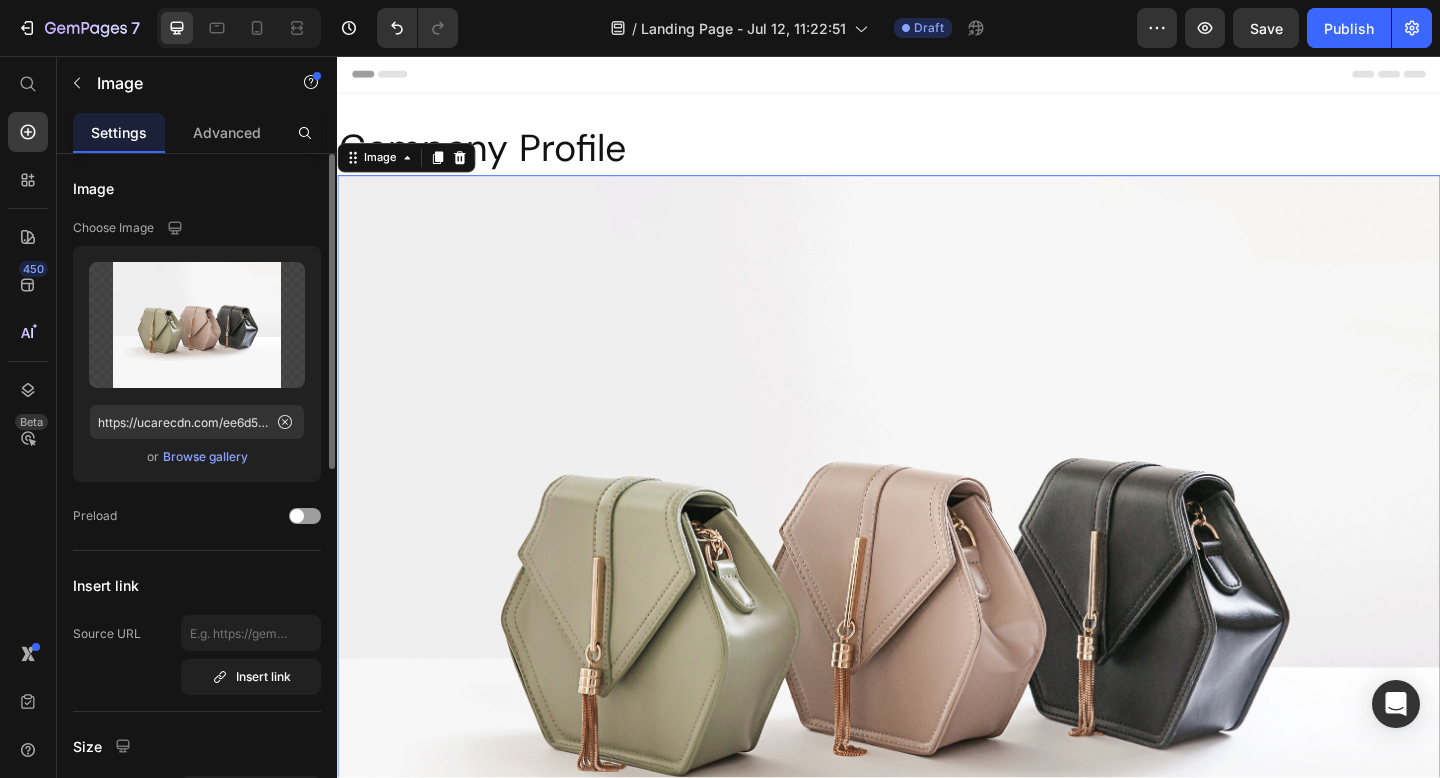 click on "Browse gallery" at bounding box center (205, 457) 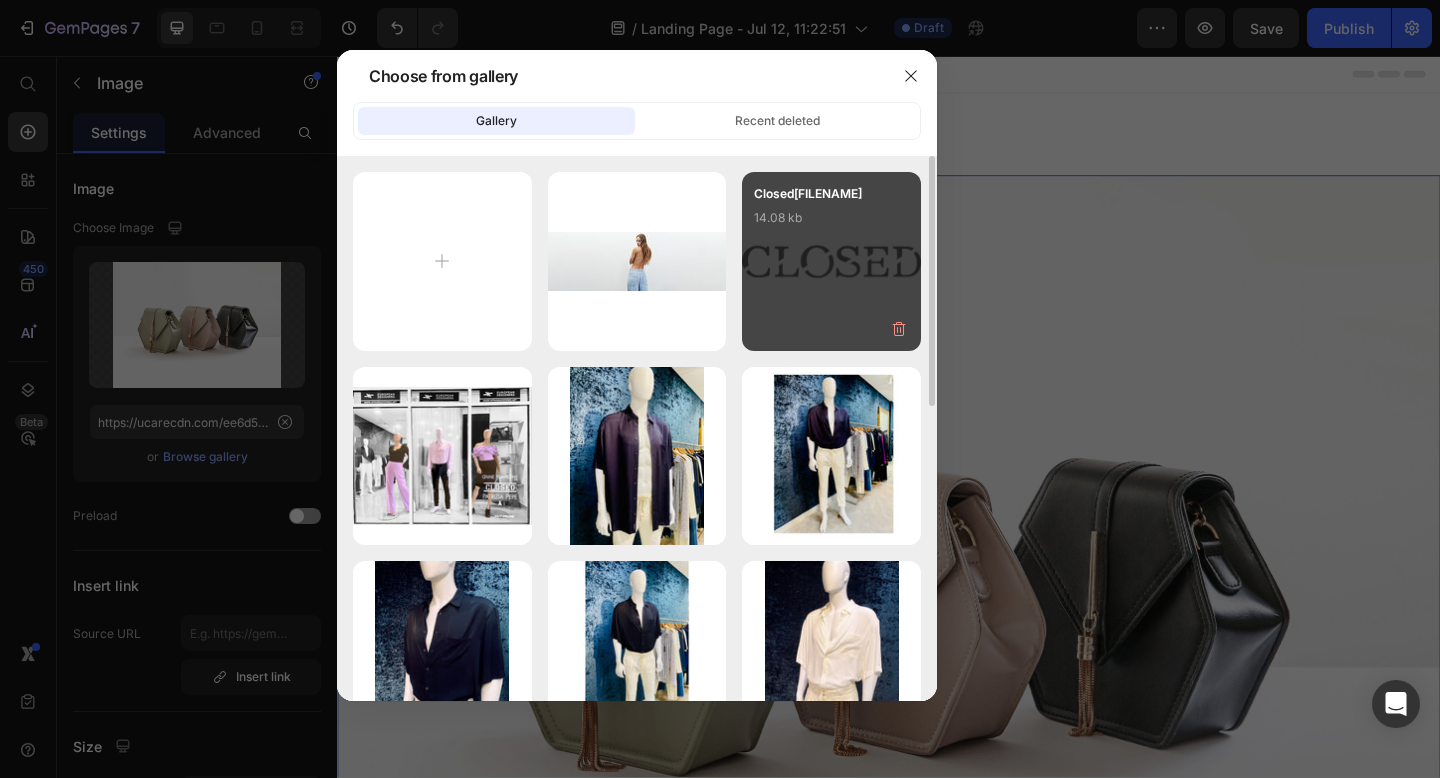 click on "Closed[FILENAME] [SIZE] kb" at bounding box center (831, 224) 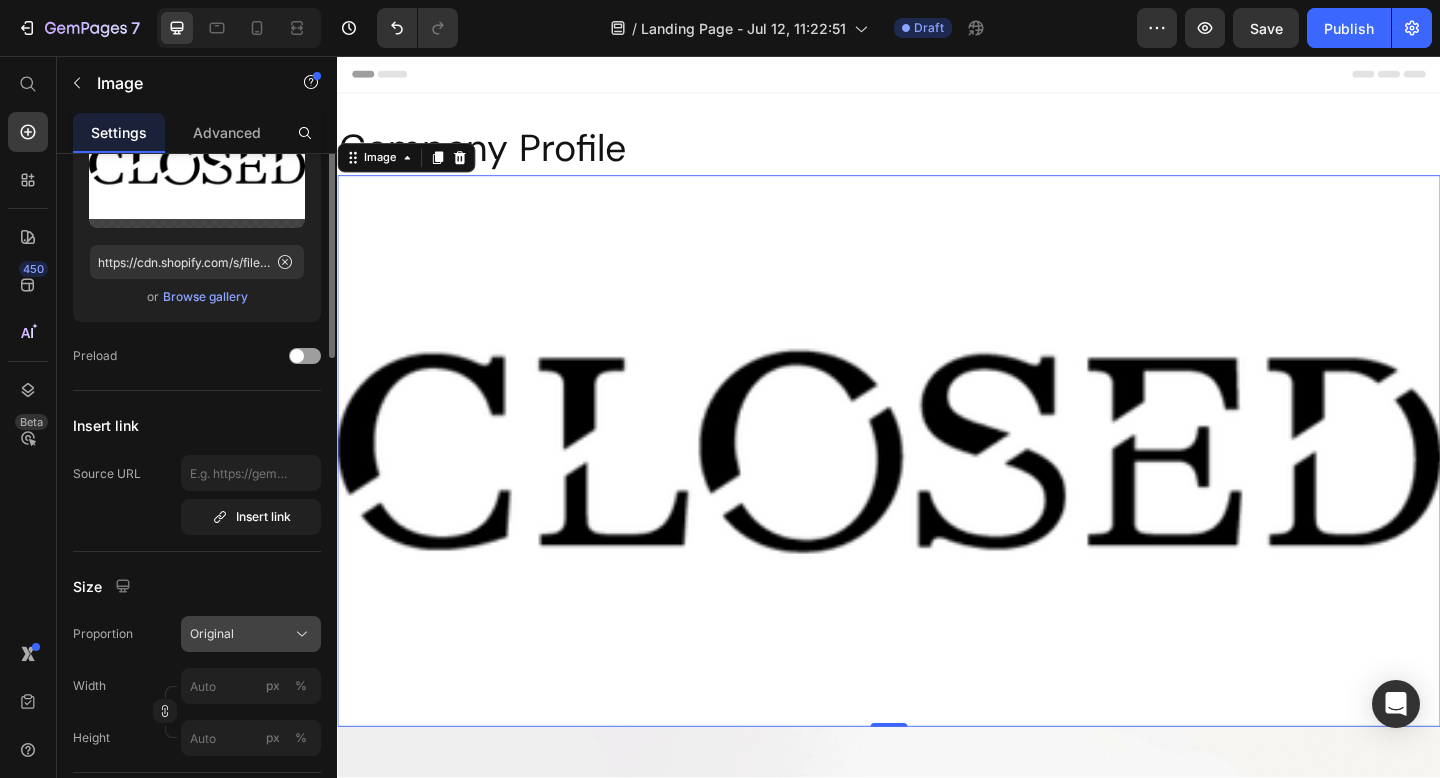 scroll, scrollTop: 299, scrollLeft: 0, axis: vertical 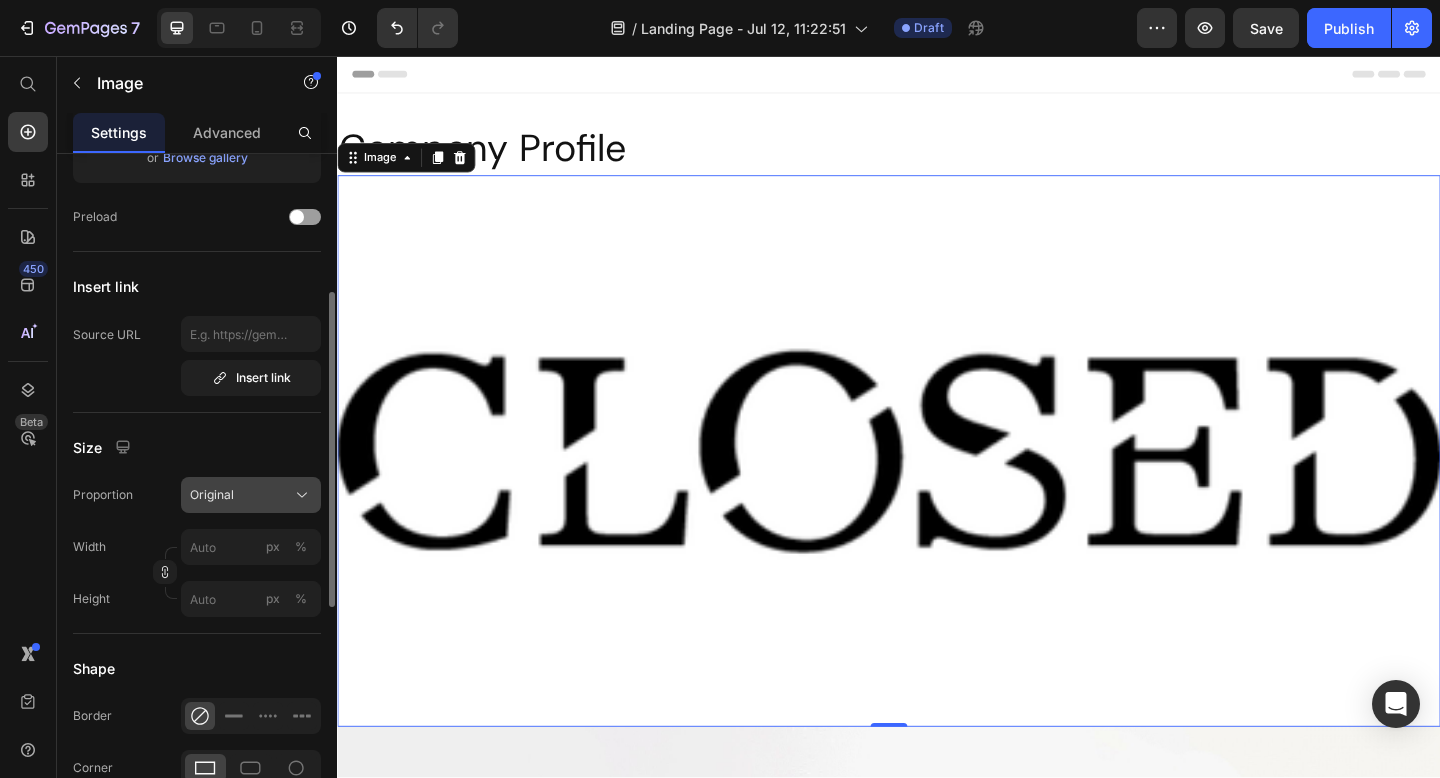 click on "Original" 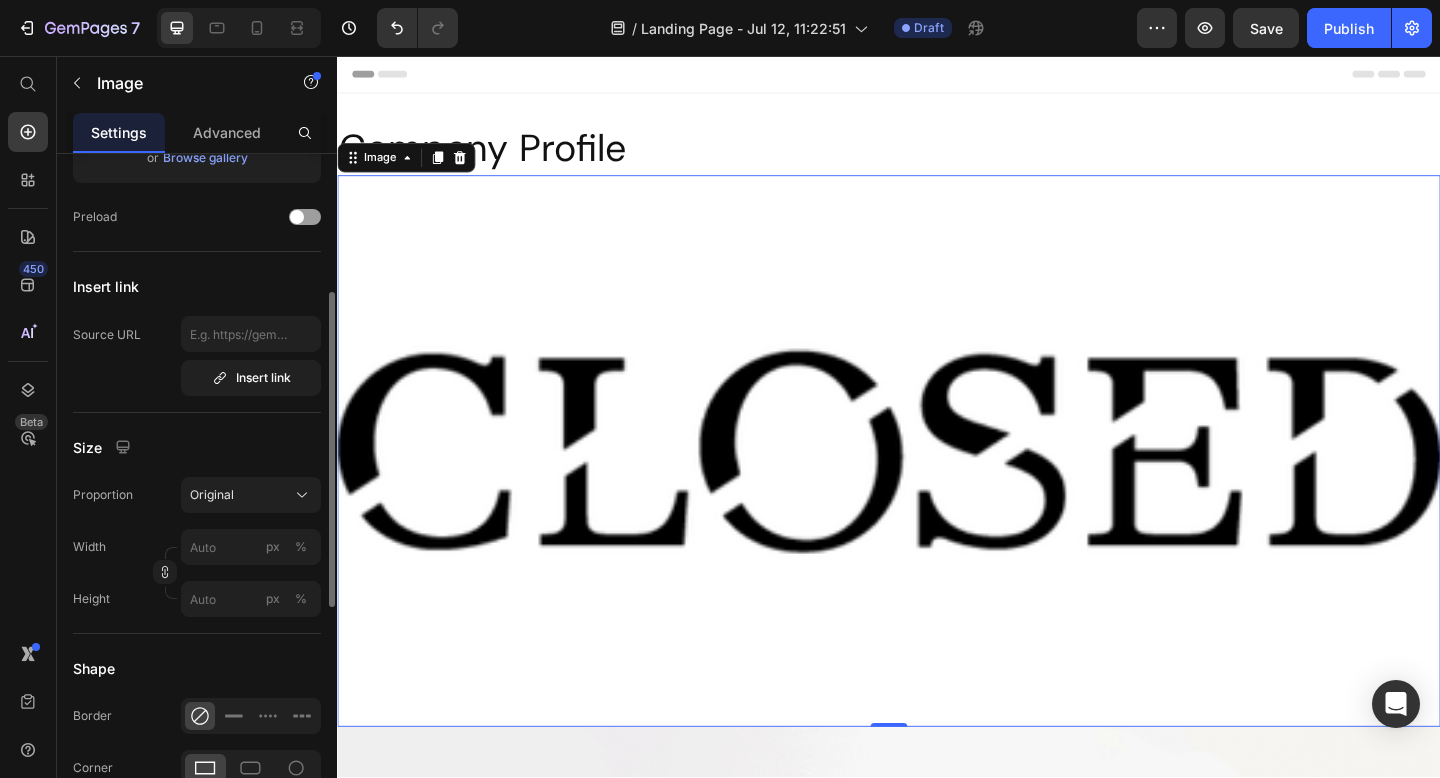 click on "Image Choose Image Upload Image https://cdn.shopify.com/s/files/1/0988/7792/files/gempages_525123858433311775-01fe9402-d718-411b-98d0-6424fb21de32.png or Browse gallery Preload Insert link Source URL Insert link Size Proportion Original Width px % Height px % Shape Border Corner Shadow Align SEO Alt text Image title" at bounding box center [197, 541] 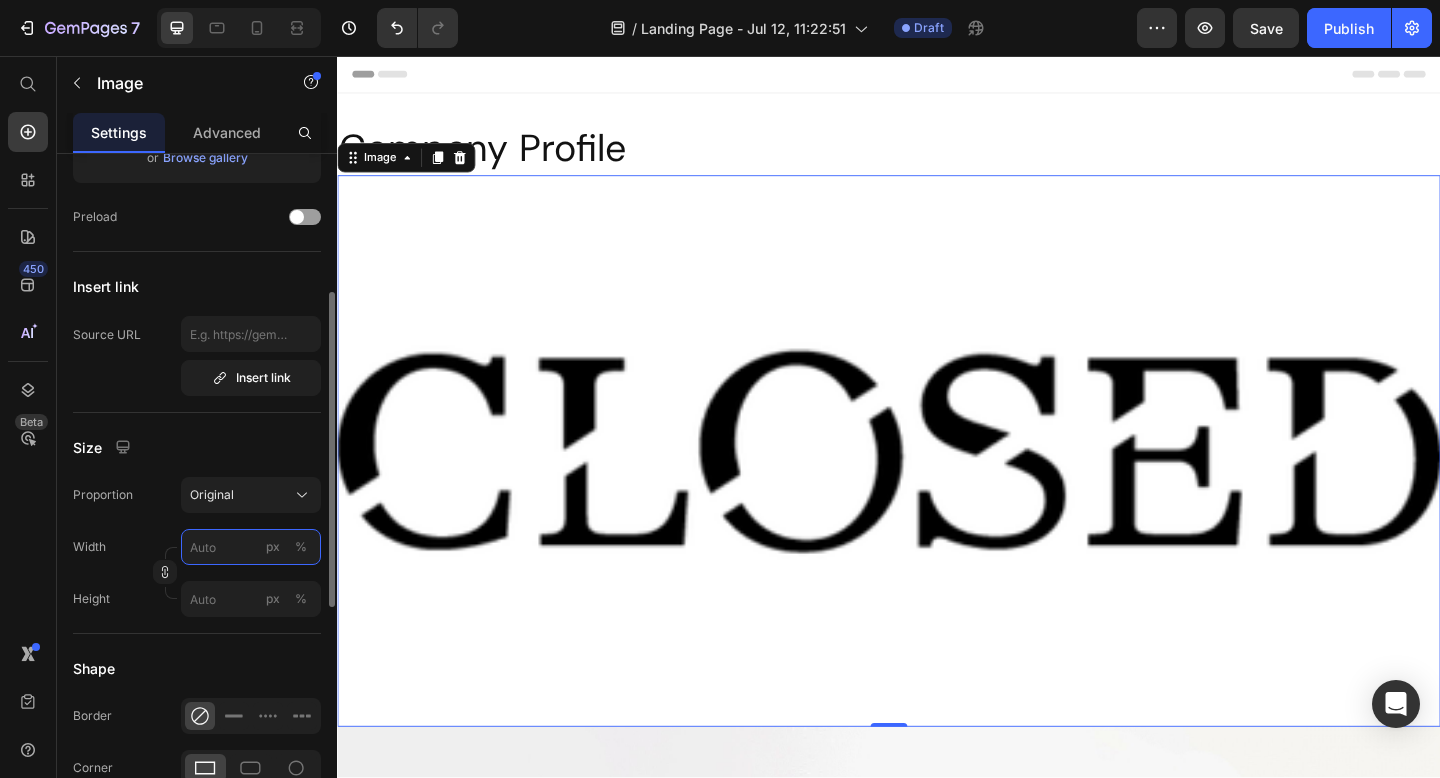 click on "px %" at bounding box center (251, 547) 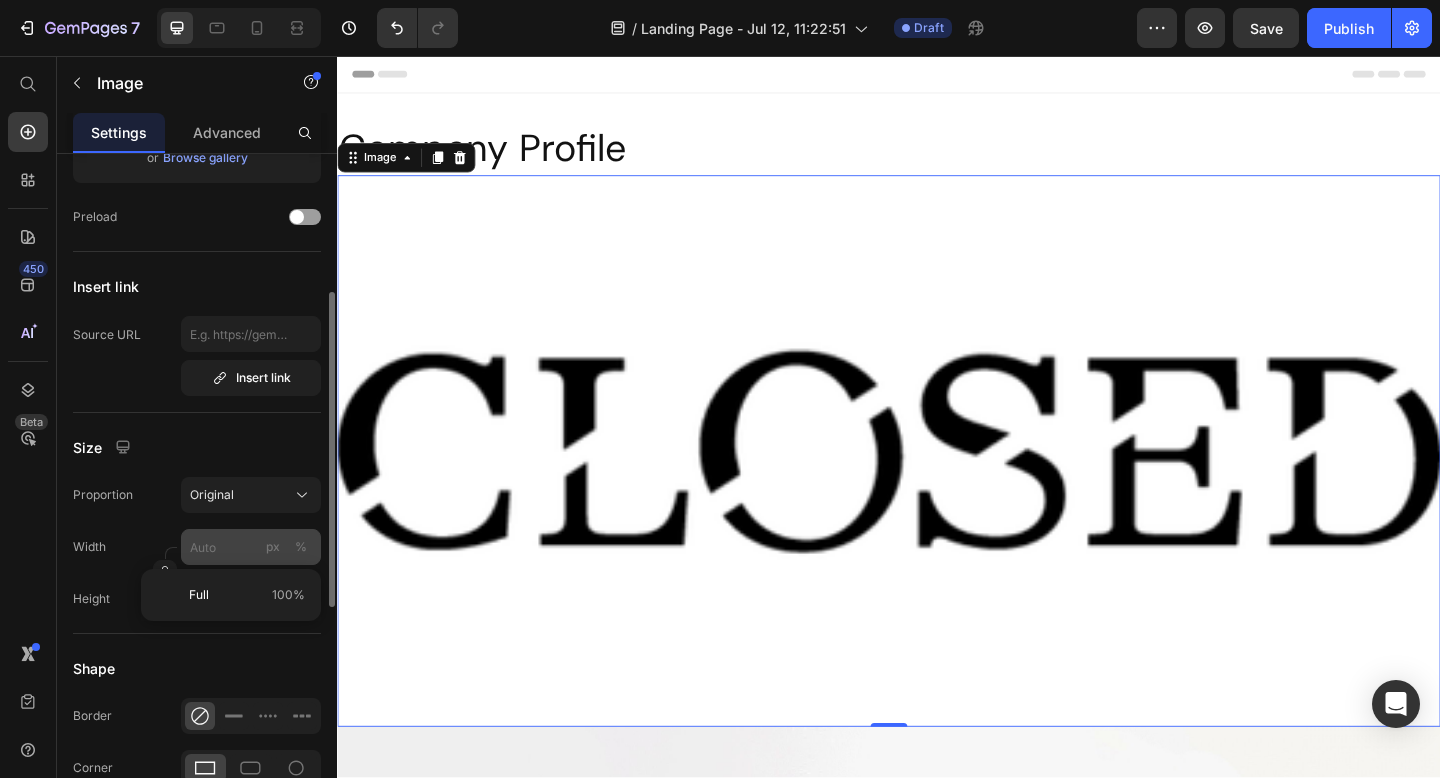 click on "%" at bounding box center (301, 547) 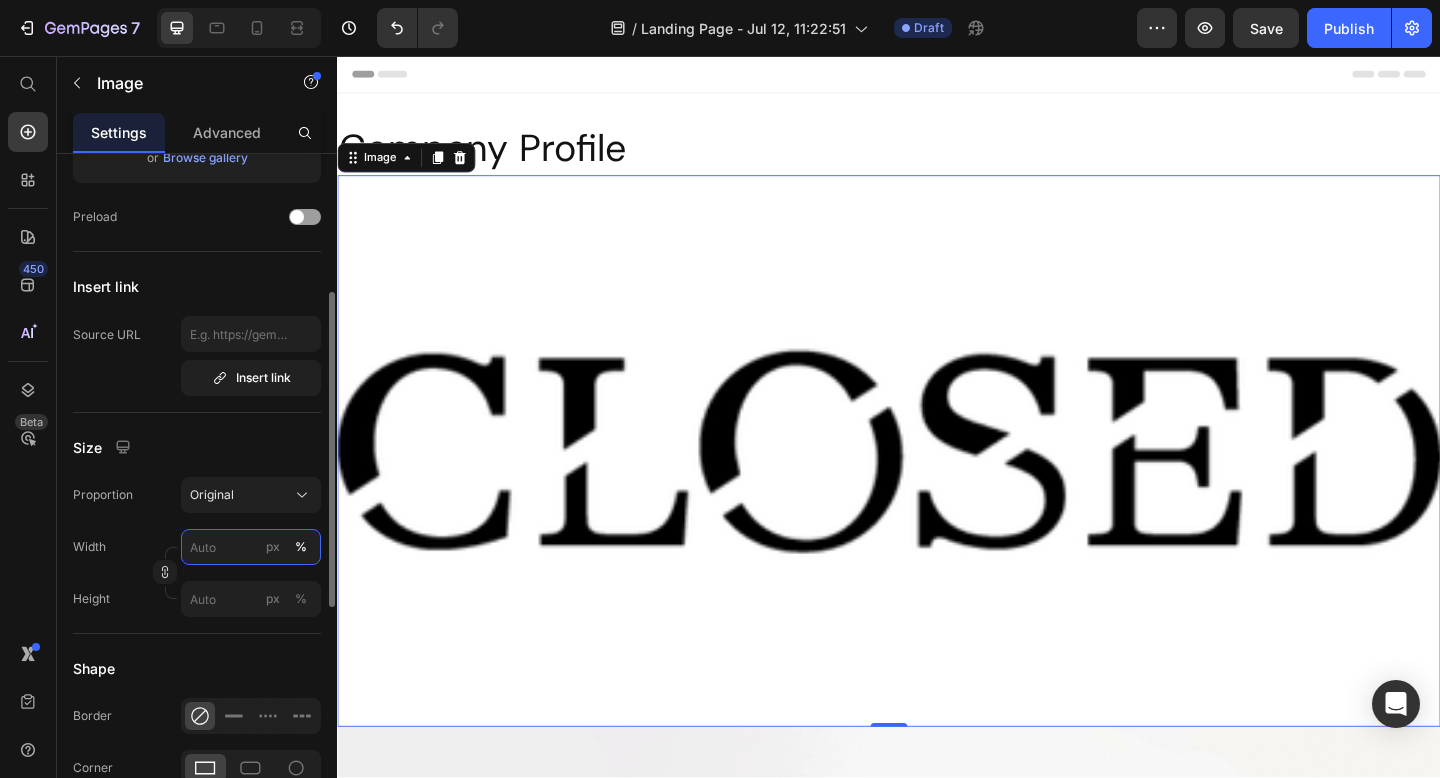 click on "px %" at bounding box center (251, 547) 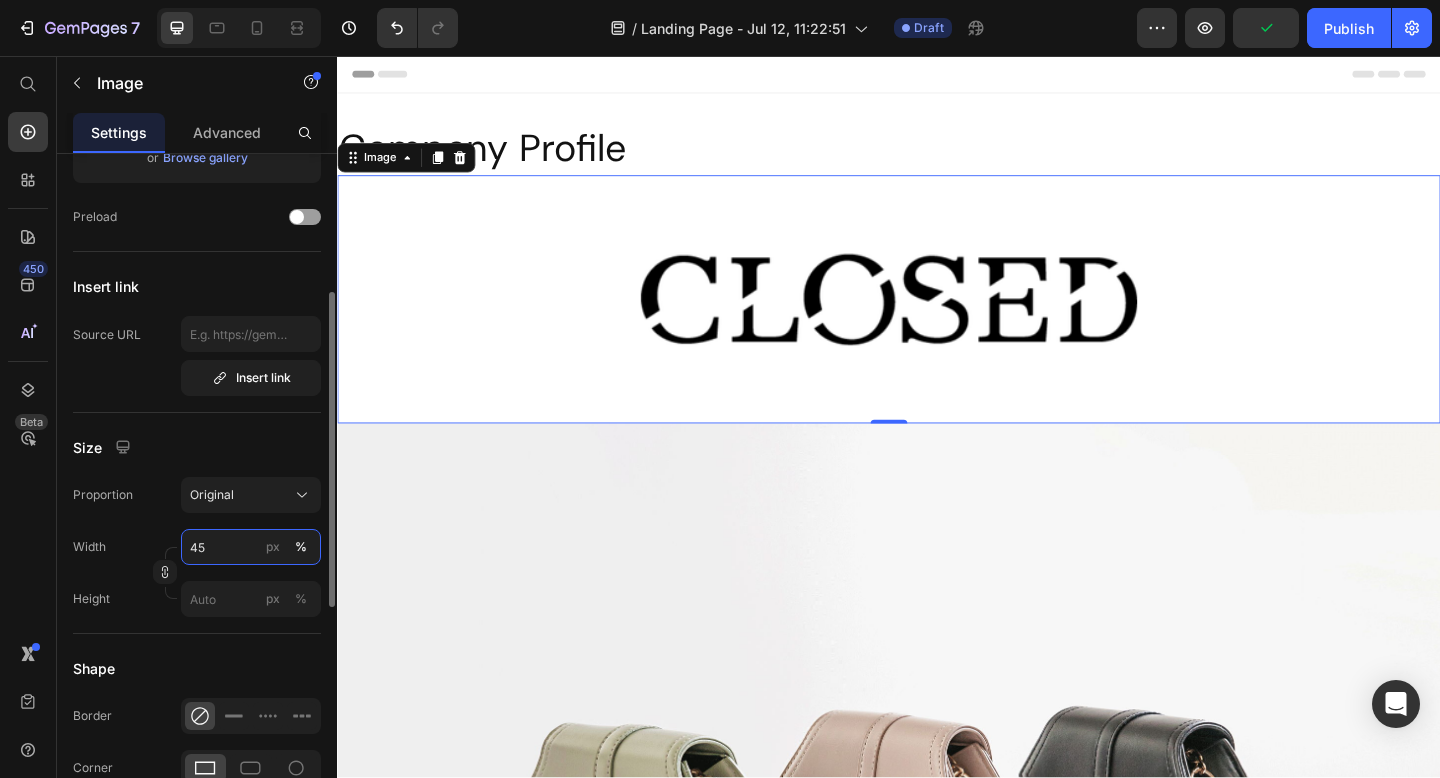 drag, startPoint x: 209, startPoint y: 550, endPoint x: 179, endPoint y: 549, distance: 30.016663 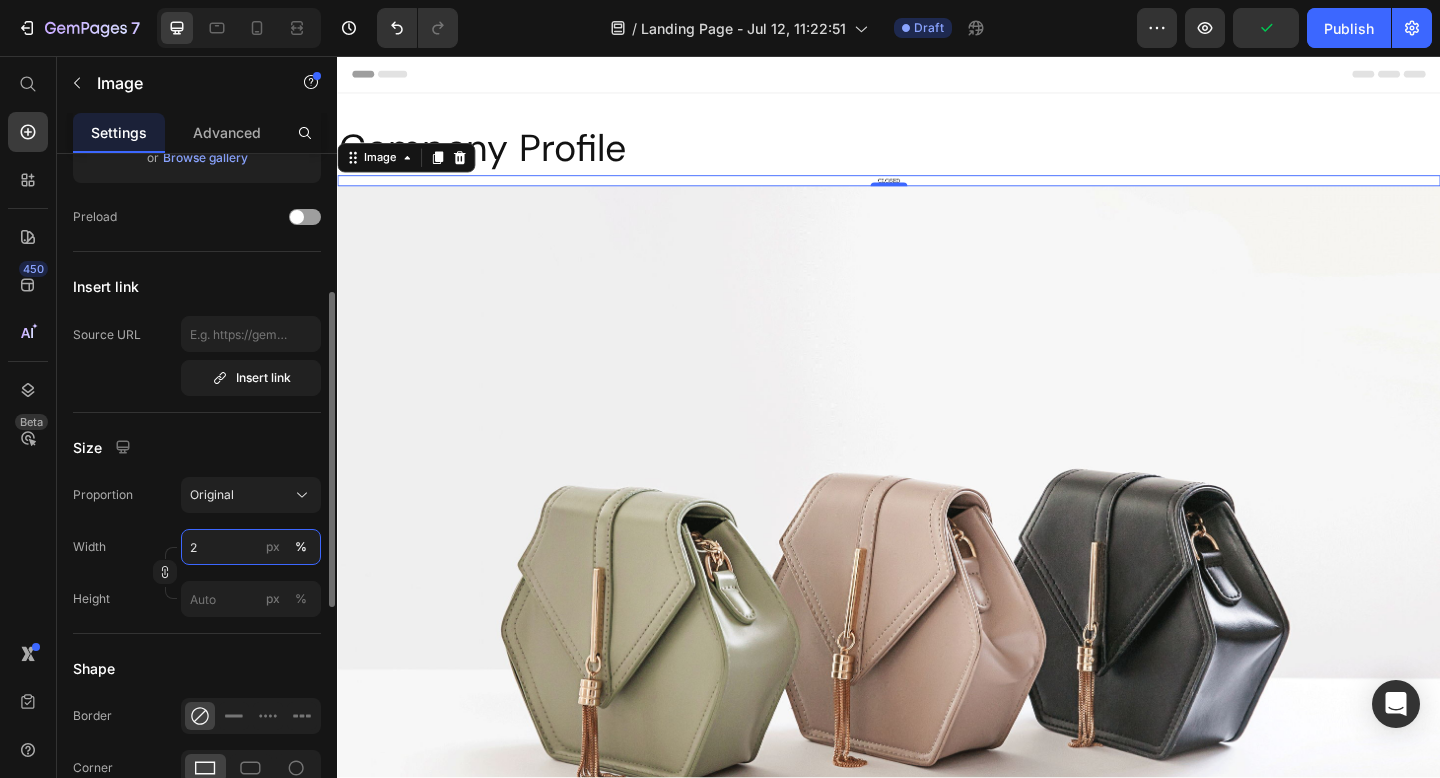 type on "25" 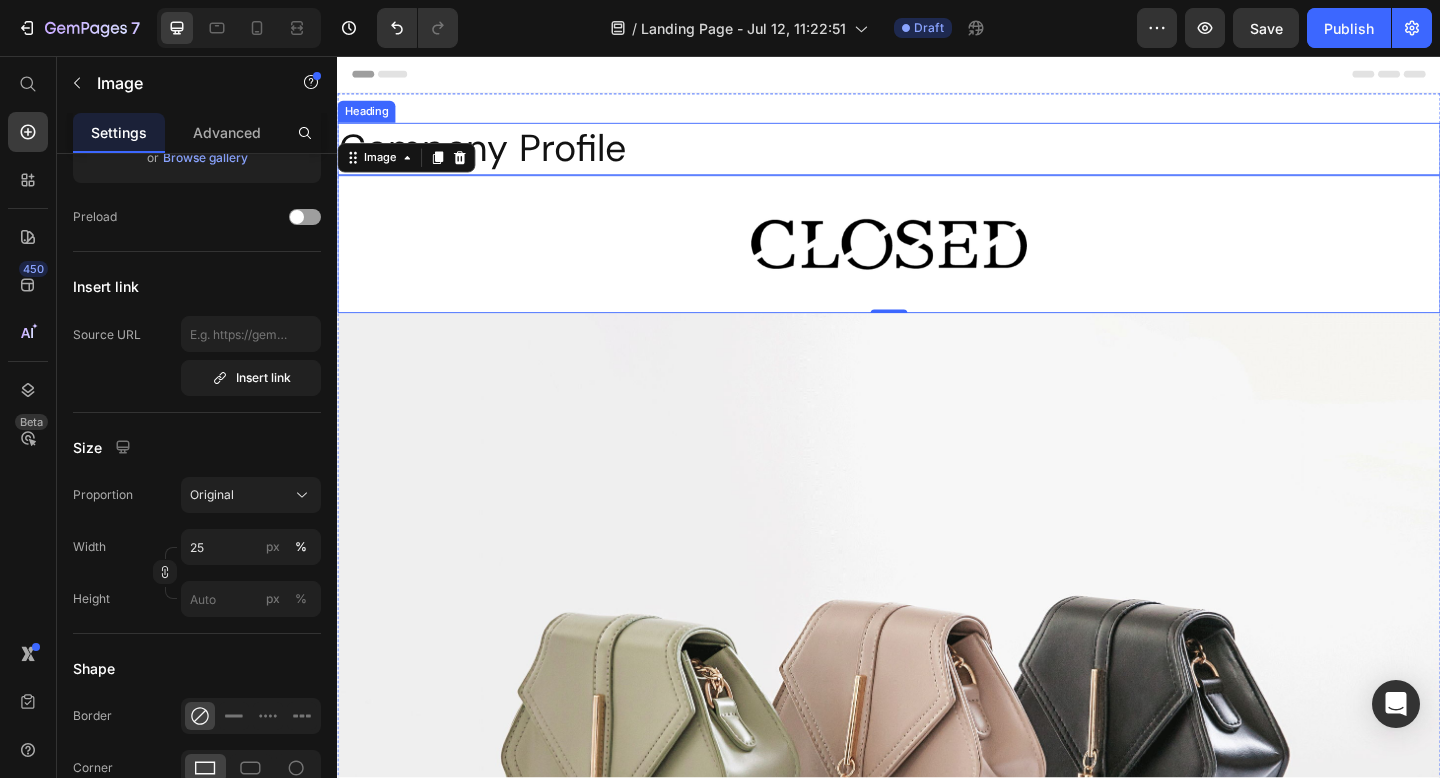 click on "Company Profile" at bounding box center (937, 157) 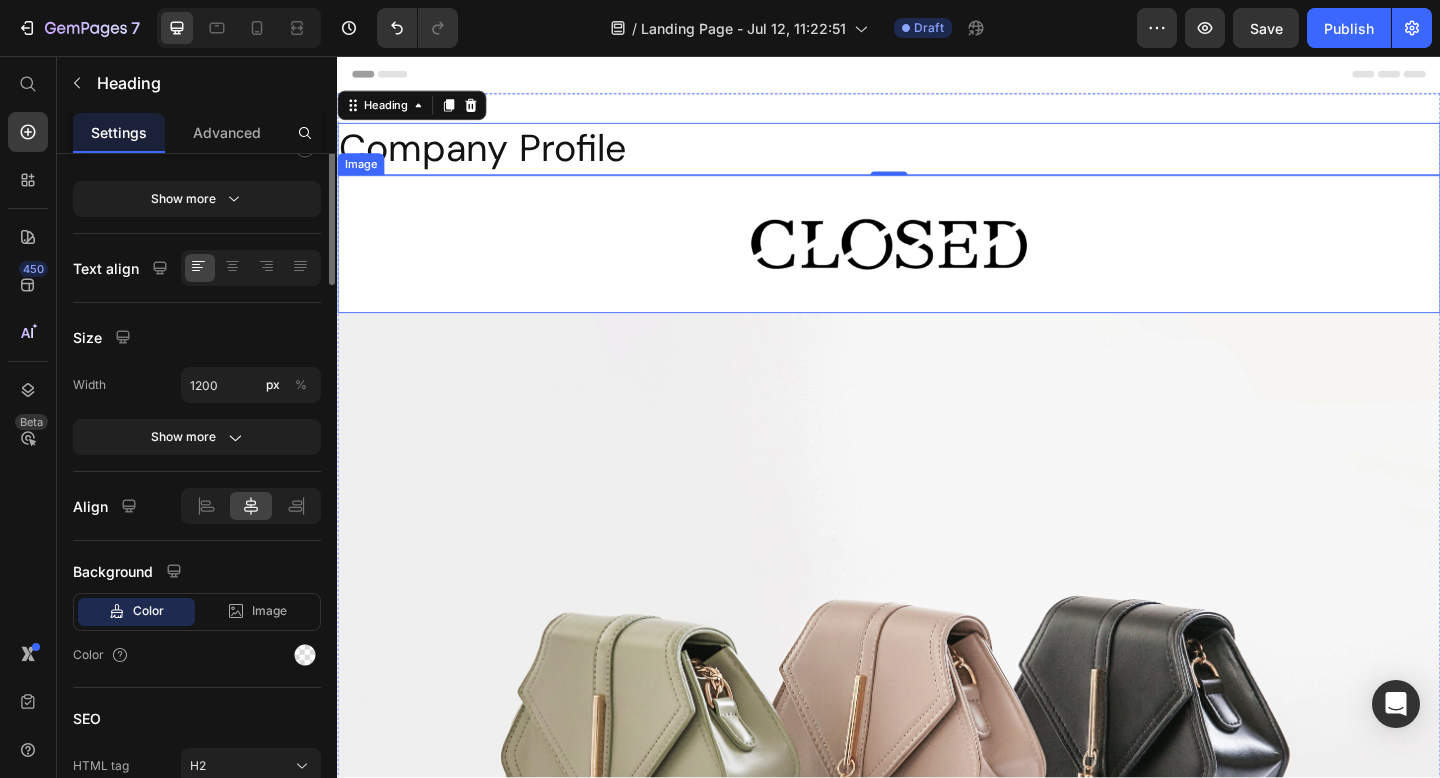 scroll, scrollTop: 0, scrollLeft: 0, axis: both 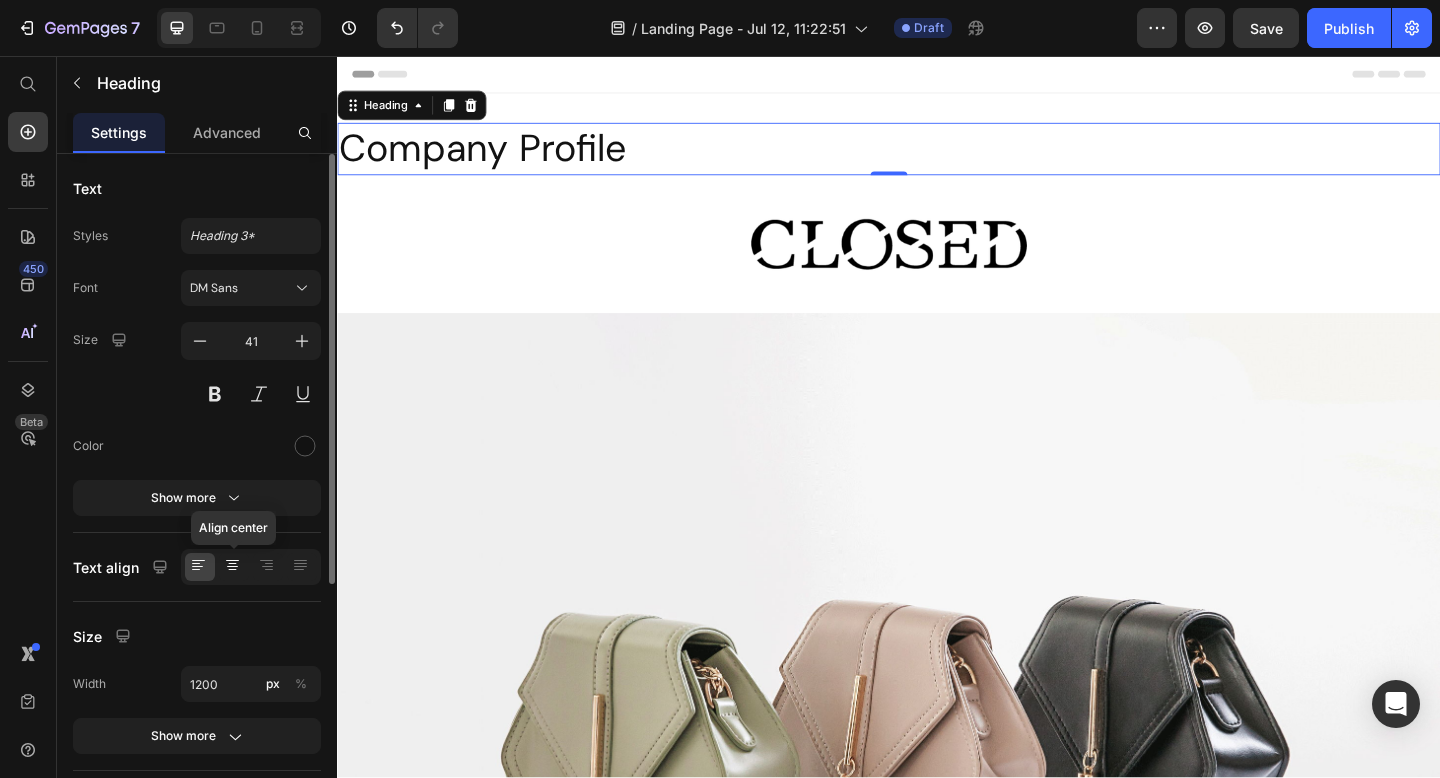 click 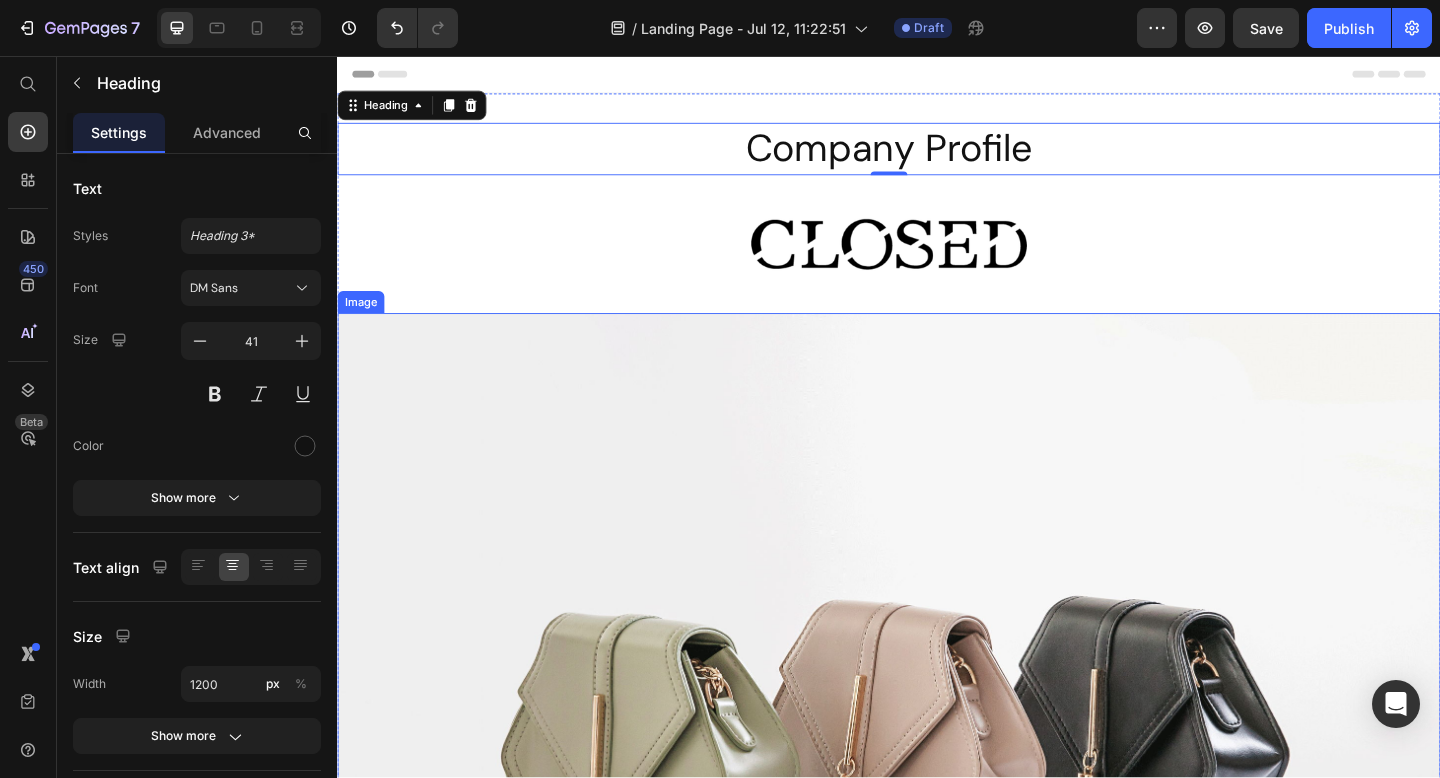click at bounding box center [937, 786] 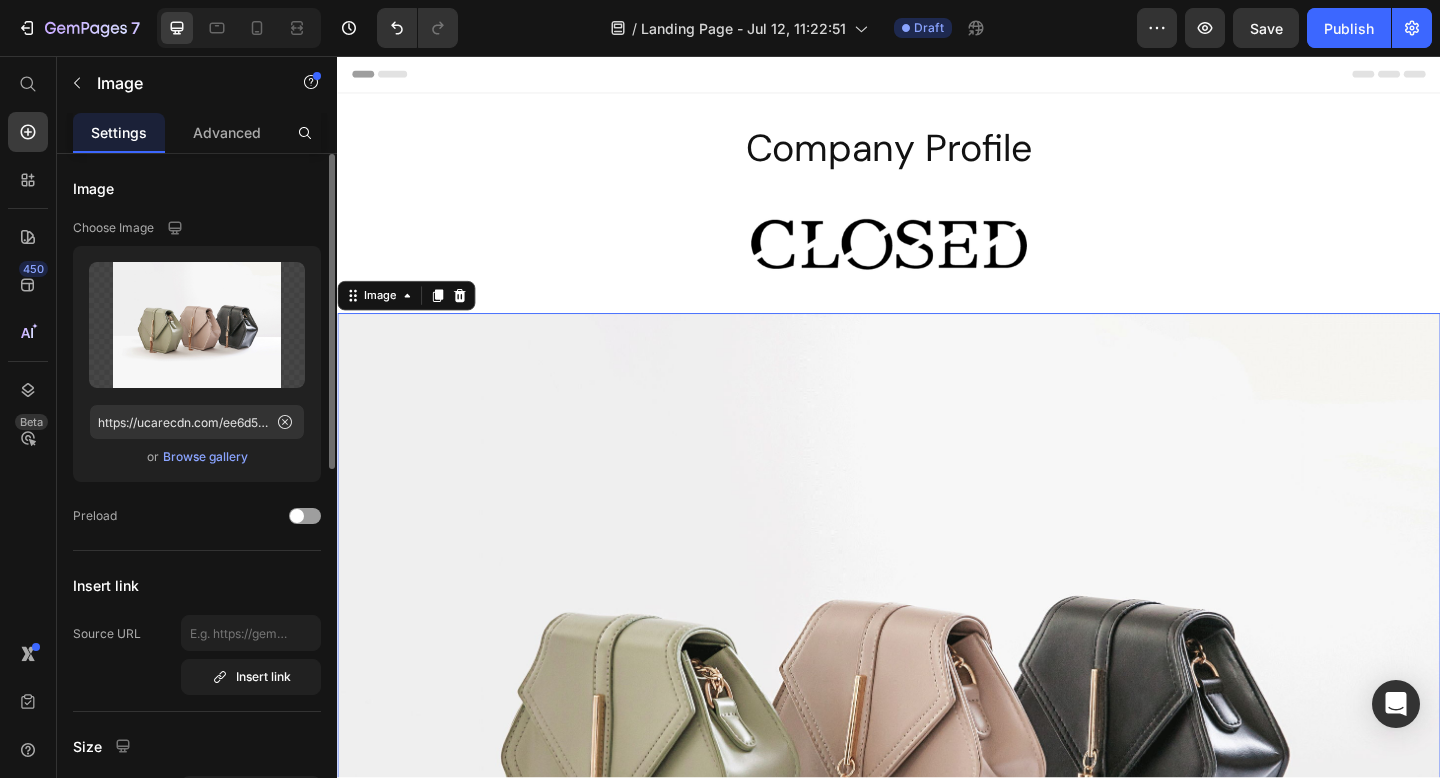 click on "Browse gallery" at bounding box center [205, 457] 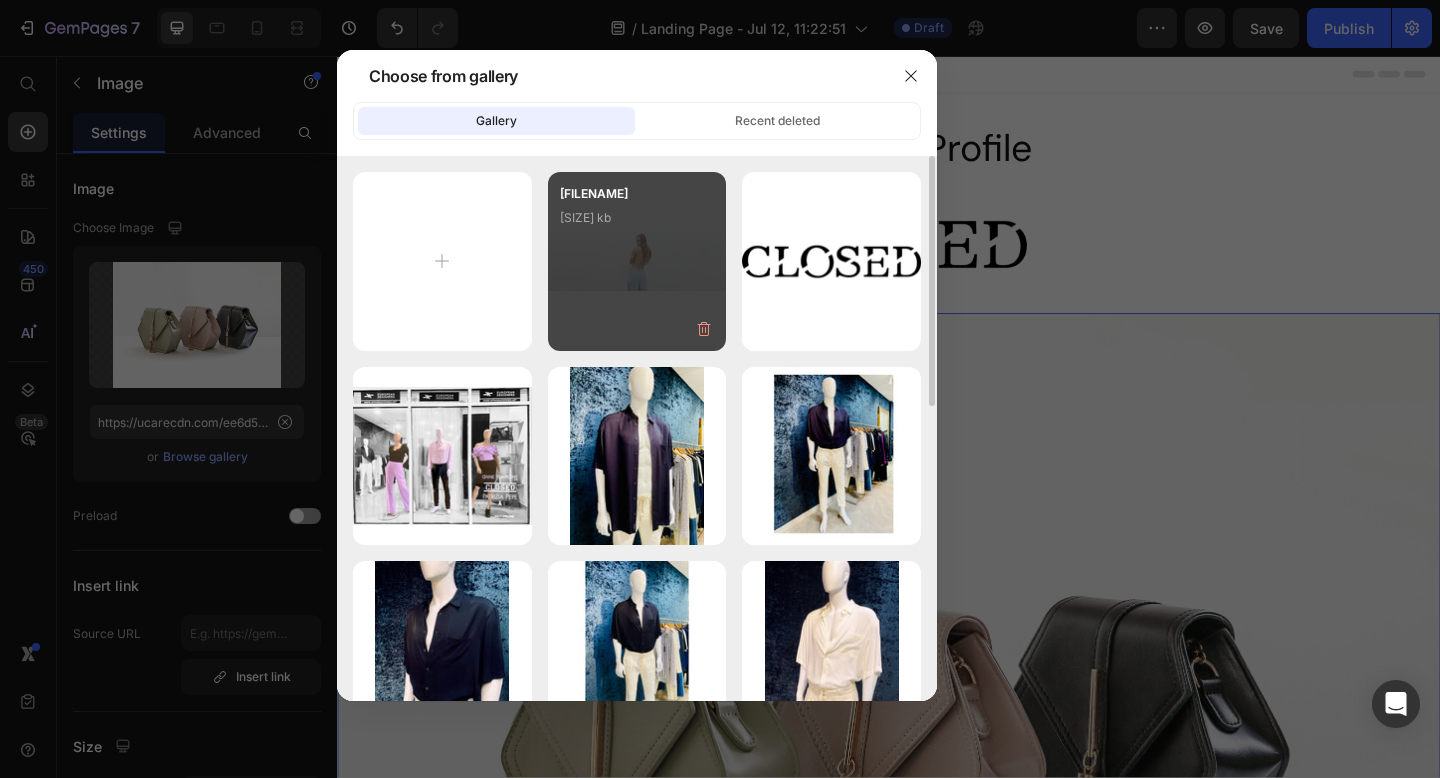 click on "[FILENAME] [SIZE] kb" at bounding box center (637, 224) 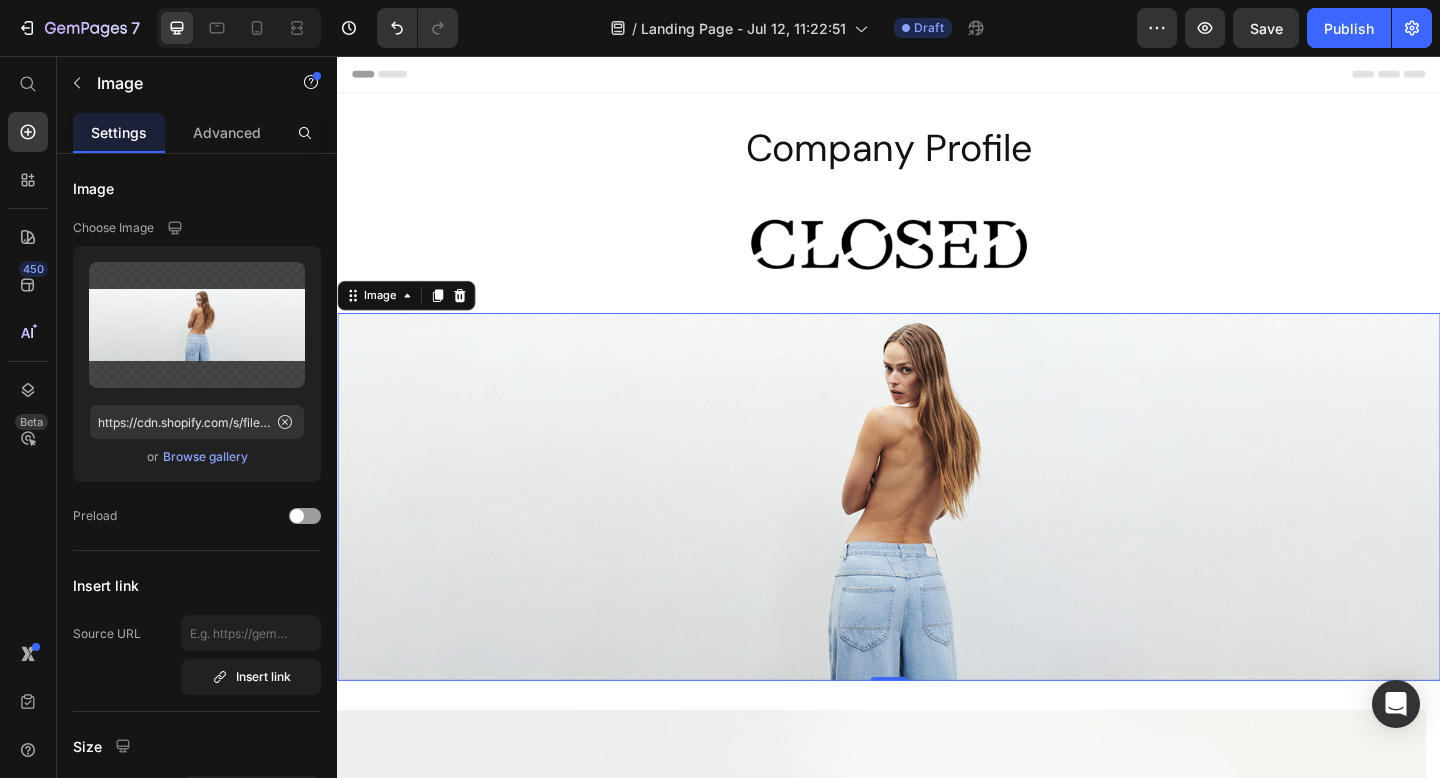 scroll, scrollTop: 348, scrollLeft: 0, axis: vertical 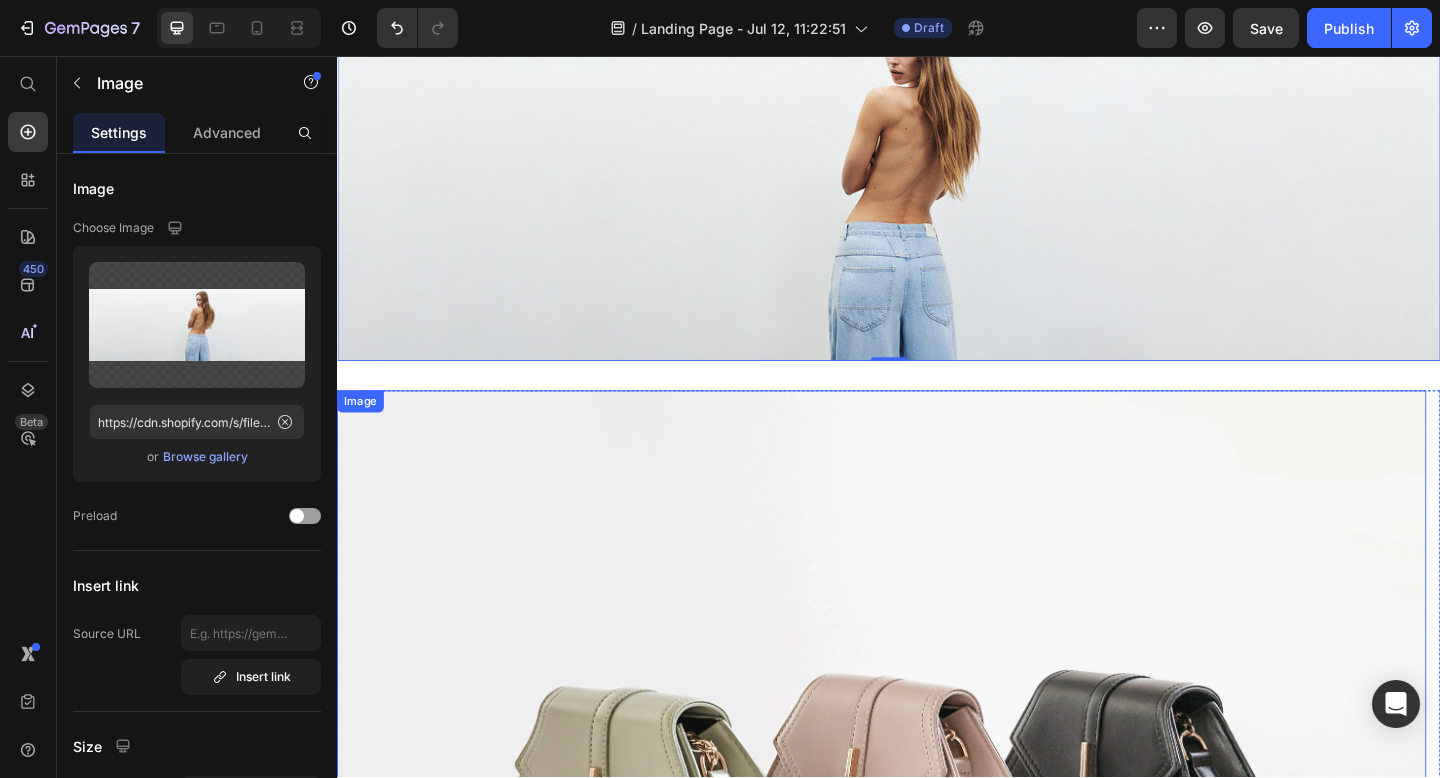 click at bounding box center [929, 864] 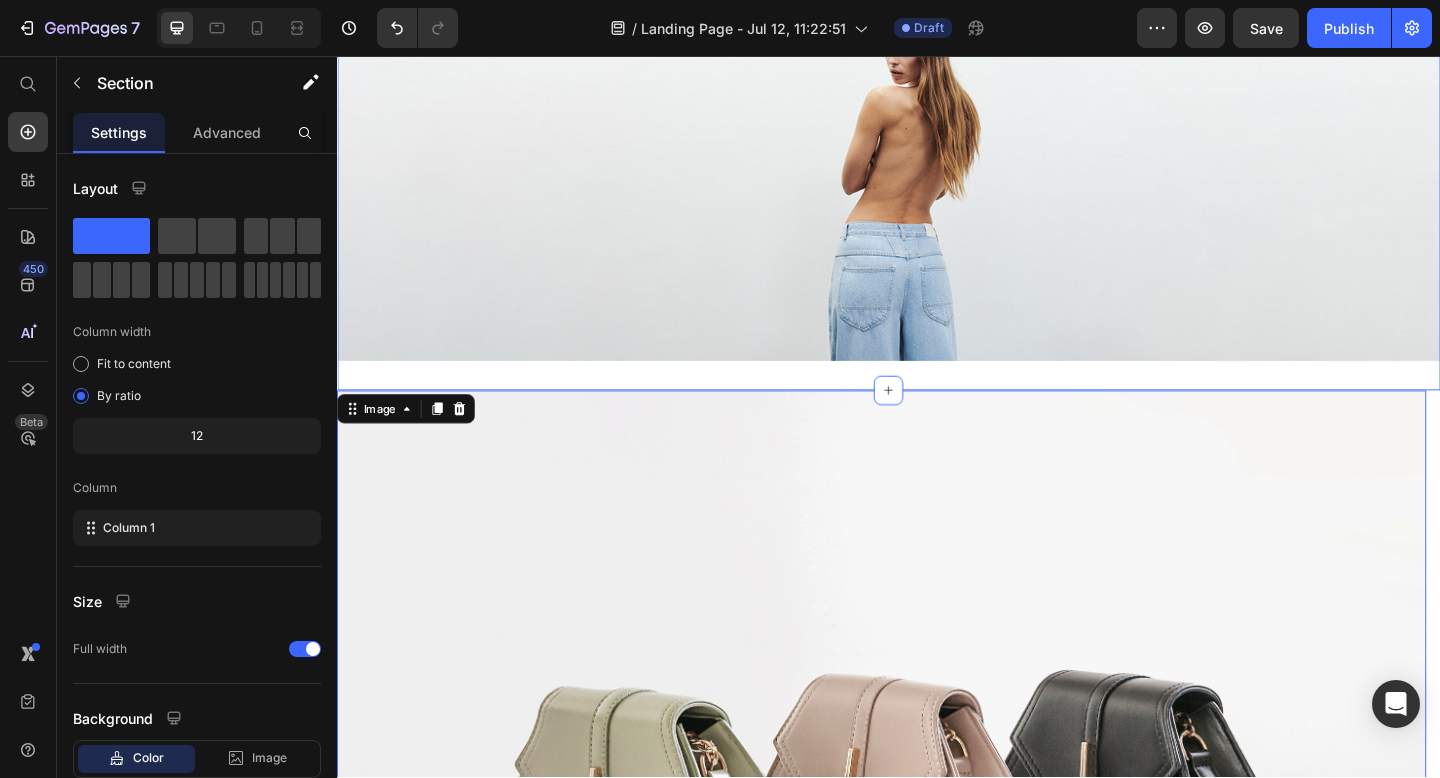 click on "Company Profile  Heading Image Image Section 1" at bounding box center [937, 84] 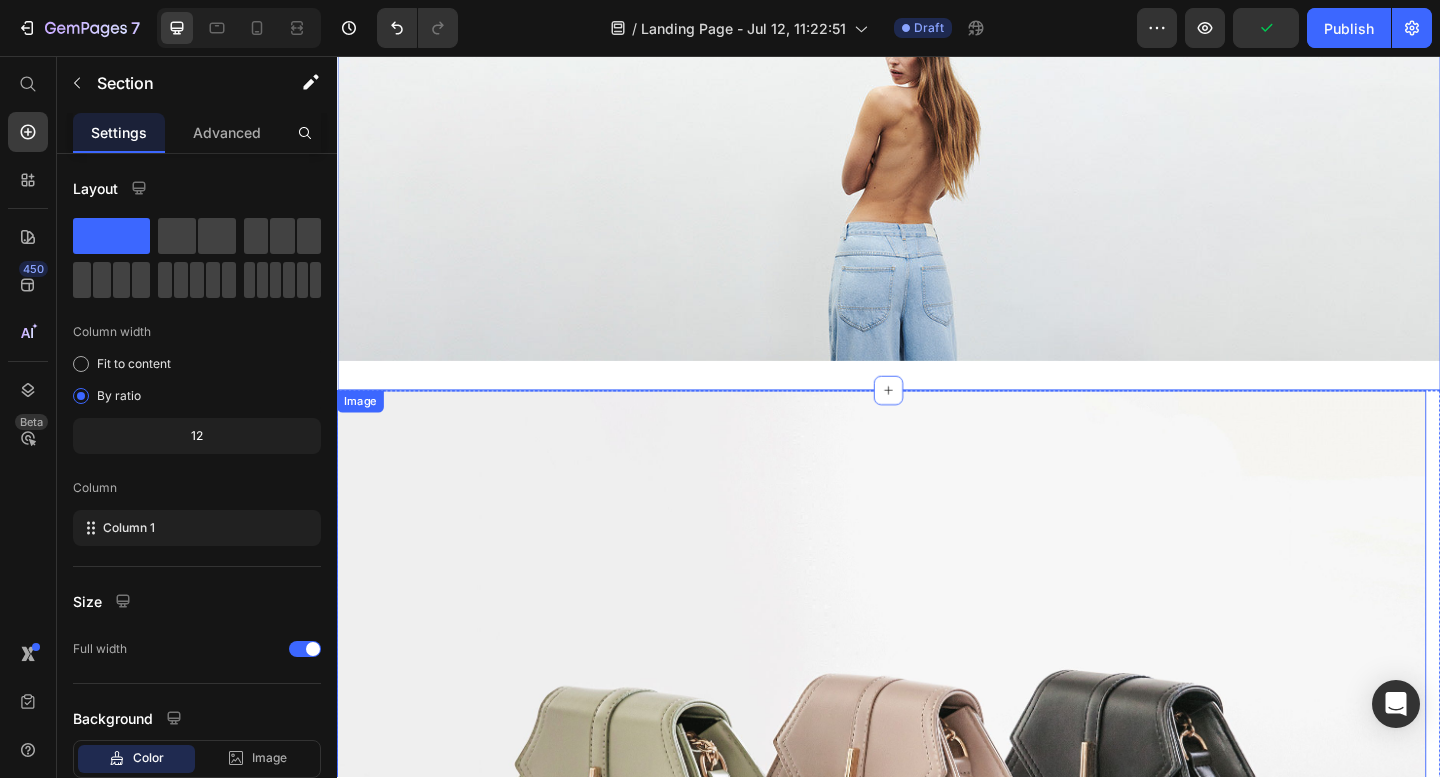 click at bounding box center [929, 864] 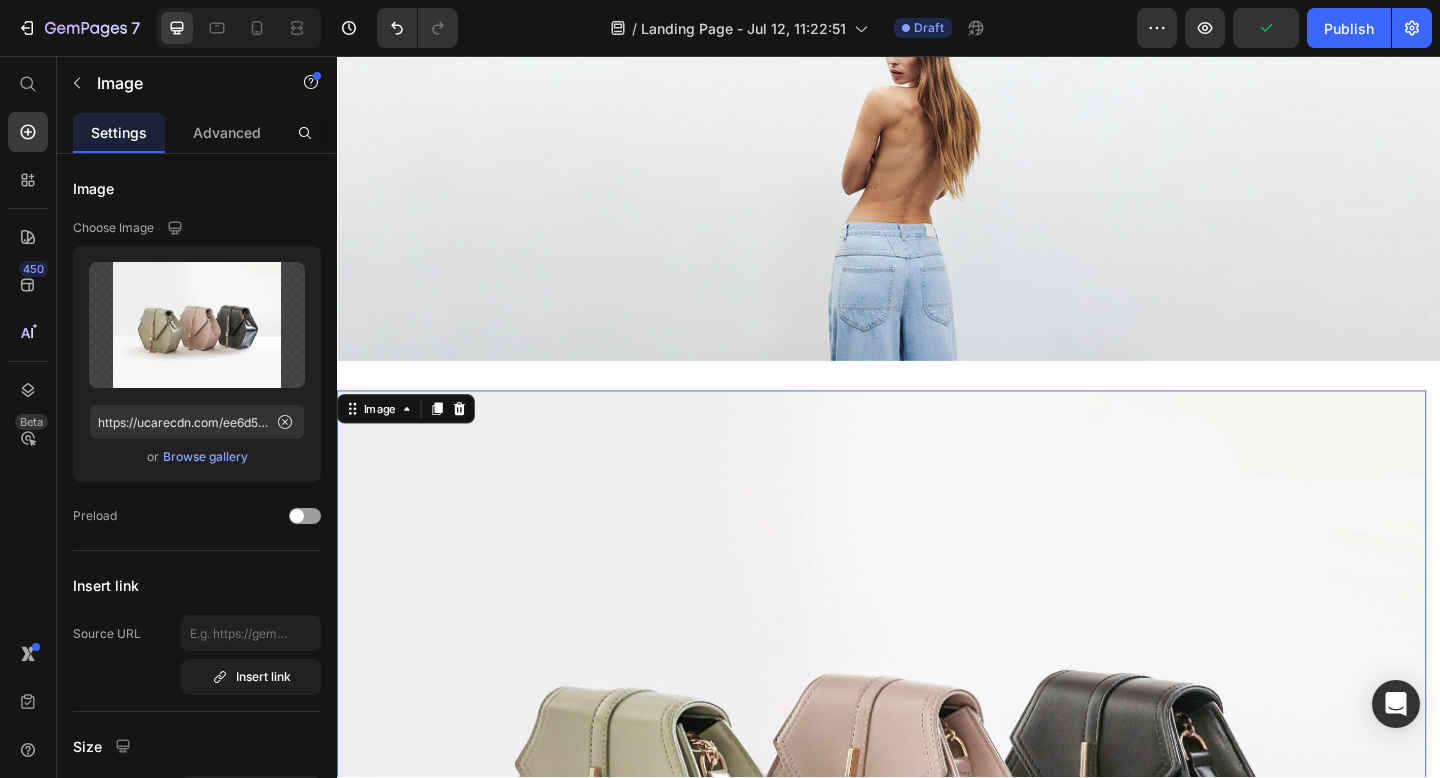 scroll, scrollTop: 344, scrollLeft: 0, axis: vertical 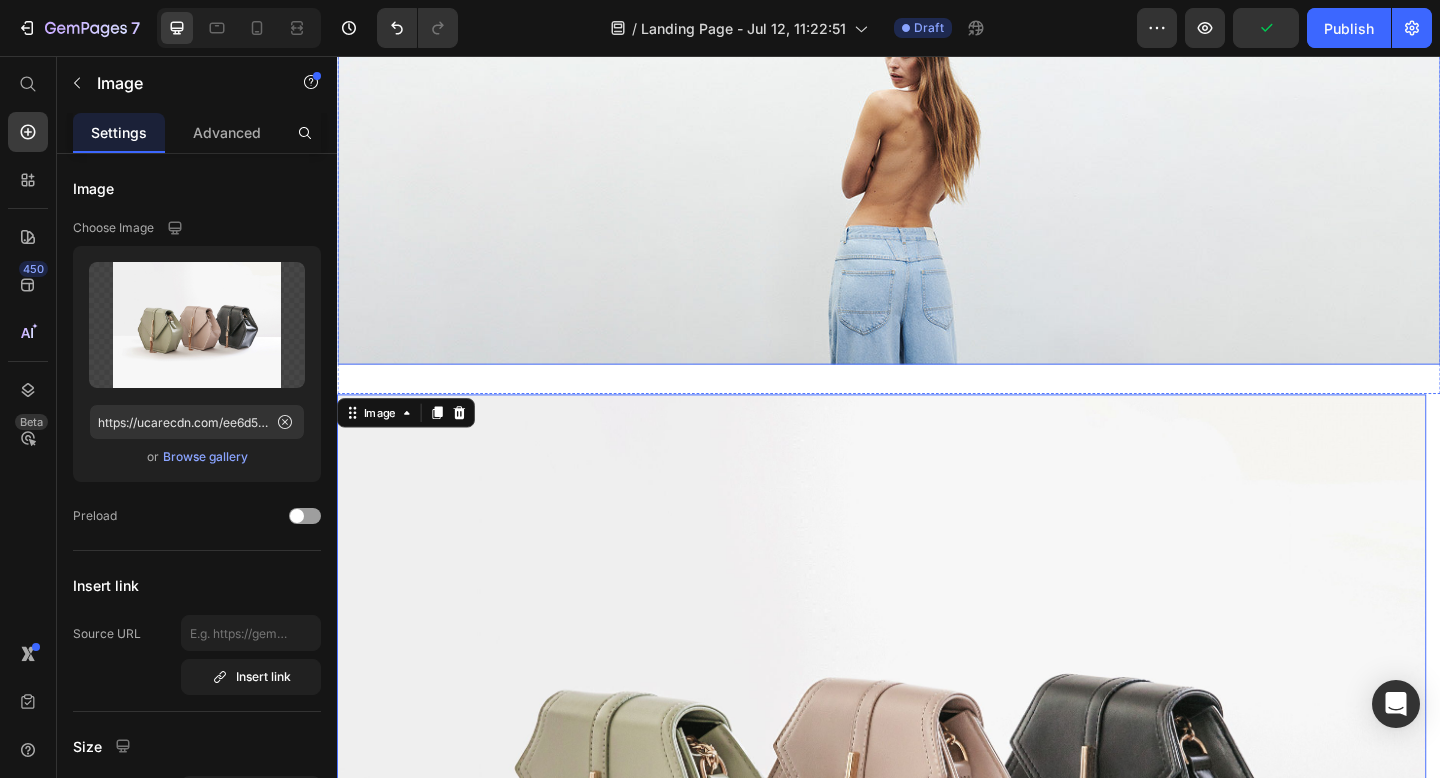 click on "Company Profile  Heading Image Image Section 1" at bounding box center (937, 88) 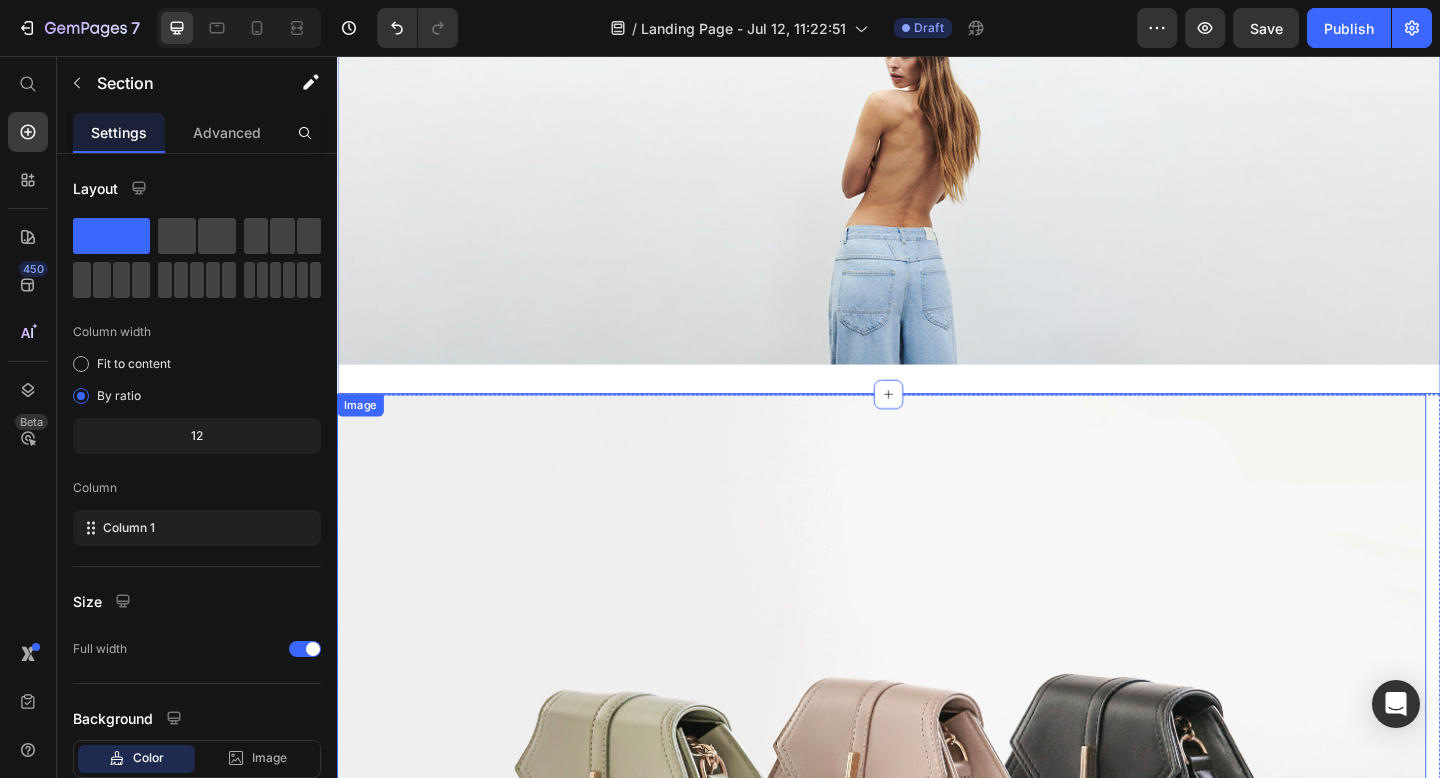 click at bounding box center [929, 868] 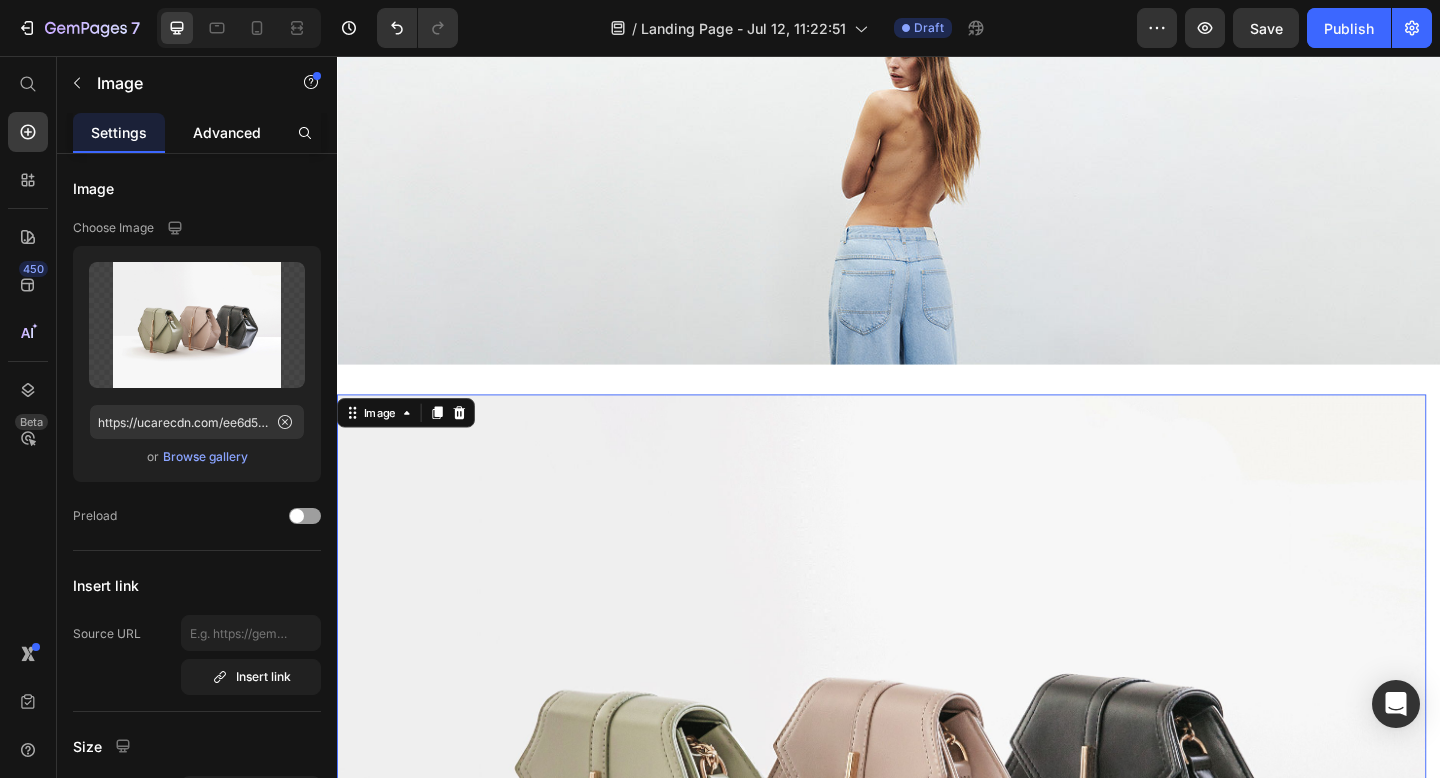 drag, startPoint x: 266, startPoint y: 142, endPoint x: 254, endPoint y: 141, distance: 12.0415945 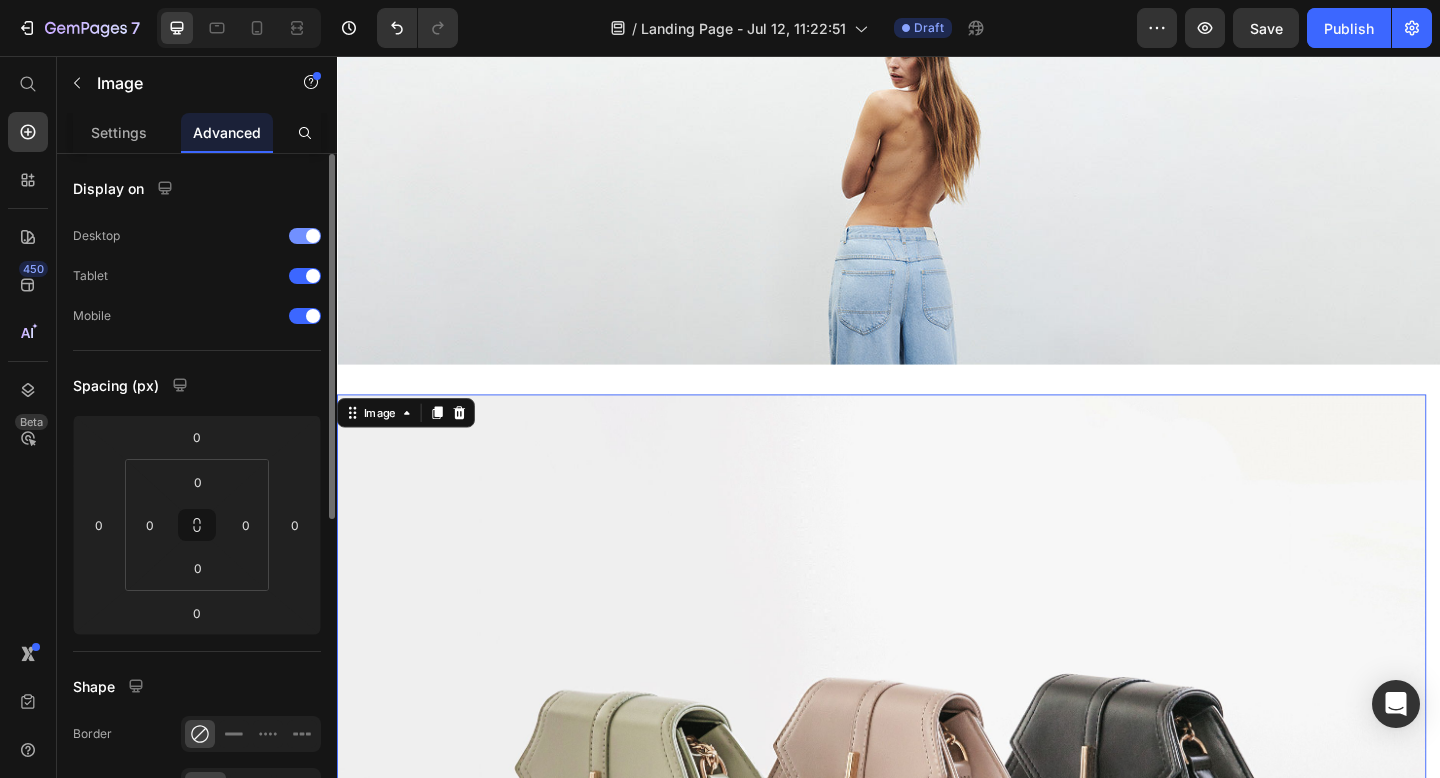 drag, startPoint x: 298, startPoint y: 236, endPoint x: 299, endPoint y: 248, distance: 12.0415945 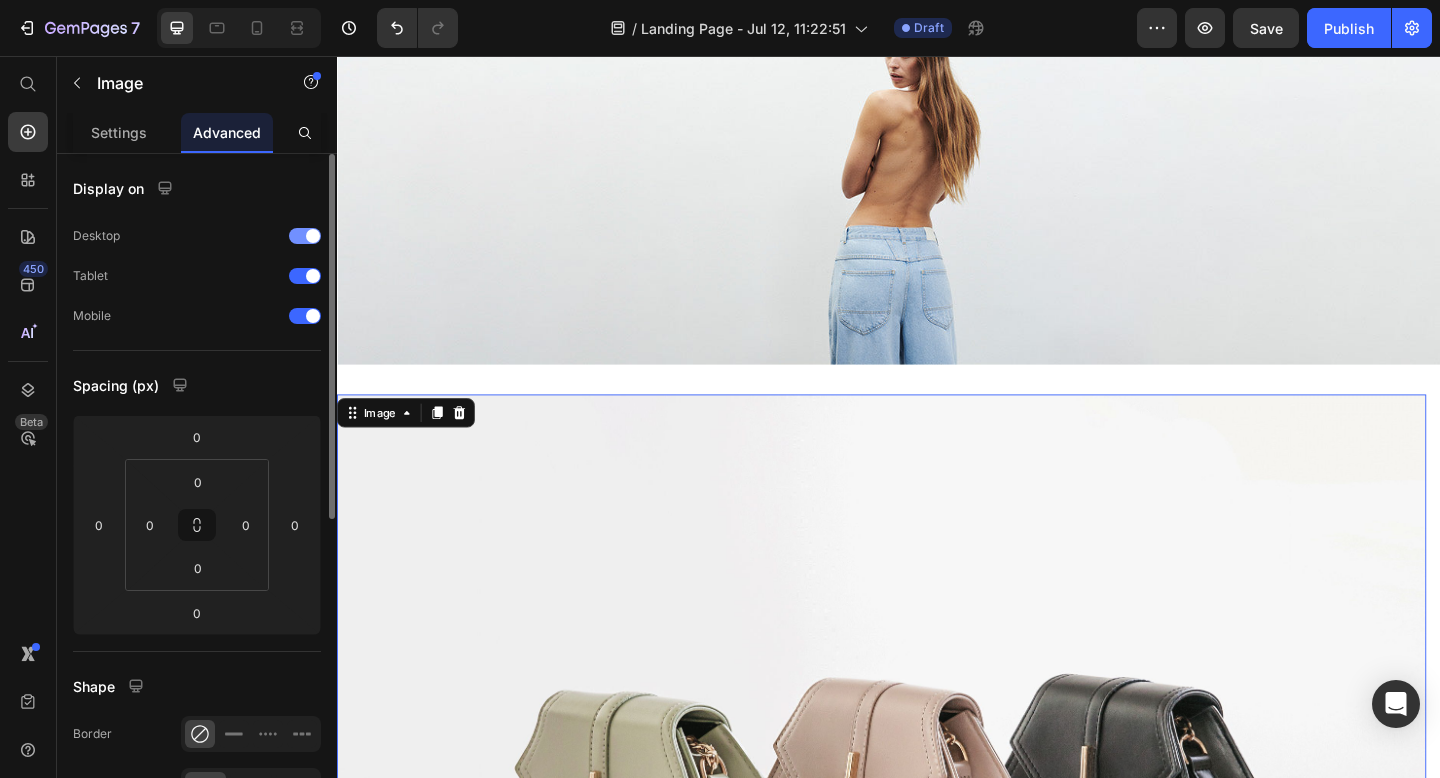 click at bounding box center [305, 236] 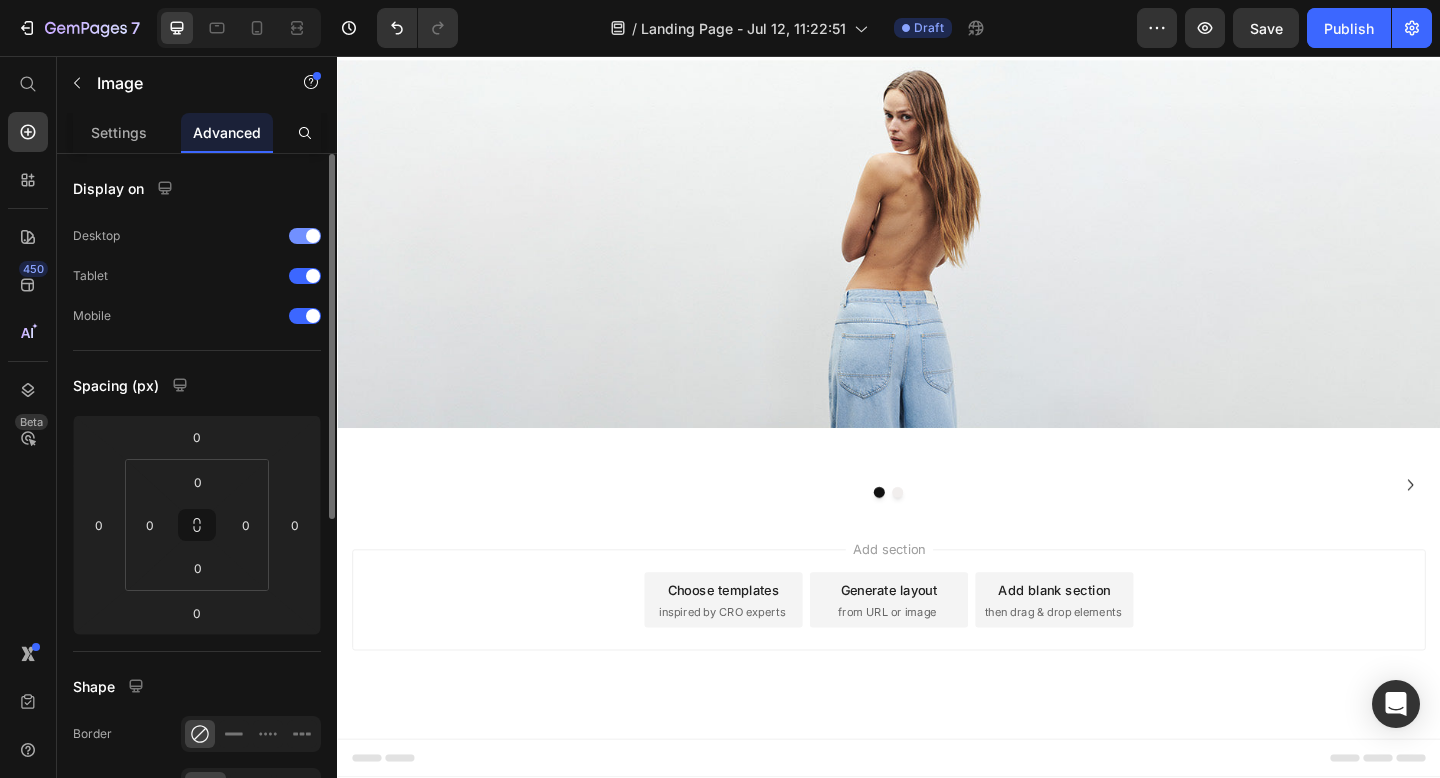 scroll, scrollTop: 268, scrollLeft: 0, axis: vertical 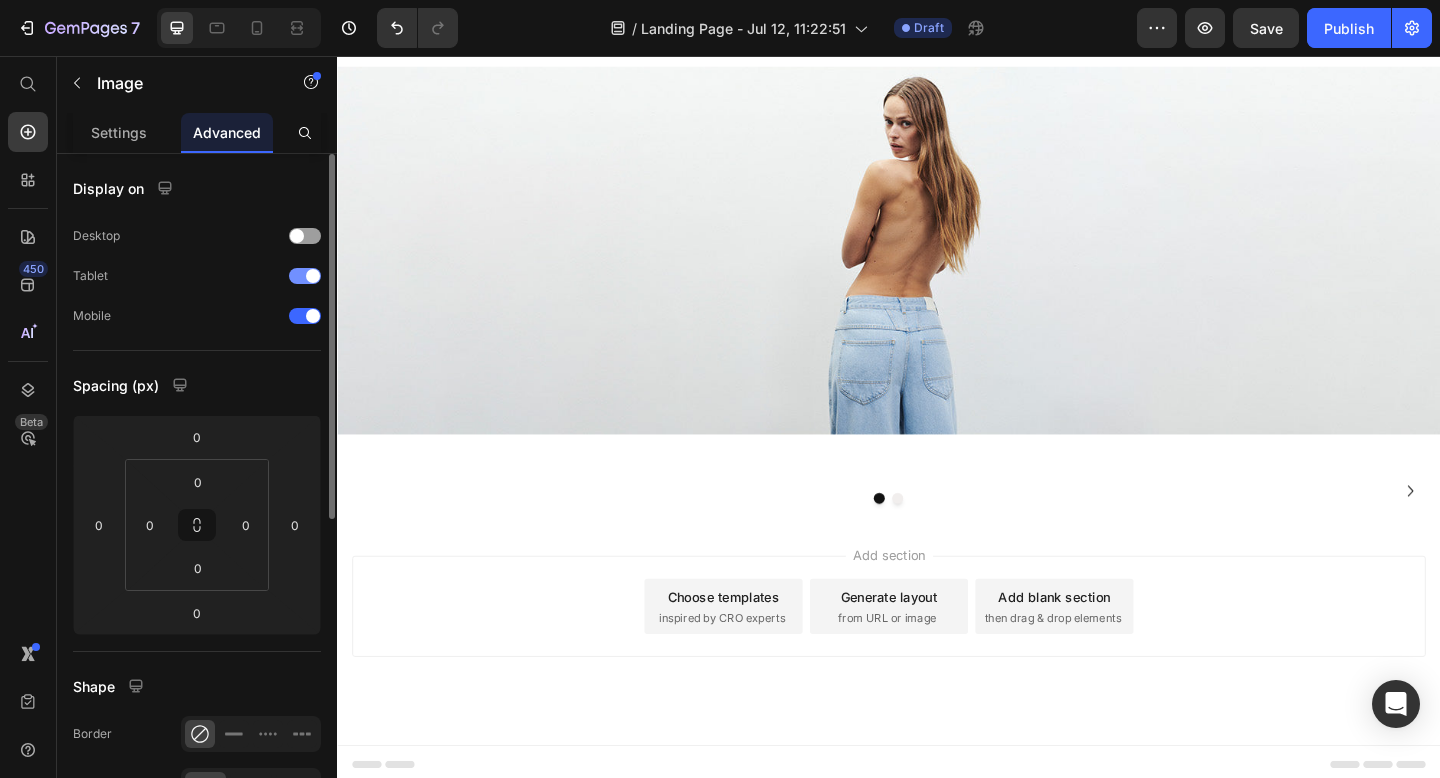 click at bounding box center (313, 276) 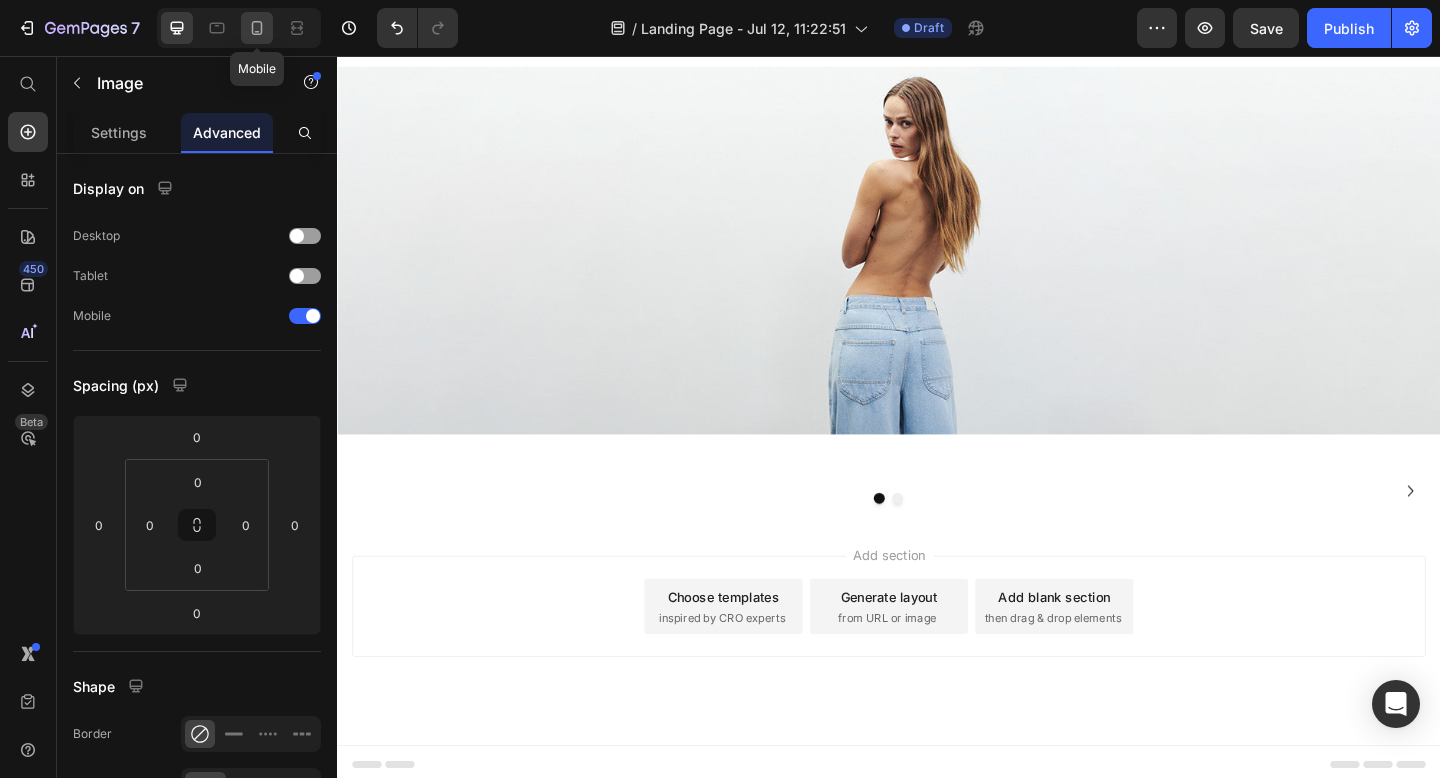 click 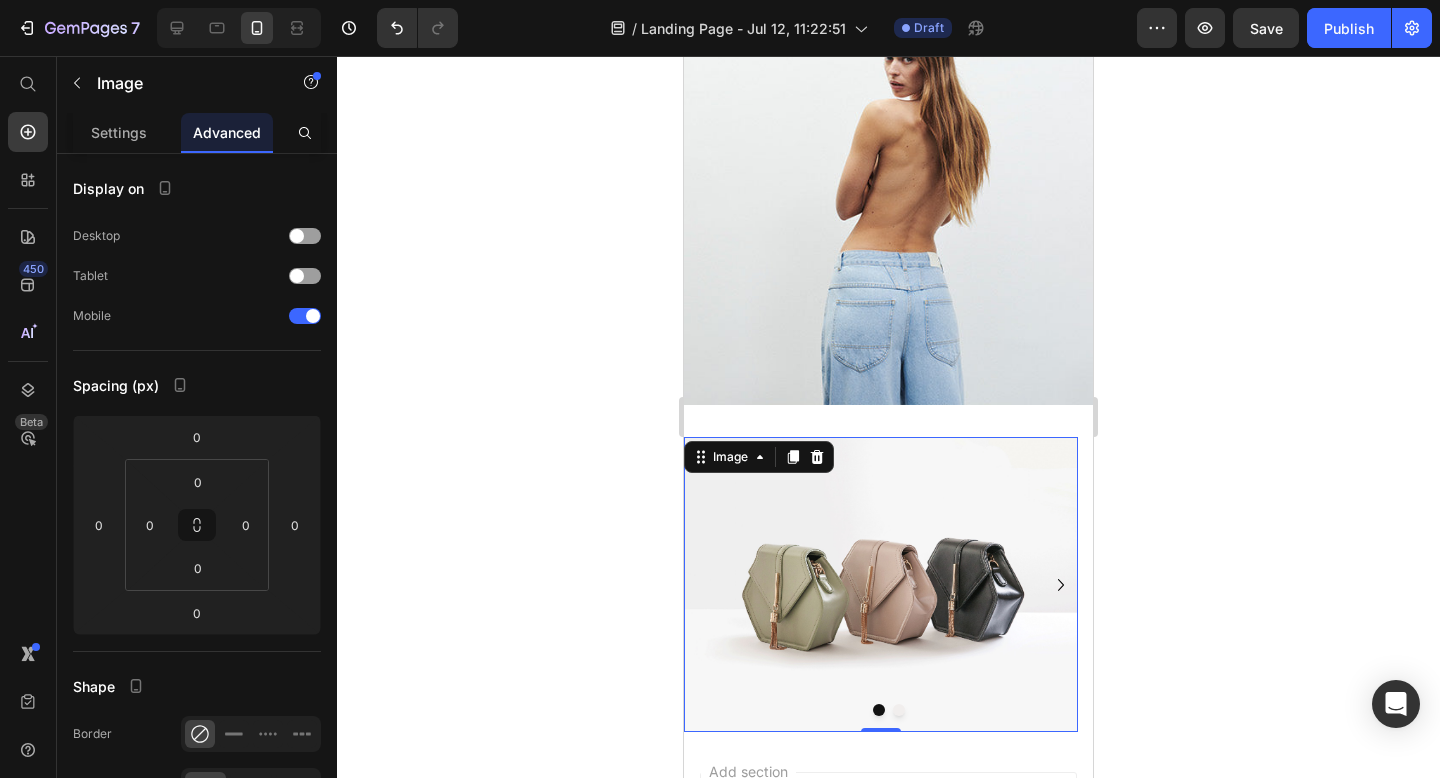 scroll, scrollTop: 593, scrollLeft: 0, axis: vertical 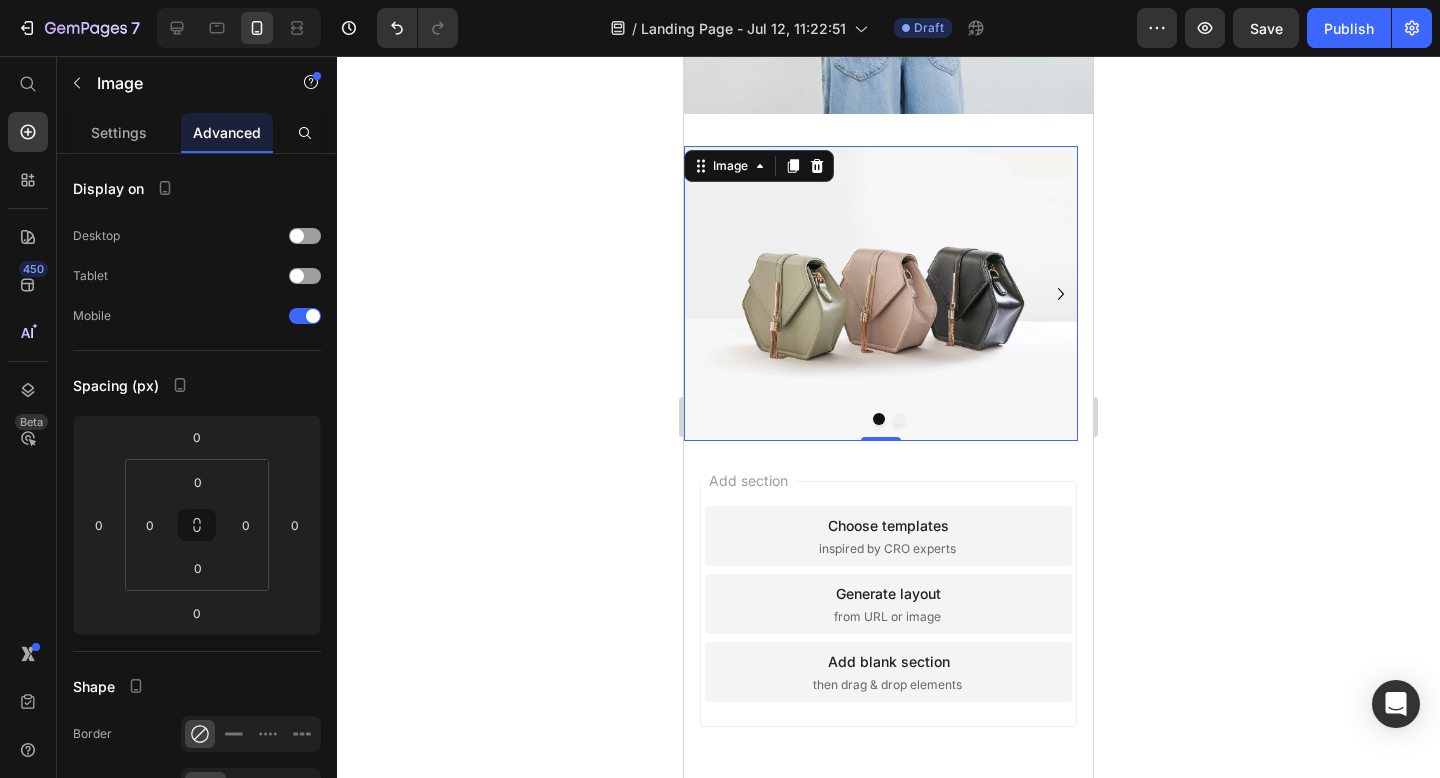 click at bounding box center (881, 294) 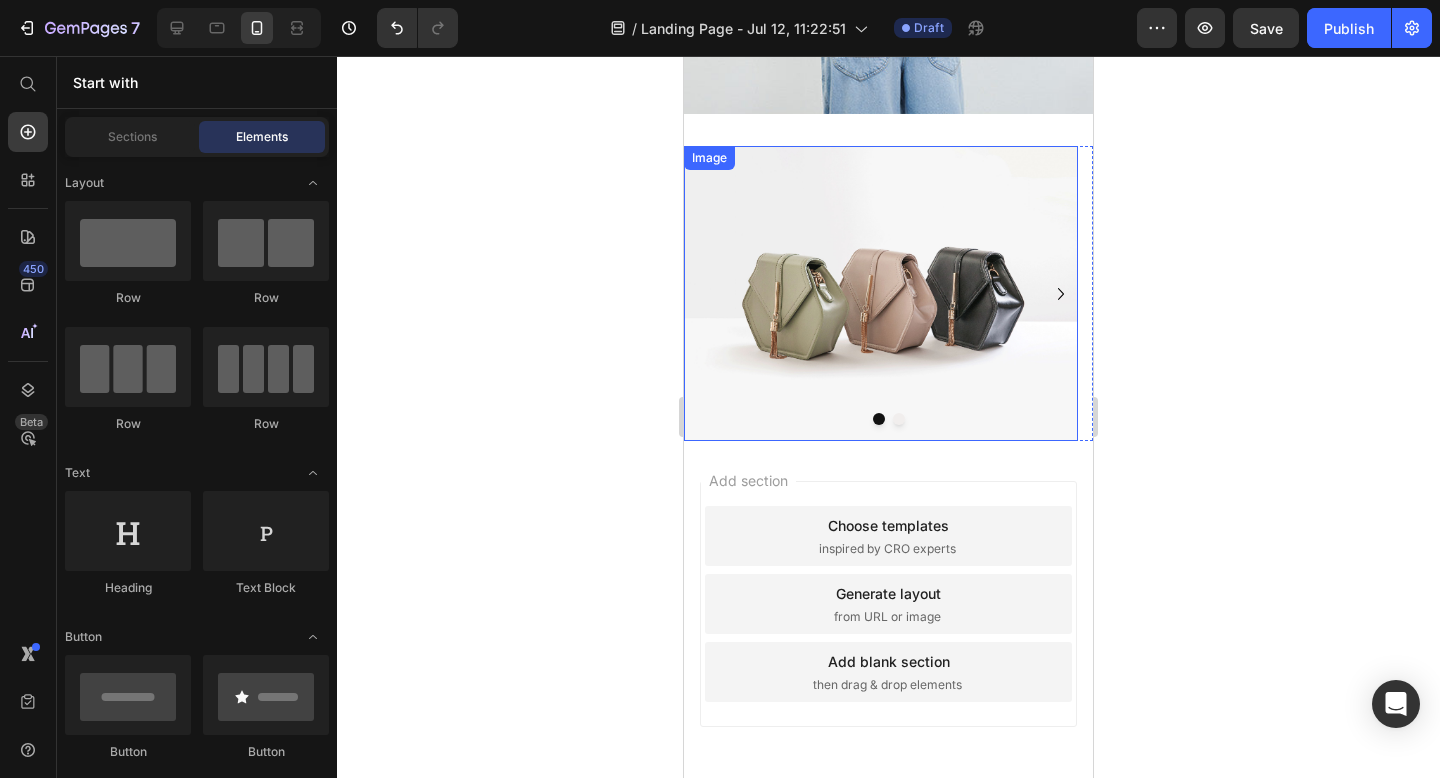 click at bounding box center (881, 294) 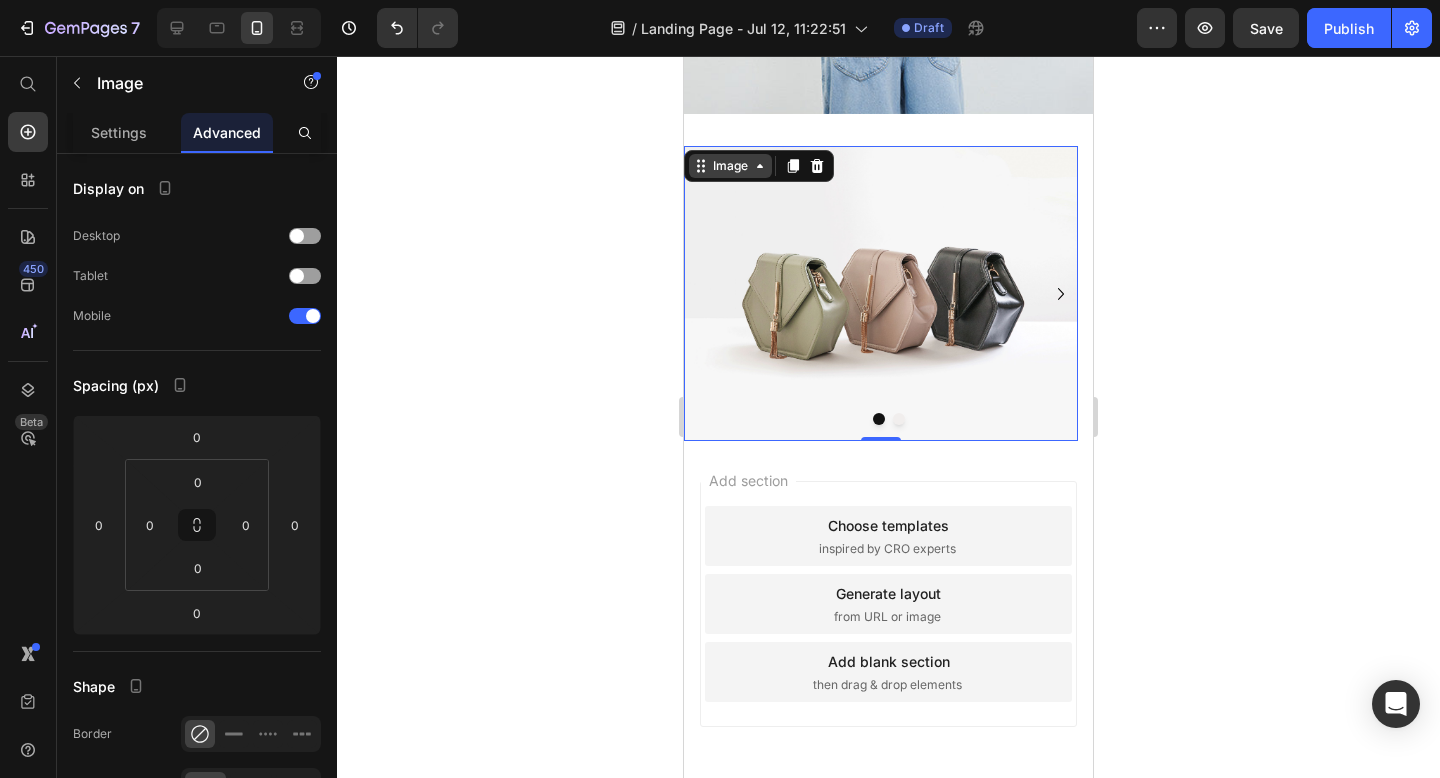 click on "Image" at bounding box center (730, 166) 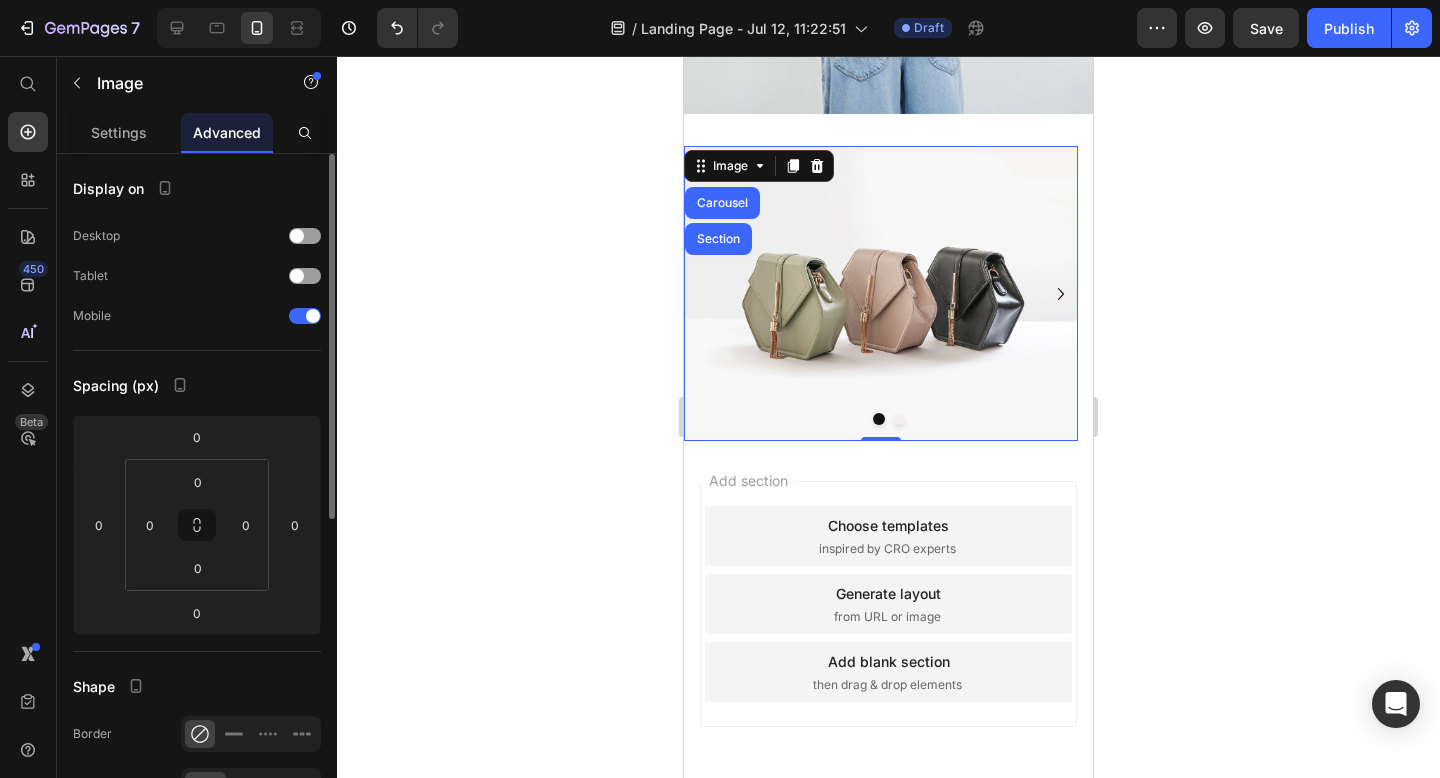 click on "Settings" at bounding box center (119, 132) 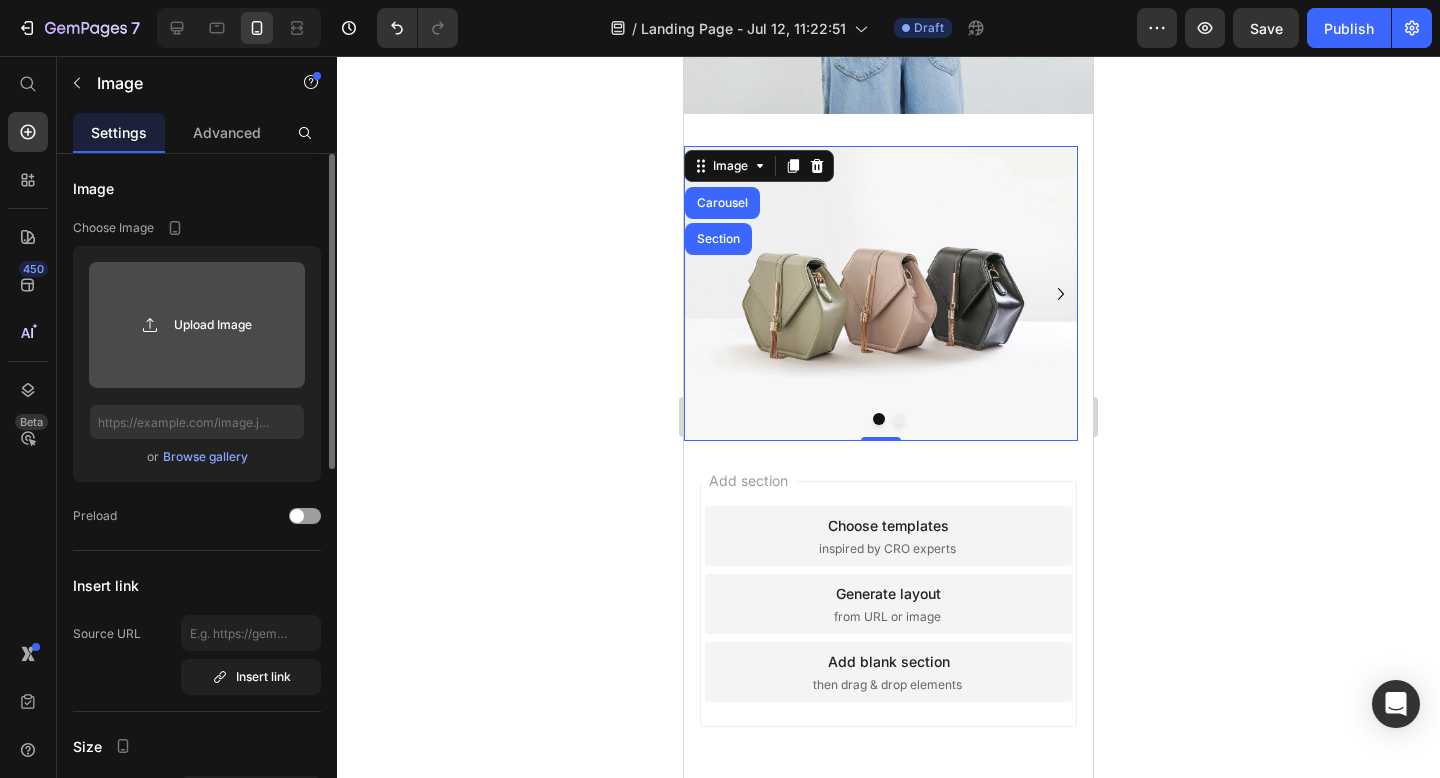 click 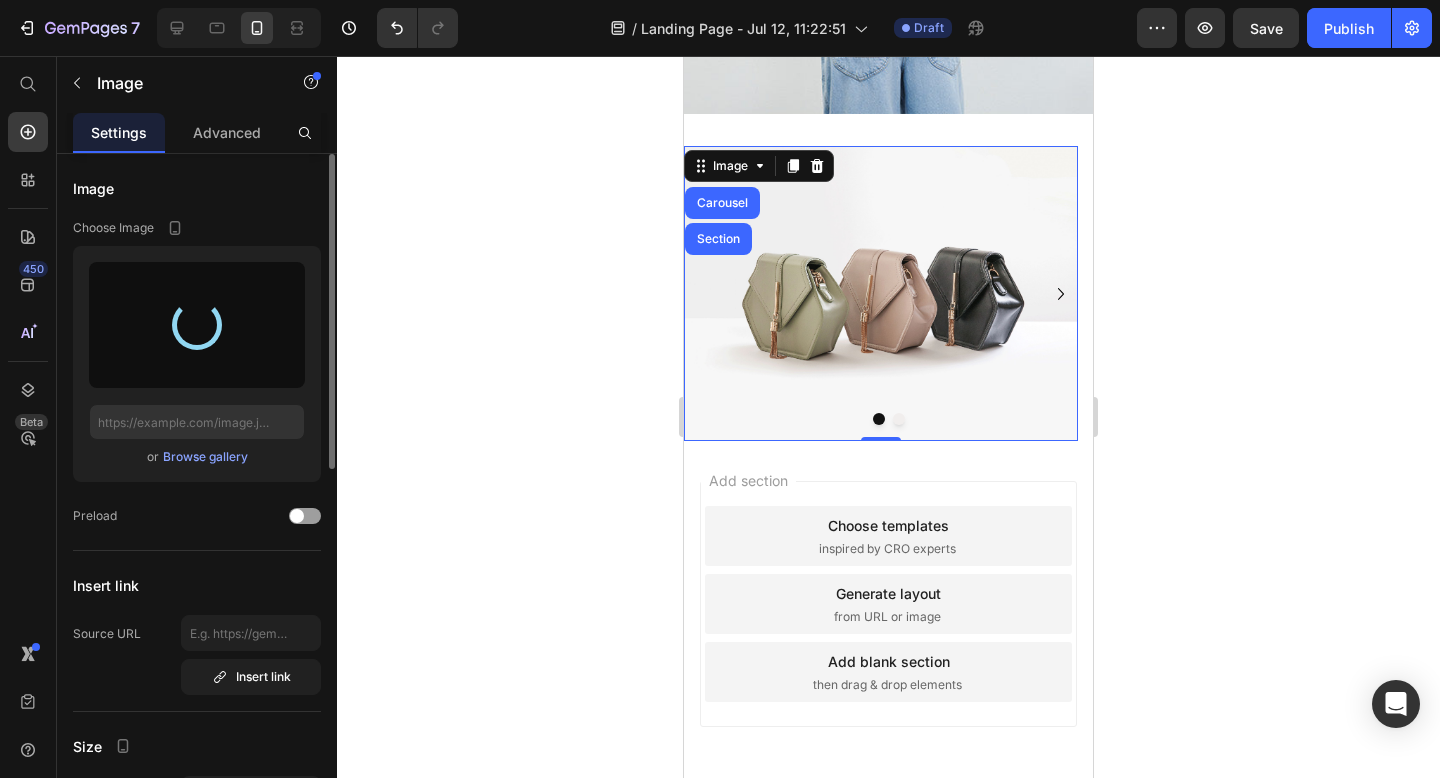 type on "https://cdn.shopify.com/s/files/1/0988/7792/files/gempages_525123858433311775-7c215aa1-ea71-4fb8-a316-8727cda91812.png" 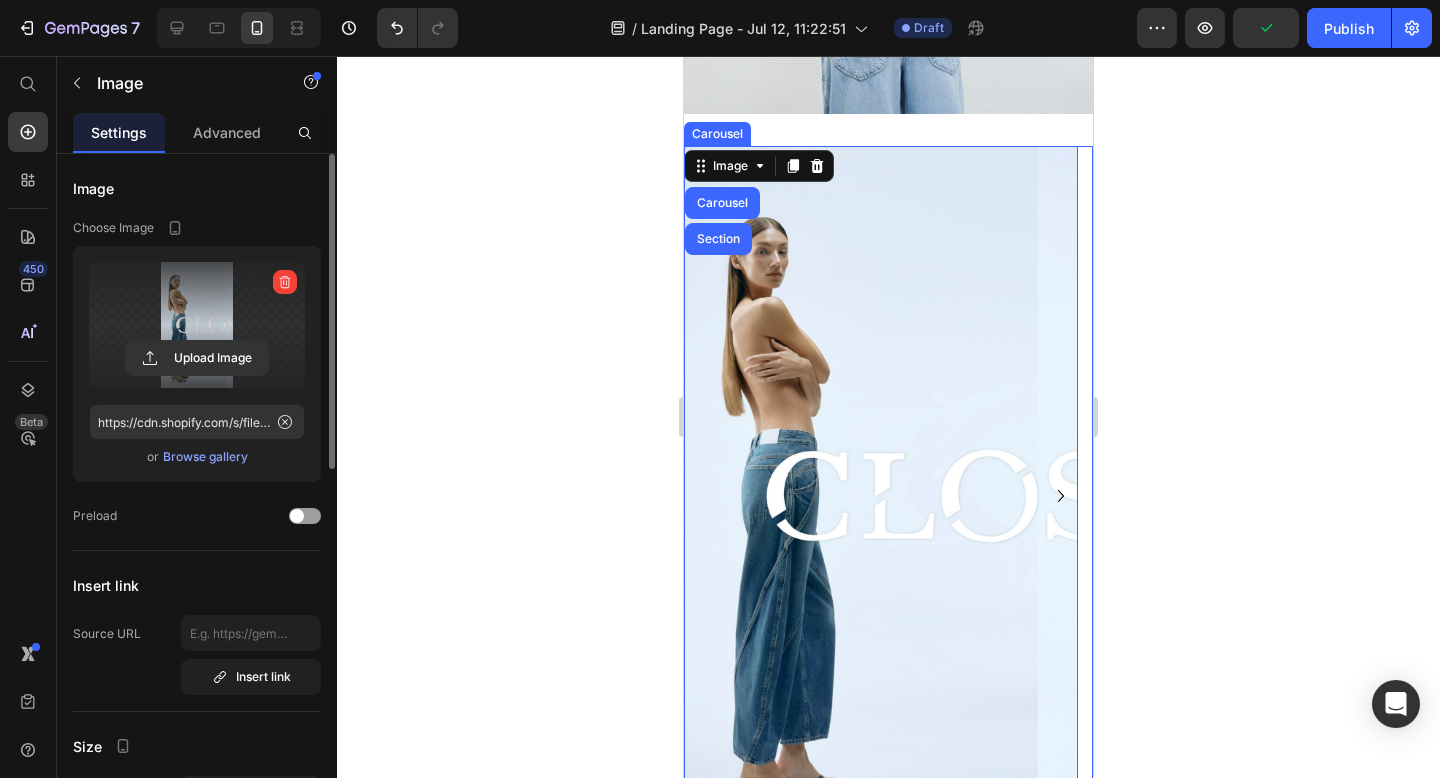 click 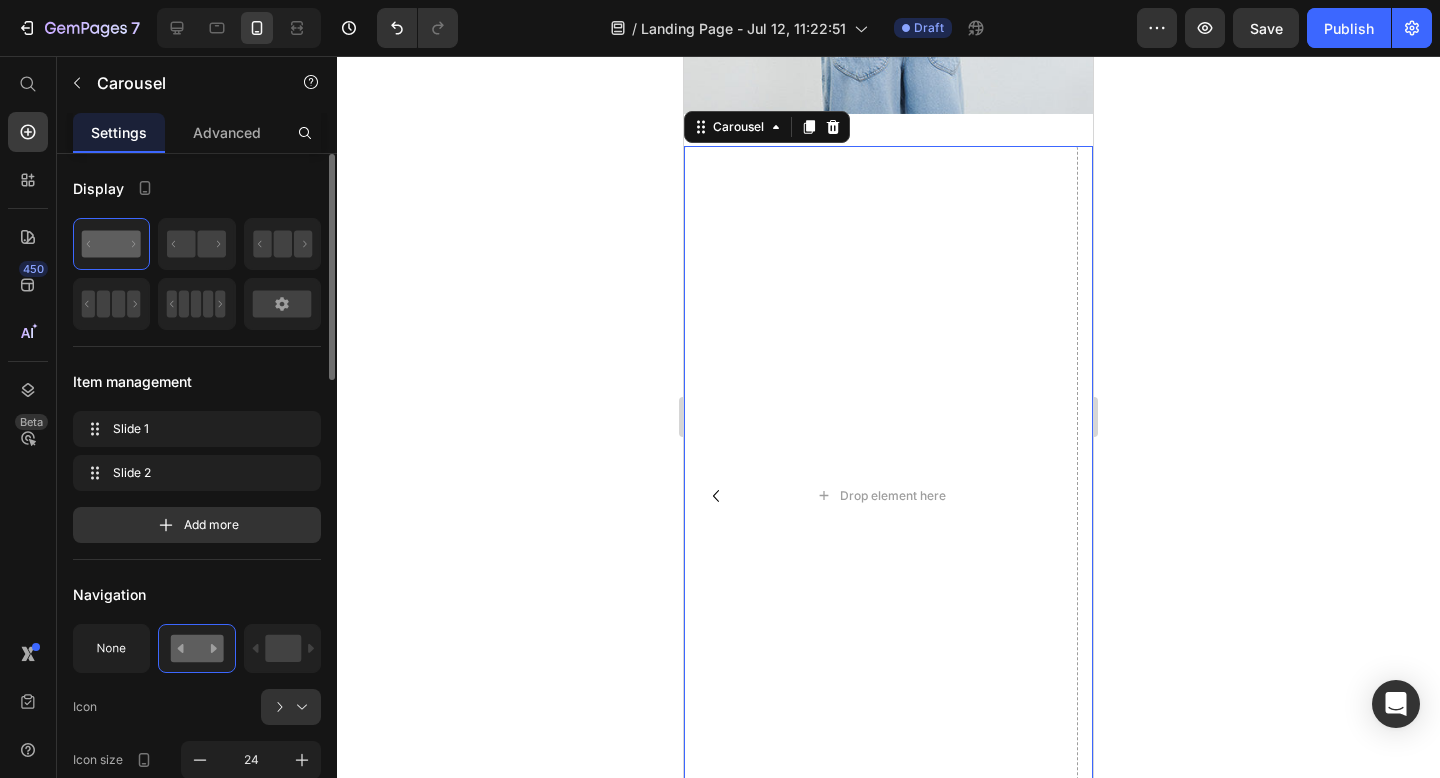 click 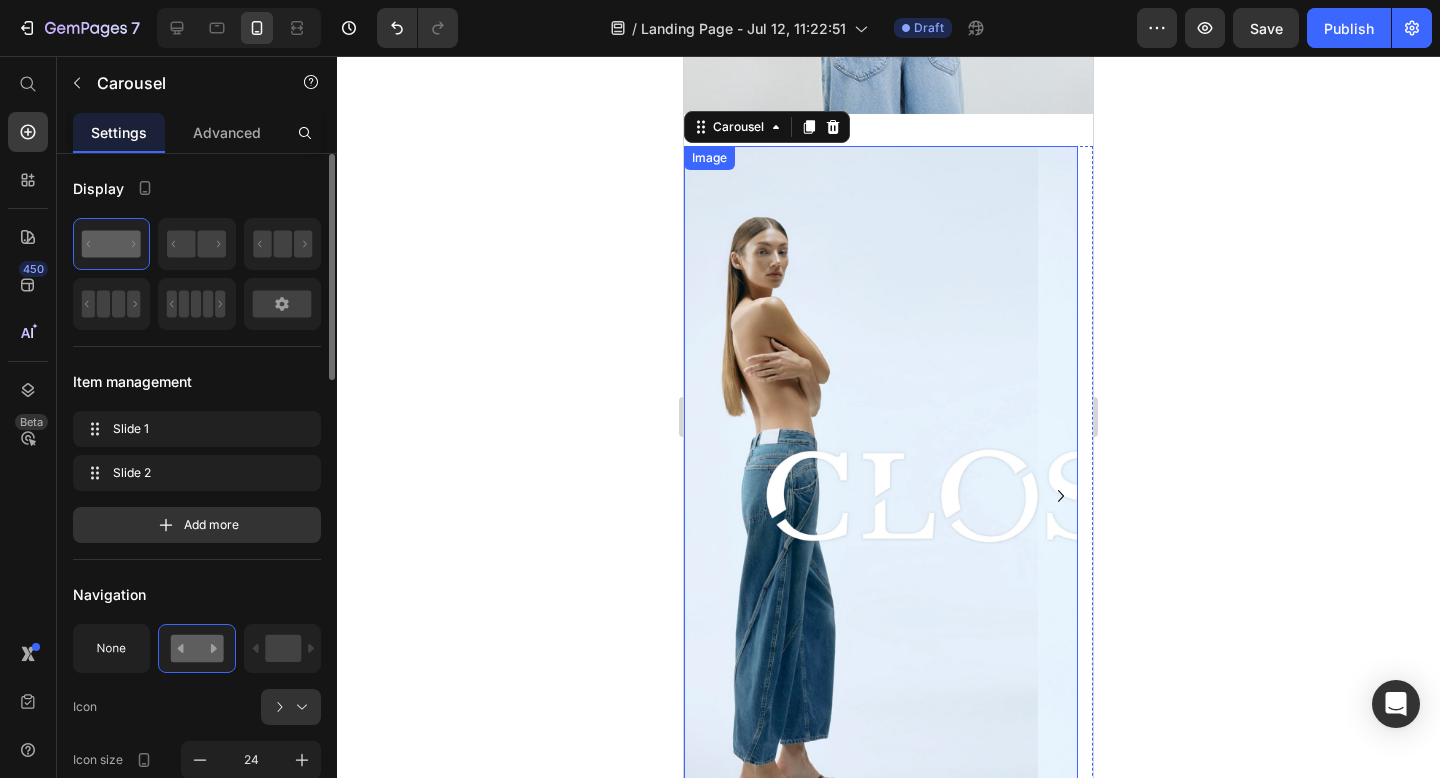 click at bounding box center (881, 496) 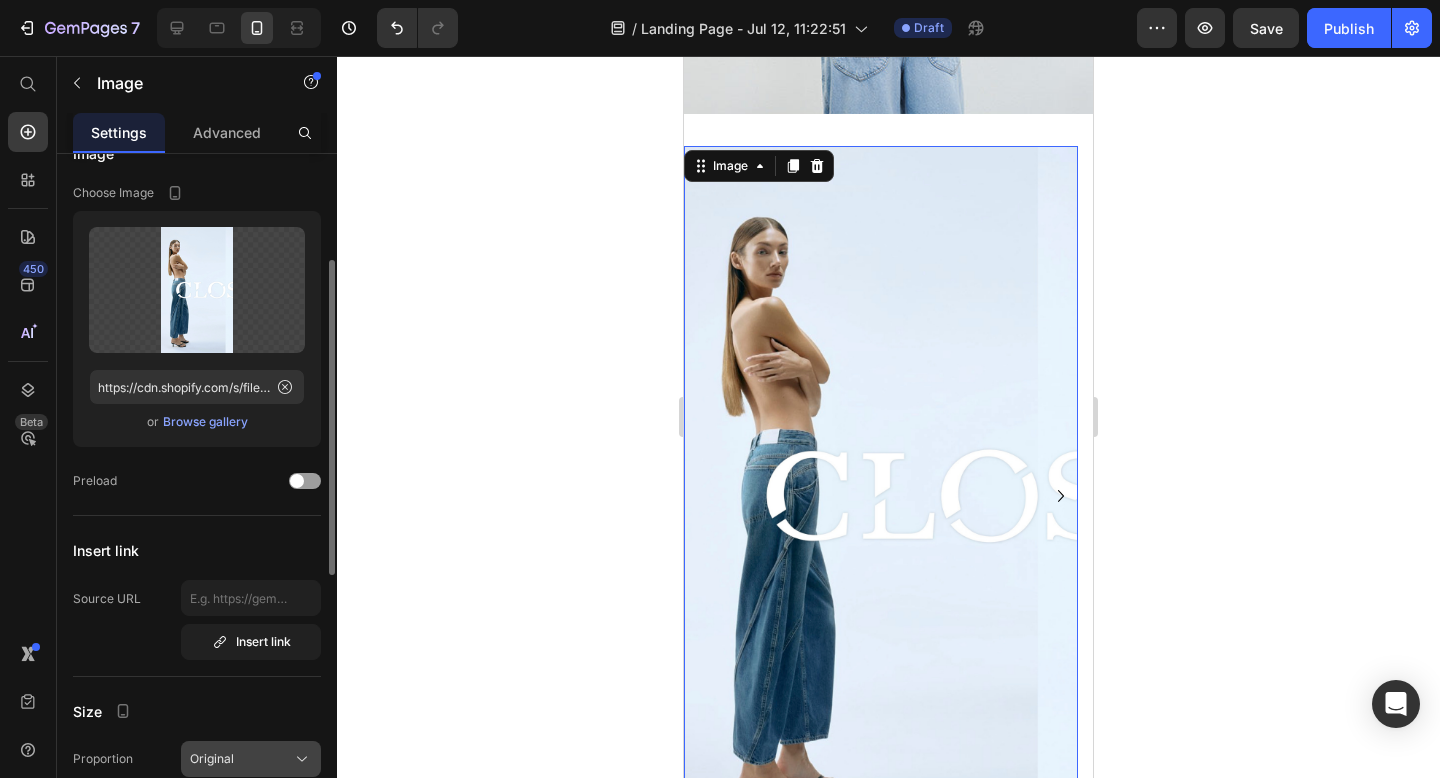 scroll, scrollTop: 403, scrollLeft: 0, axis: vertical 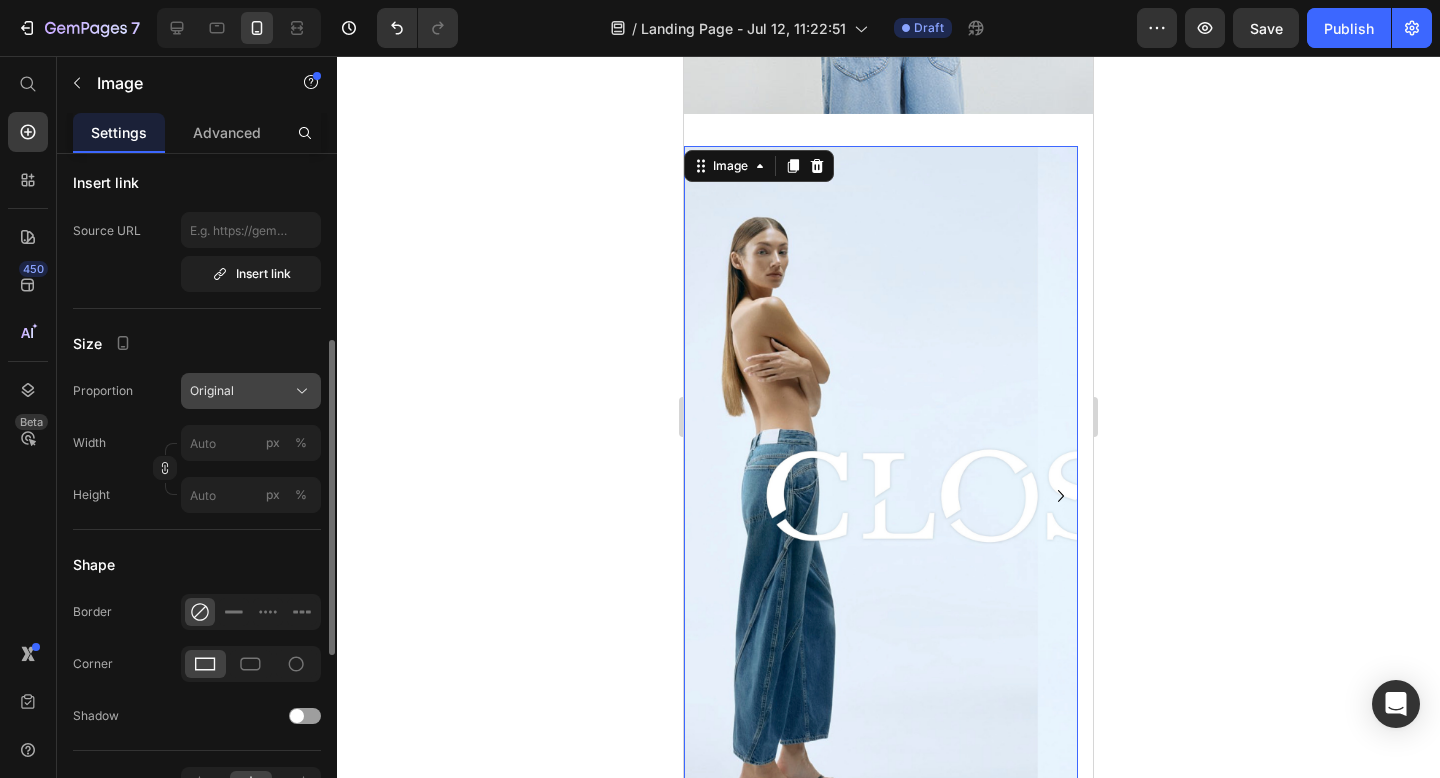 click on "Original" at bounding box center (251, 391) 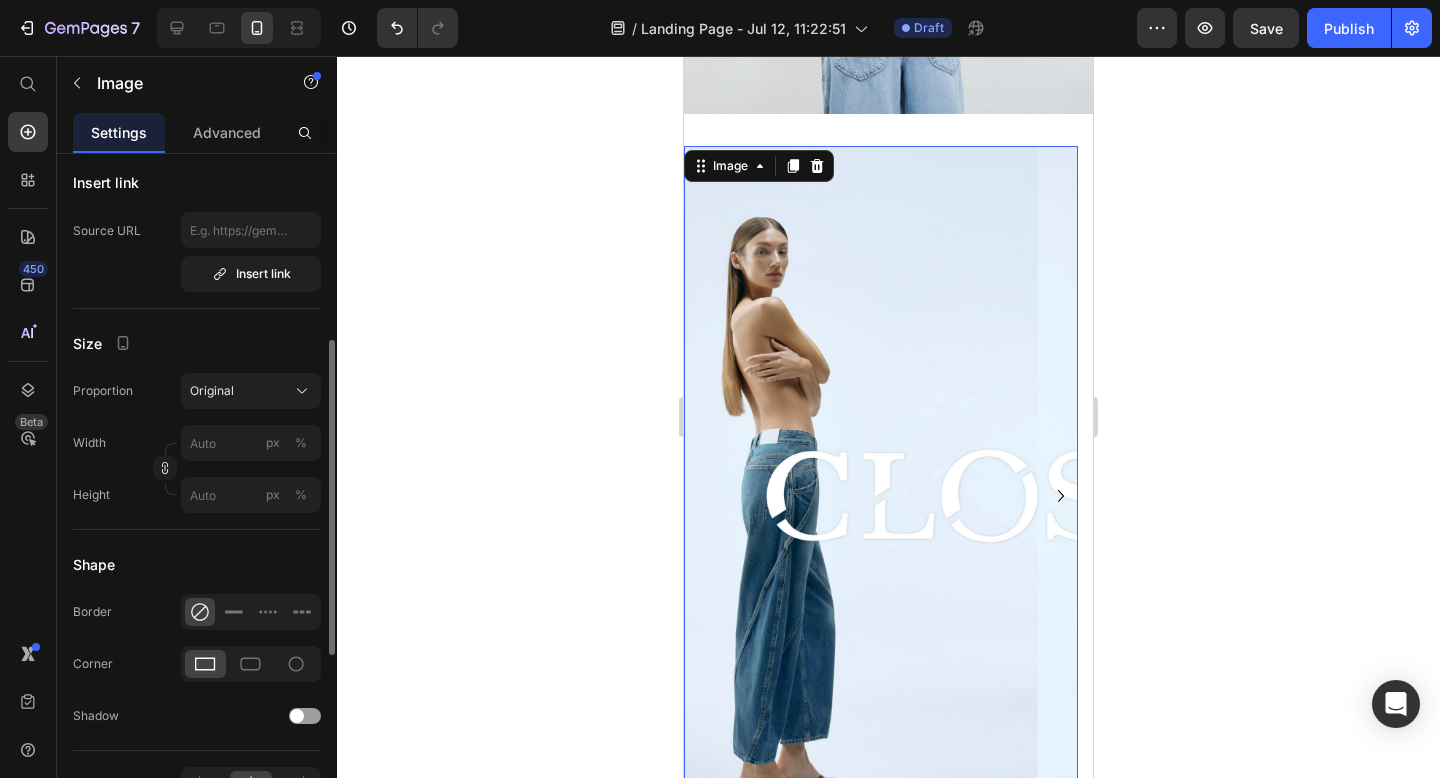 click on "Size" at bounding box center [197, 343] 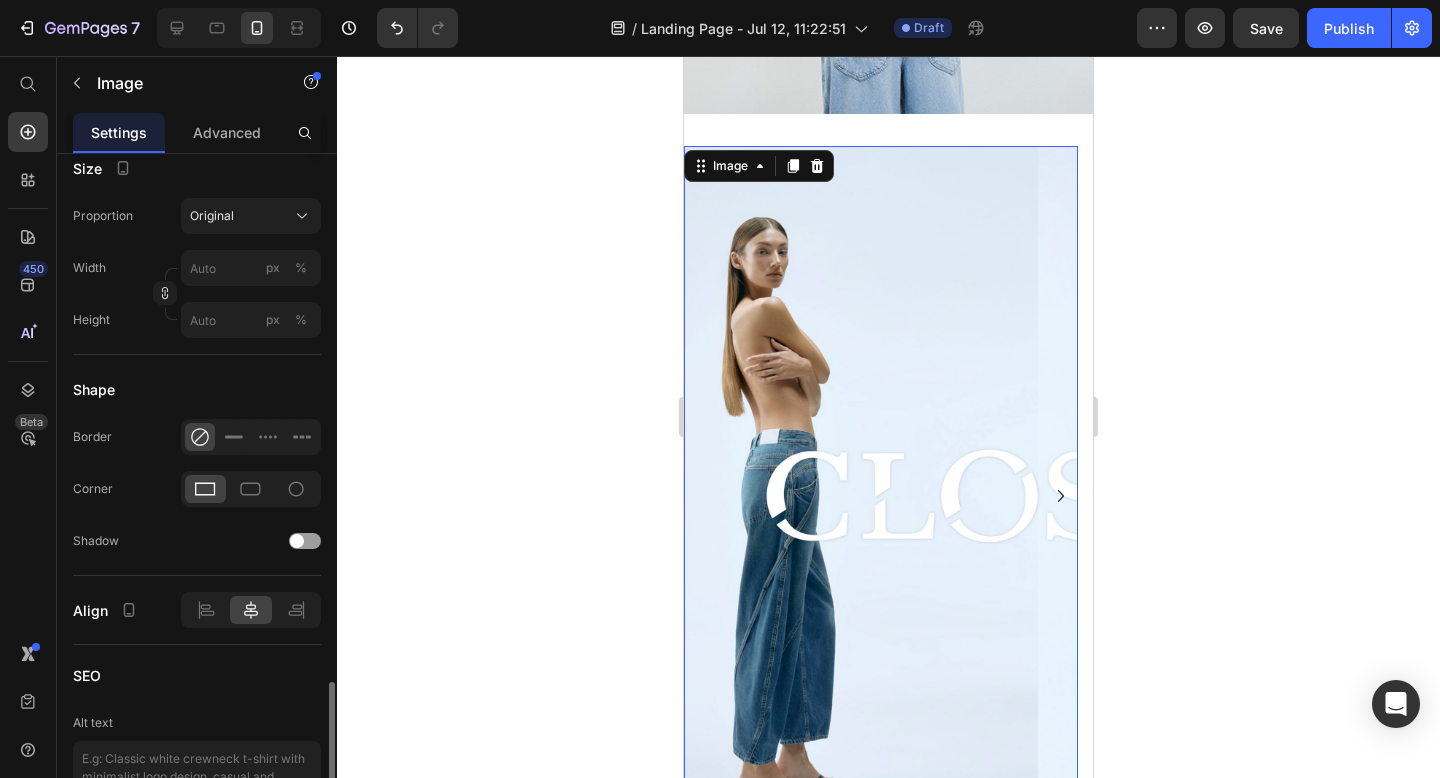 scroll, scrollTop: 790, scrollLeft: 0, axis: vertical 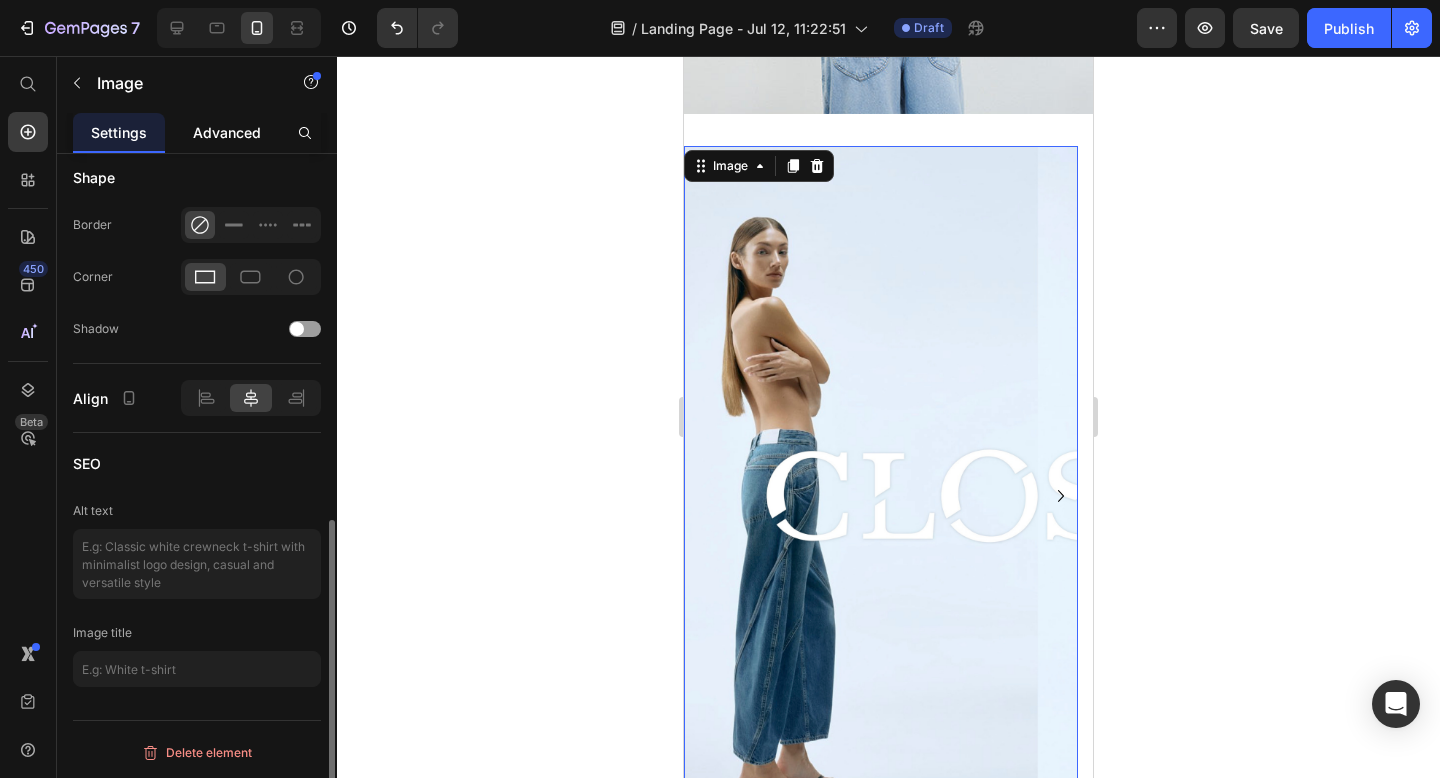 click on "Advanced" at bounding box center (227, 132) 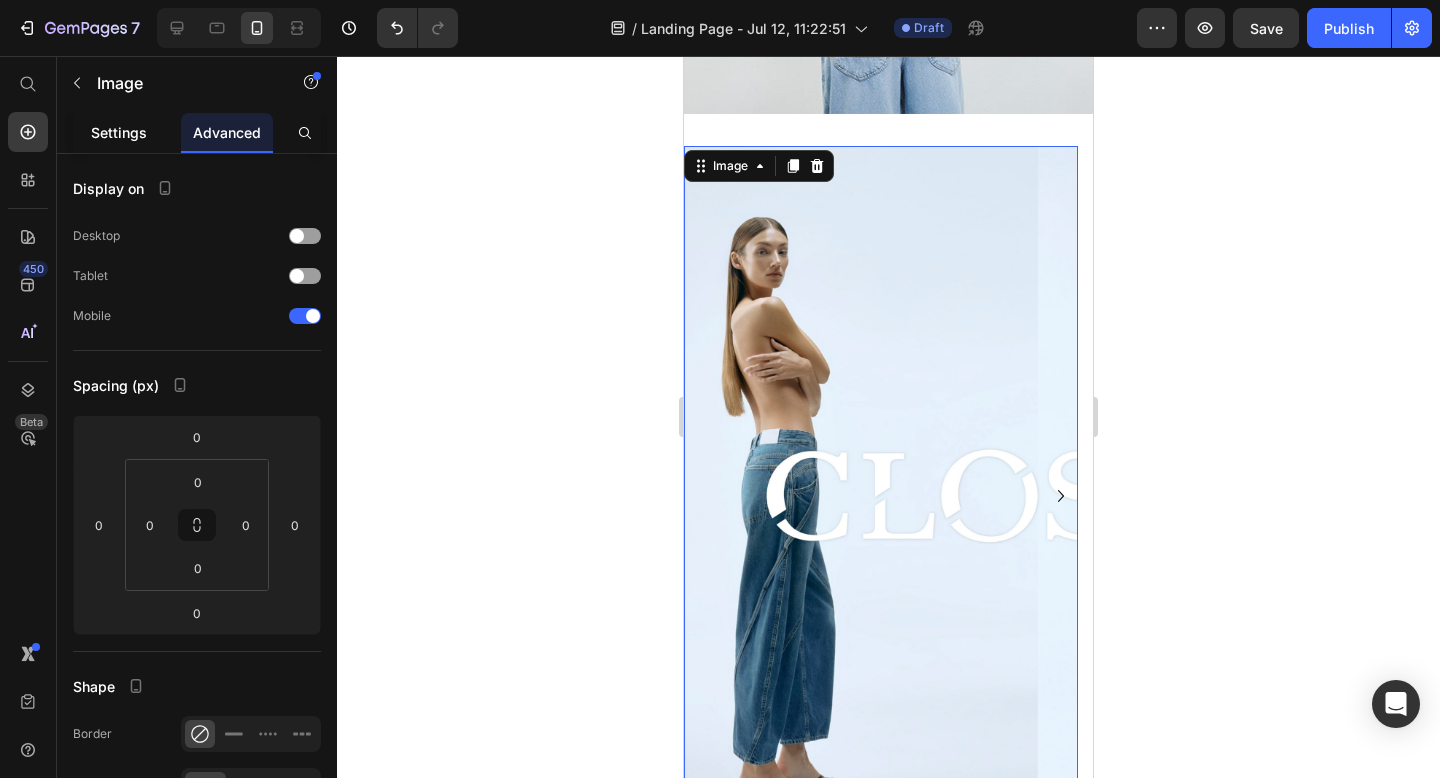 click on "Settings" at bounding box center (119, 132) 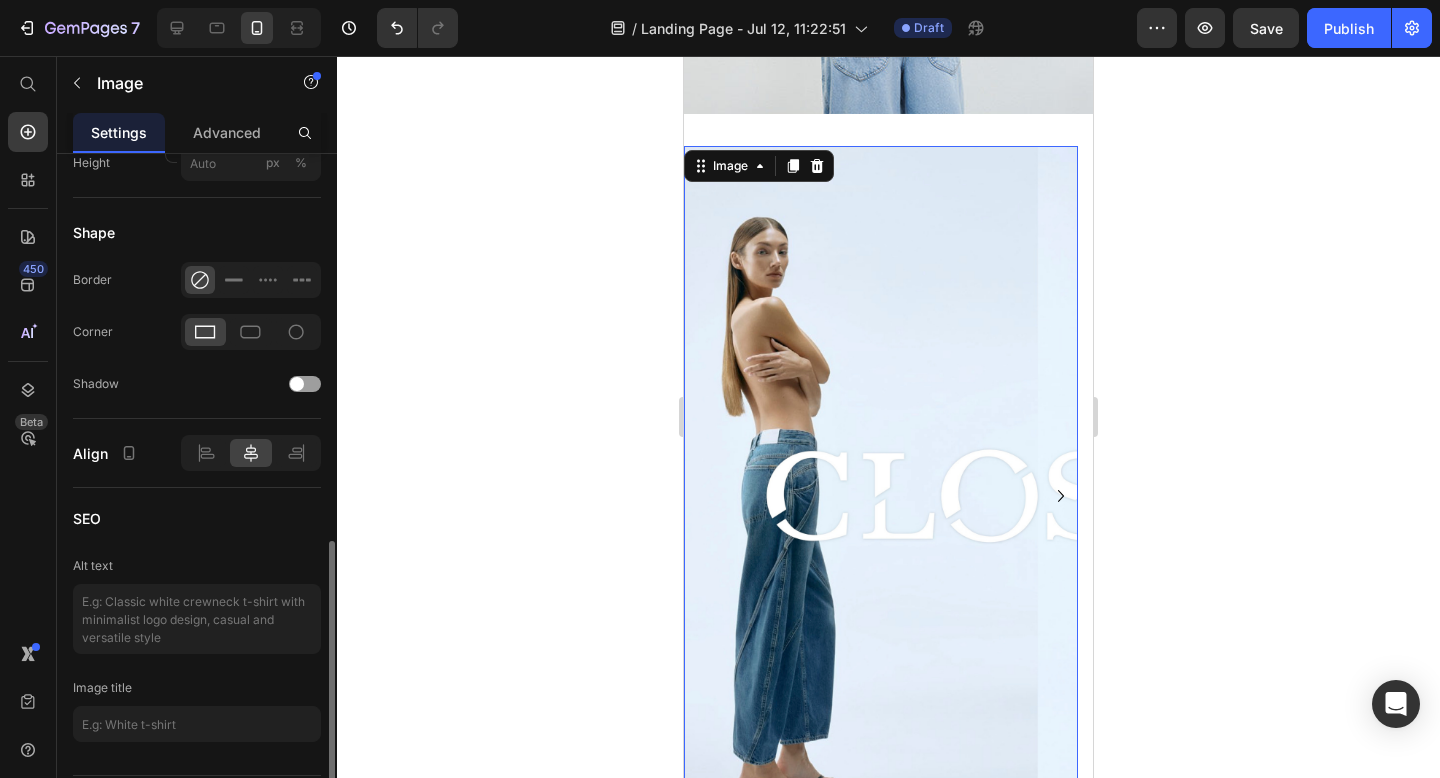 scroll, scrollTop: 790, scrollLeft: 0, axis: vertical 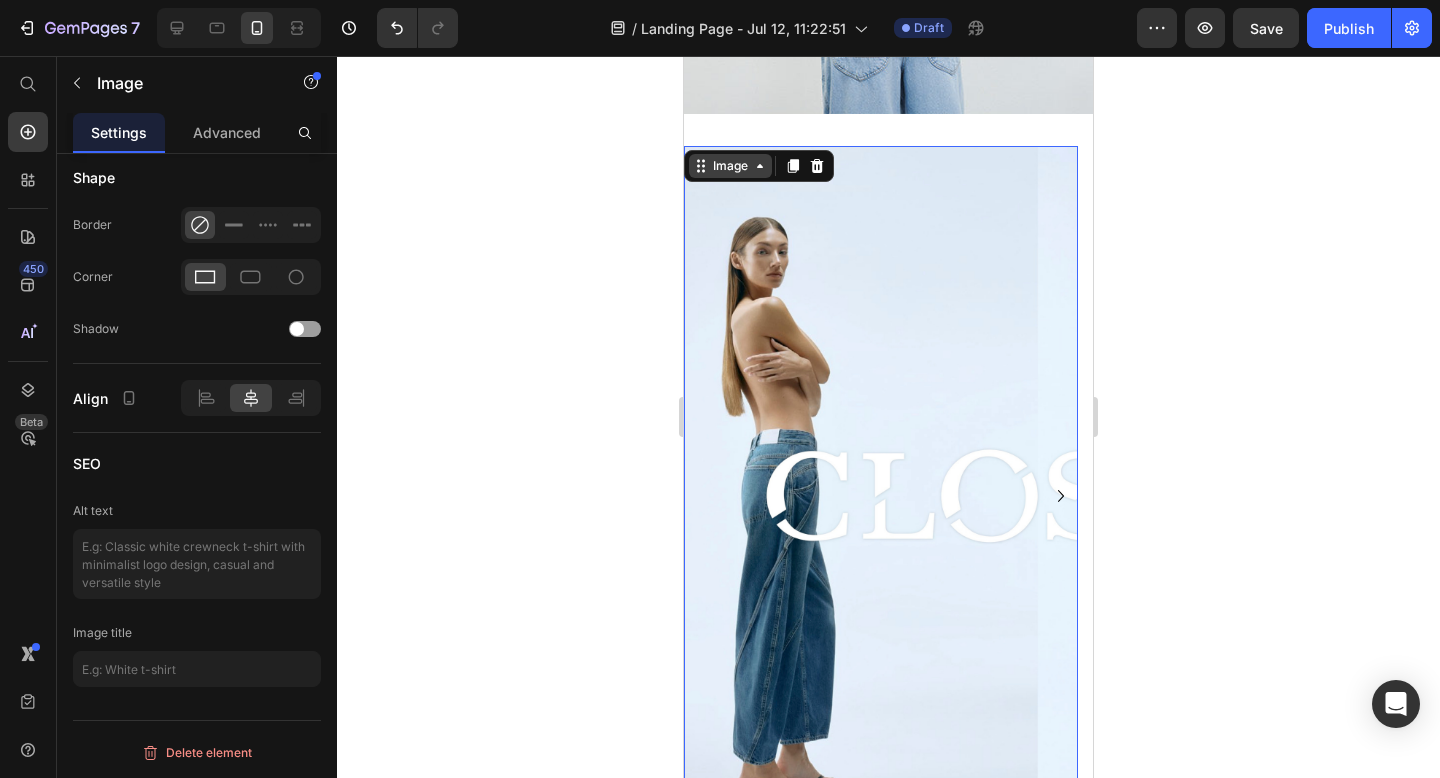 click on "Image" at bounding box center (730, 166) 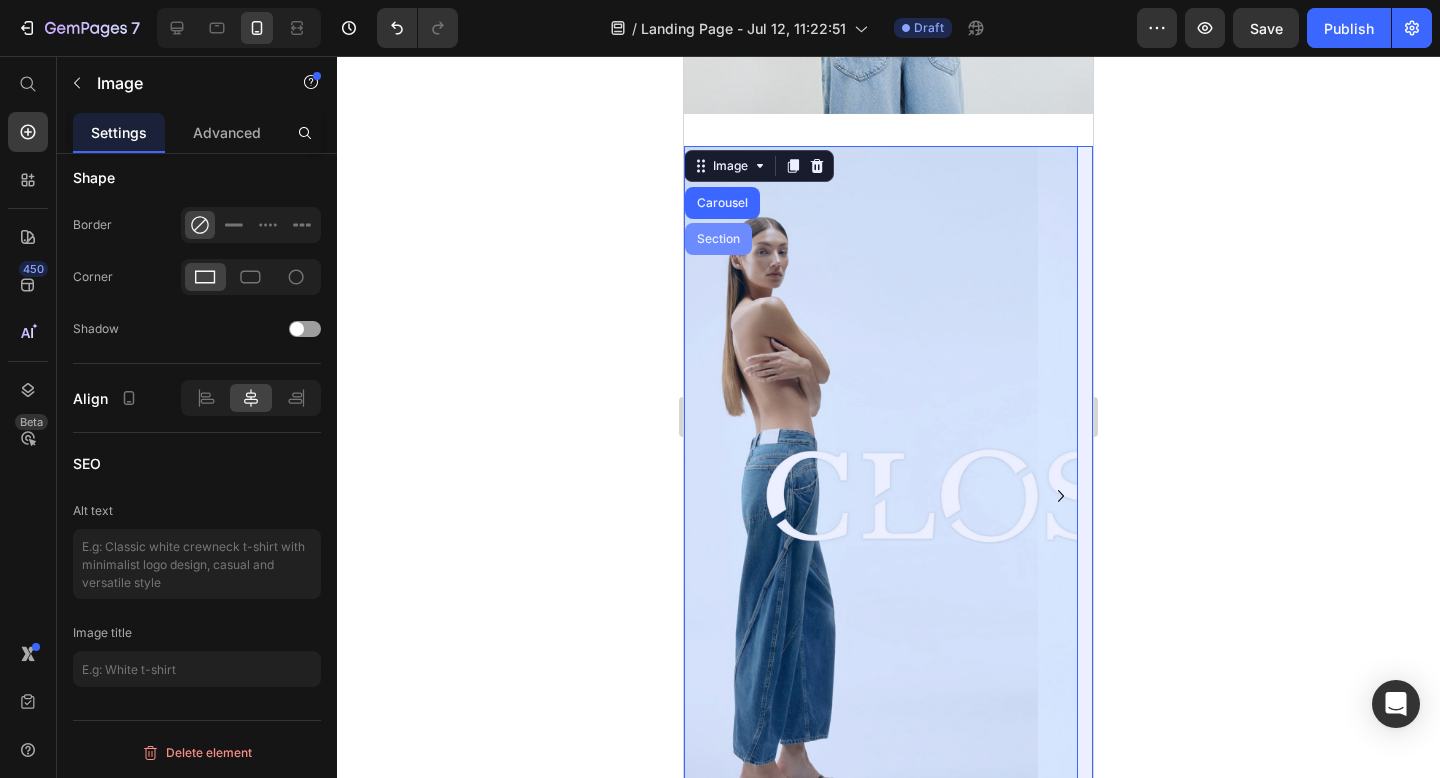 click on "Section" at bounding box center [718, 239] 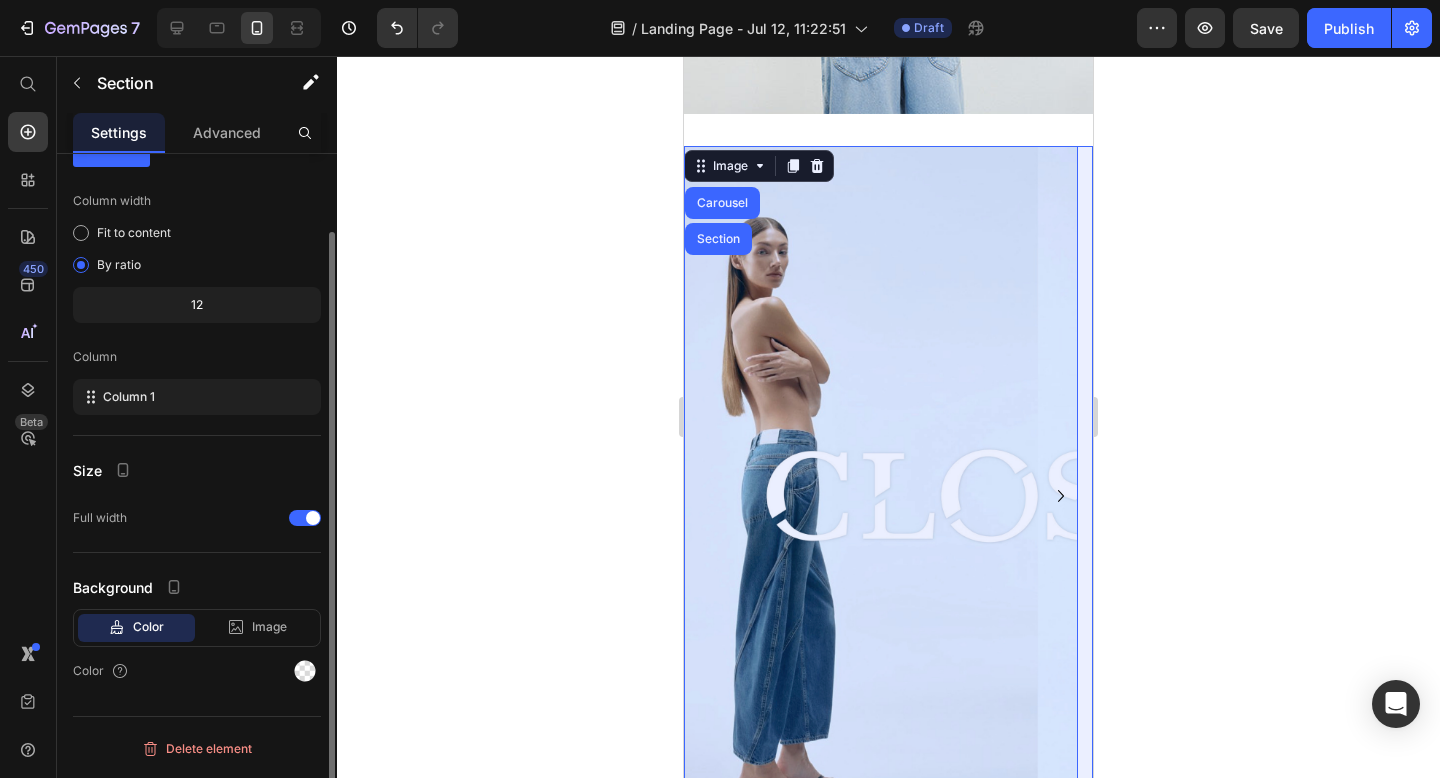 scroll, scrollTop: 0, scrollLeft: 0, axis: both 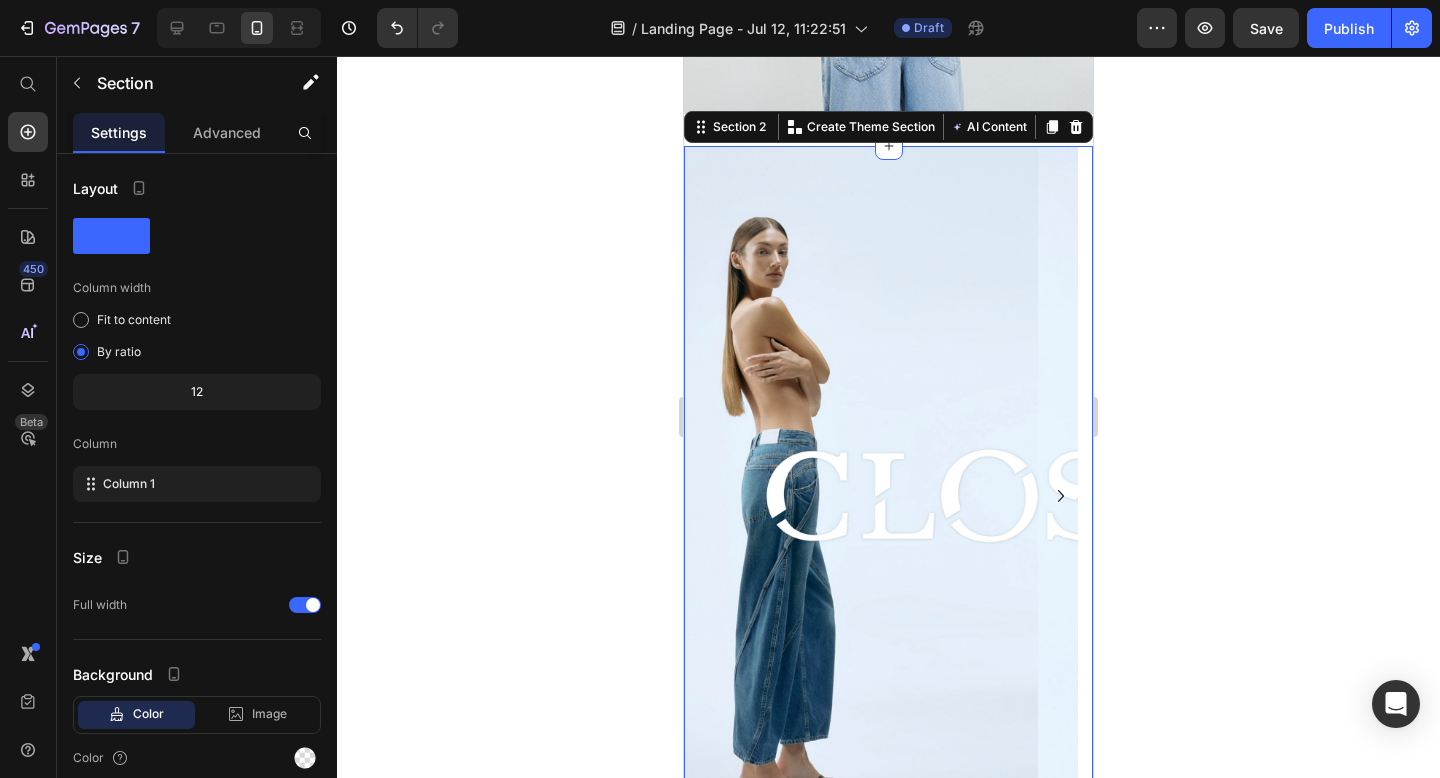 click at bounding box center [881, 496] 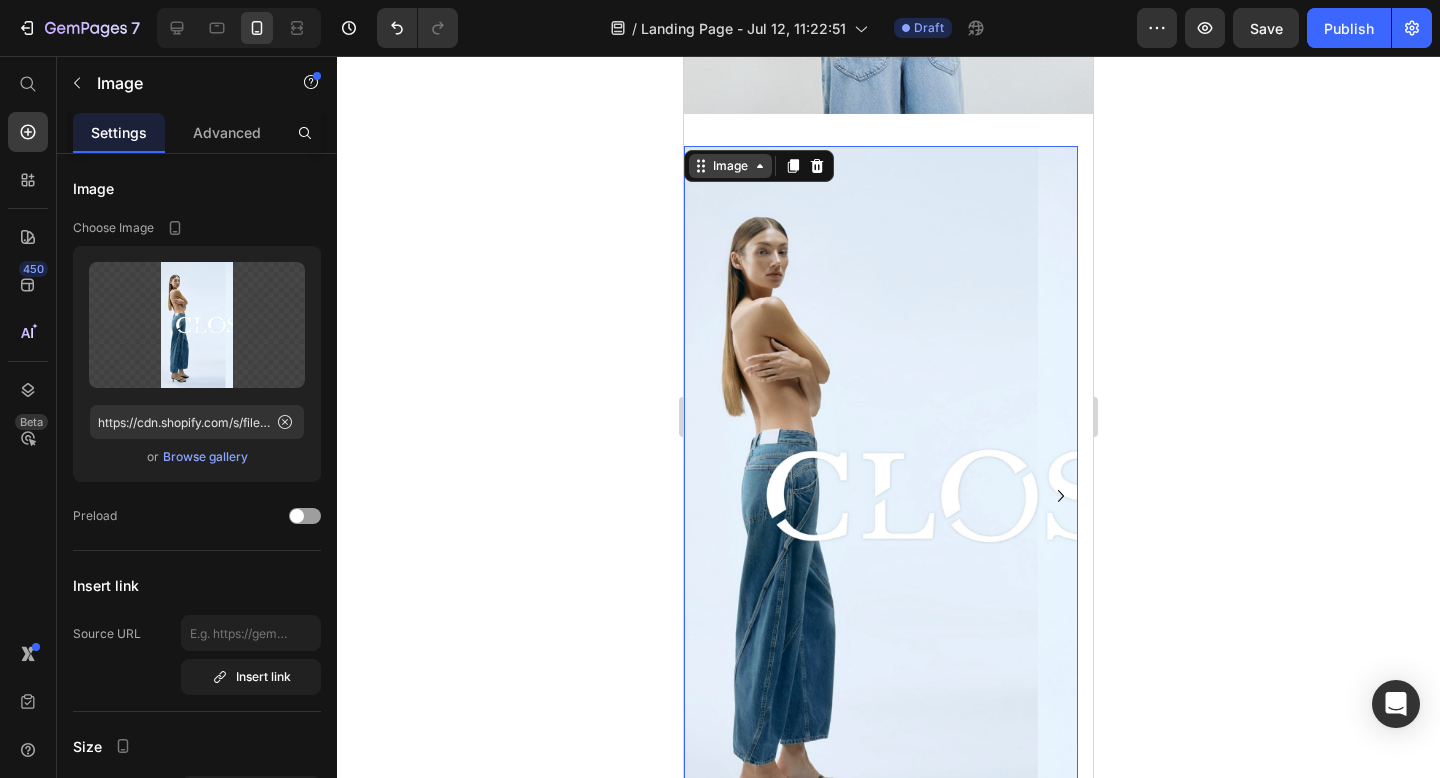 click on "Image" at bounding box center (730, 166) 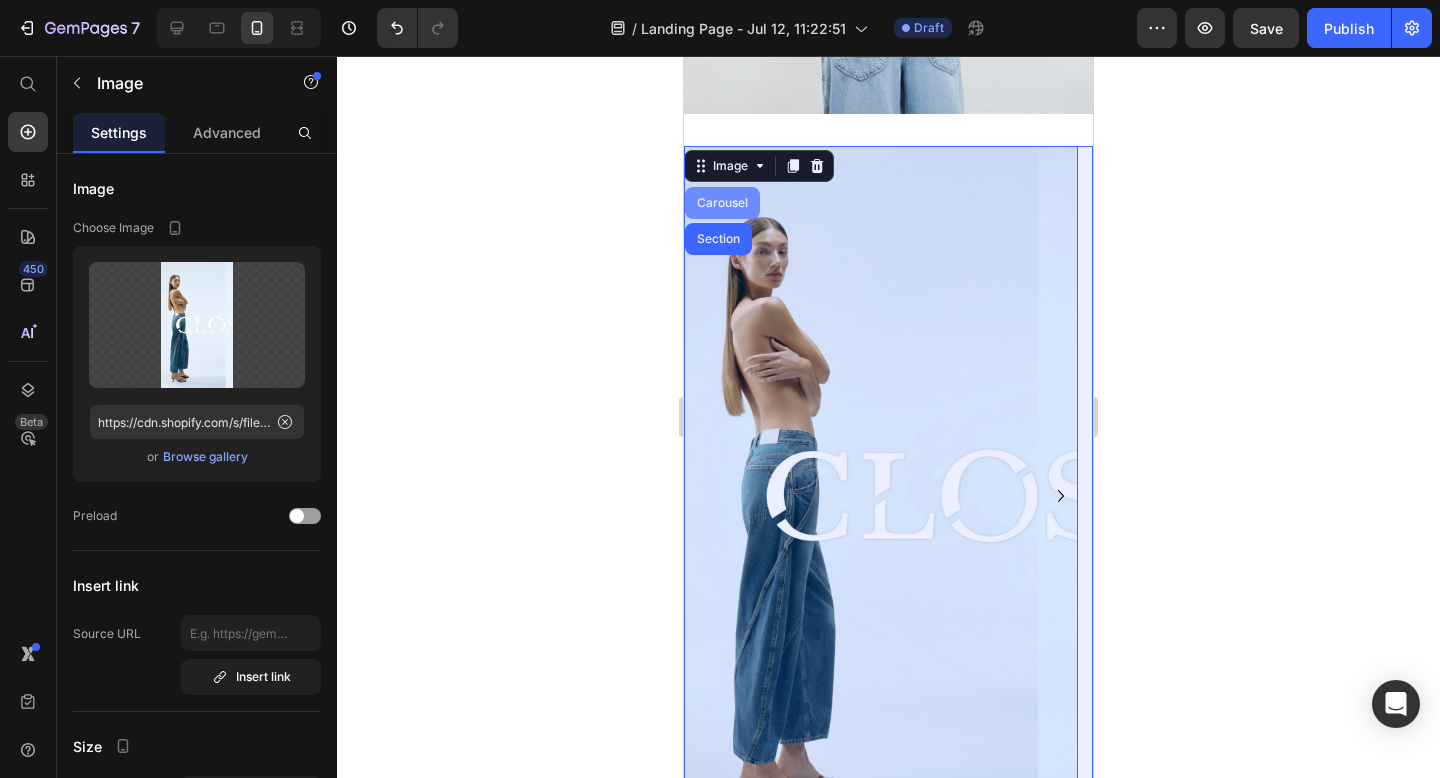 click on "Carousel" at bounding box center (722, 203) 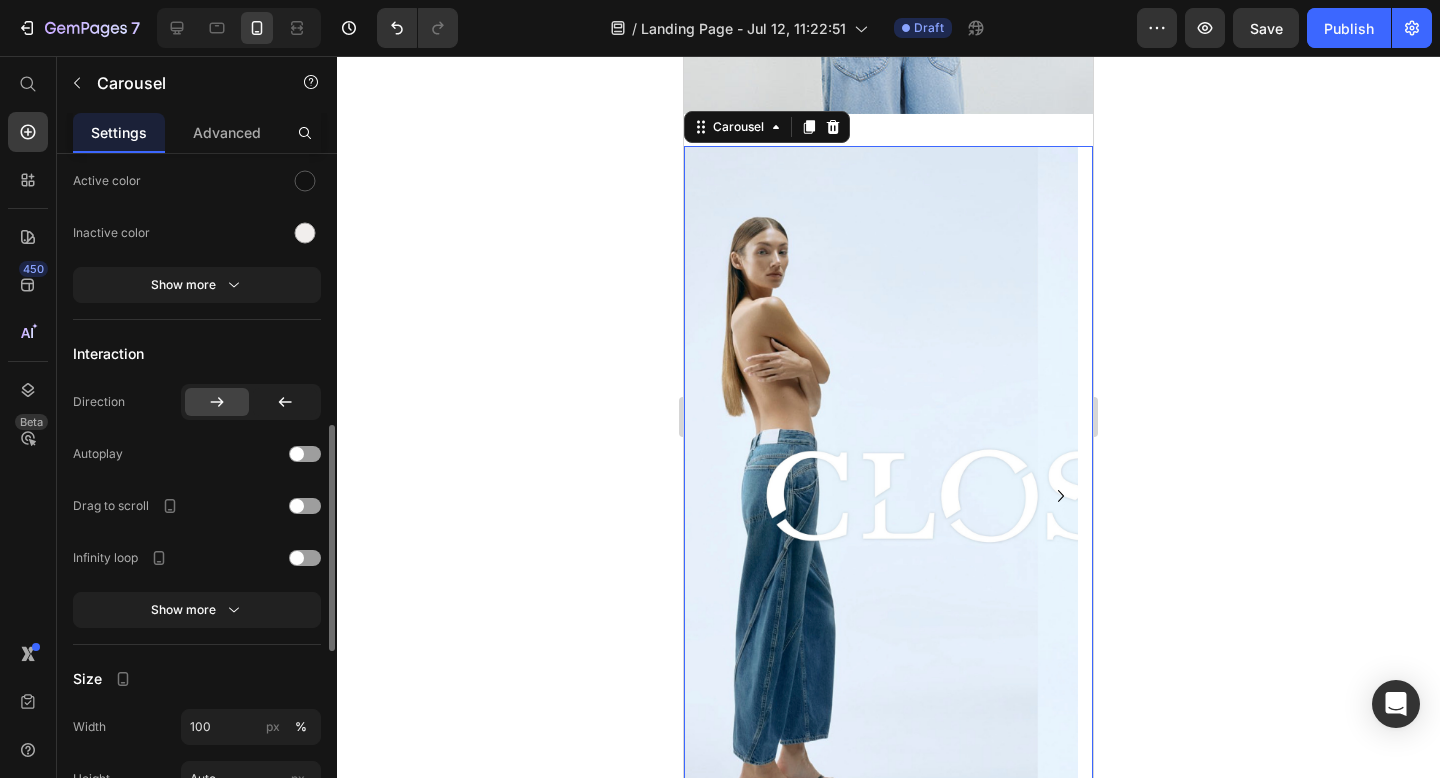 scroll, scrollTop: 974, scrollLeft: 0, axis: vertical 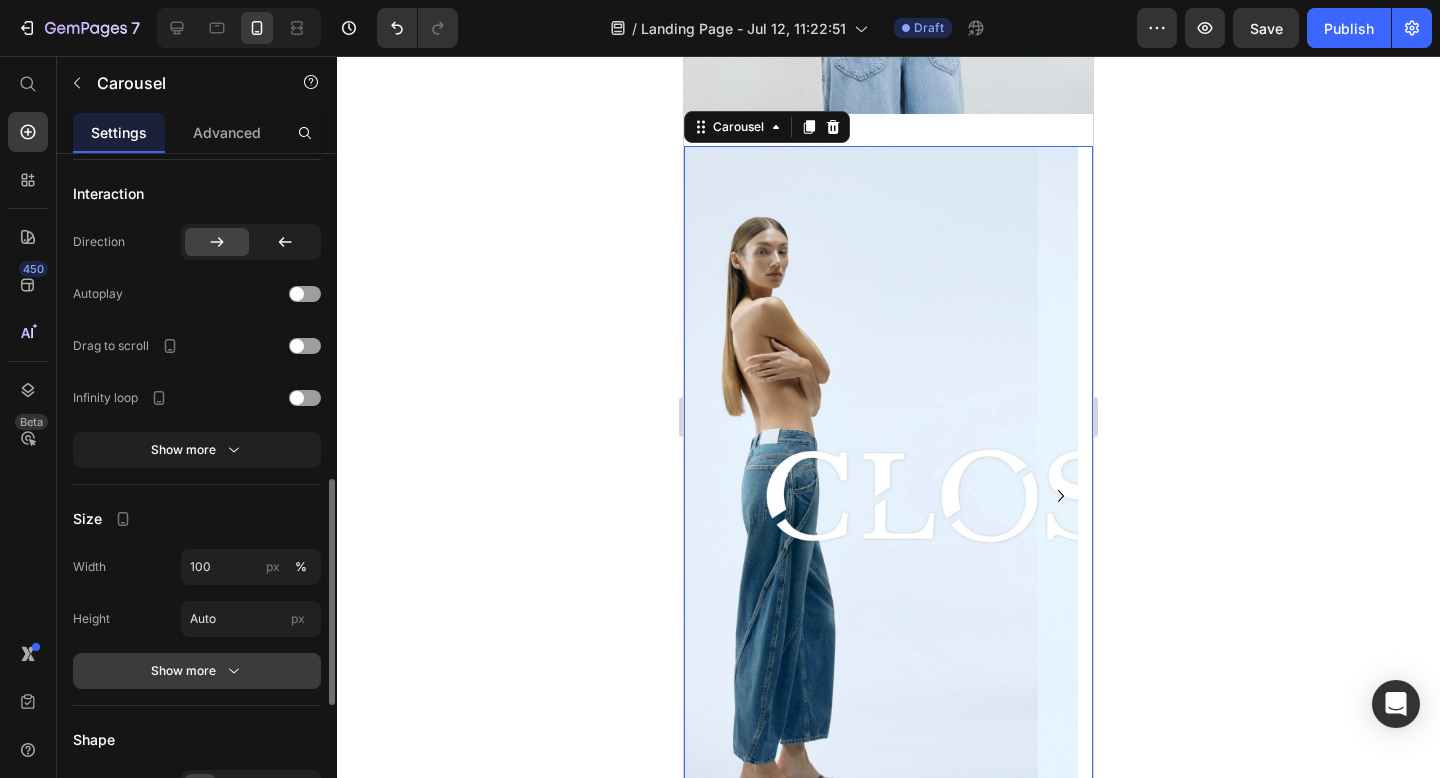 click 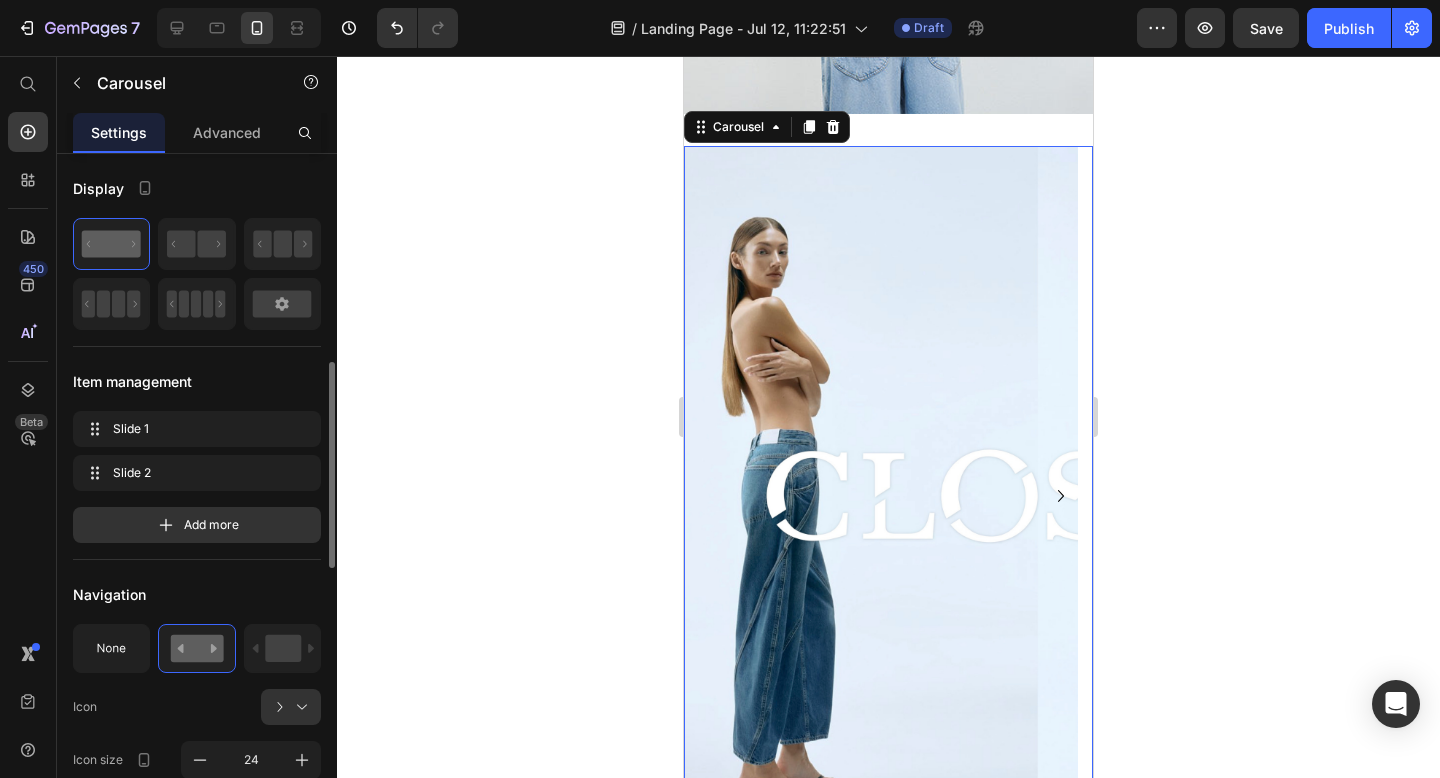 scroll, scrollTop: 160, scrollLeft: 0, axis: vertical 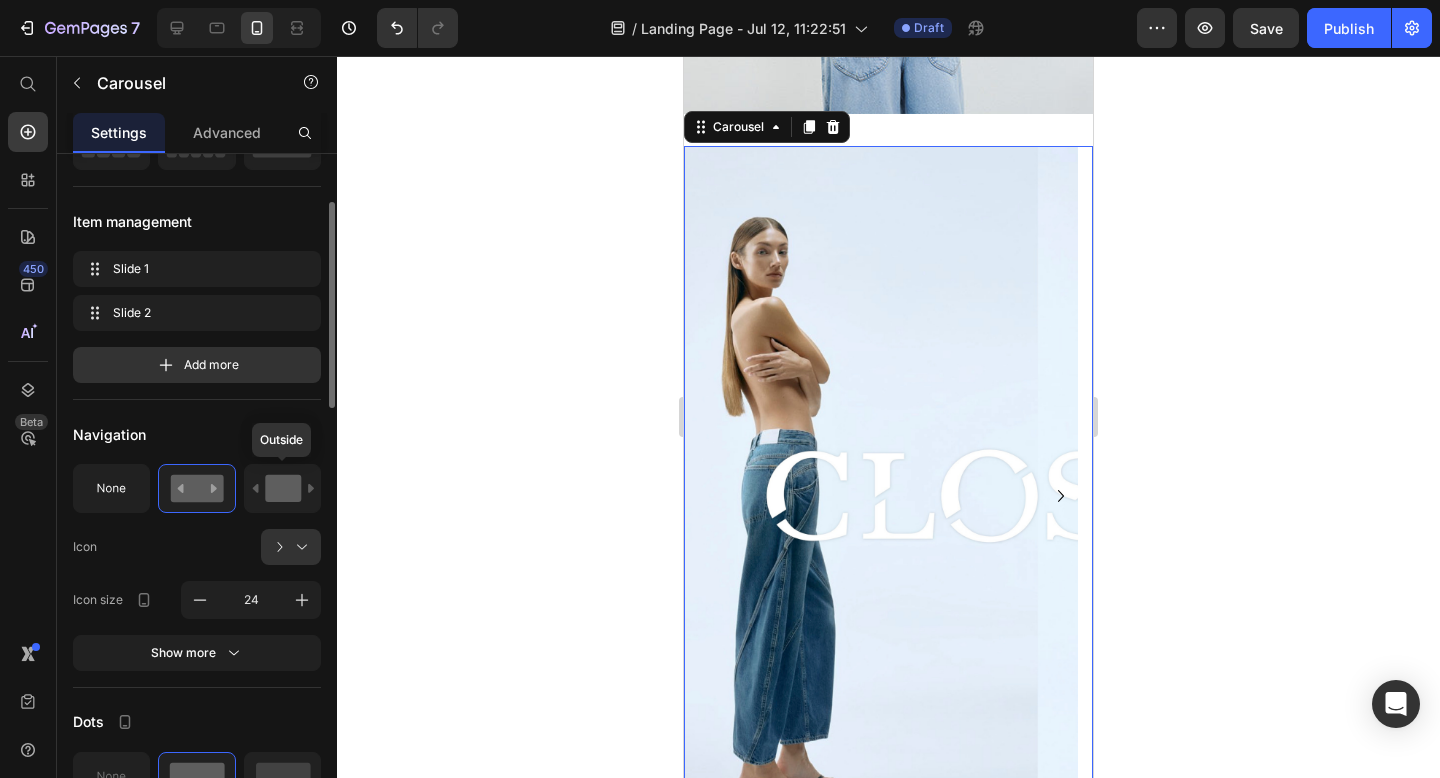 click 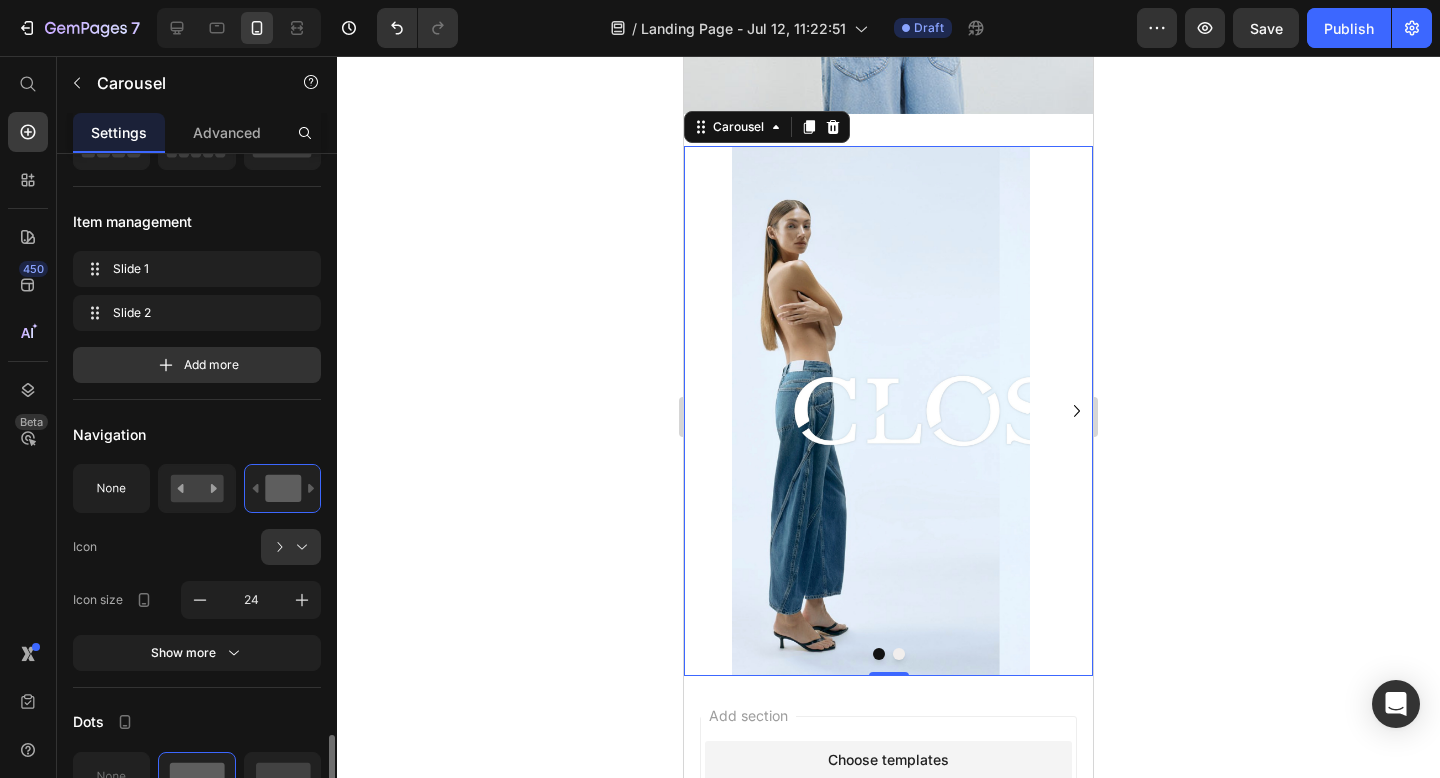 scroll, scrollTop: 569, scrollLeft: 0, axis: vertical 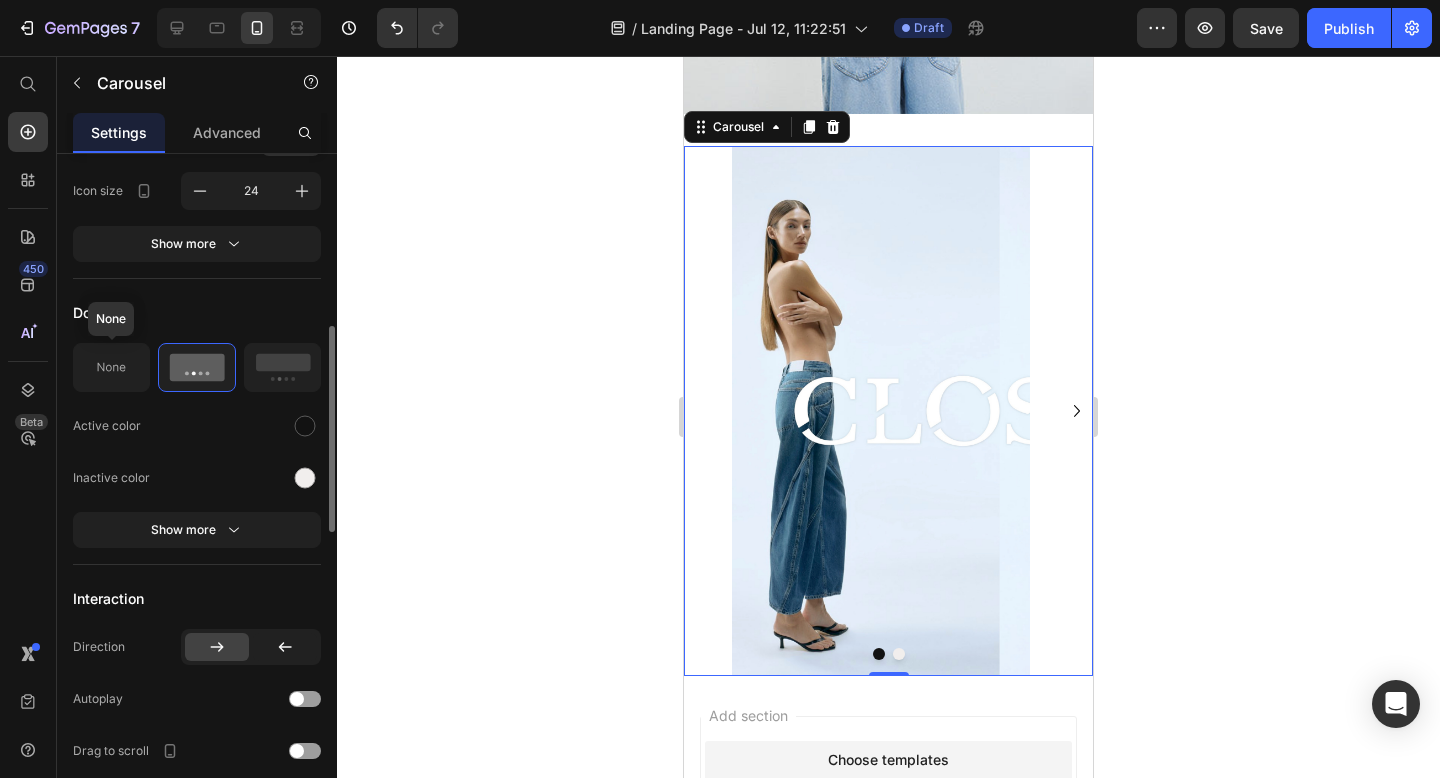 click 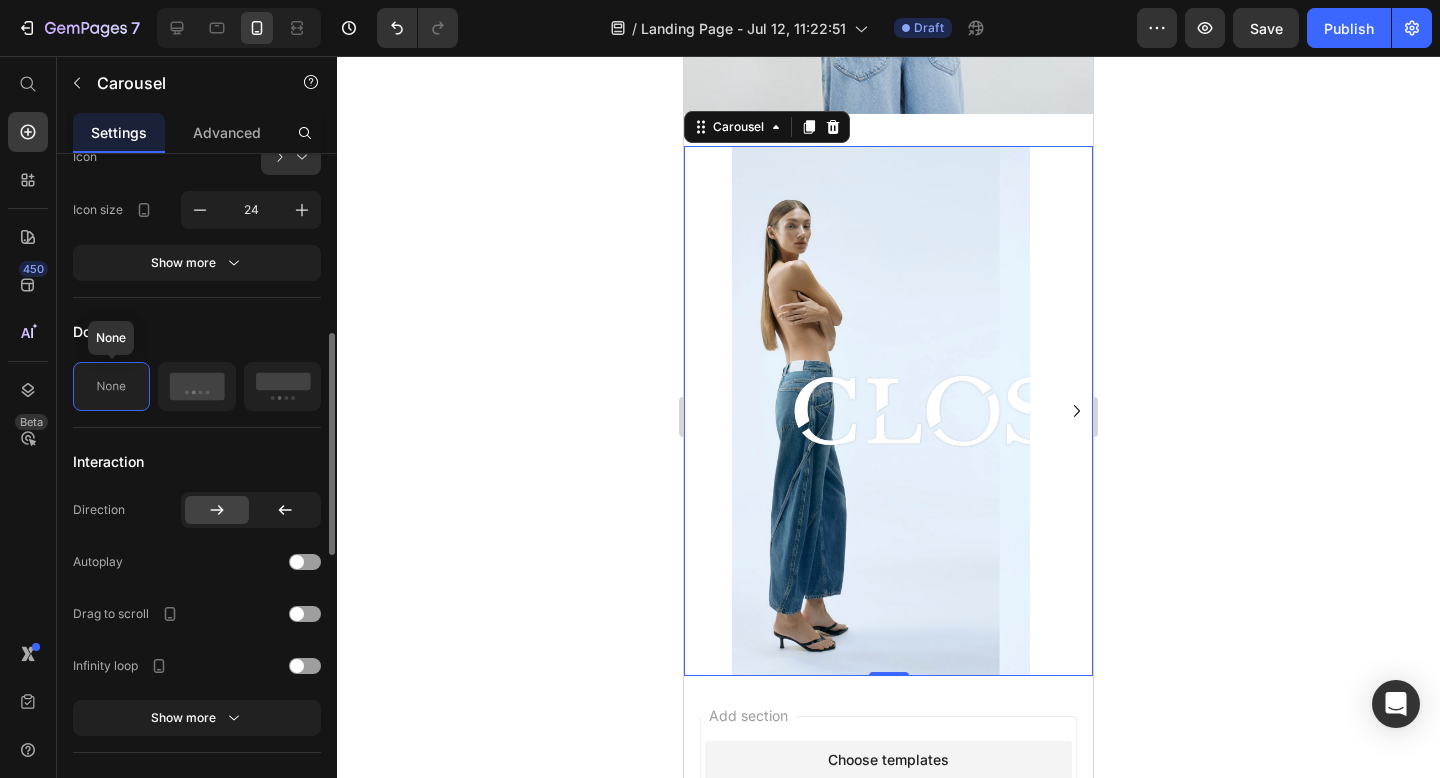 scroll, scrollTop: 458, scrollLeft: 0, axis: vertical 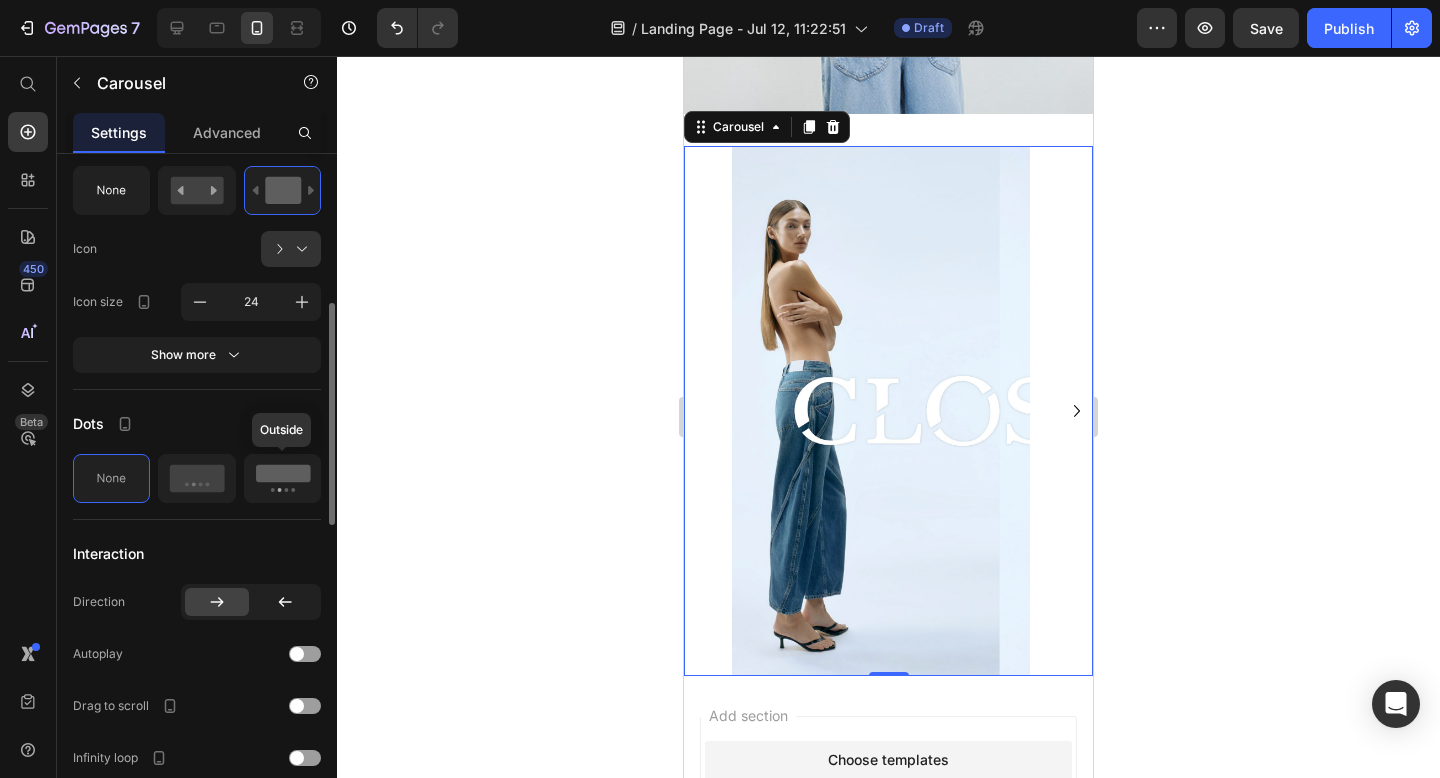 click 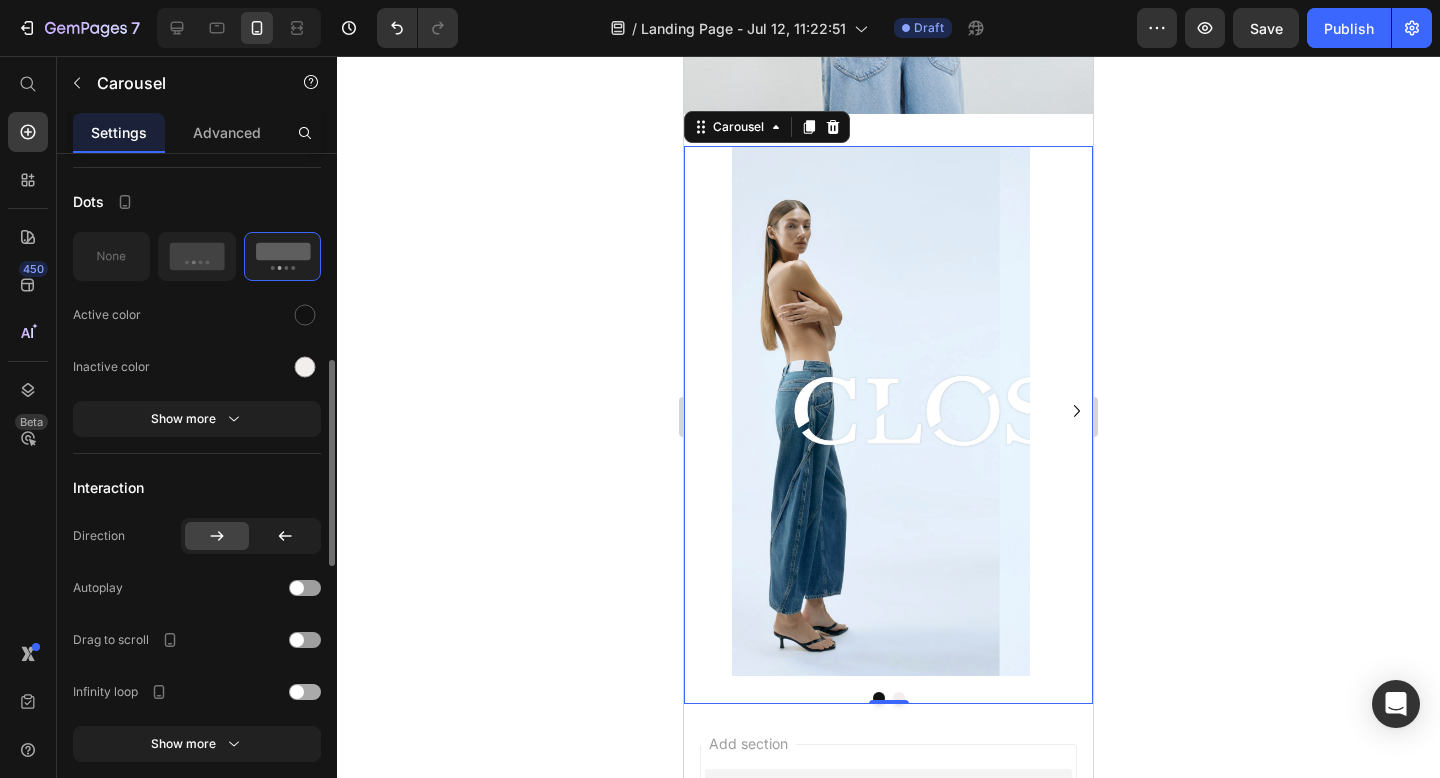 scroll, scrollTop: 816, scrollLeft: 0, axis: vertical 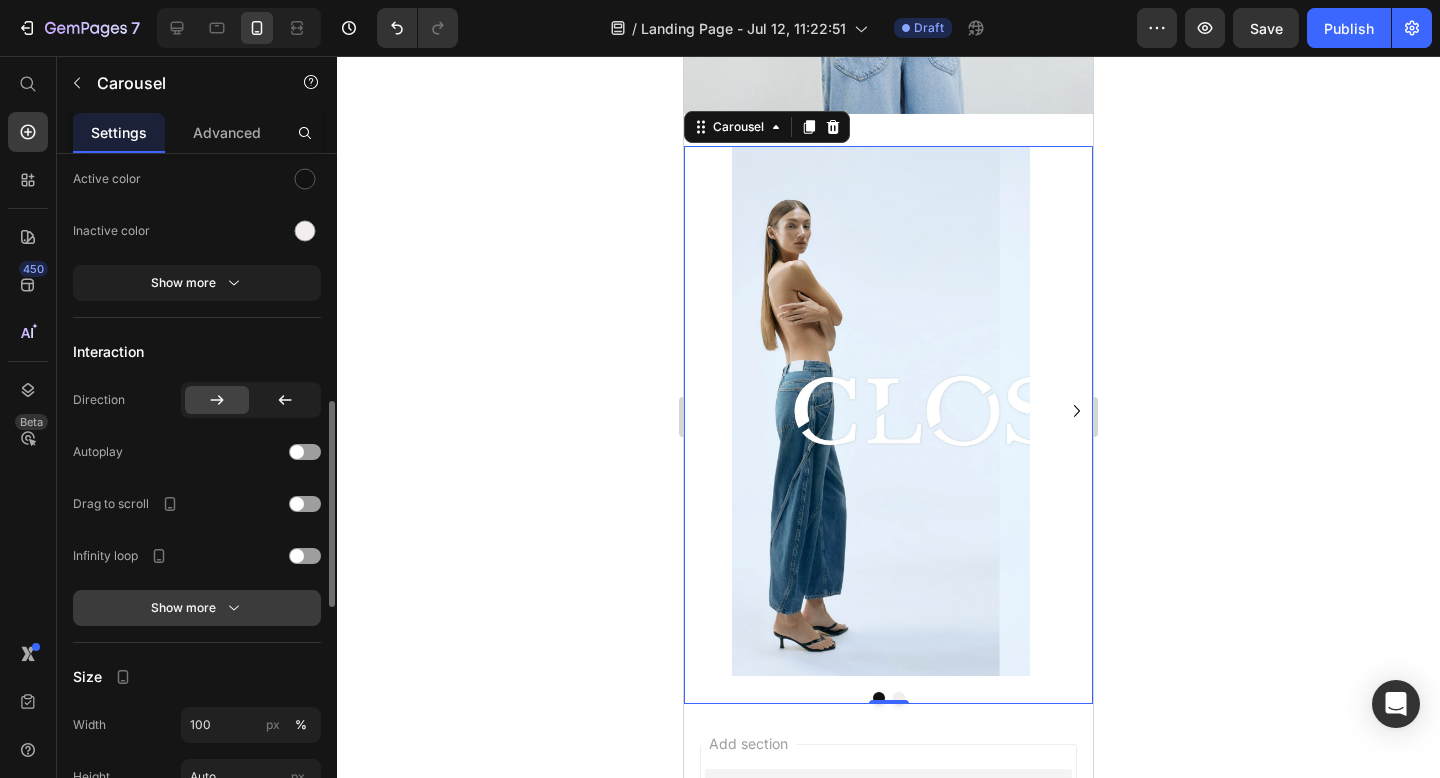 click on "Show more" at bounding box center (197, 608) 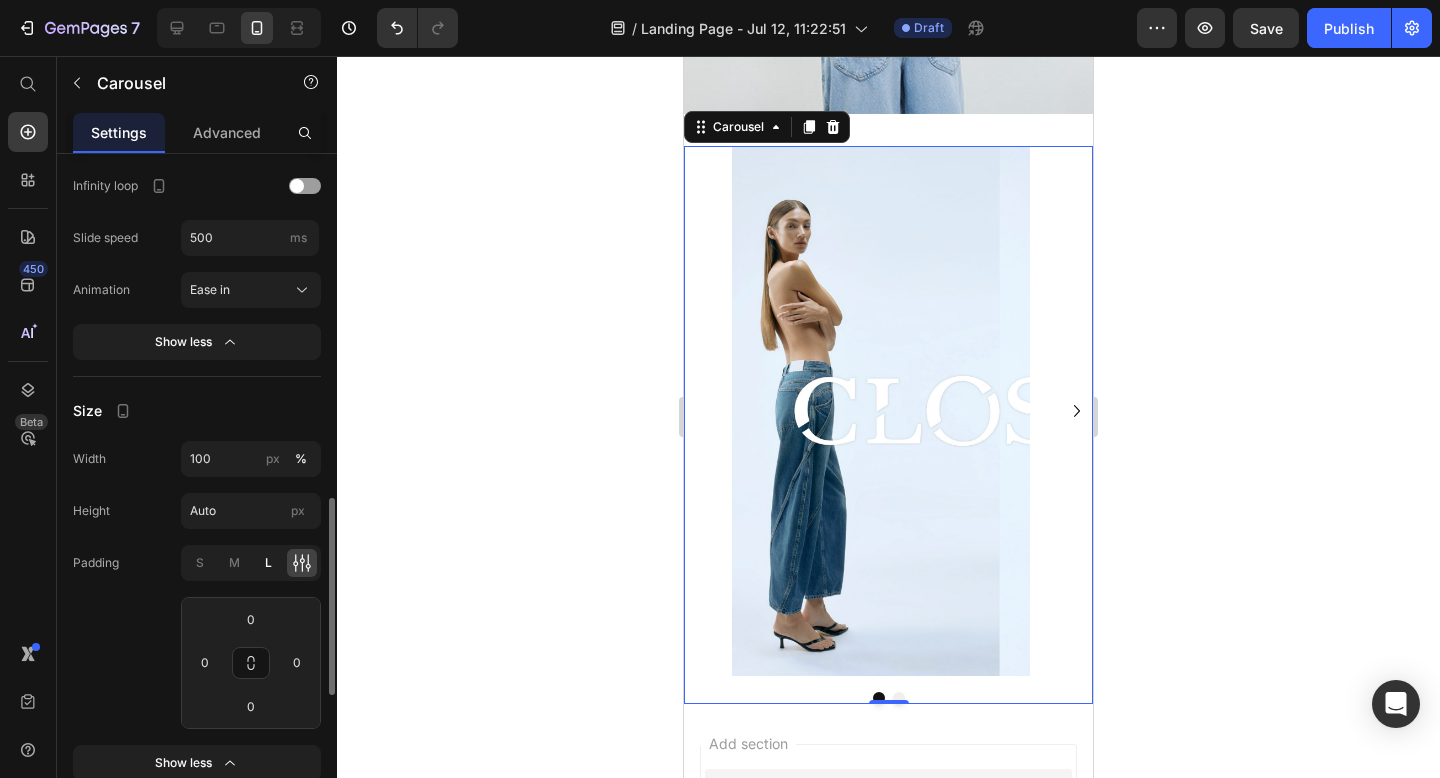 scroll, scrollTop: 1337, scrollLeft: 0, axis: vertical 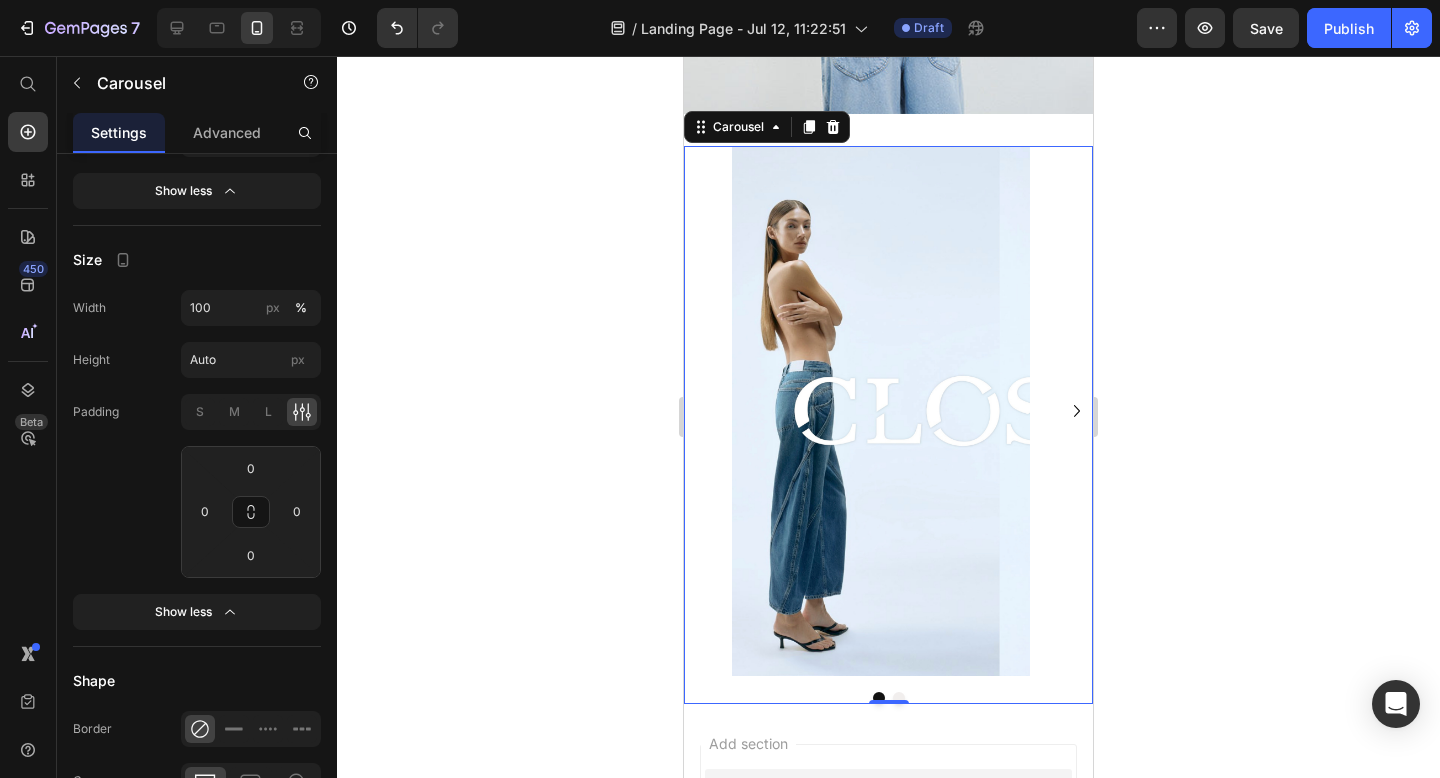 click 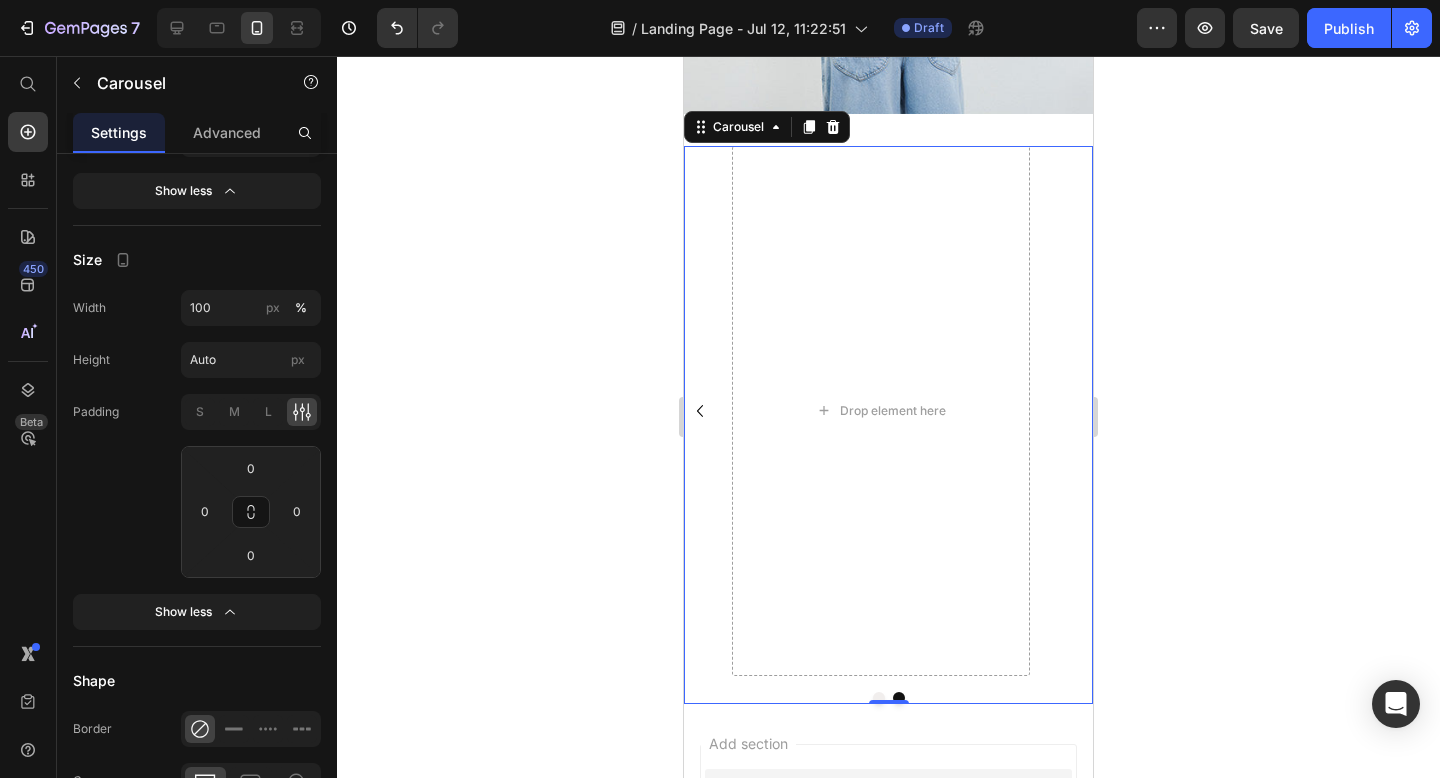 click 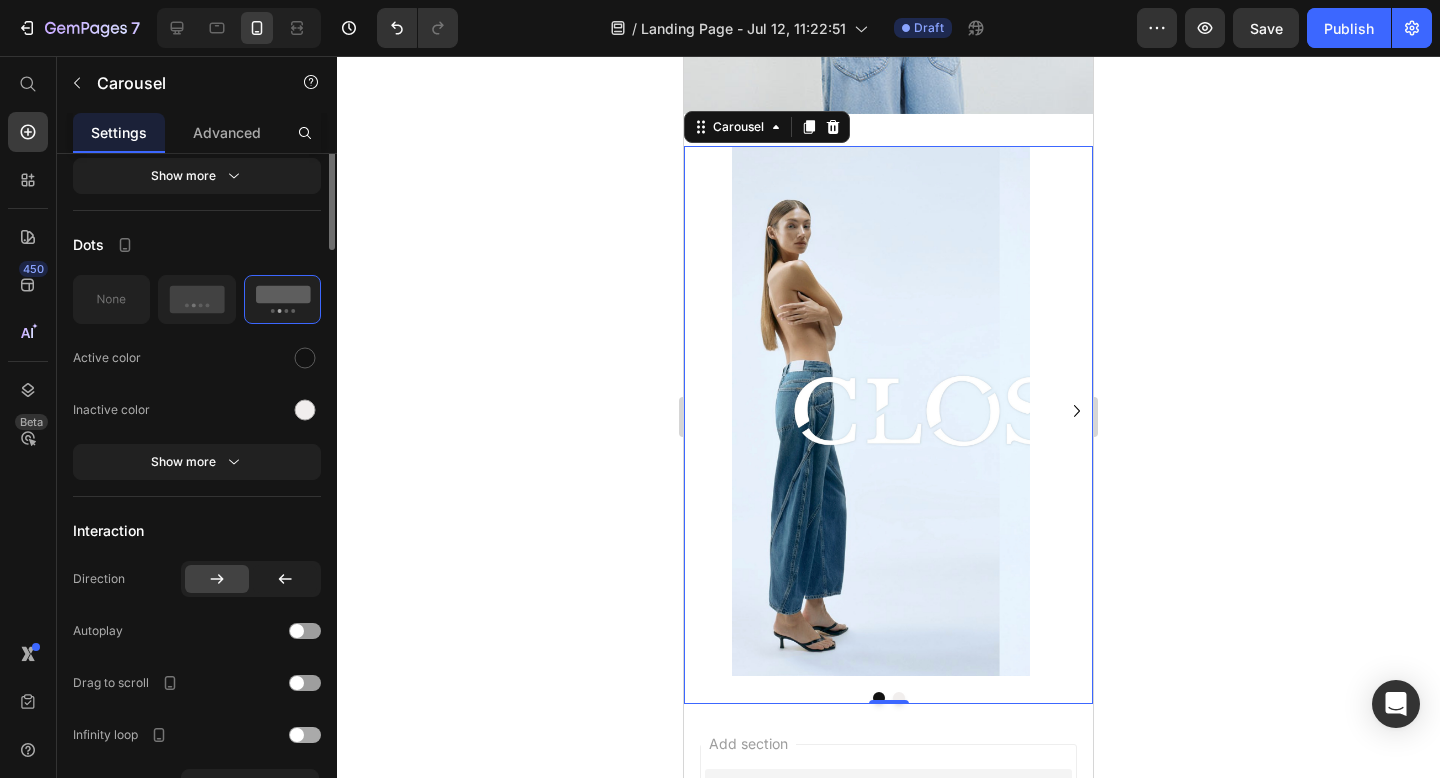 scroll, scrollTop: 416, scrollLeft: 0, axis: vertical 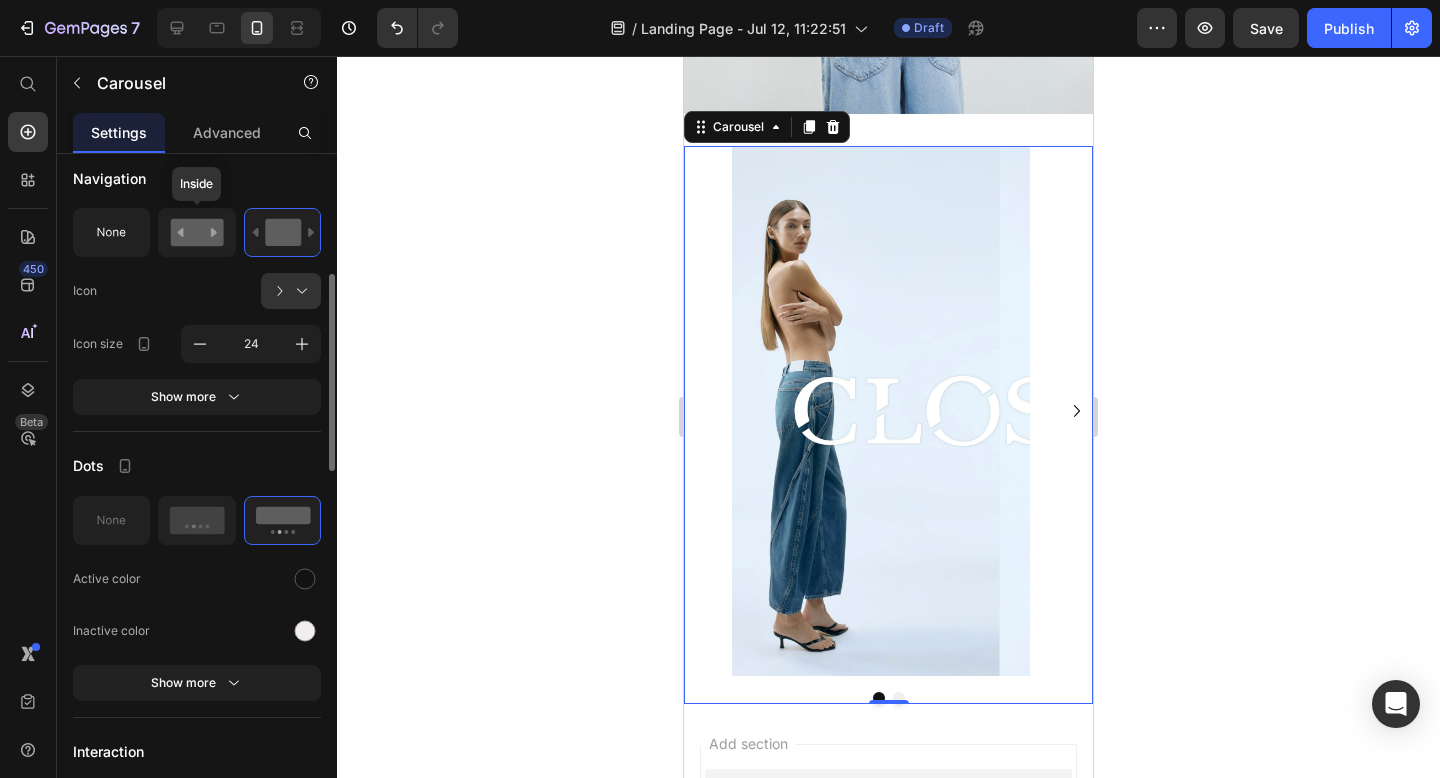 click 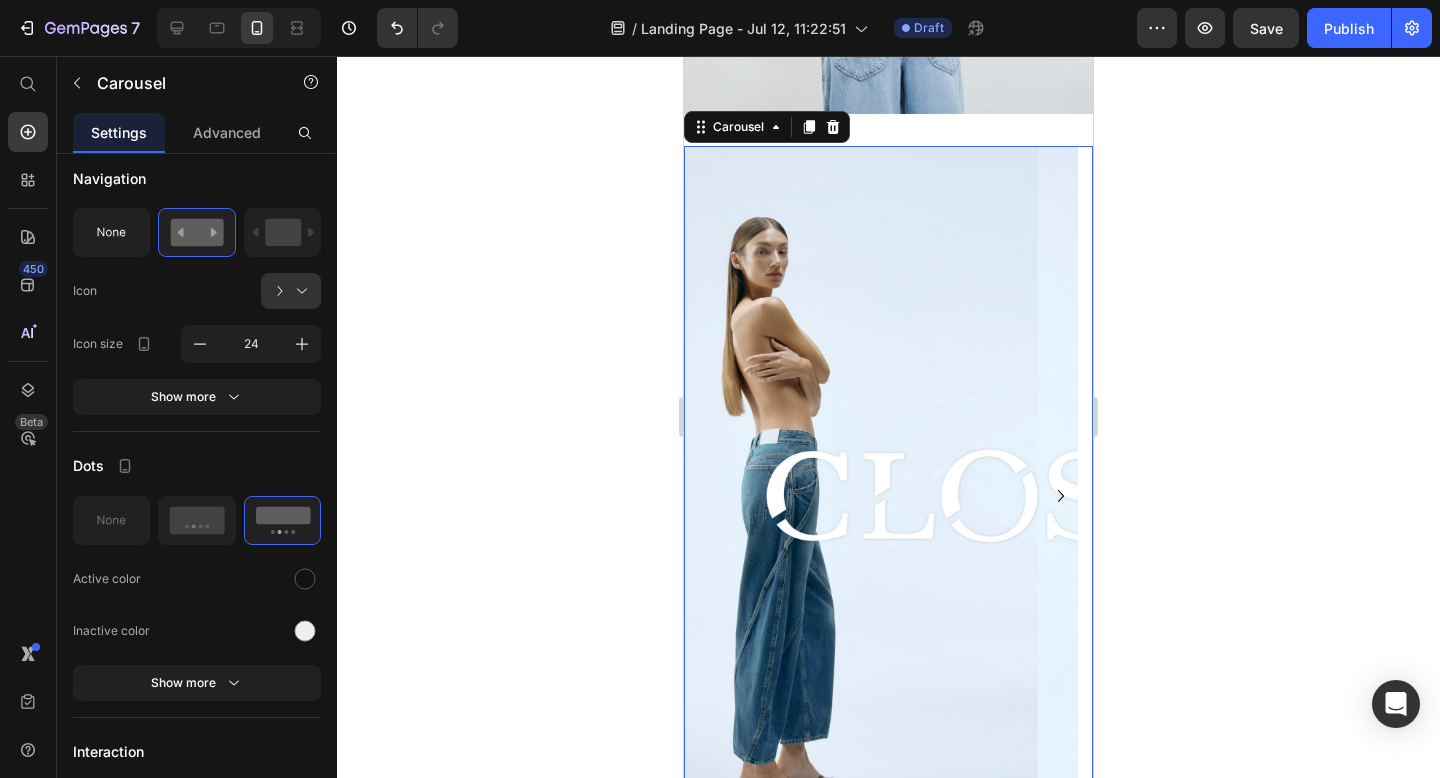 click 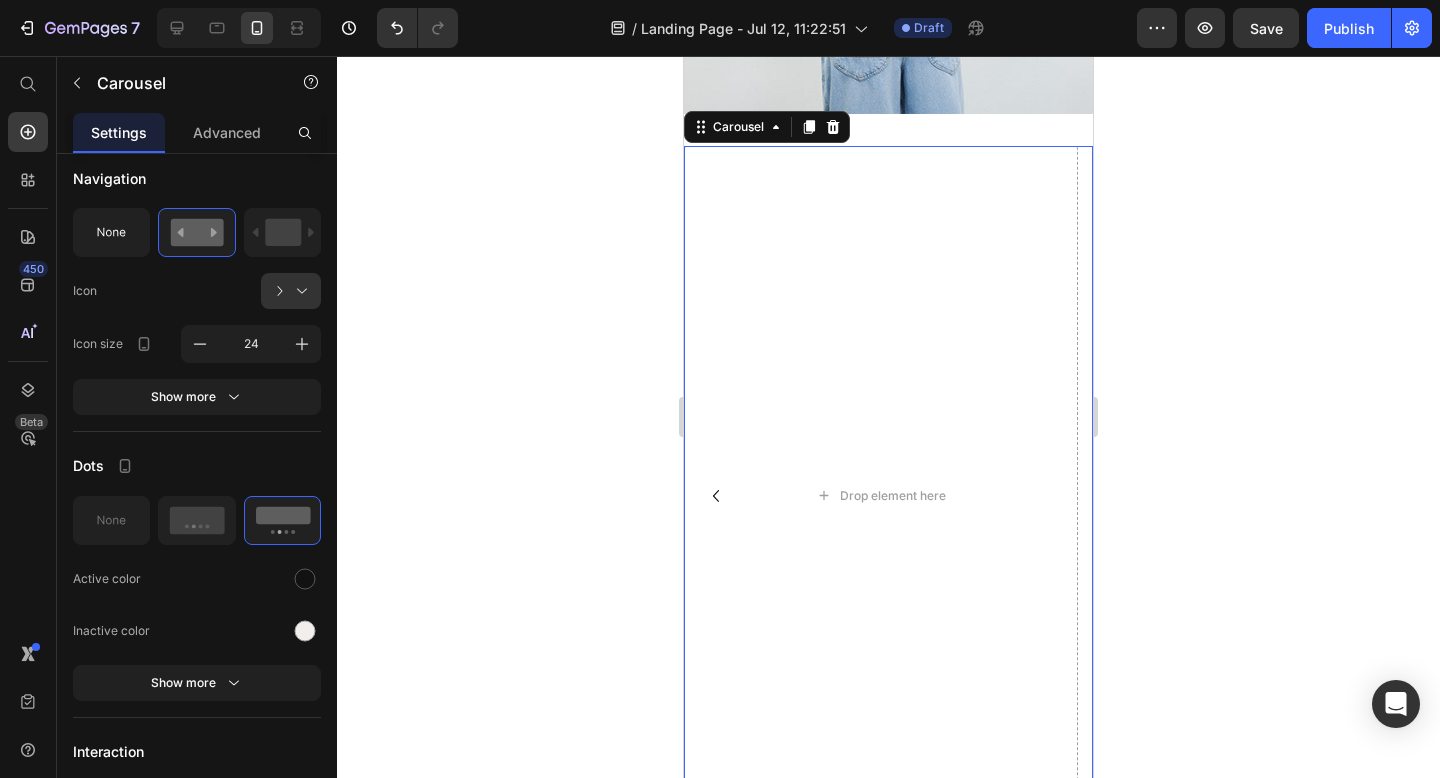 click 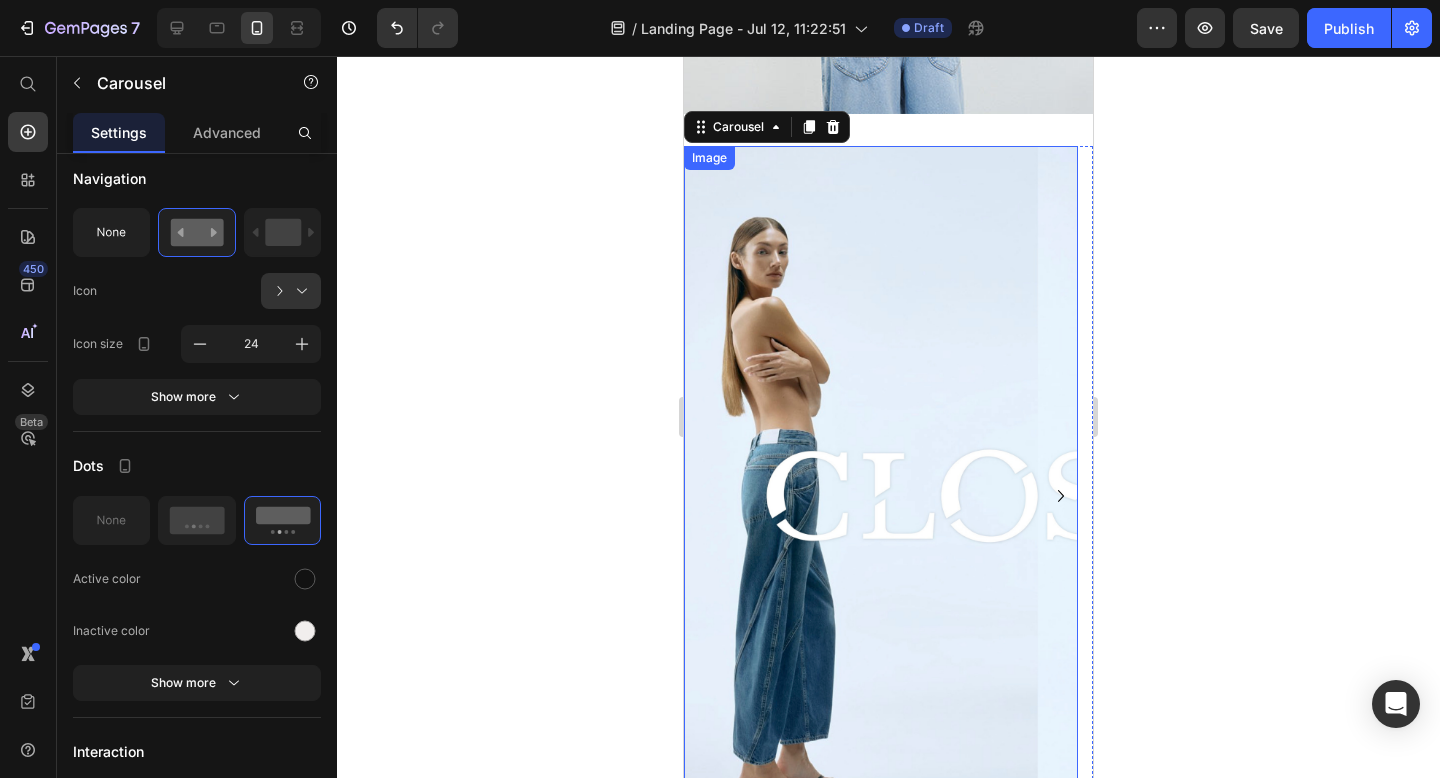 click at bounding box center [881, 496] 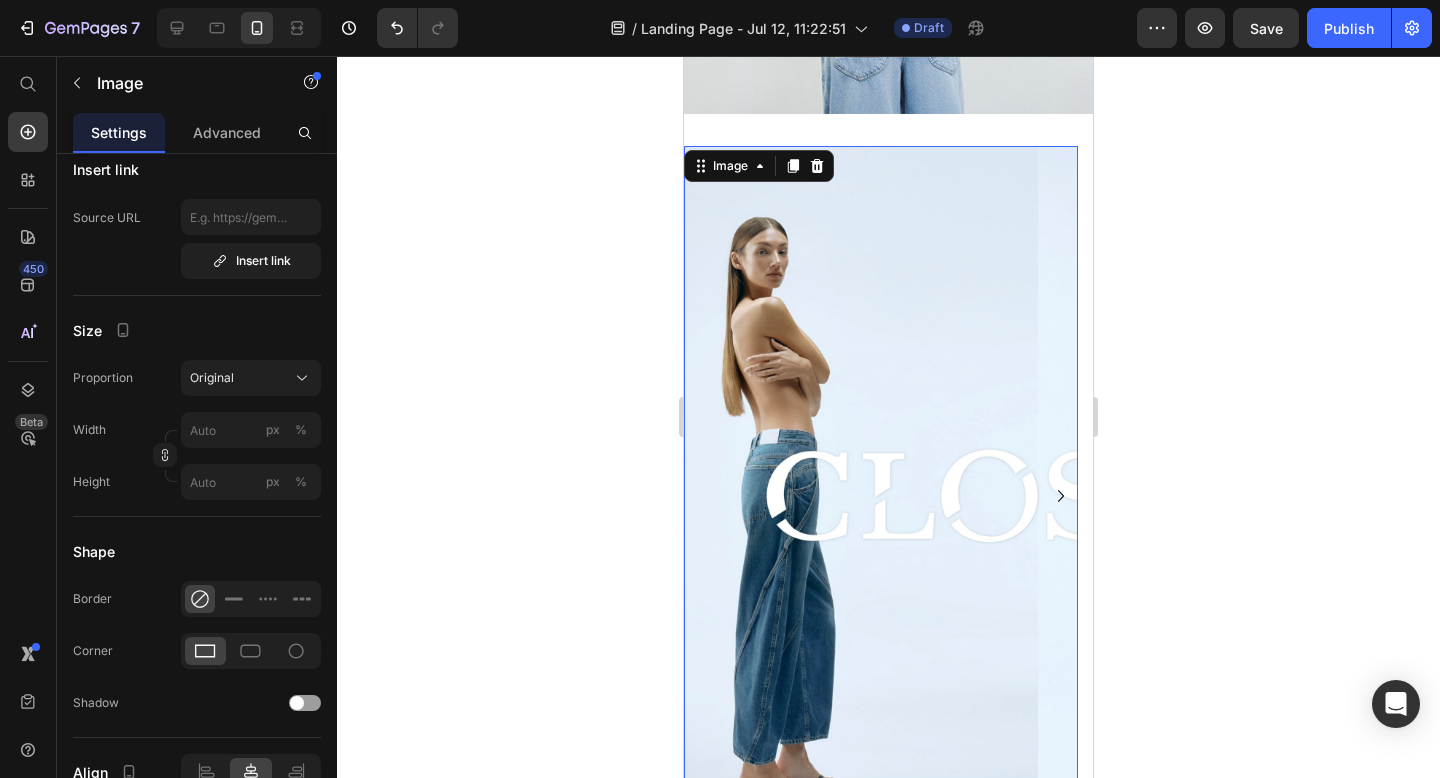 scroll, scrollTop: 0, scrollLeft: 0, axis: both 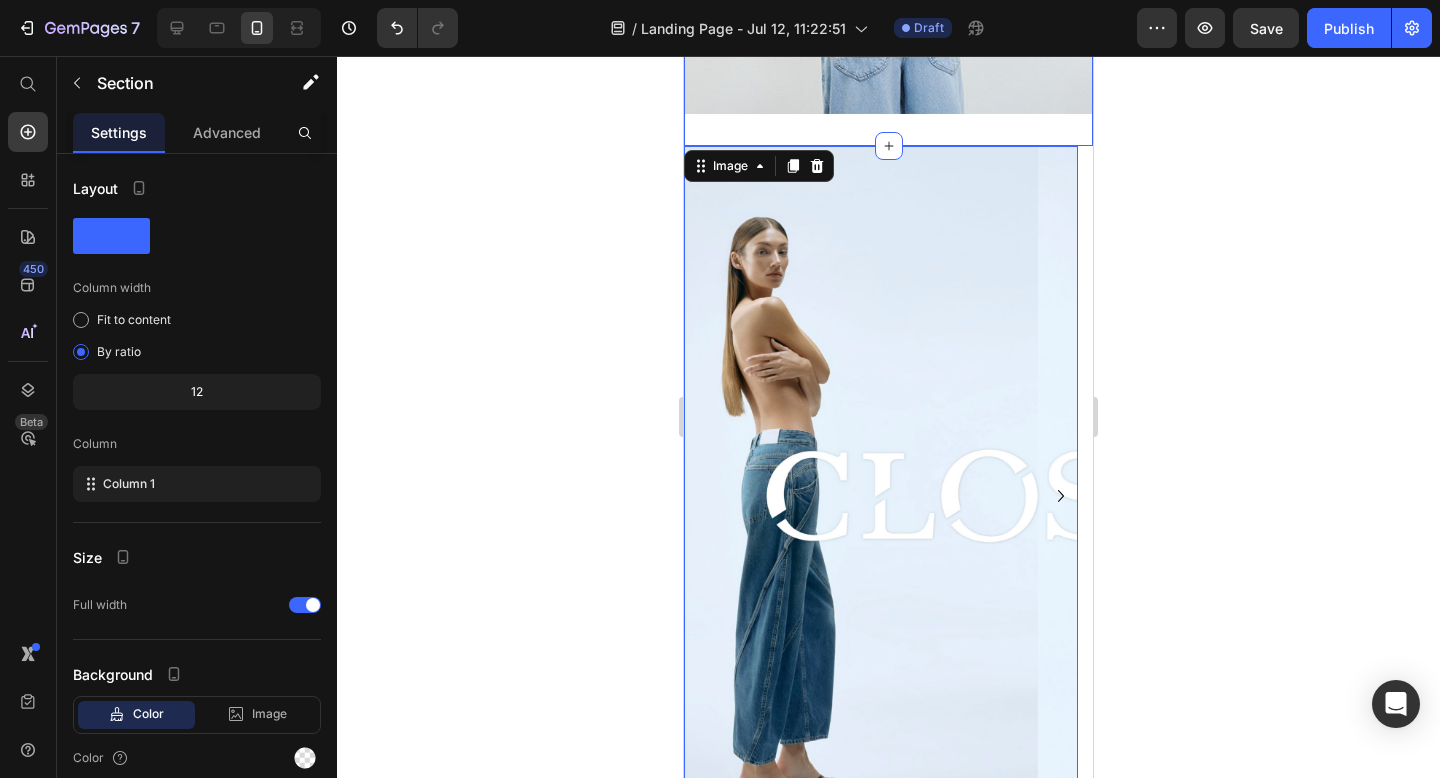 click on "Company Profile  Heading Image Image Section 1" at bounding box center [888, -175] 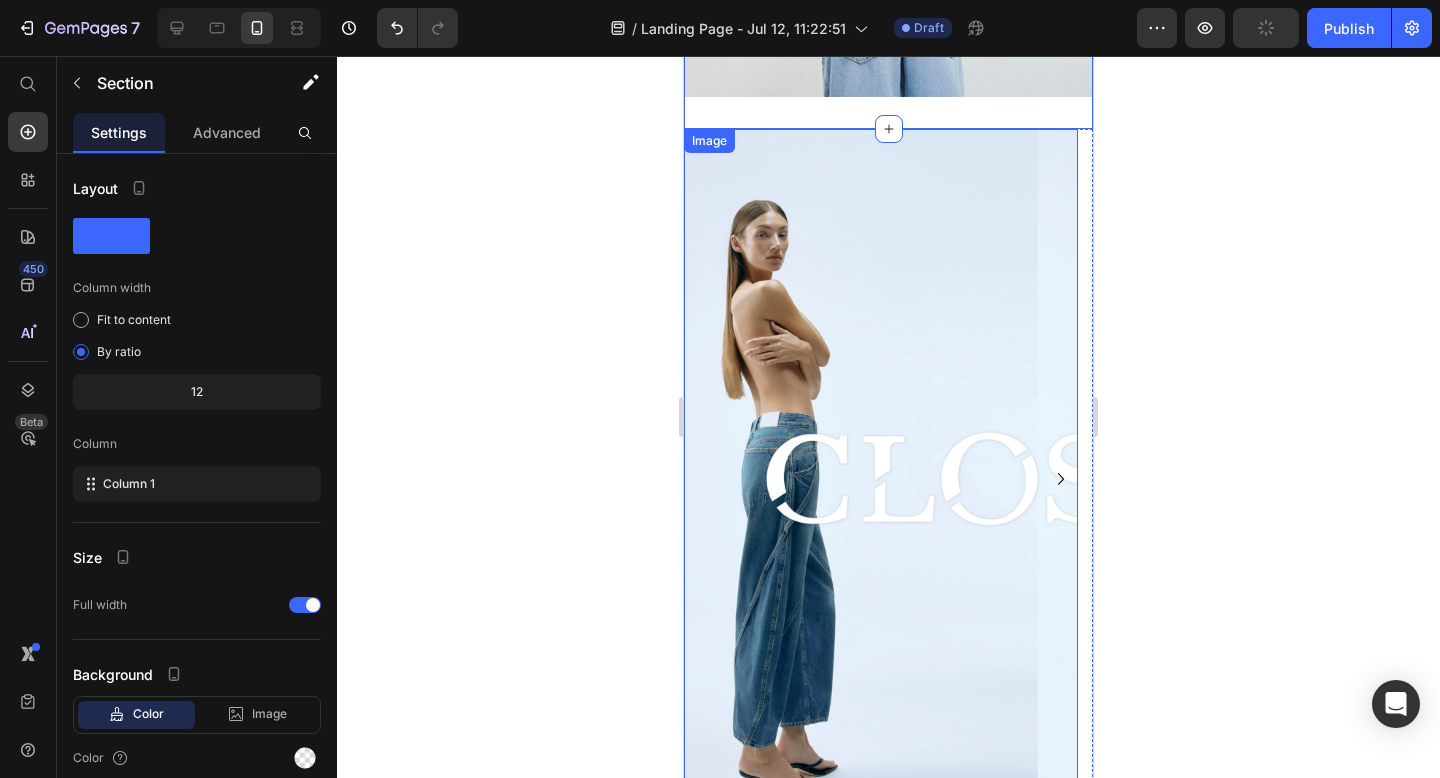 scroll, scrollTop: 627, scrollLeft: 0, axis: vertical 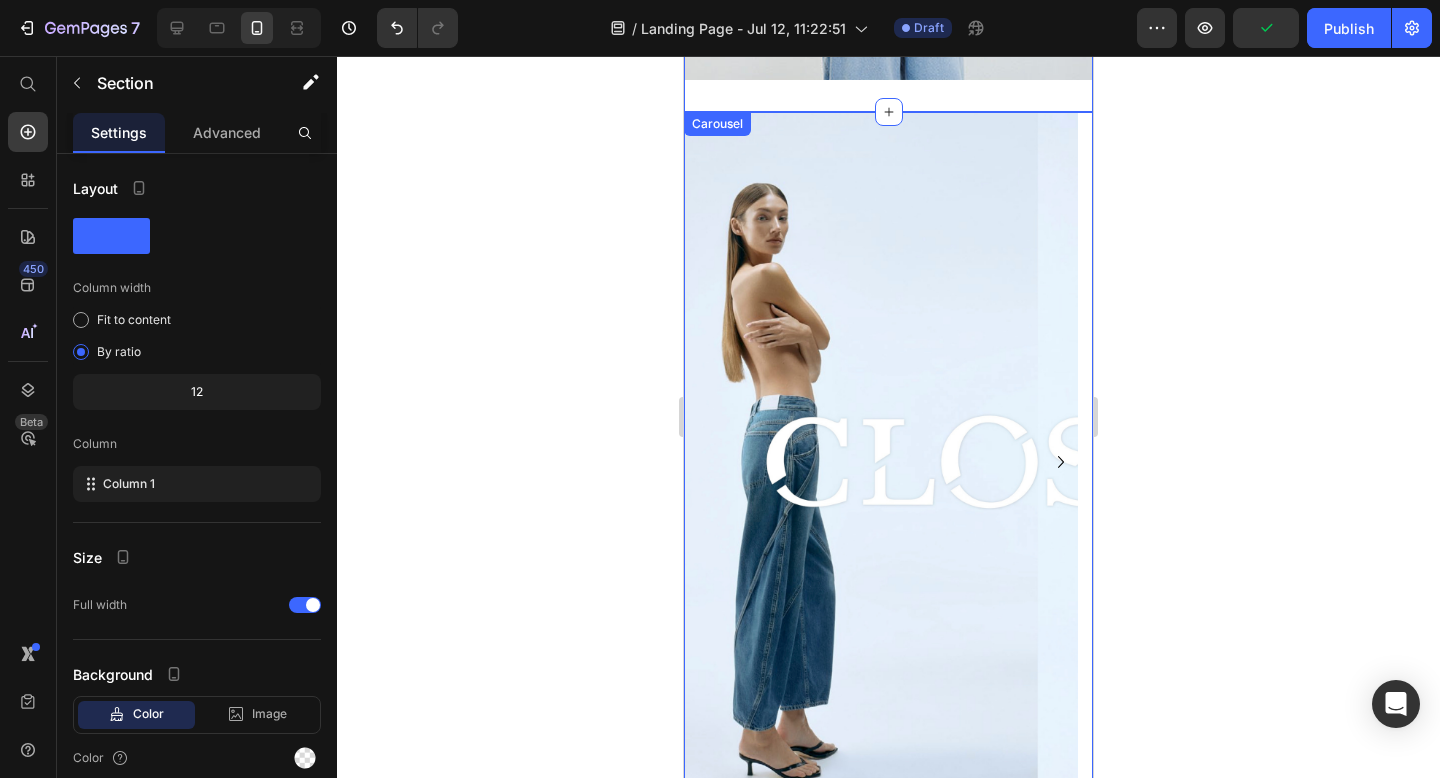 click 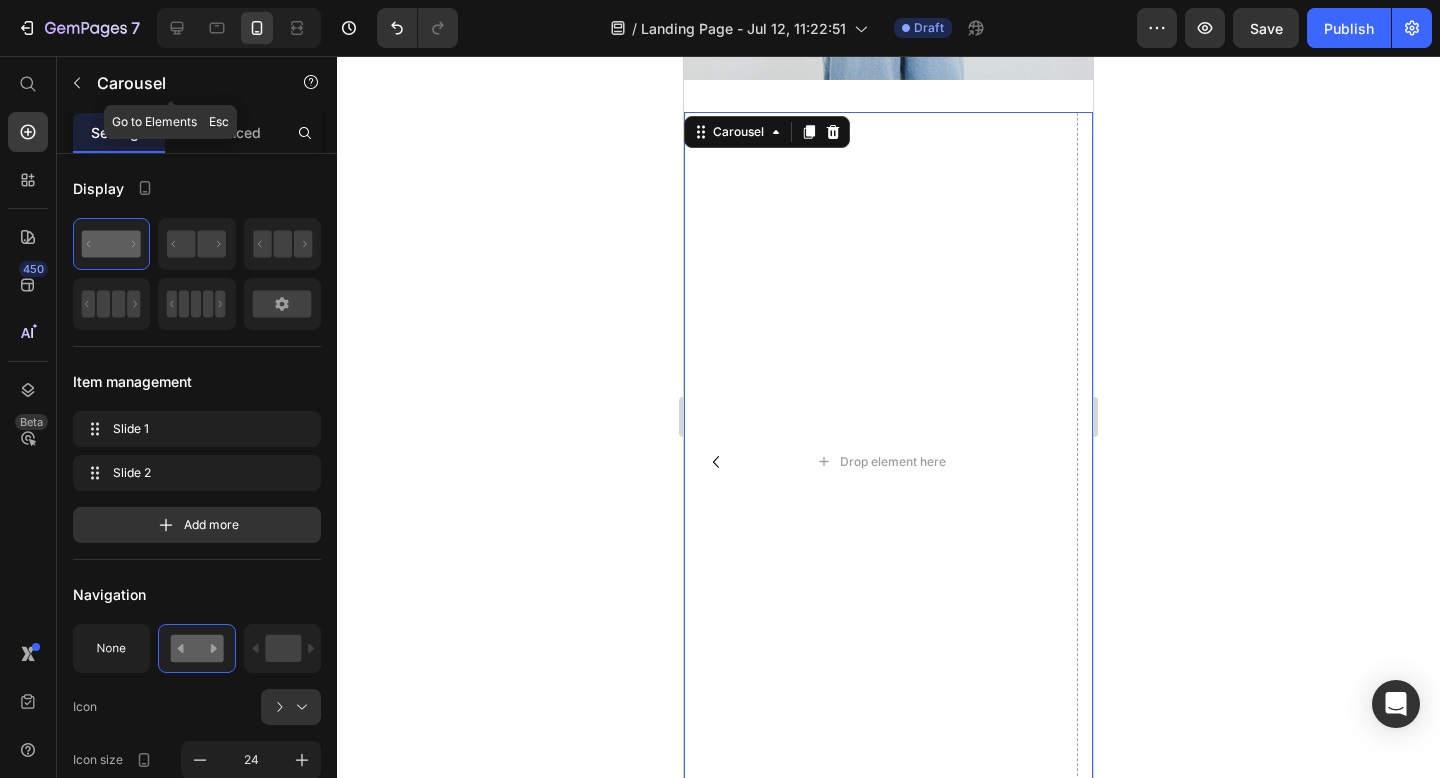 click 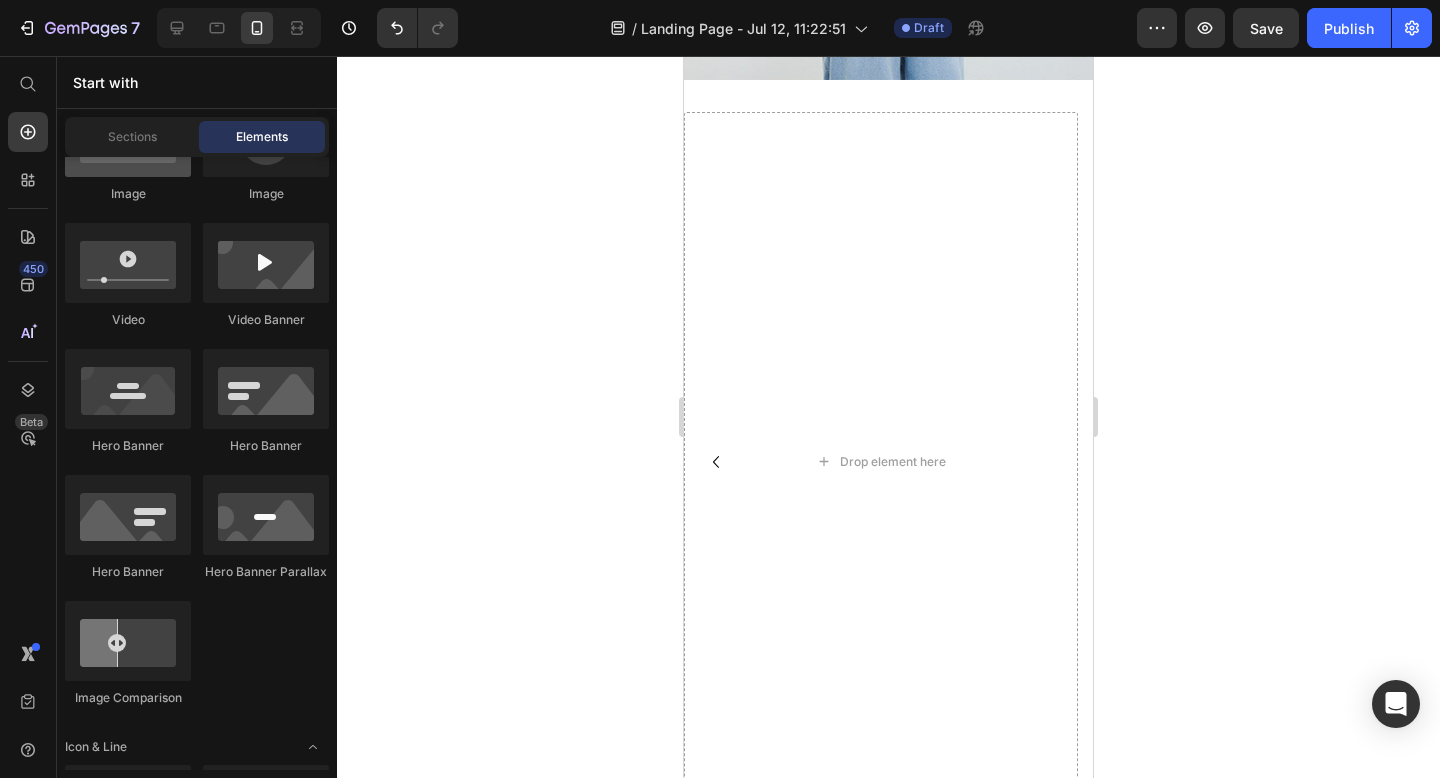scroll, scrollTop: 675, scrollLeft: 0, axis: vertical 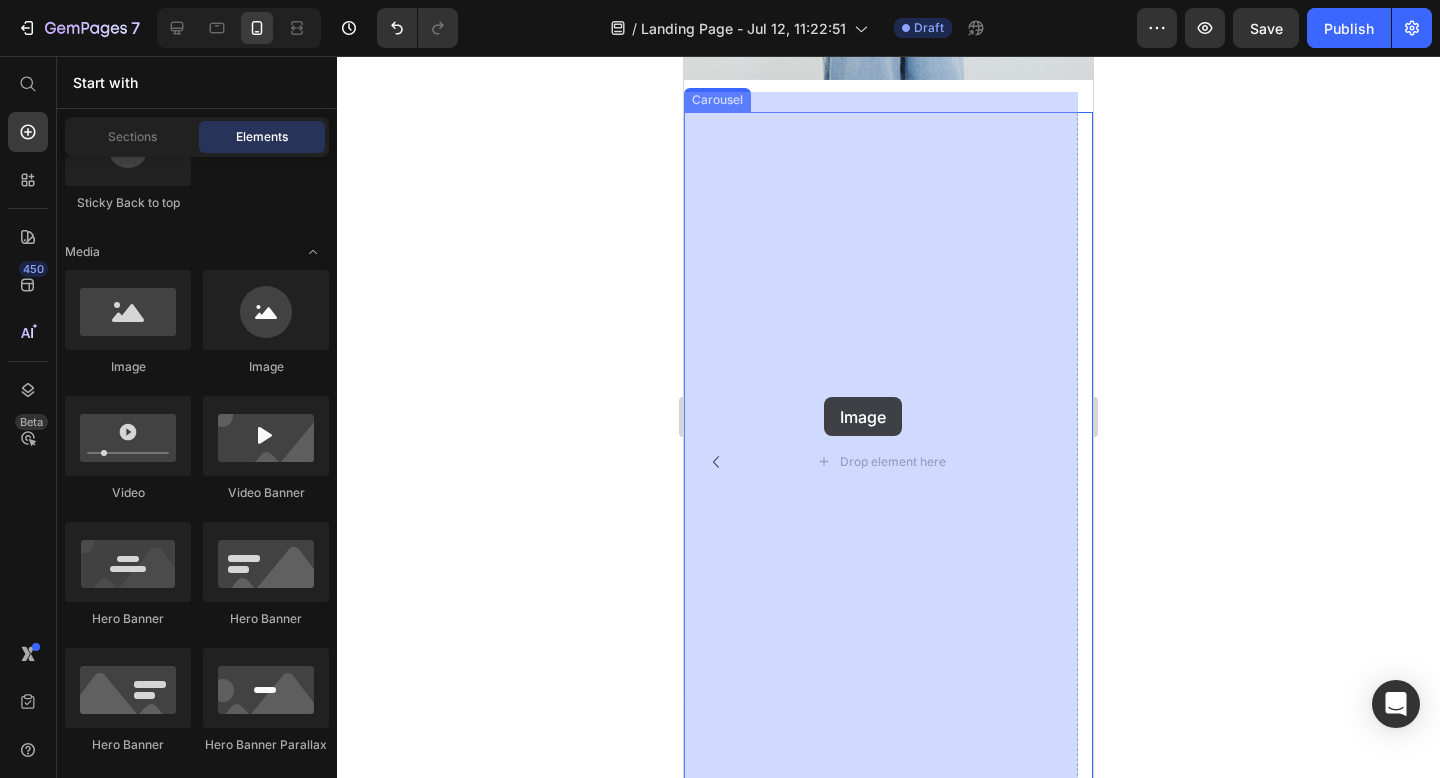 drag, startPoint x: 930, startPoint y: 383, endPoint x: 833, endPoint y: 396, distance: 97.867256 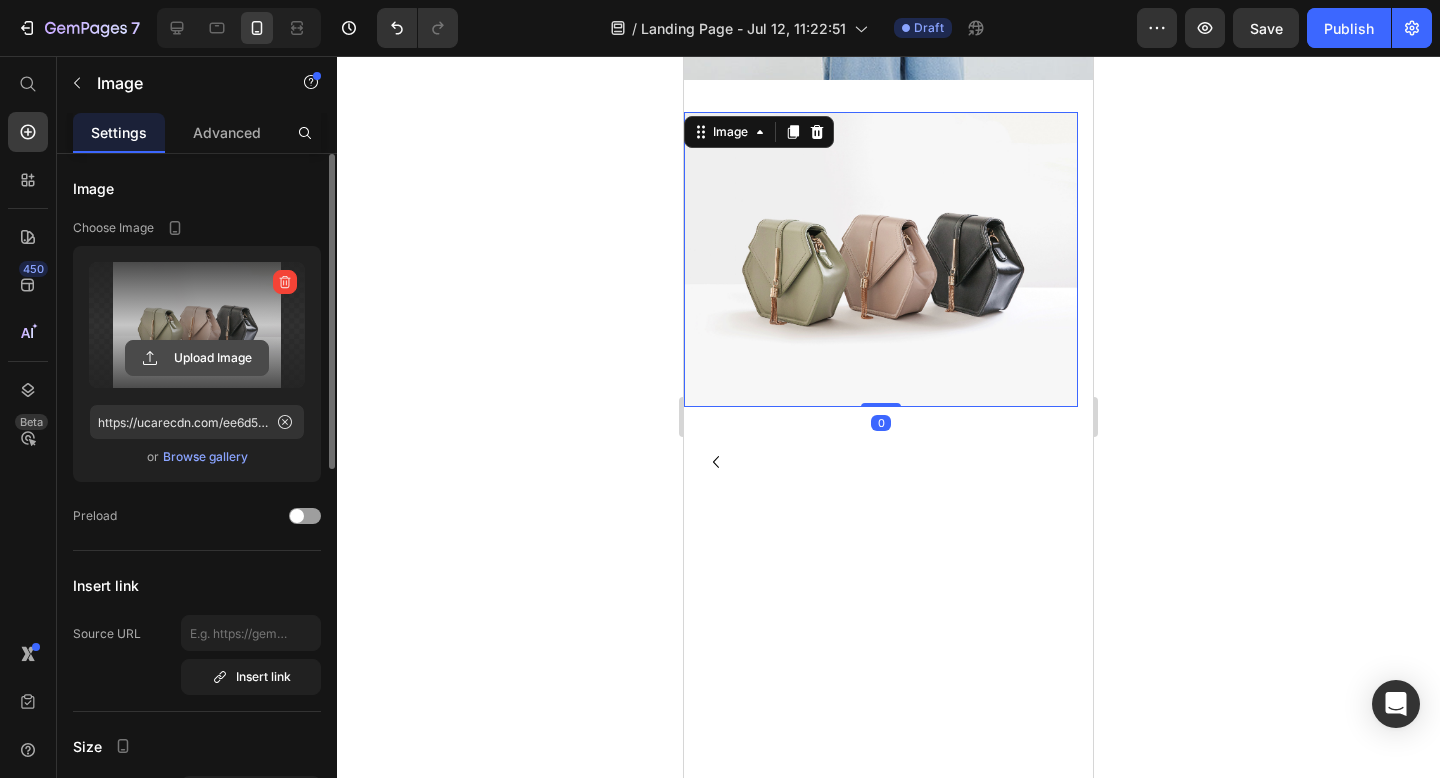 click 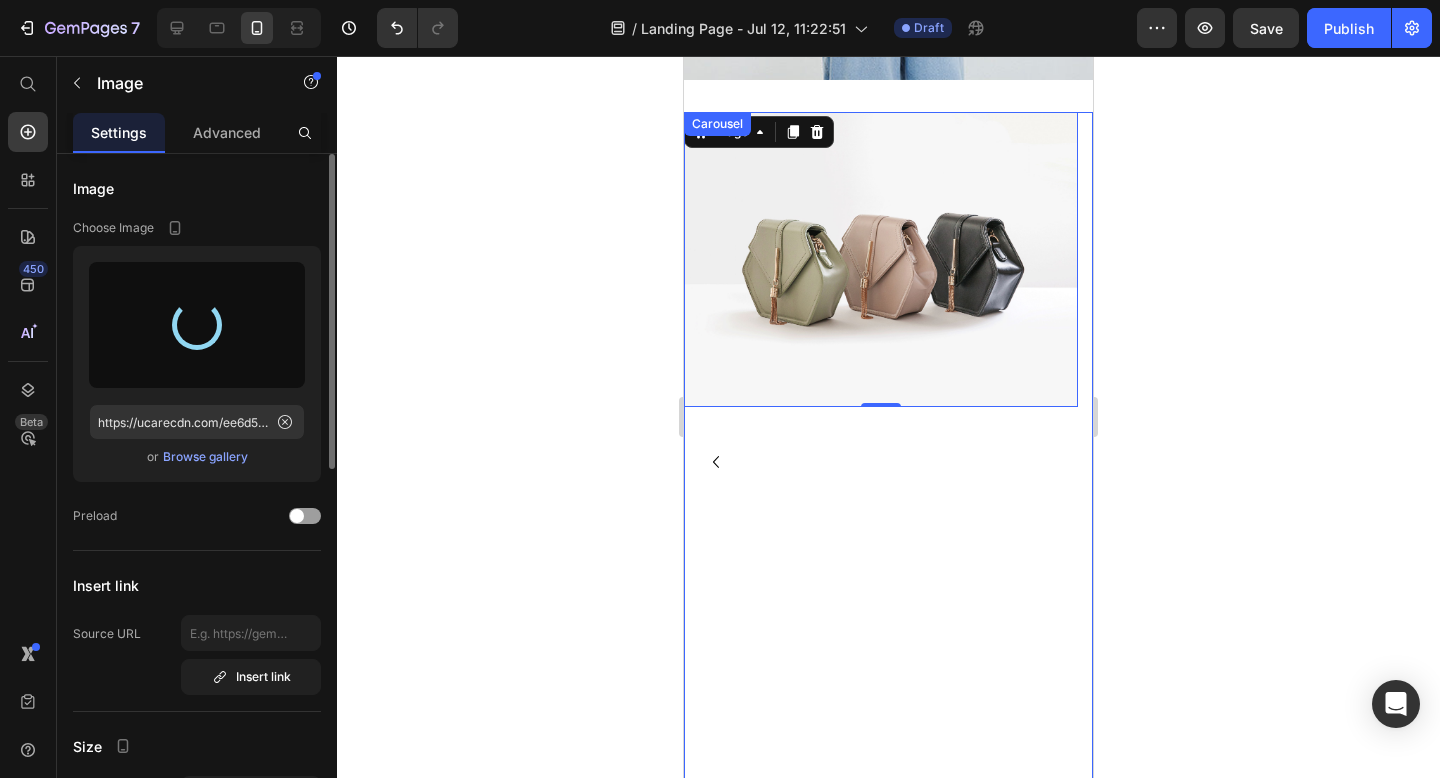 type on "https://cdn.shopify.com/s/files/1/0988/7792/files/gempages_525123858433311775-23633dff-c53d-4351-b04b-42e22552fc0b.png" 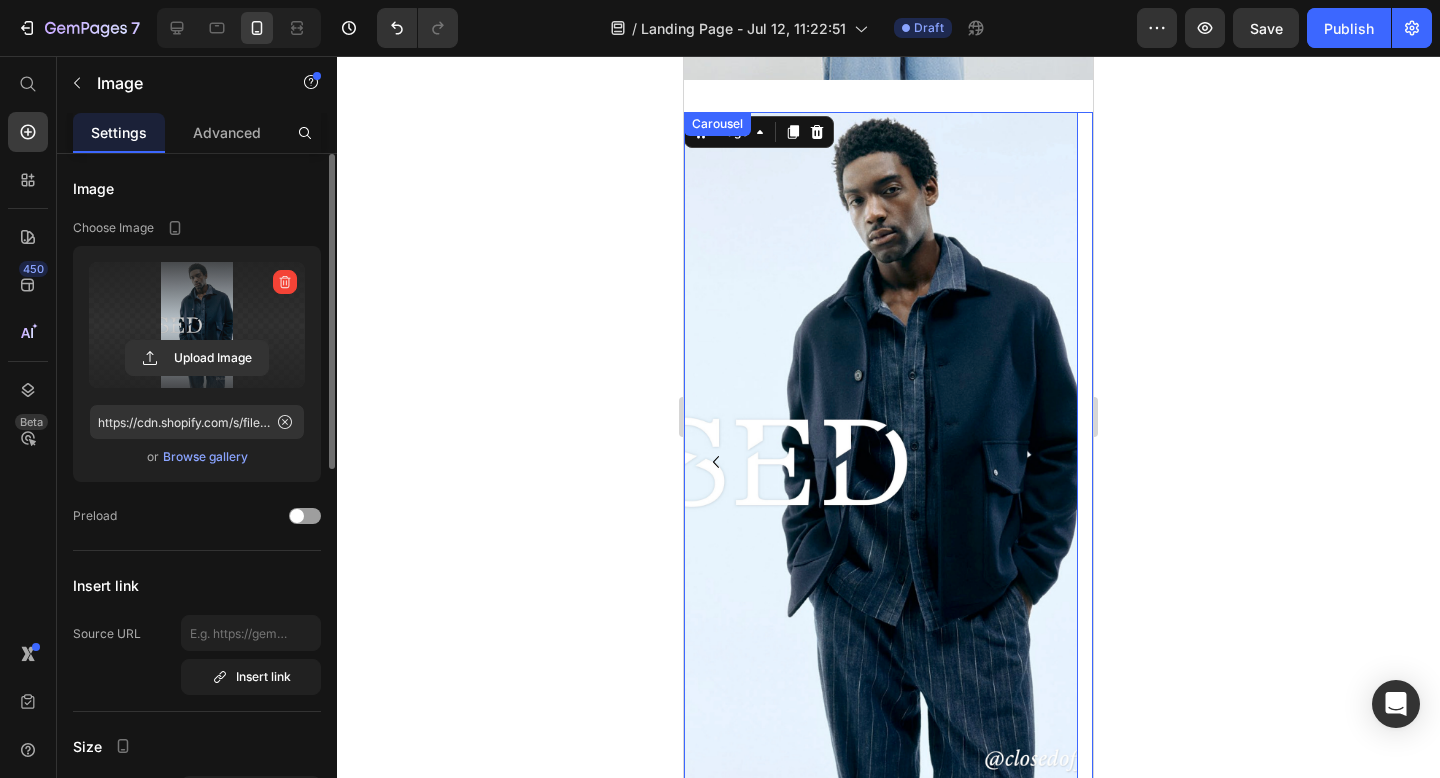 click 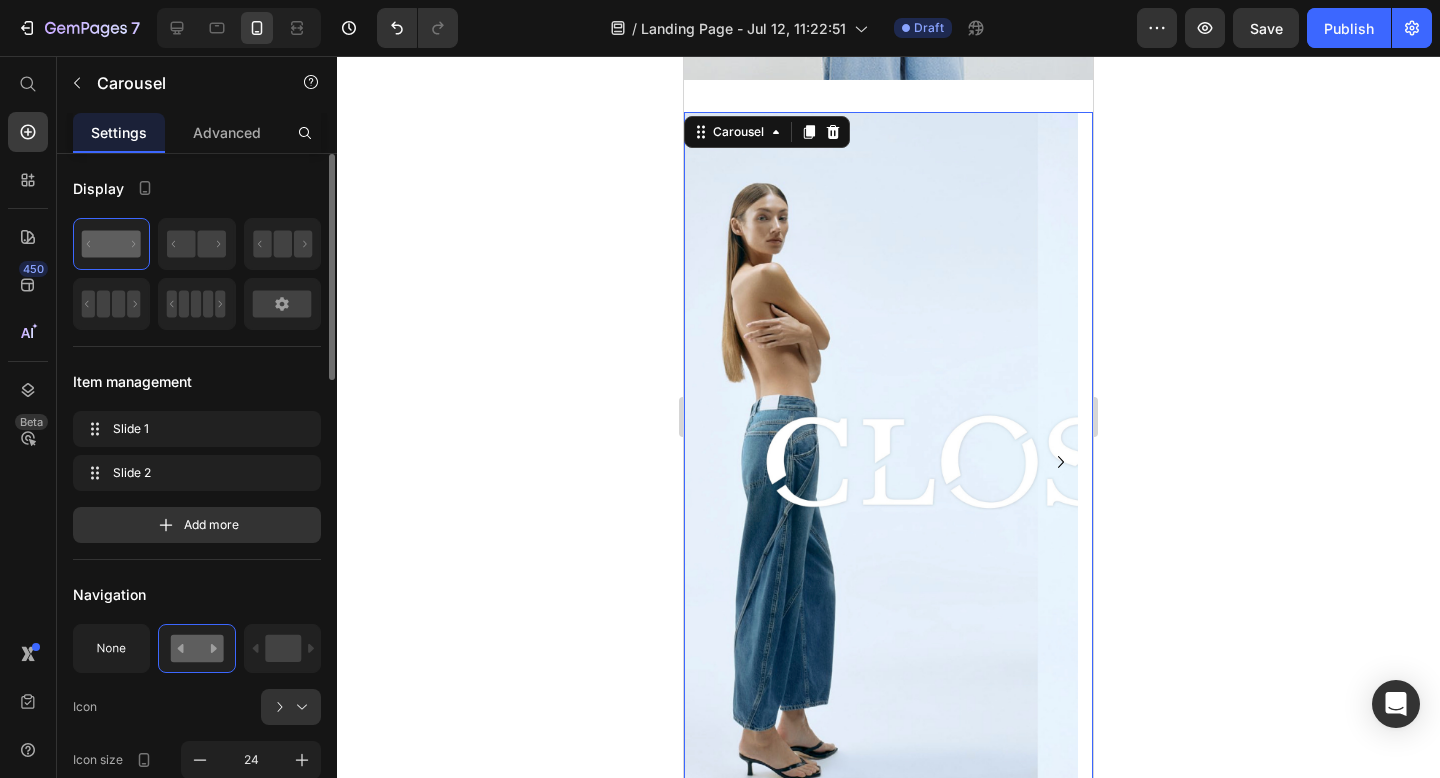 click 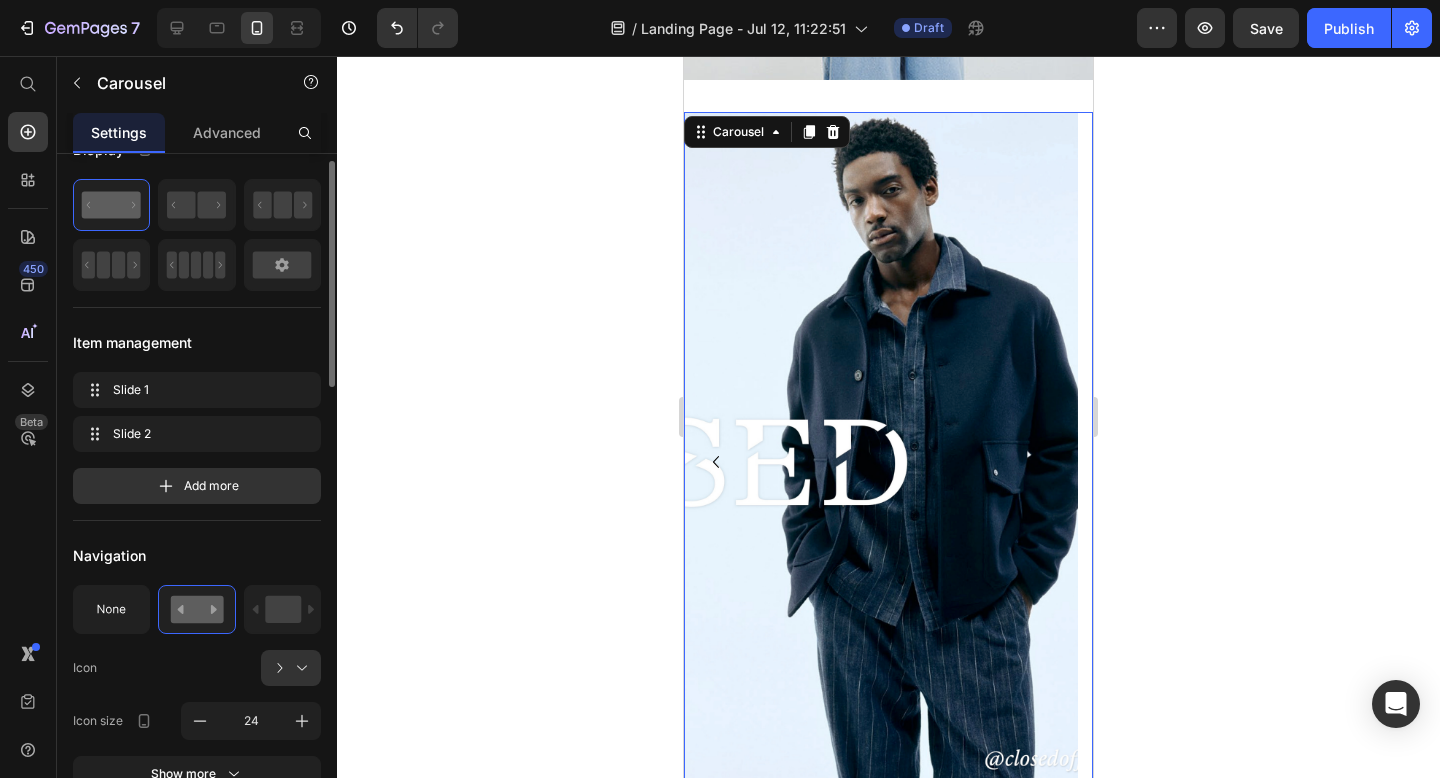 scroll, scrollTop: 35, scrollLeft: 0, axis: vertical 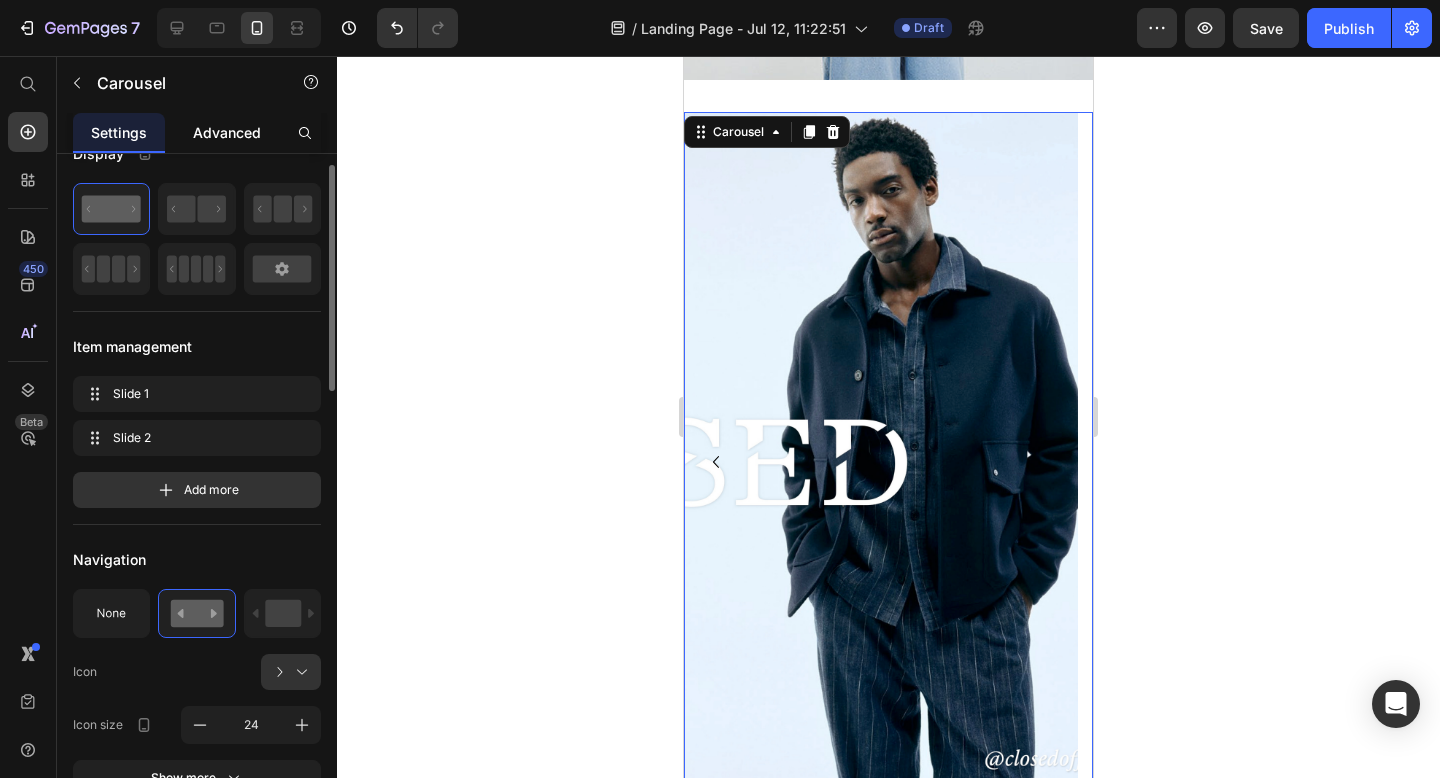 click on "Advanced" at bounding box center (227, 132) 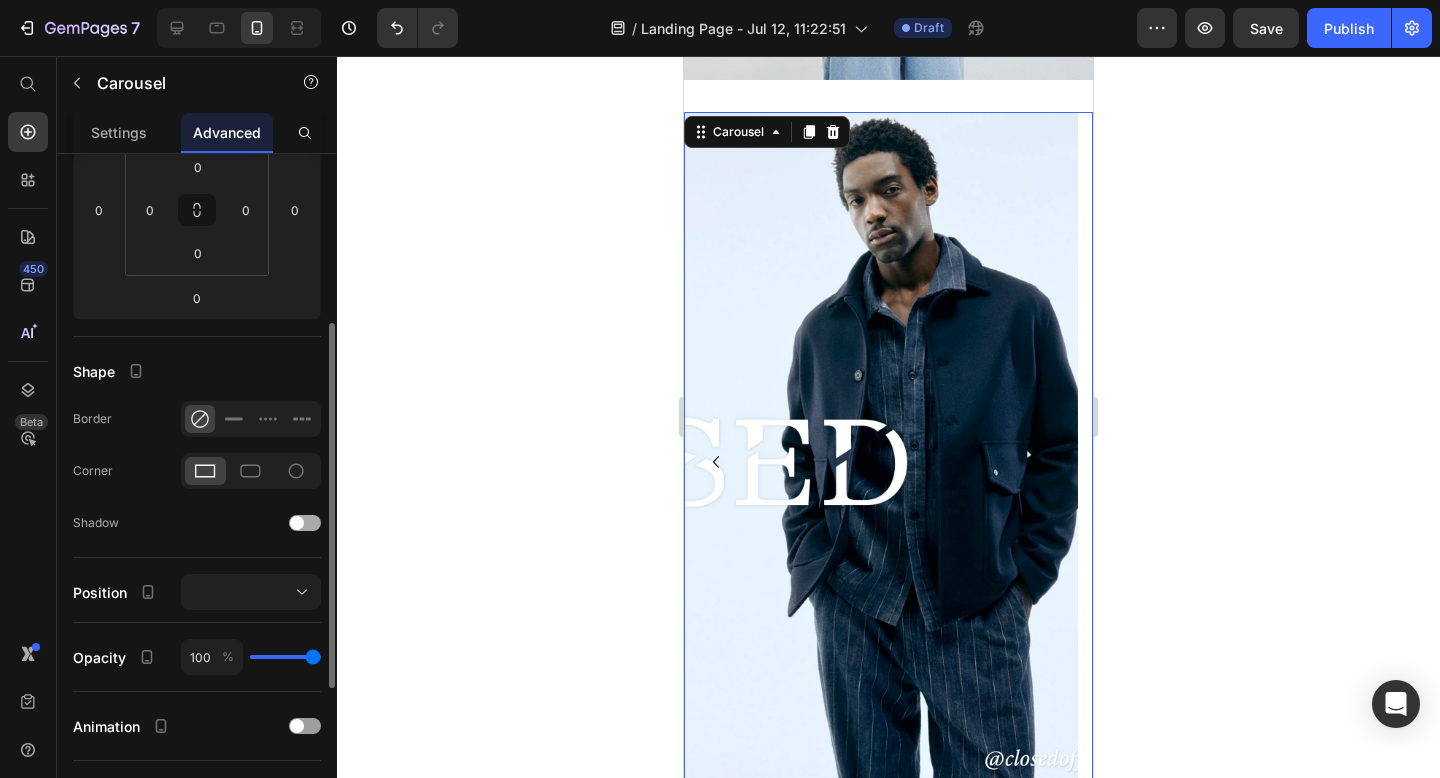scroll, scrollTop: 588, scrollLeft: 0, axis: vertical 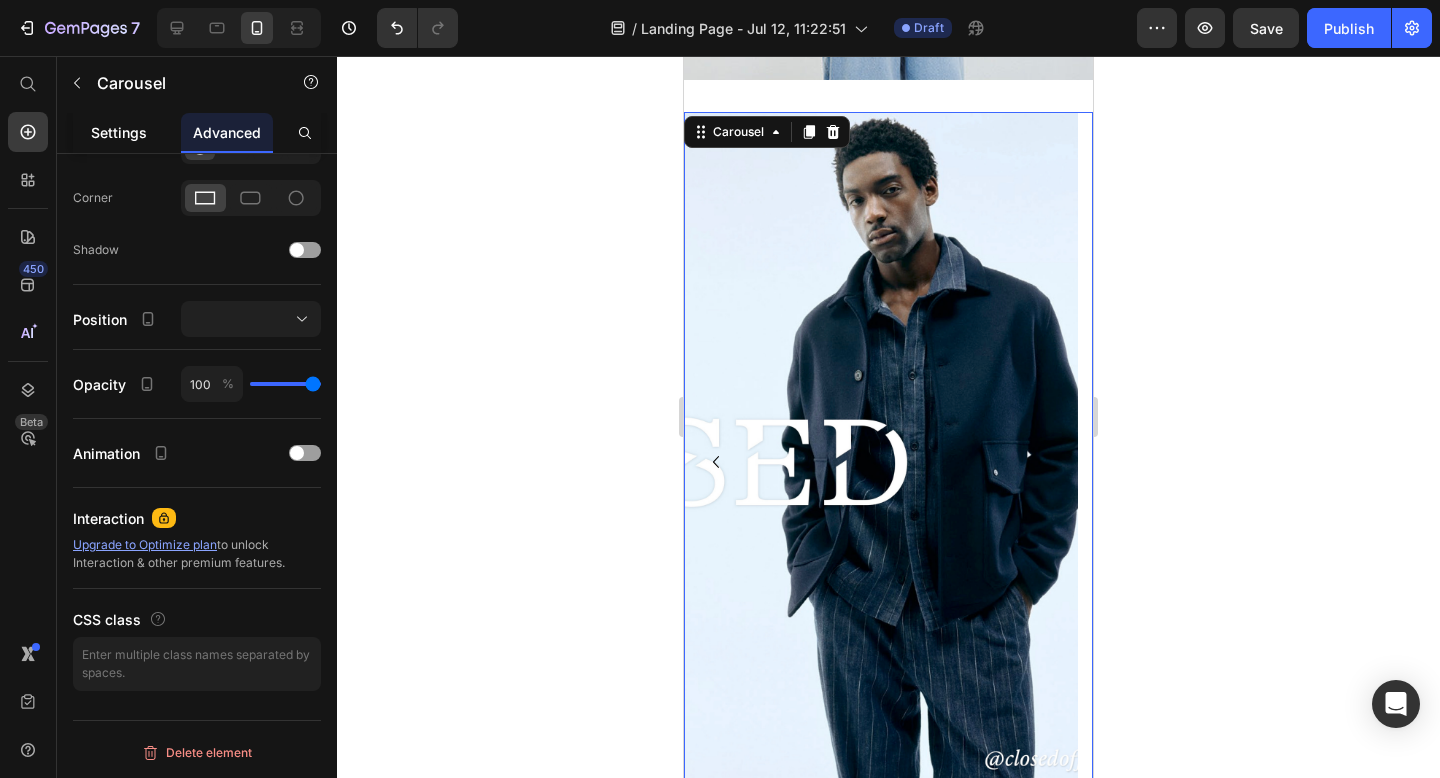 click on "Settings" at bounding box center [119, 132] 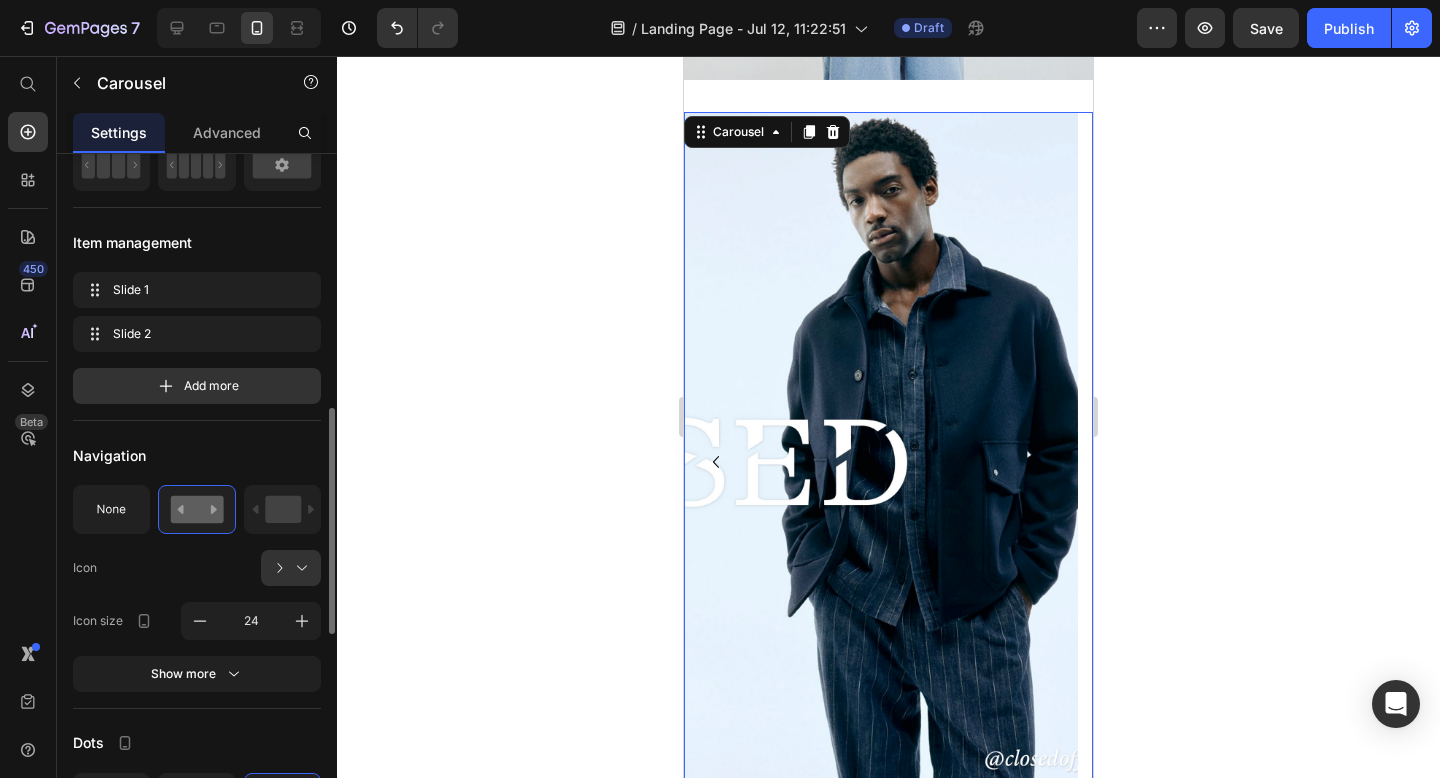 scroll, scrollTop: 295, scrollLeft: 0, axis: vertical 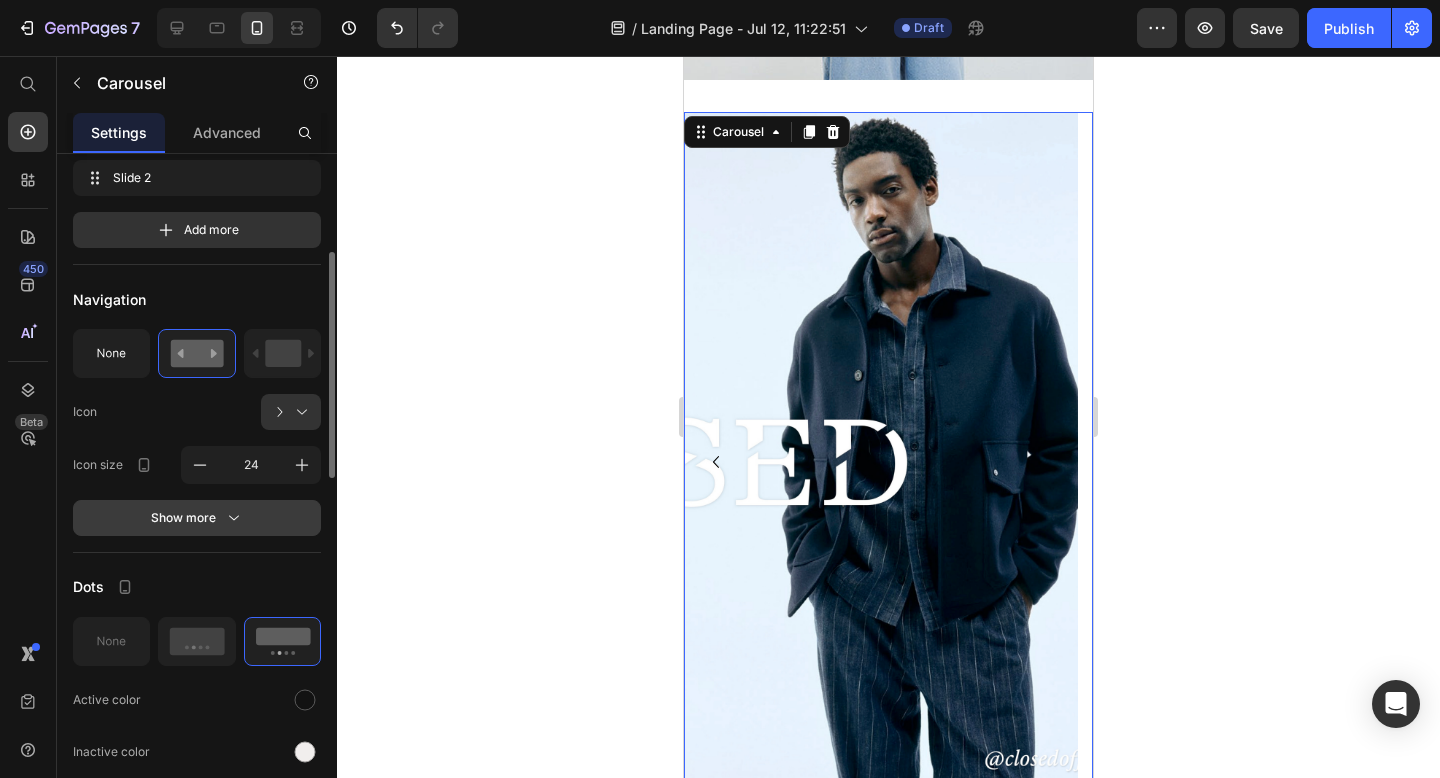 click on "Show more" at bounding box center [197, 518] 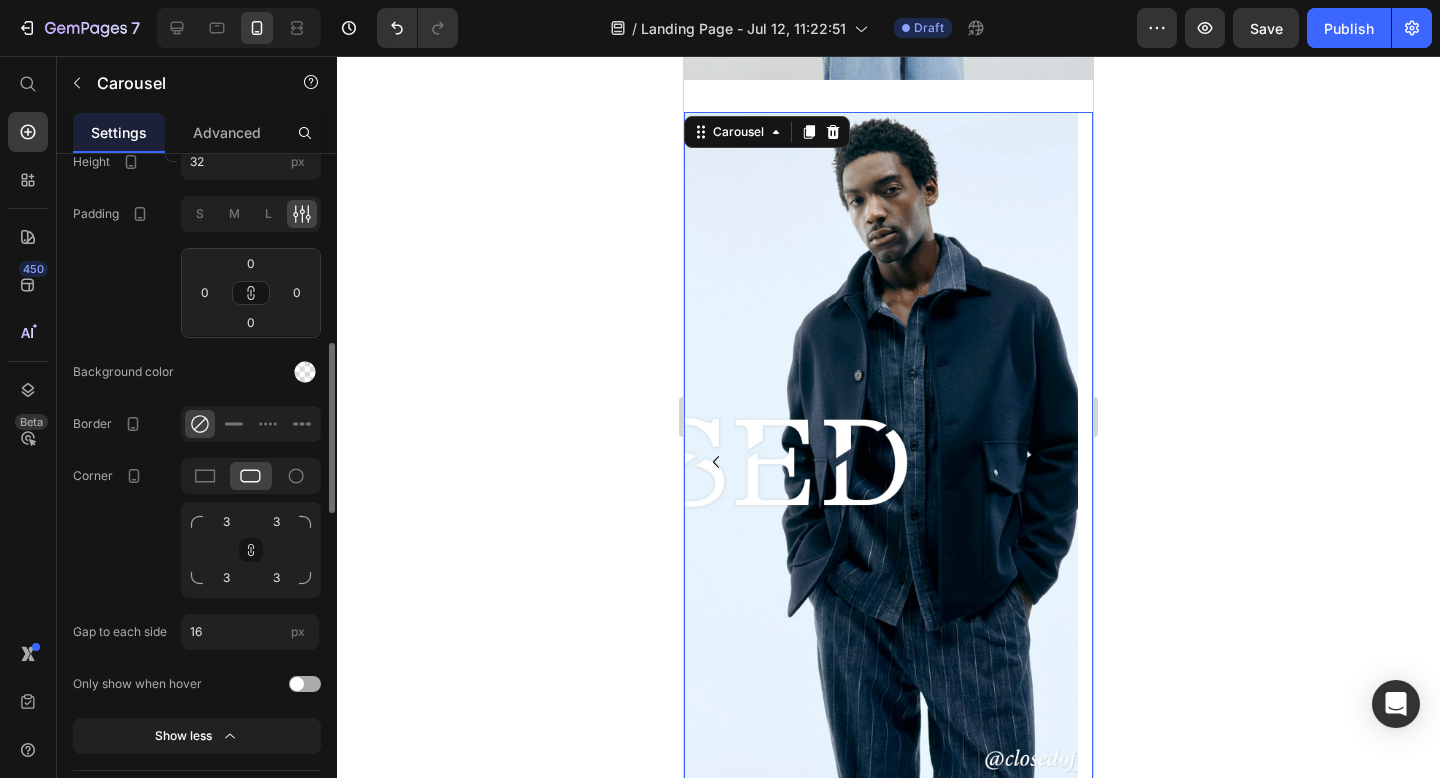 scroll, scrollTop: 759, scrollLeft: 0, axis: vertical 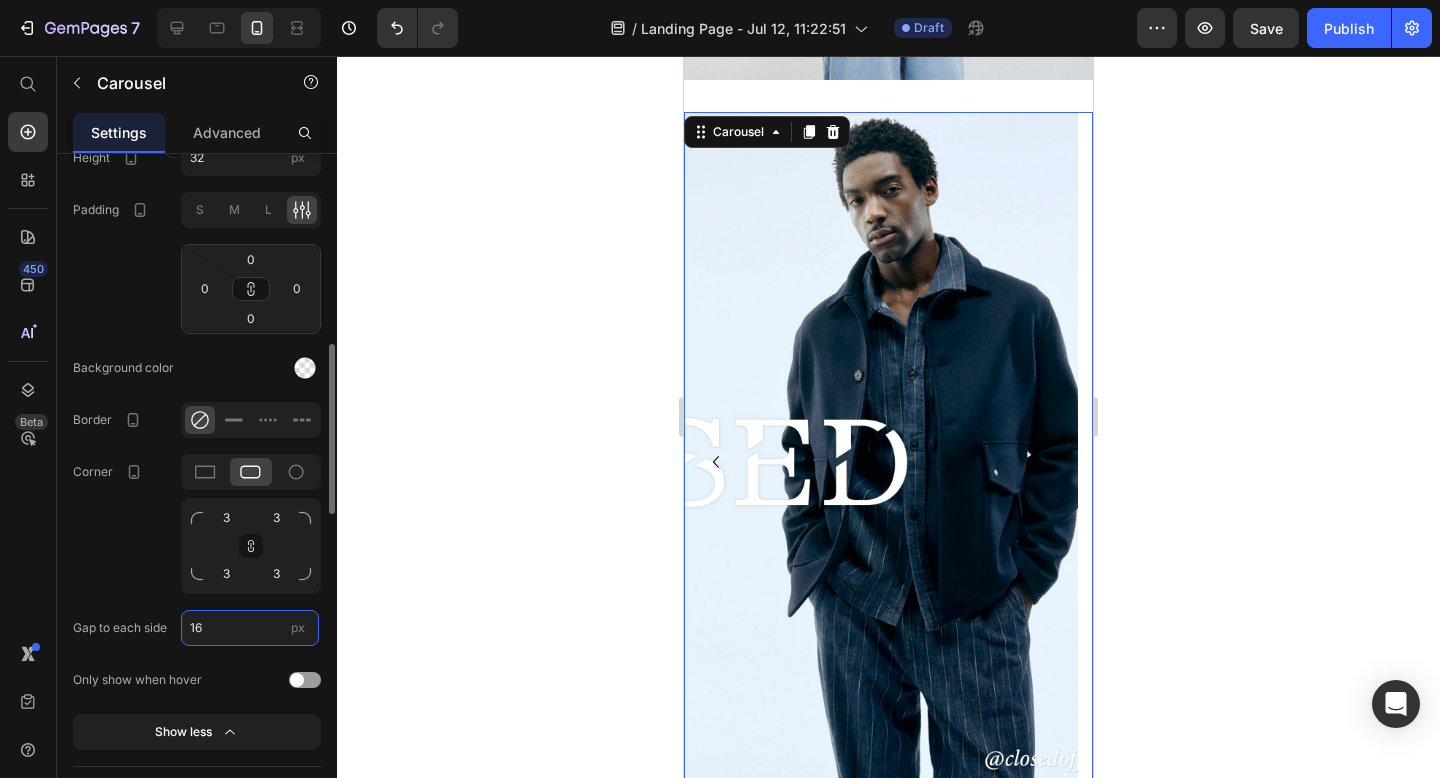 click on "16" at bounding box center (250, 628) 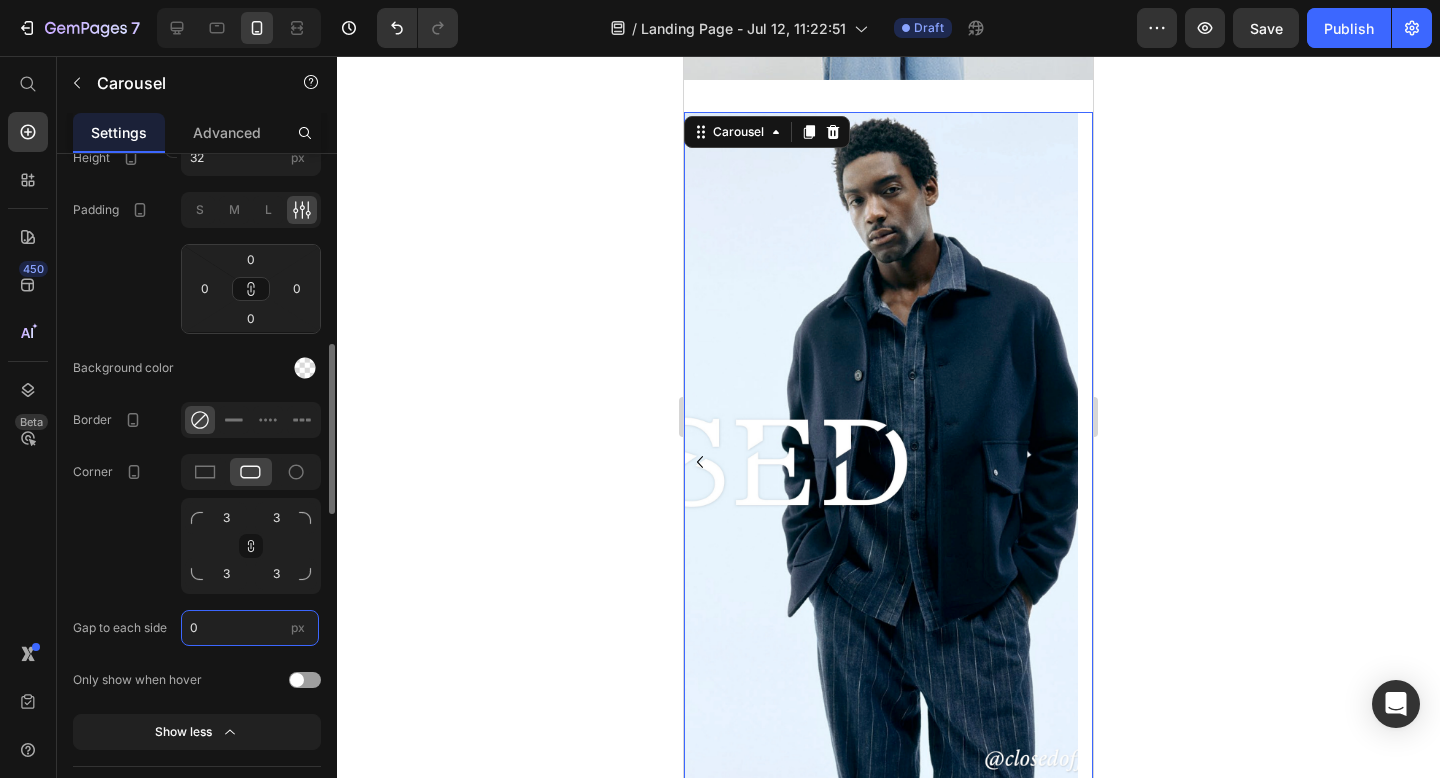 type on "0" 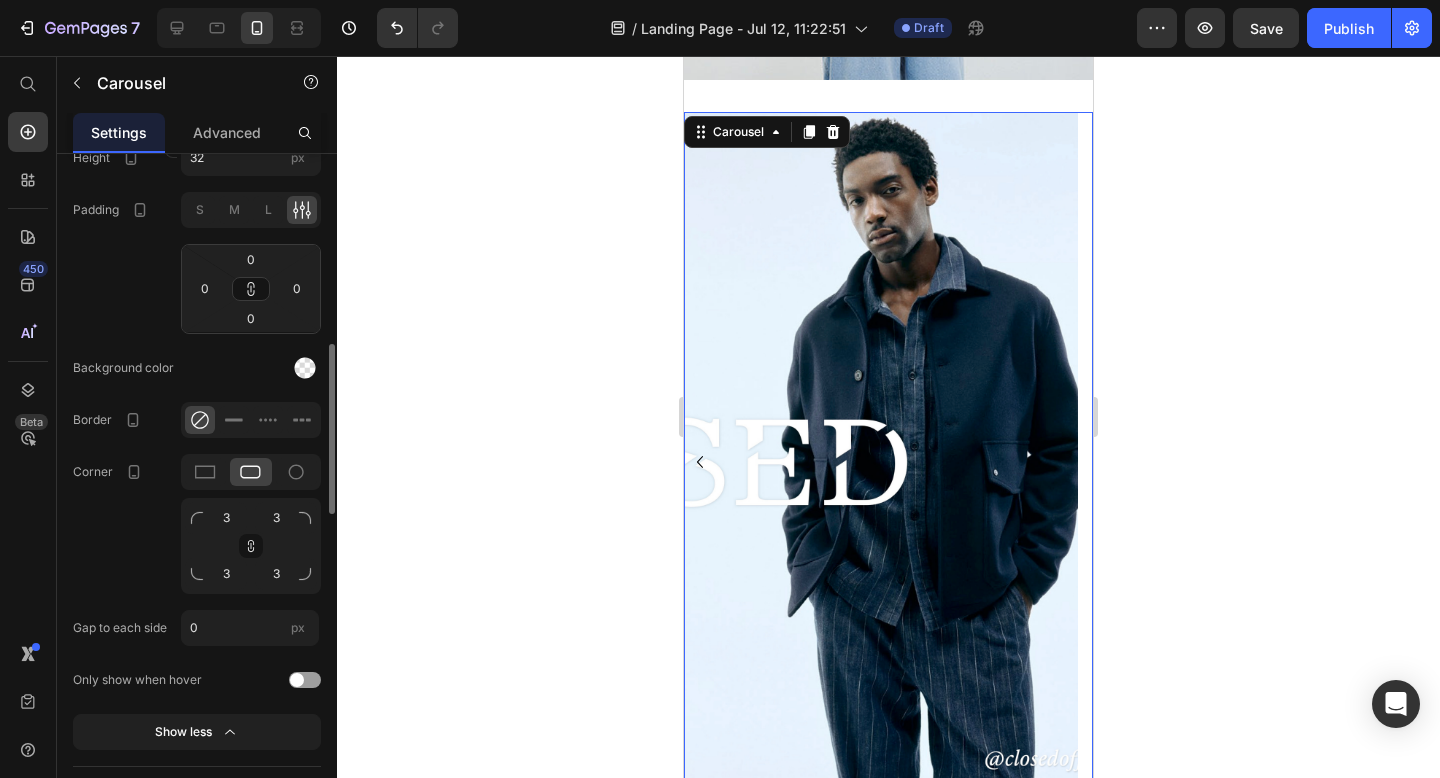 click on "Corner 3 3 3 3" 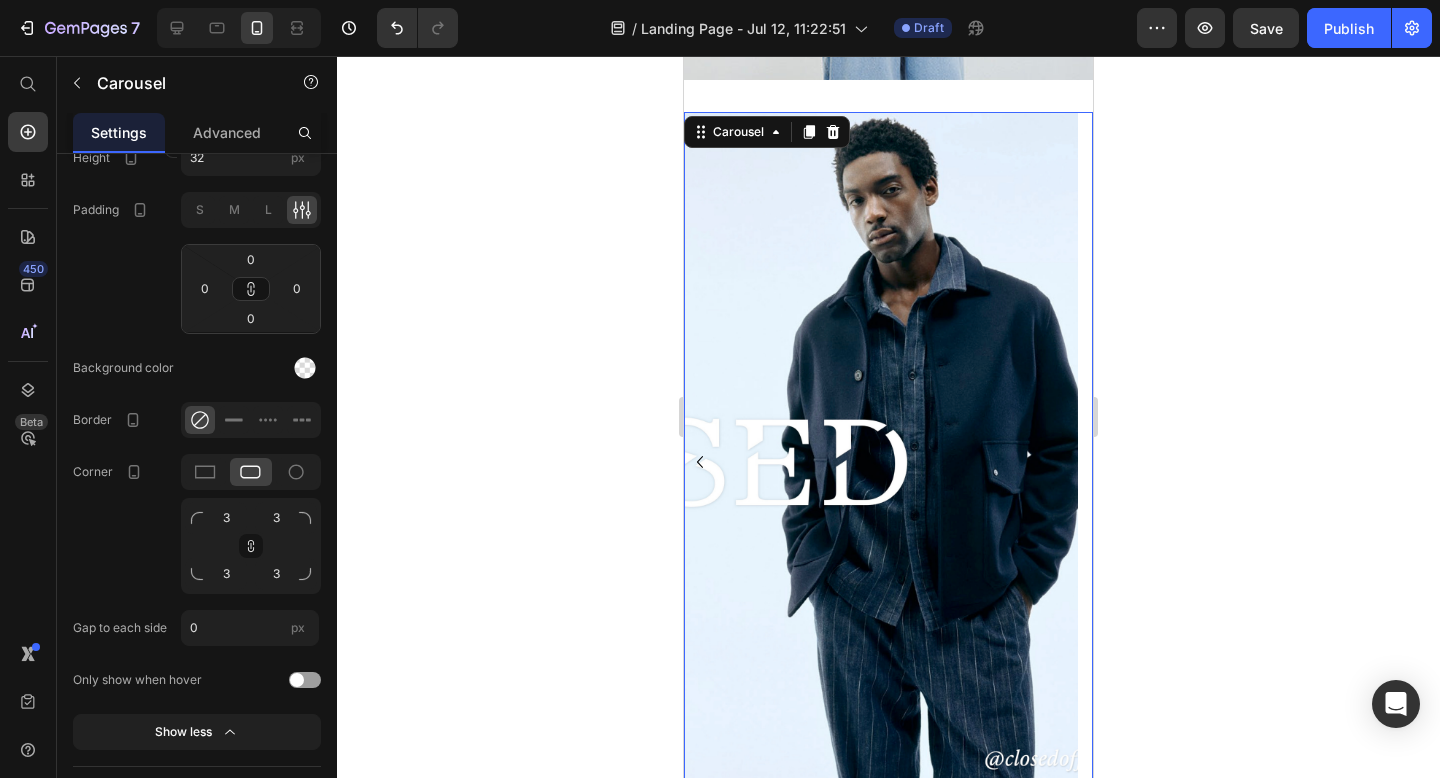 click 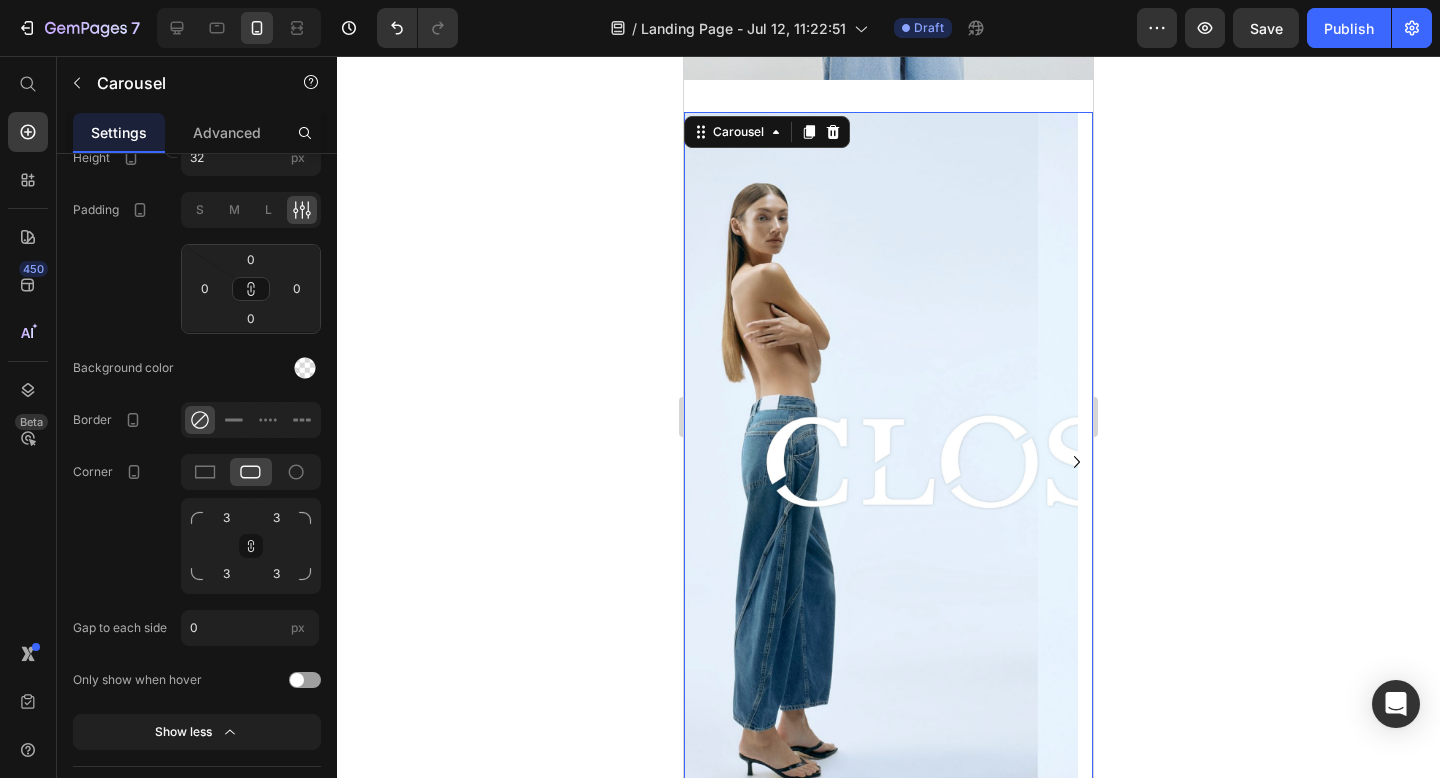 click 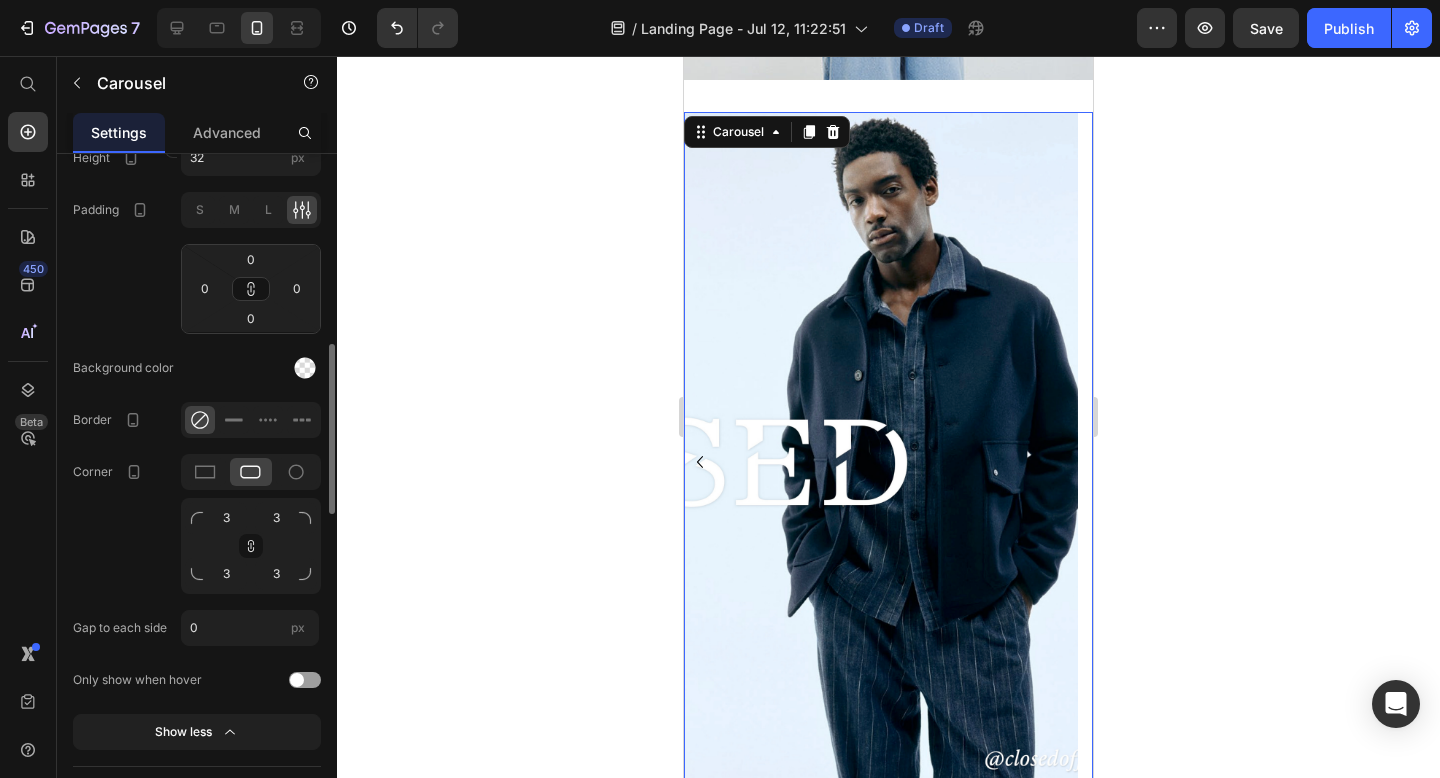 click on "Corner 3 3 3 3" 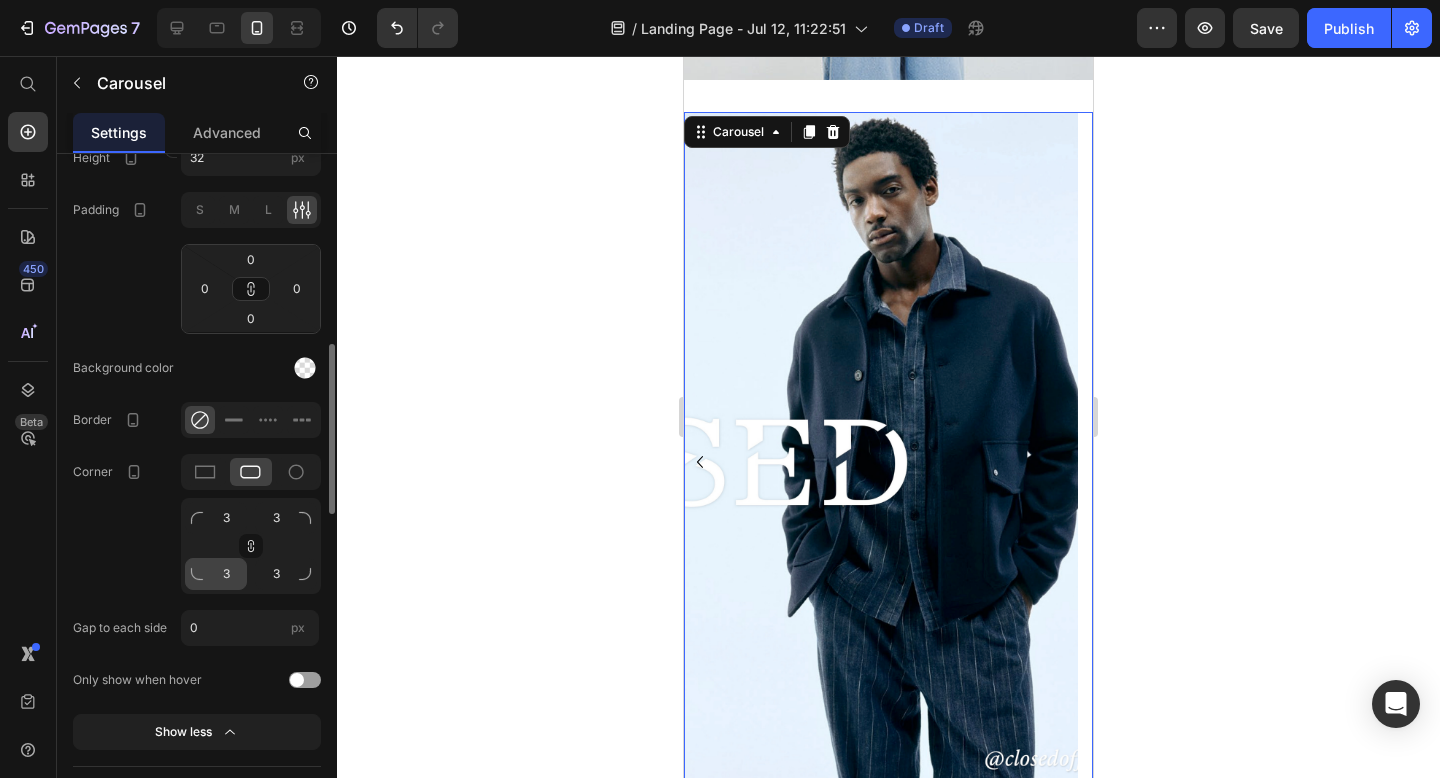 scroll, scrollTop: 763, scrollLeft: 0, axis: vertical 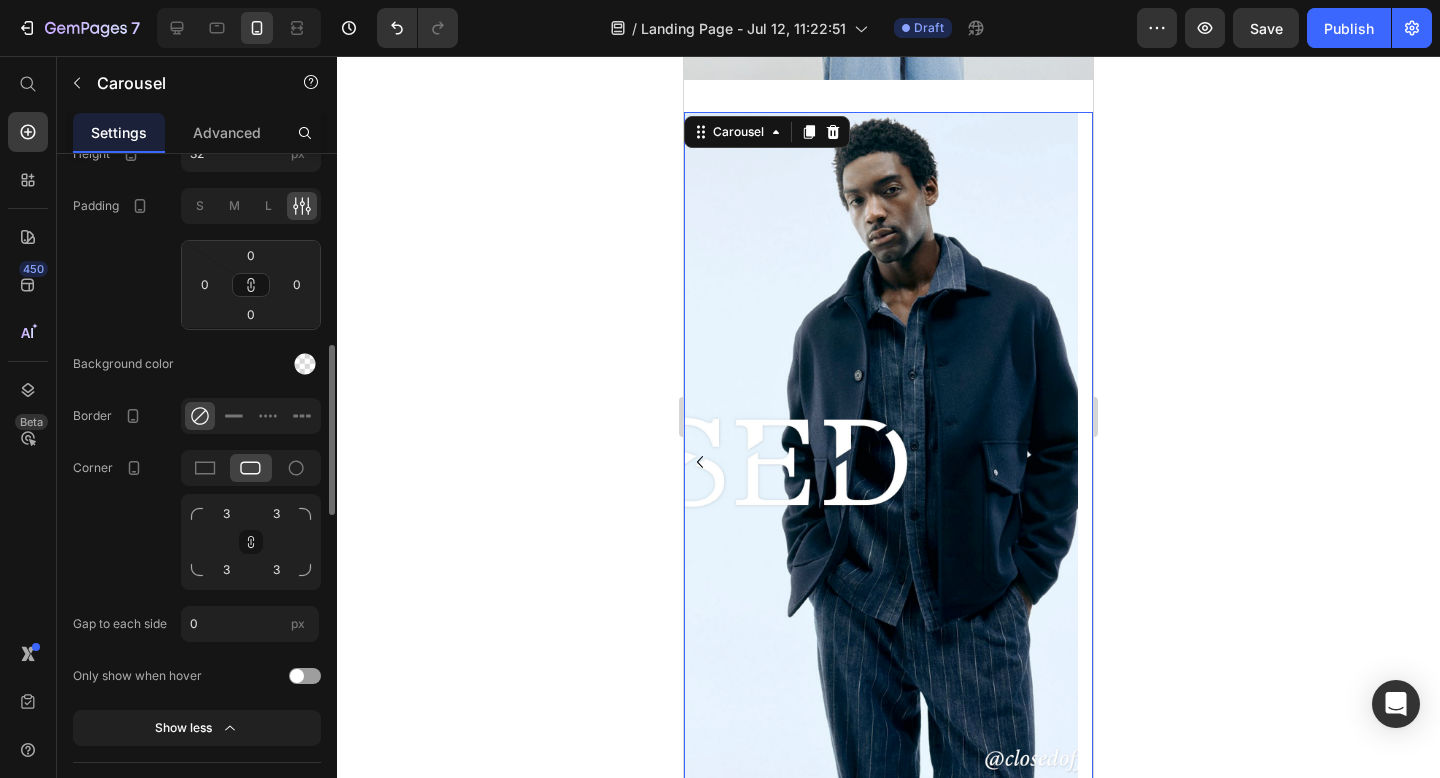 click 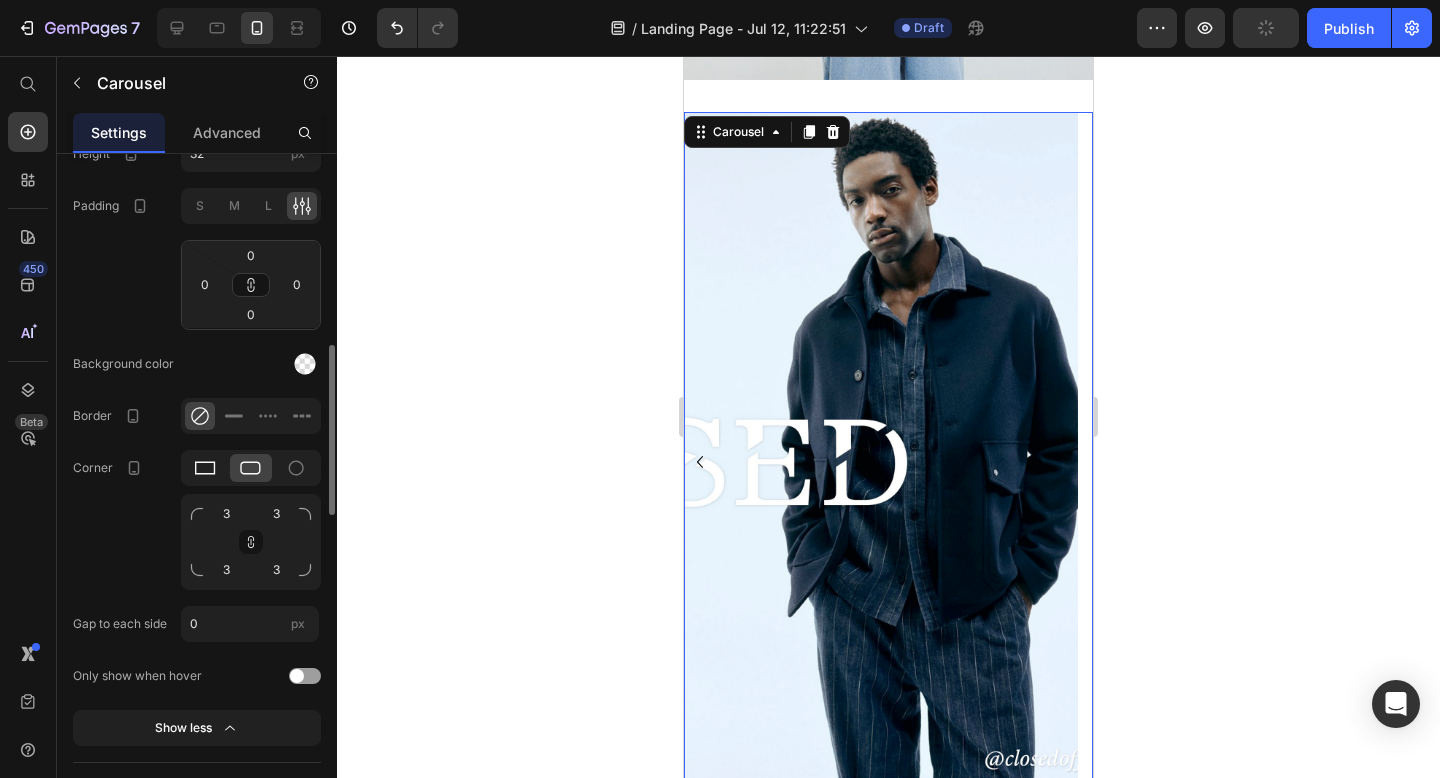 click 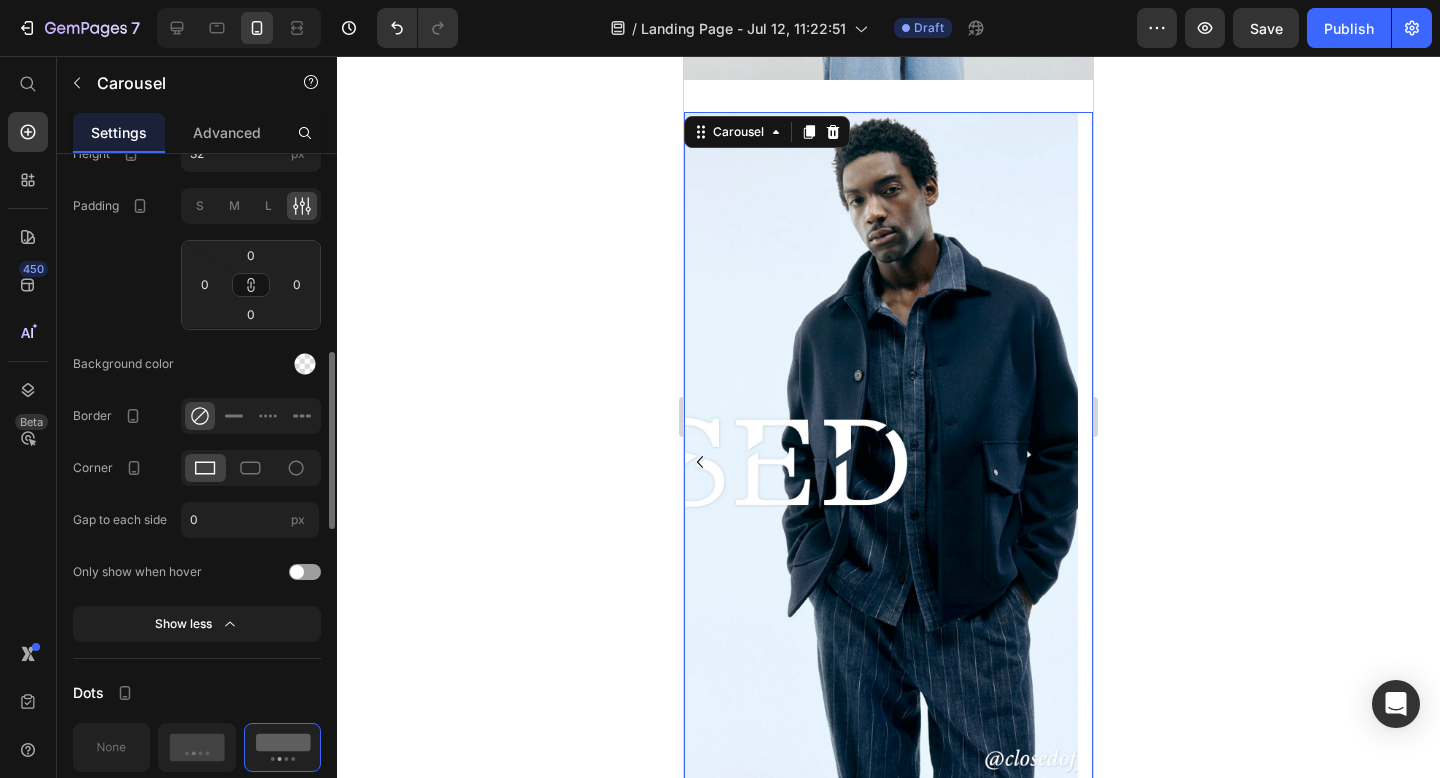 click on "Navigation Icon Icon size 24 Icon color Width 32 px Height 32 px Padding S M L 0 0 0 0 Background color Border Corner Gap to each side 0 px Only show when hover Show less" 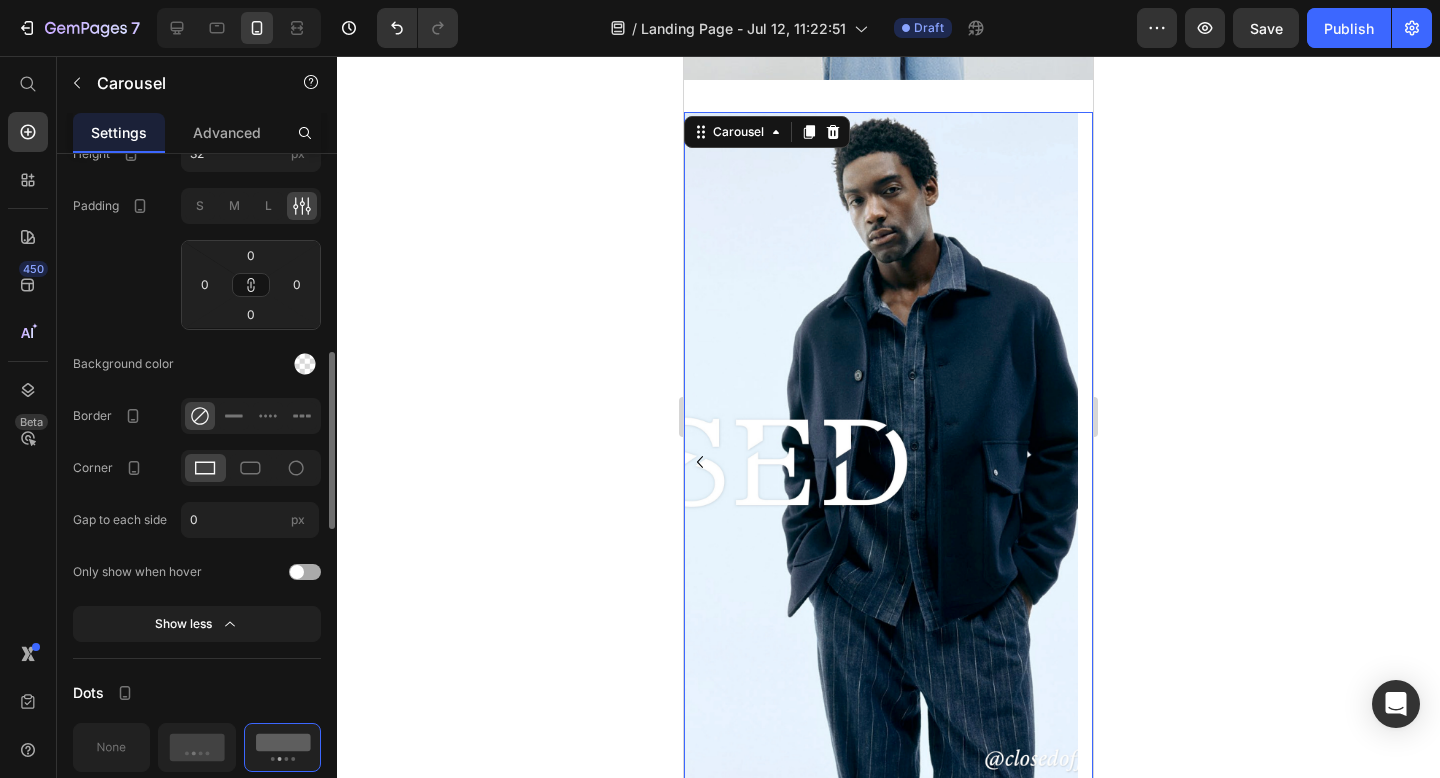 scroll, scrollTop: 787, scrollLeft: 0, axis: vertical 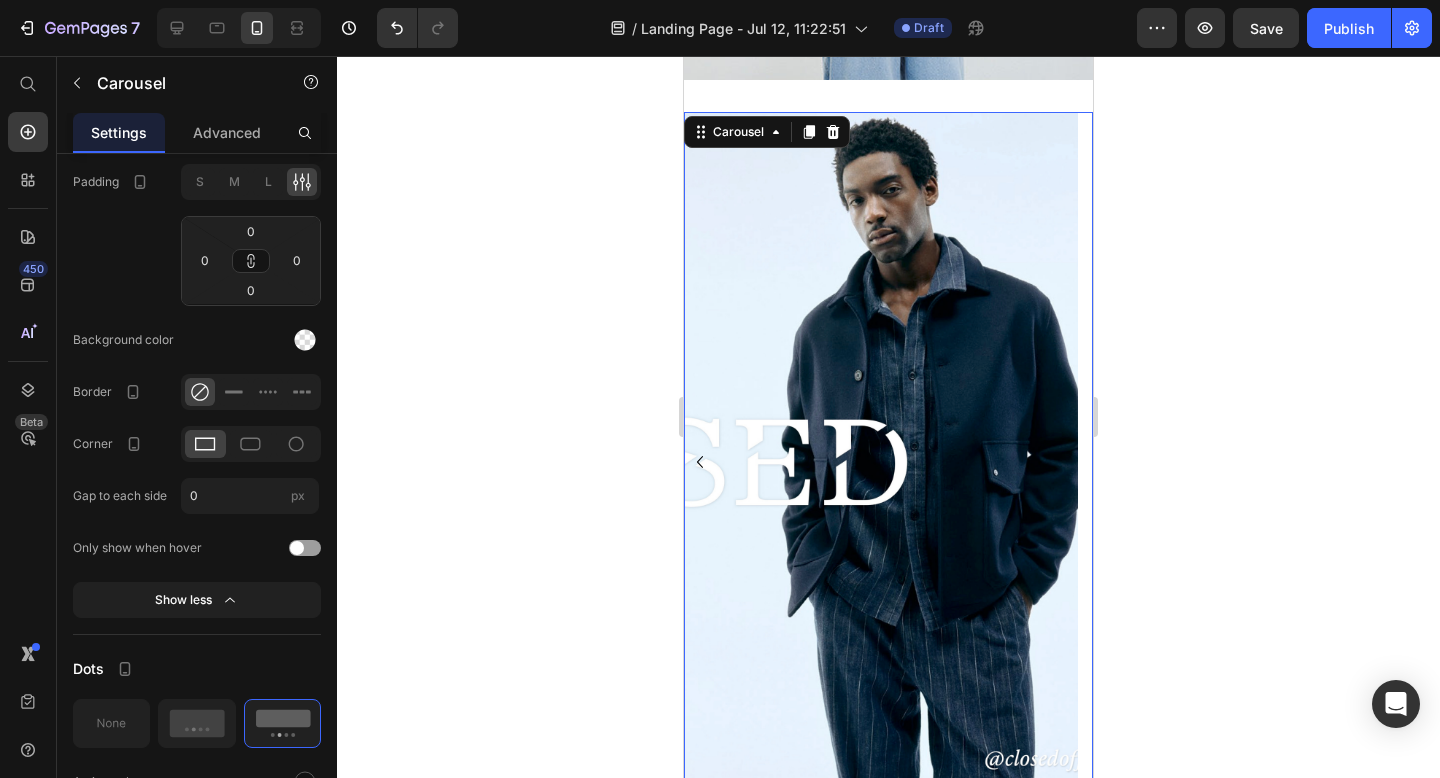 click 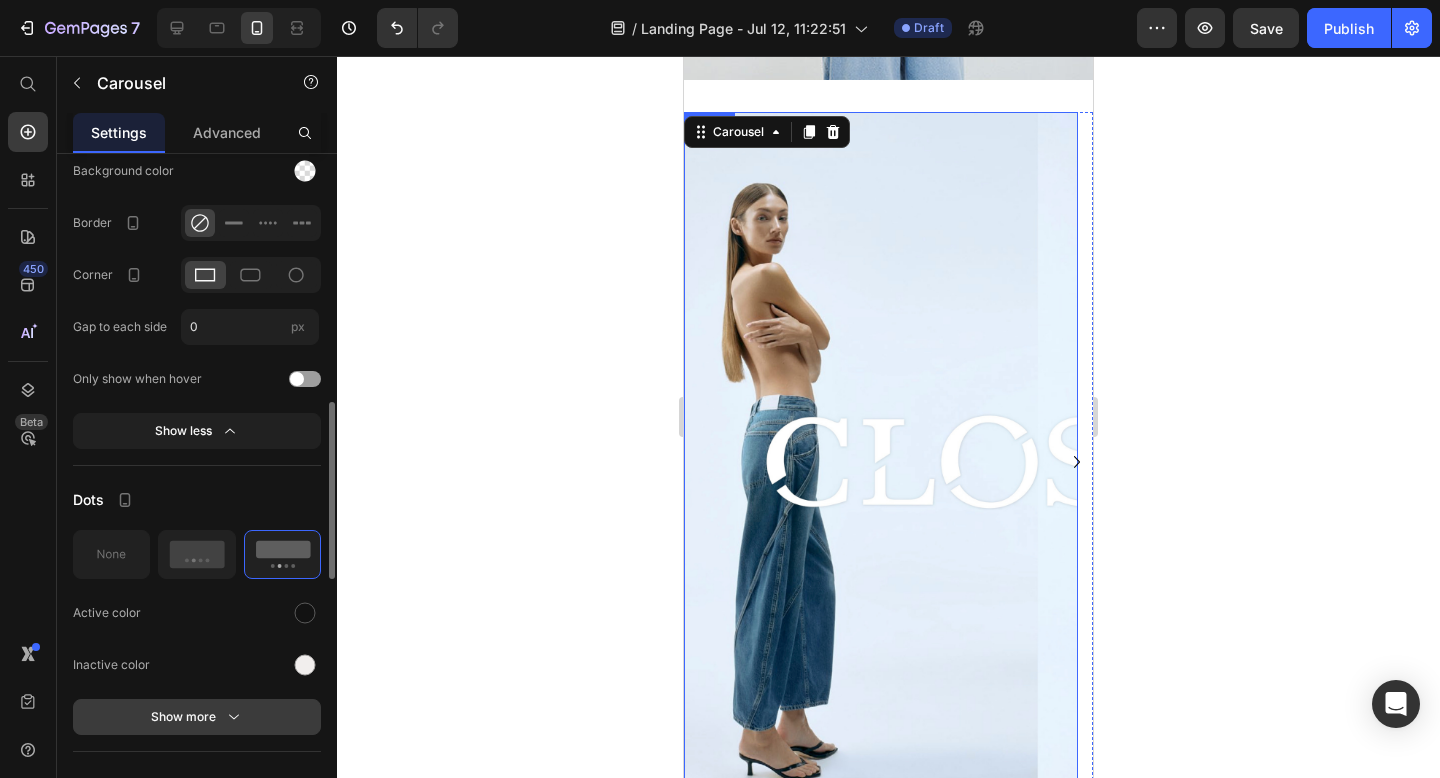 click on "Show more" at bounding box center [197, 717] 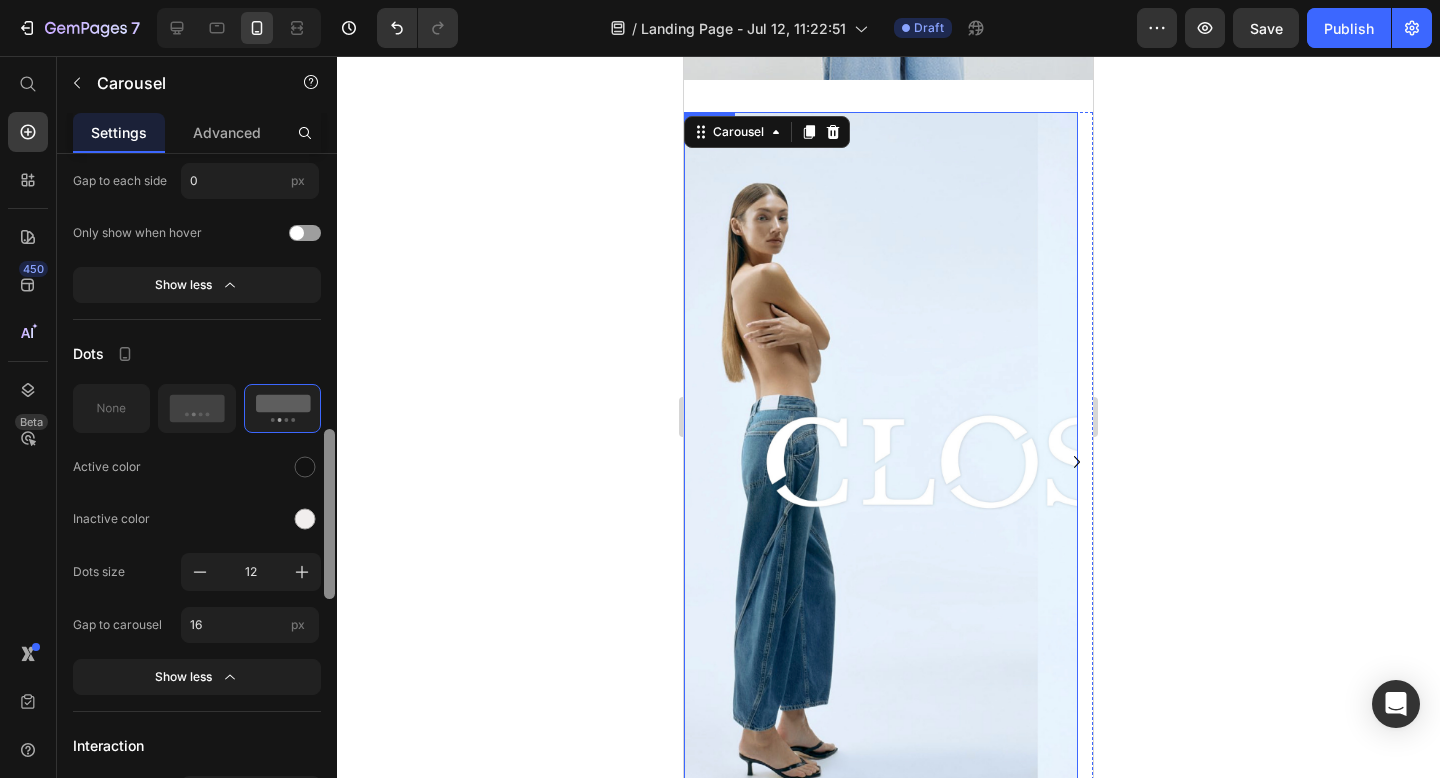 scroll, scrollTop: 1114, scrollLeft: 0, axis: vertical 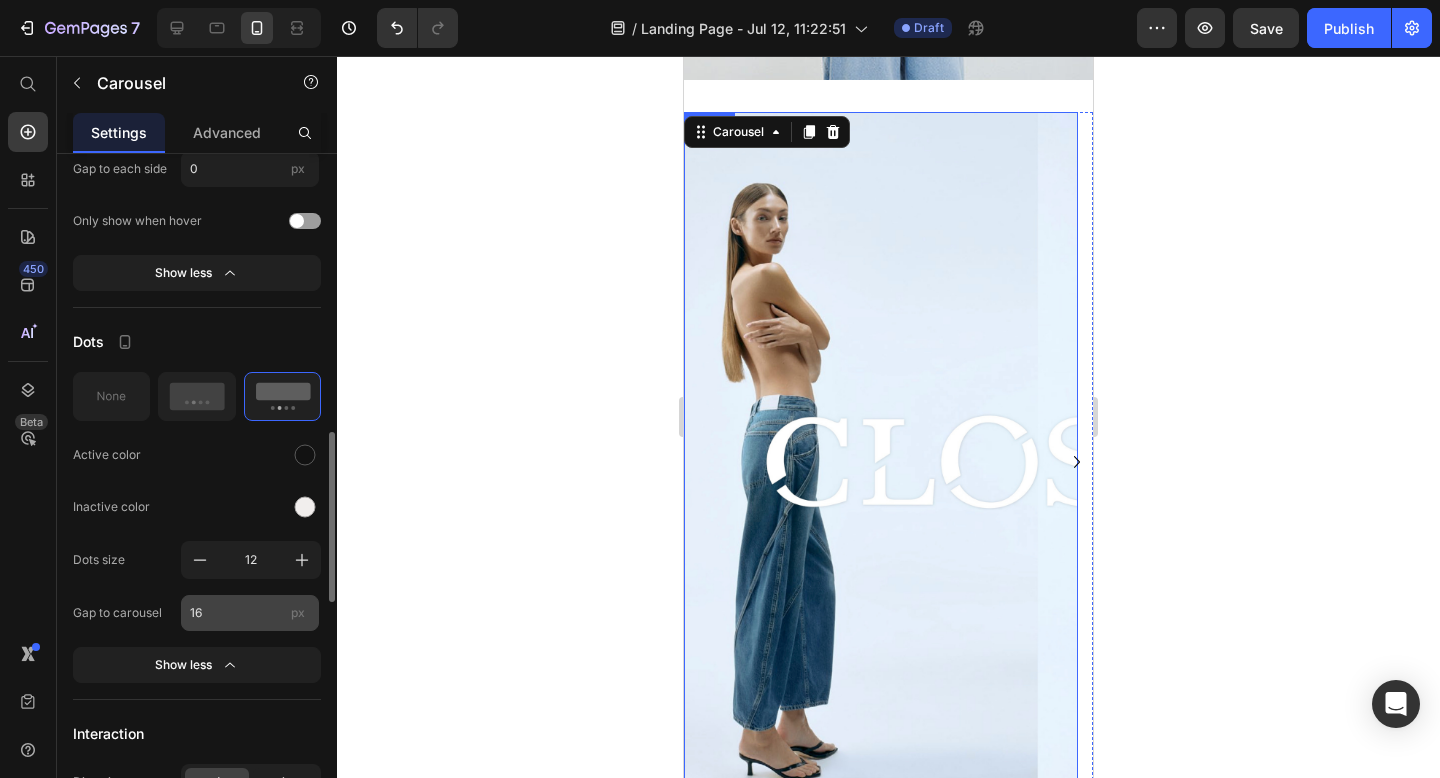 click on "px" at bounding box center [298, 612] 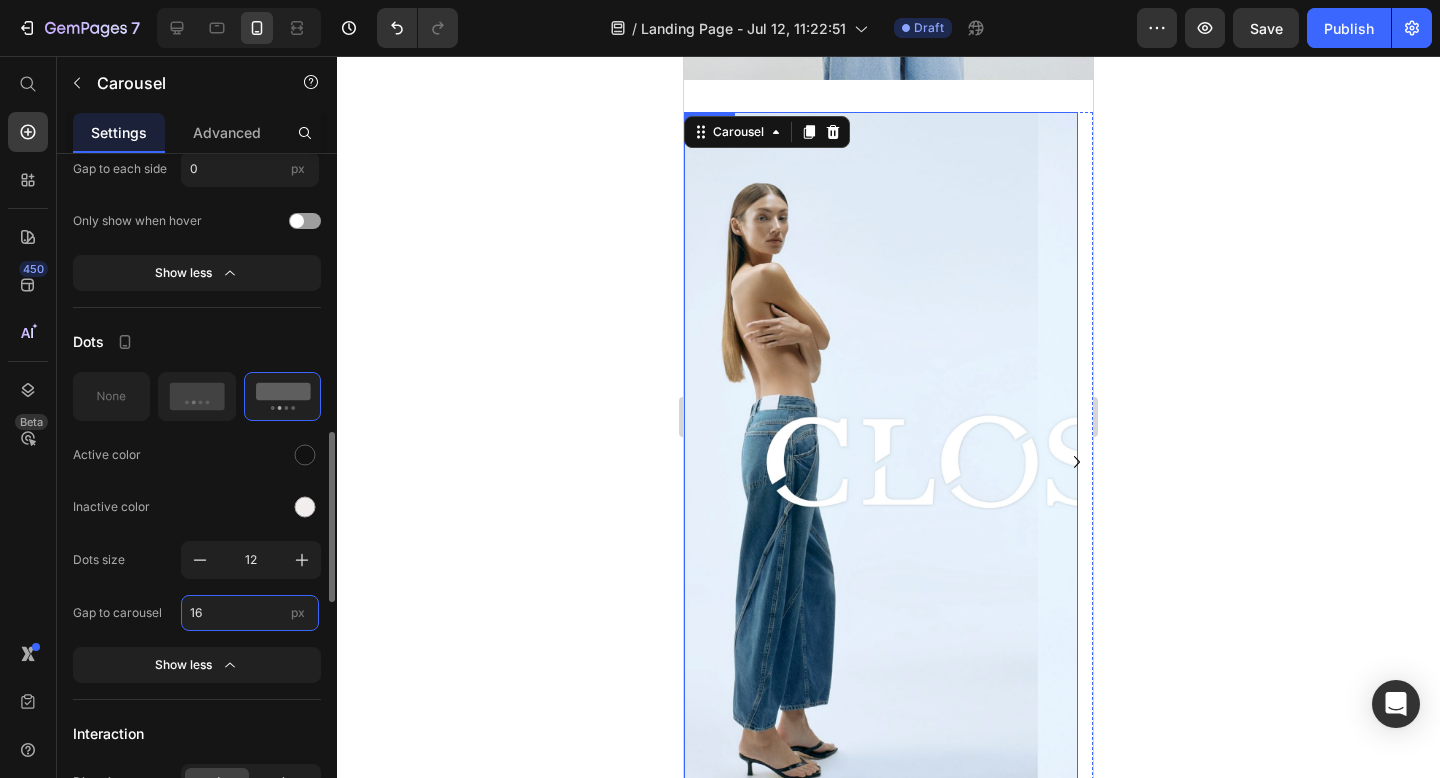 click on "16" at bounding box center [250, 613] 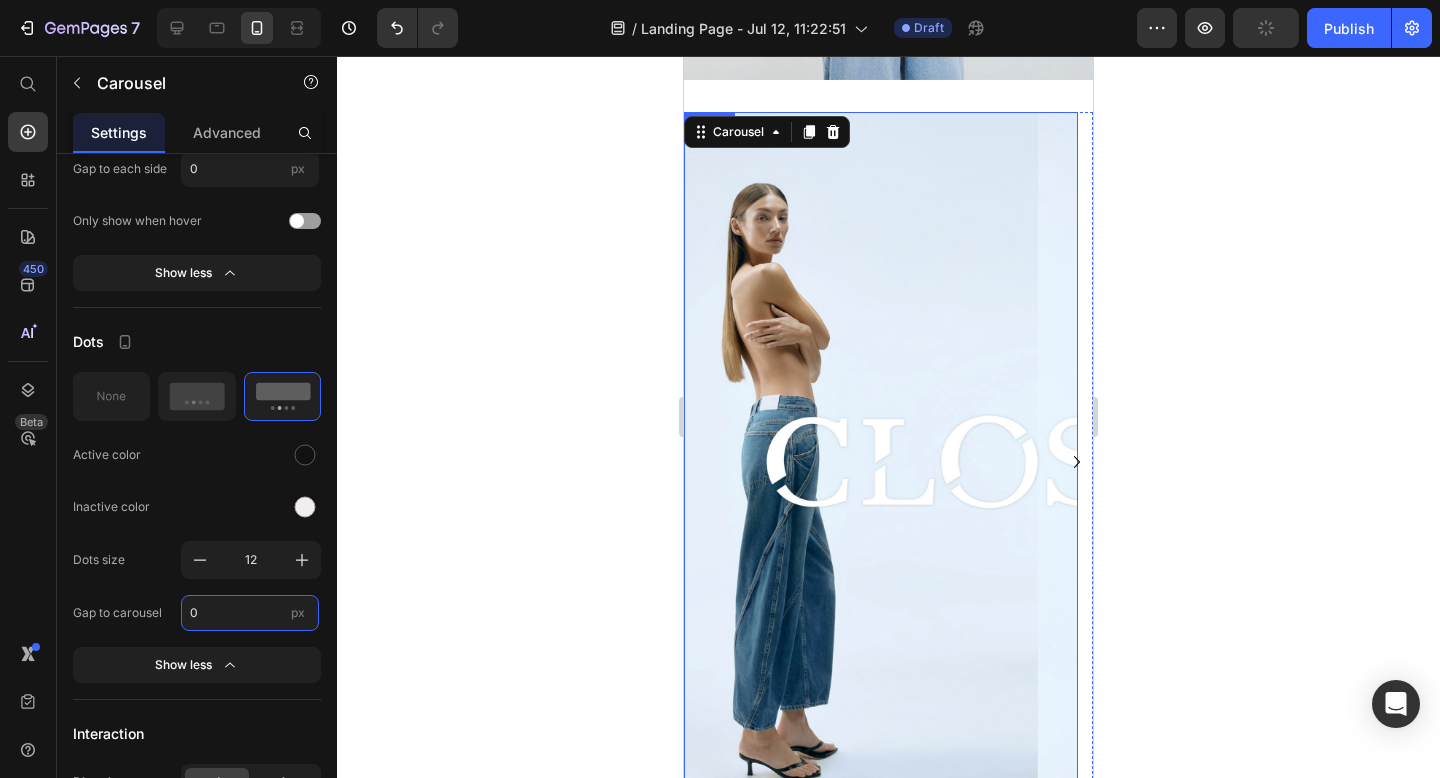 type on "16" 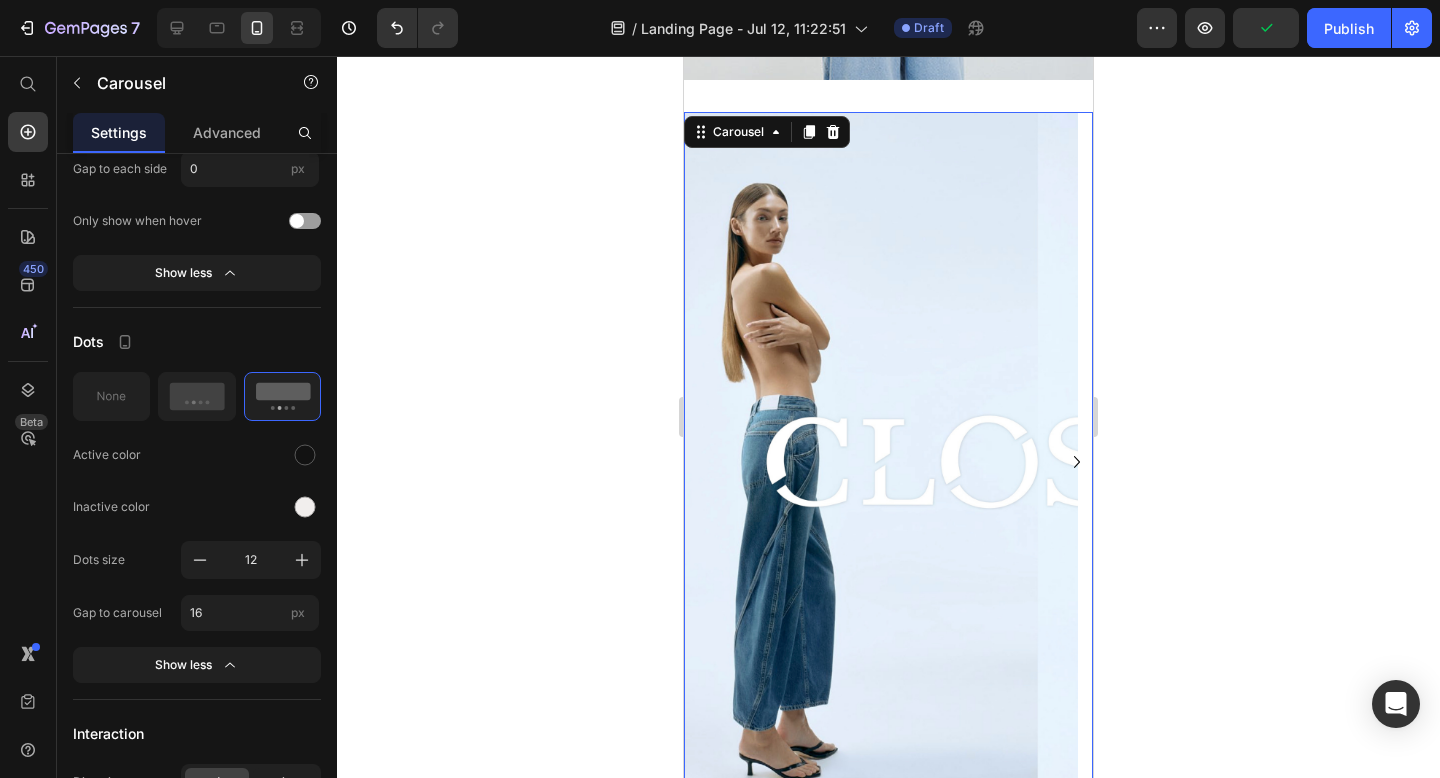click 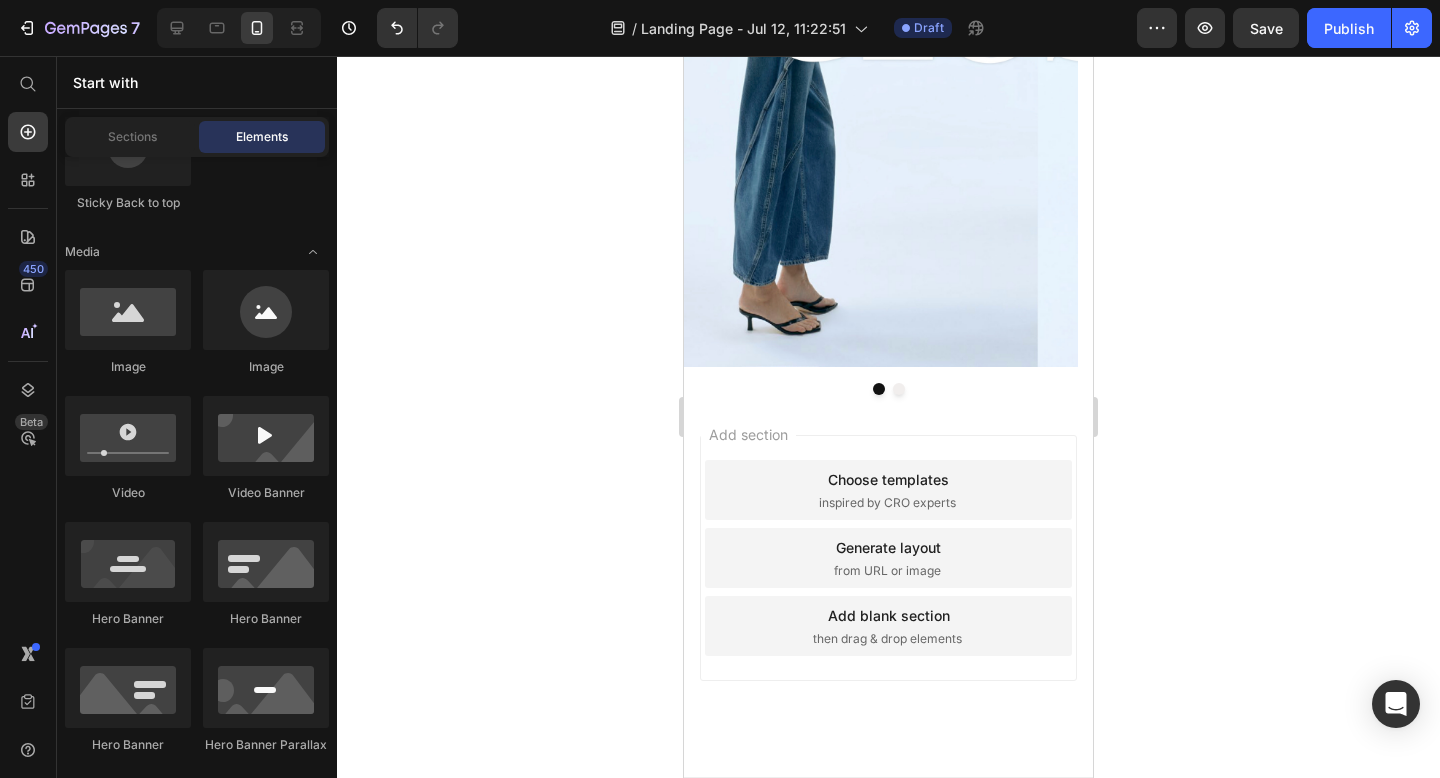 scroll, scrollTop: 750, scrollLeft: 0, axis: vertical 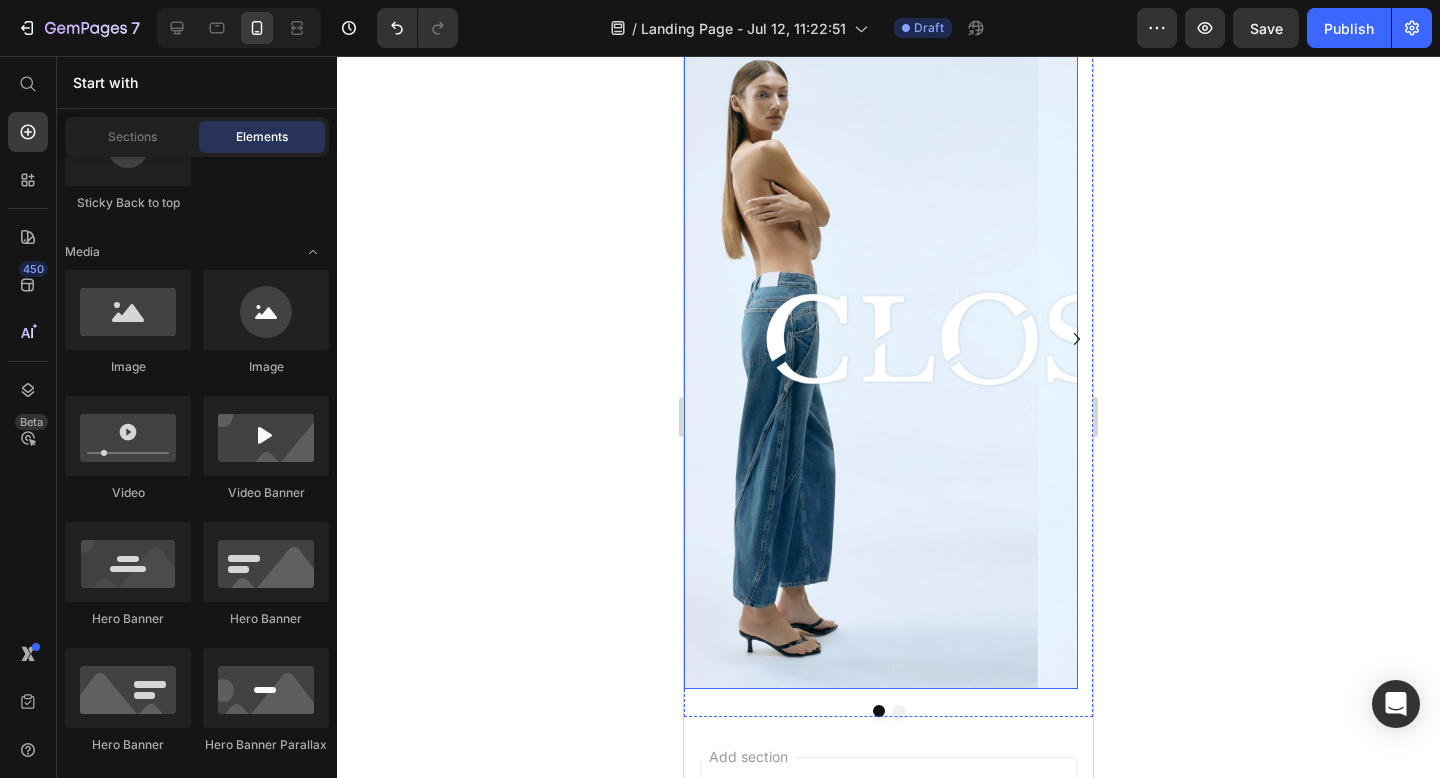 click at bounding box center (881, 339) 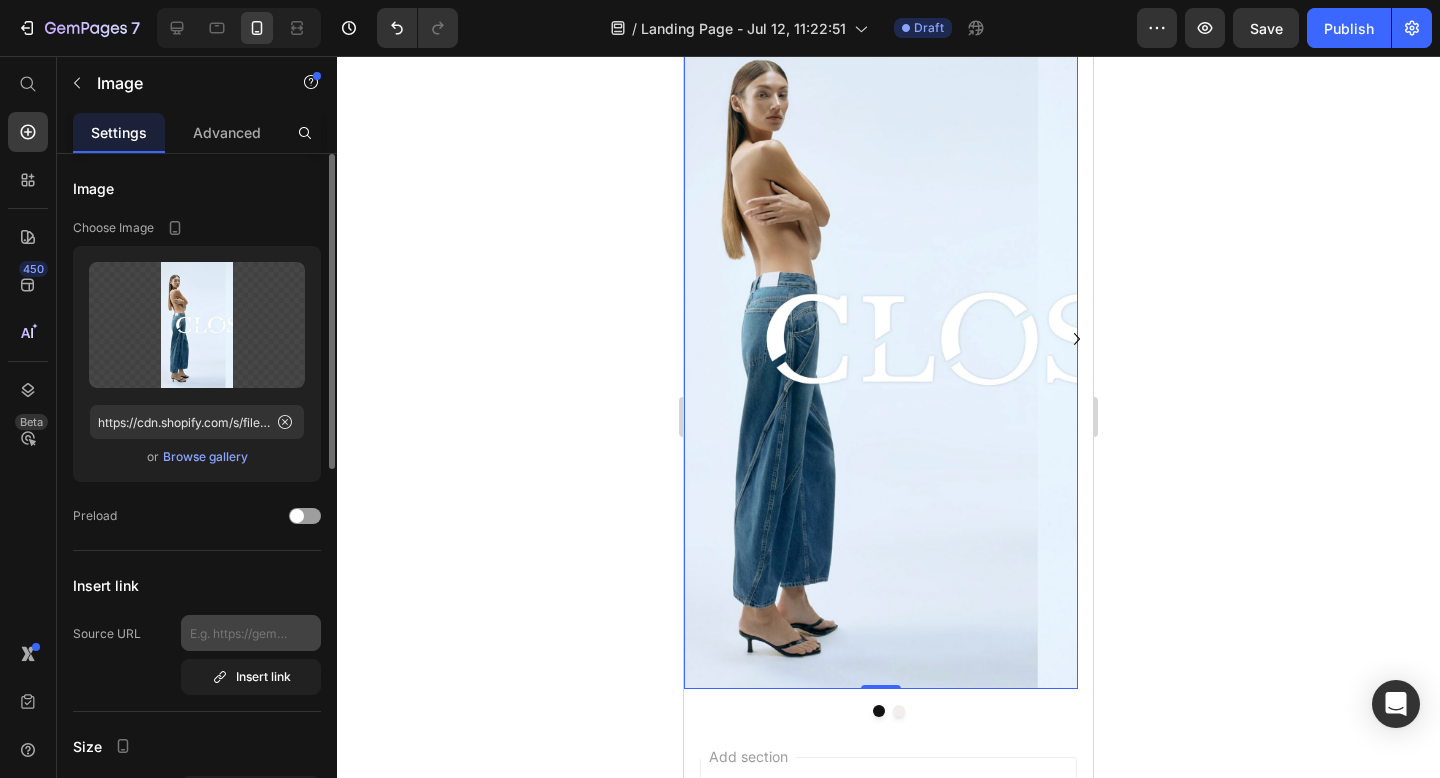 scroll, scrollTop: 228, scrollLeft: 0, axis: vertical 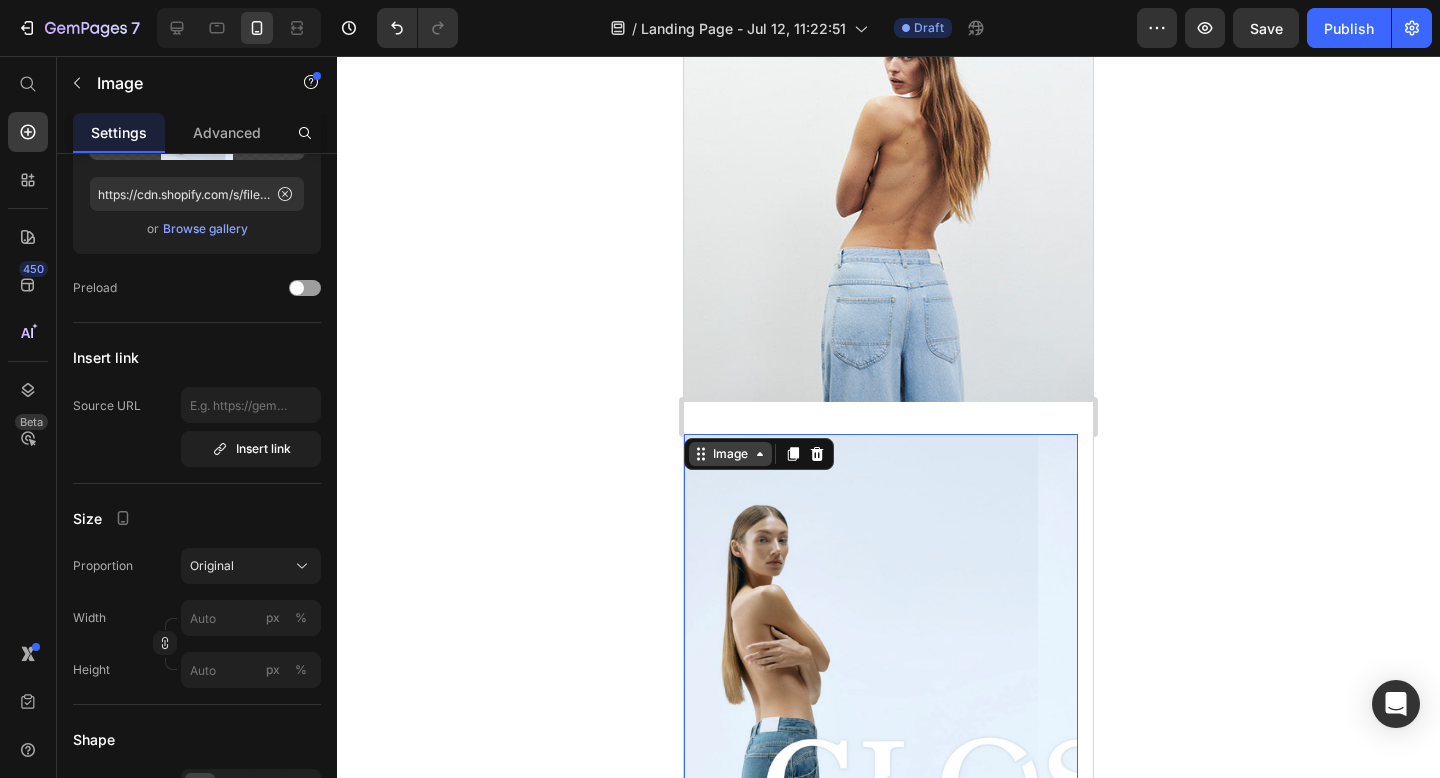 click on "Image" at bounding box center [730, 454] 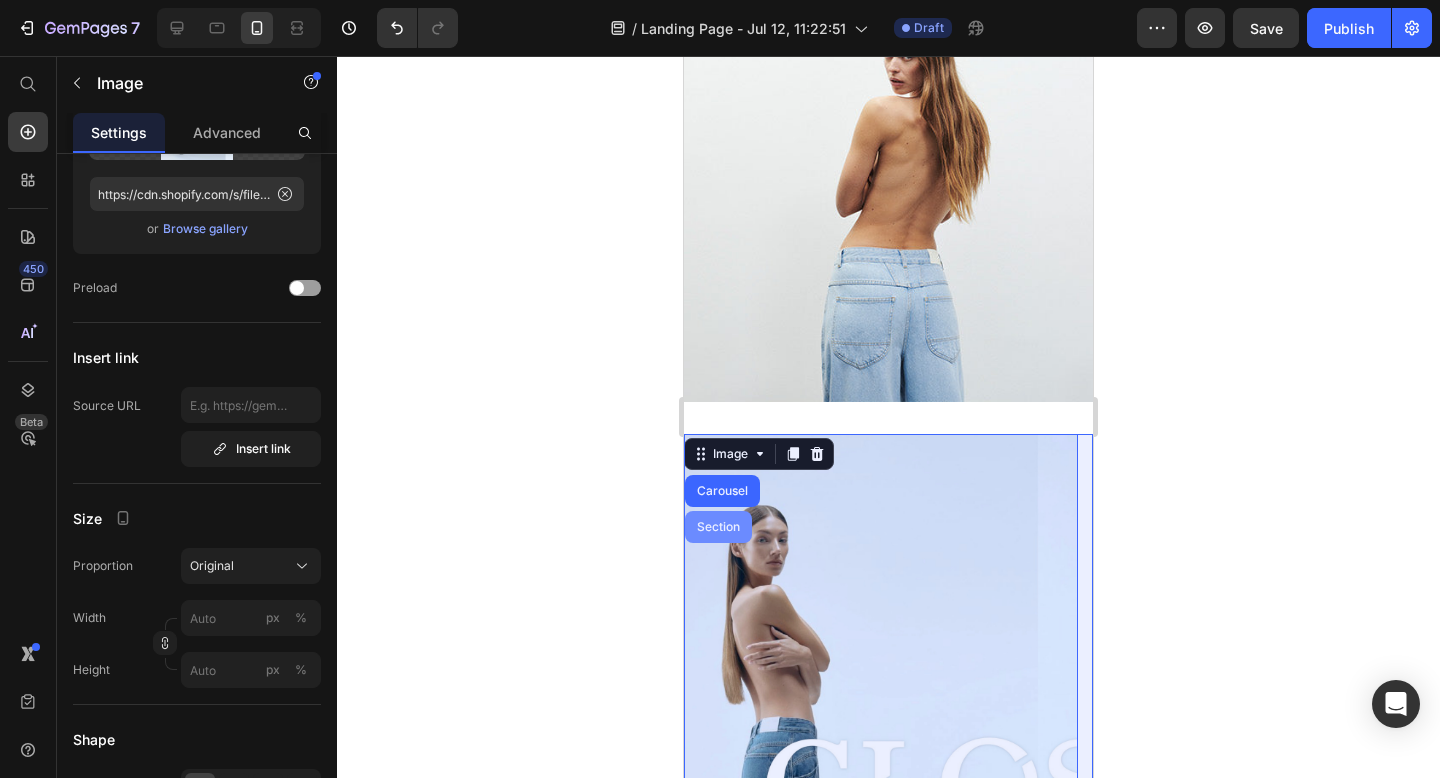 click on "Carousel" at bounding box center [722, 491] 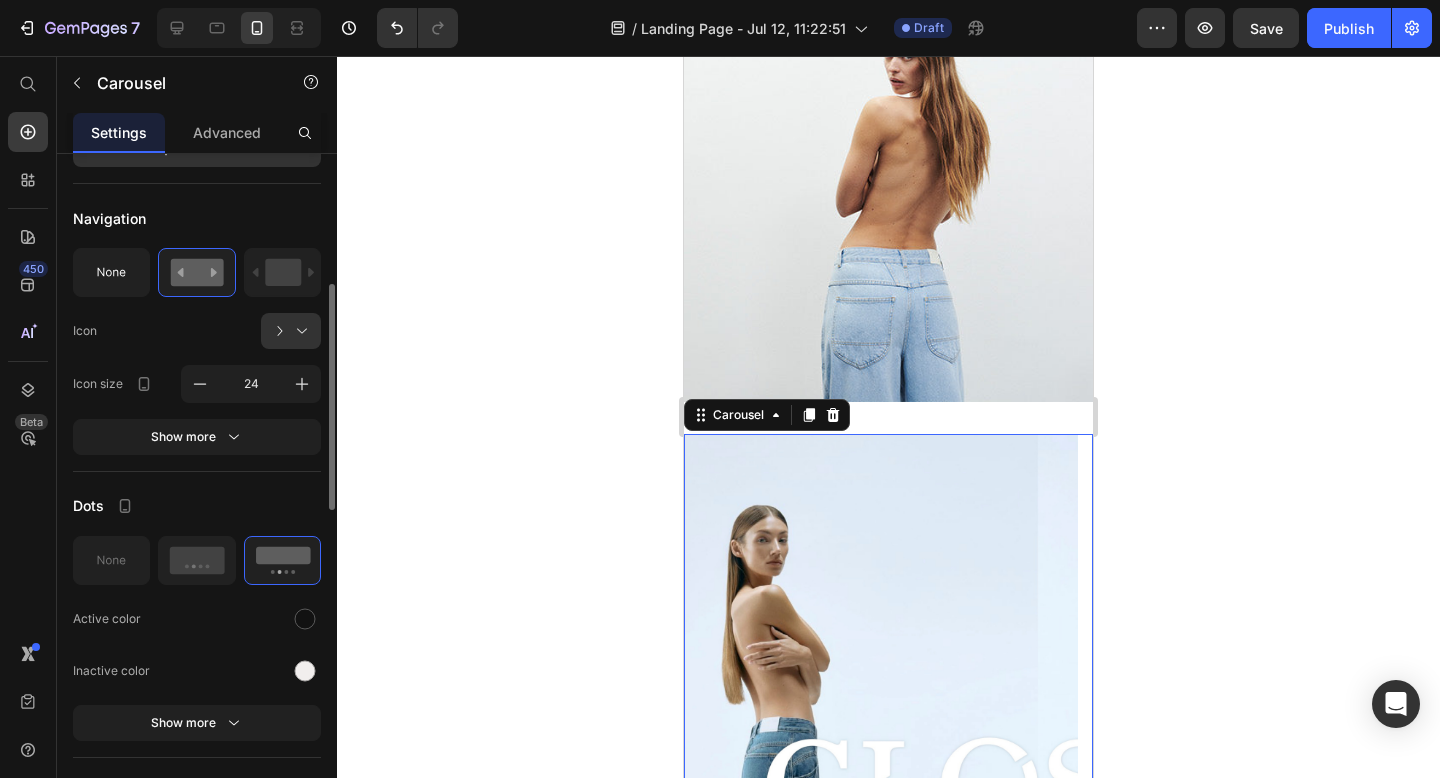 scroll, scrollTop: 380, scrollLeft: 0, axis: vertical 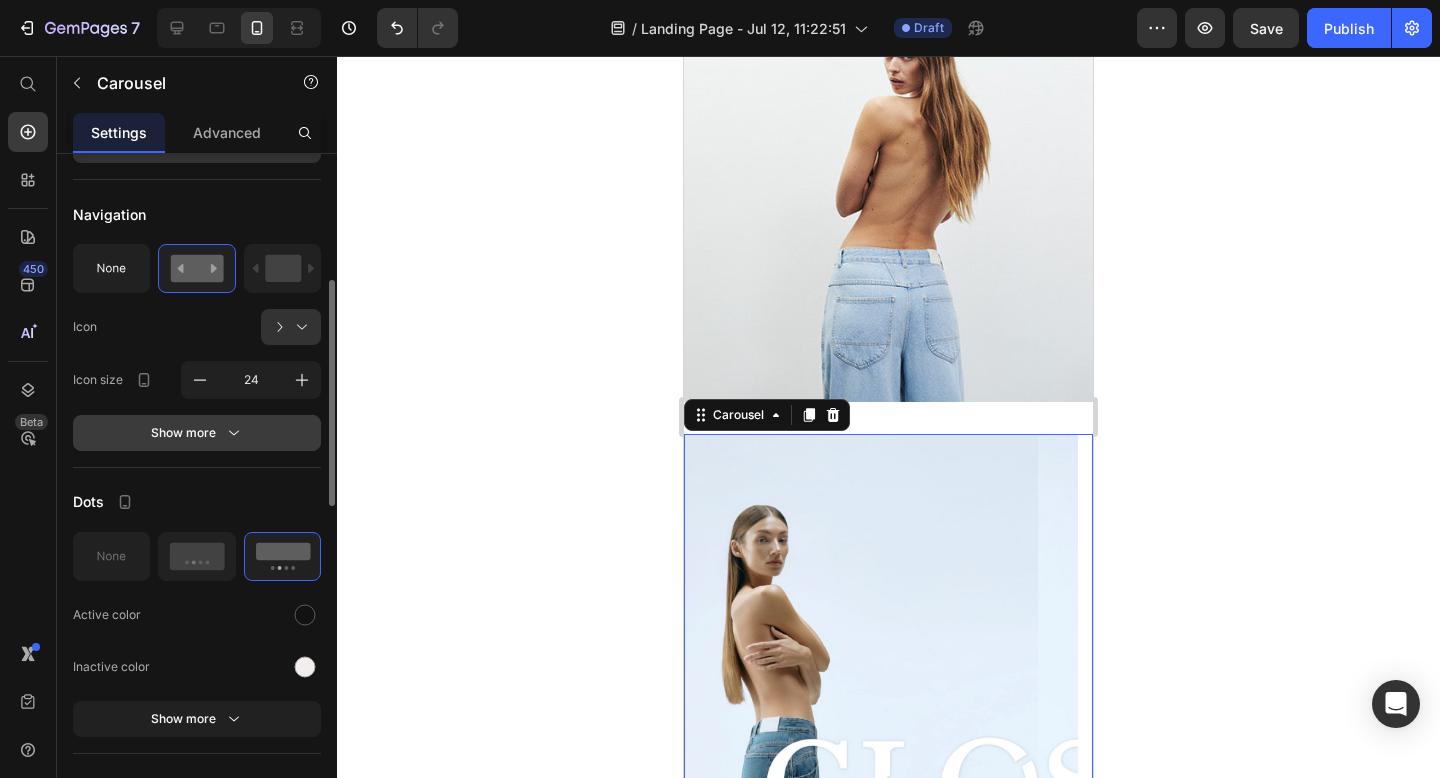 click 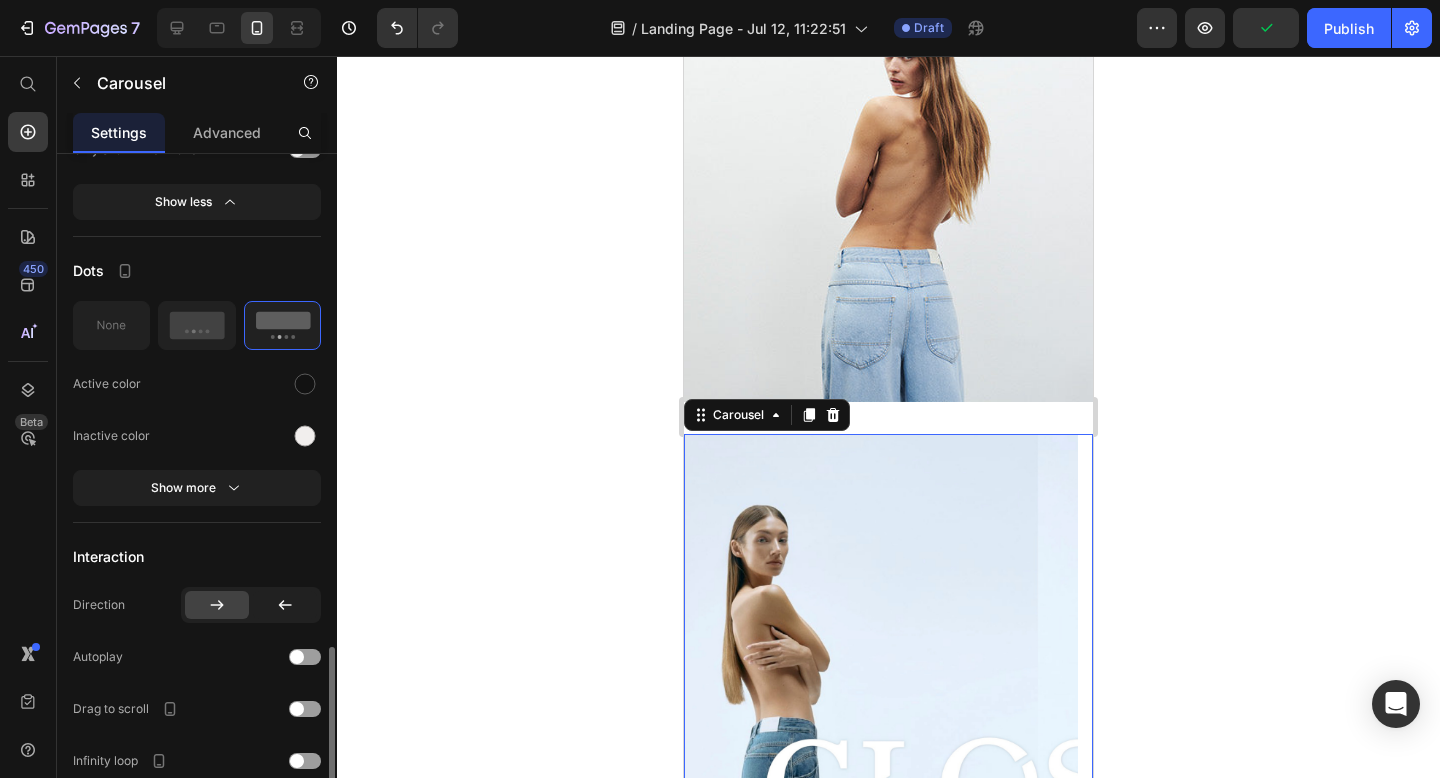 scroll, scrollTop: 1332, scrollLeft: 0, axis: vertical 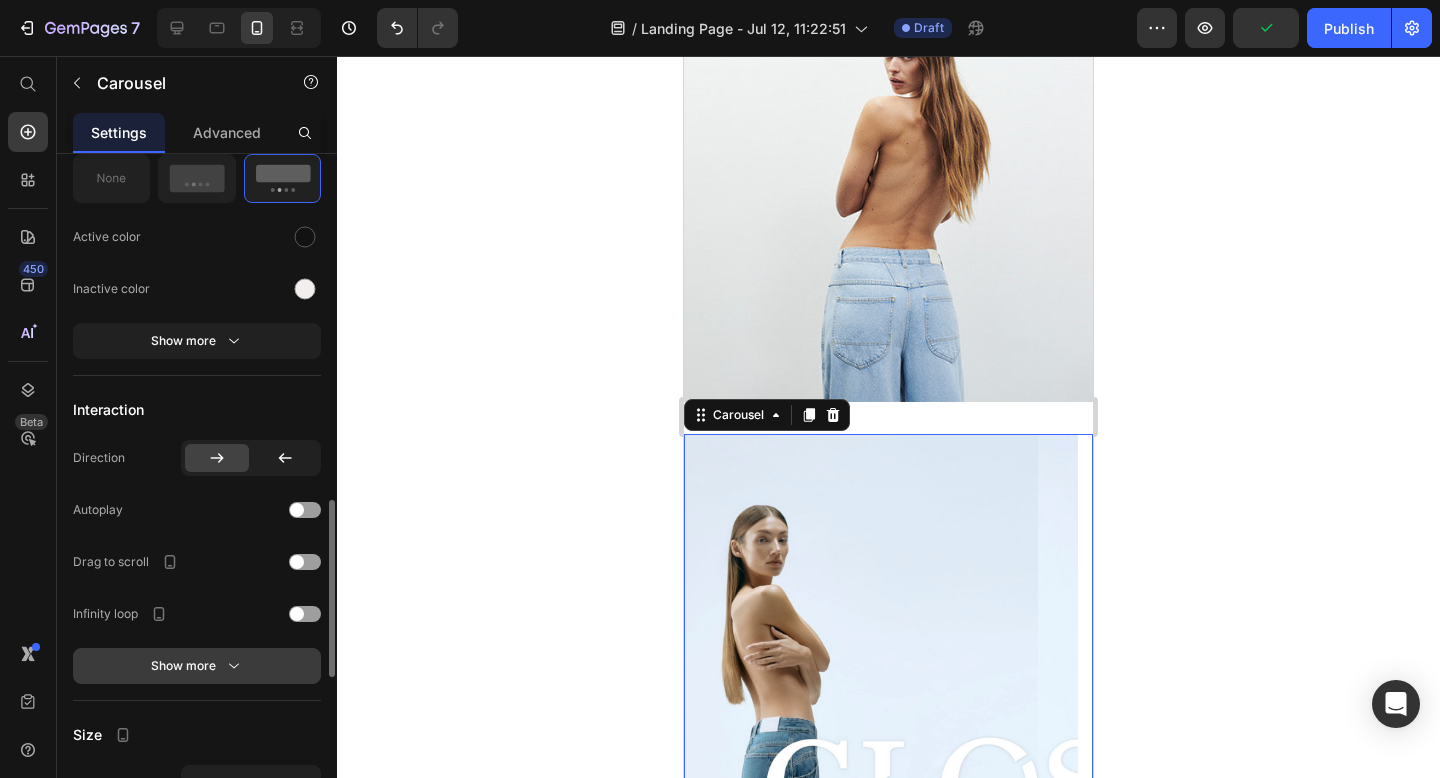 click on "Show more" at bounding box center [197, 666] 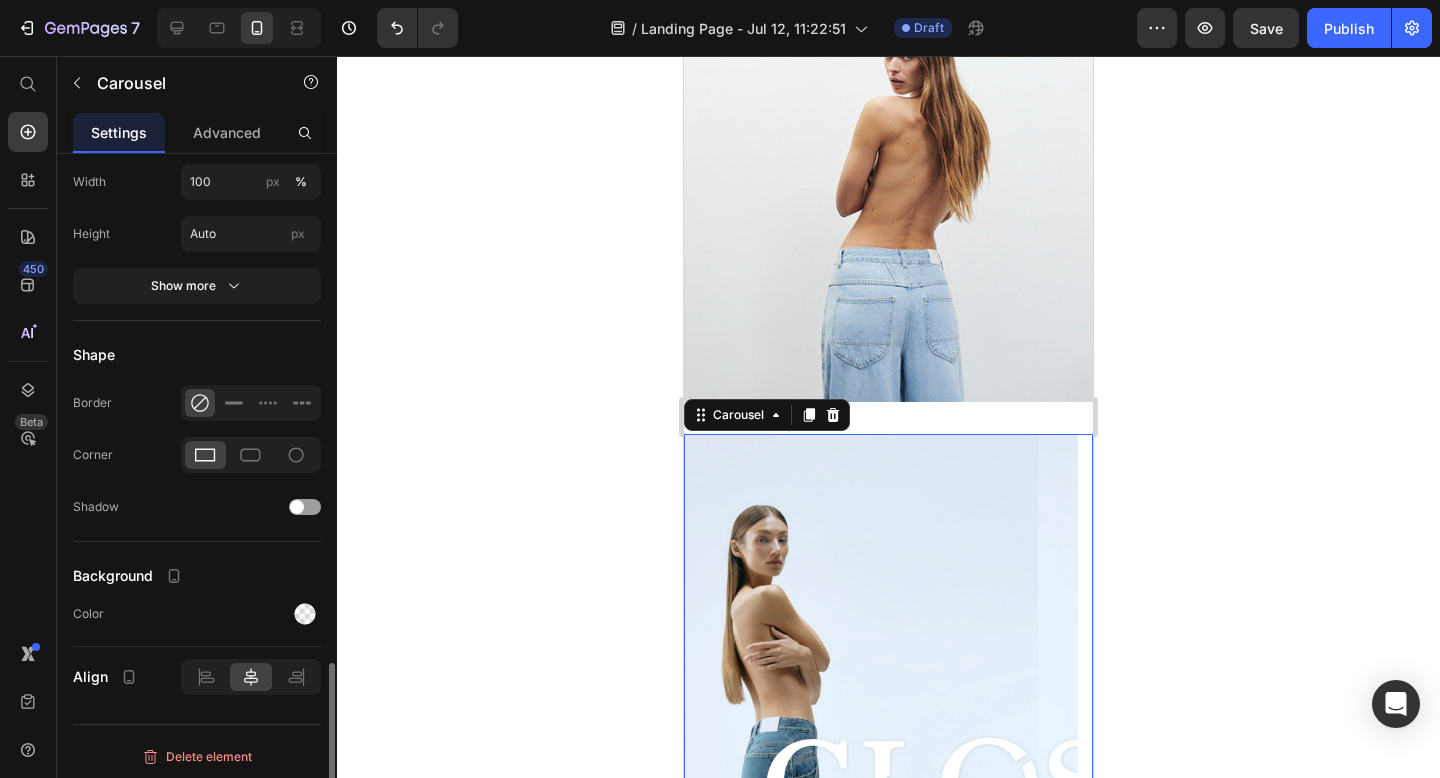 scroll, scrollTop: 2029, scrollLeft: 0, axis: vertical 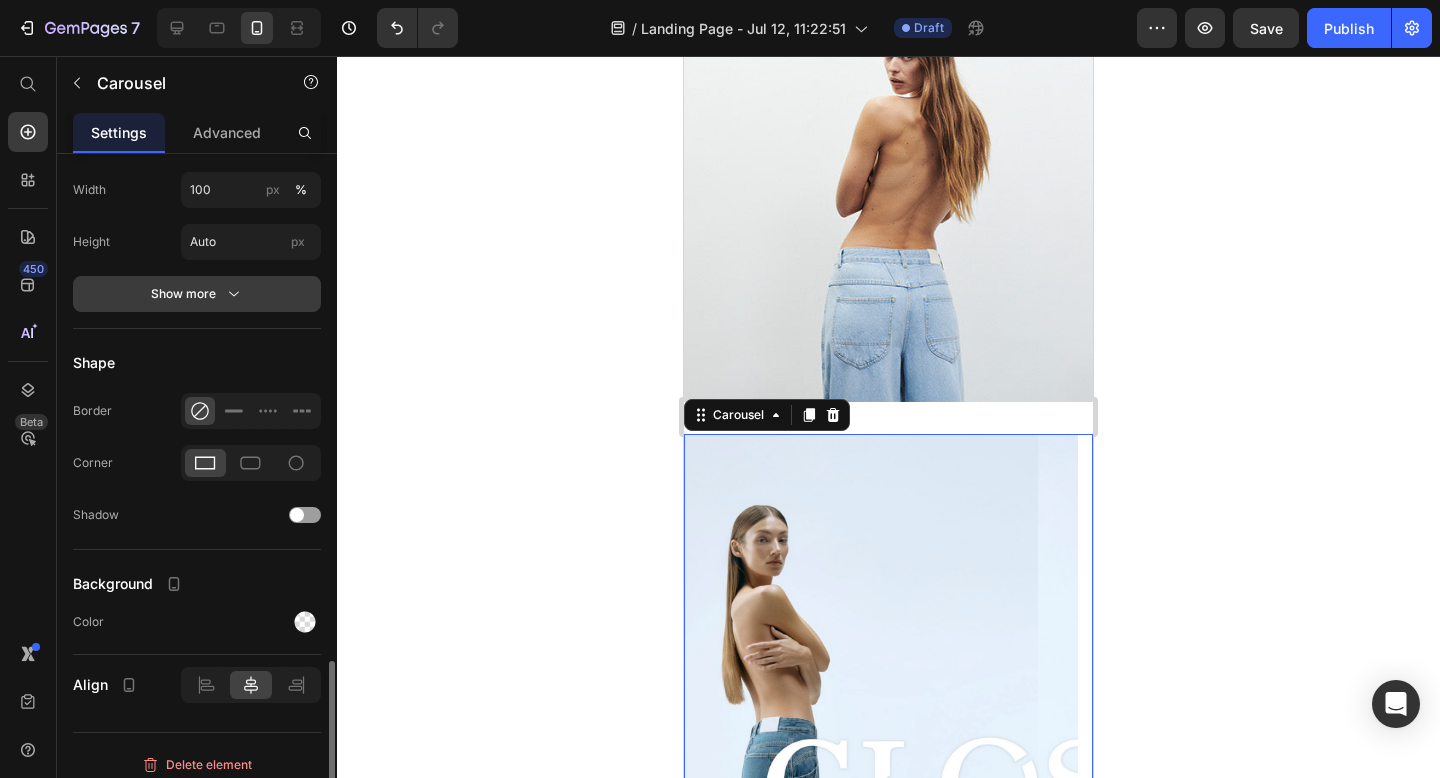 click on "Show more" at bounding box center [197, 294] 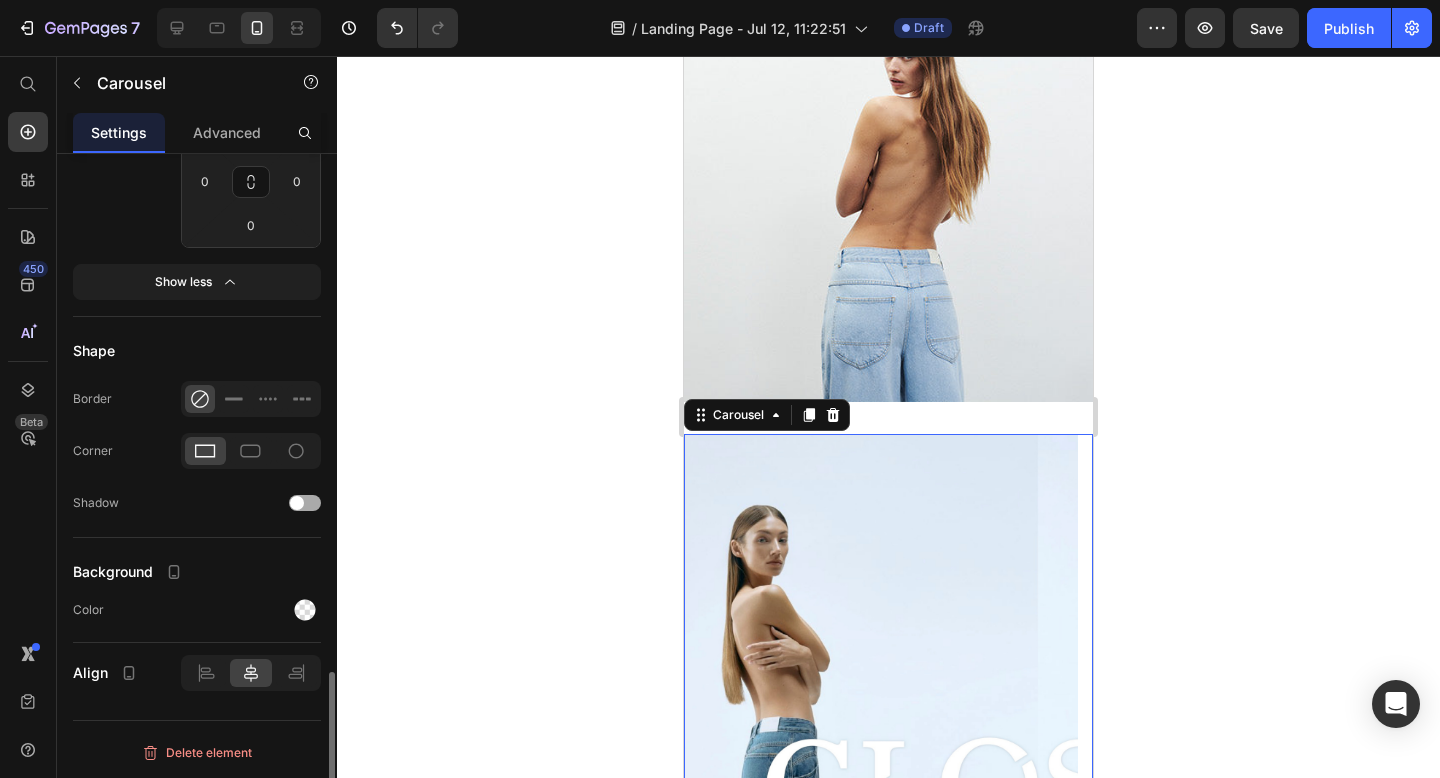 scroll, scrollTop: 2237, scrollLeft: 0, axis: vertical 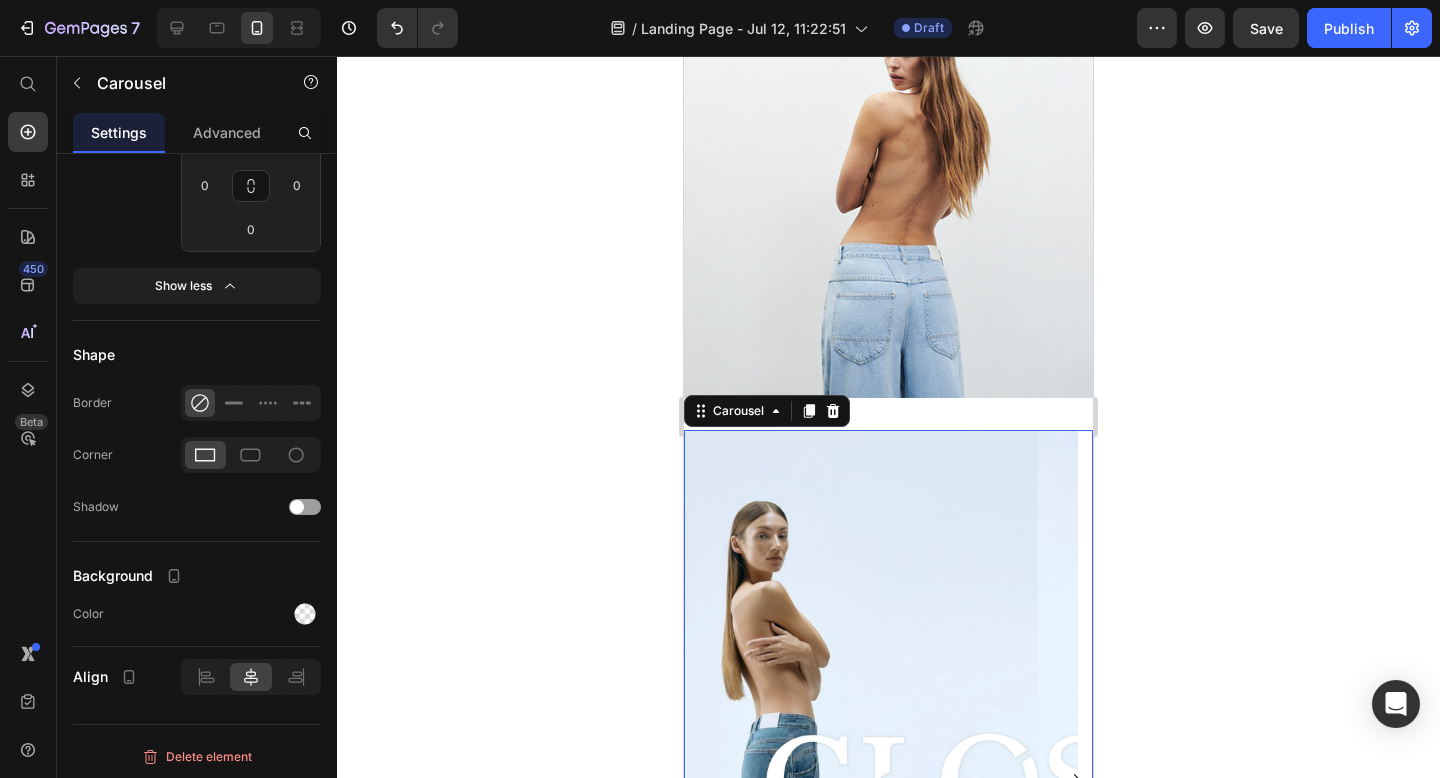 click 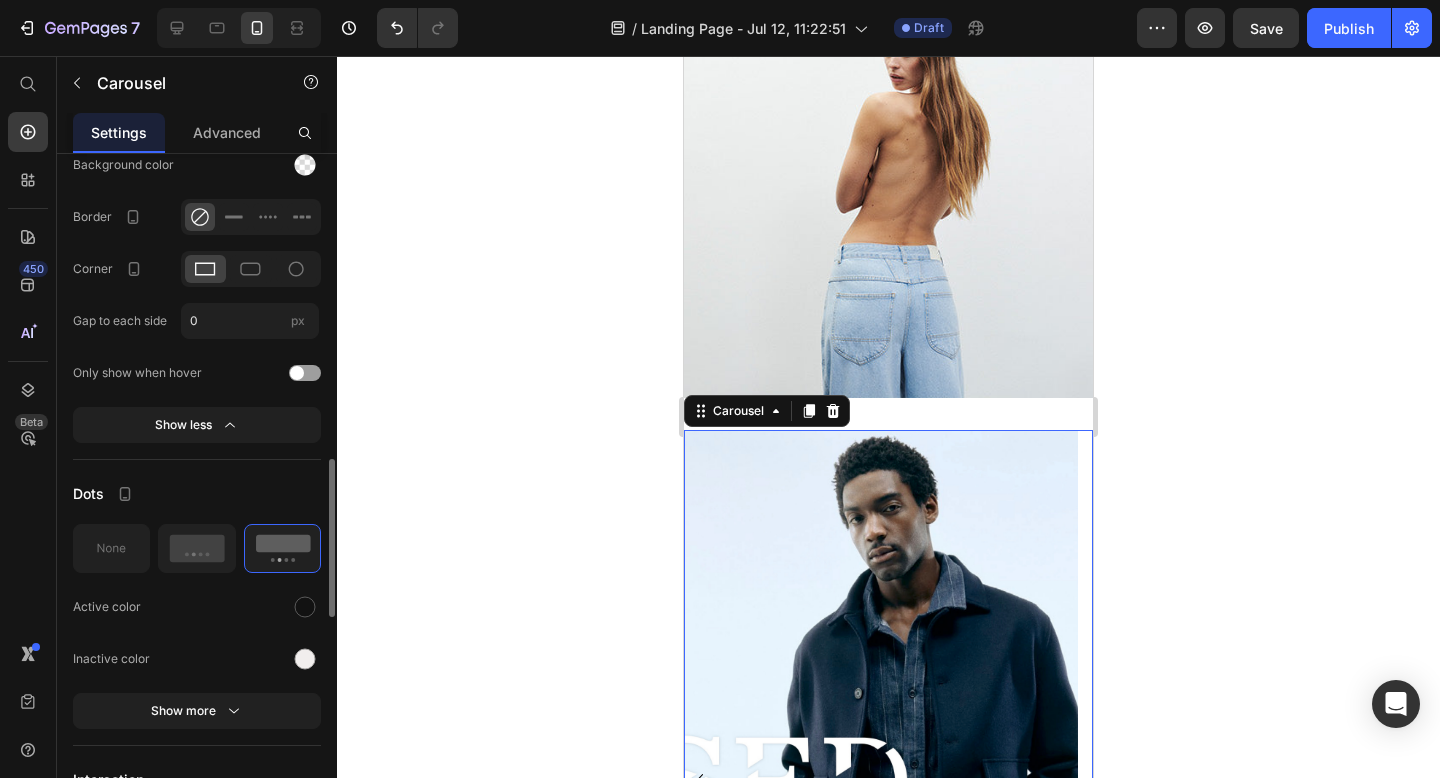 scroll, scrollTop: 1028, scrollLeft: 0, axis: vertical 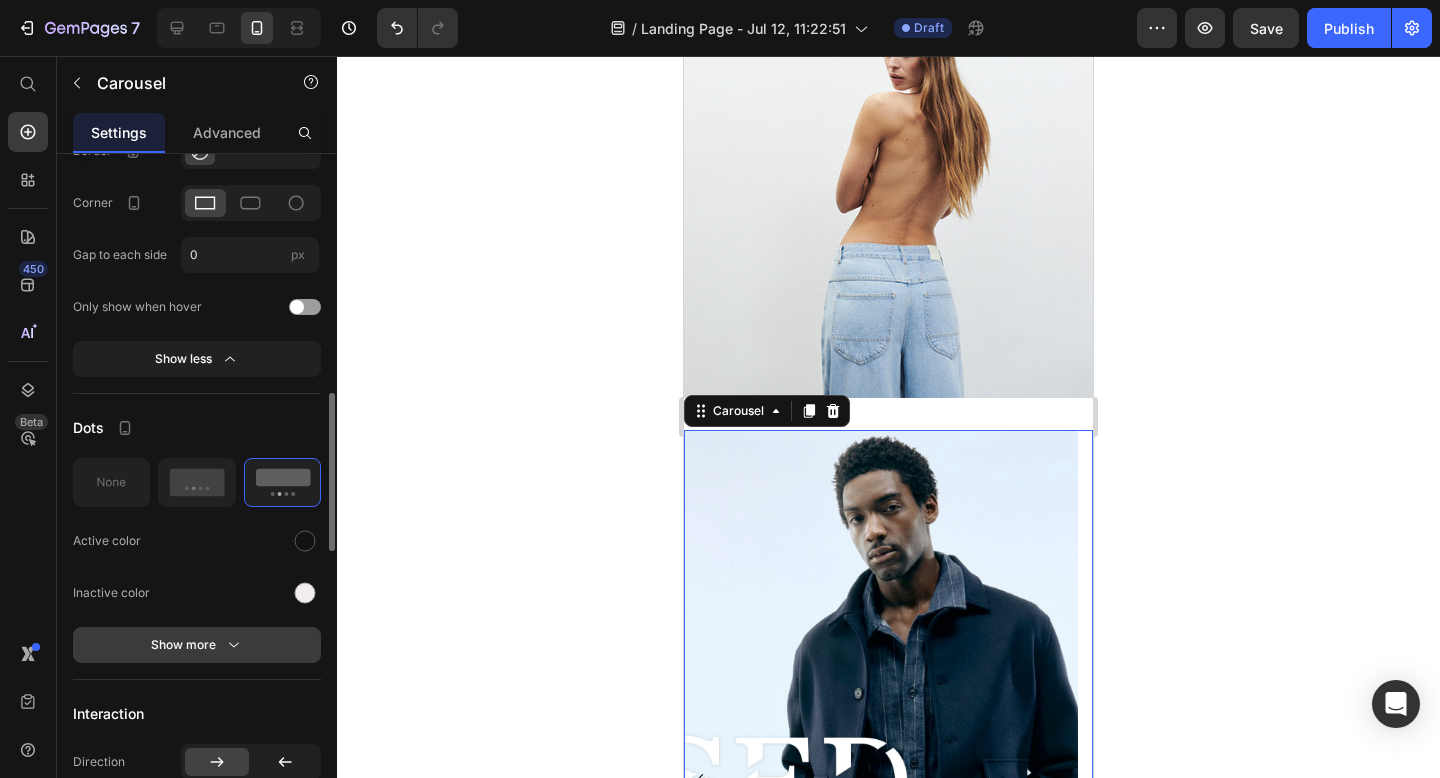 click 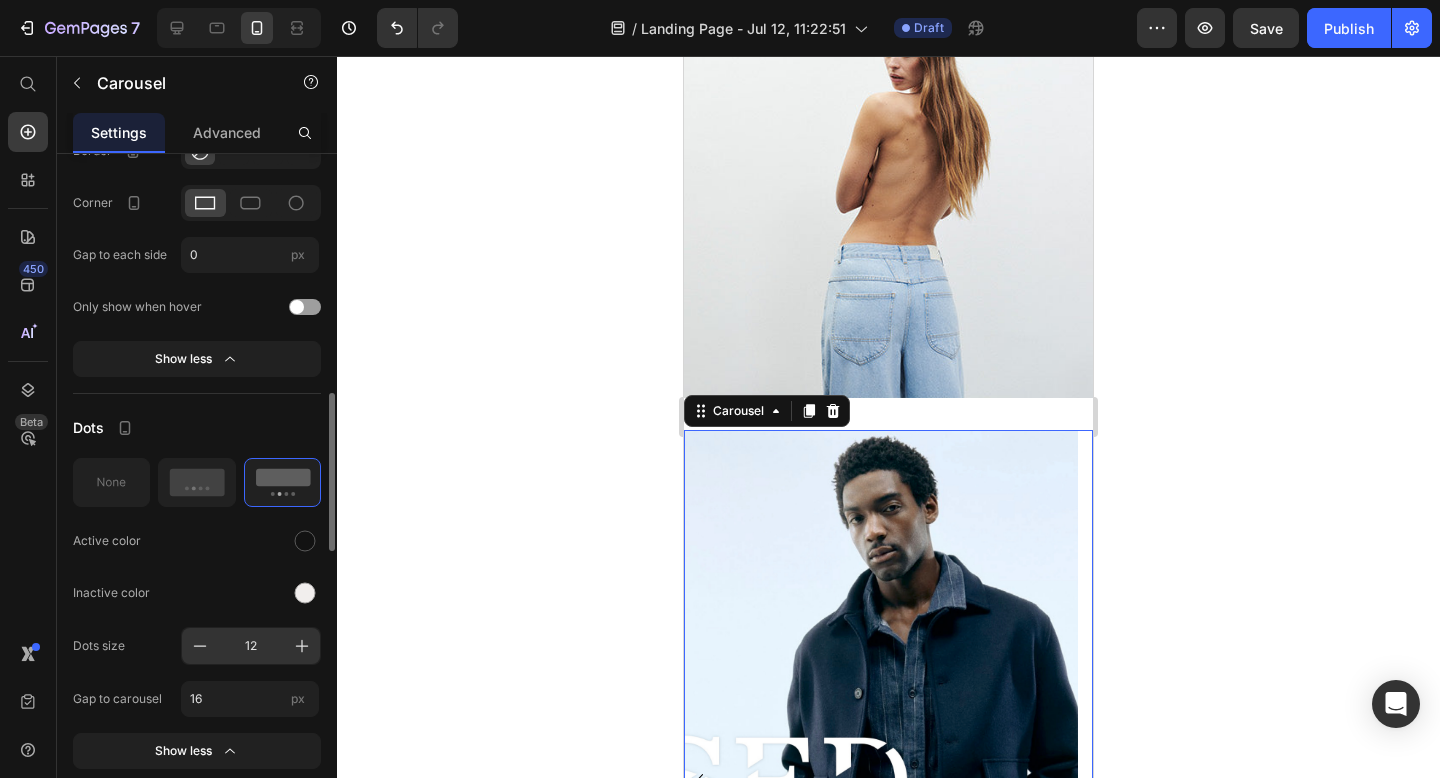 scroll, scrollTop: 1063, scrollLeft: 0, axis: vertical 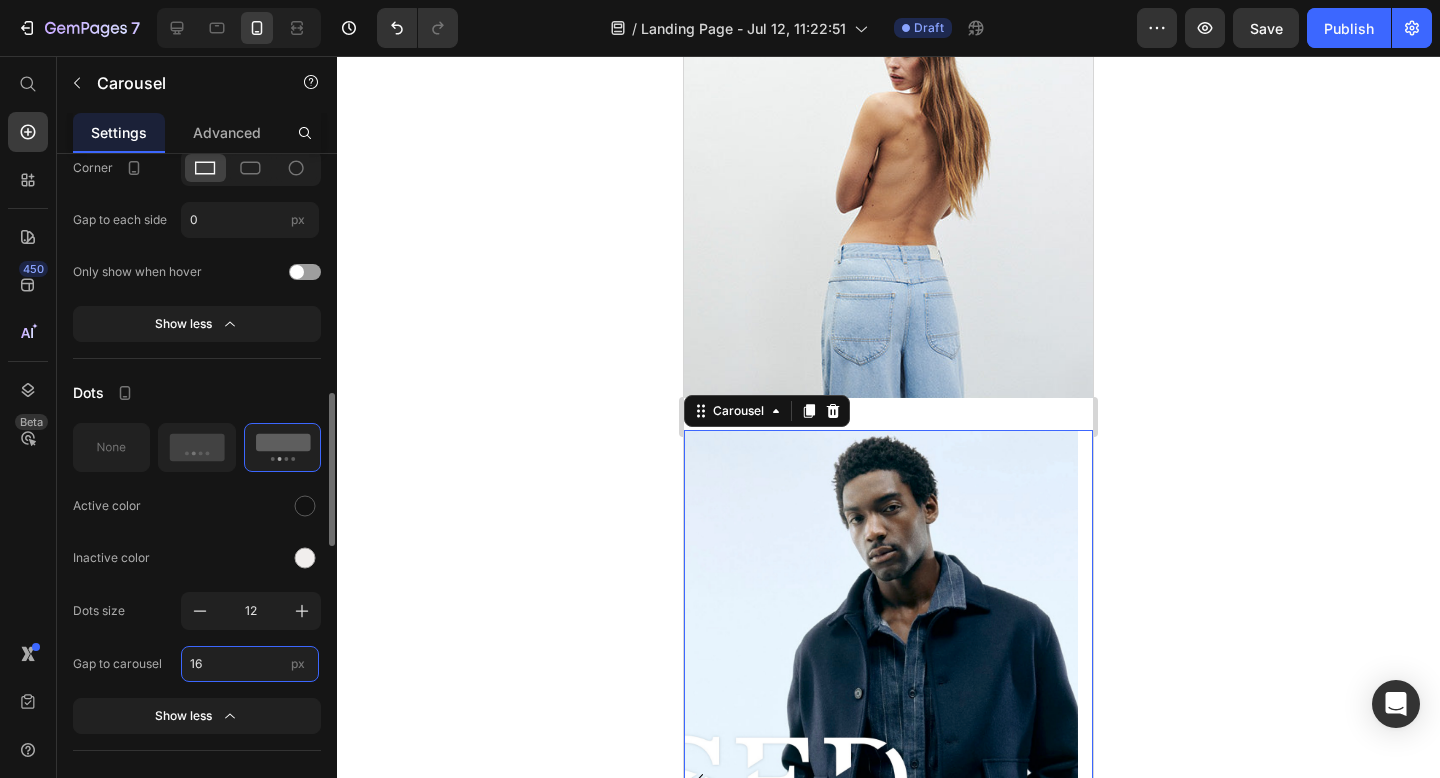 click on "16" at bounding box center [250, 664] 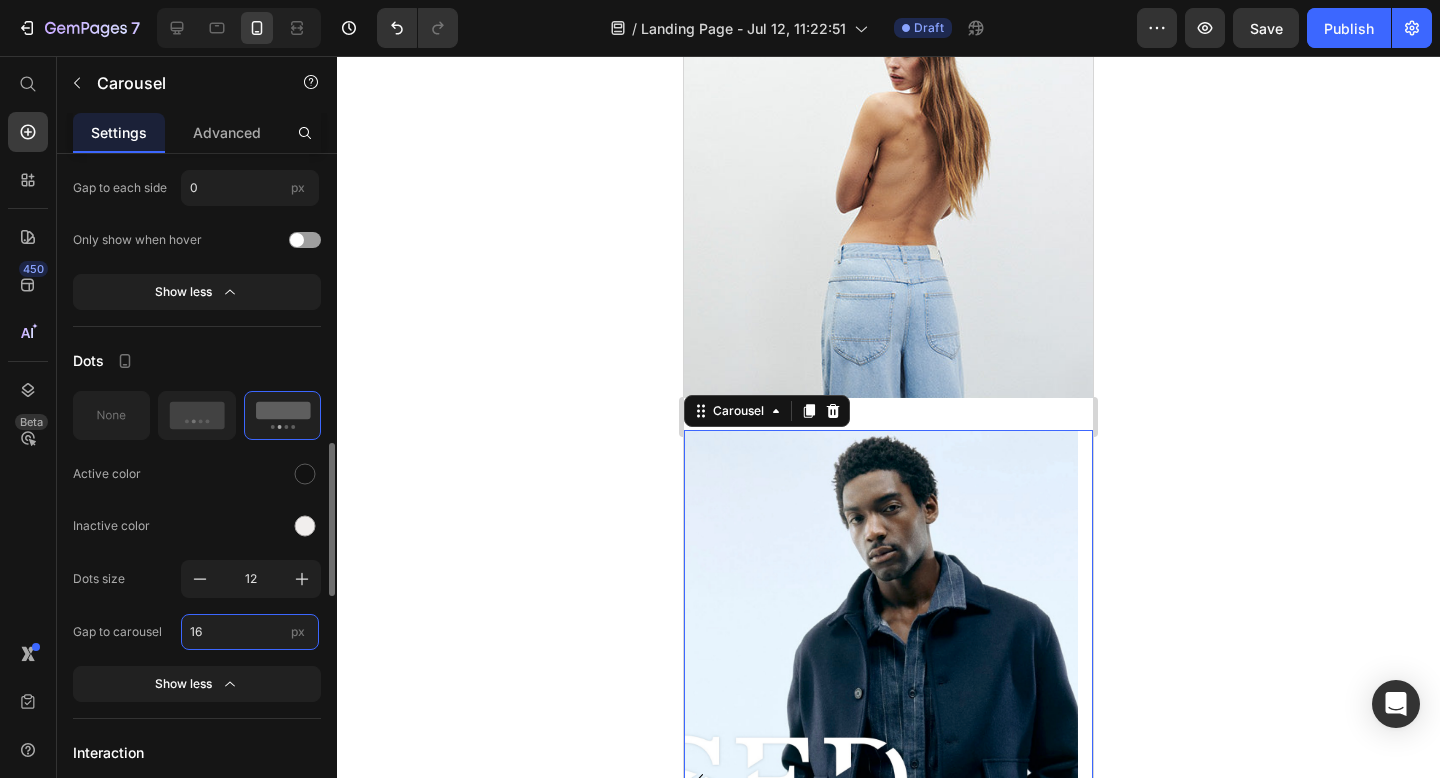 scroll, scrollTop: 1130, scrollLeft: 0, axis: vertical 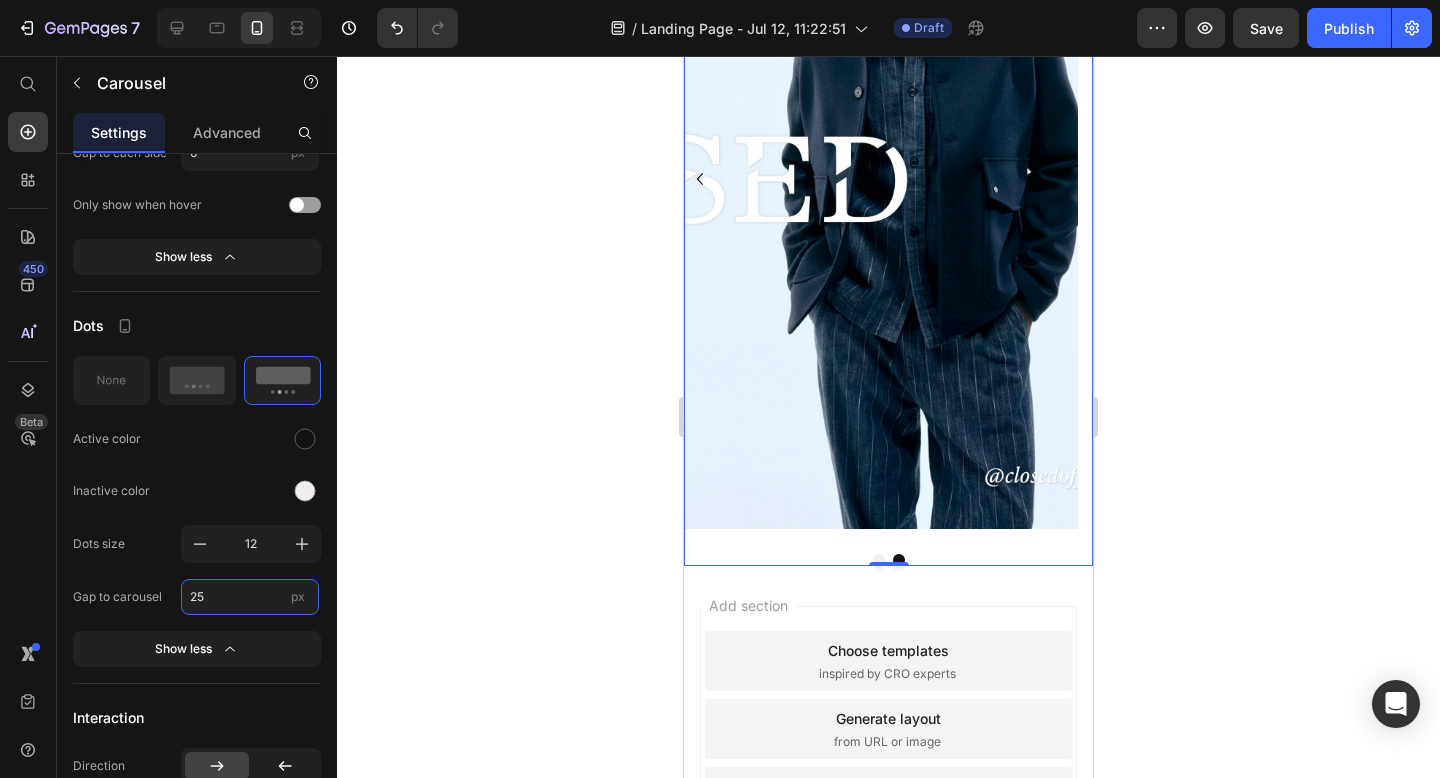 type on "2" 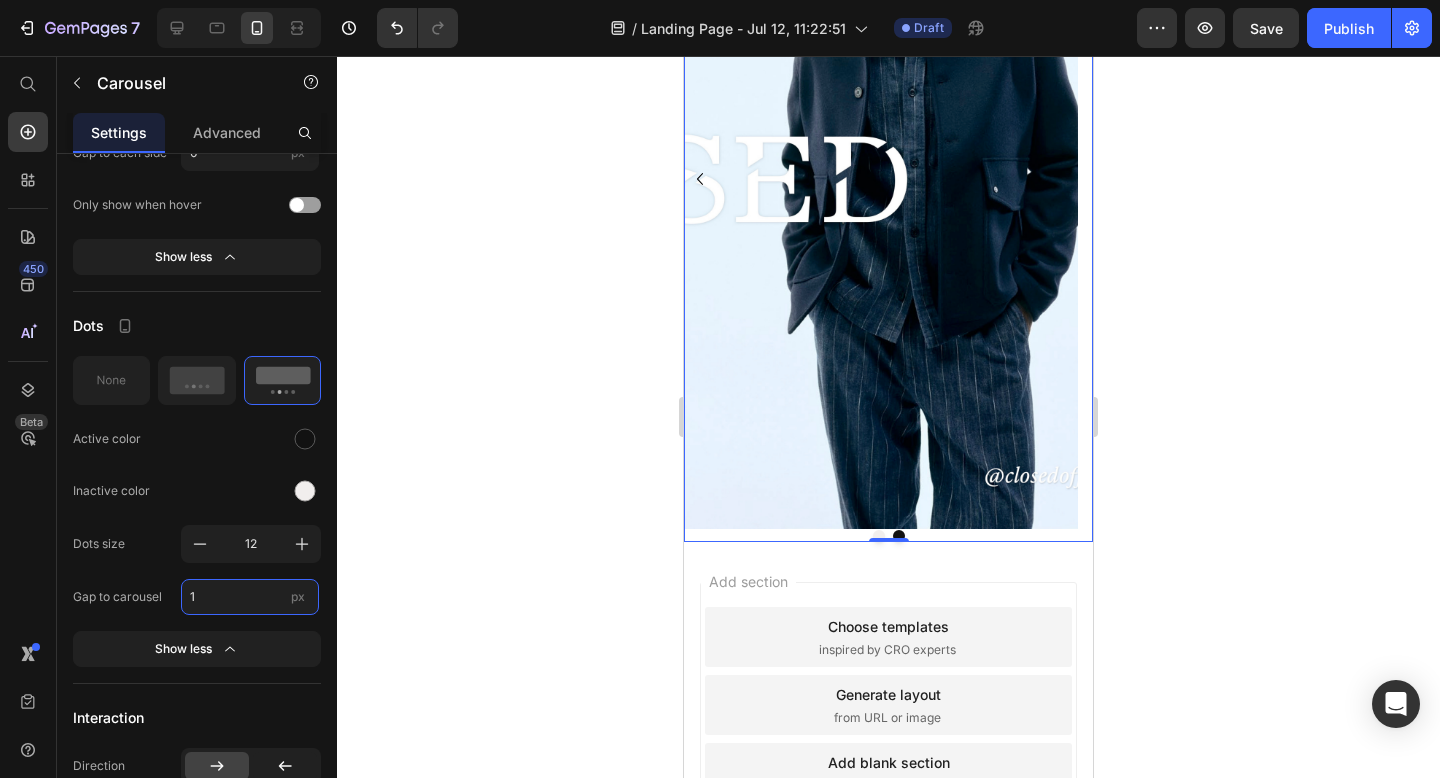 type on "16" 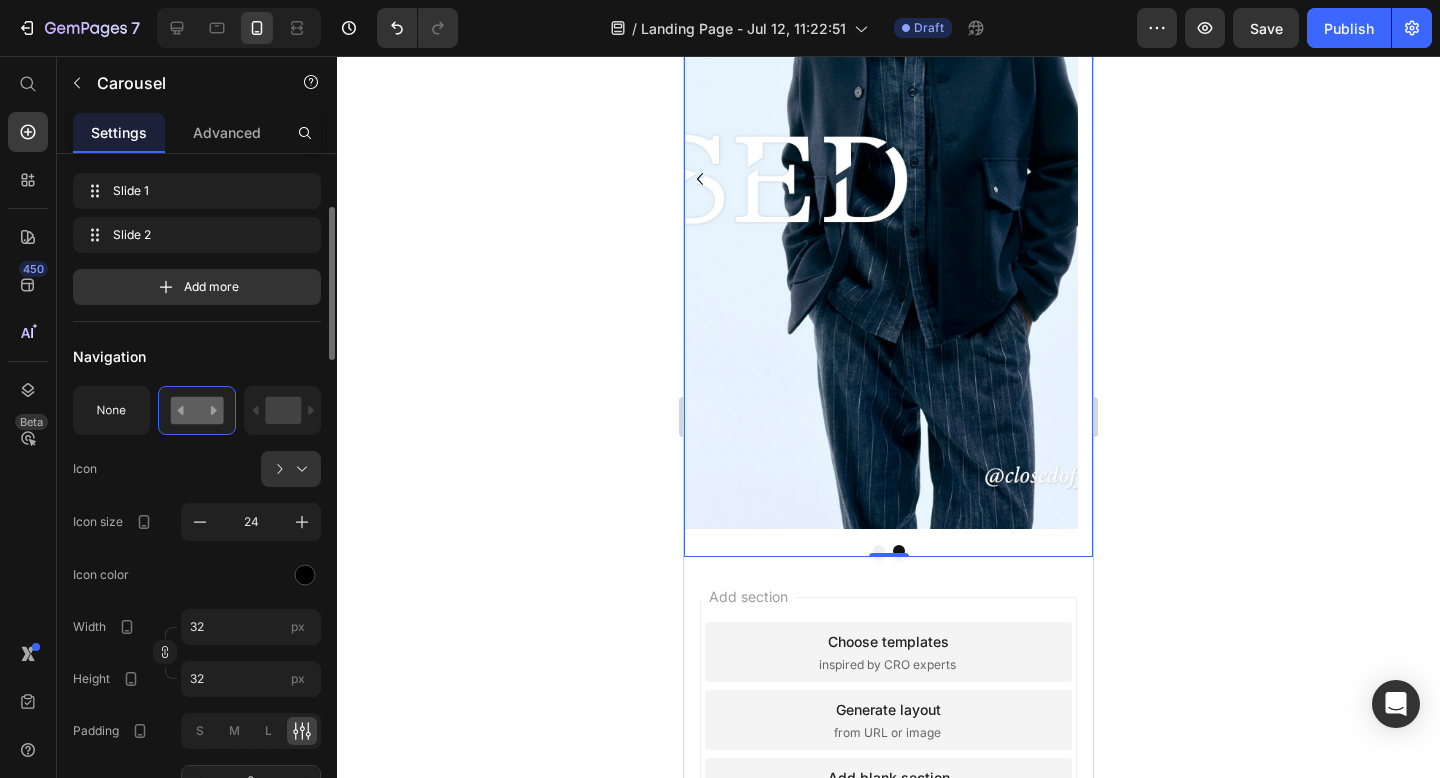 scroll, scrollTop: 0, scrollLeft: 0, axis: both 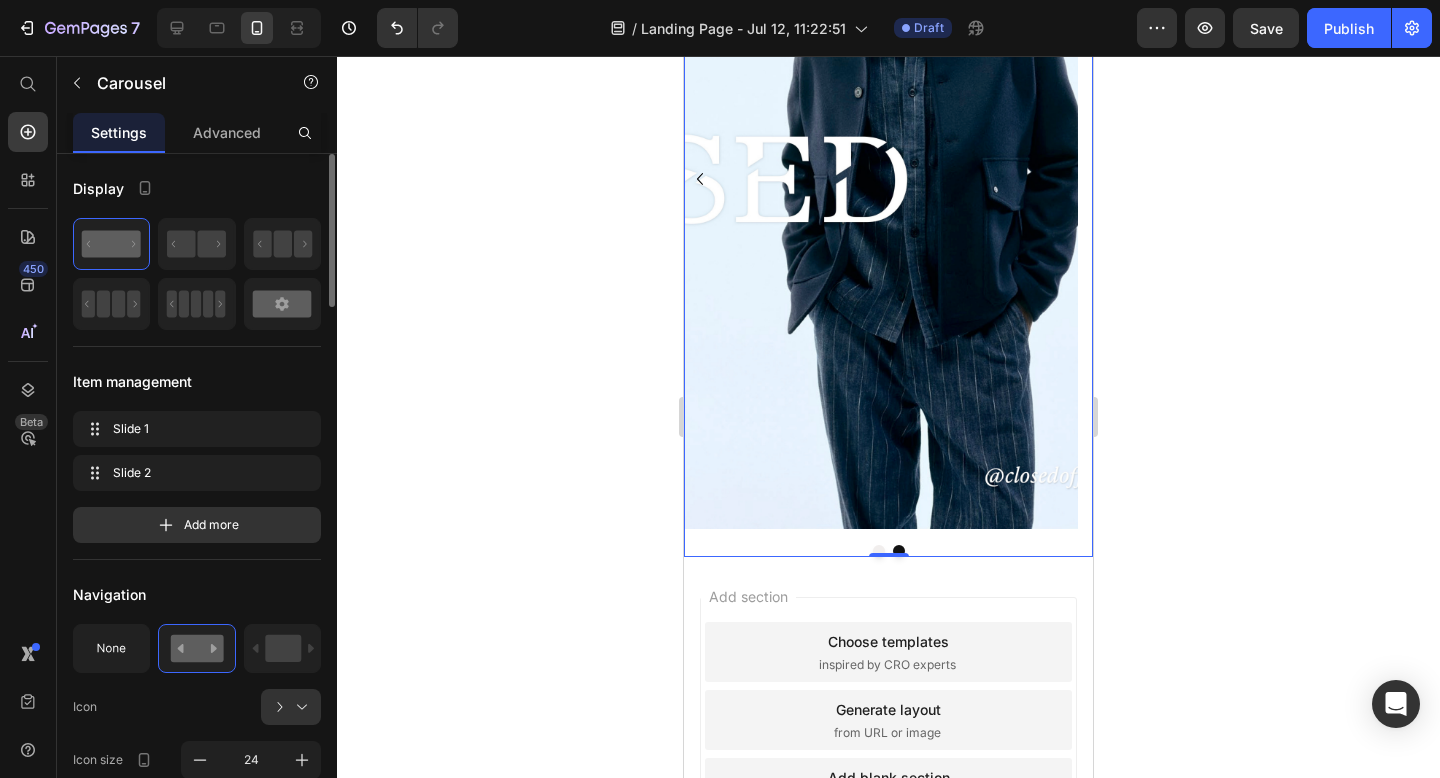 click 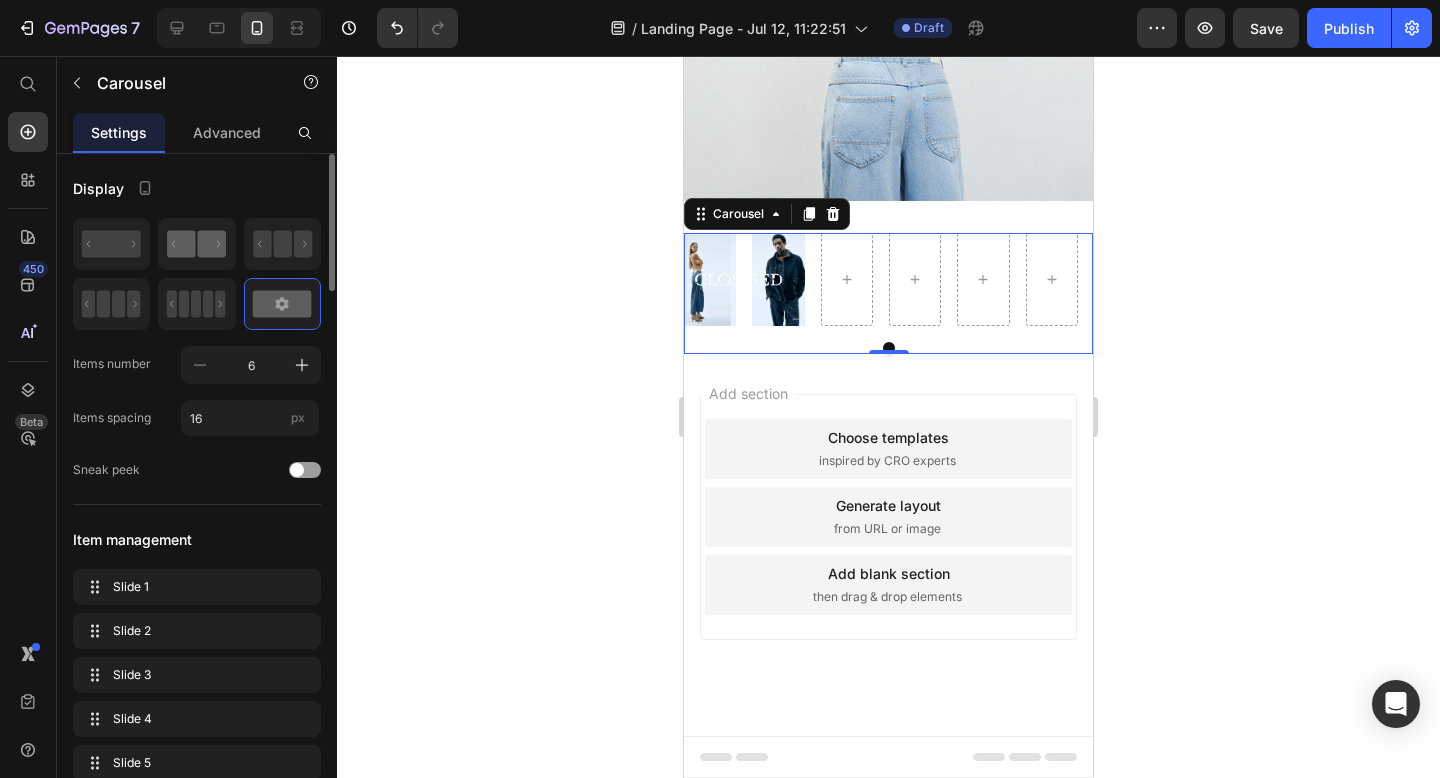 scroll, scrollTop: 486, scrollLeft: 0, axis: vertical 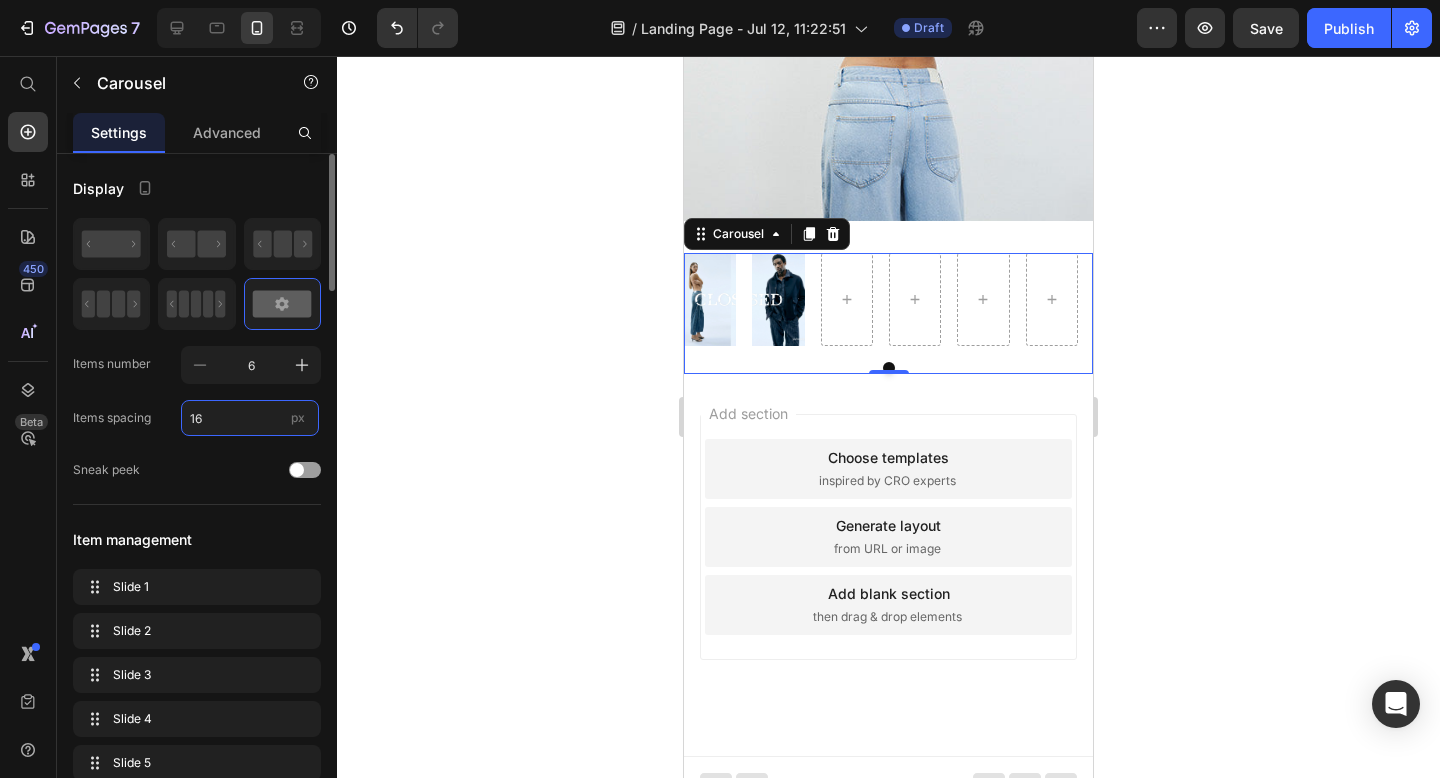 click on "16" at bounding box center (250, 418) 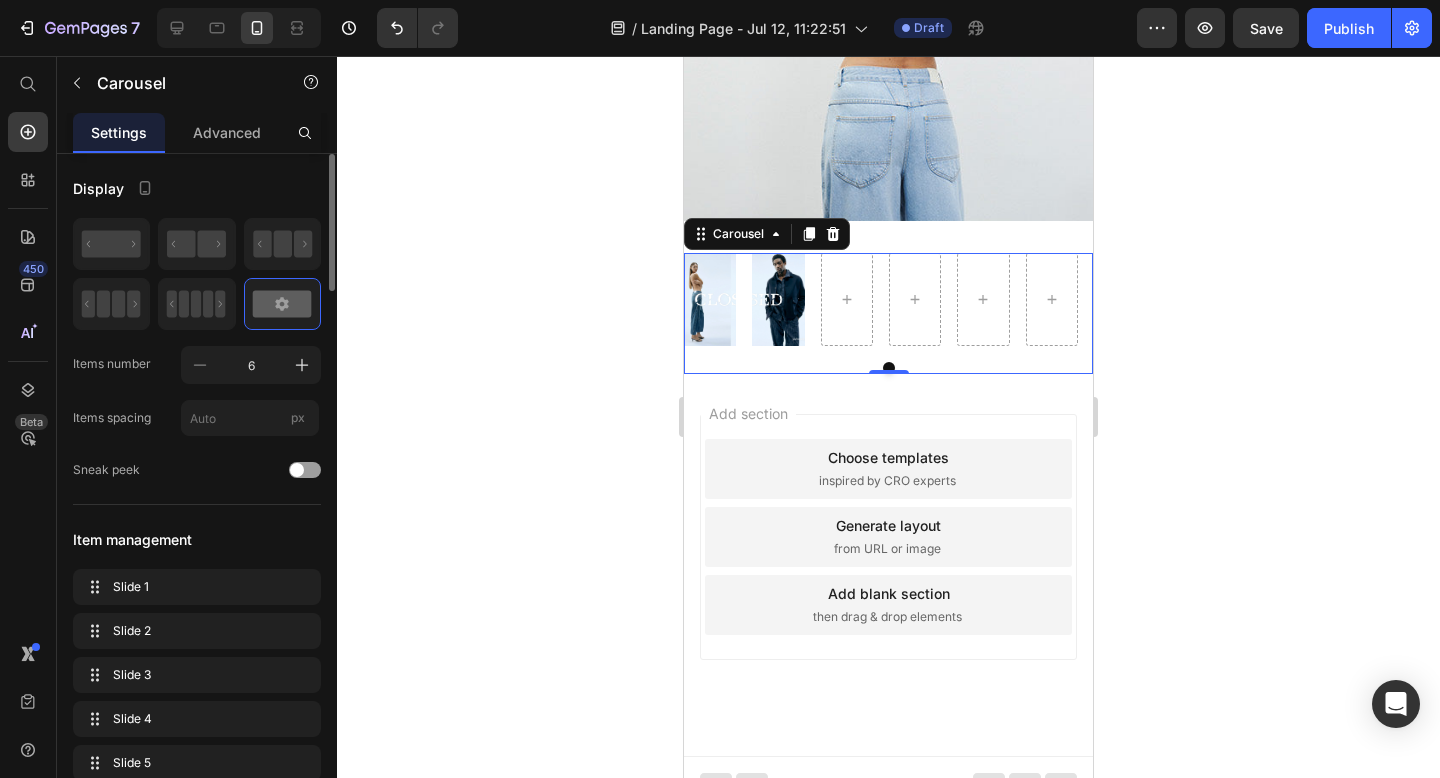 type on "16" 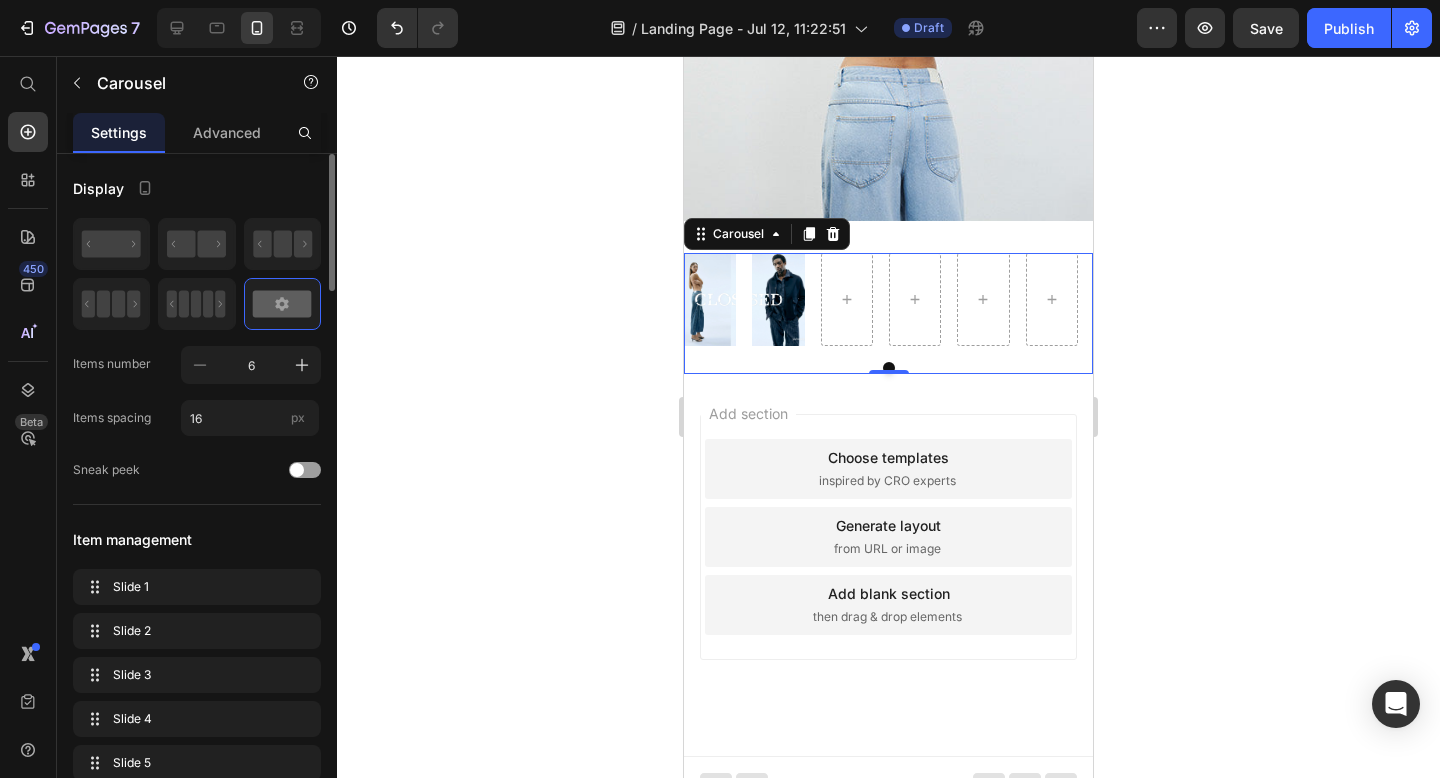 click on "Display  Items number  6 Items spacing 16 px Sneak peek" 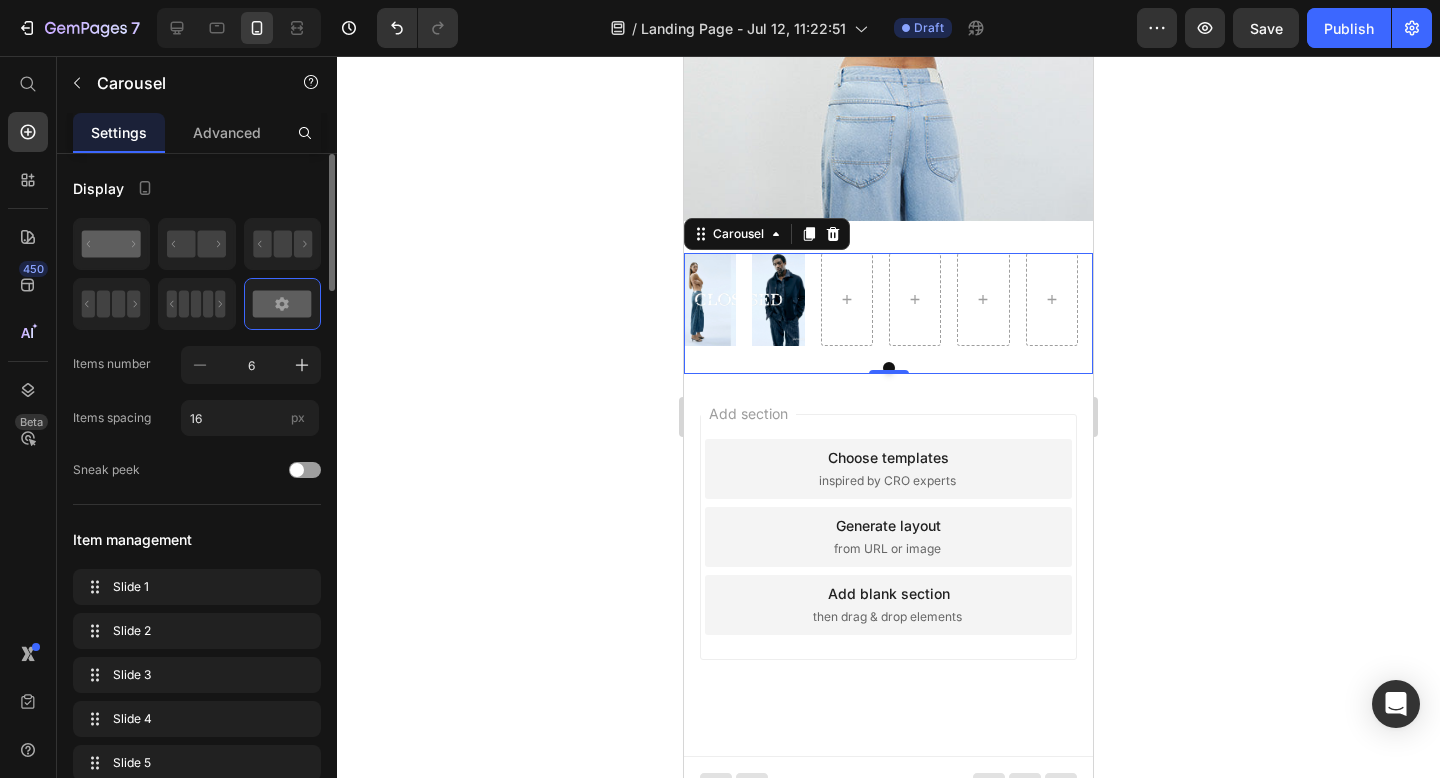 click 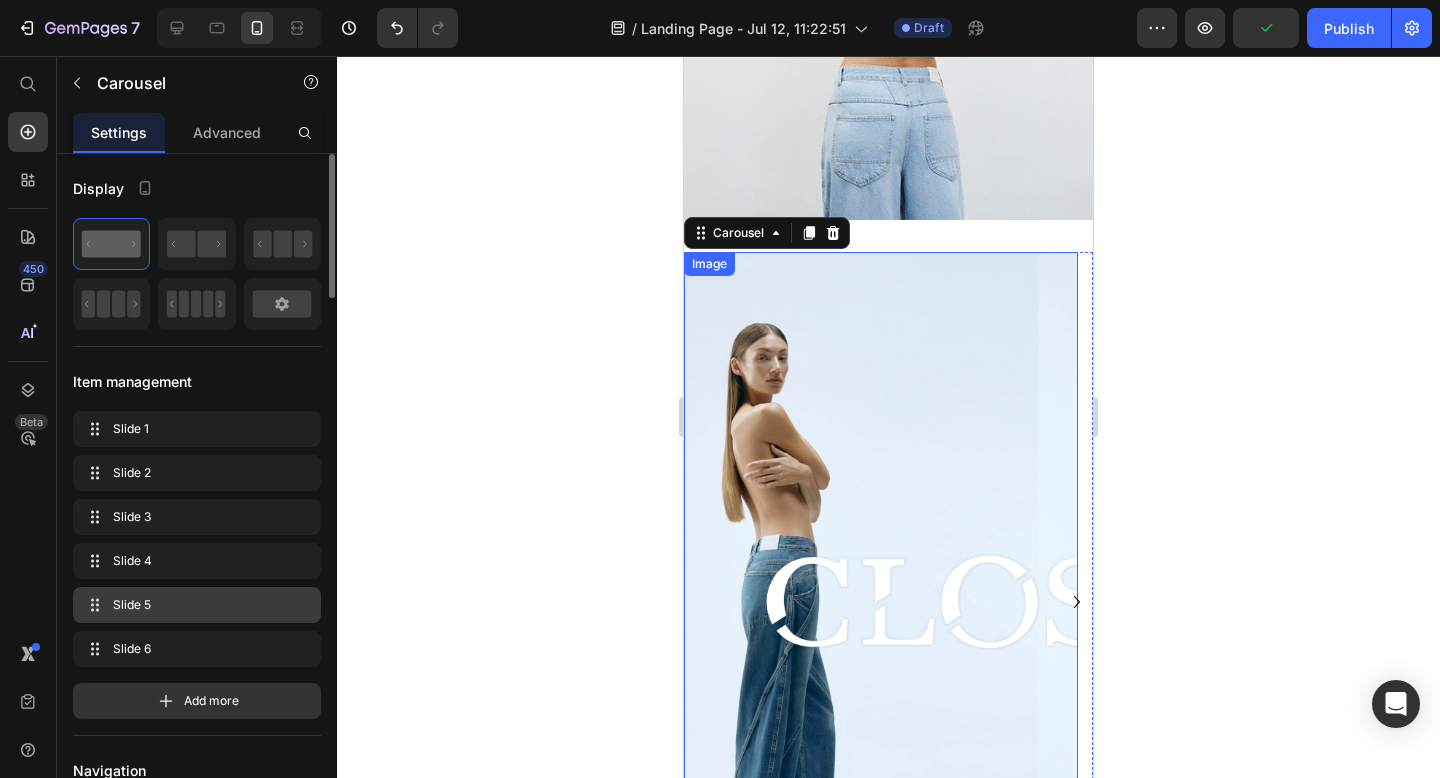 scroll, scrollTop: 490, scrollLeft: 0, axis: vertical 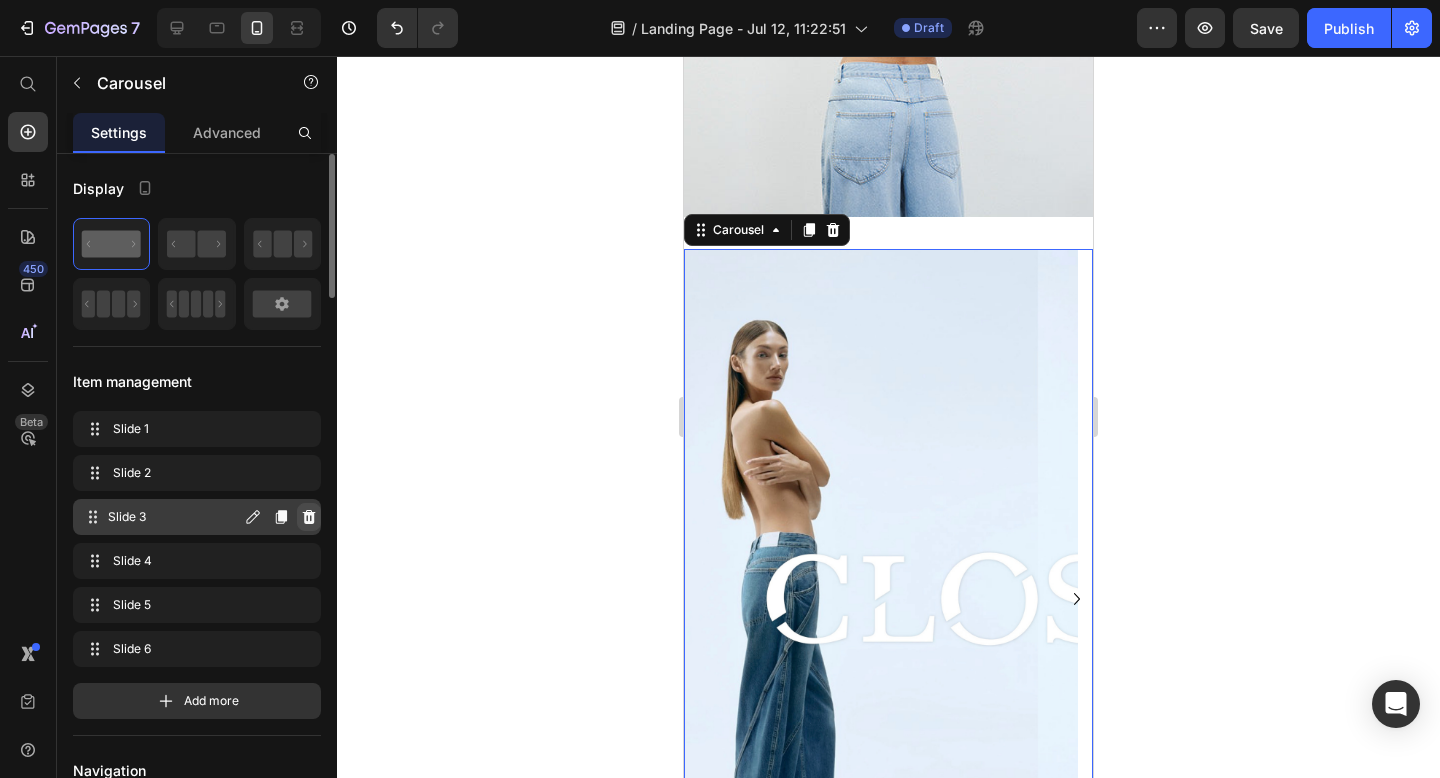 click 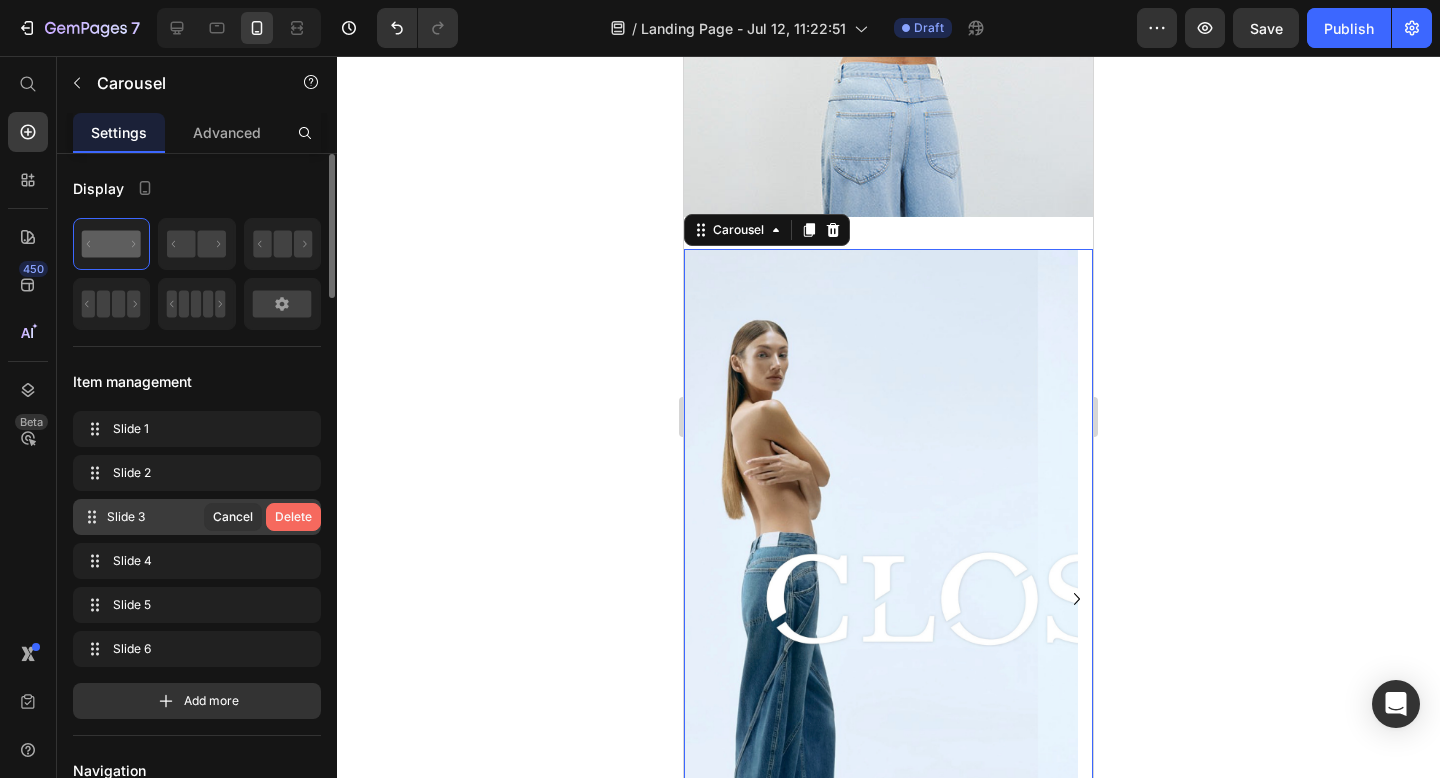 click on "Delete" at bounding box center (293, 517) 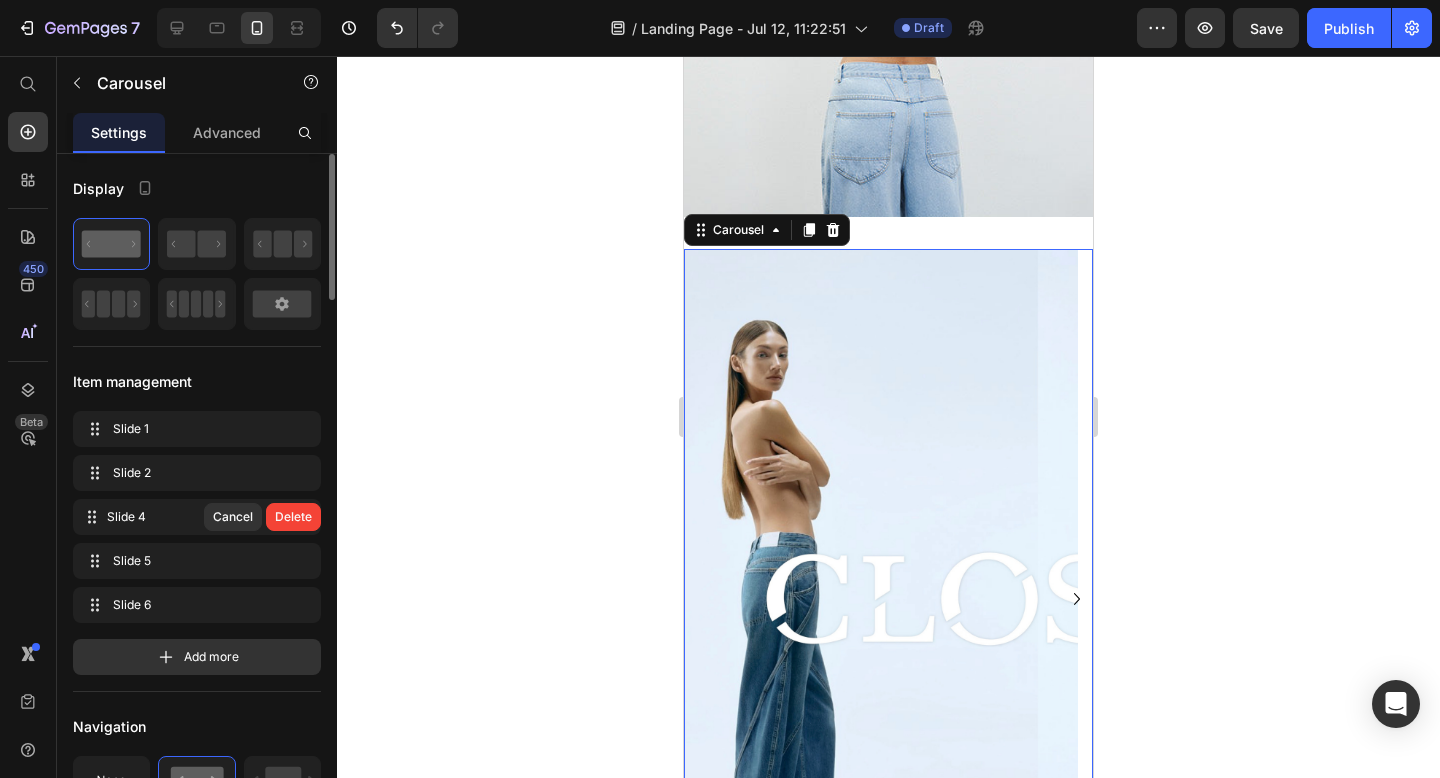 click on "Delete" at bounding box center (293, 517) 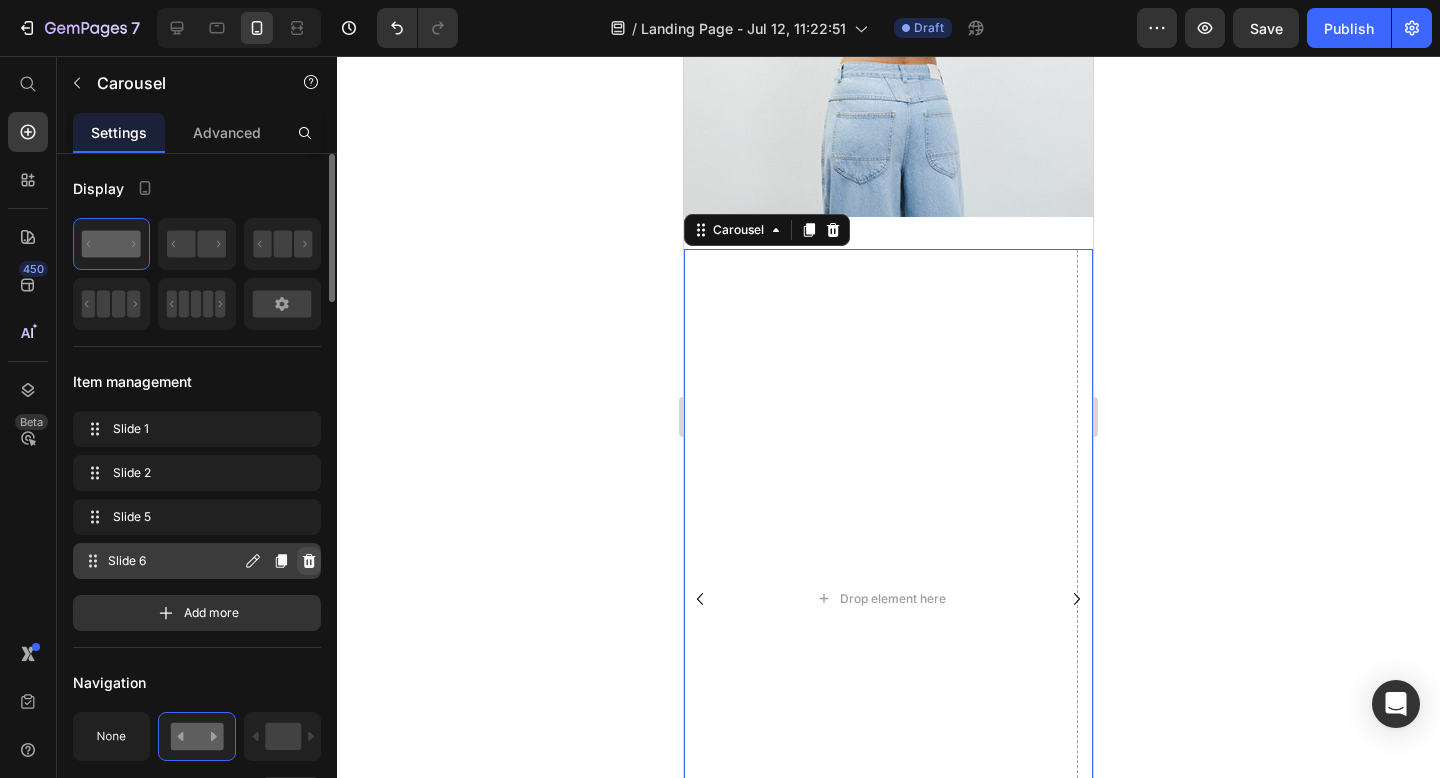 click 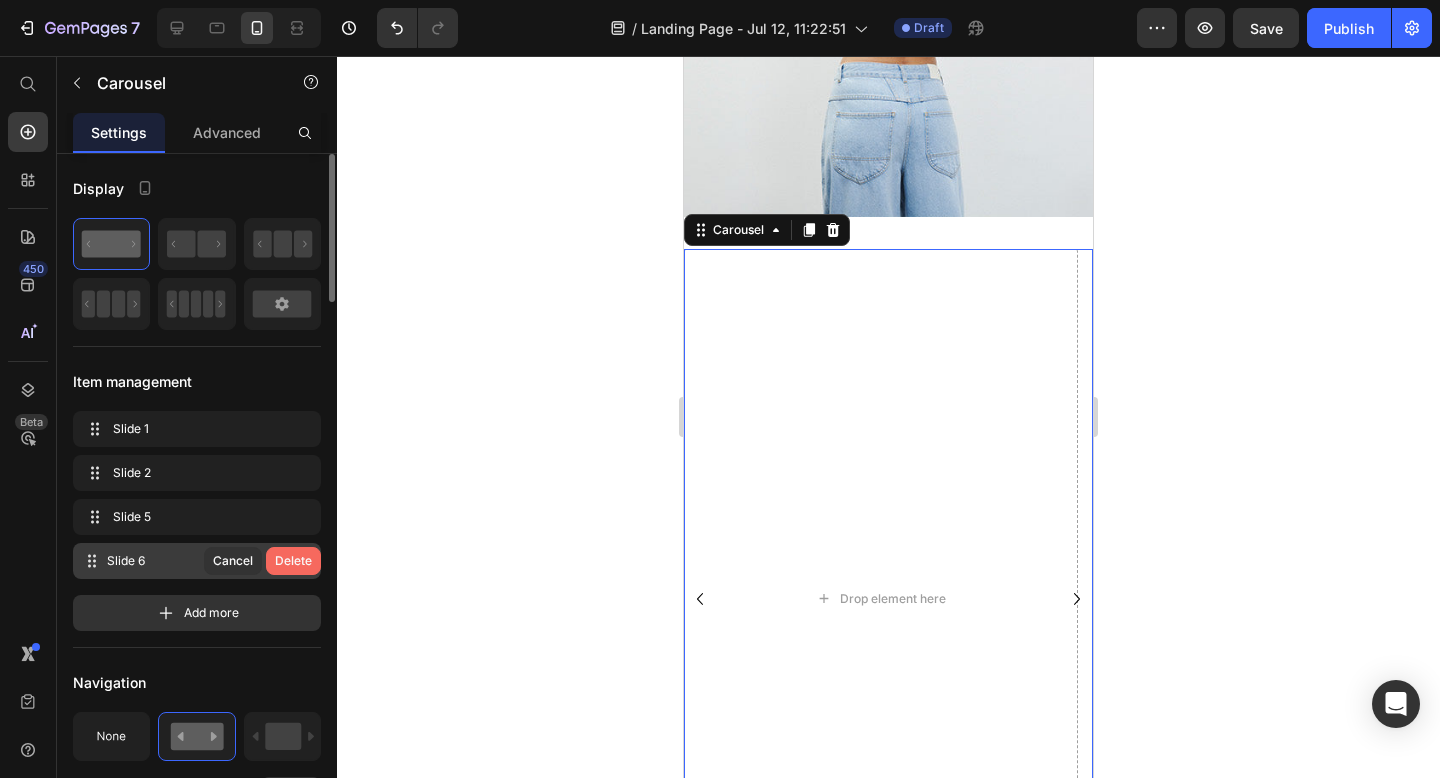 click on "Delete" at bounding box center (293, 561) 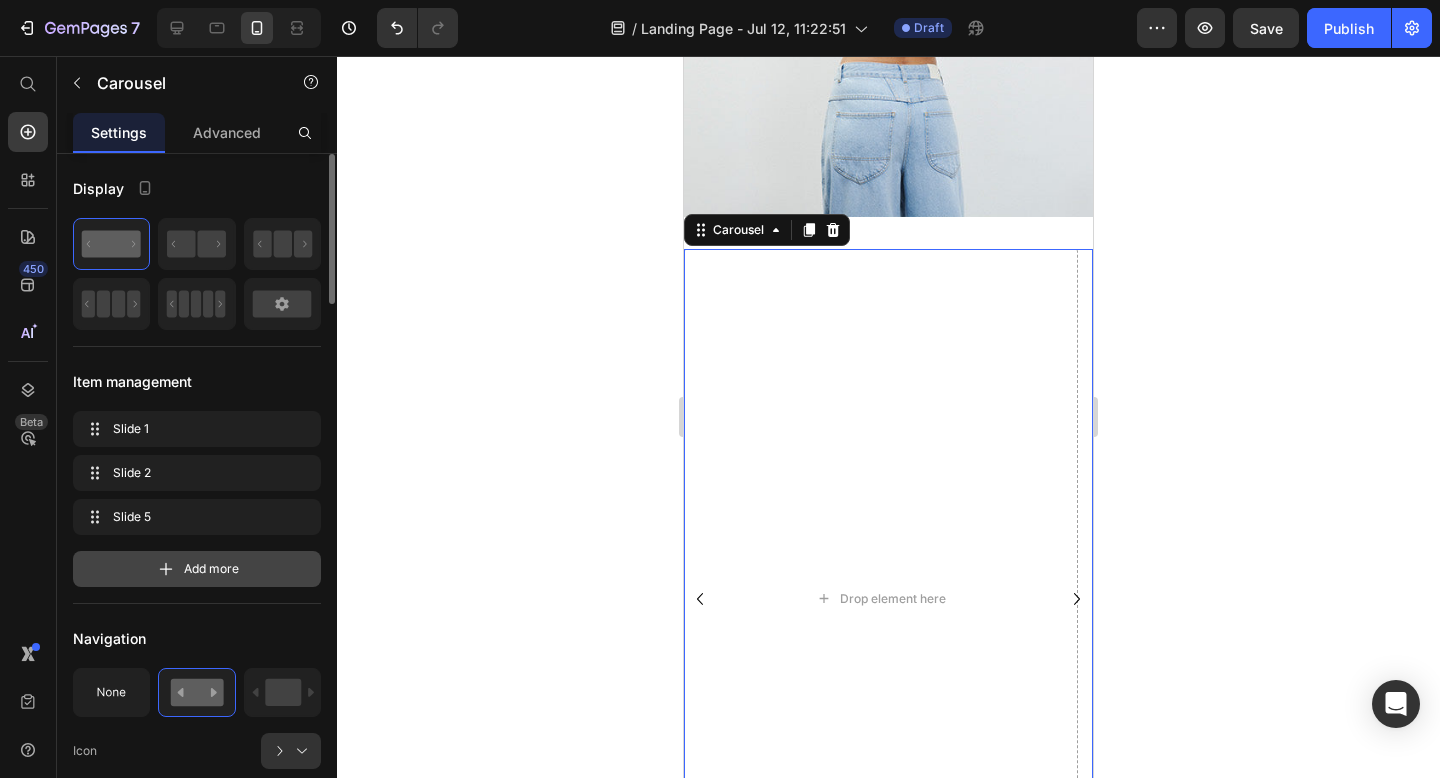 click on "Add more" at bounding box center (197, 569) 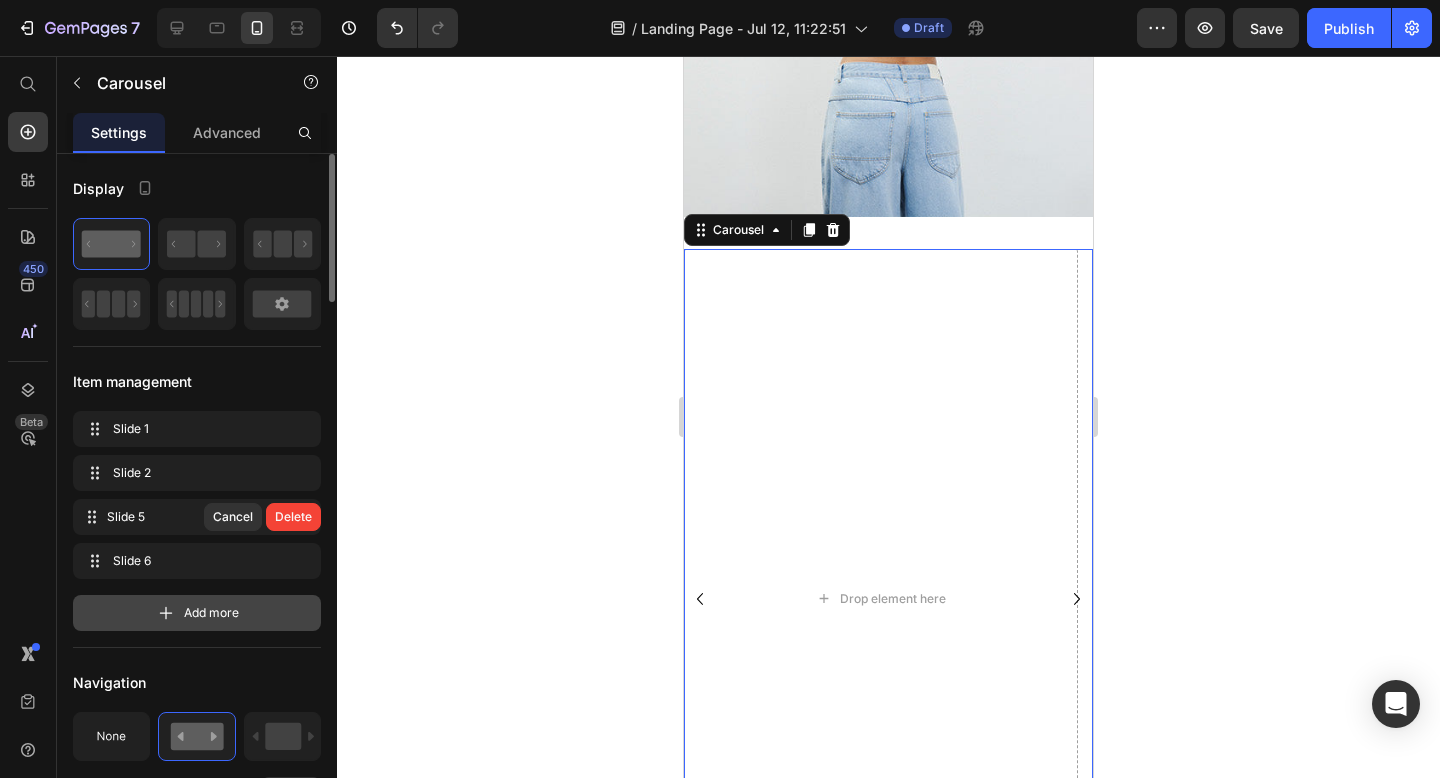 click on "Delete" at bounding box center (293, 517) 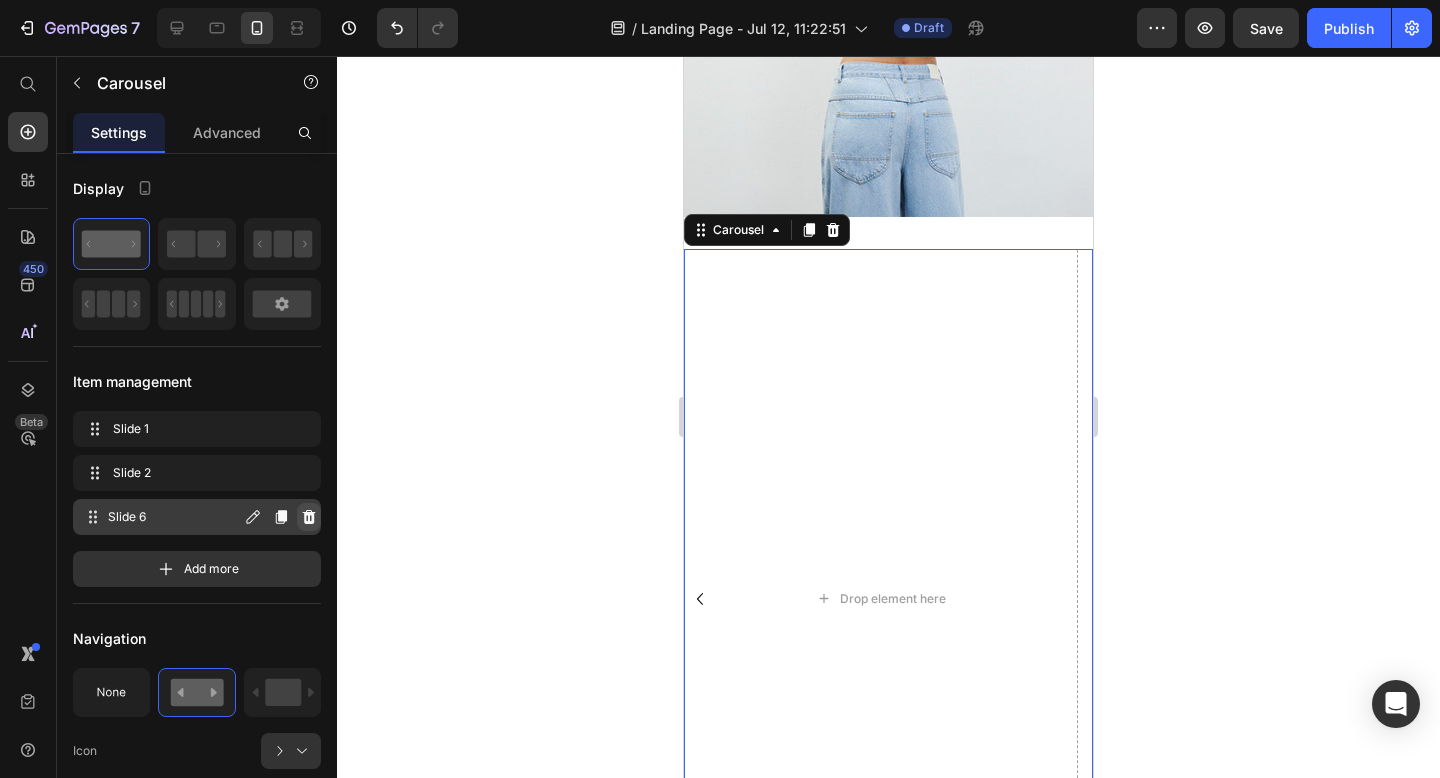 click 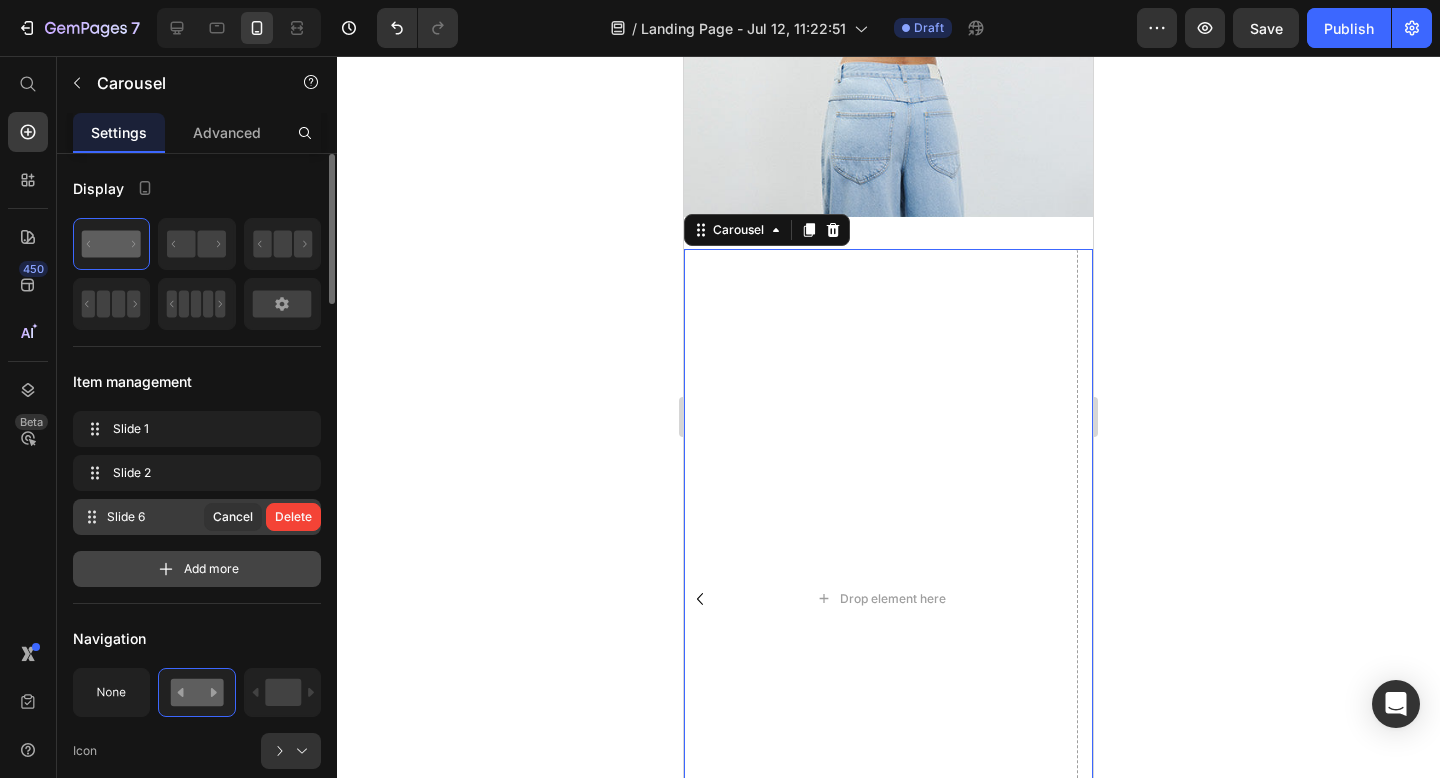 click on "Delete" at bounding box center (293, 517) 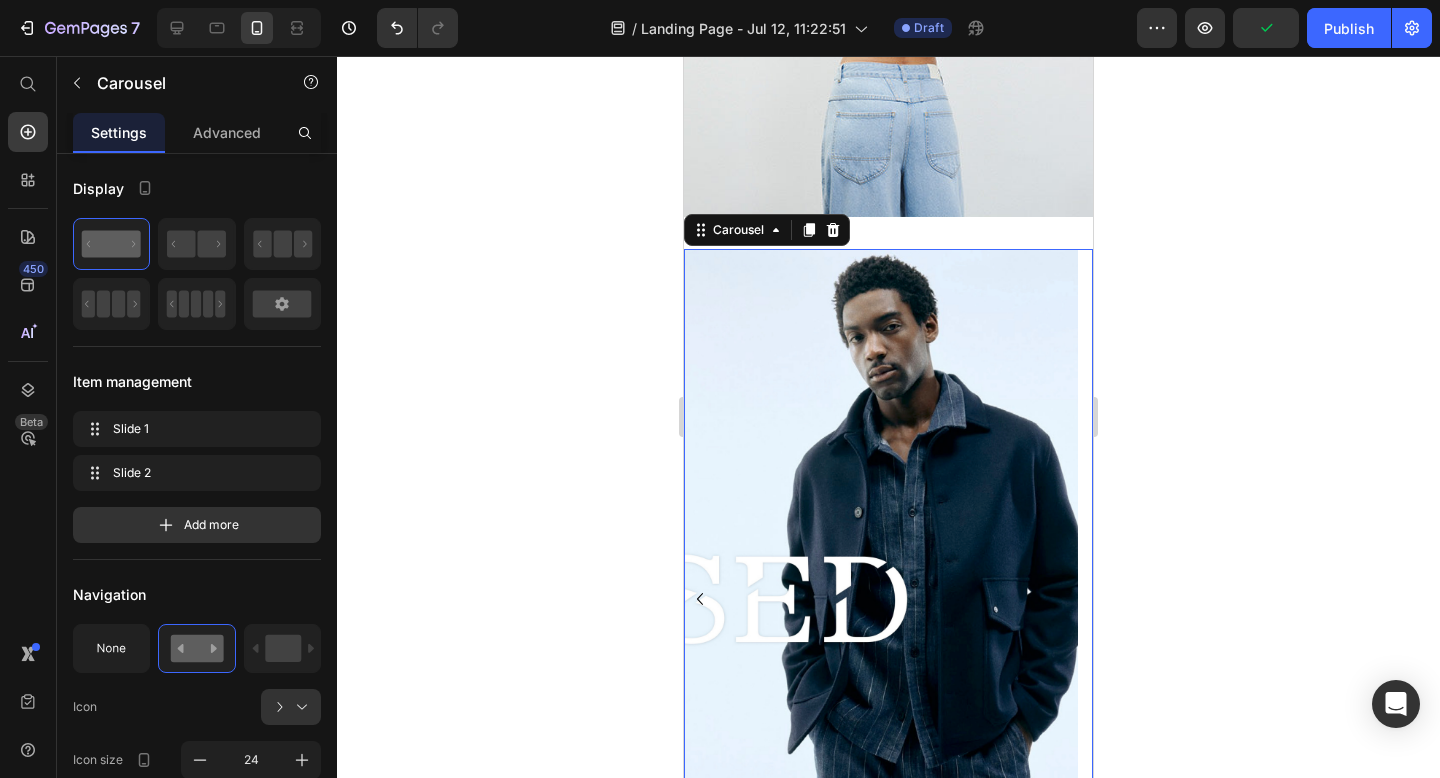 click 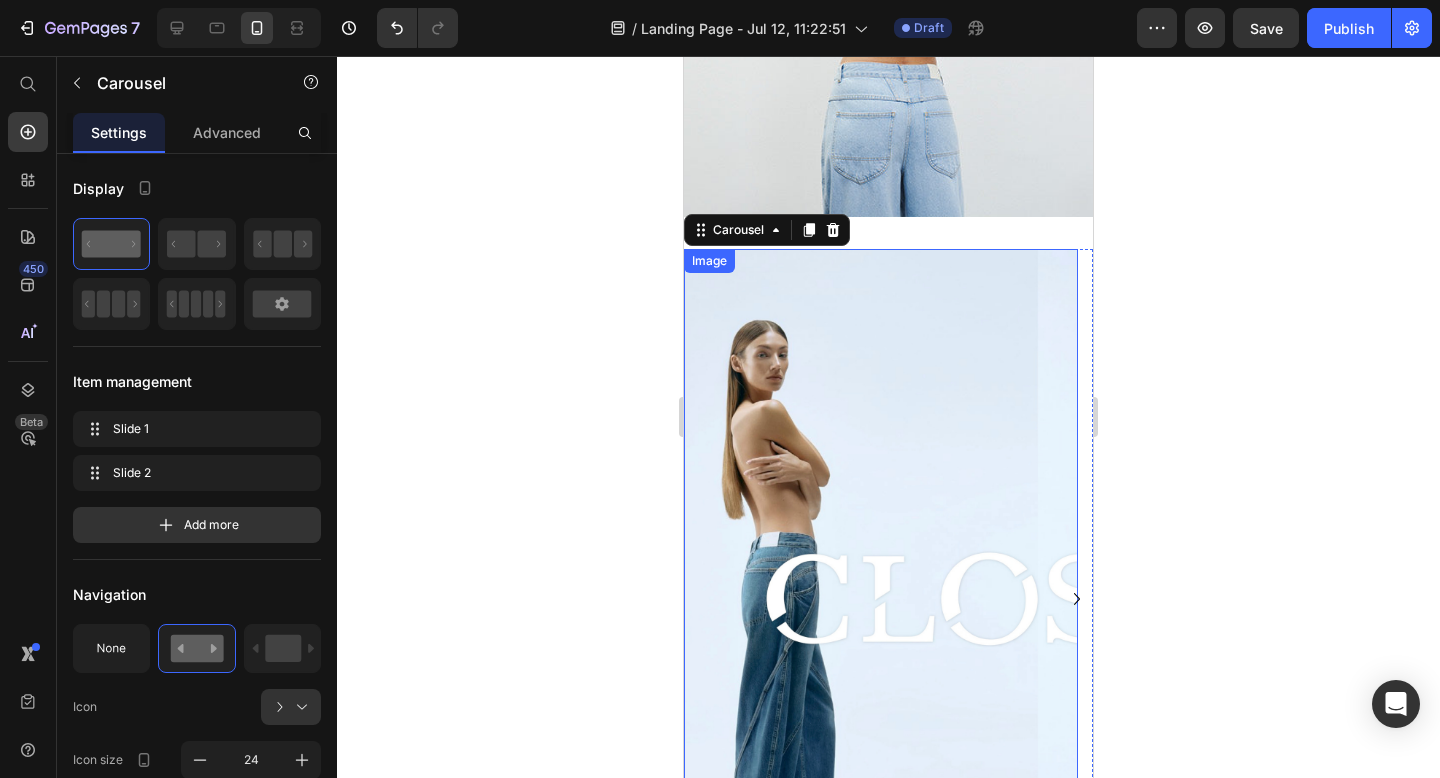 click at bounding box center [881, 599] 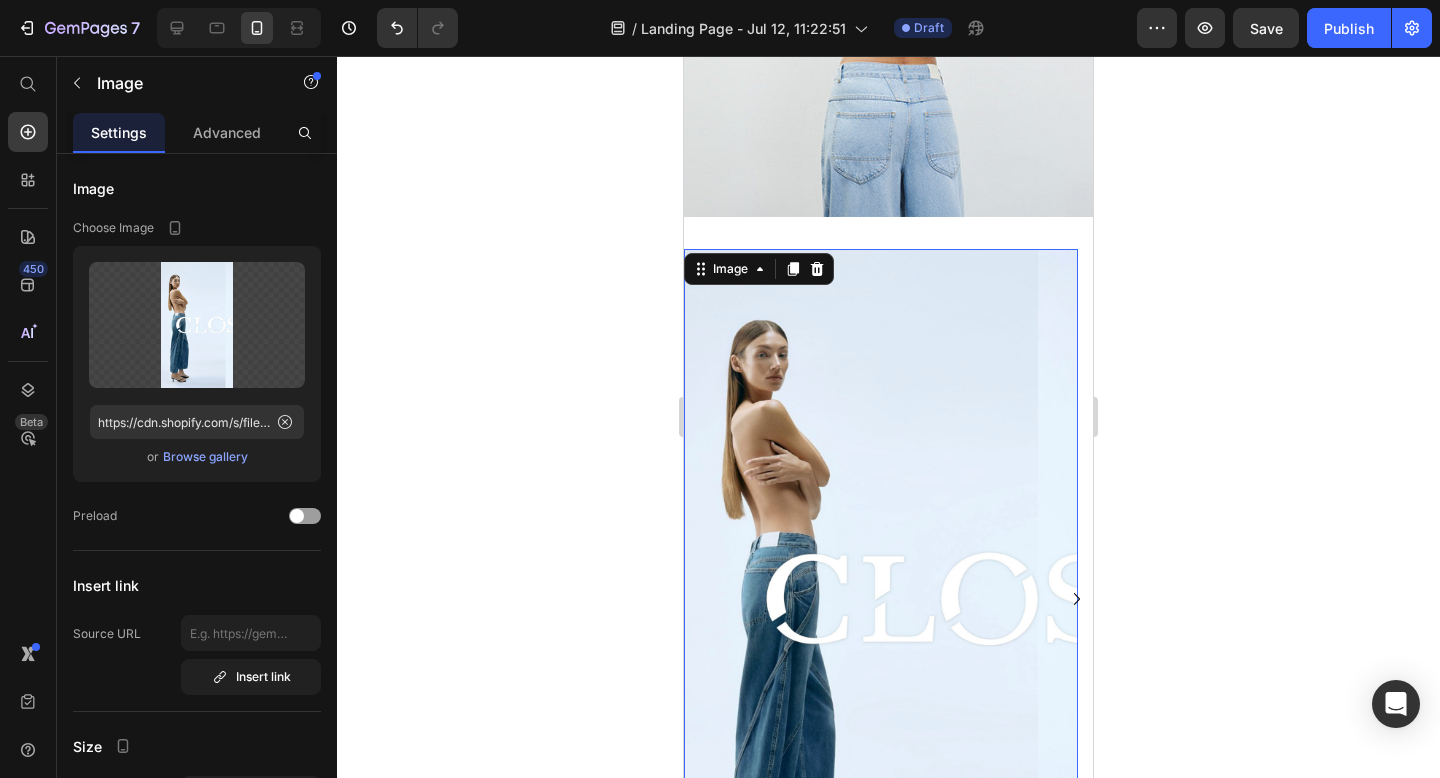 click at bounding box center (881, 599) 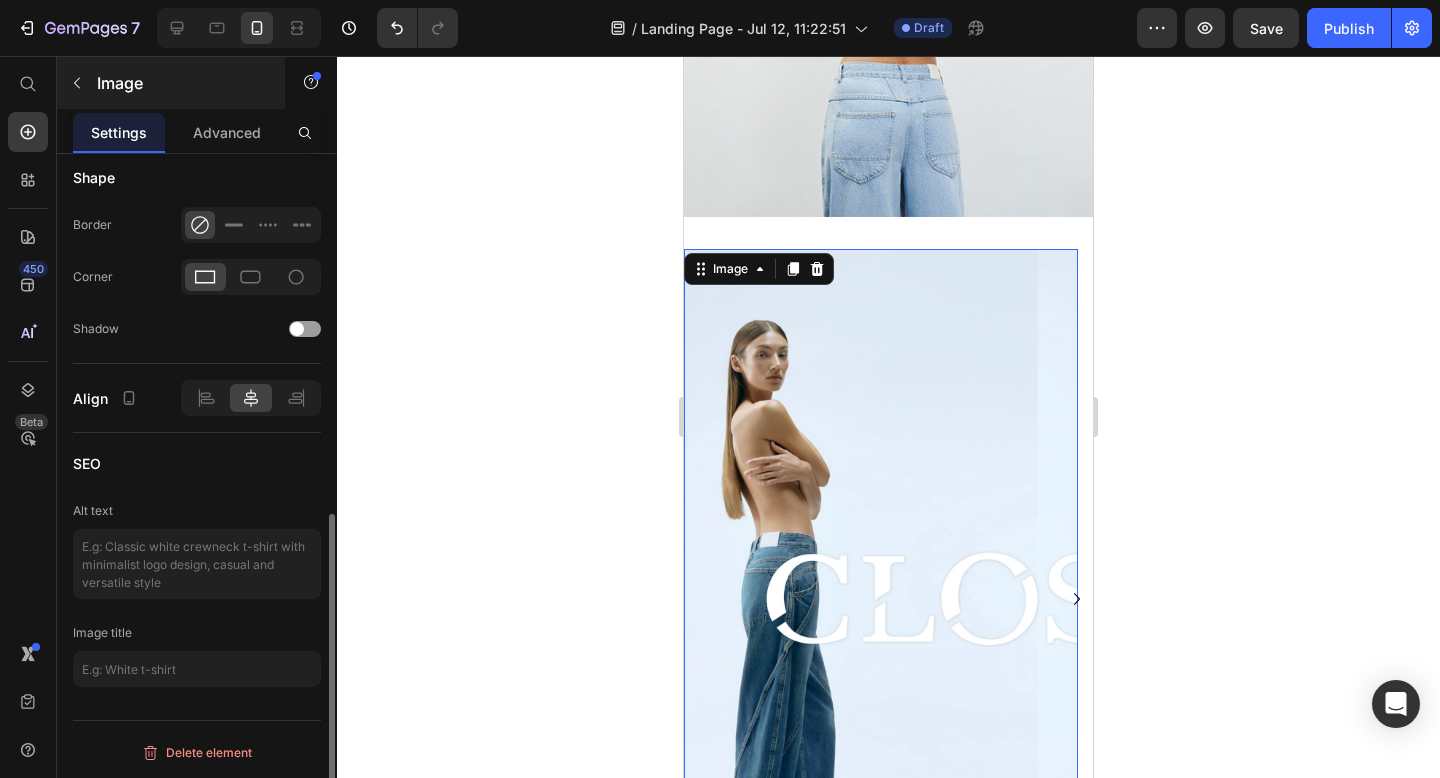 scroll, scrollTop: 96, scrollLeft: 0, axis: vertical 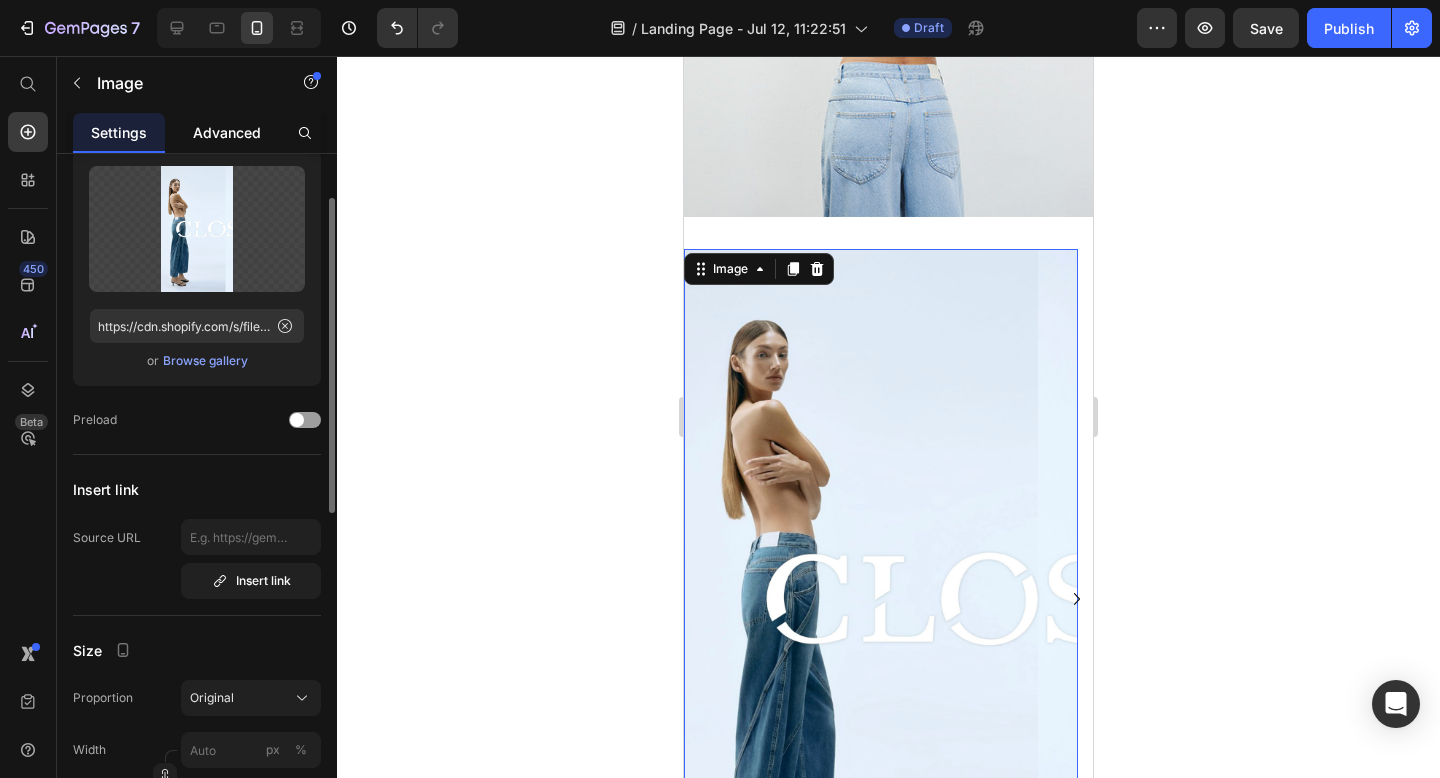 click on "Advanced" at bounding box center [227, 132] 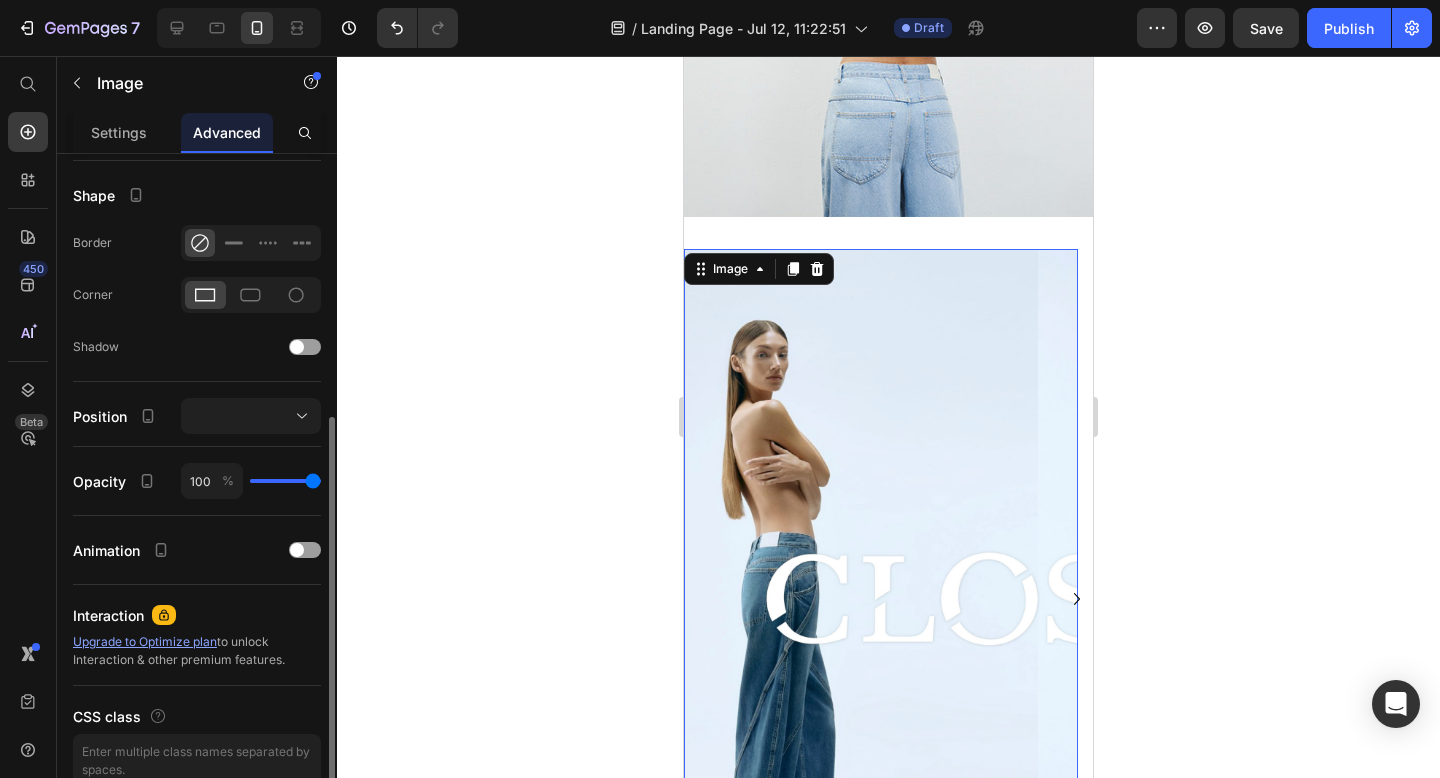 scroll, scrollTop: 588, scrollLeft: 0, axis: vertical 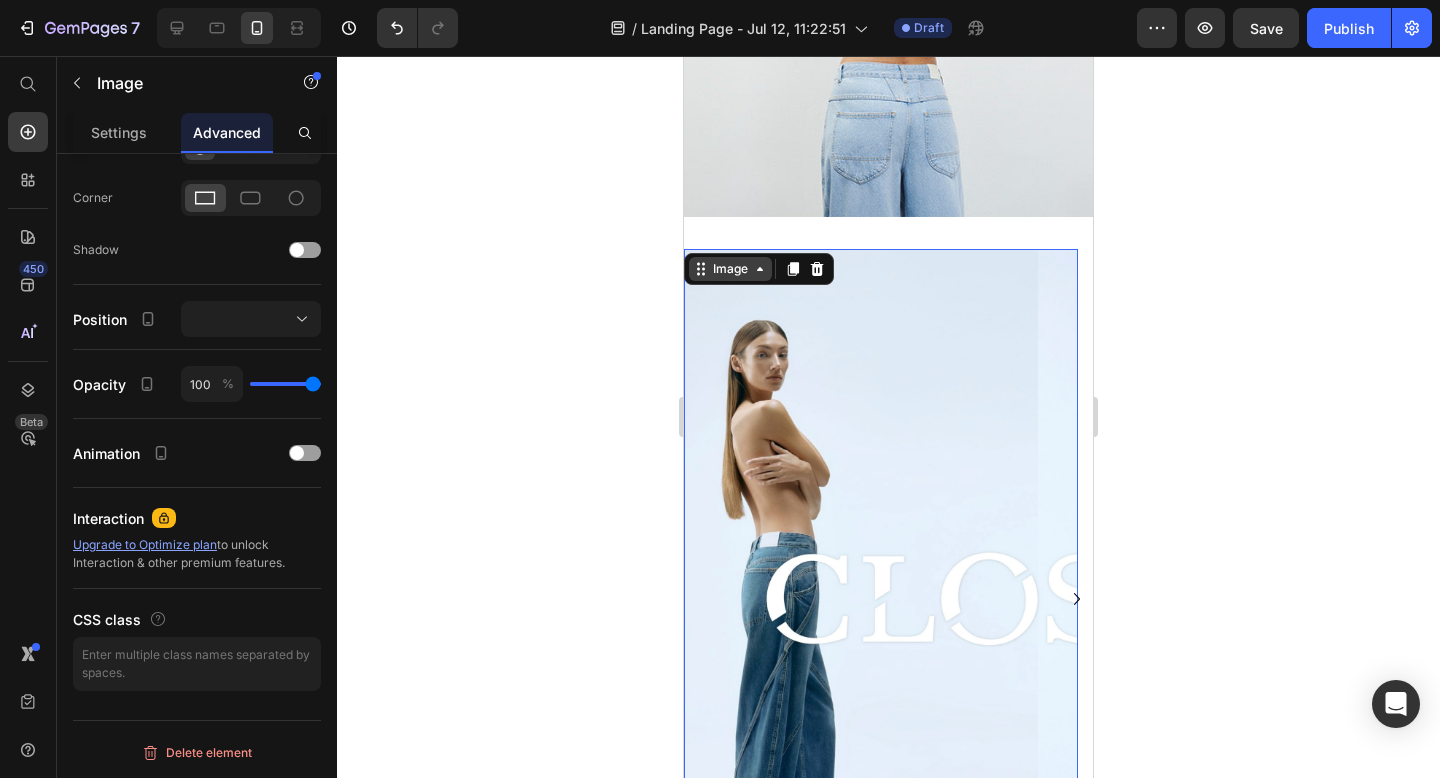 click on "Image" at bounding box center [730, 269] 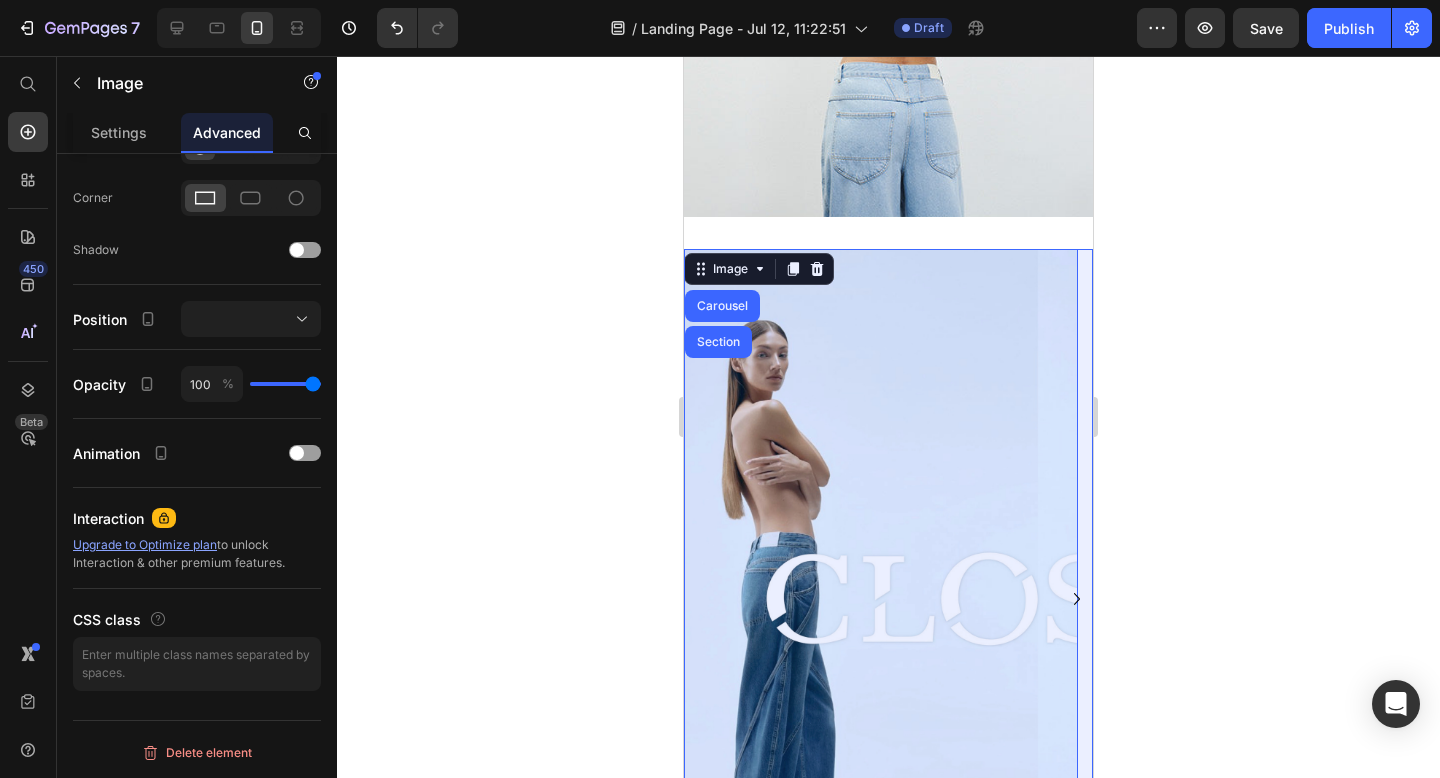 click on "Section" at bounding box center [718, 342] 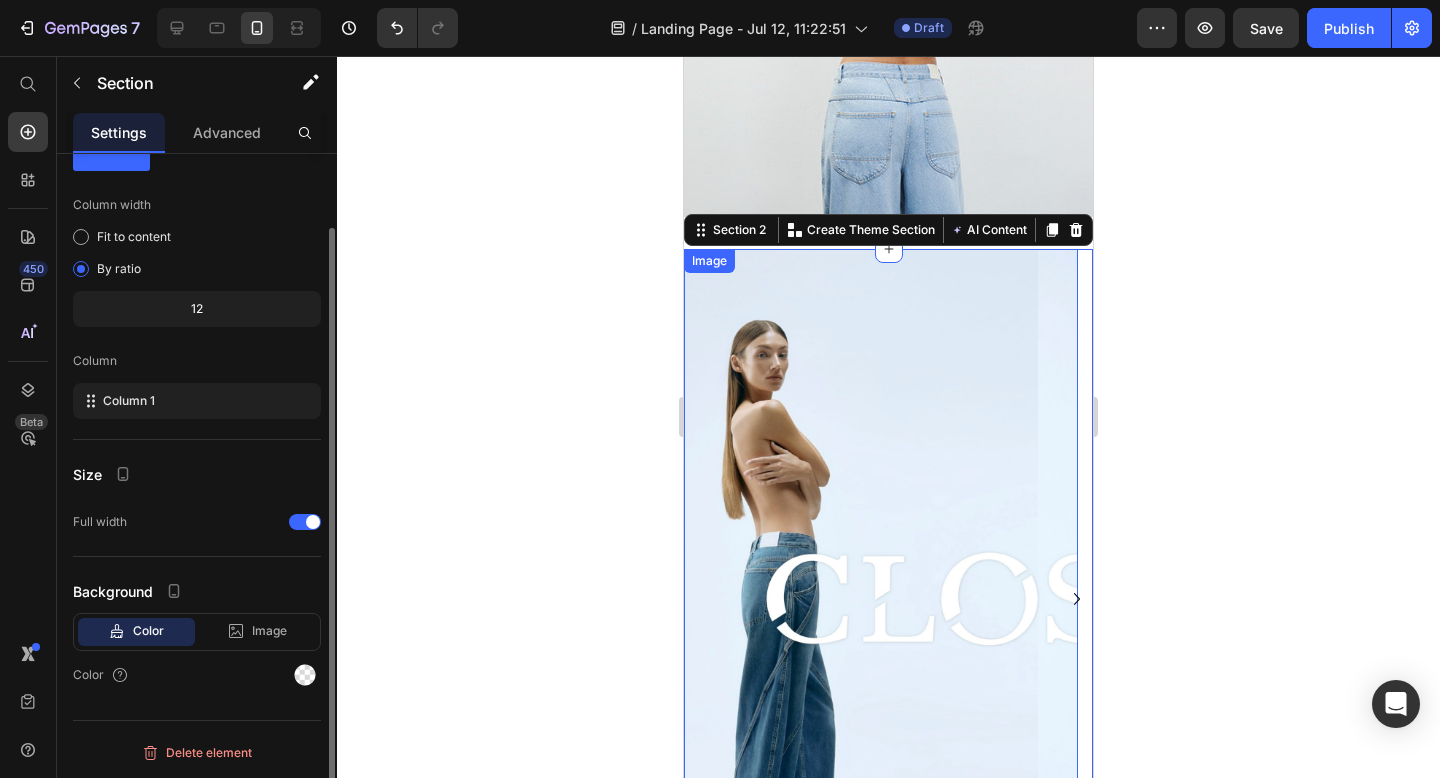 scroll, scrollTop: 0, scrollLeft: 0, axis: both 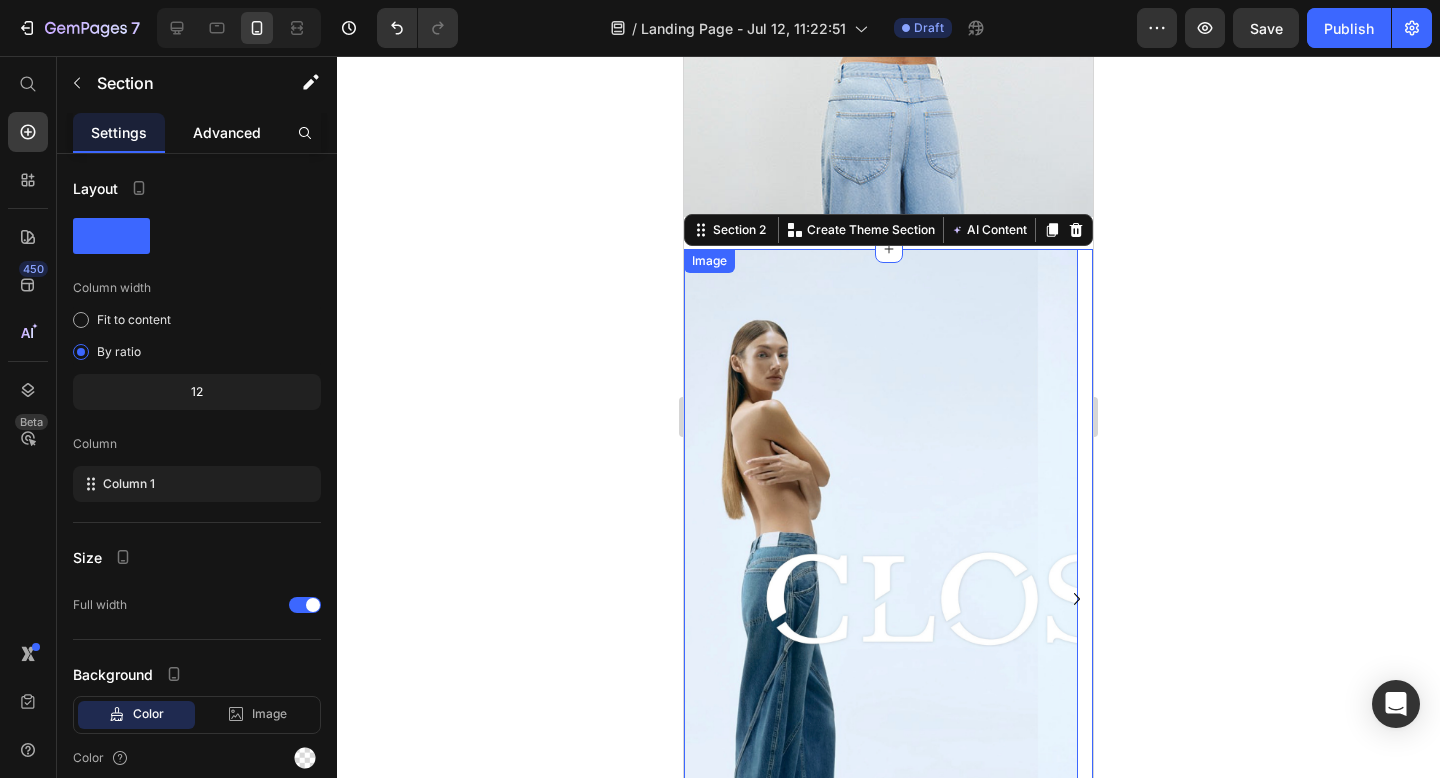 click on "Advanced" at bounding box center (227, 132) 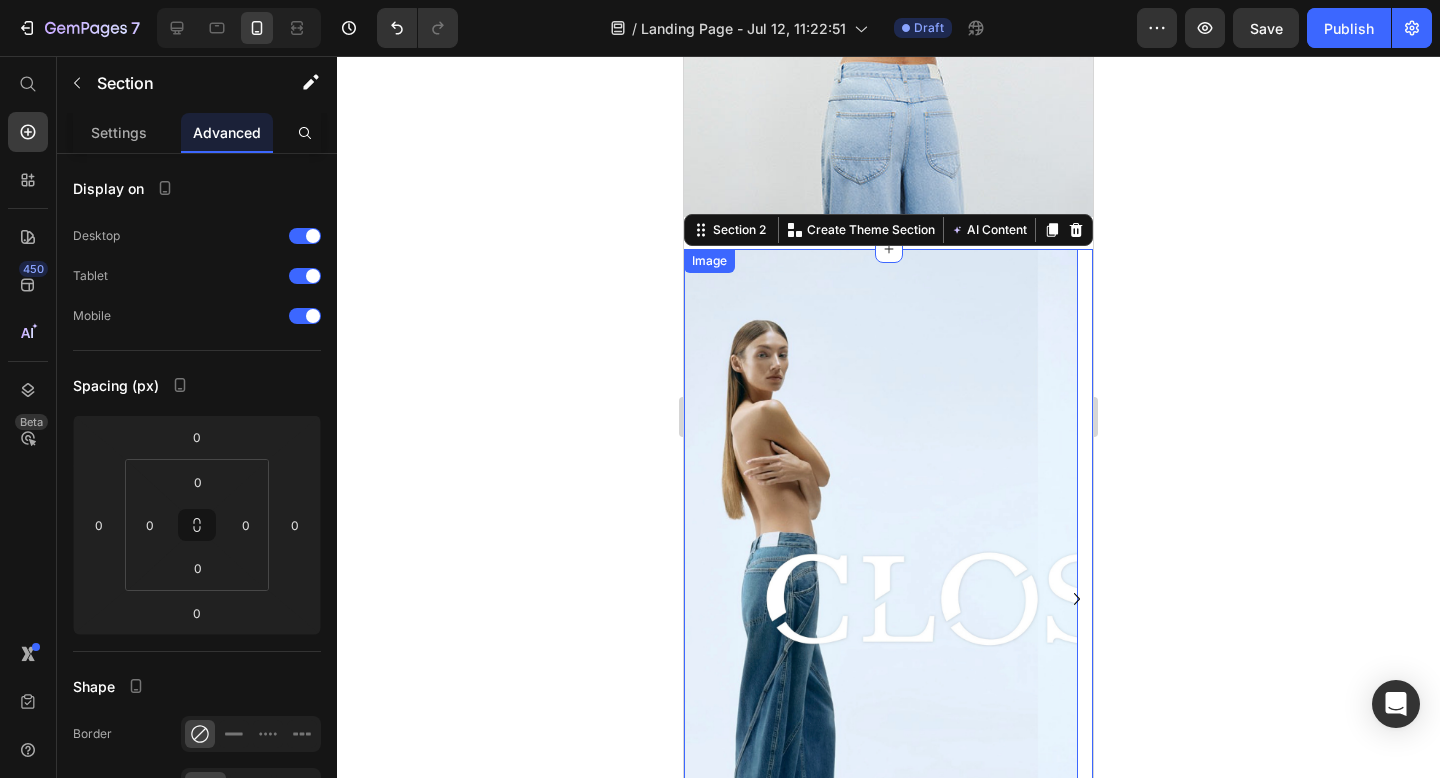 click on "Image" at bounding box center [881, 599] 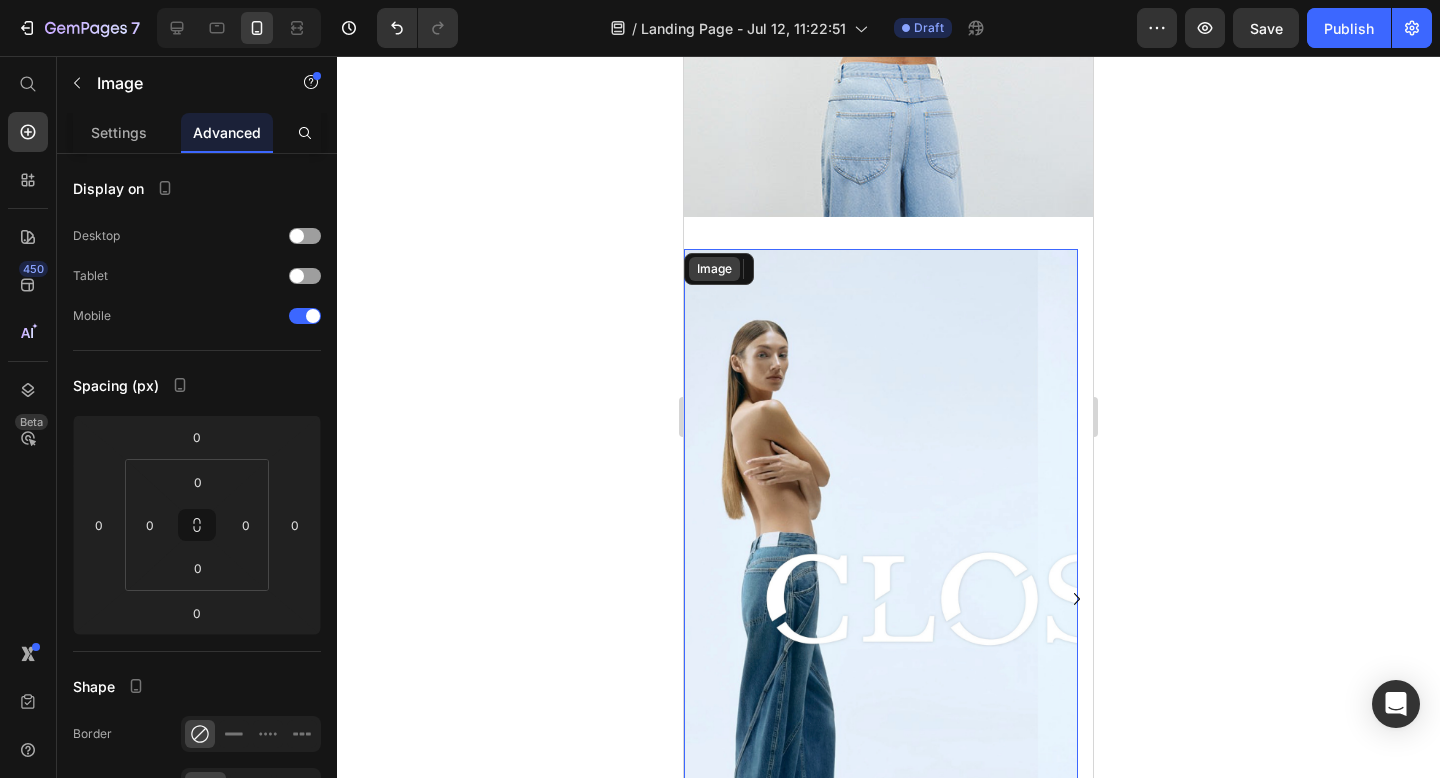 click on "Image" at bounding box center (714, 269) 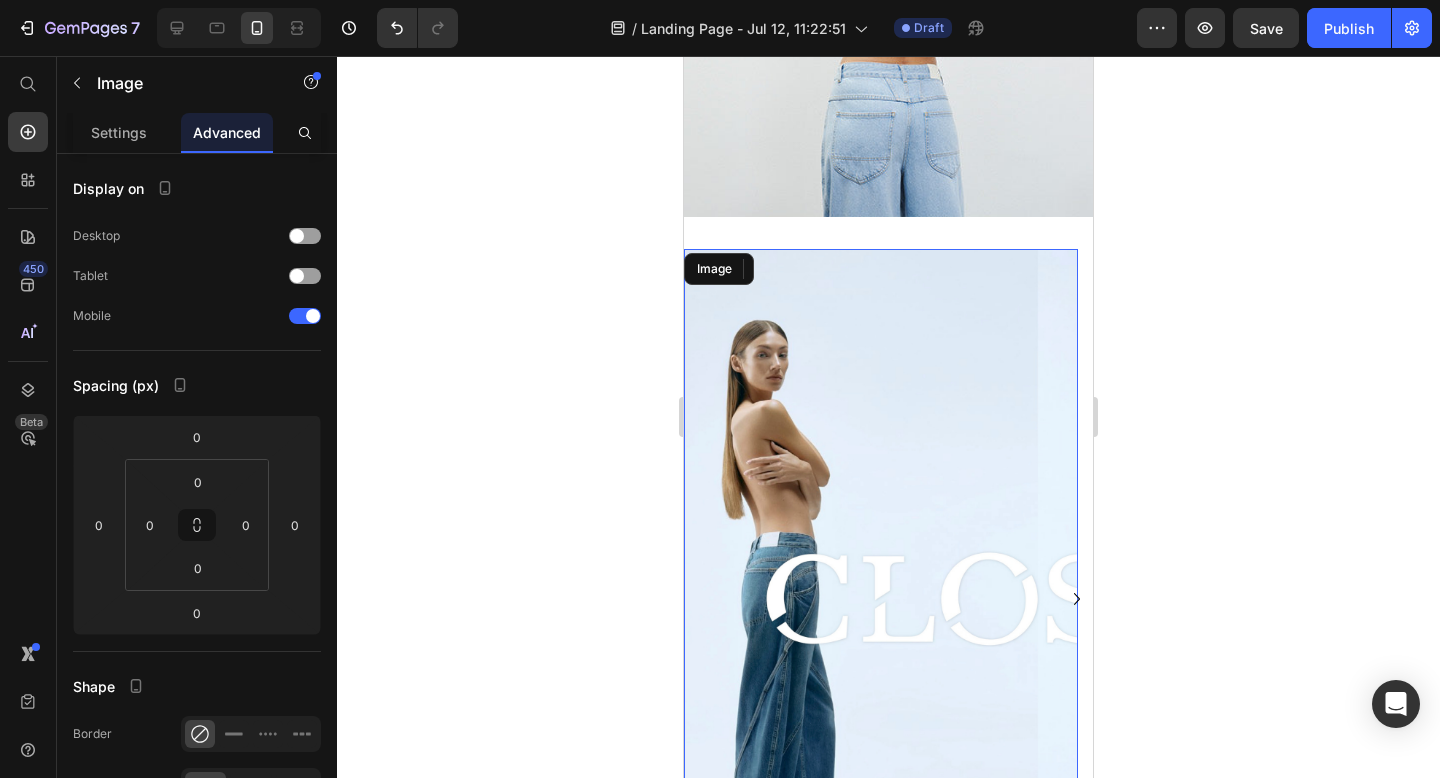 click 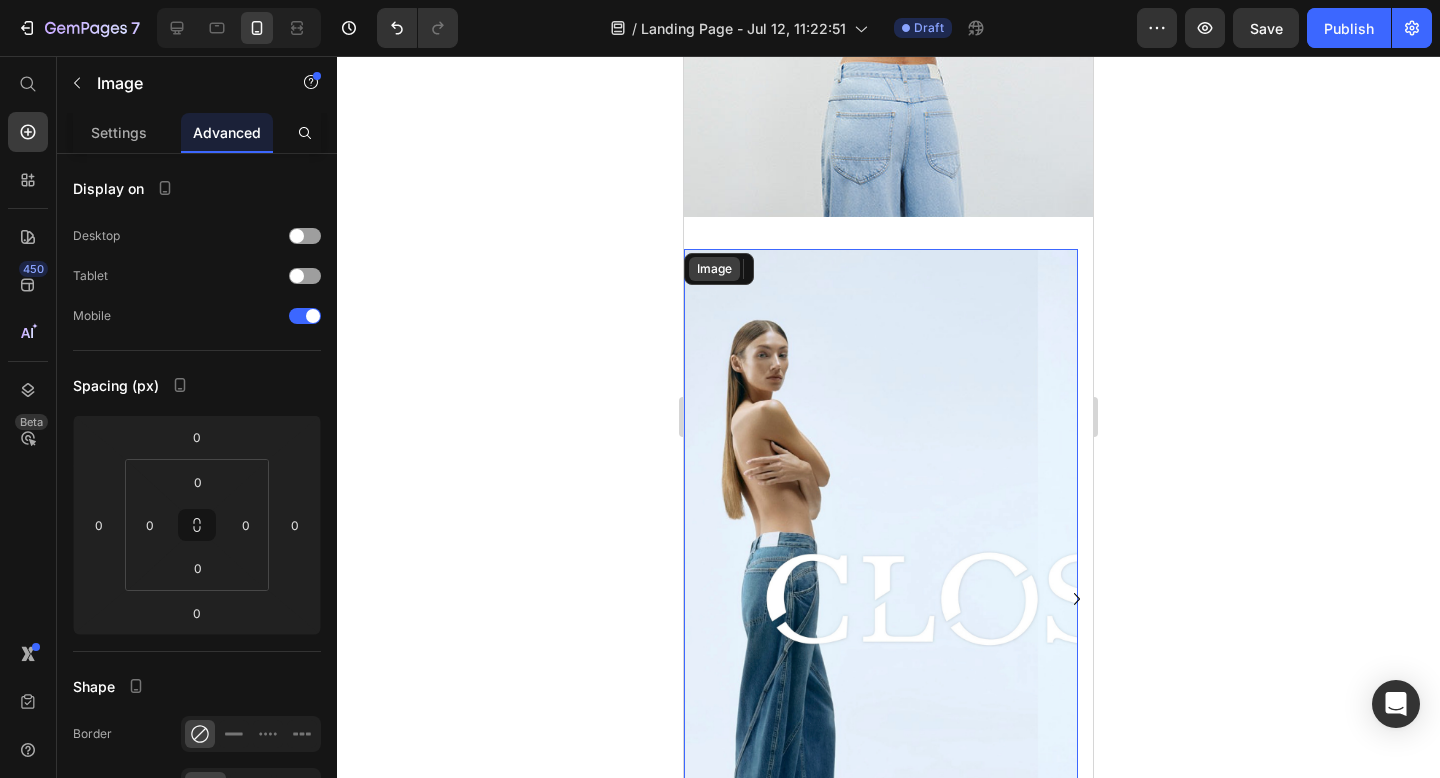 click on "Image" at bounding box center (719, 269) 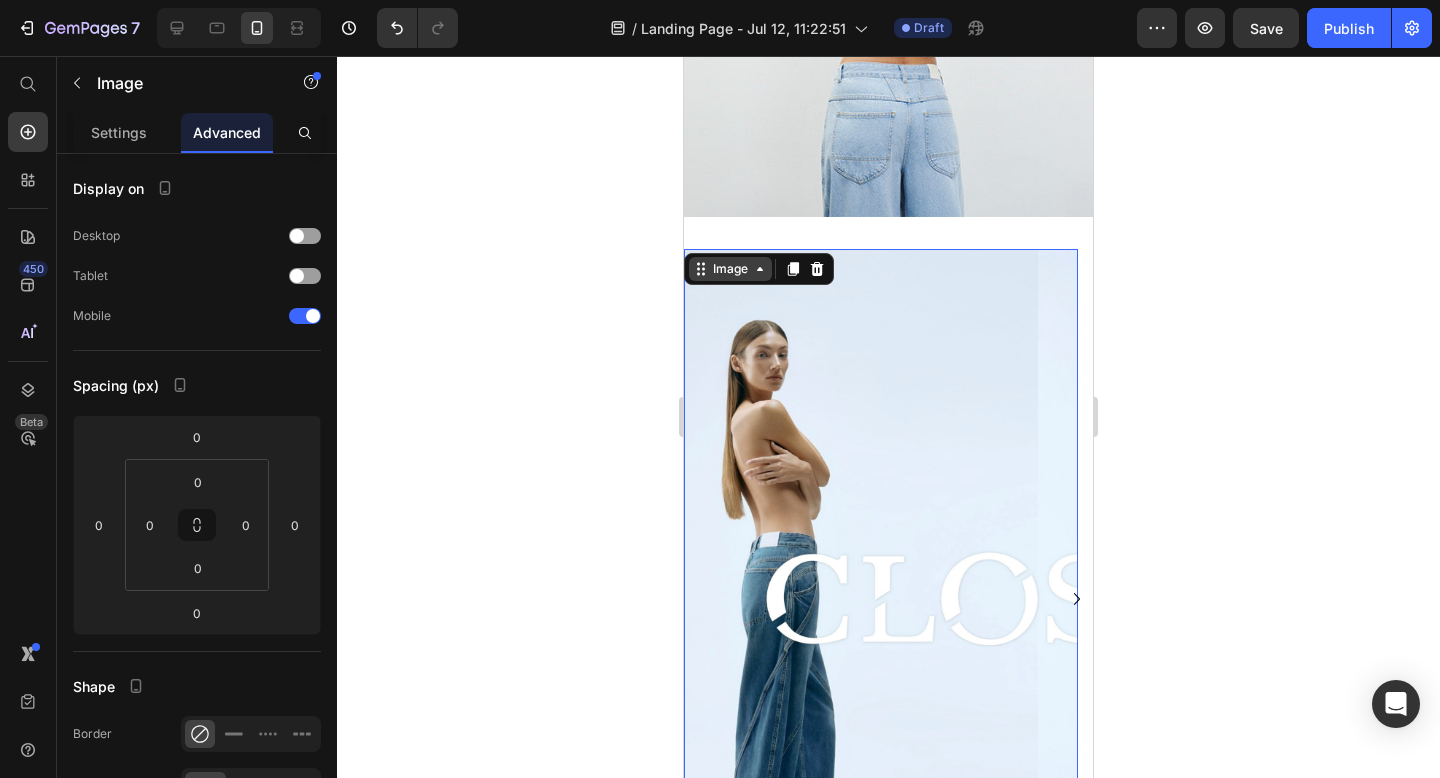 click on "Image" at bounding box center (730, 269) 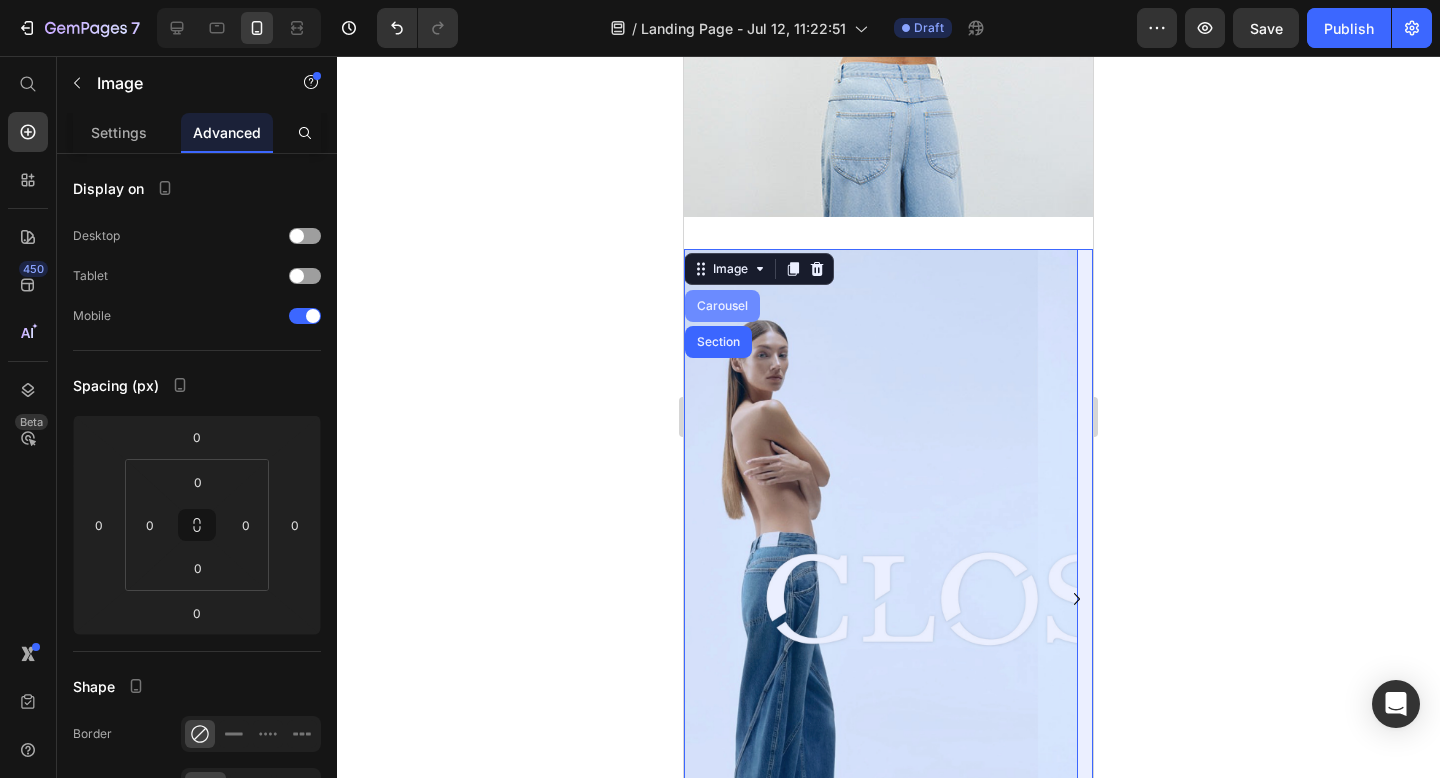 click on "Carousel" at bounding box center [722, 306] 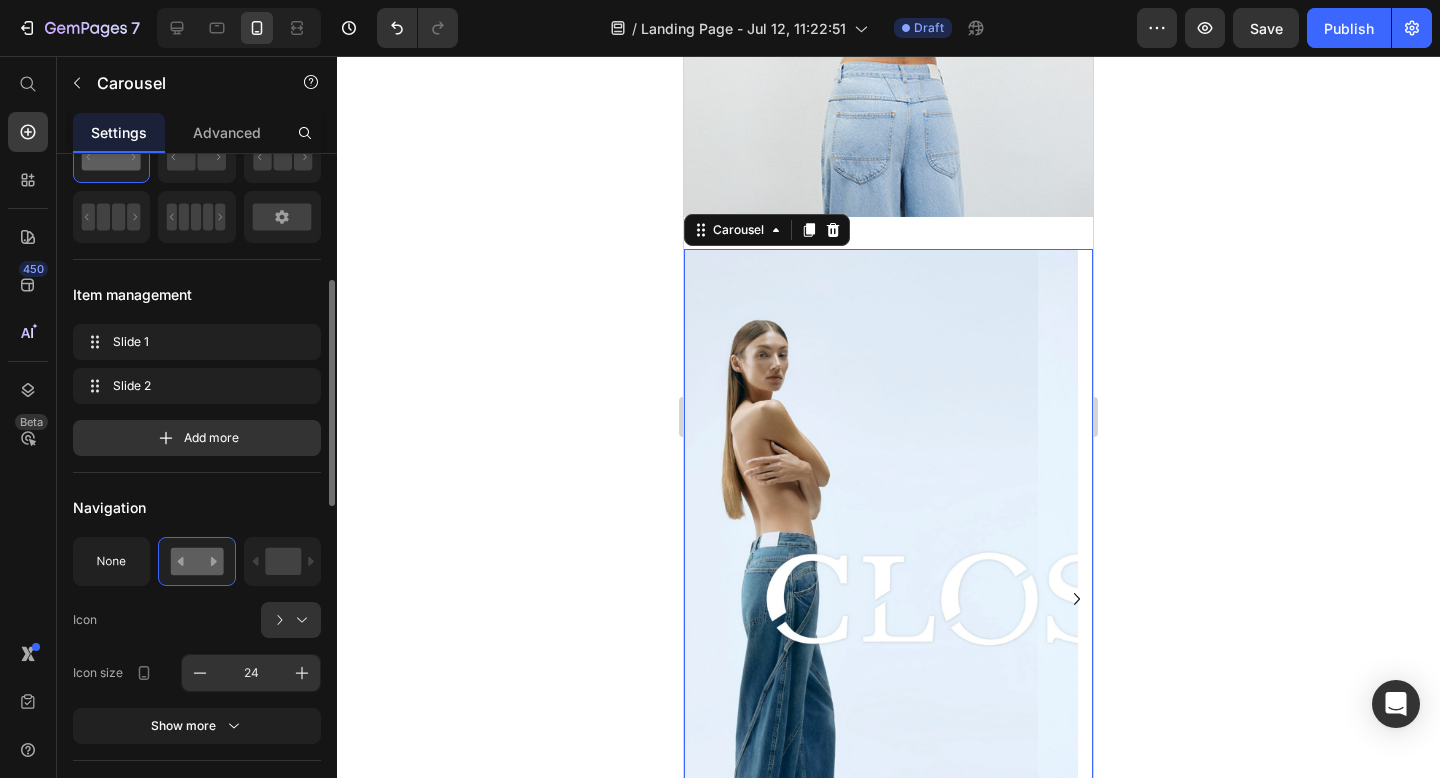 scroll, scrollTop: 160, scrollLeft: 0, axis: vertical 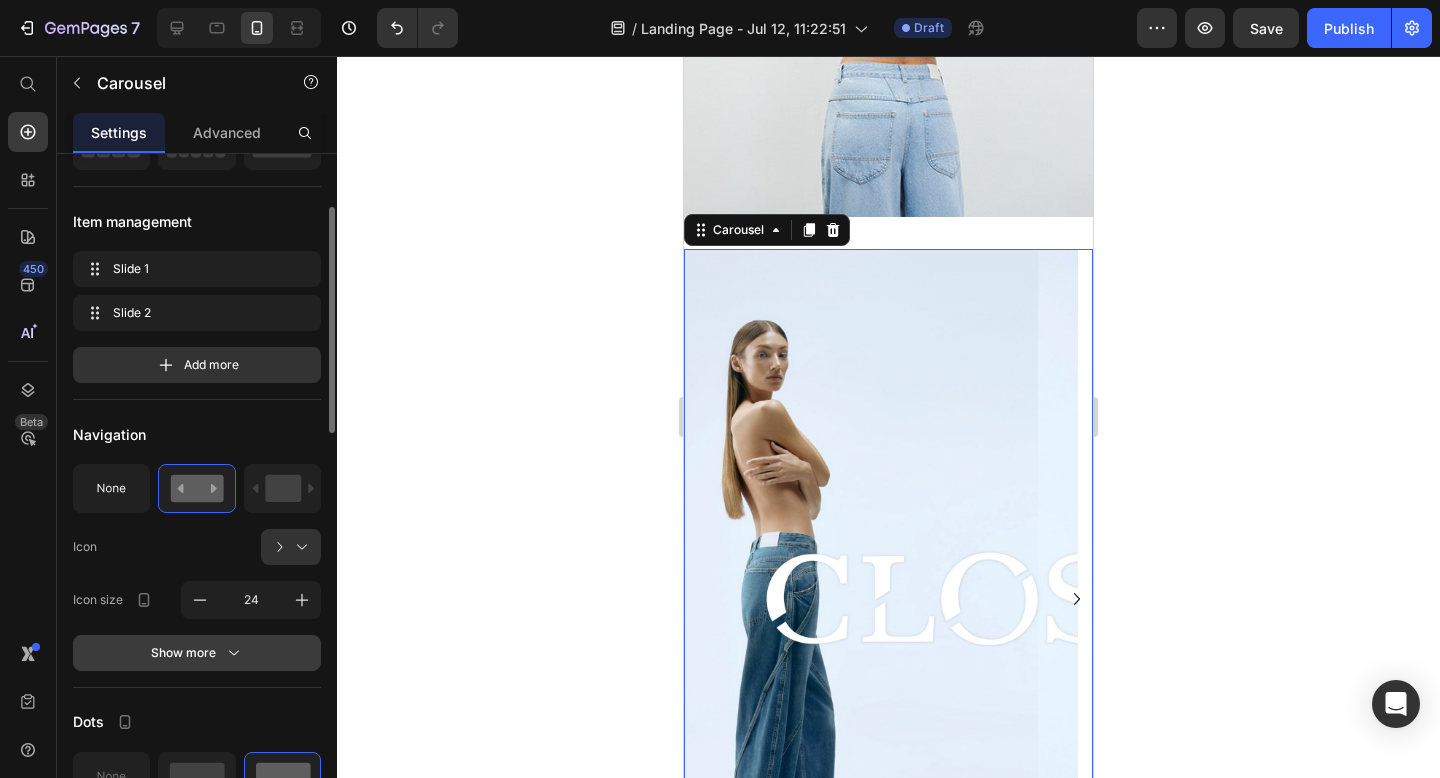 click on "Show more" at bounding box center [197, 653] 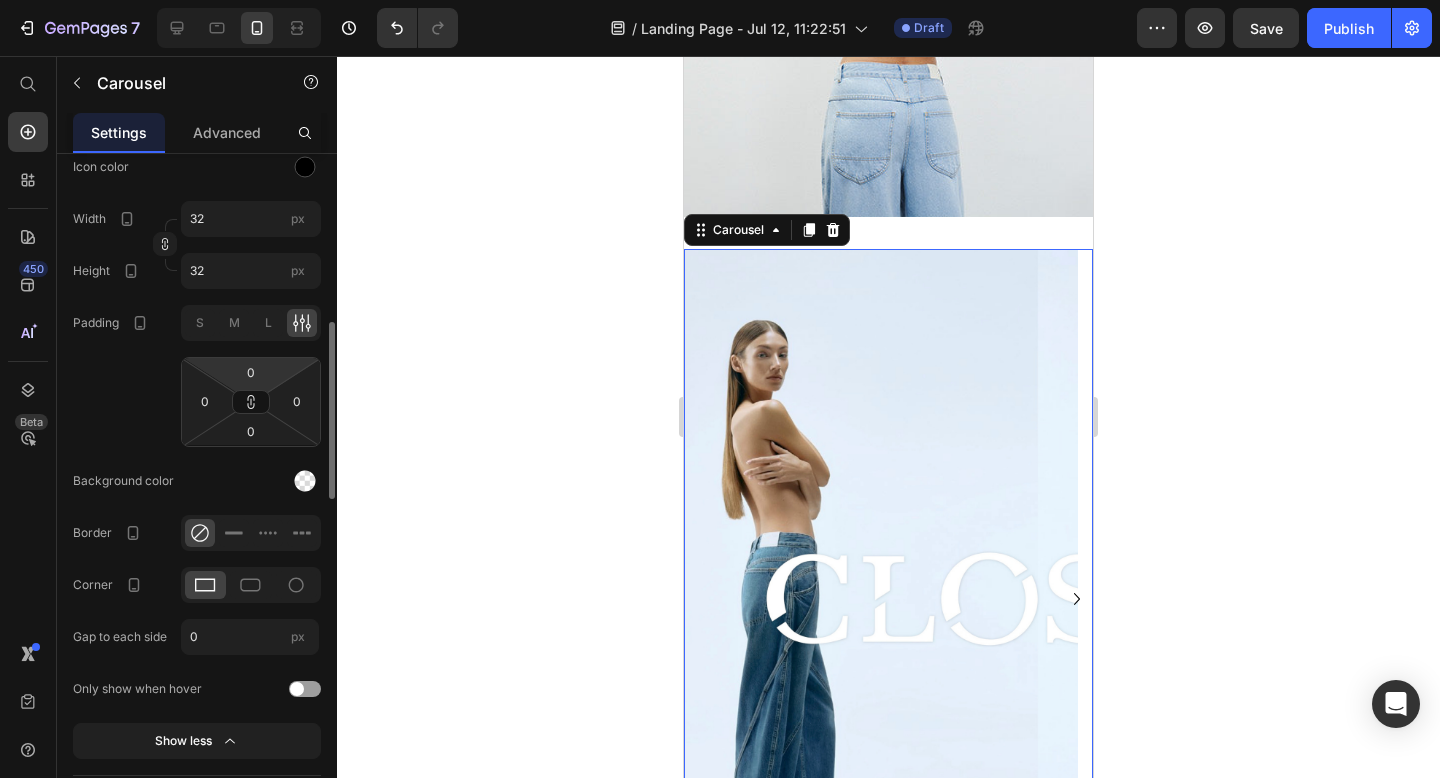 scroll, scrollTop: 0, scrollLeft: 0, axis: both 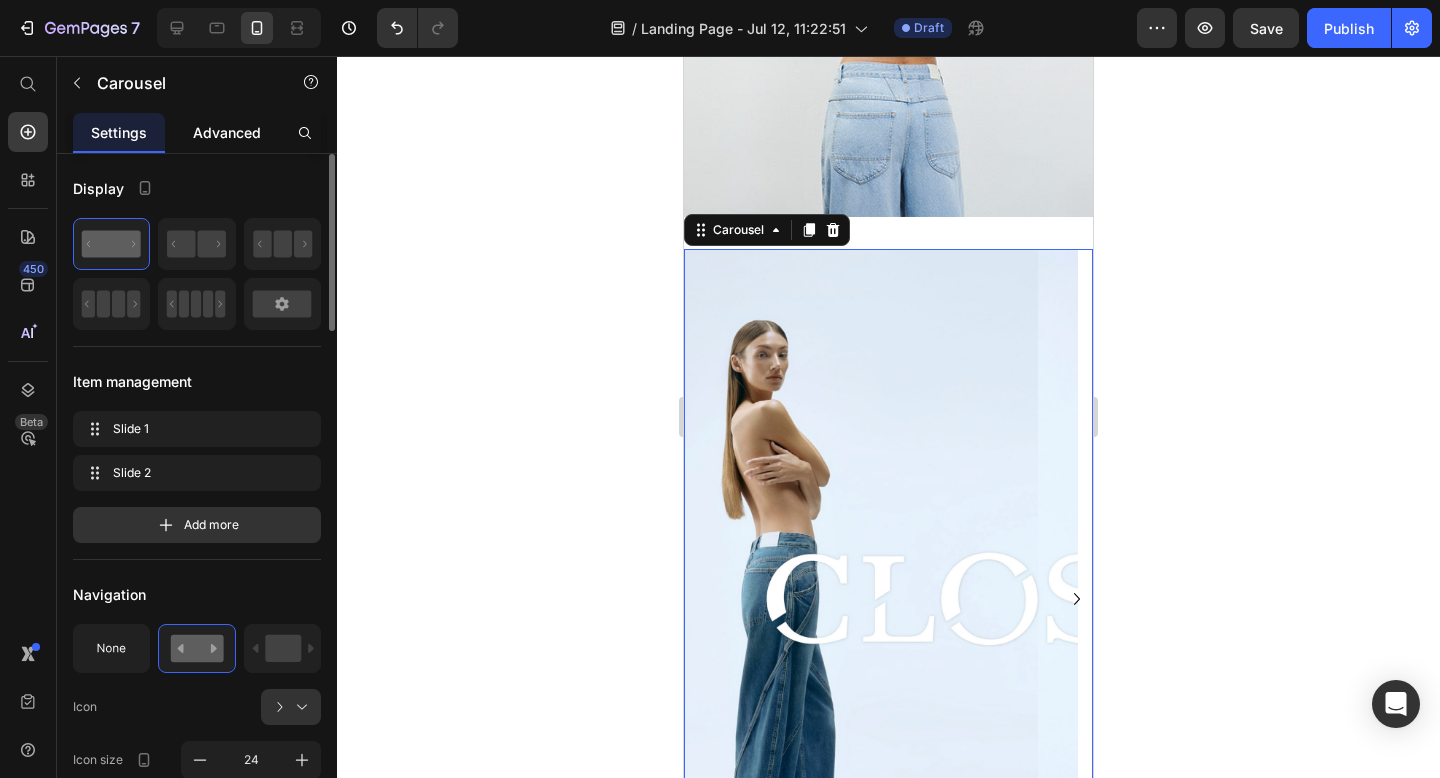 click on "Advanced" at bounding box center [227, 132] 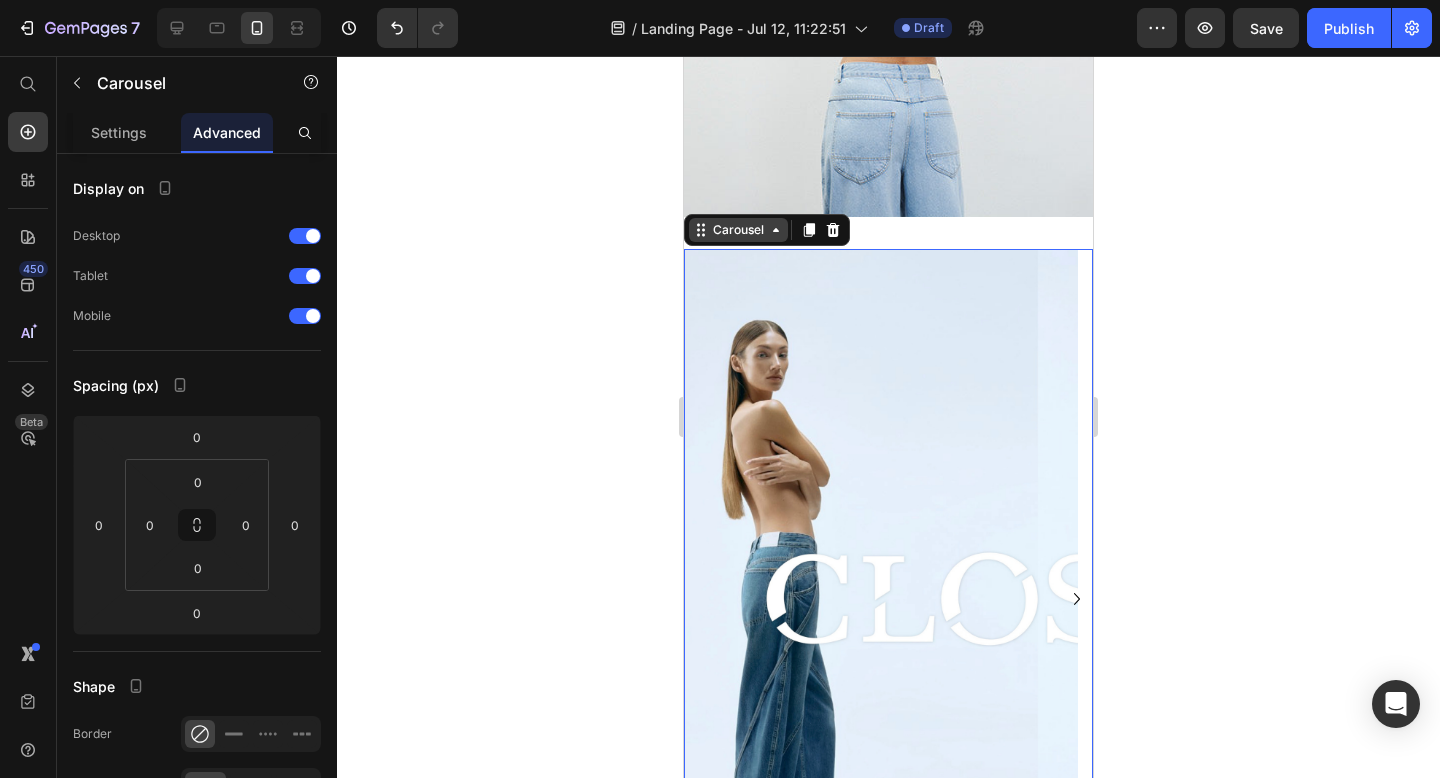 click on "Carousel" at bounding box center [738, 230] 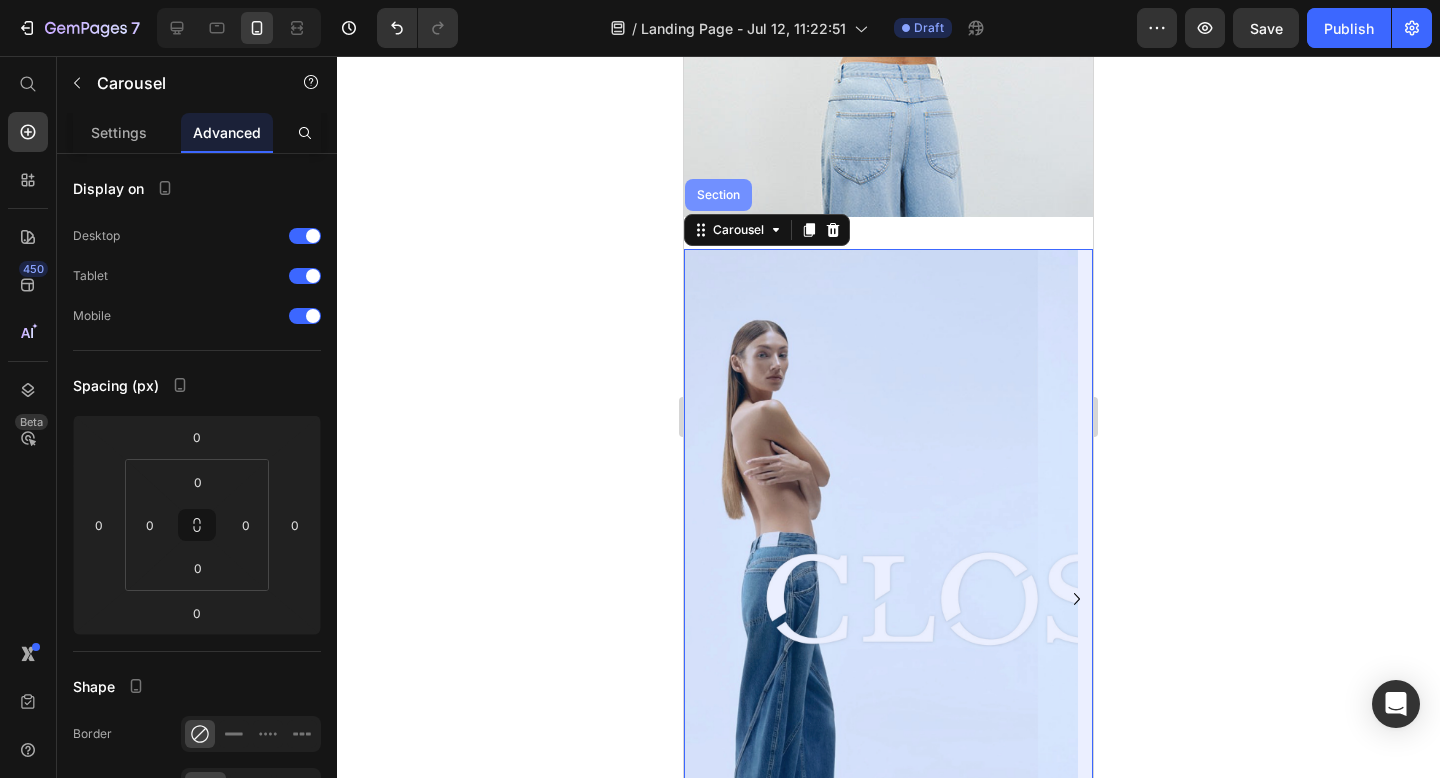 click on "Section" at bounding box center [718, 195] 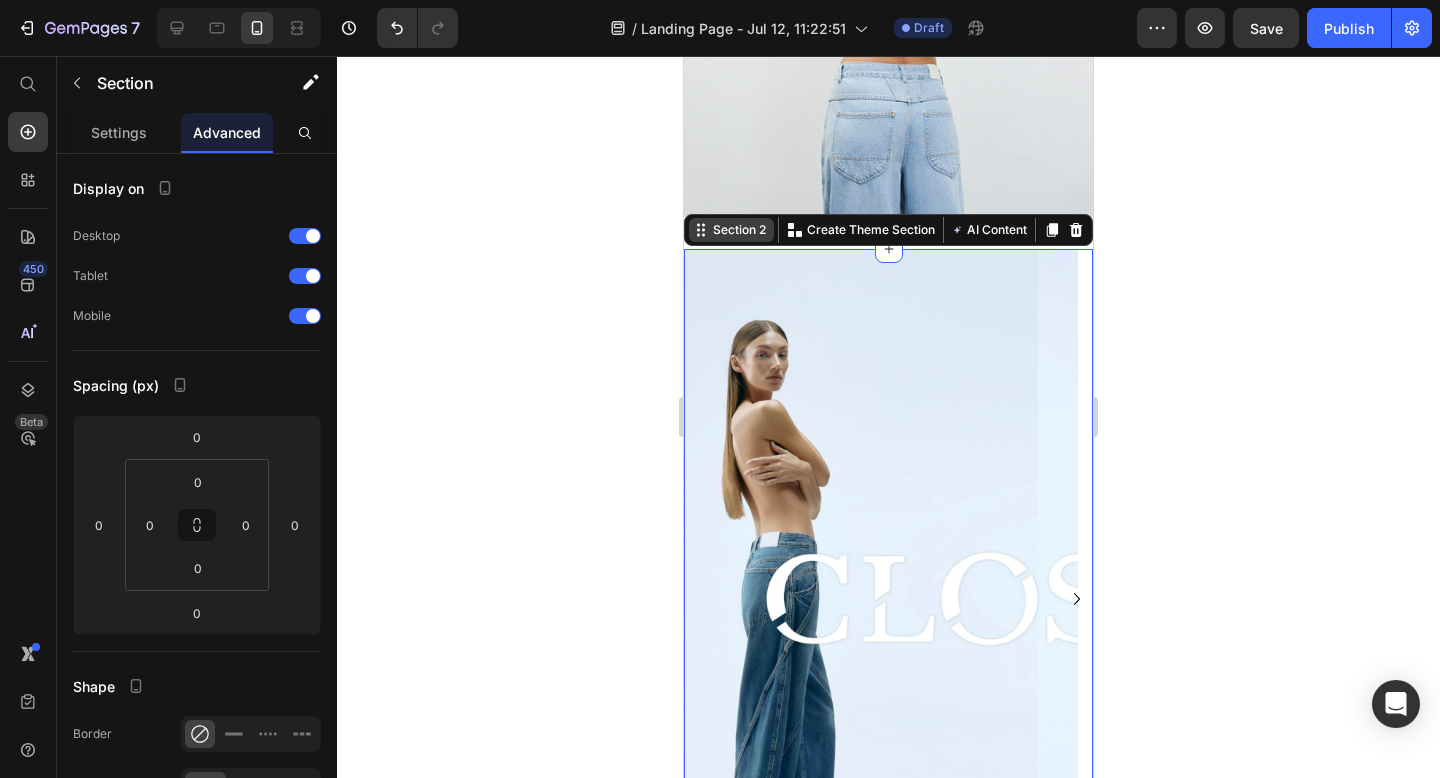 click on "Section 2" at bounding box center (739, 230) 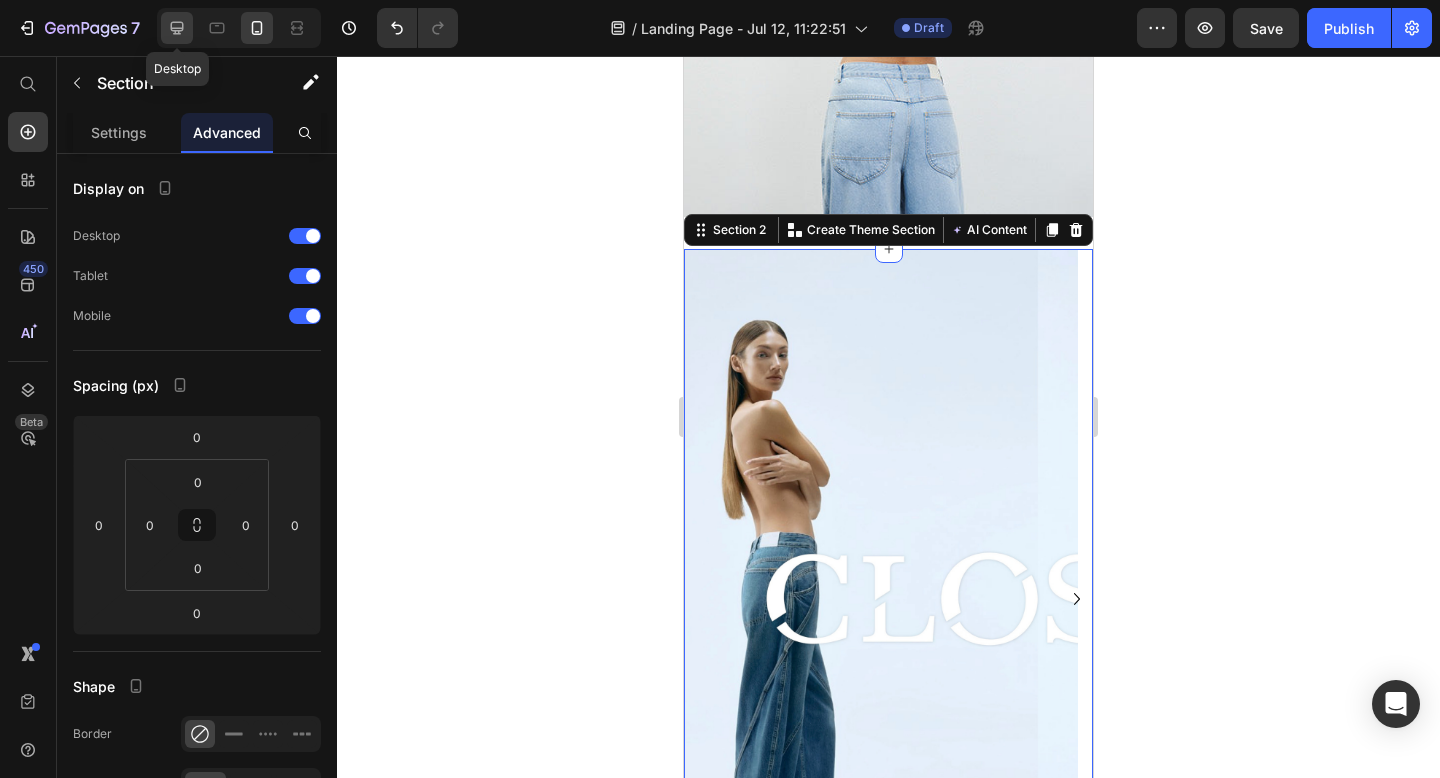 click 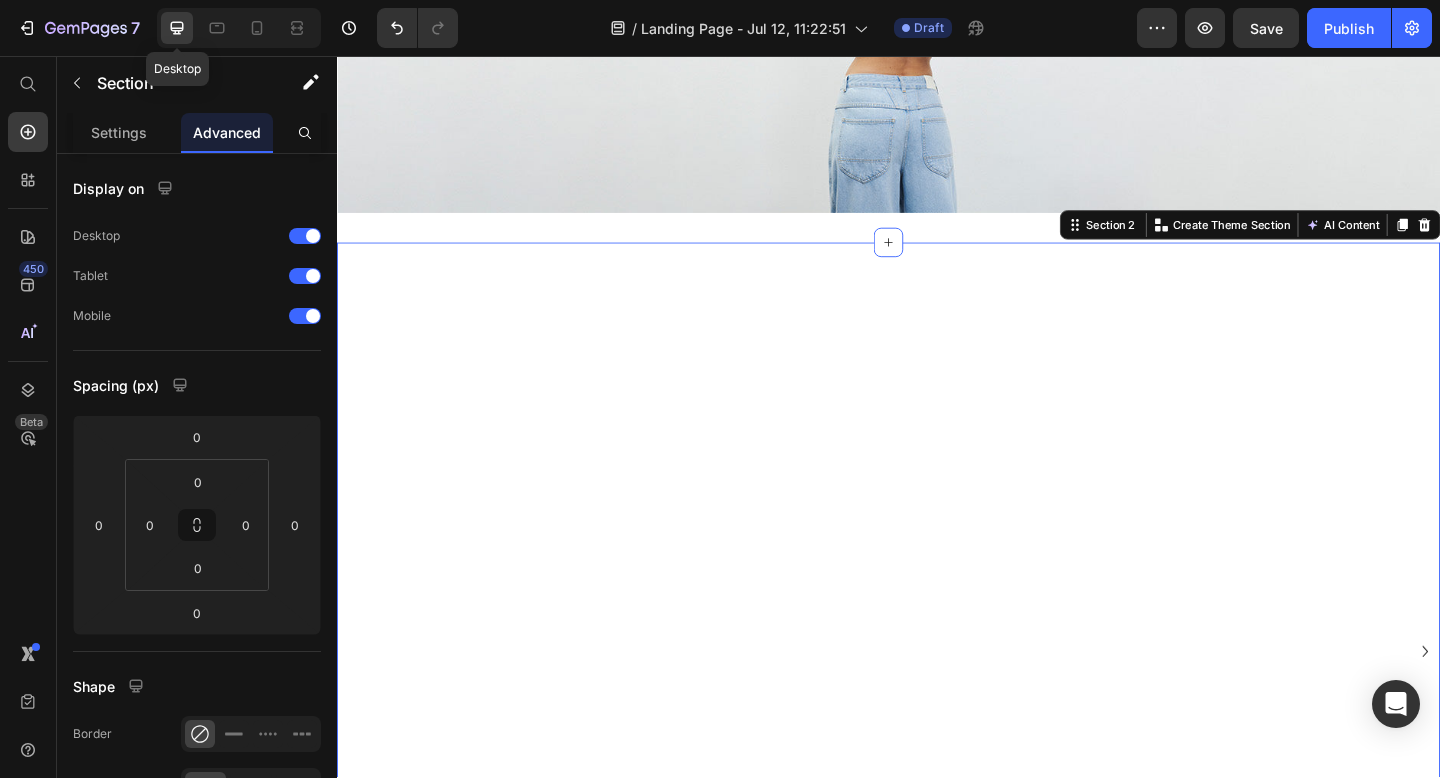 scroll, scrollTop: 635, scrollLeft: 0, axis: vertical 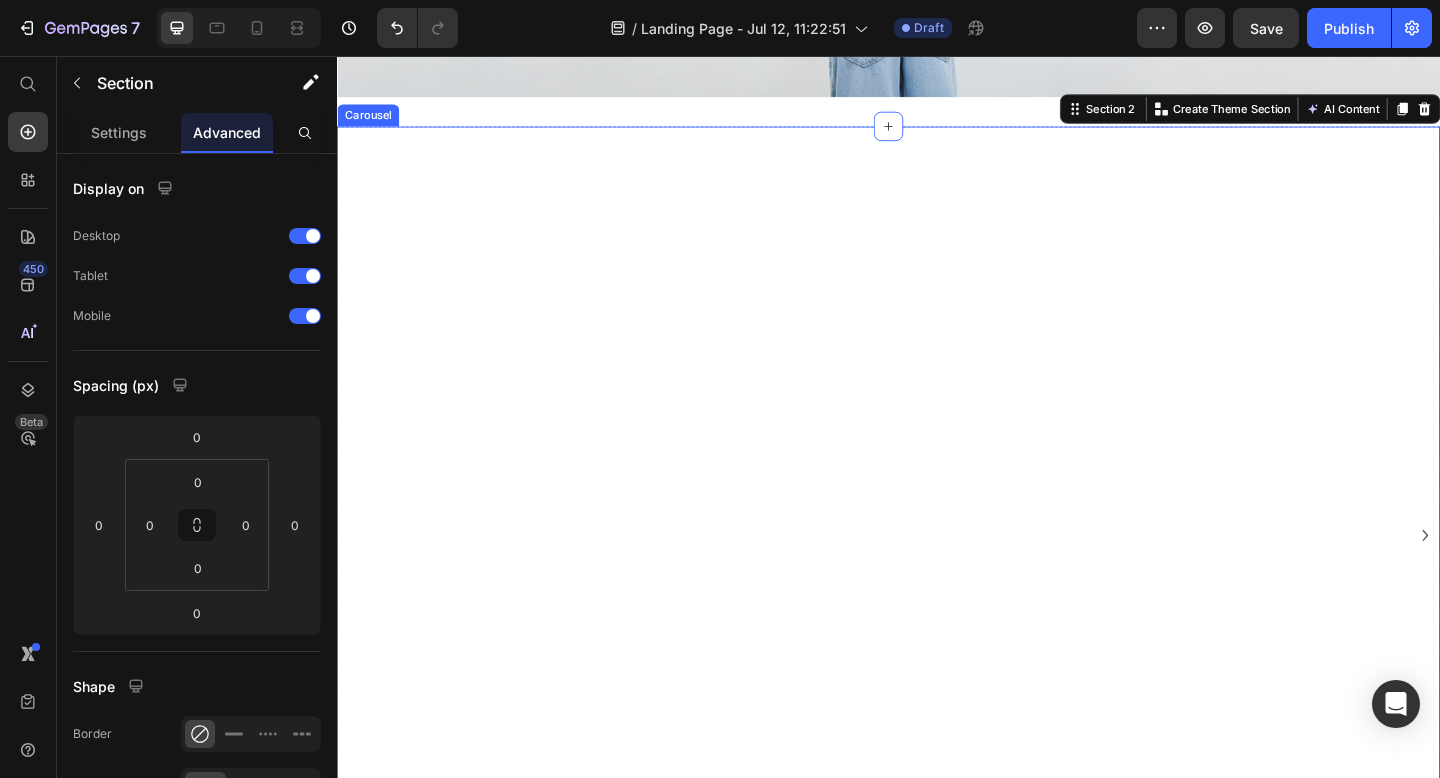 click on "Carousel" at bounding box center [370, 121] 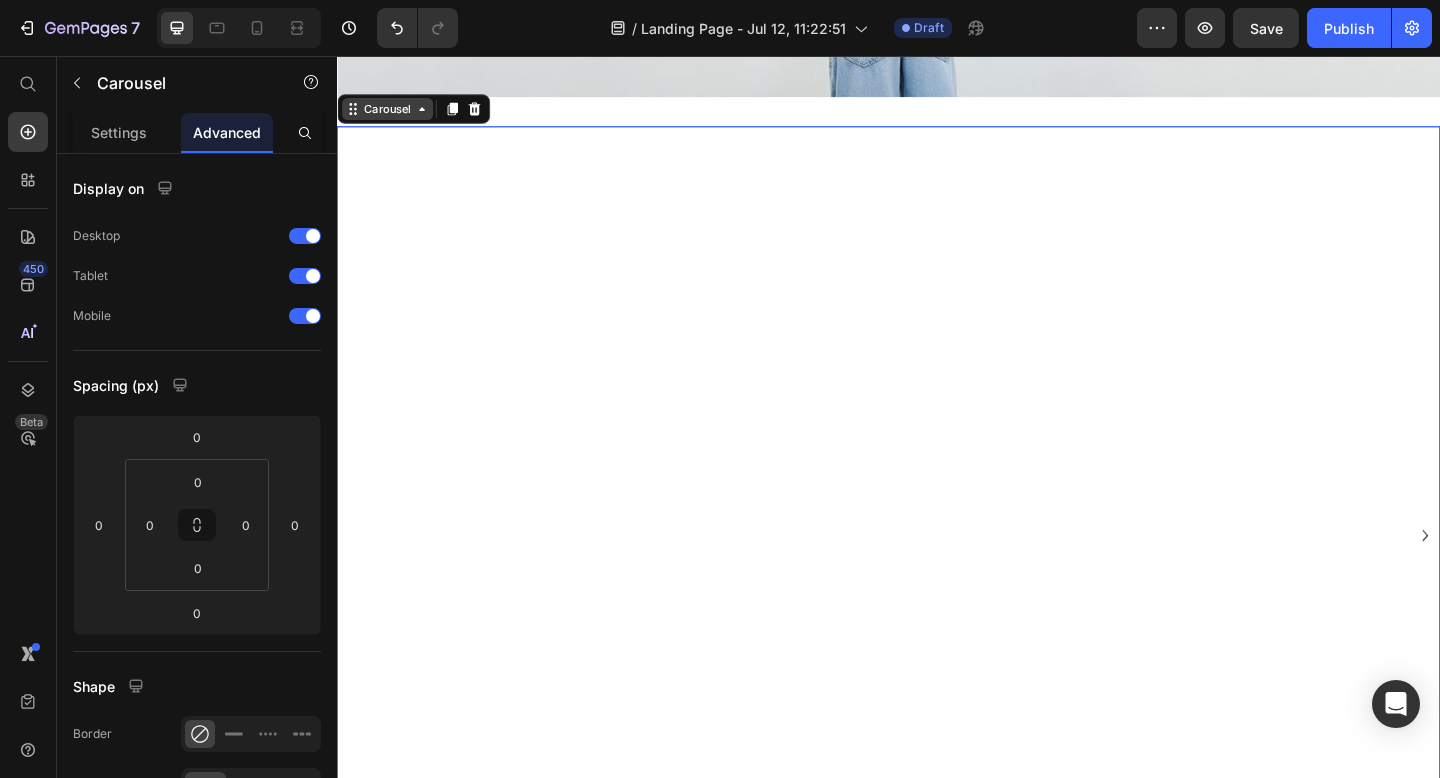click on "Carousel" at bounding box center [391, 114] 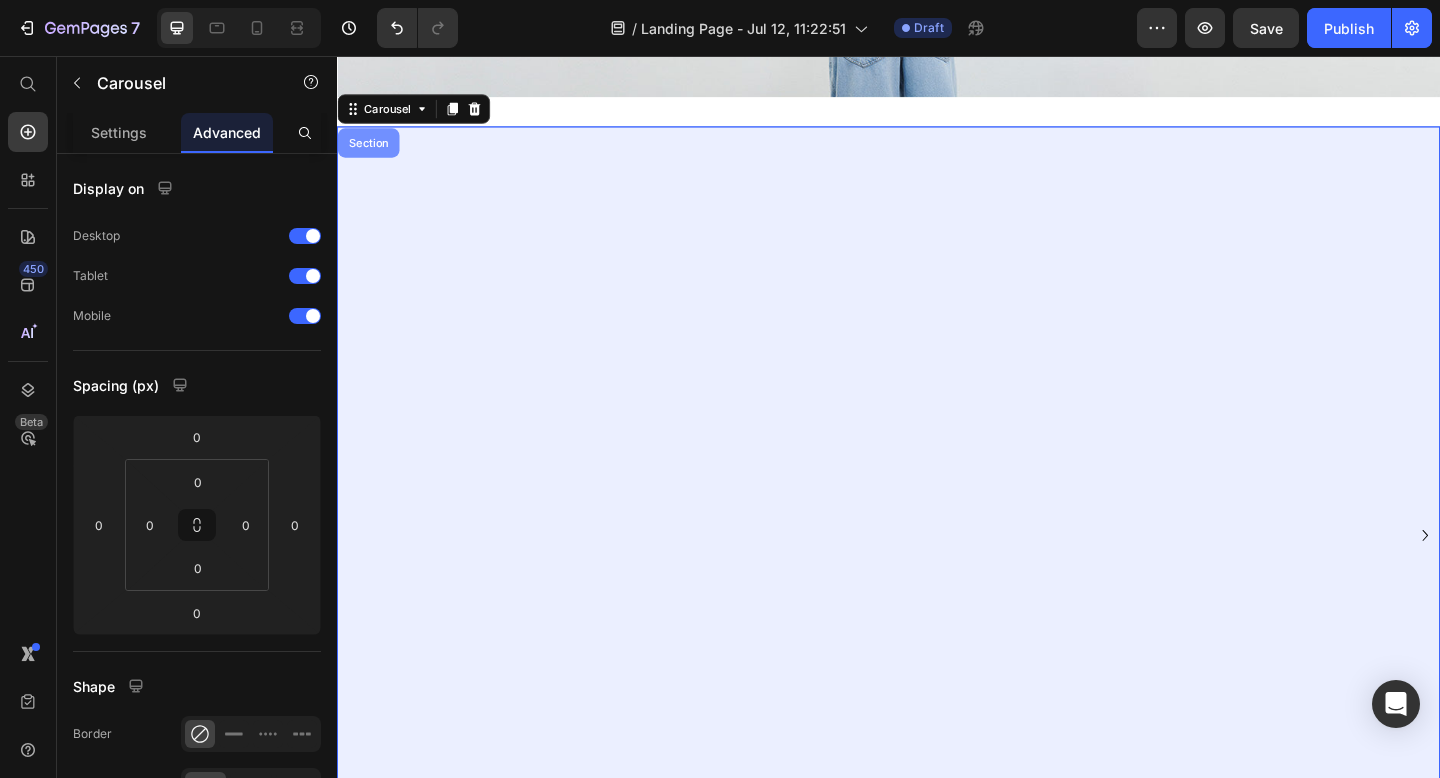 click on "Section" at bounding box center (371, 151) 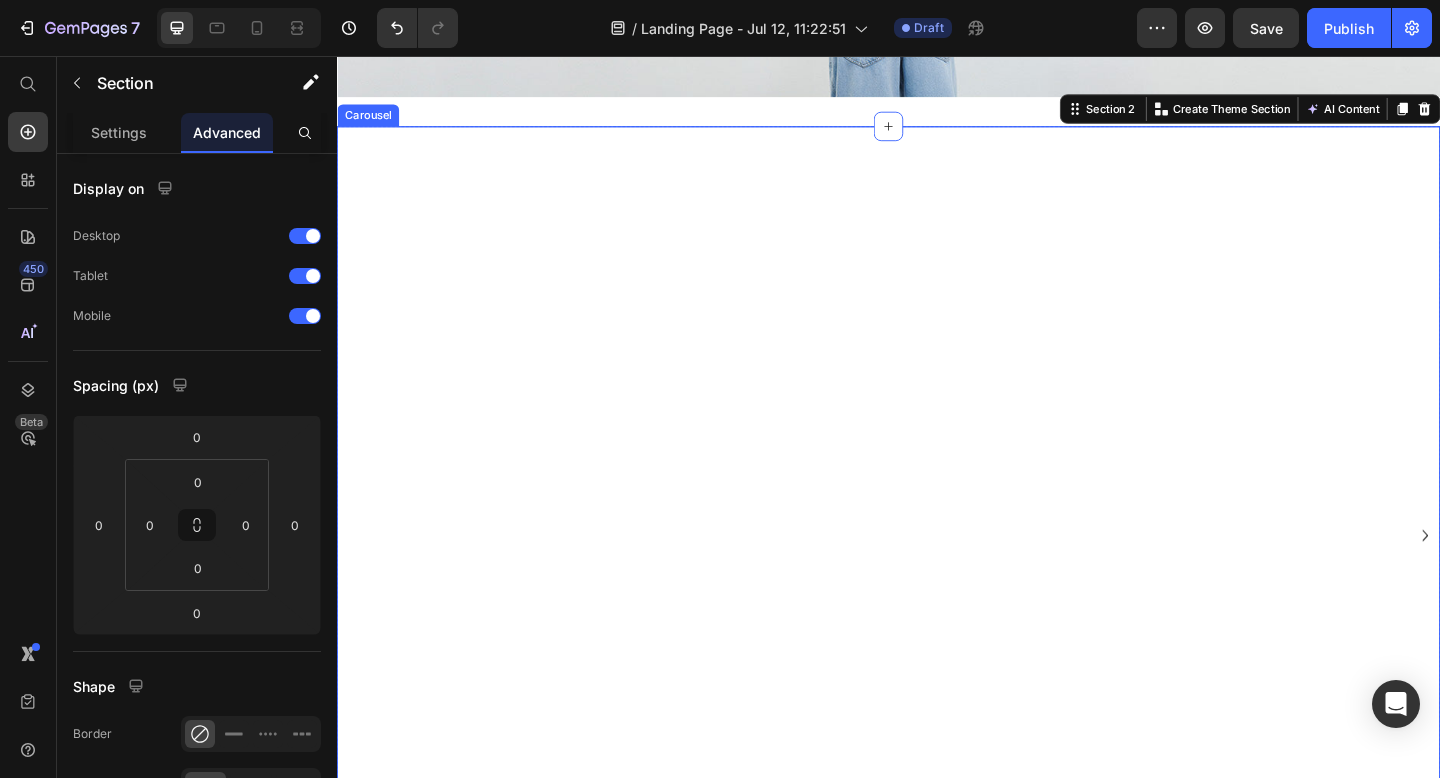 click on "Carousel" at bounding box center [370, 121] 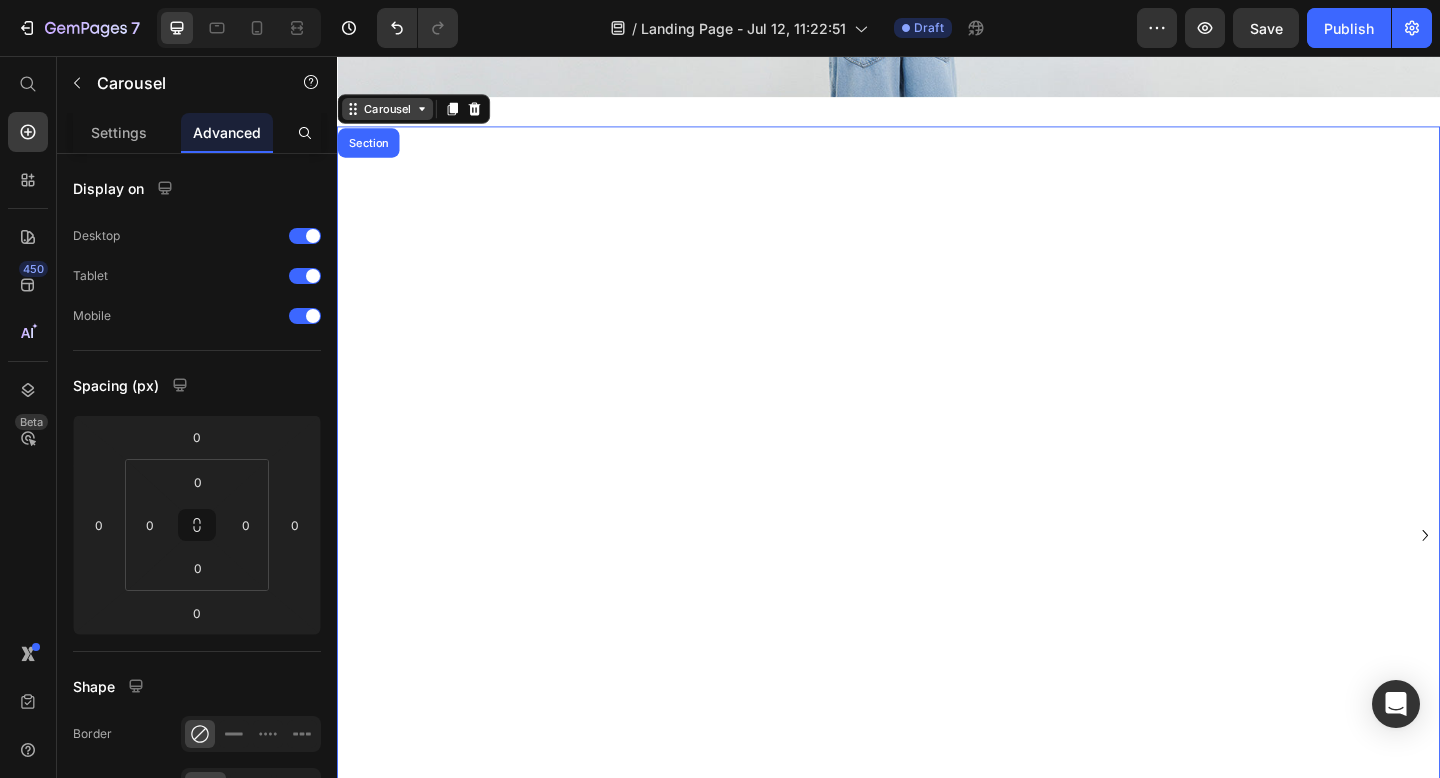 click on "Carousel" at bounding box center (391, 114) 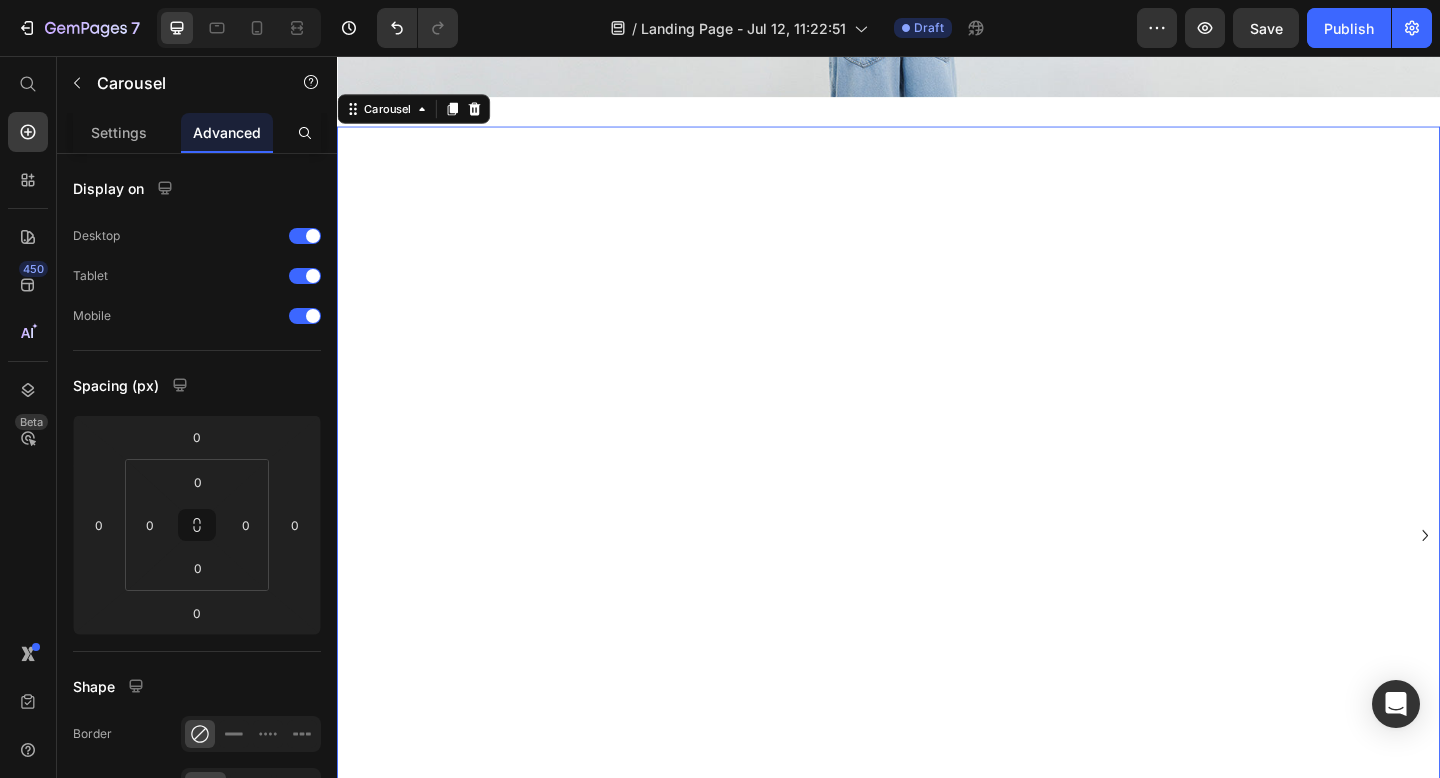 click on "Image" at bounding box center (929, 577) 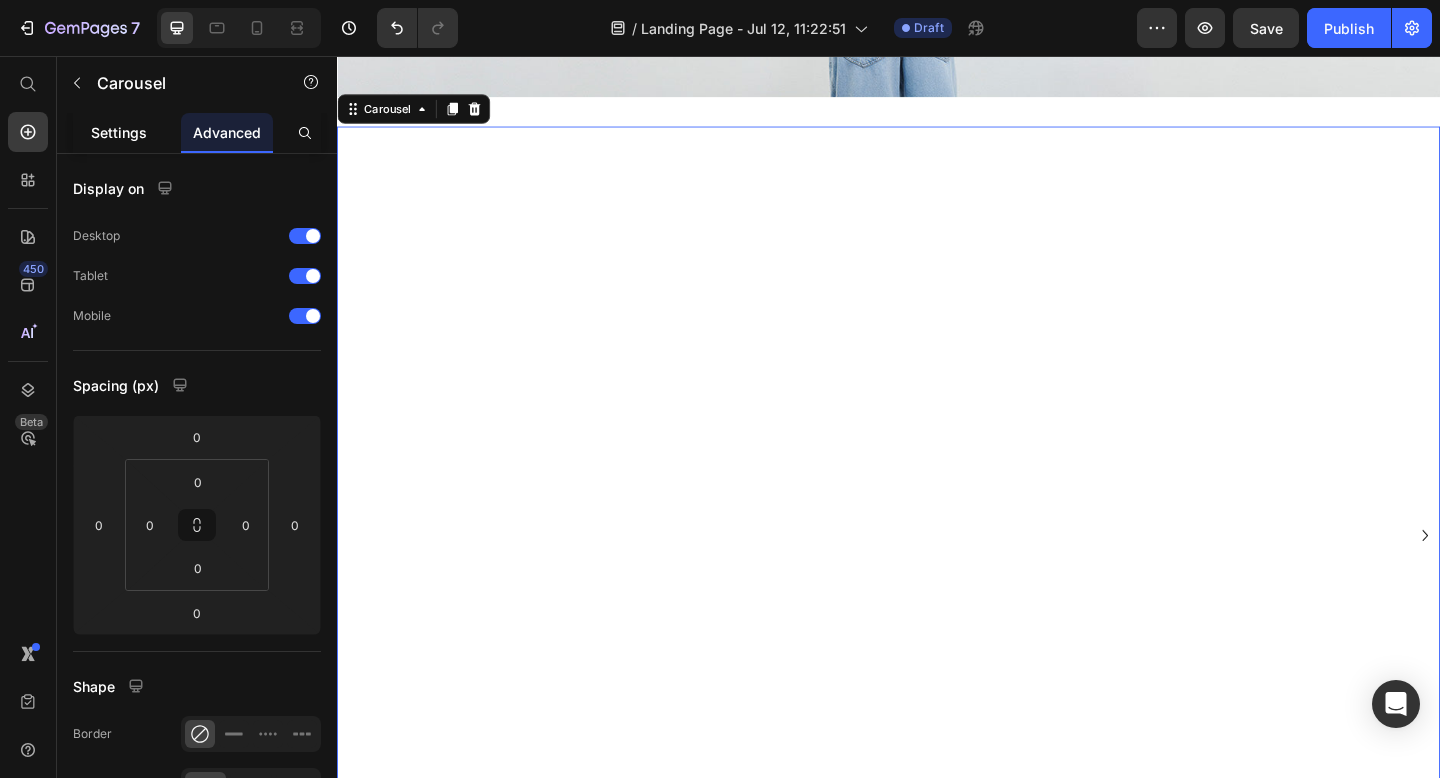 click on "Settings" at bounding box center (119, 132) 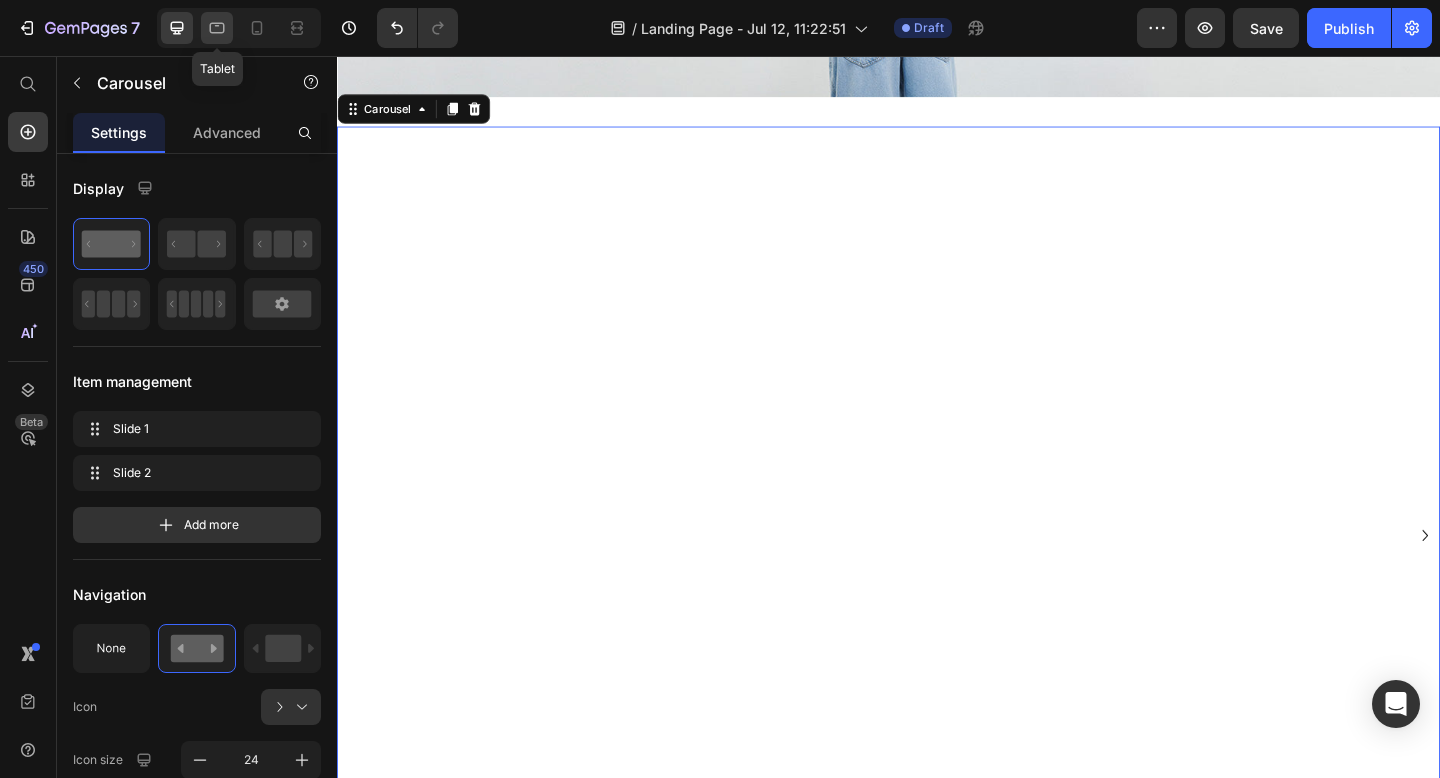 click 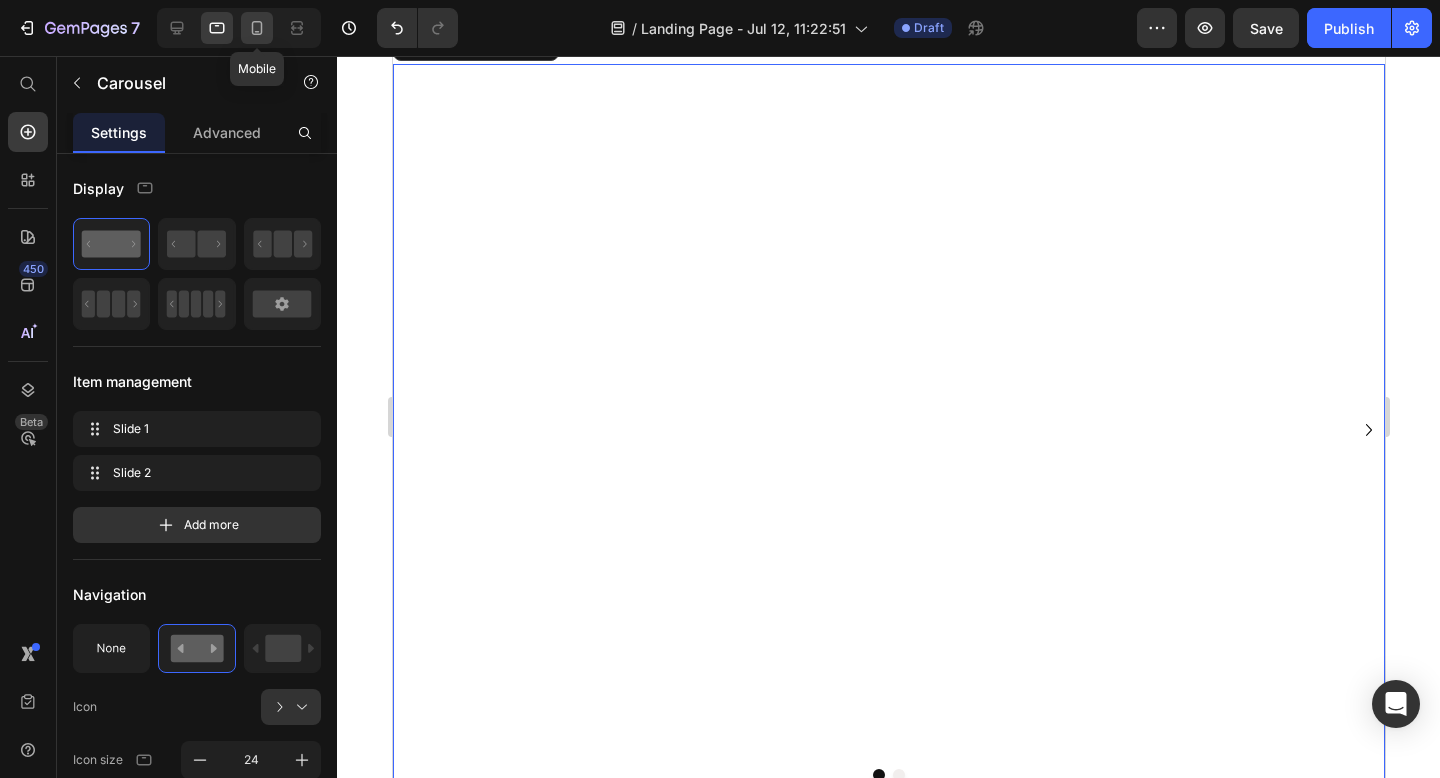 scroll, scrollTop: 540, scrollLeft: 0, axis: vertical 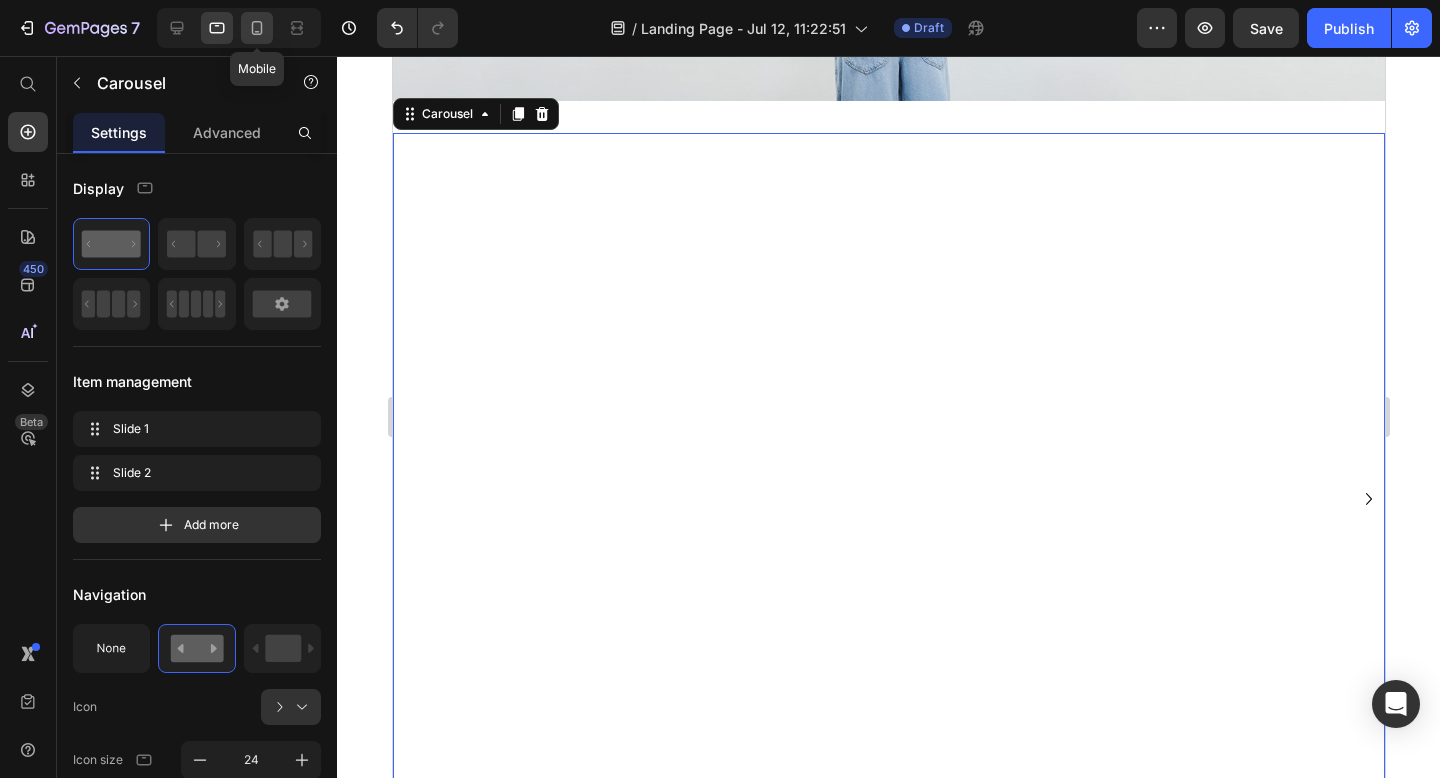 click 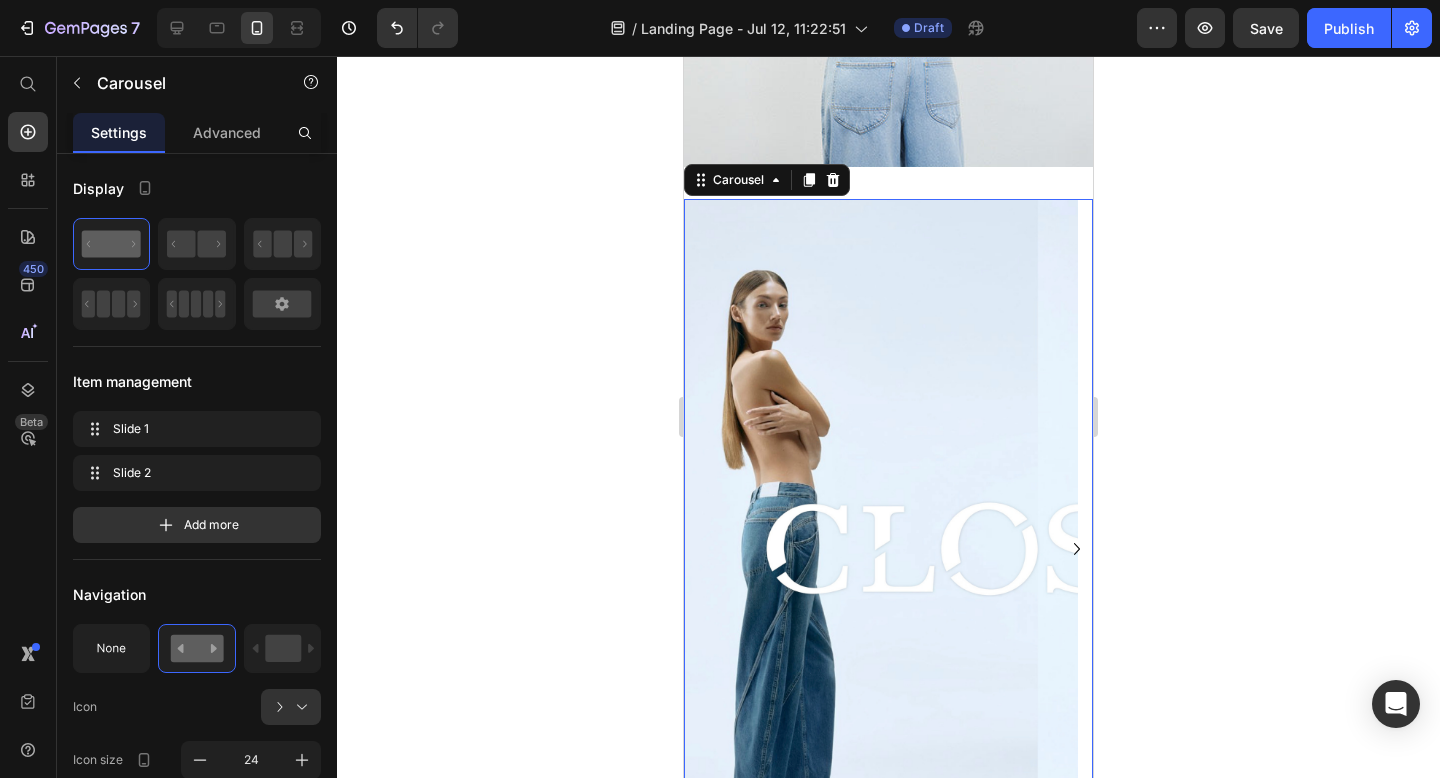 scroll, scrollTop: 593, scrollLeft: 0, axis: vertical 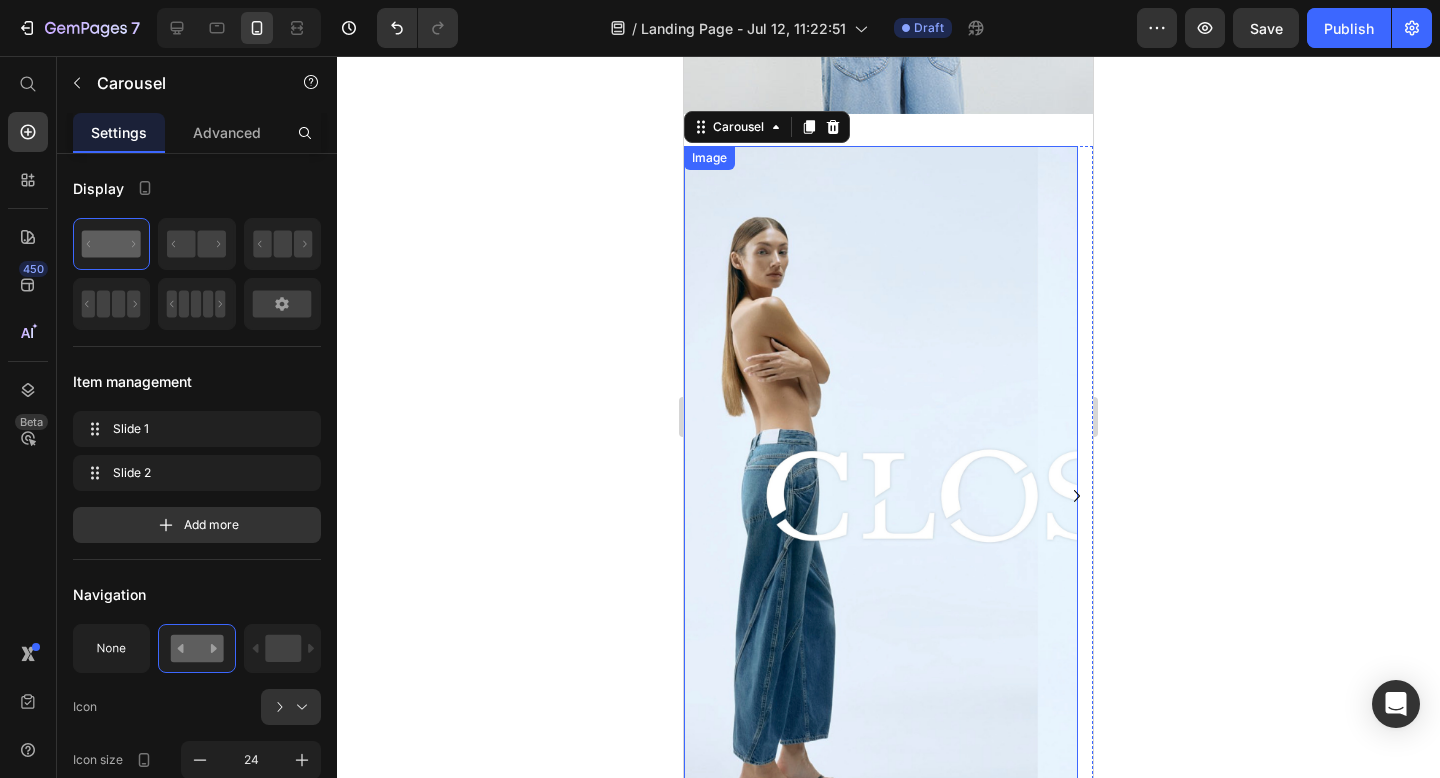 click at bounding box center [881, 496] 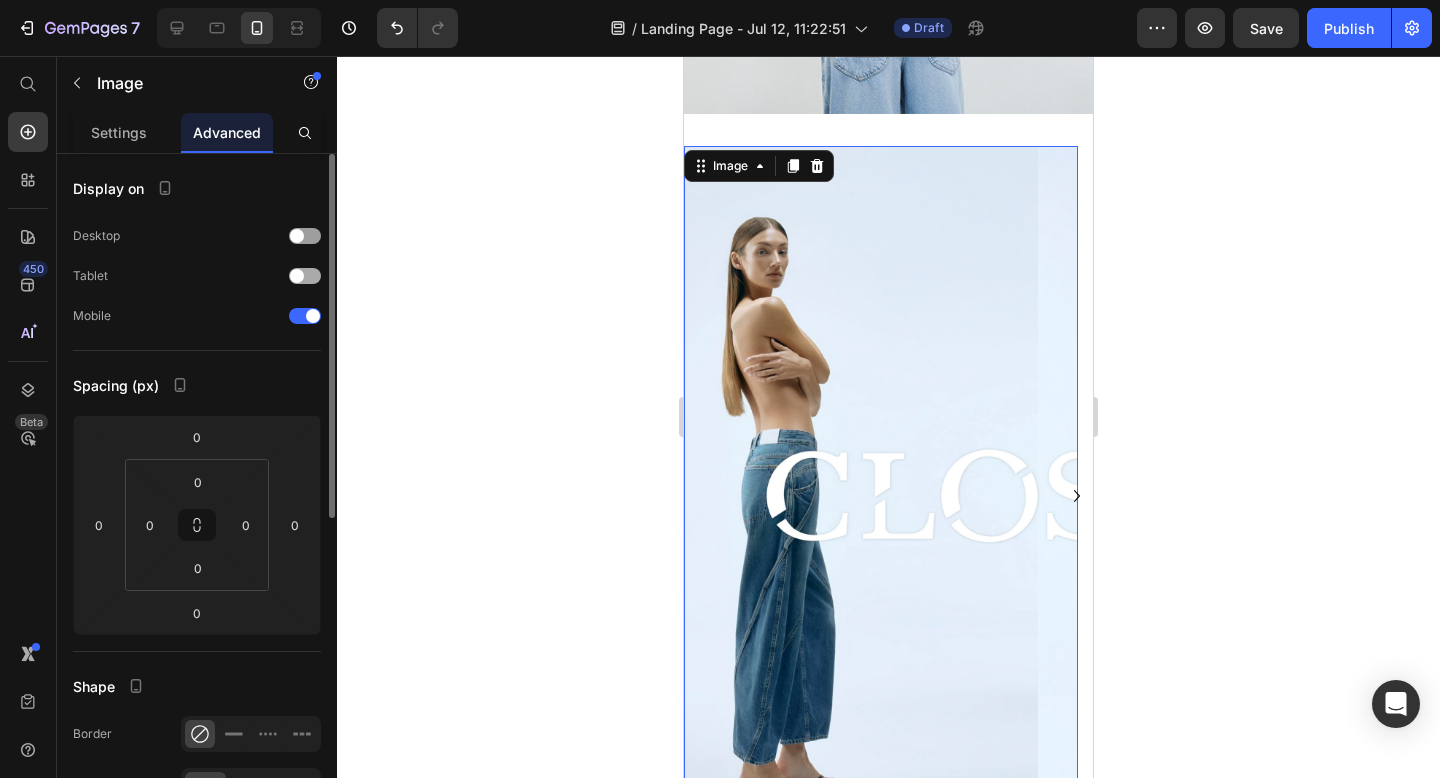drag, startPoint x: 302, startPoint y: 281, endPoint x: 298, endPoint y: 270, distance: 11.7046995 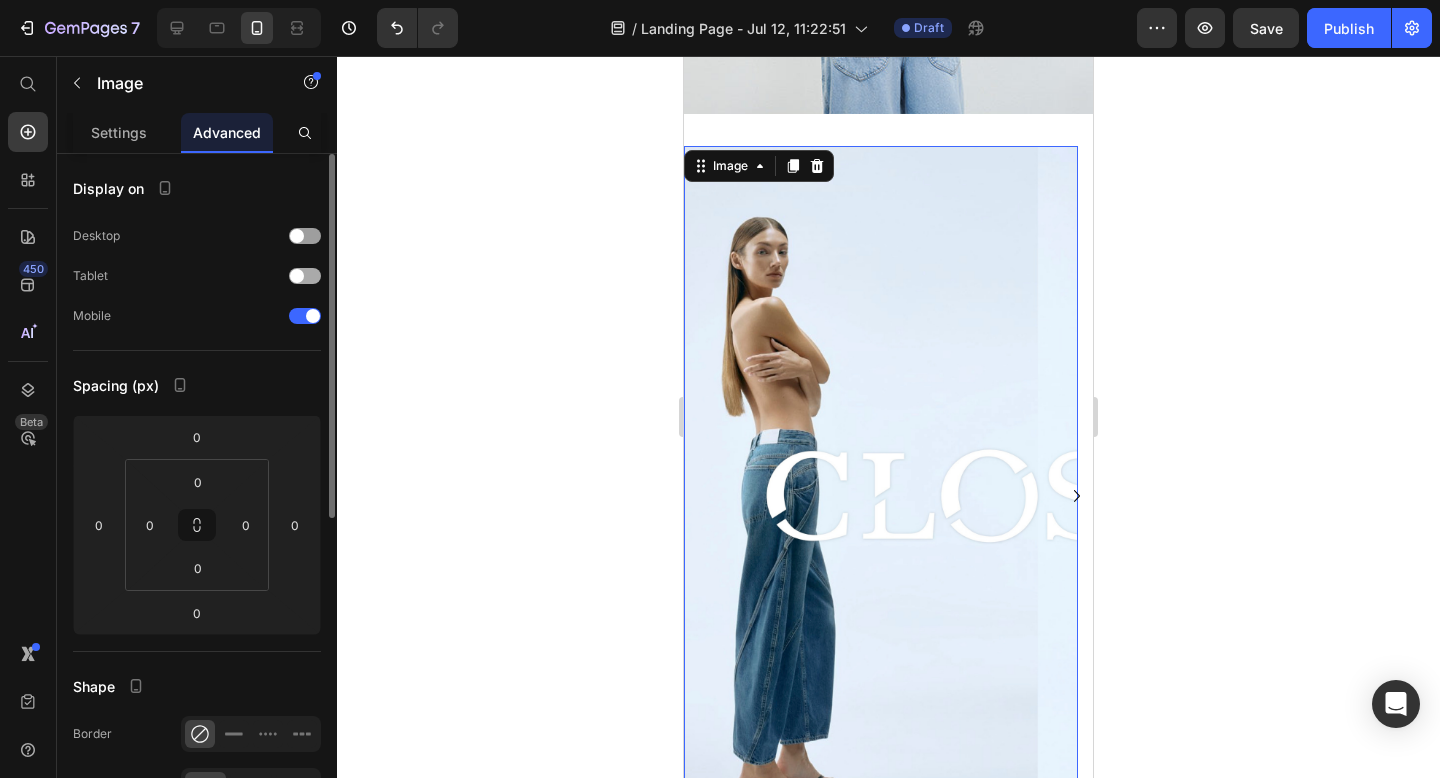 click at bounding box center (305, 276) 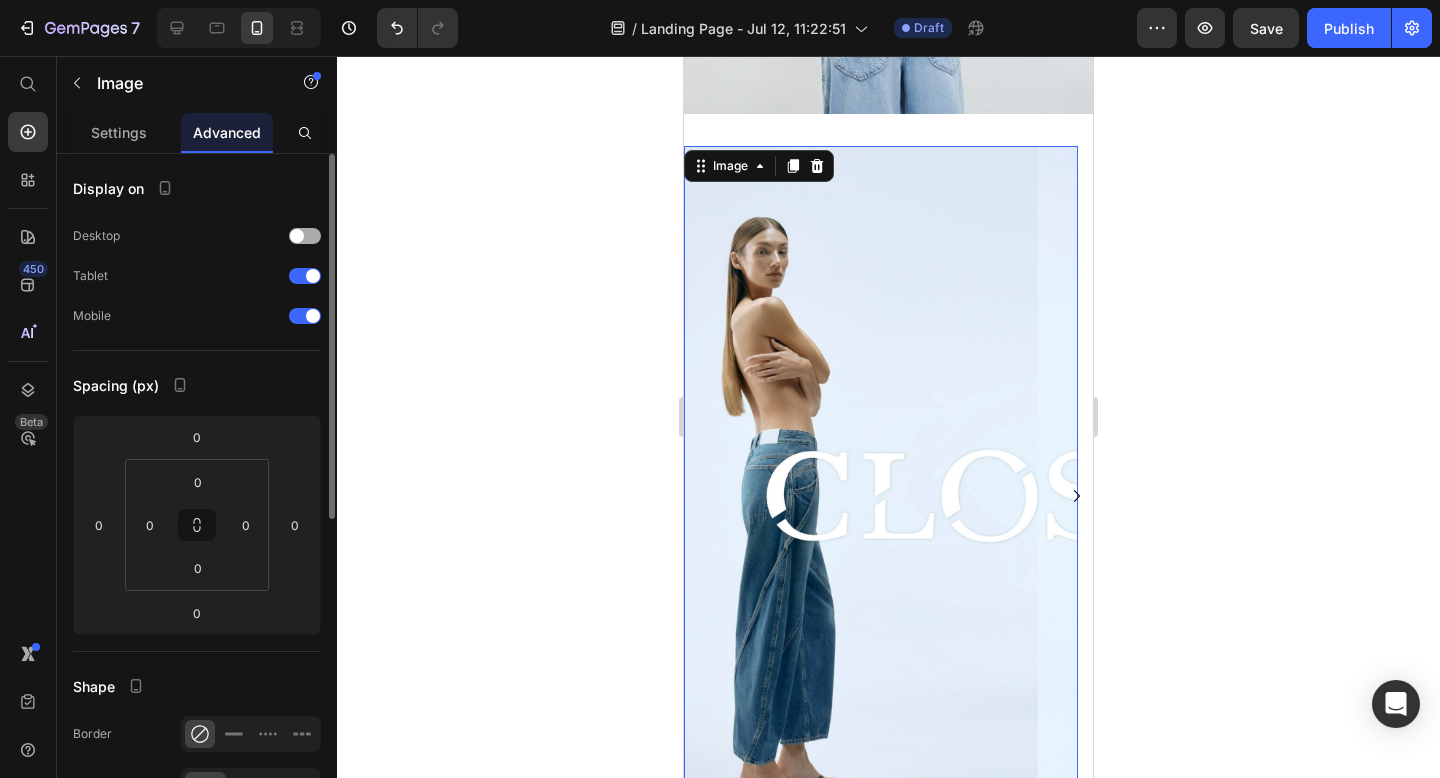 click at bounding box center (305, 236) 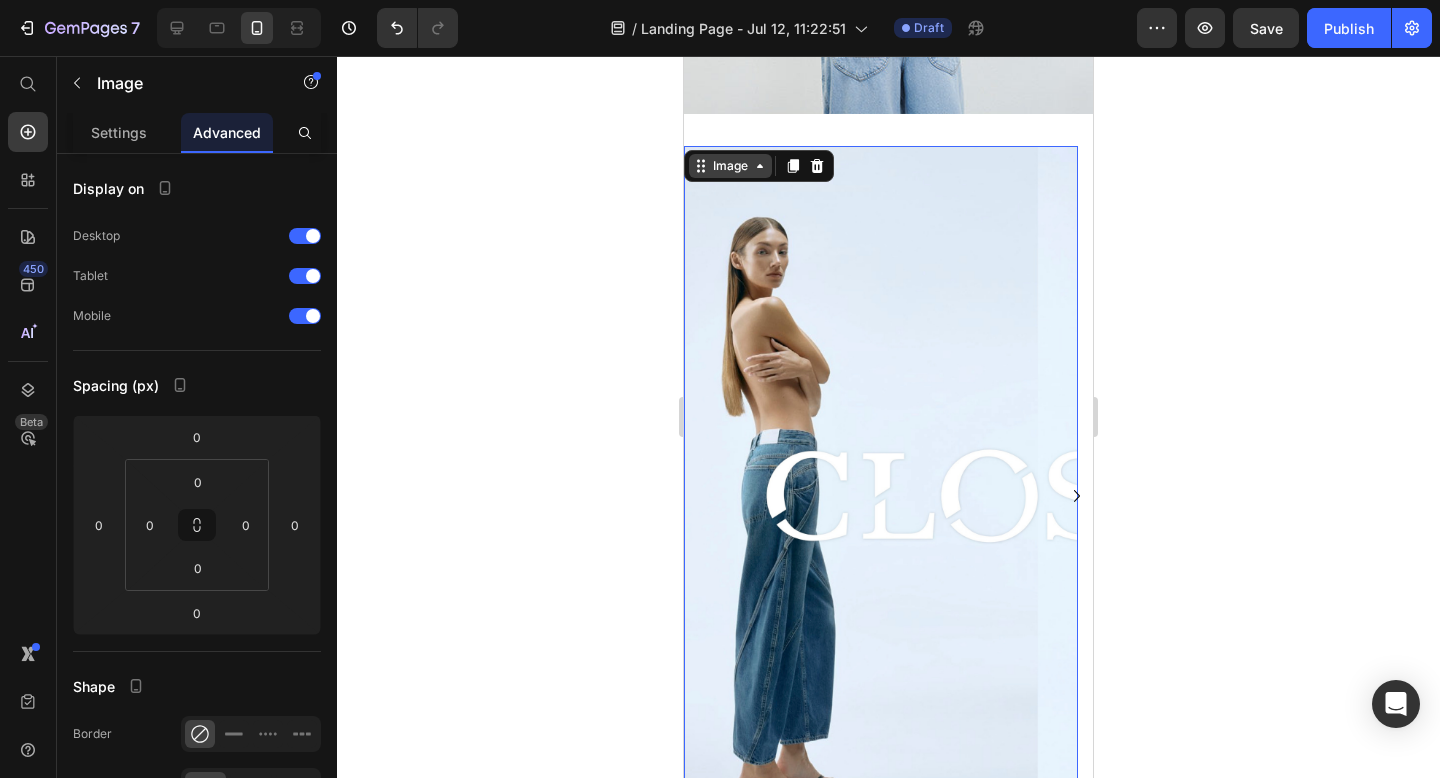 click on "Image" at bounding box center [730, 166] 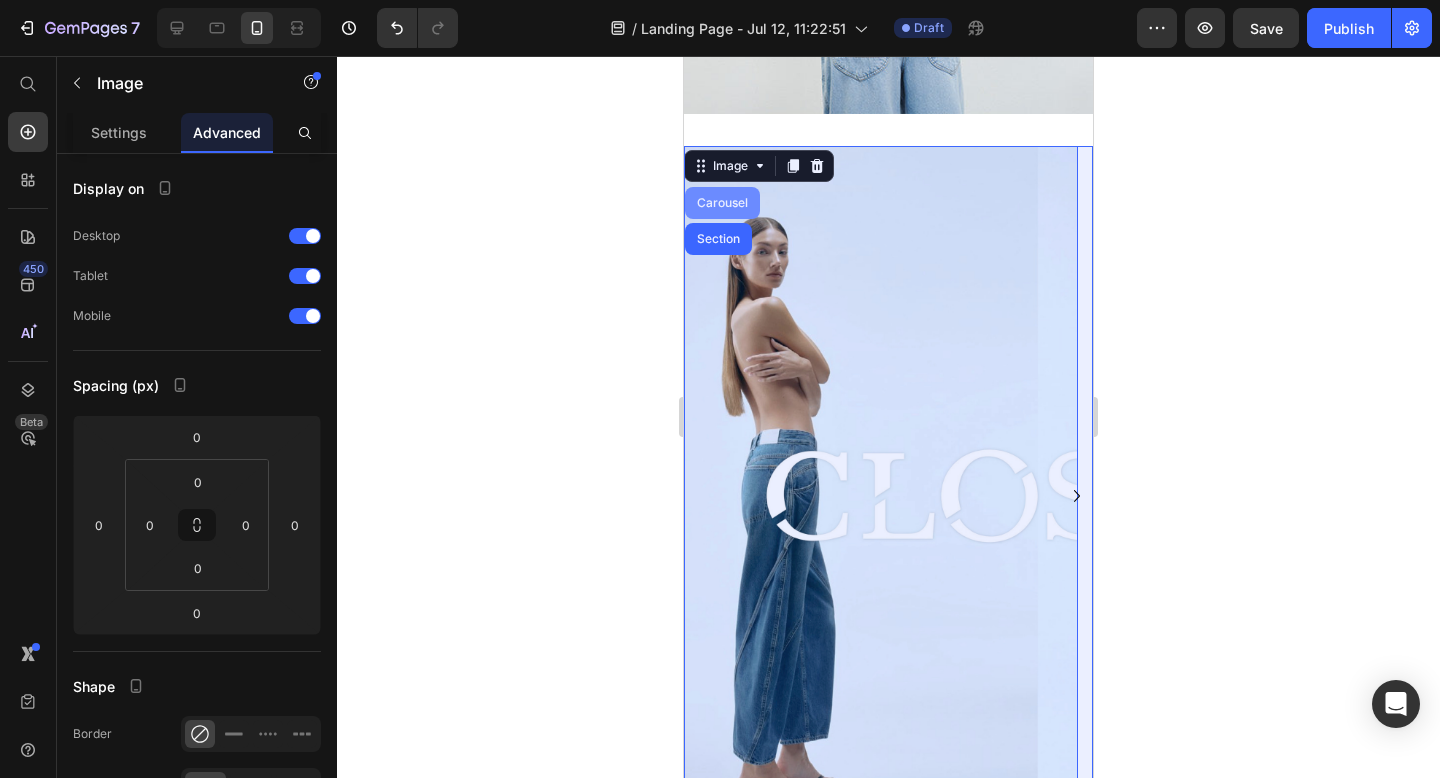 click on "Carousel" at bounding box center (722, 203) 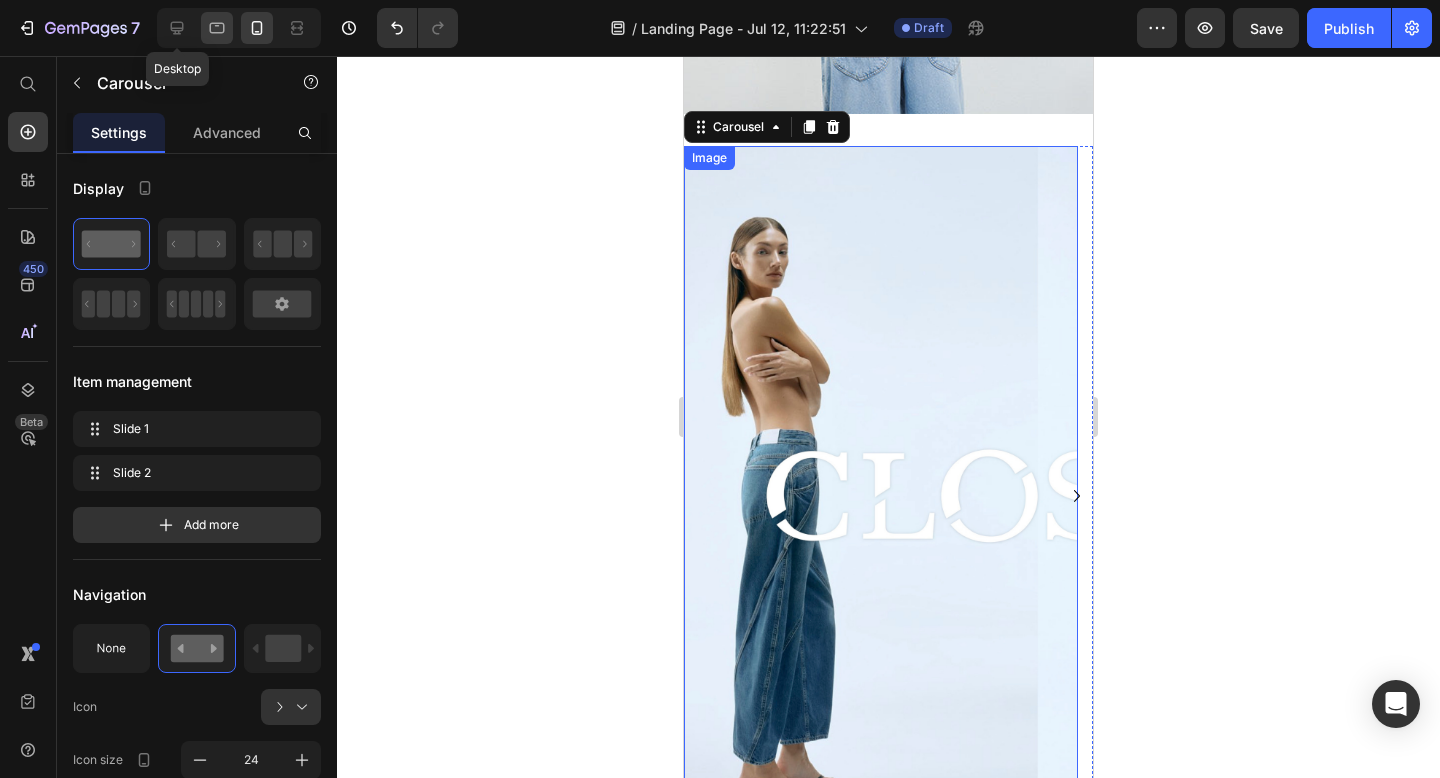 drag, startPoint x: 179, startPoint y: 32, endPoint x: 215, endPoint y: 33, distance: 36.013885 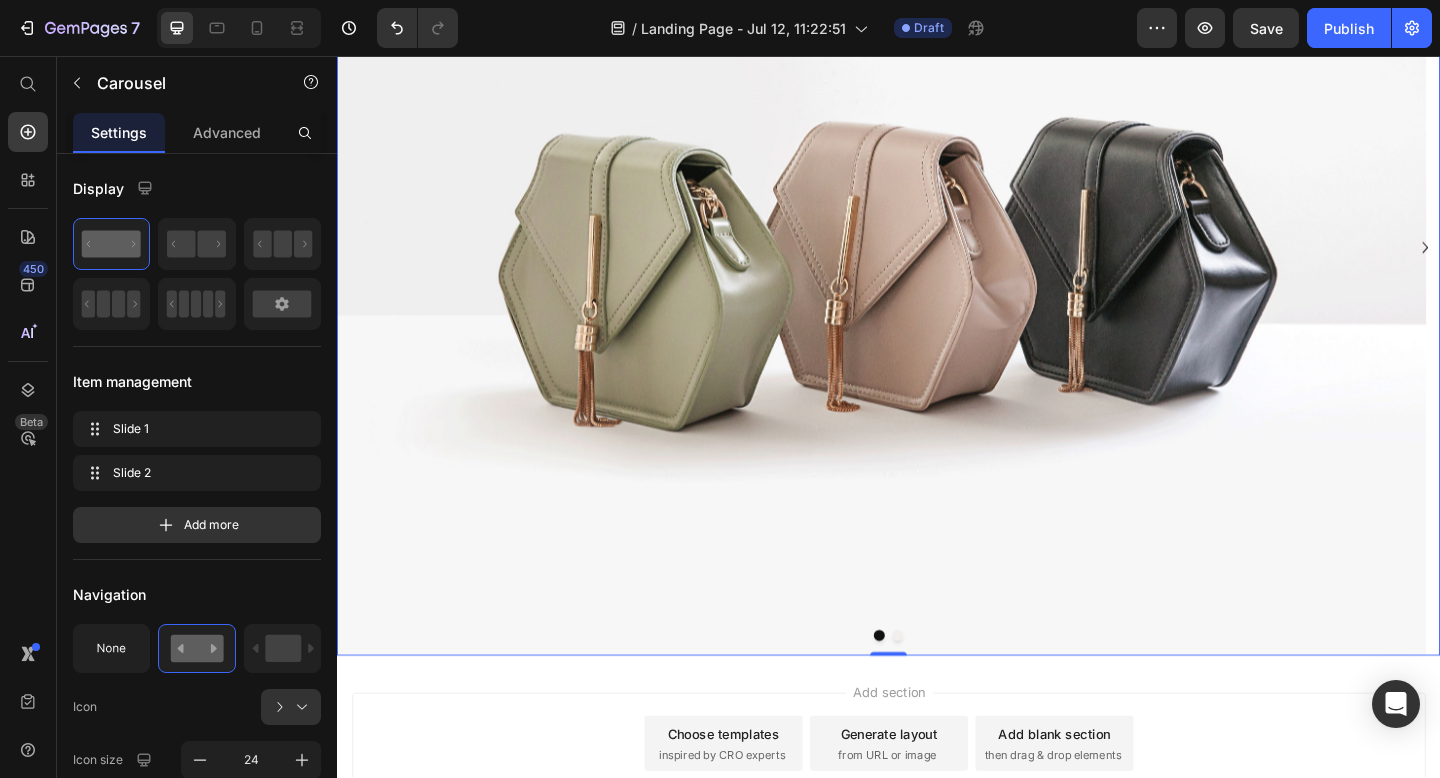 scroll, scrollTop: 1097, scrollLeft: 0, axis: vertical 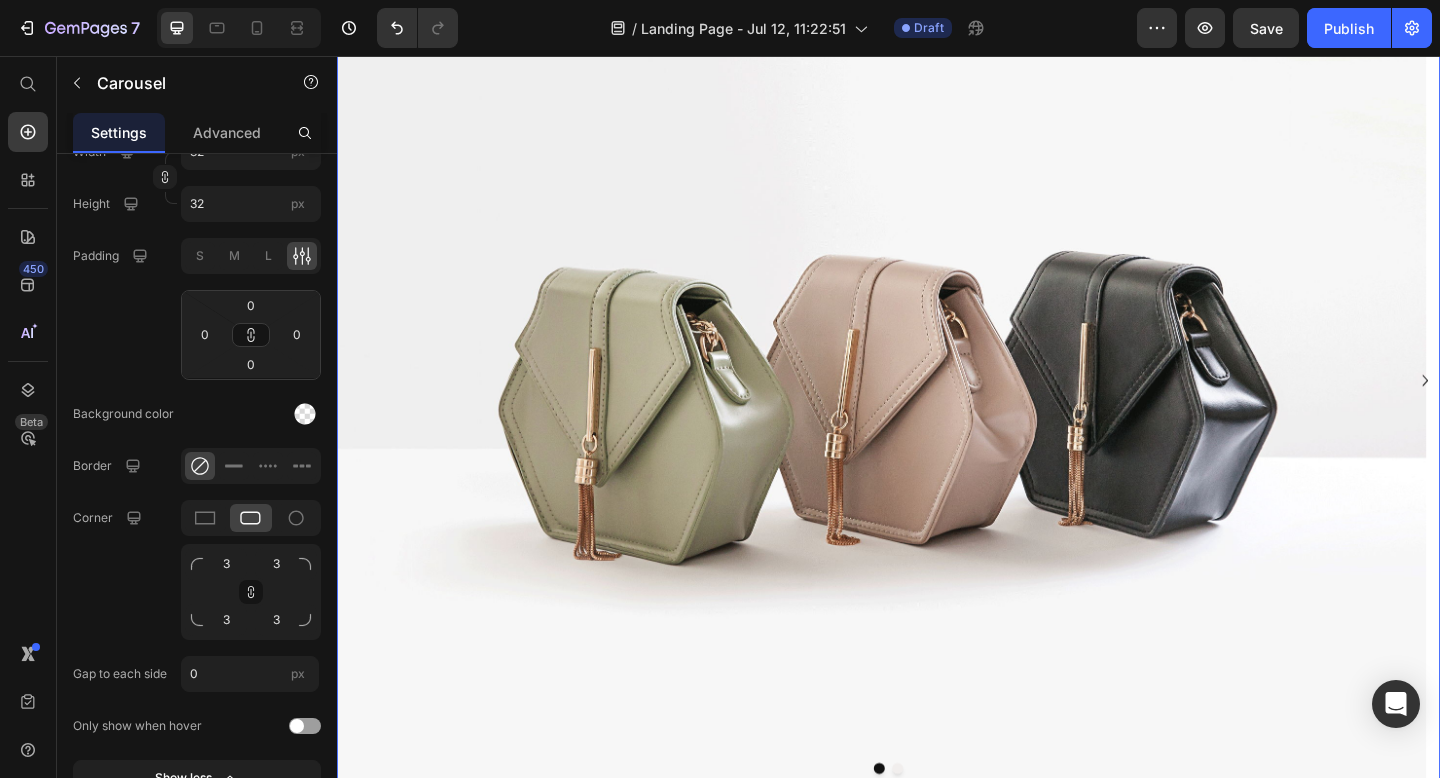 click 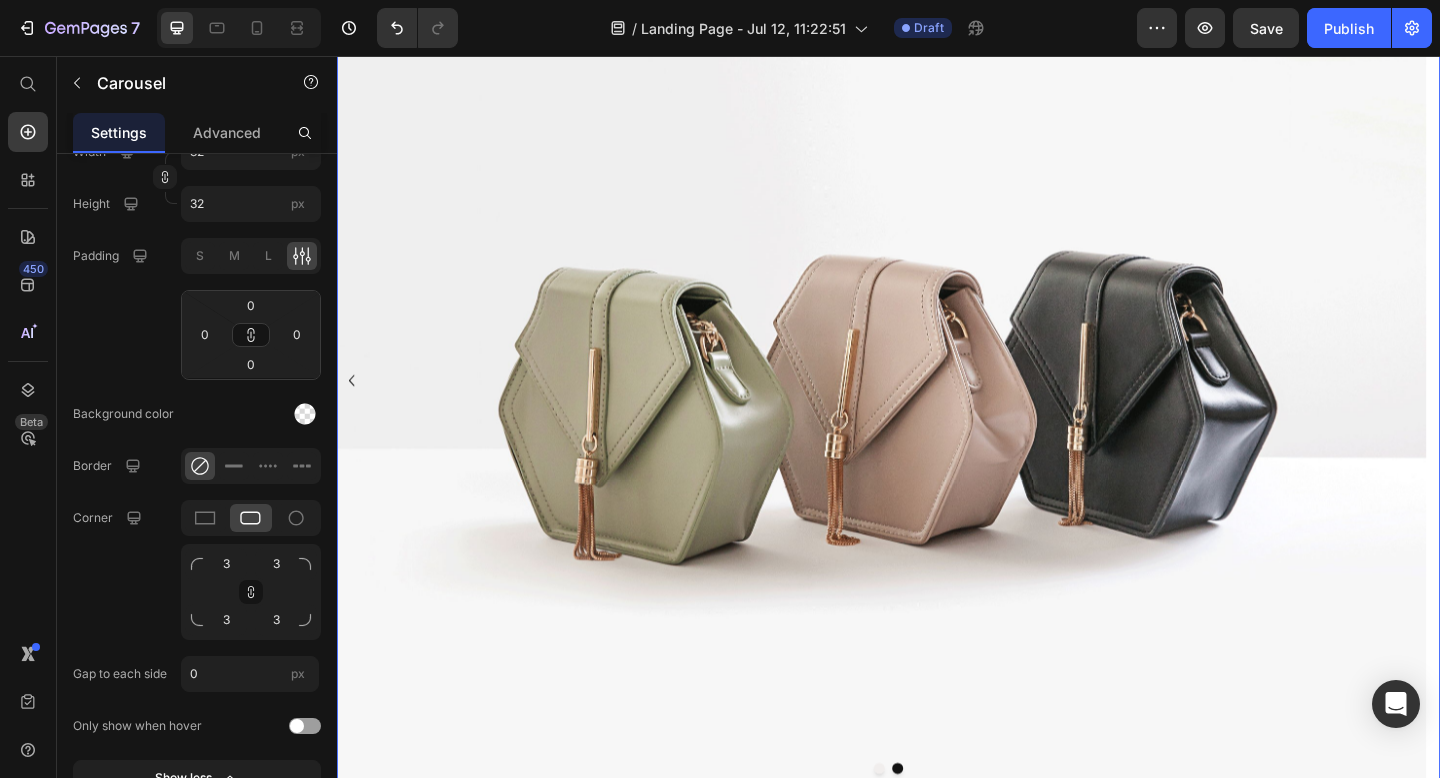 click 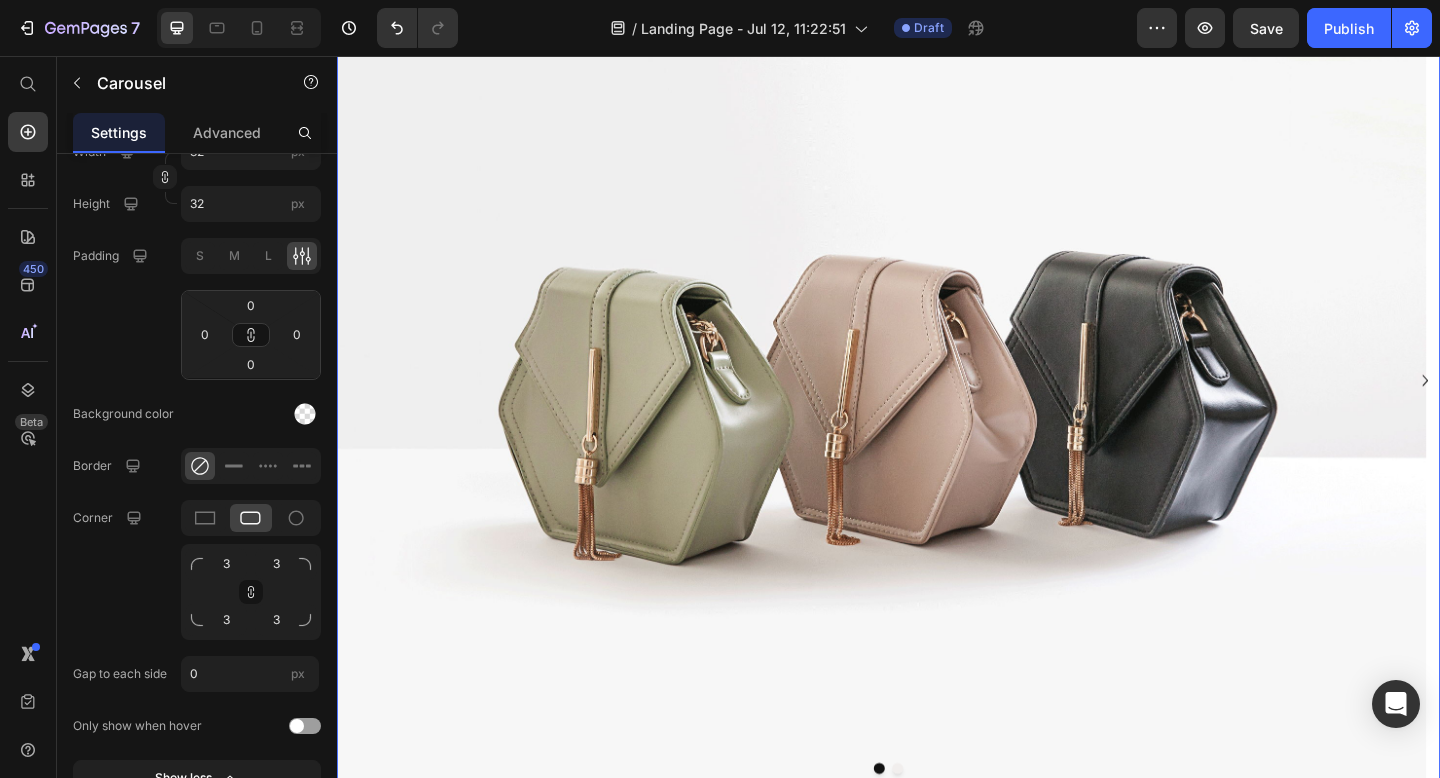 click 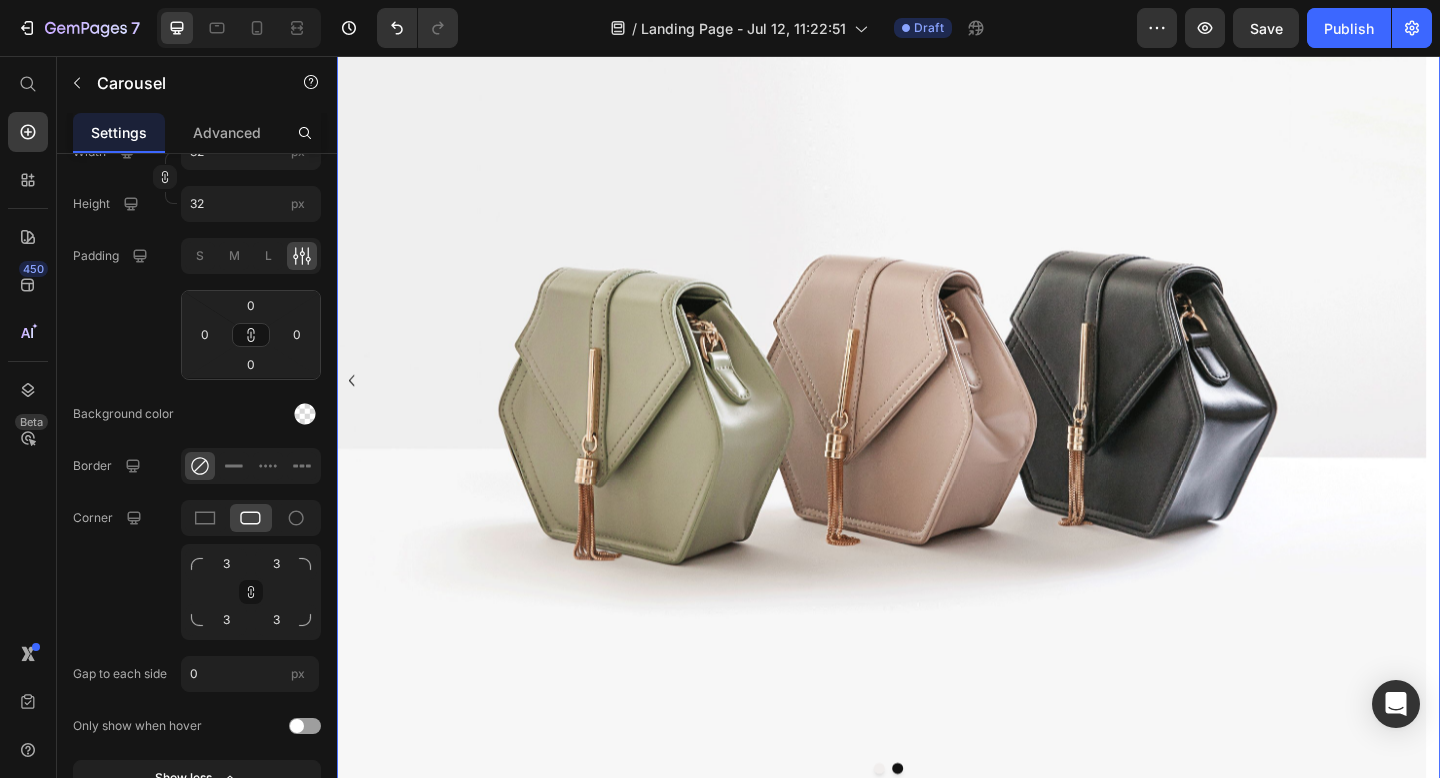 click 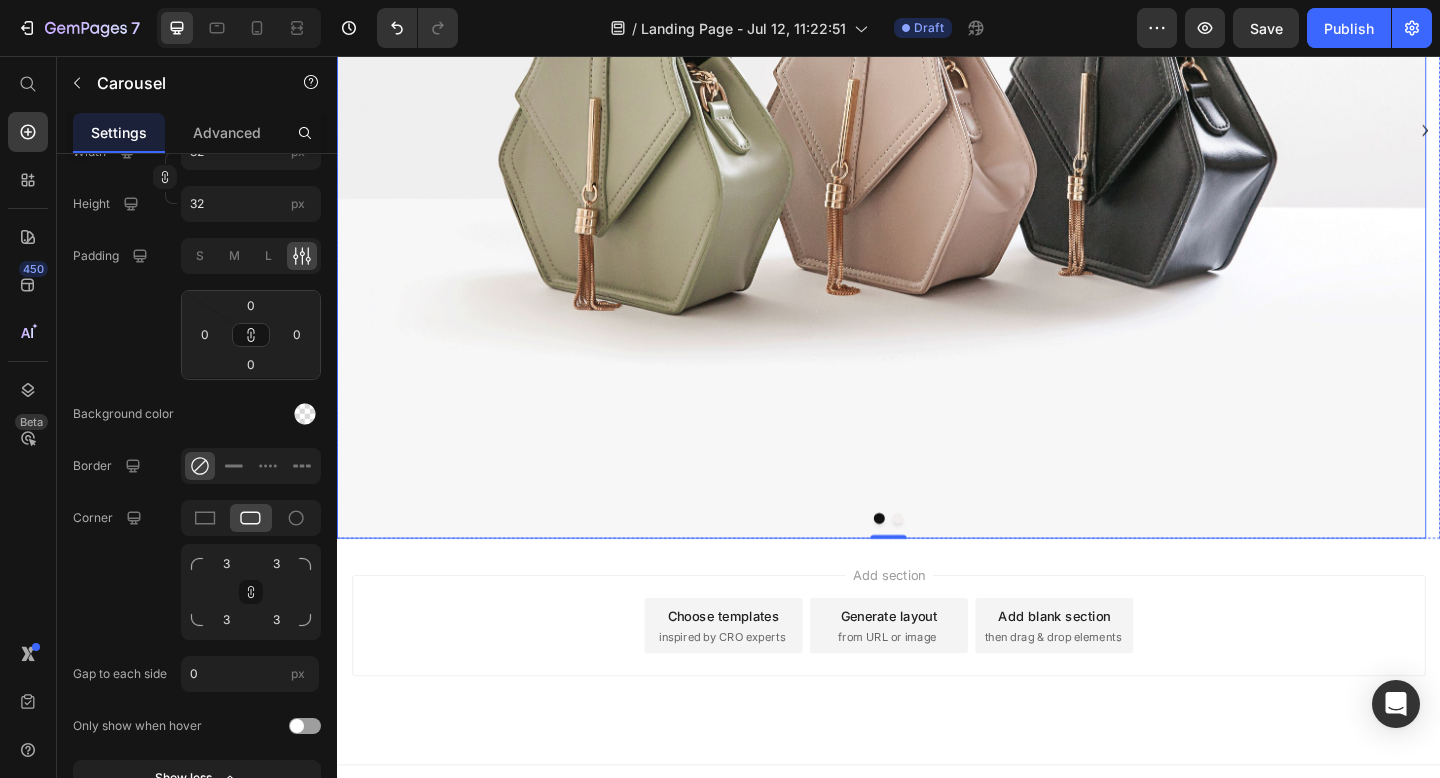 scroll, scrollTop: 1097, scrollLeft: 0, axis: vertical 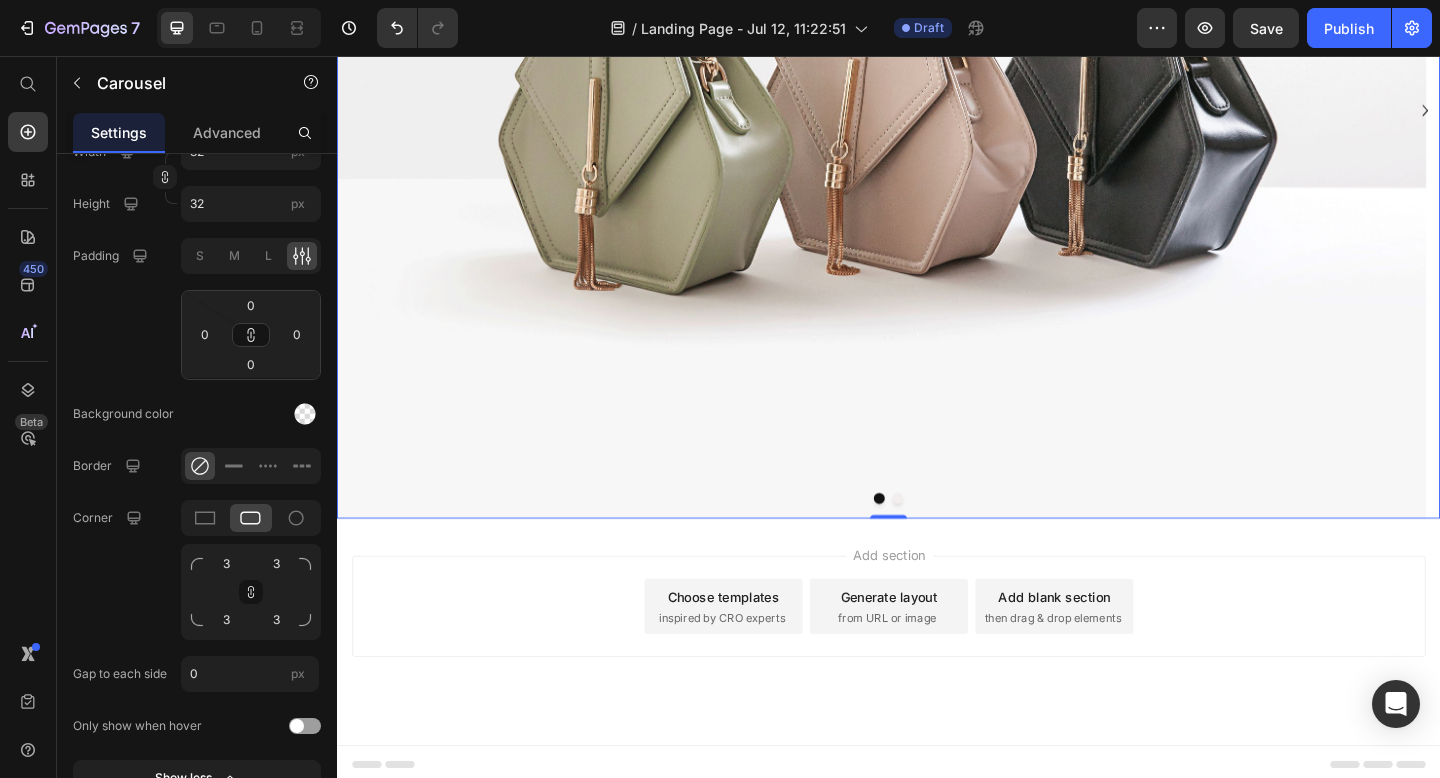 click at bounding box center (947, 538) 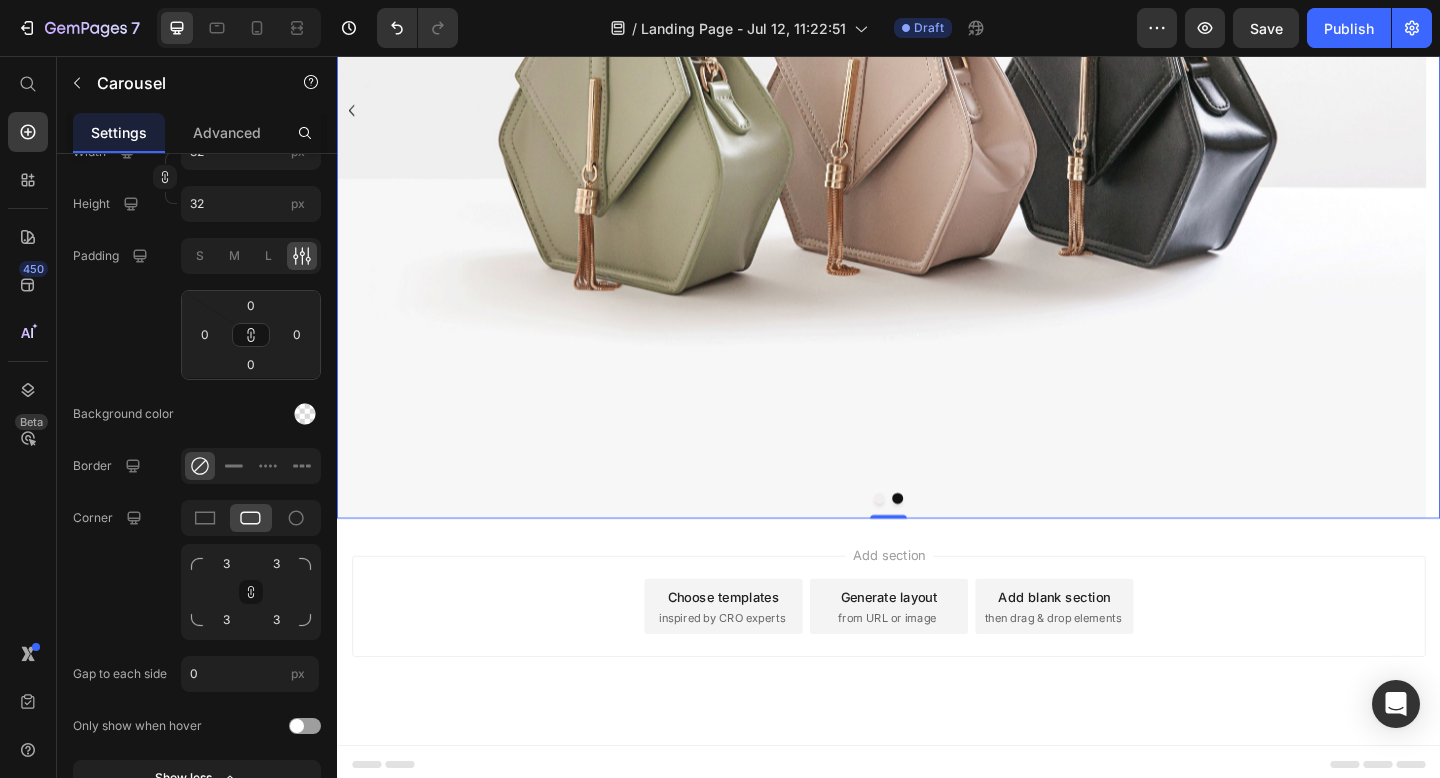click at bounding box center [927, 538] 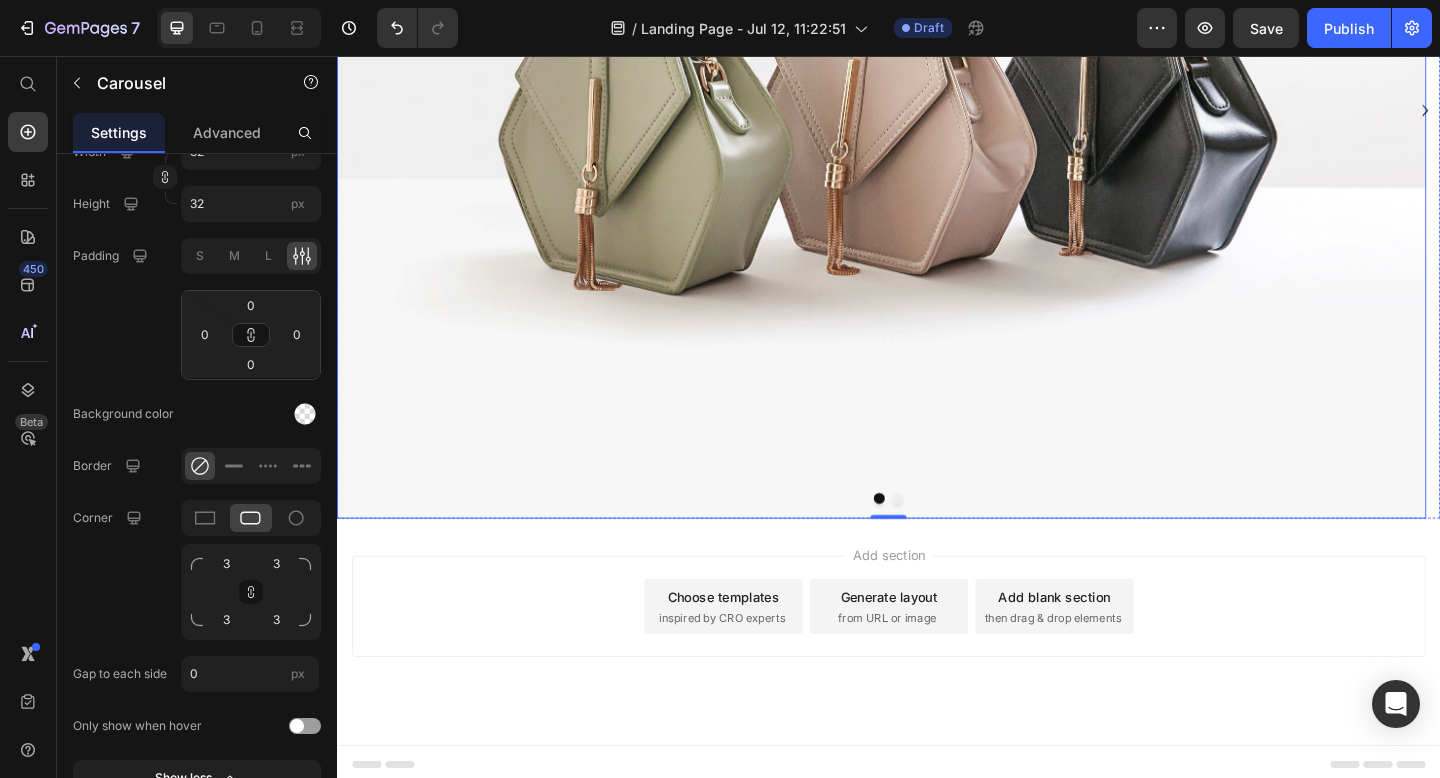 click at bounding box center (929, 115) 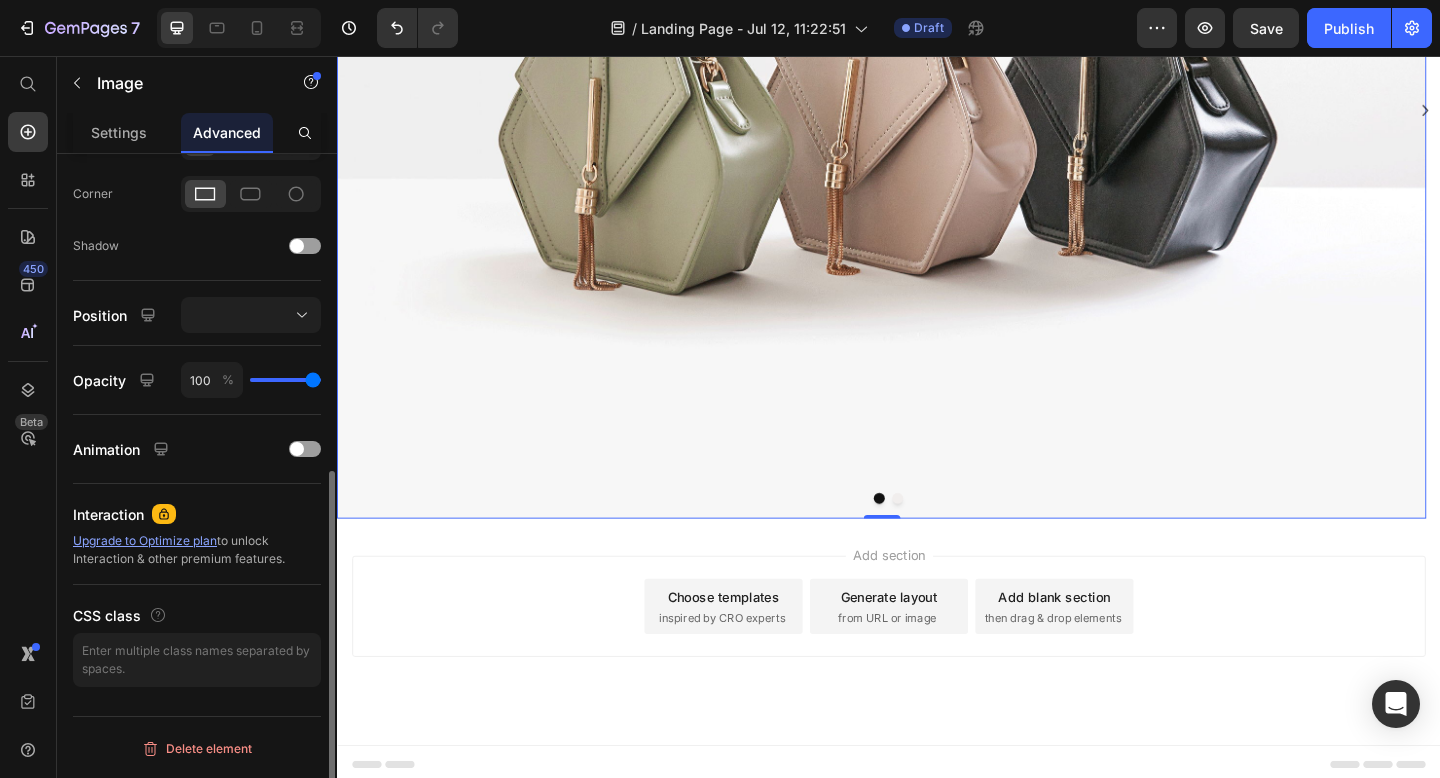 scroll, scrollTop: 0, scrollLeft: 0, axis: both 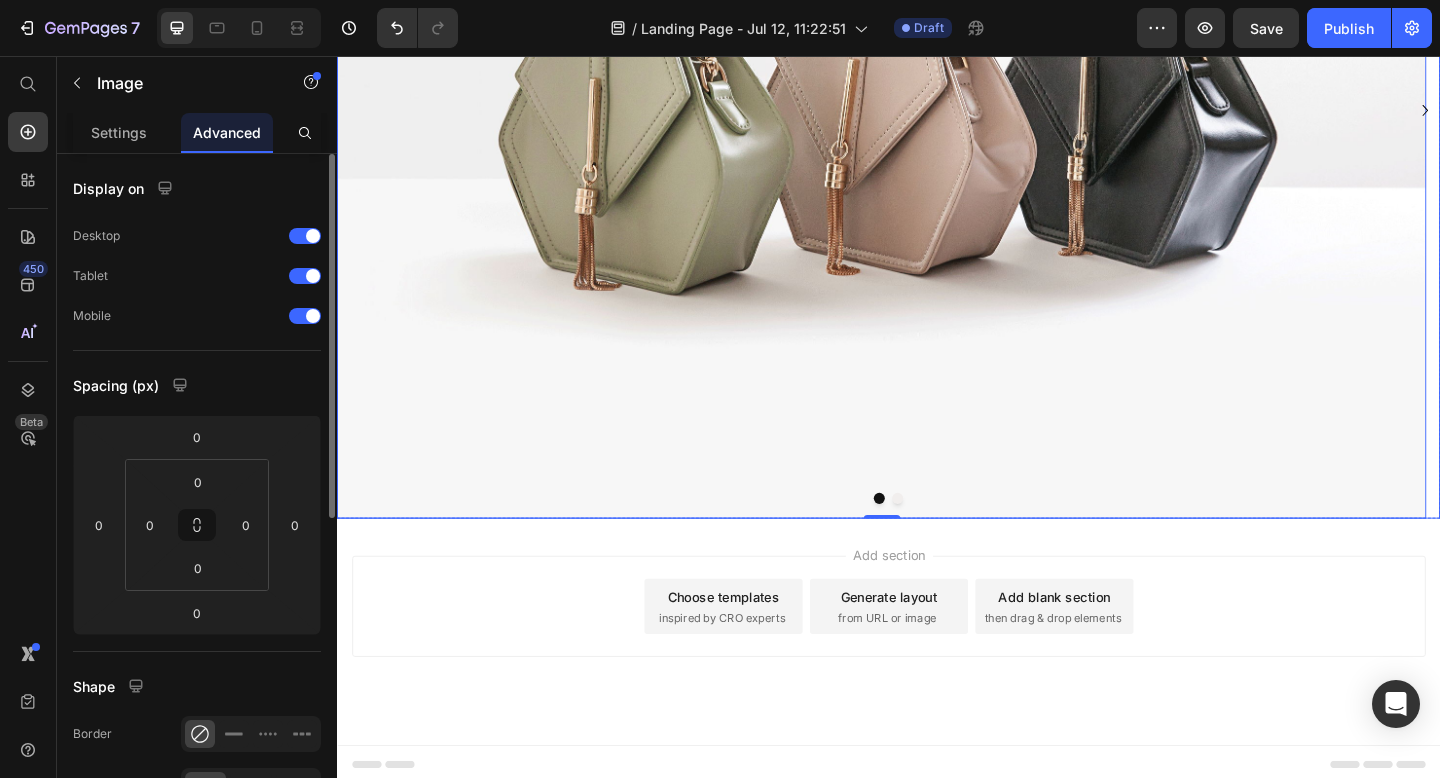 click 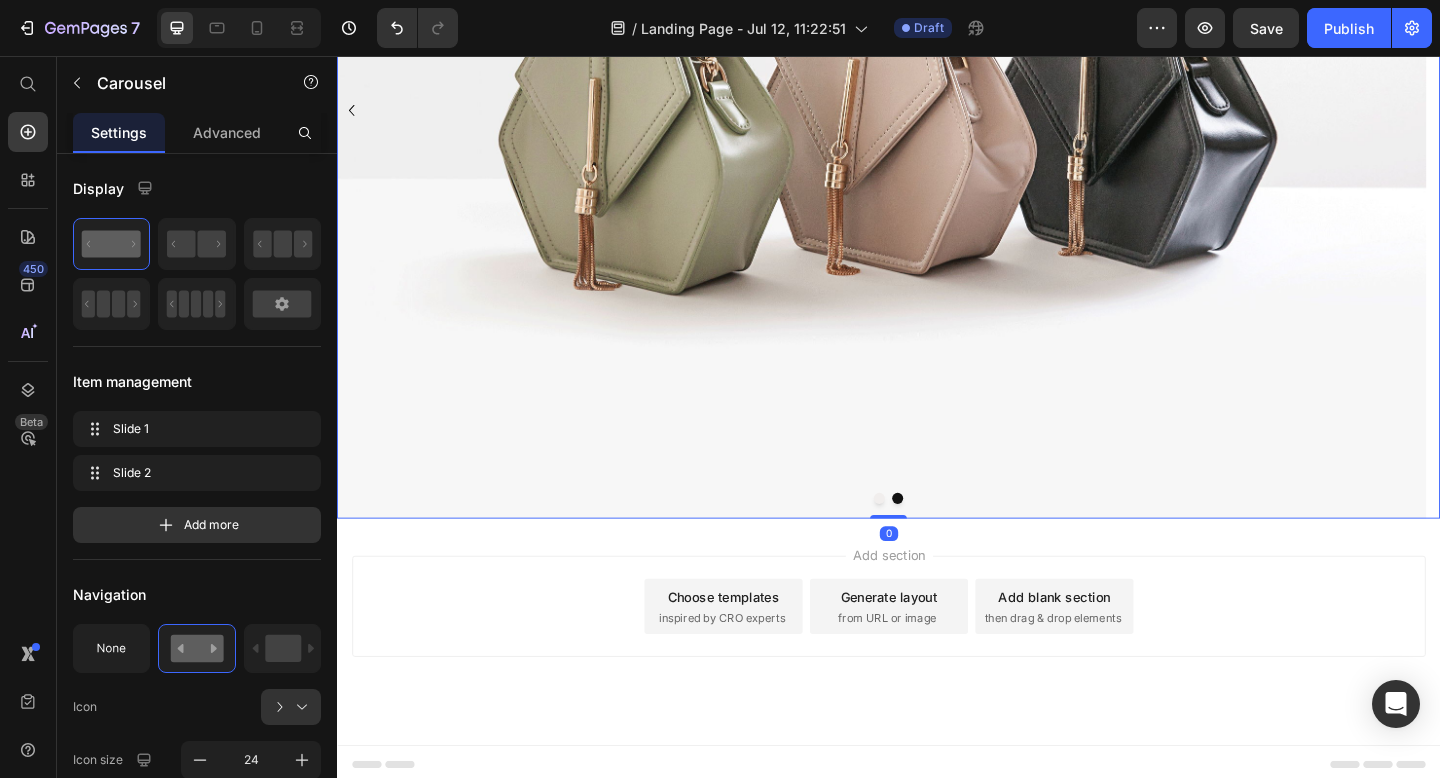click at bounding box center [353, 116] 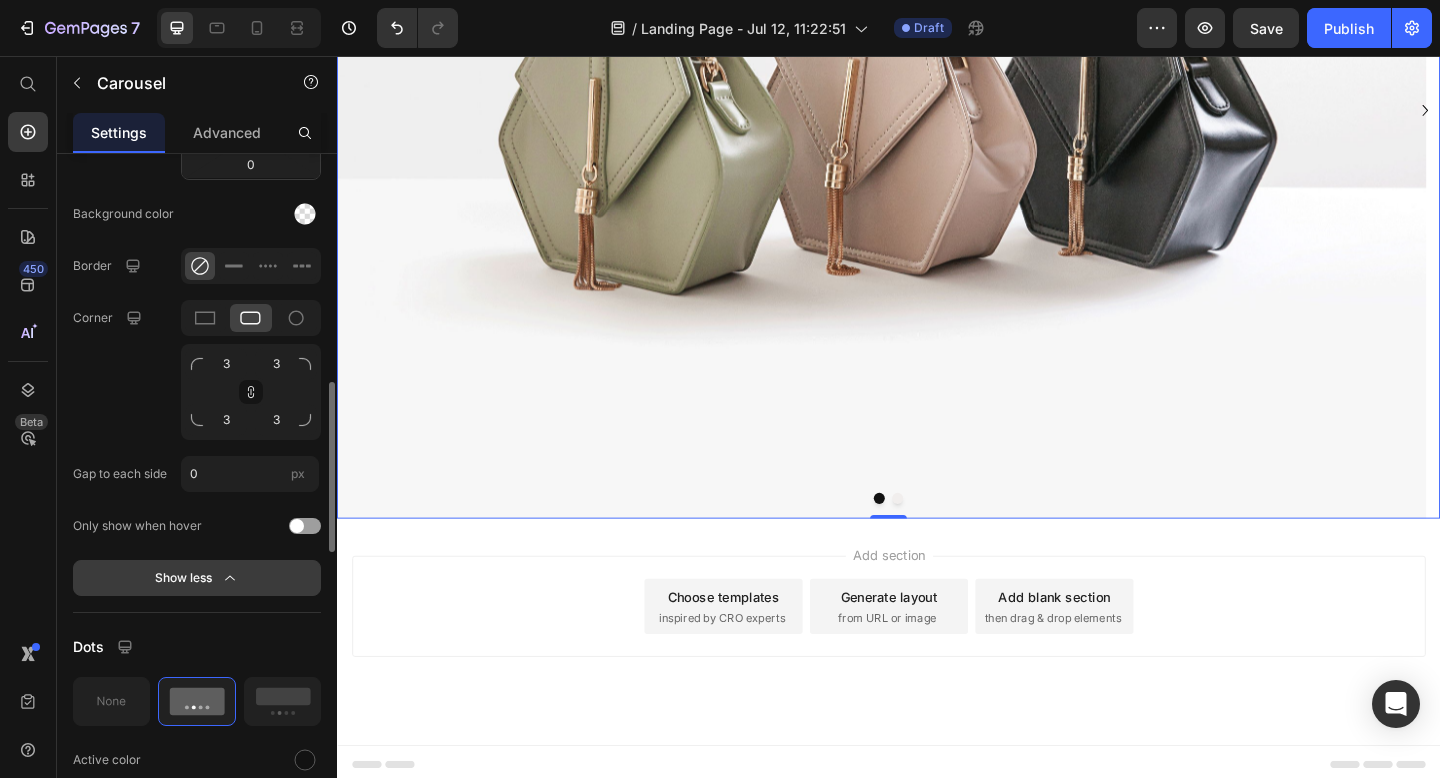 scroll, scrollTop: 892, scrollLeft: 0, axis: vertical 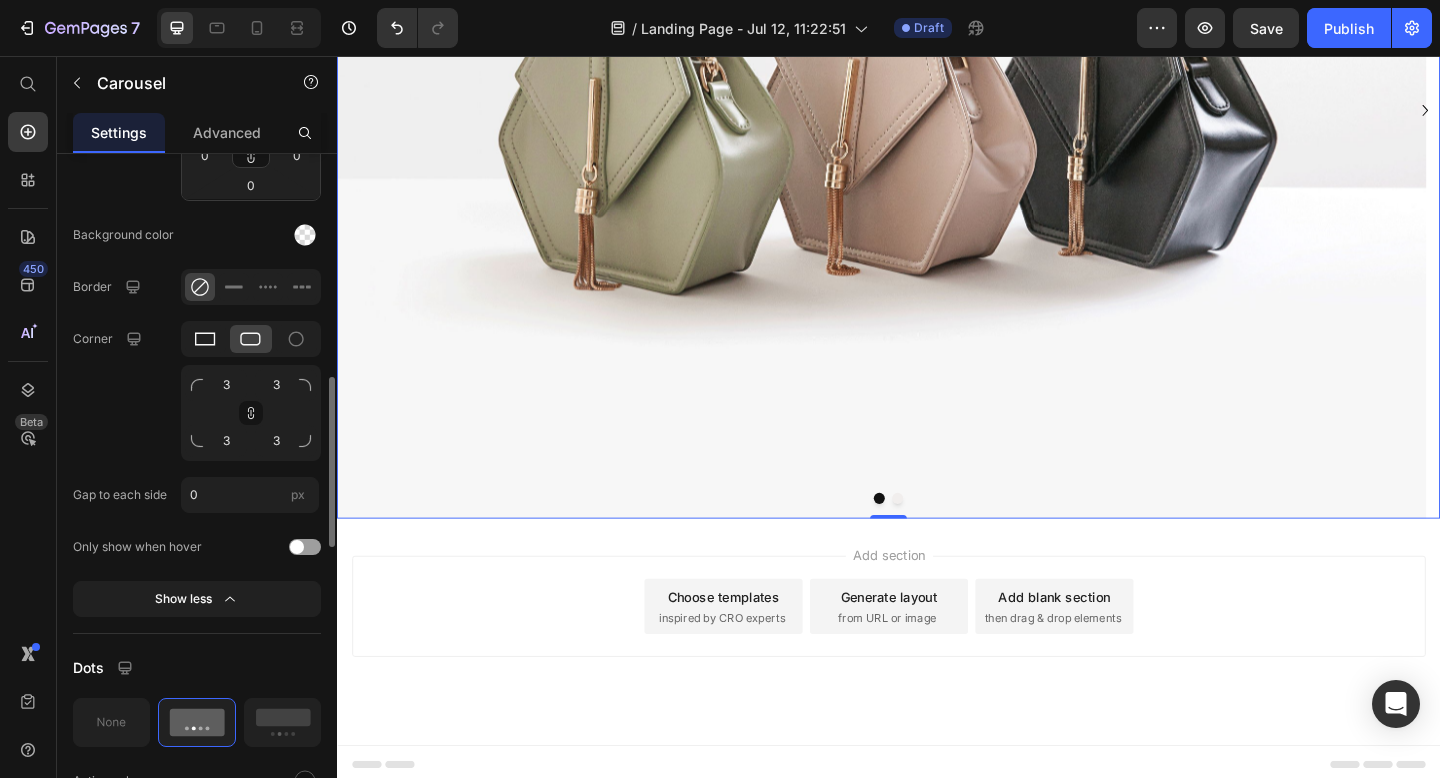 click 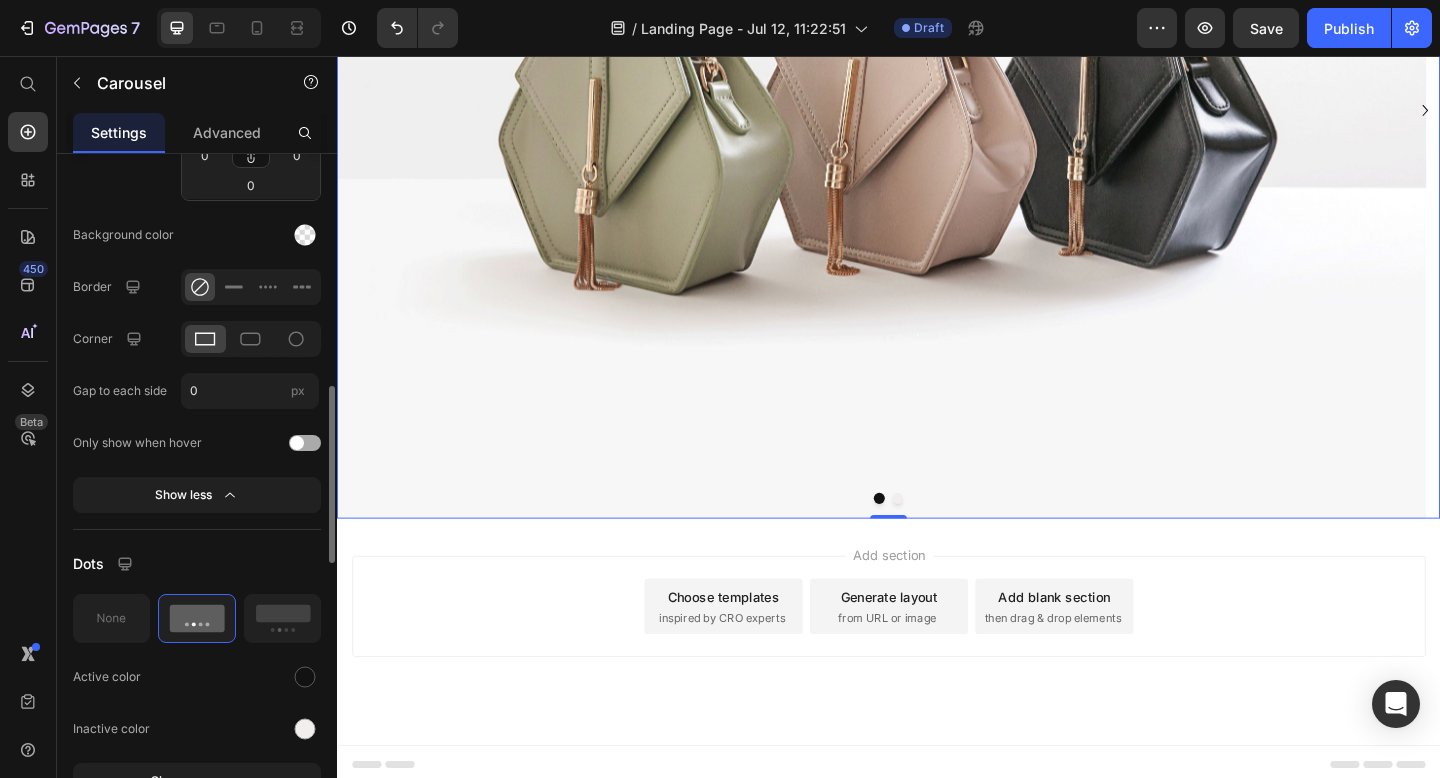 scroll, scrollTop: 740, scrollLeft: 0, axis: vertical 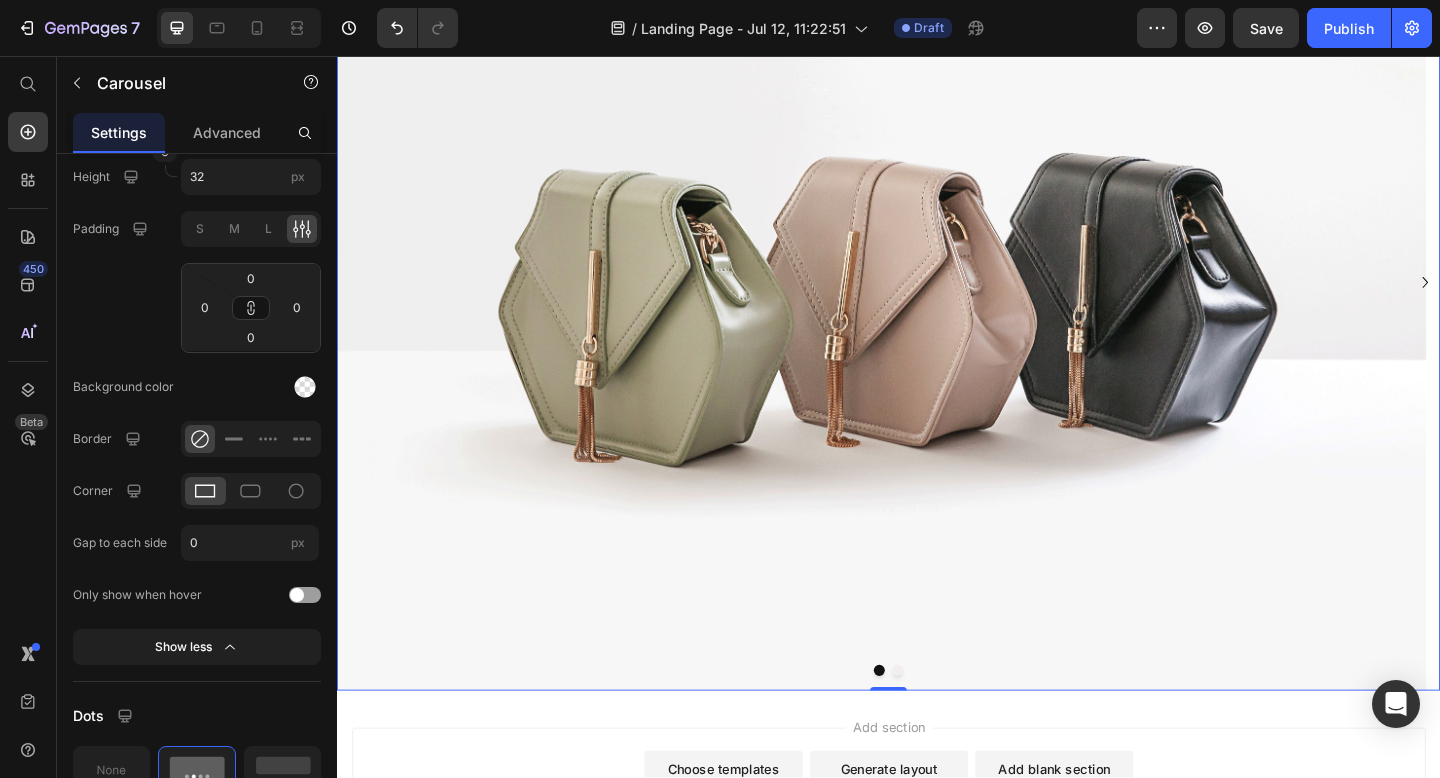 click 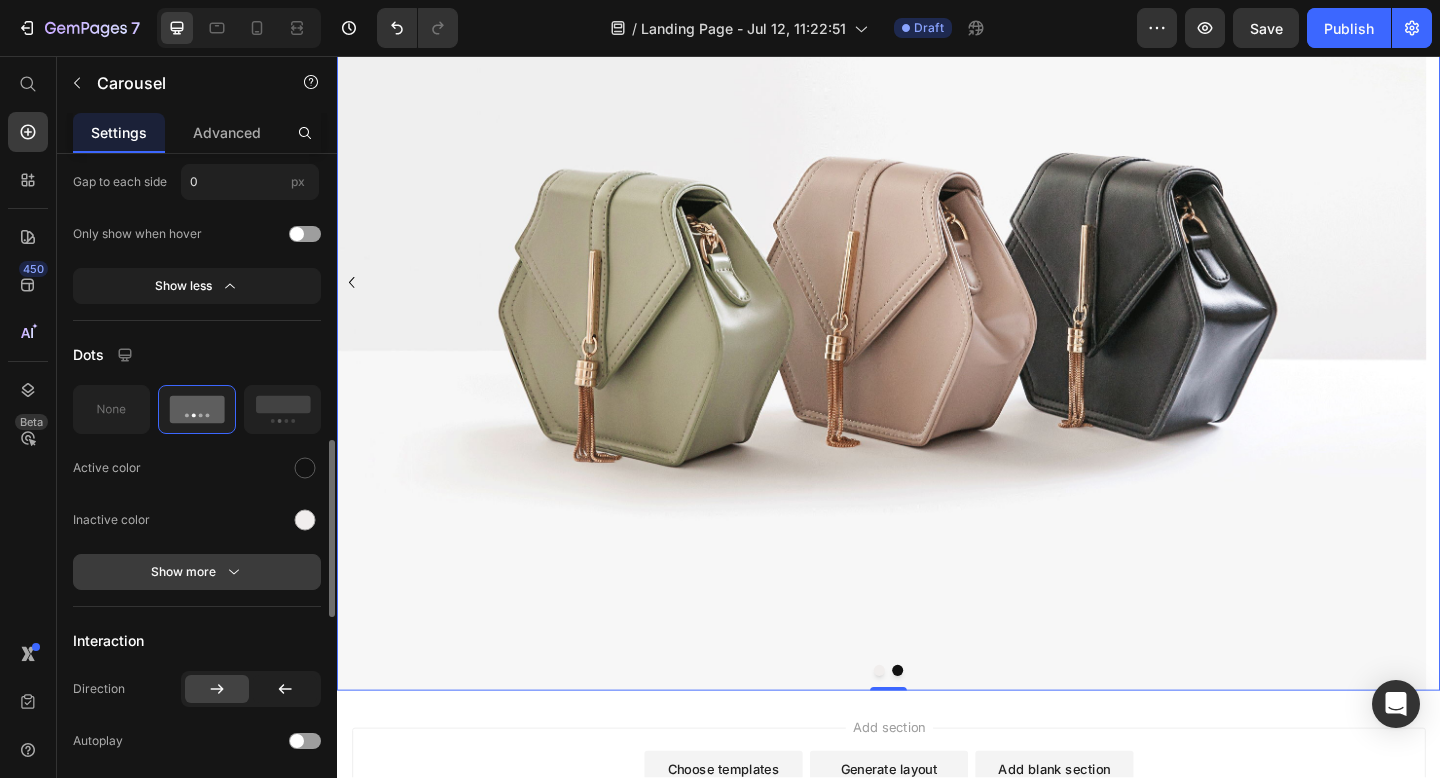 click 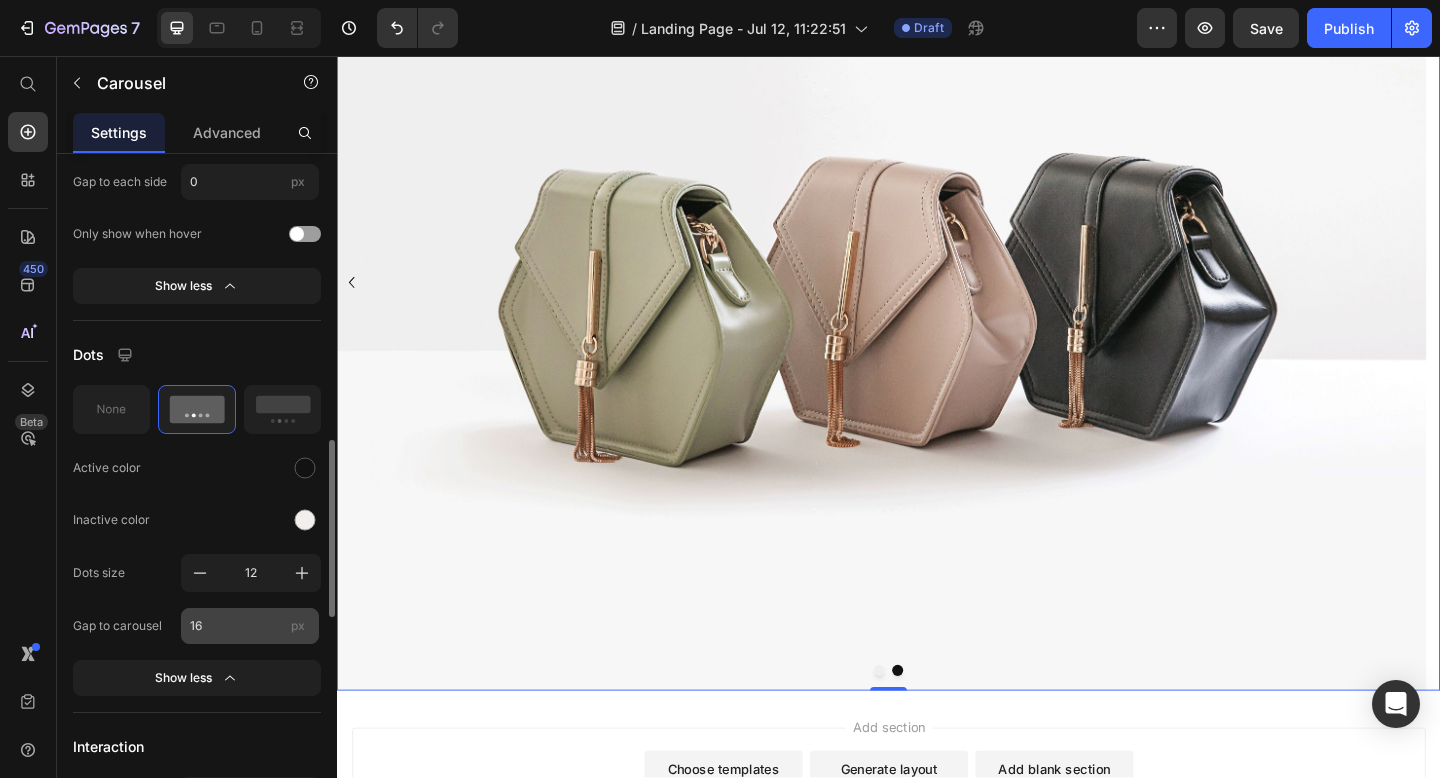 scroll, scrollTop: 1124, scrollLeft: 0, axis: vertical 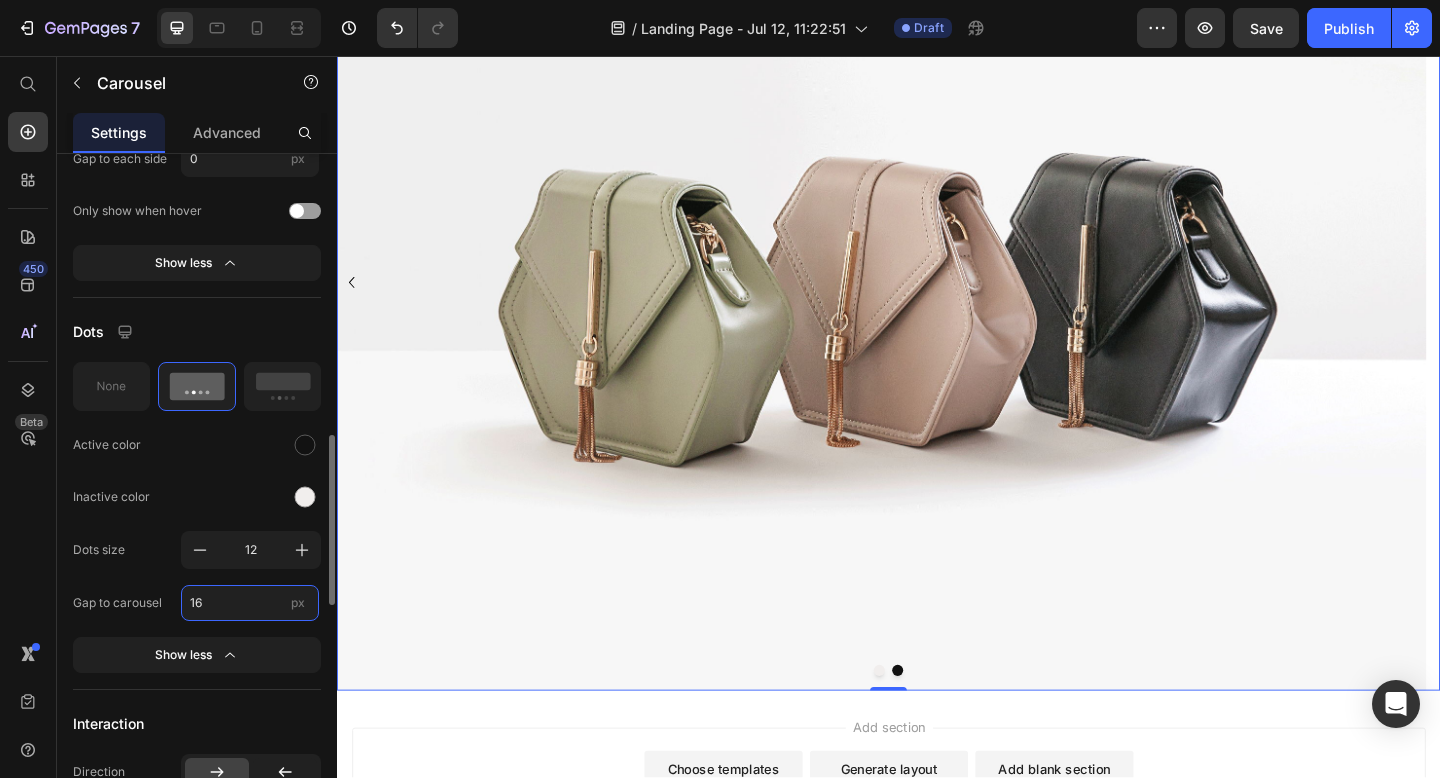 click on "16" at bounding box center (250, 603) 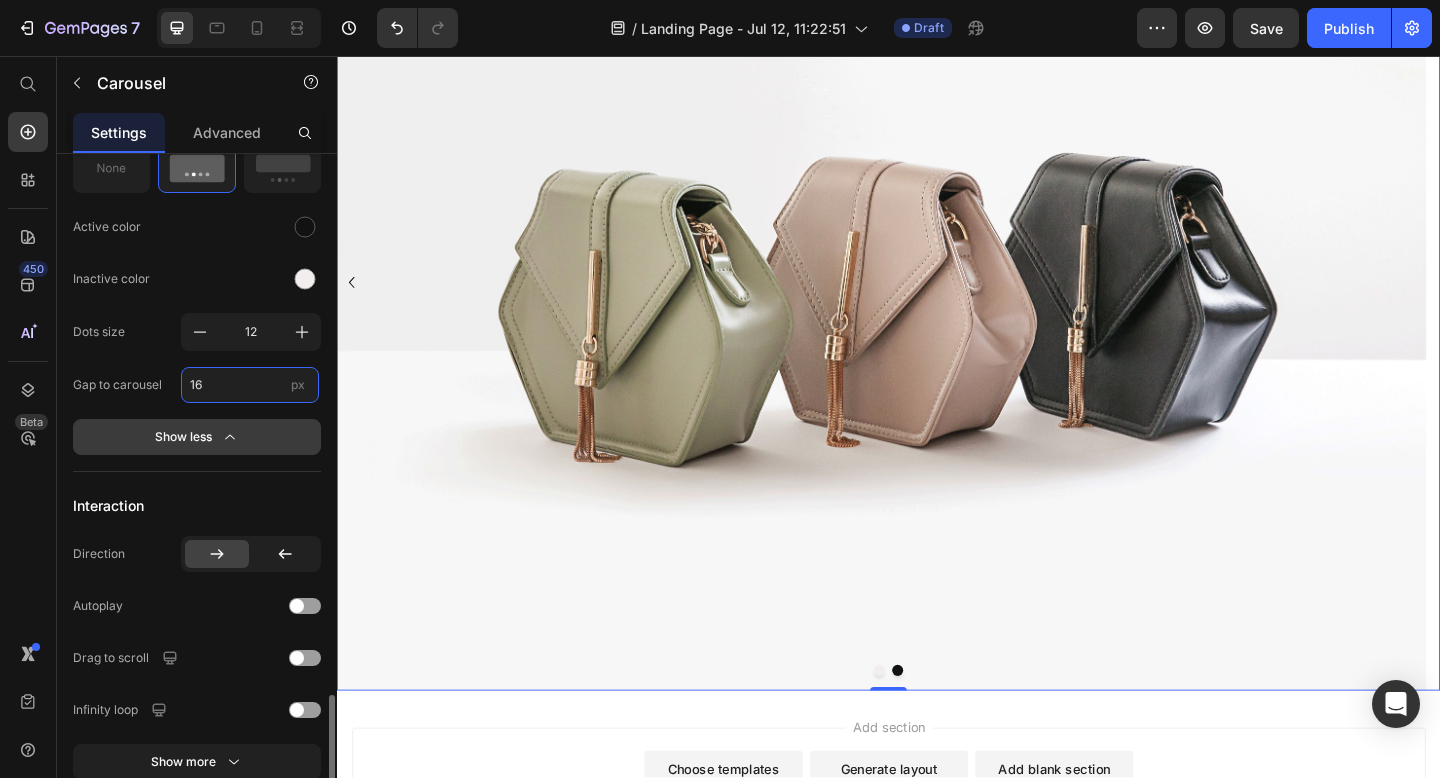 scroll, scrollTop: 1507, scrollLeft: 0, axis: vertical 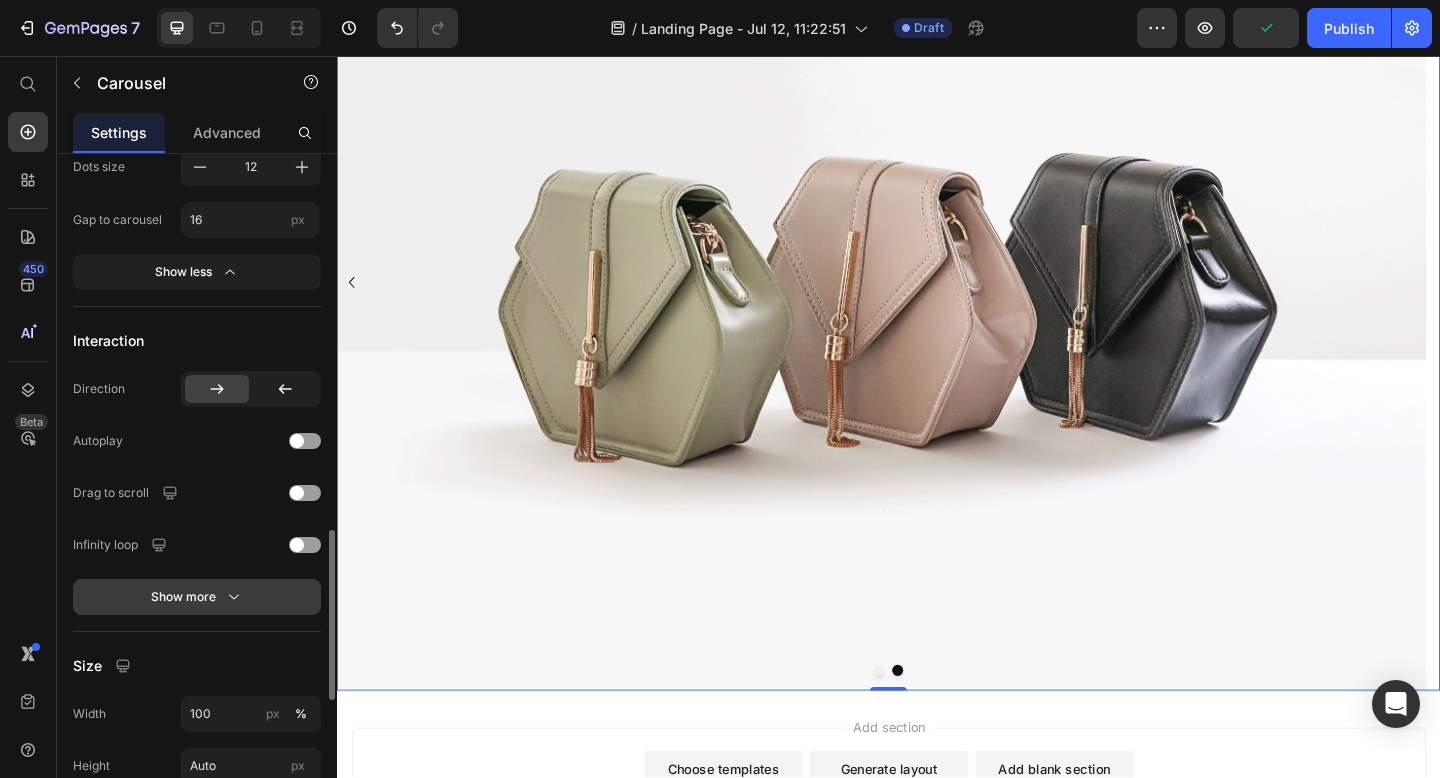 click on "Show more" at bounding box center (197, 597) 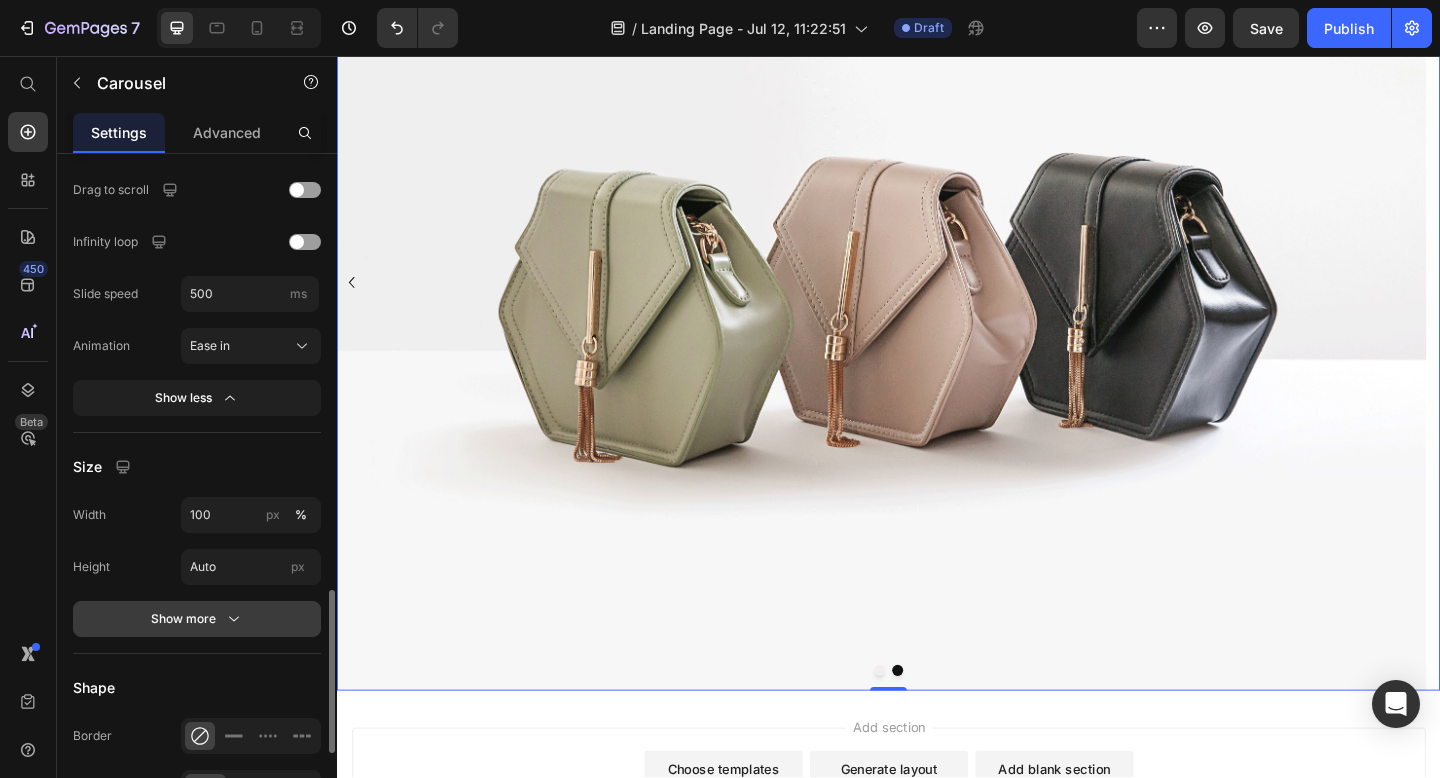 click on "Show more" at bounding box center [197, 619] 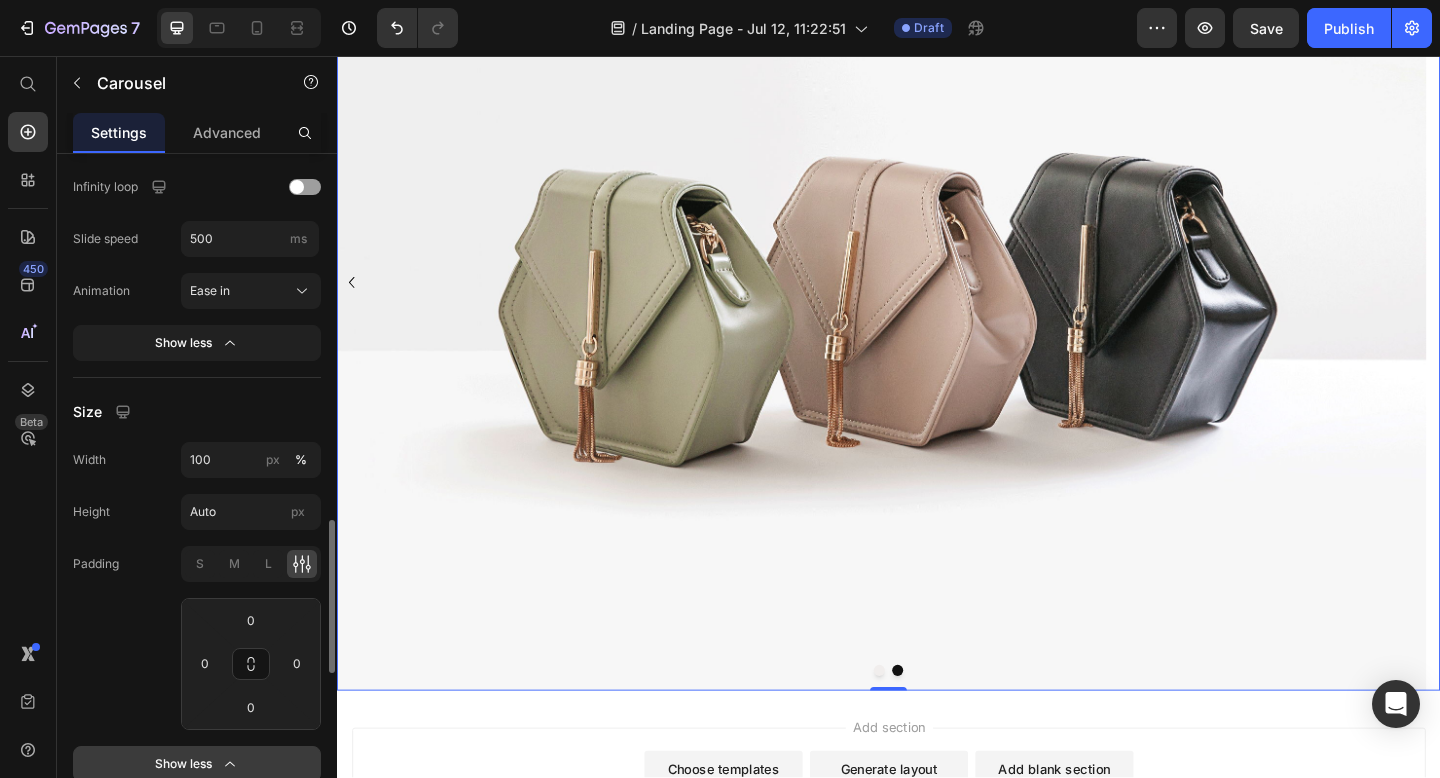scroll, scrollTop: 2002, scrollLeft: 0, axis: vertical 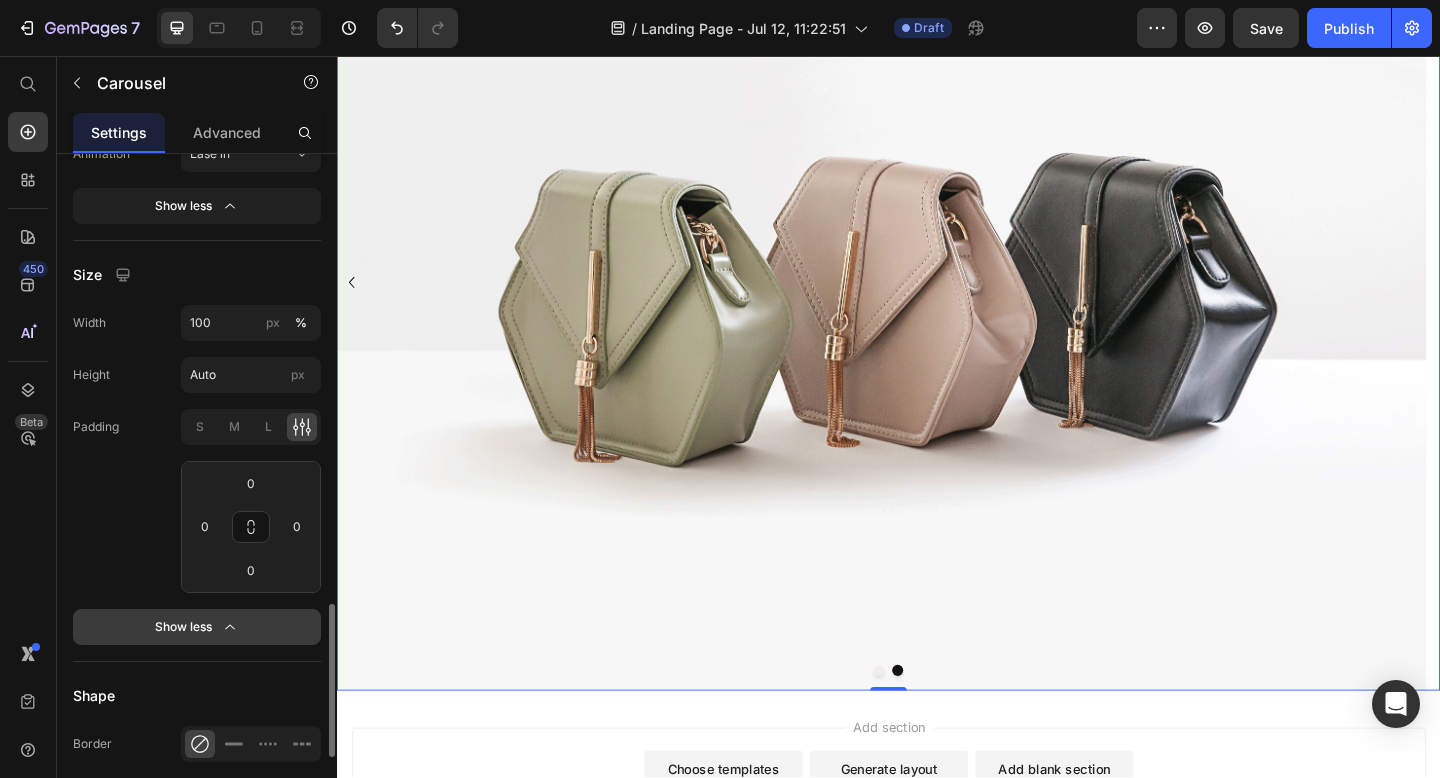 click on "Show less" at bounding box center [197, 627] 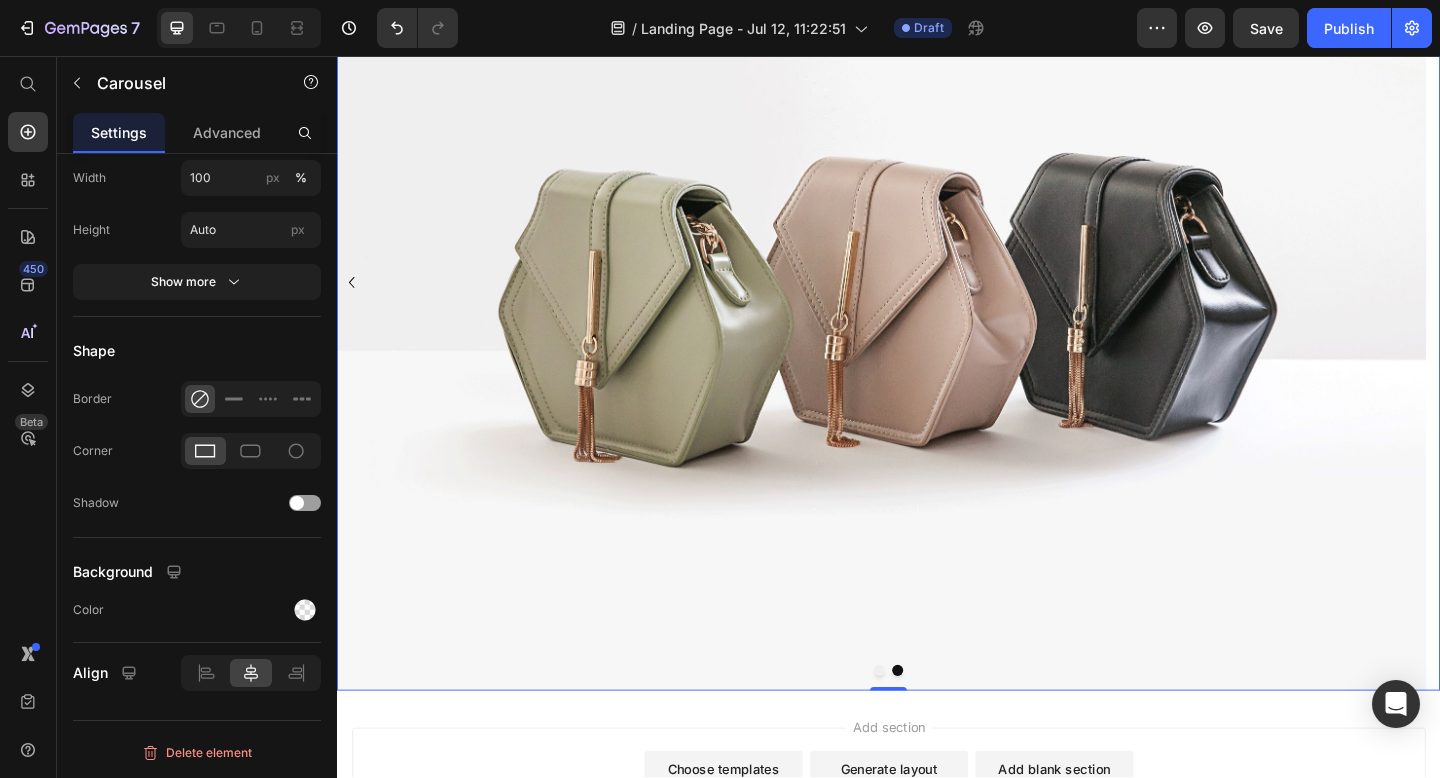 scroll, scrollTop: 1160, scrollLeft: 0, axis: vertical 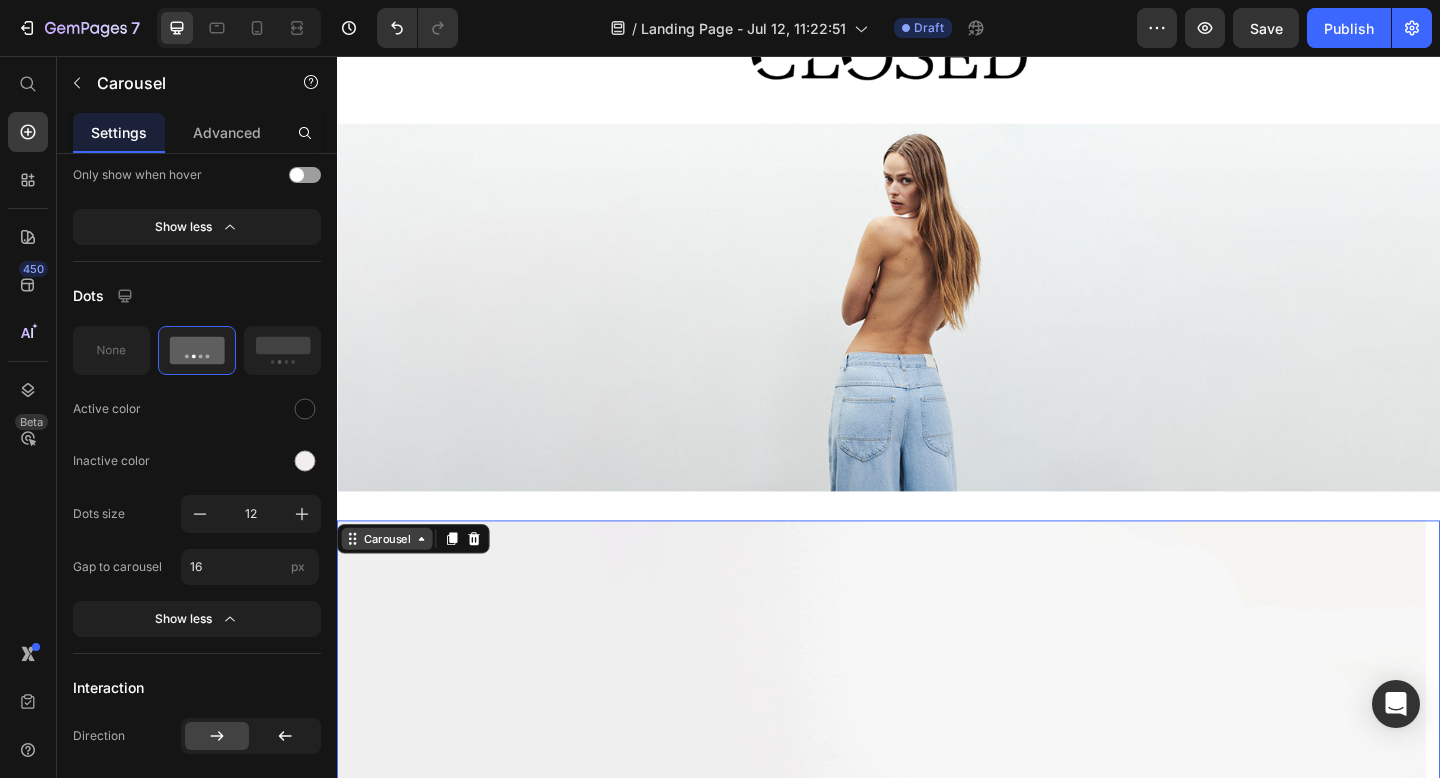 click on "Carousel" at bounding box center [391, 582] 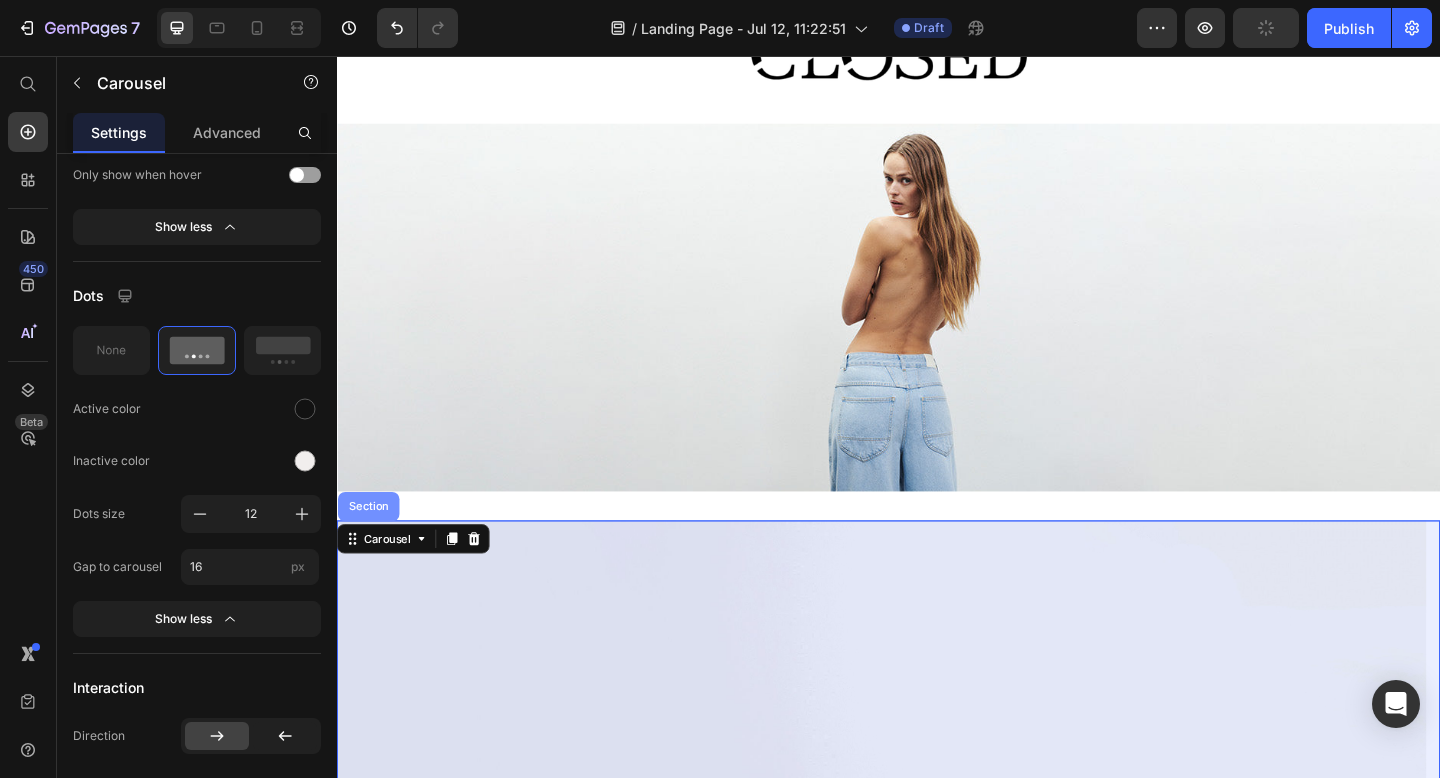 click on "Section" at bounding box center (371, 547) 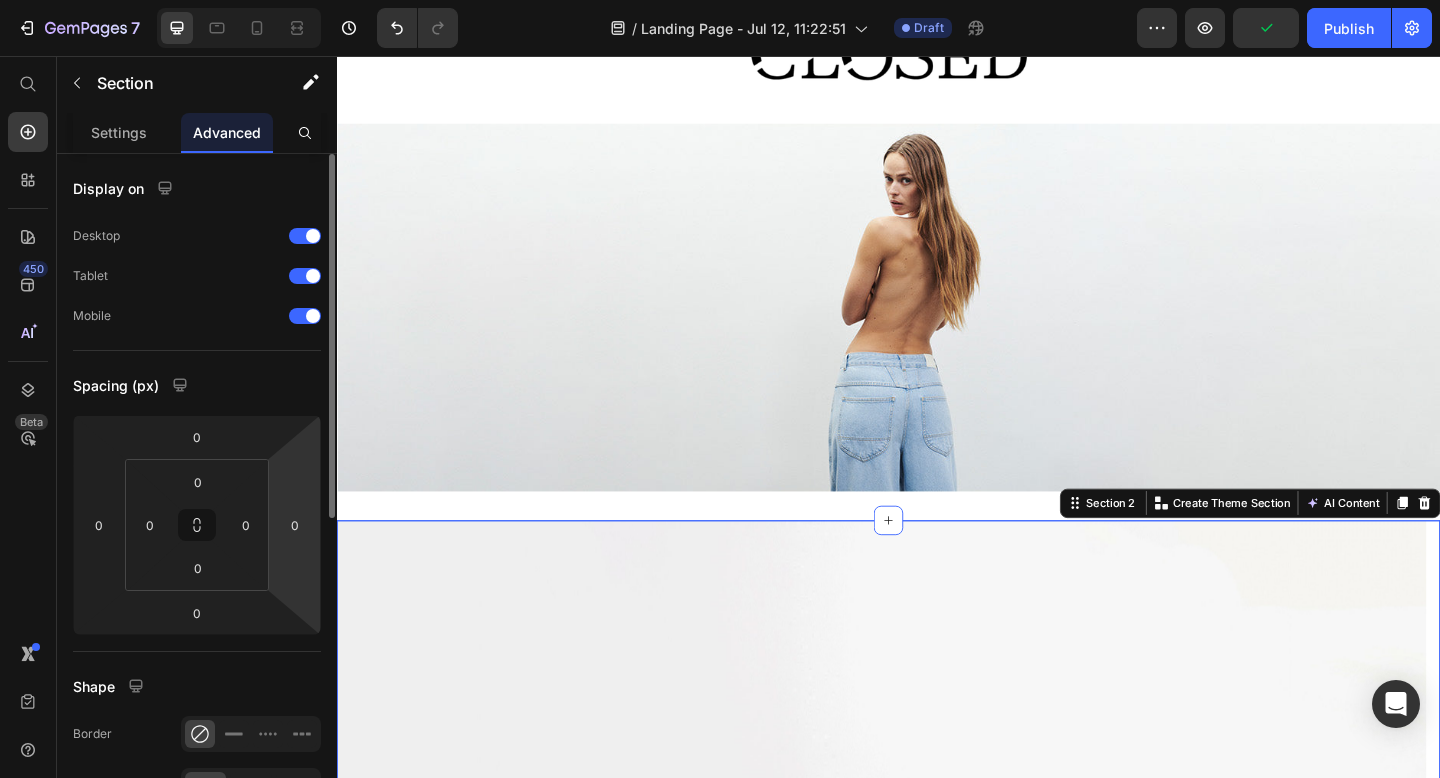 scroll, scrollTop: 588, scrollLeft: 0, axis: vertical 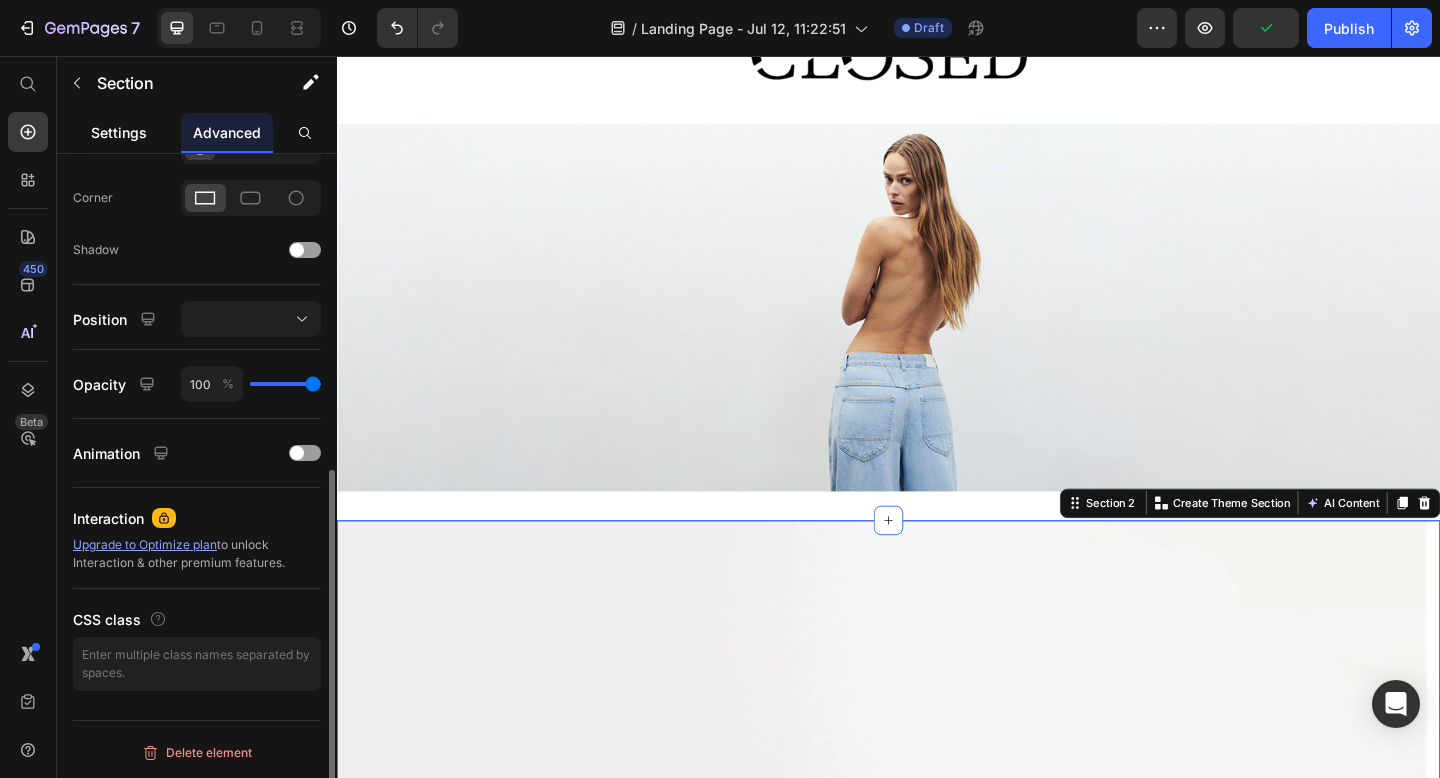 click on "Settings" 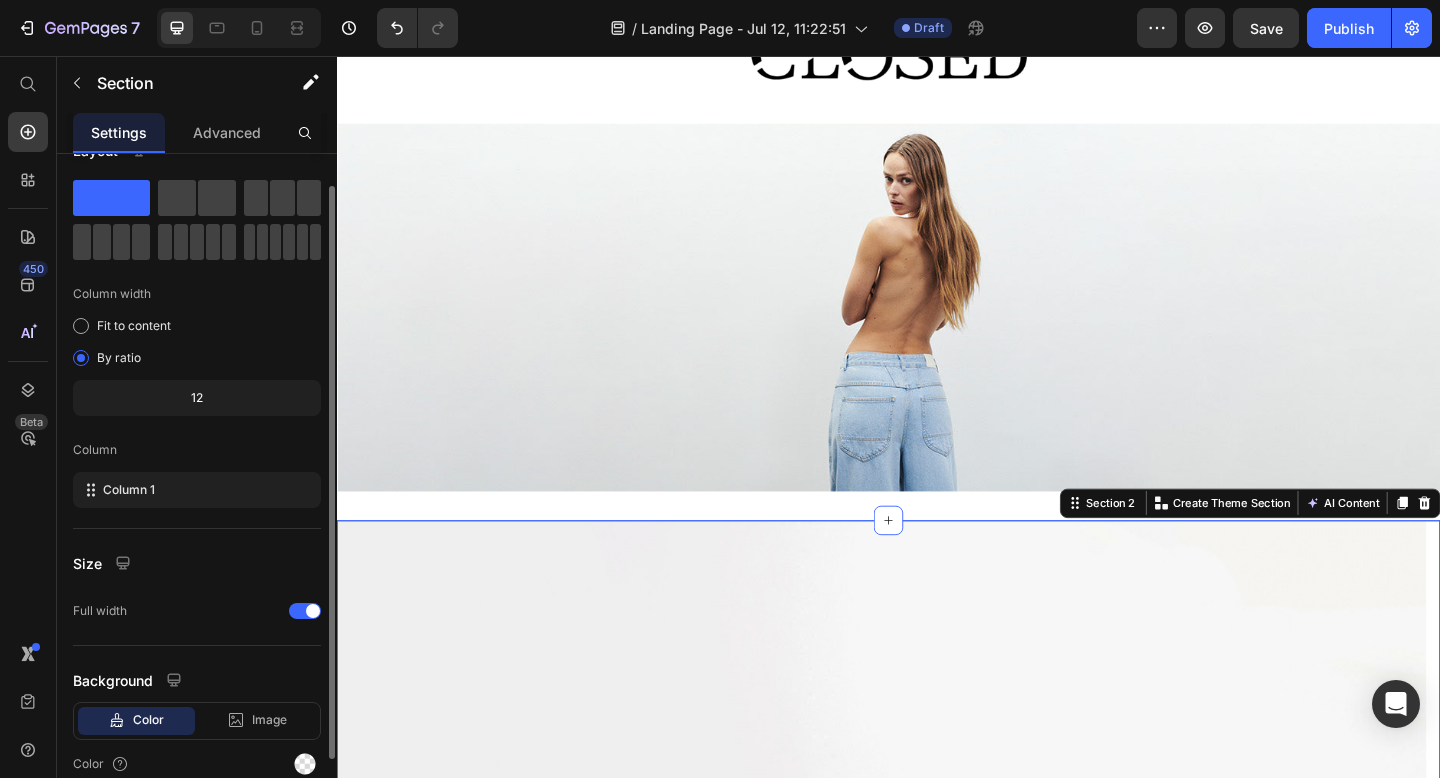 scroll, scrollTop: 127, scrollLeft: 0, axis: vertical 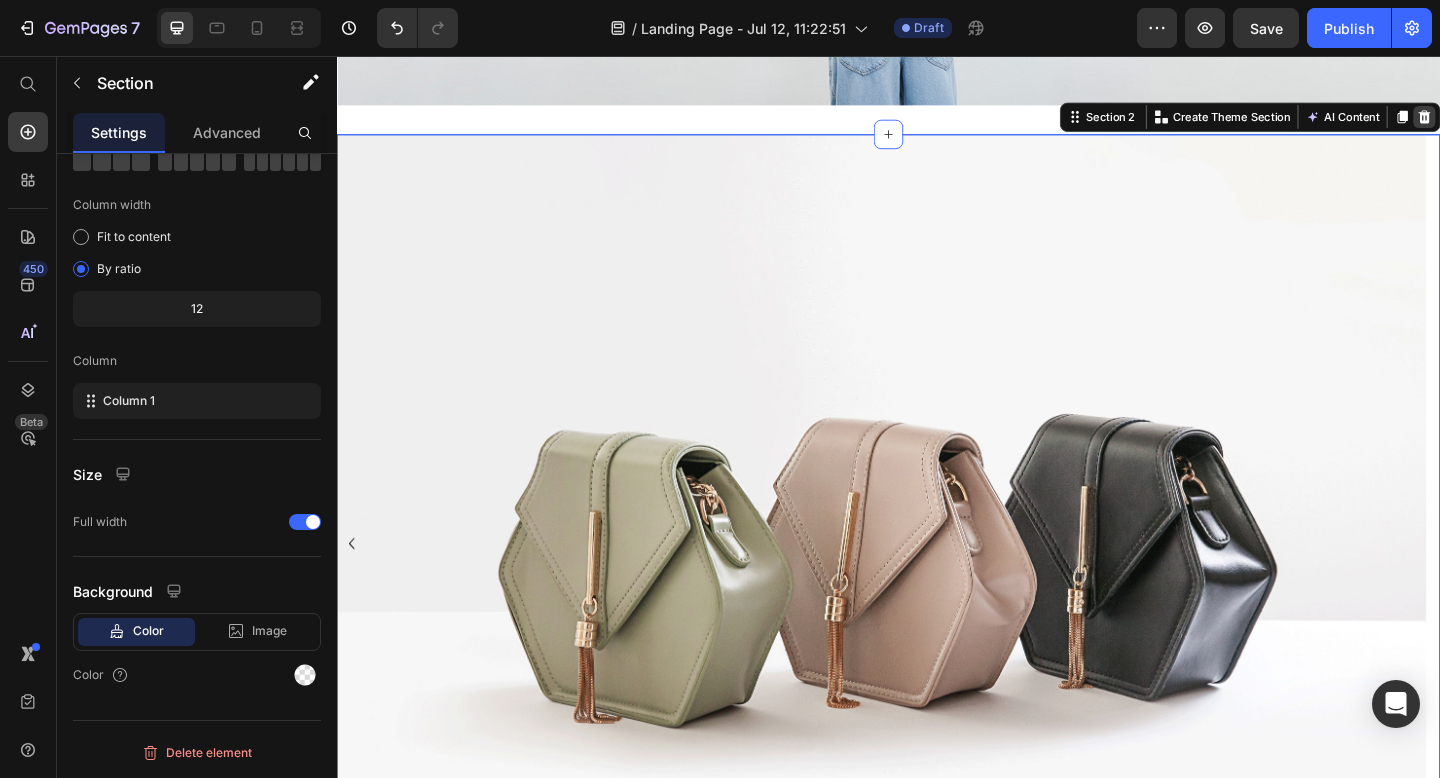 click 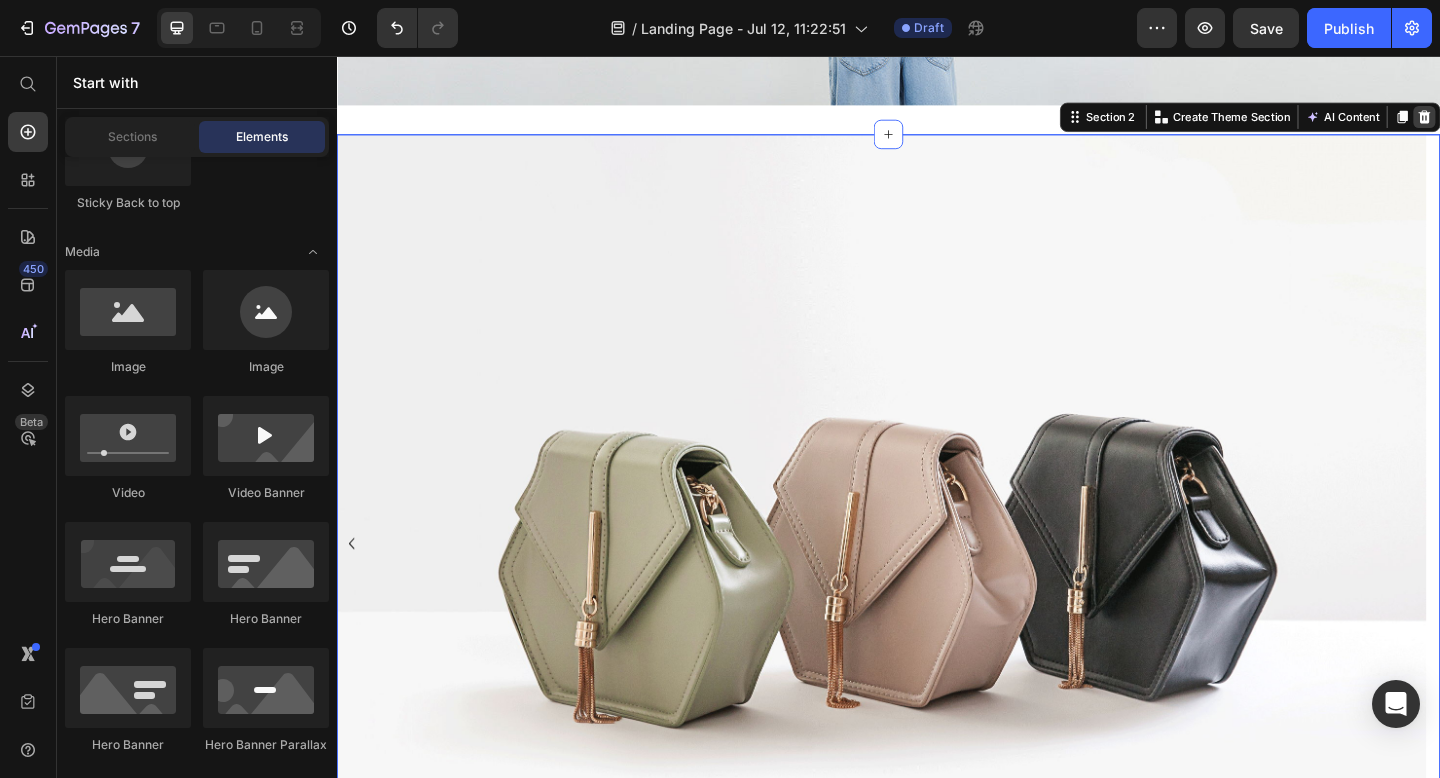 scroll, scrollTop: 208, scrollLeft: 0, axis: vertical 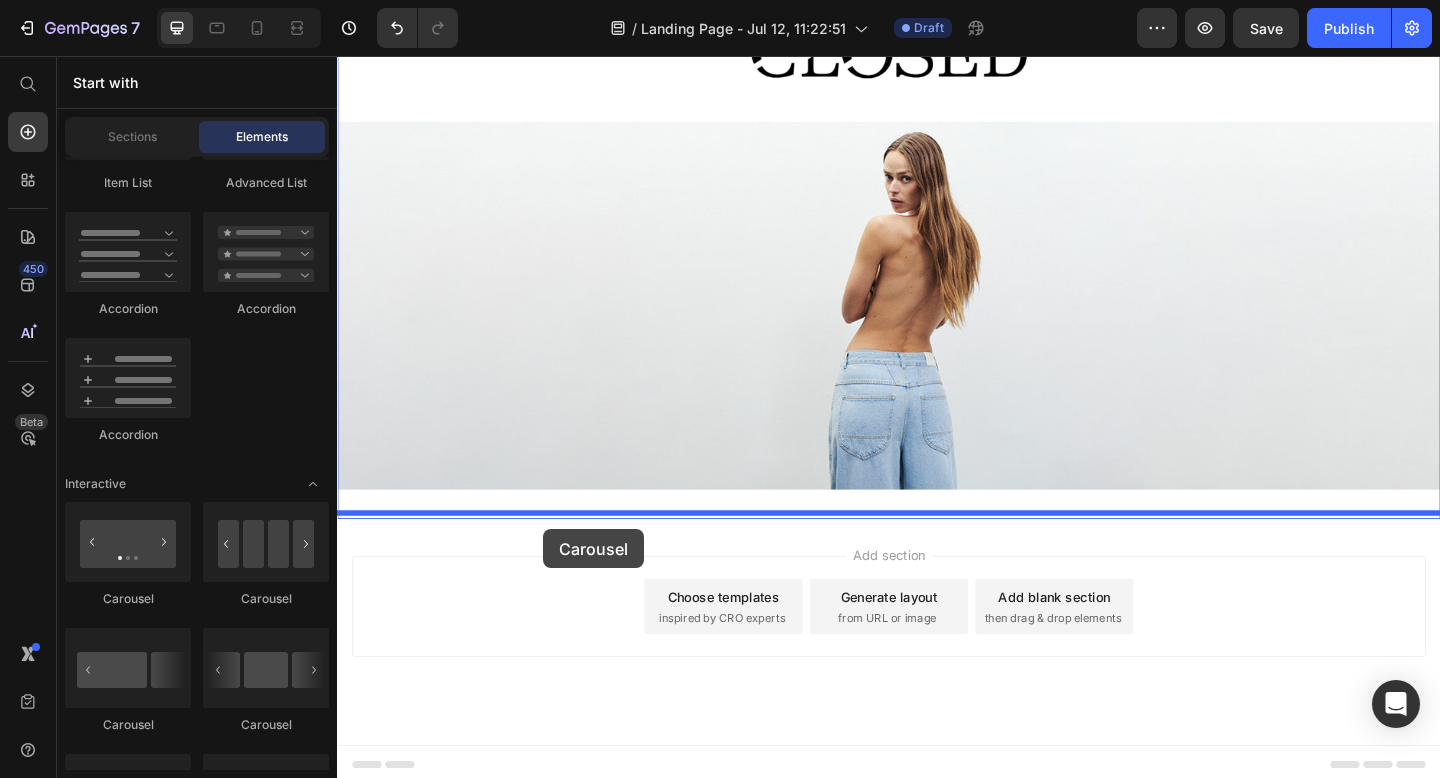 drag, startPoint x: 486, startPoint y: 720, endPoint x: 561, endPoint y: 571, distance: 166.81126 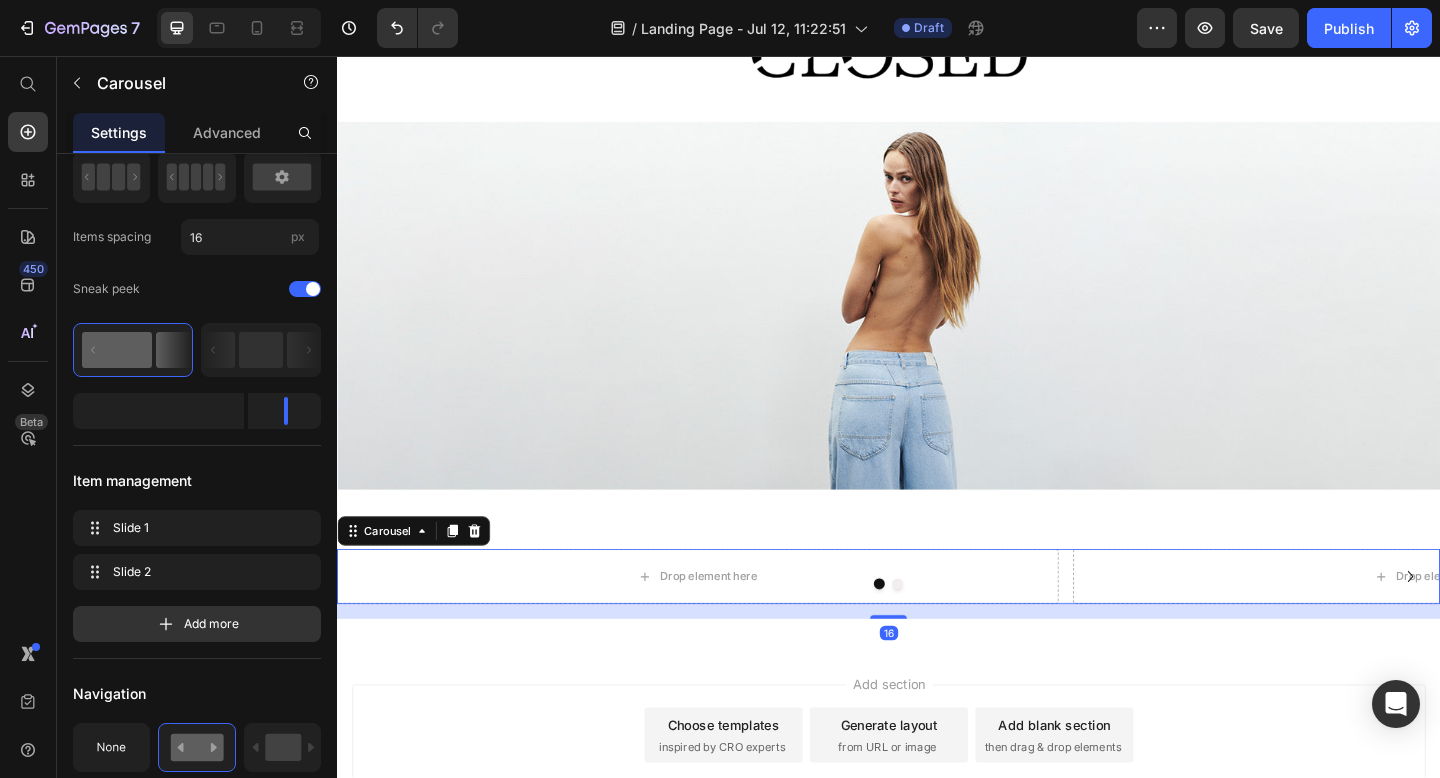 scroll, scrollTop: 348, scrollLeft: 0, axis: vertical 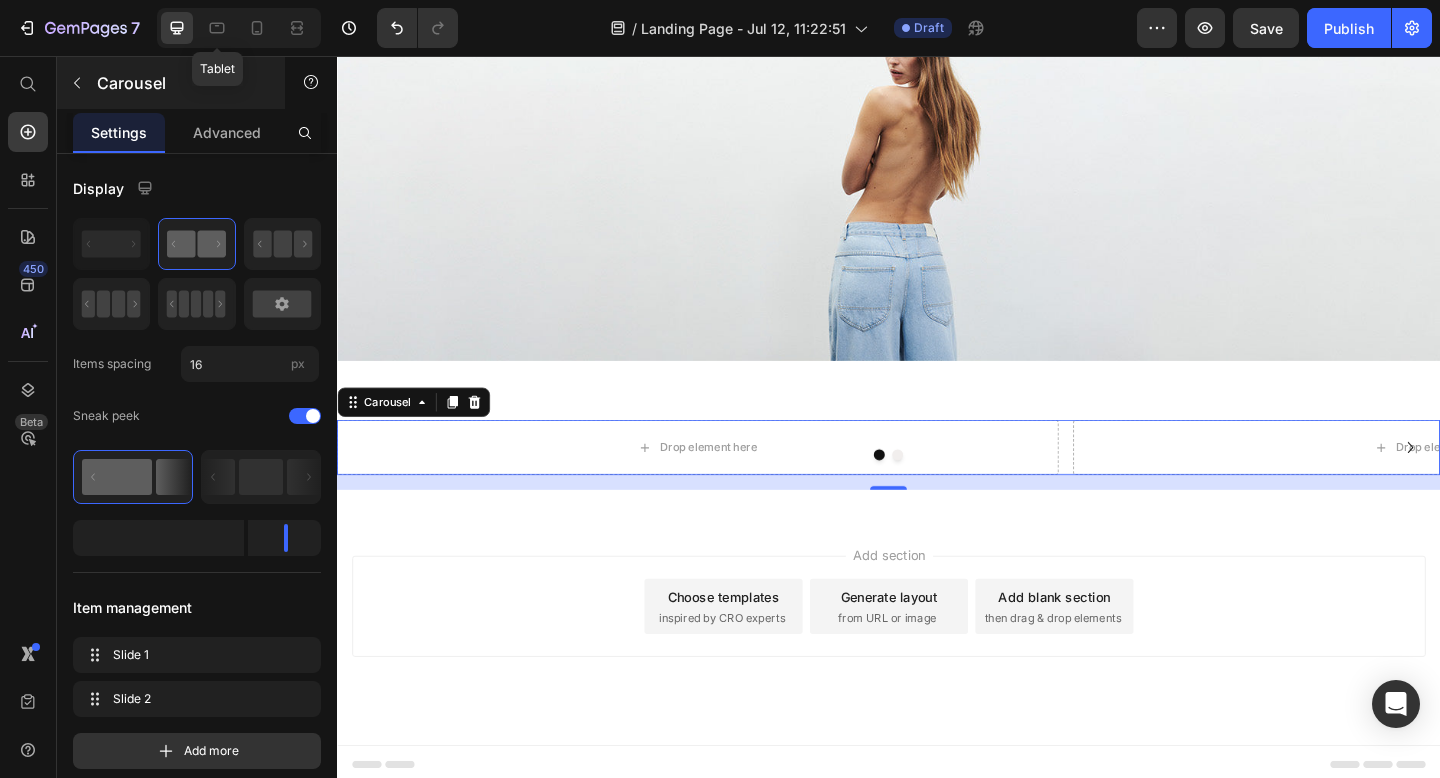 drag, startPoint x: 213, startPoint y: 26, endPoint x: 248, endPoint y: 59, distance: 48.104053 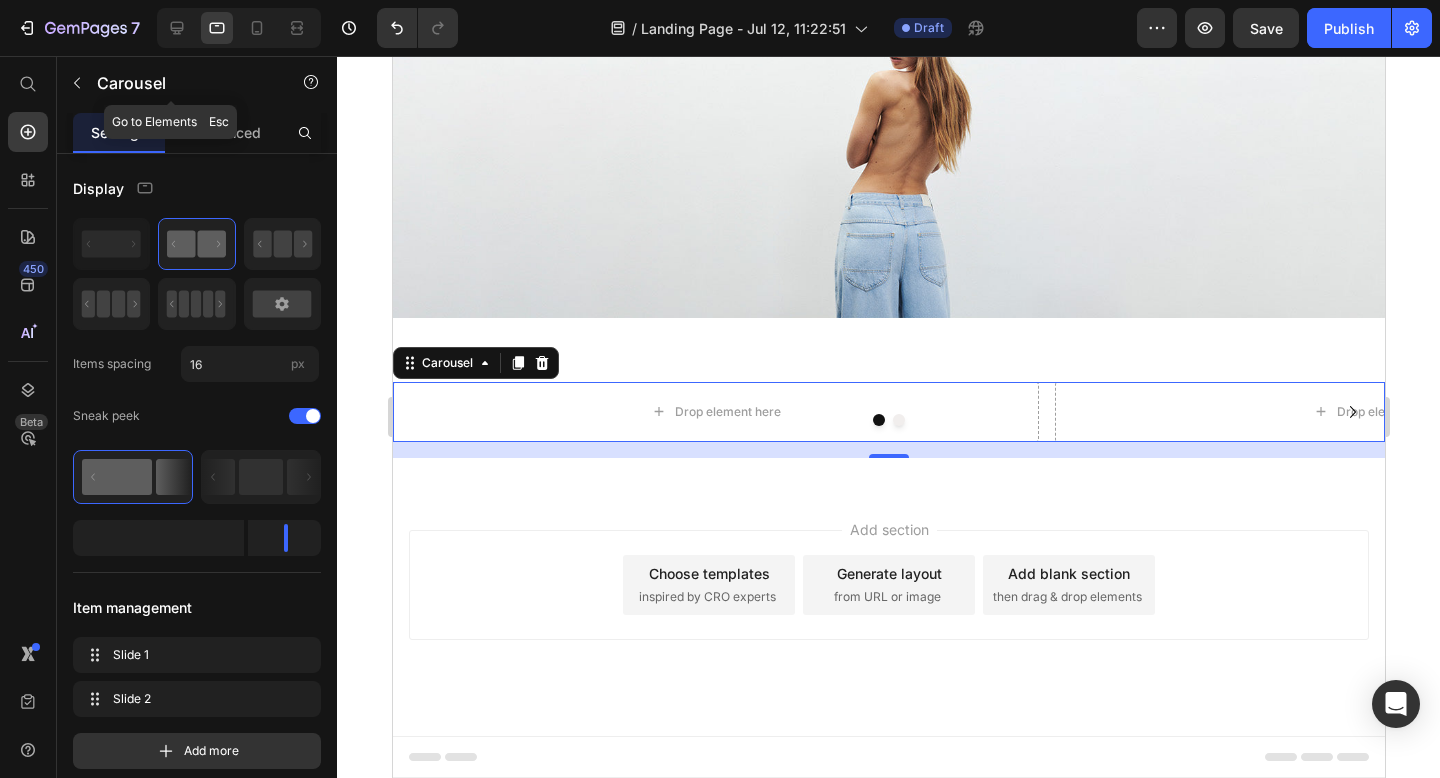 scroll, scrollTop: 316, scrollLeft: 0, axis: vertical 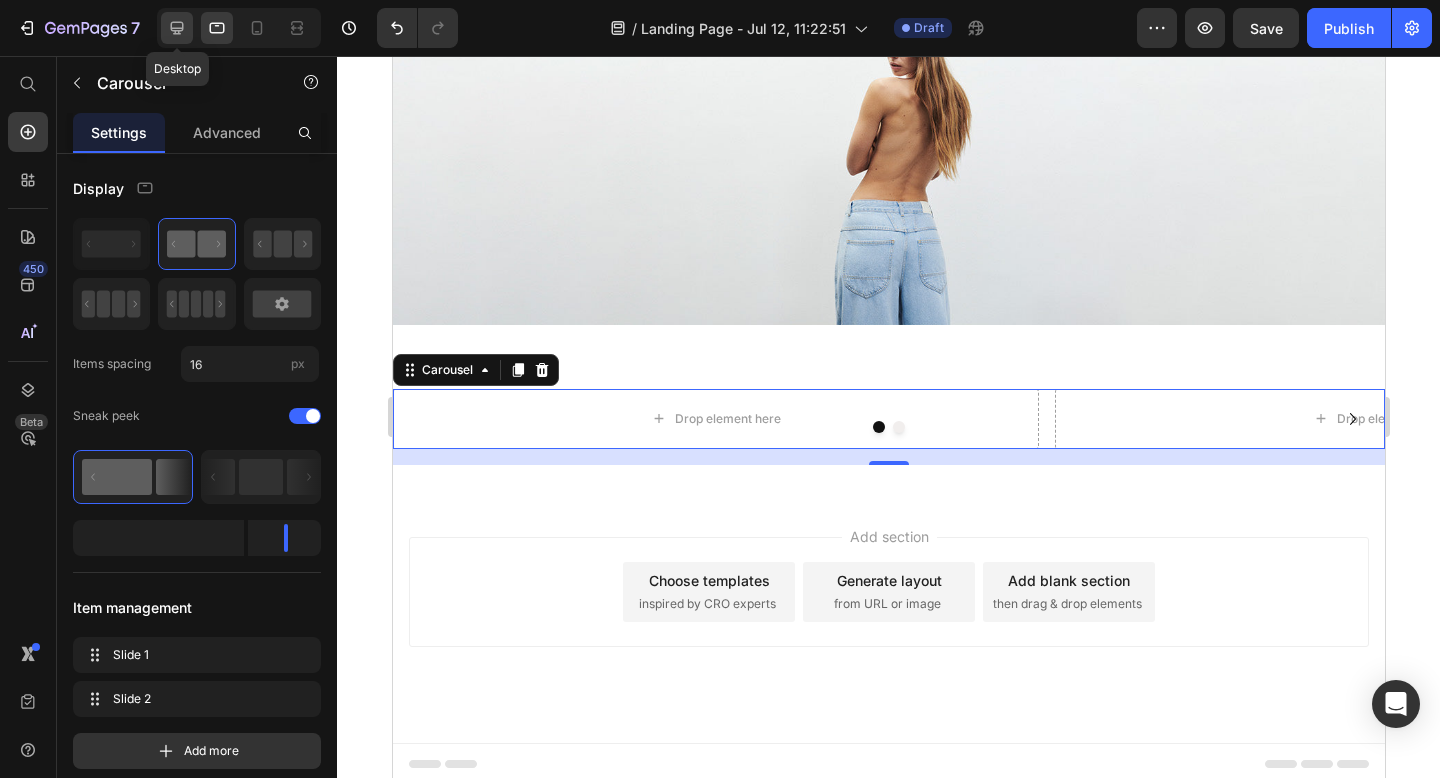 click 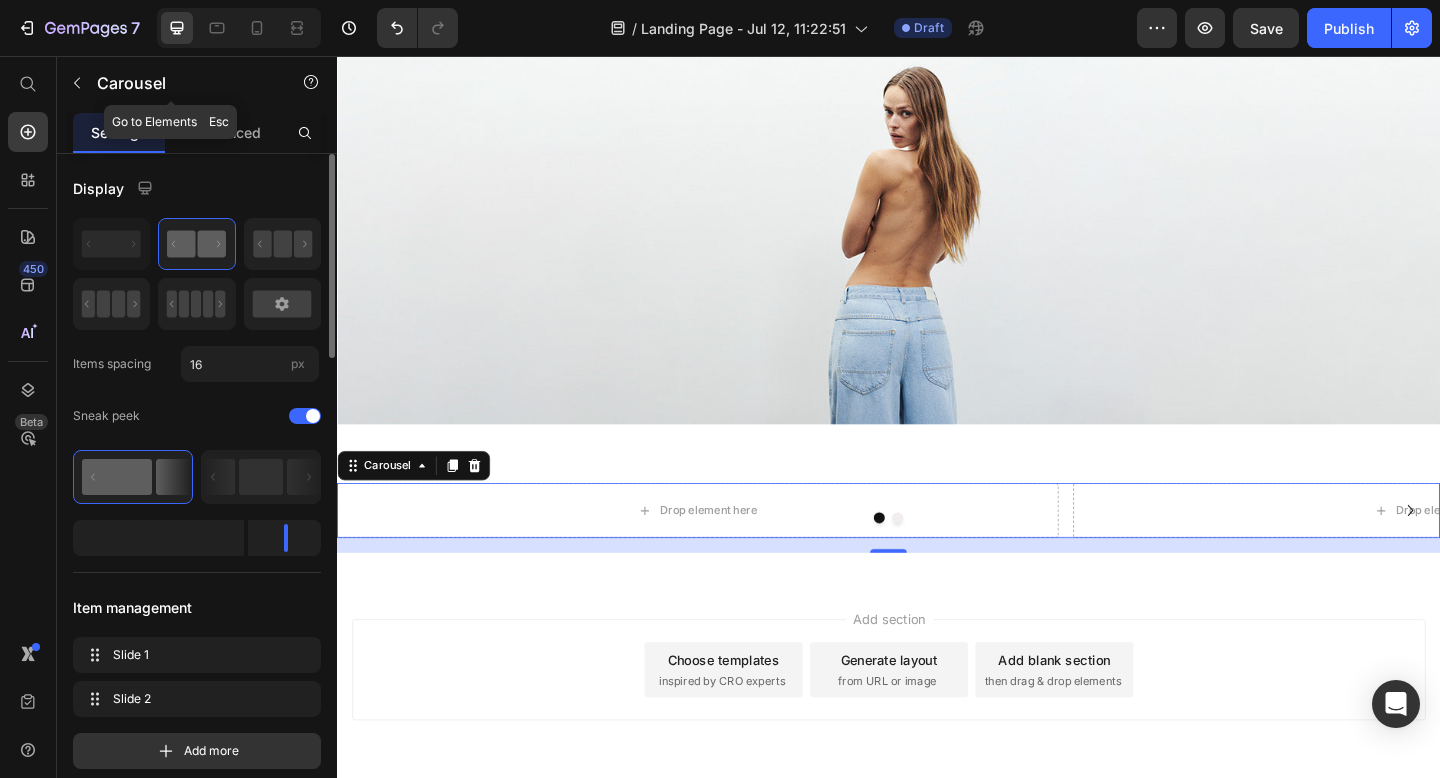 scroll, scrollTop: 348, scrollLeft: 0, axis: vertical 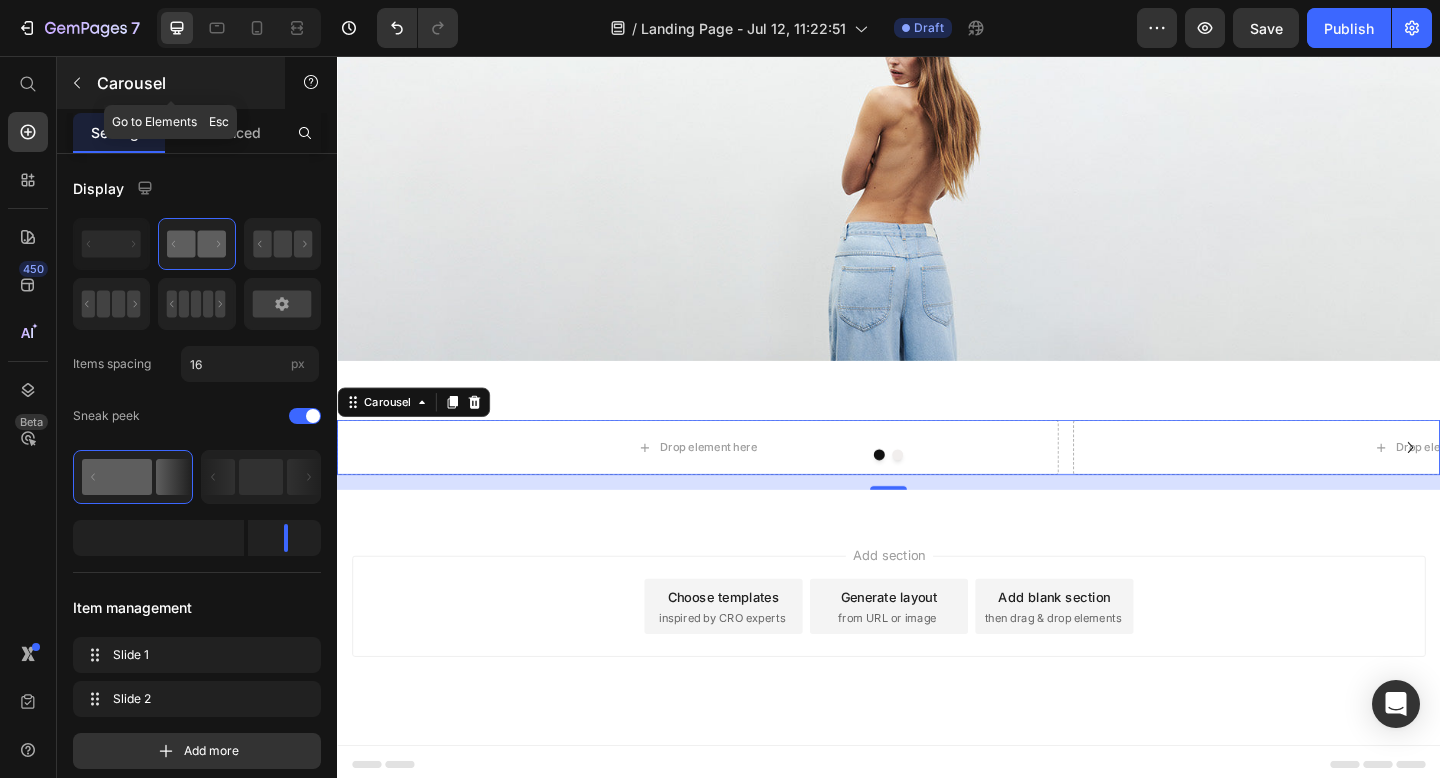 click at bounding box center [77, 83] 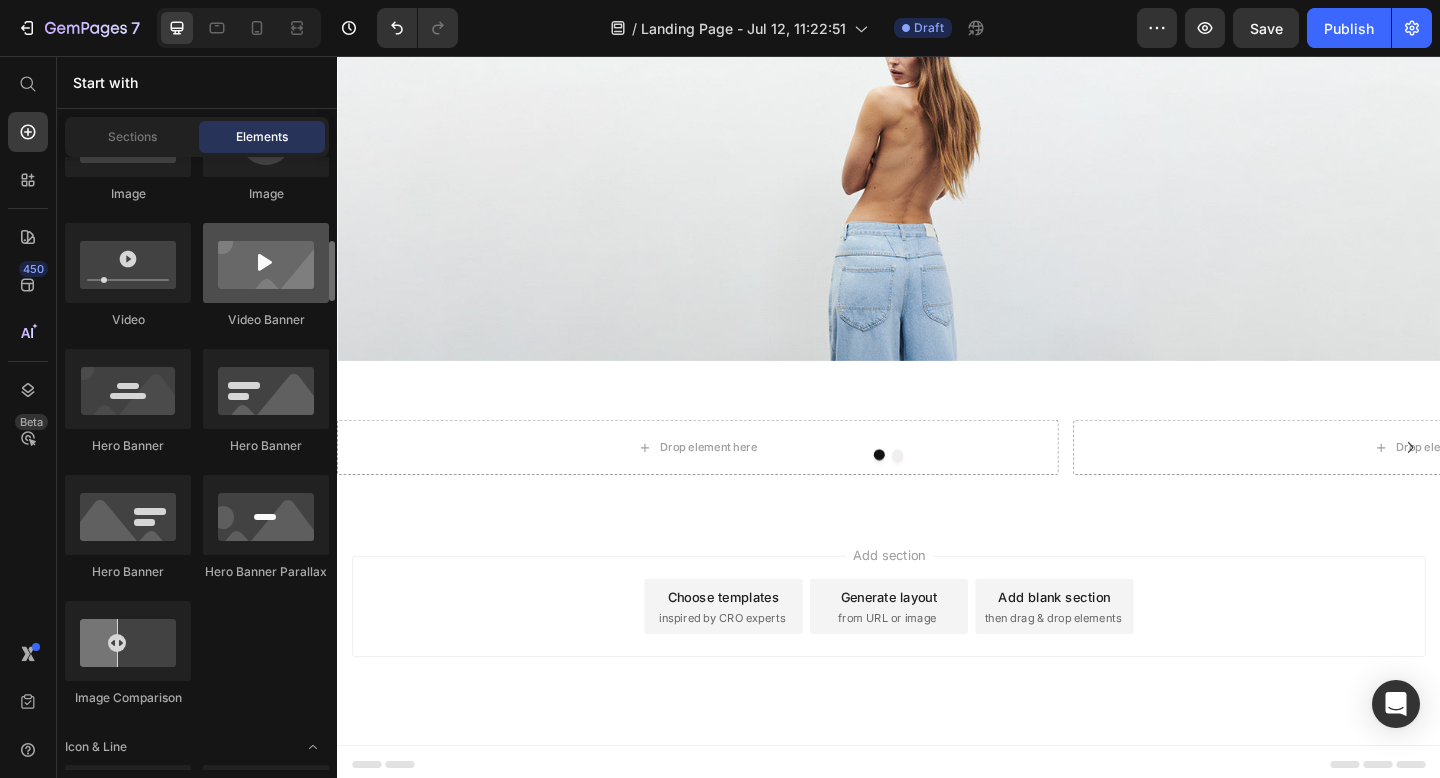 scroll, scrollTop: 733, scrollLeft: 0, axis: vertical 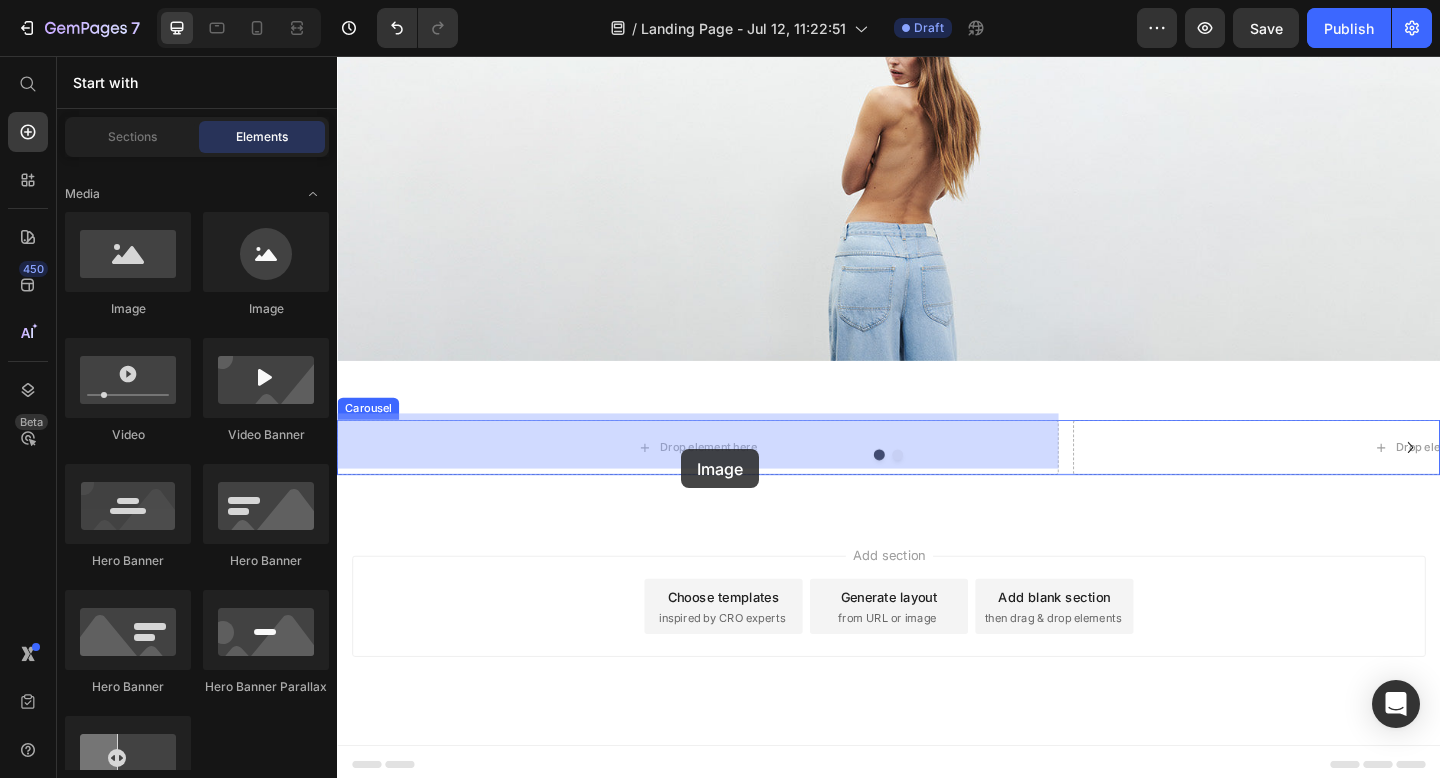 drag, startPoint x: 477, startPoint y: 336, endPoint x: 713, endPoint y: 489, distance: 281.2561 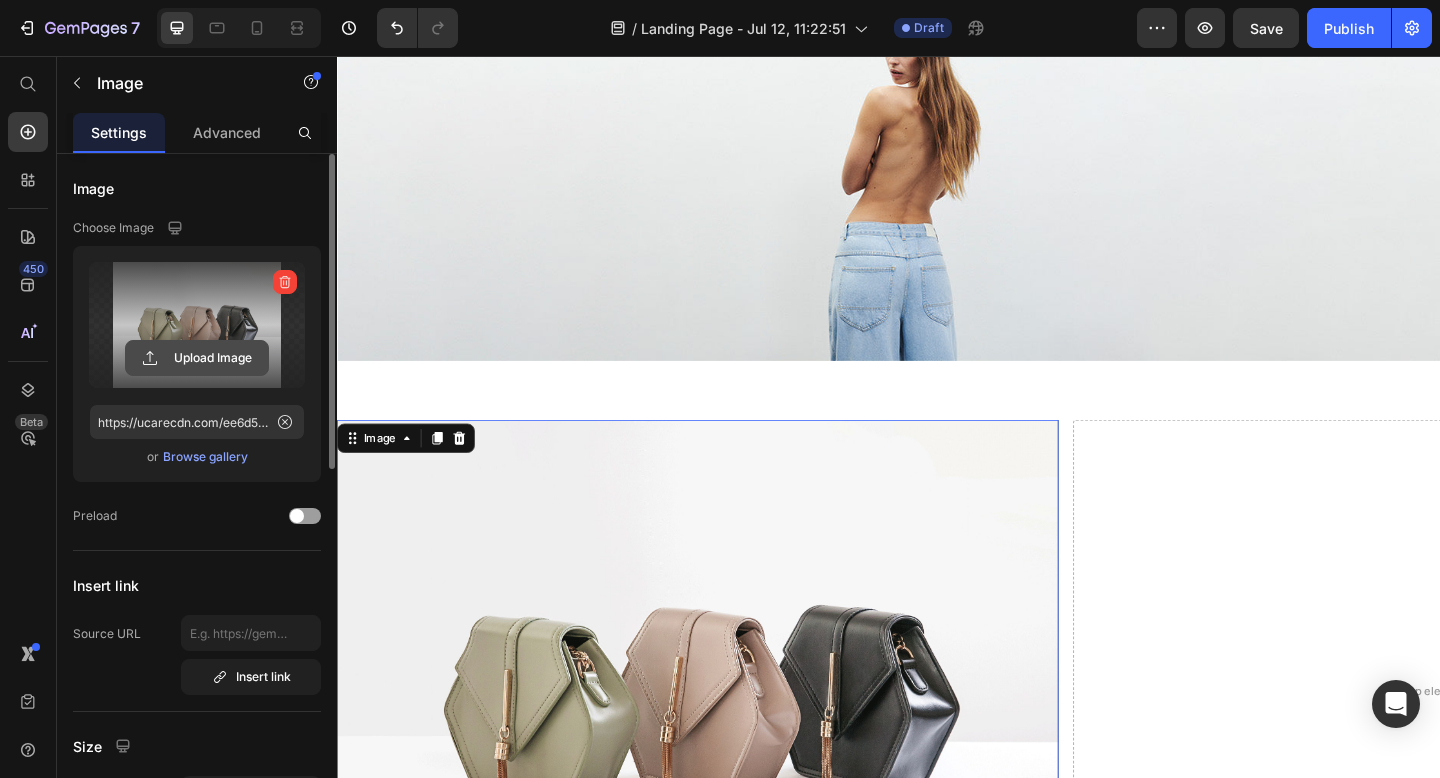 click 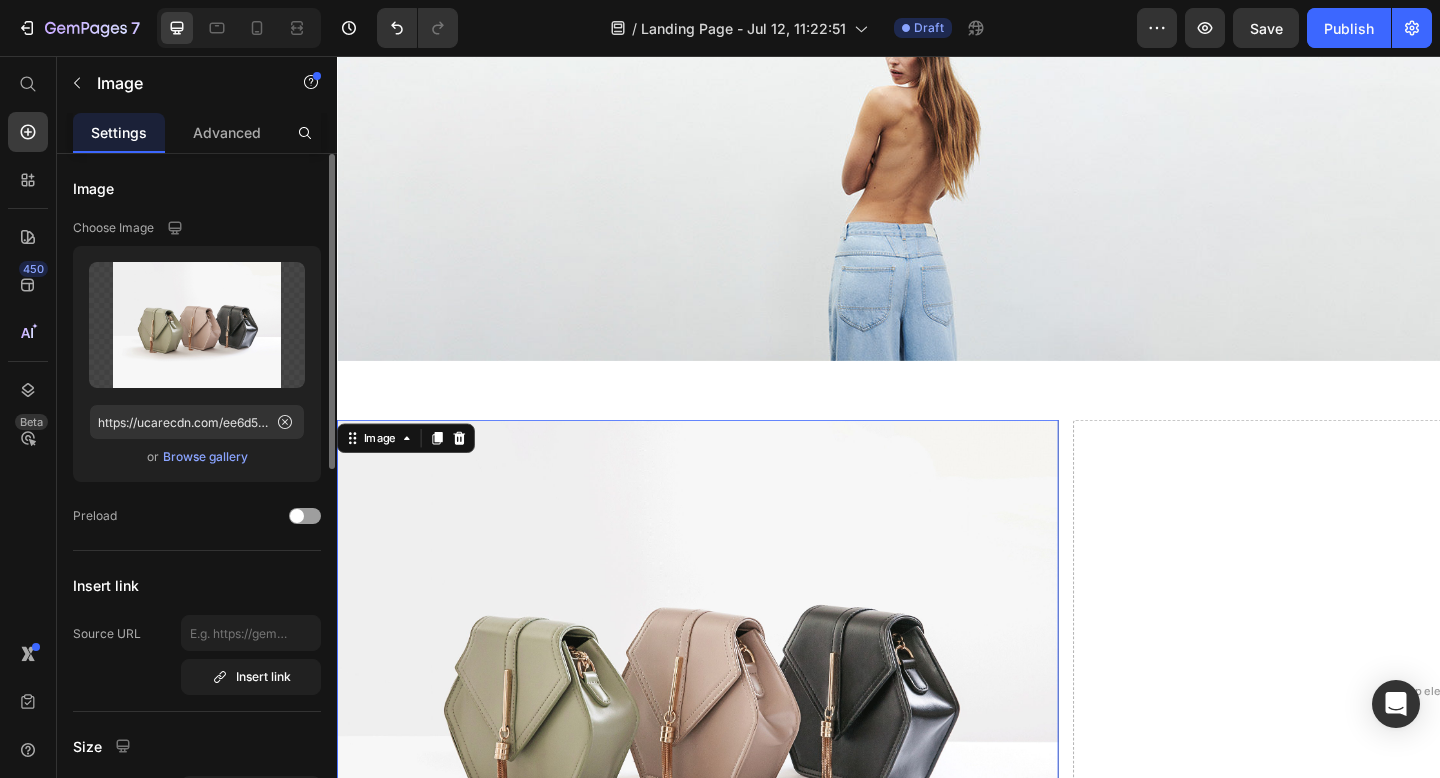 click on "Browse gallery" at bounding box center [205, 457] 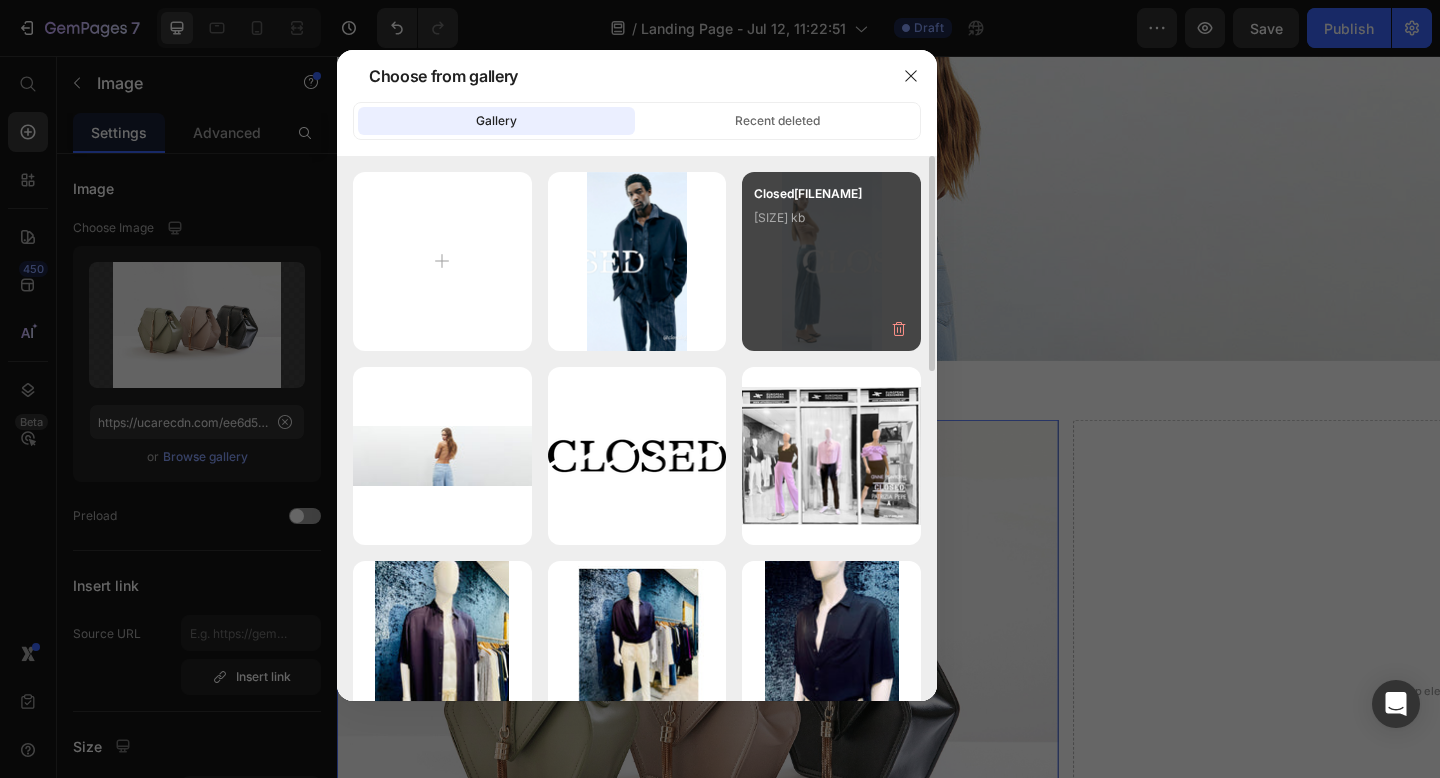 click on "Closed[FILENAME] [SIZE] kb" at bounding box center (831, 224) 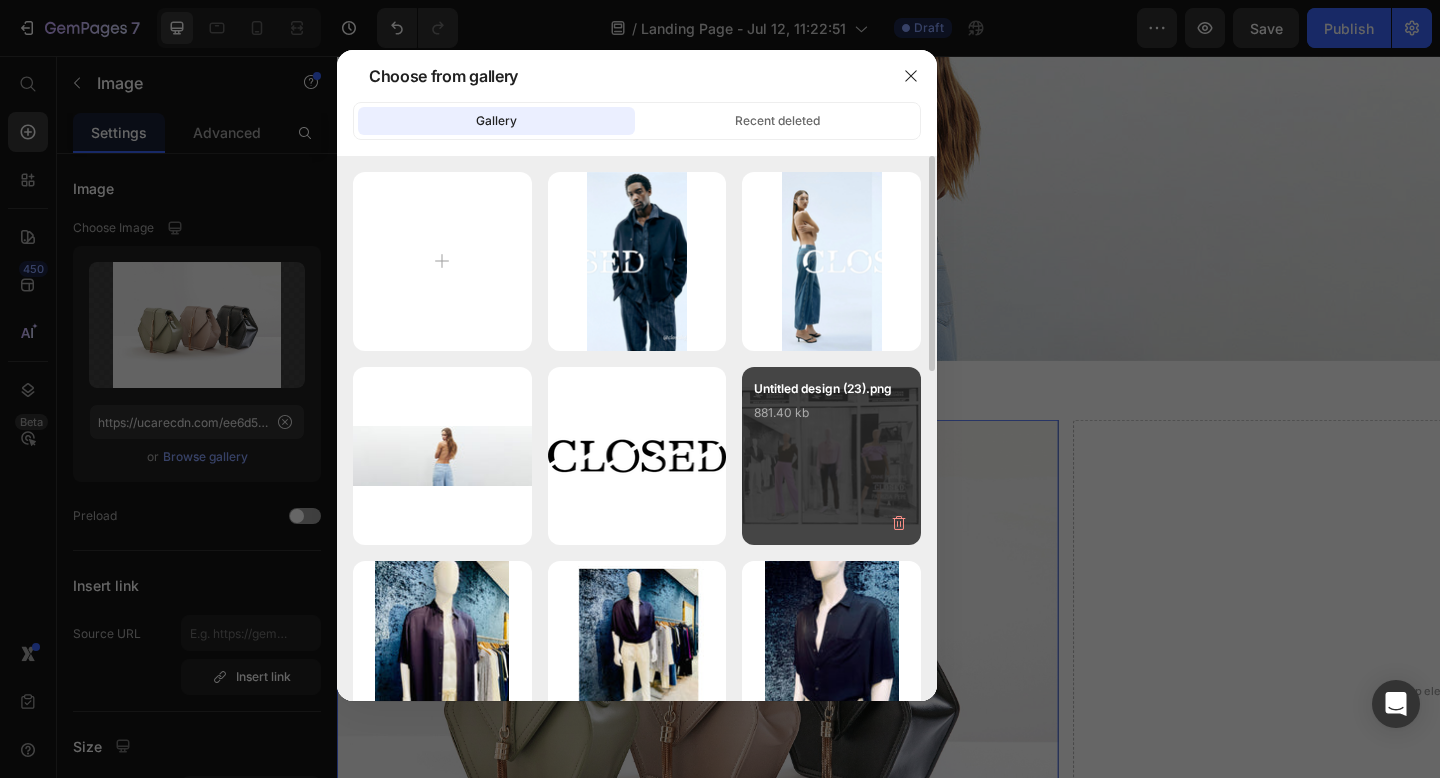 type on "https://cdn.shopify.com/s/files/1/0988/7792/files/gempages_525123858433311775-7c215aa1-ea71-4fb8-a316-8727cda91812.png" 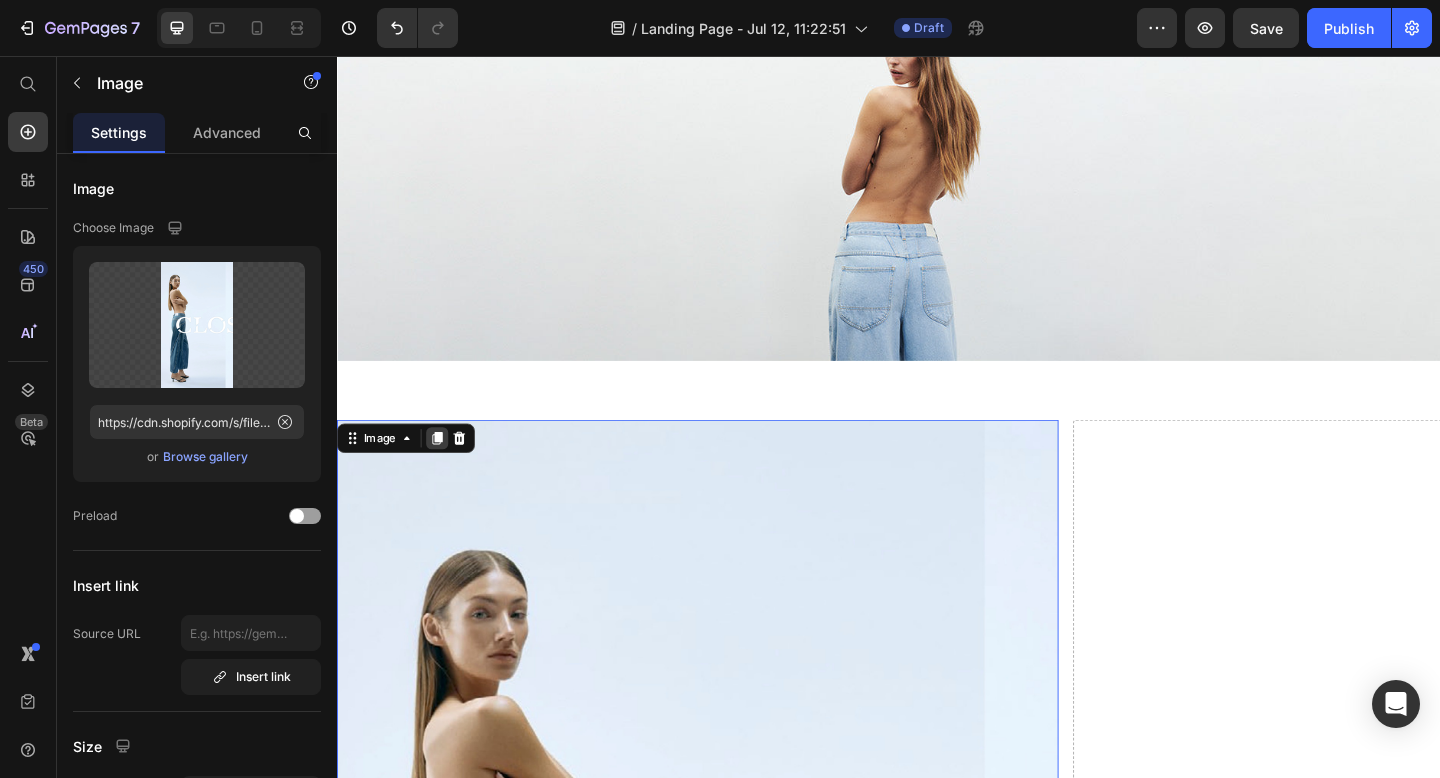 click 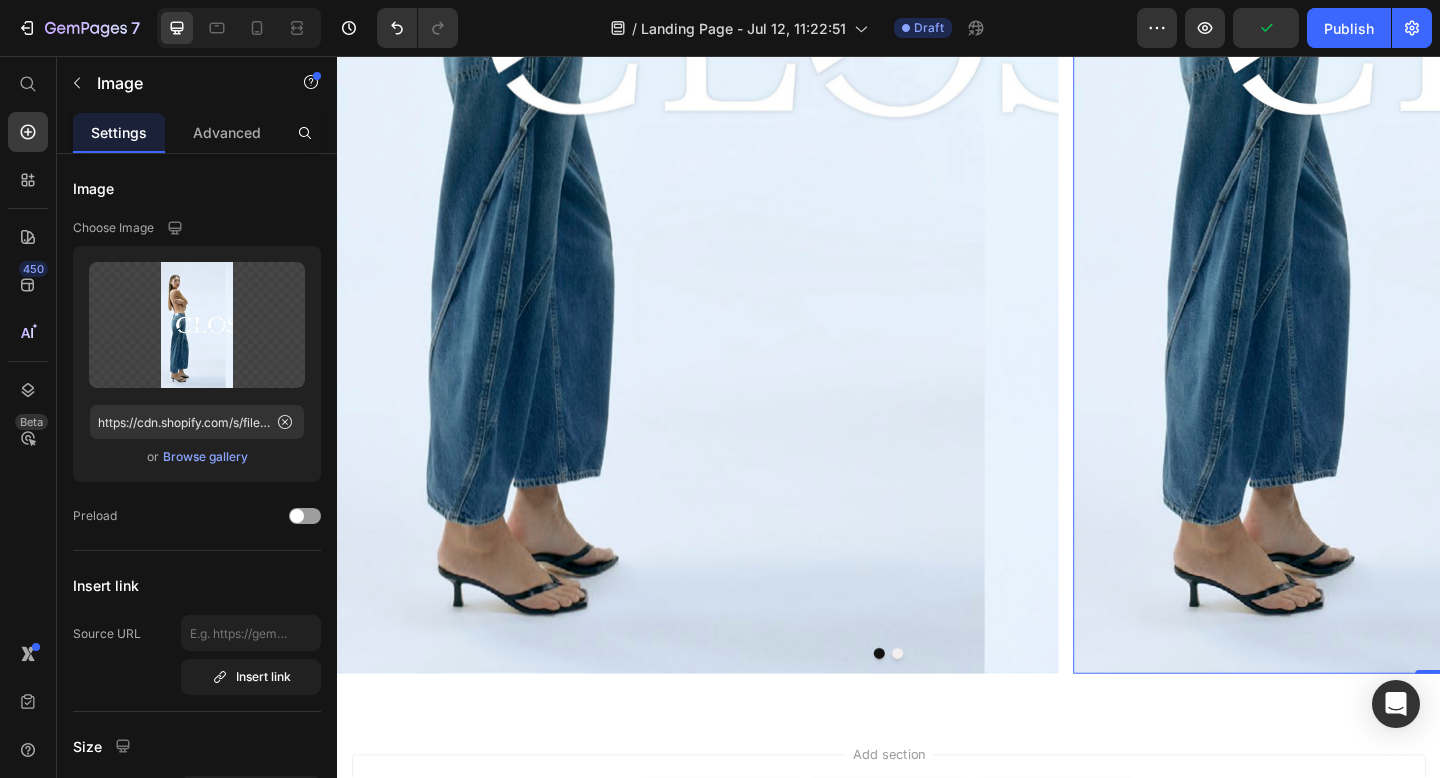 scroll, scrollTop: 700, scrollLeft: 0, axis: vertical 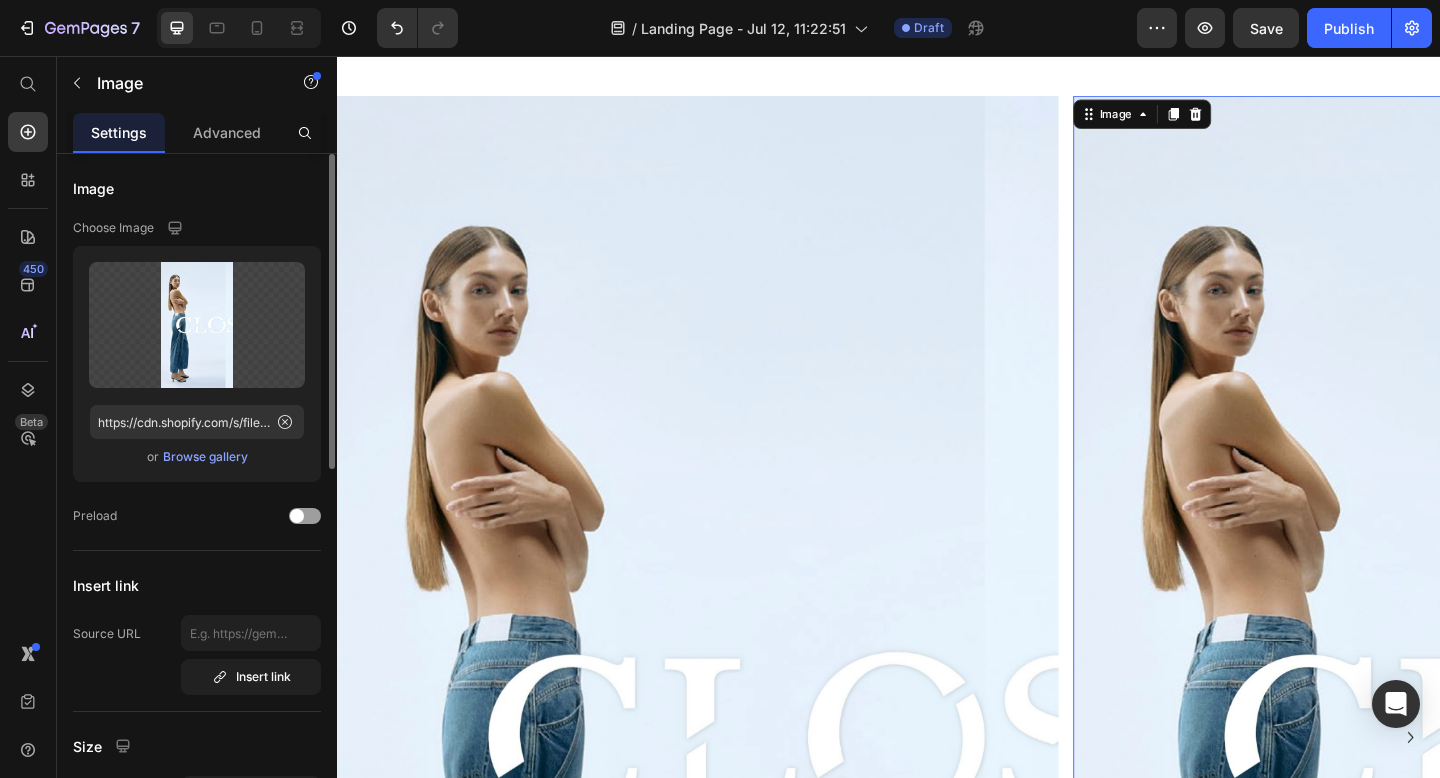 click on "Browse gallery" at bounding box center (205, 457) 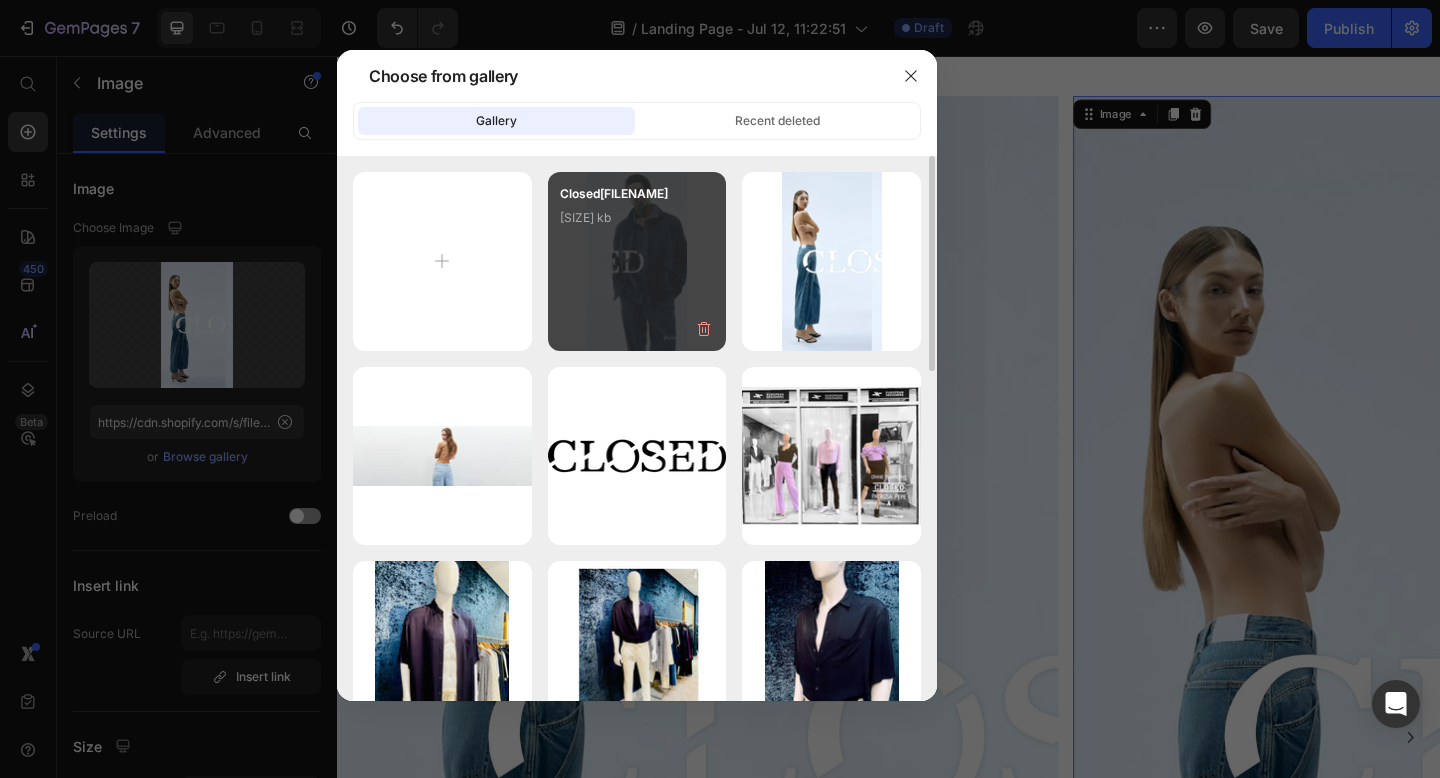 click on "Closed[FILENAME] [SIZE] kb" at bounding box center (637, 224) 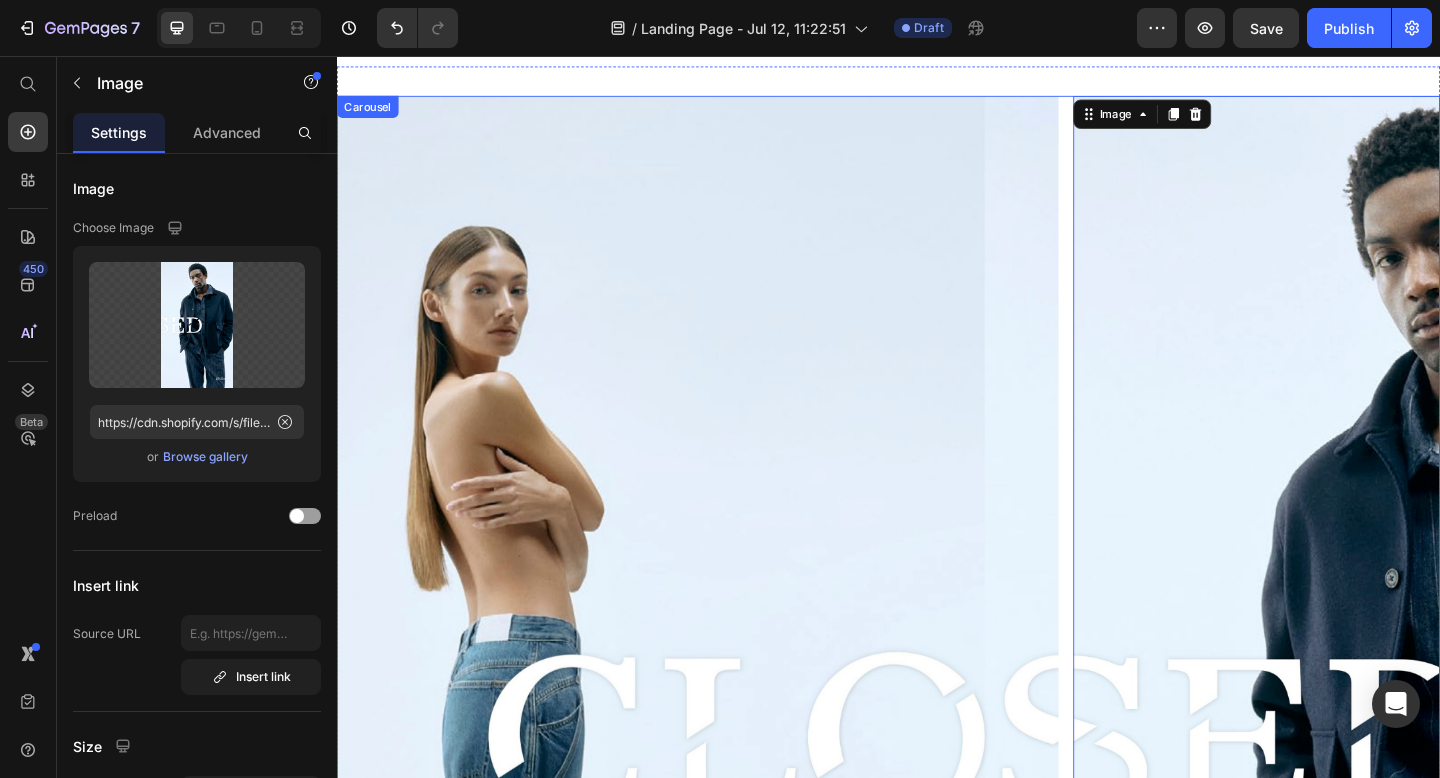 click on "Image Image   0" at bounding box center (937, 797) 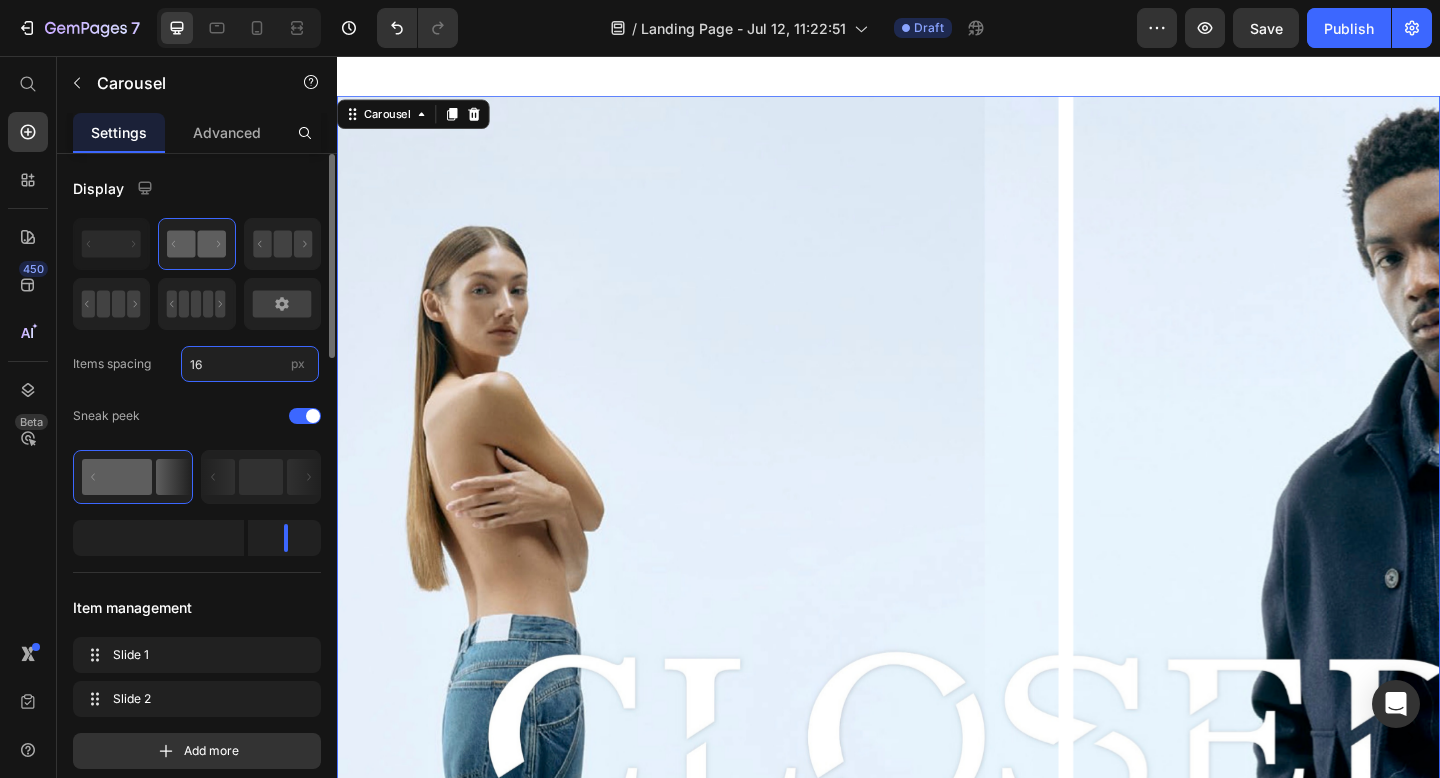 drag, startPoint x: 232, startPoint y: 365, endPoint x: 157, endPoint y: 362, distance: 75.059975 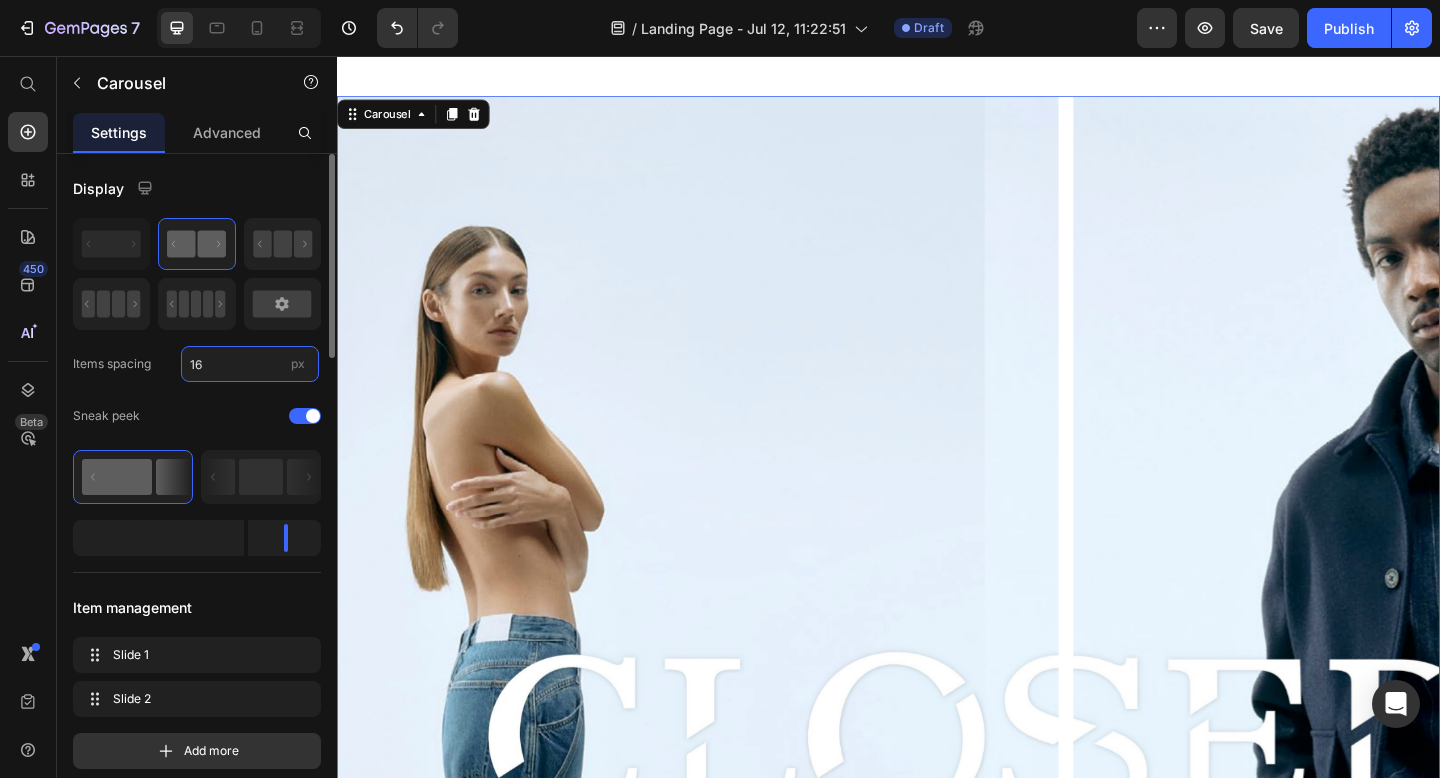 click on "16" at bounding box center (250, 364) 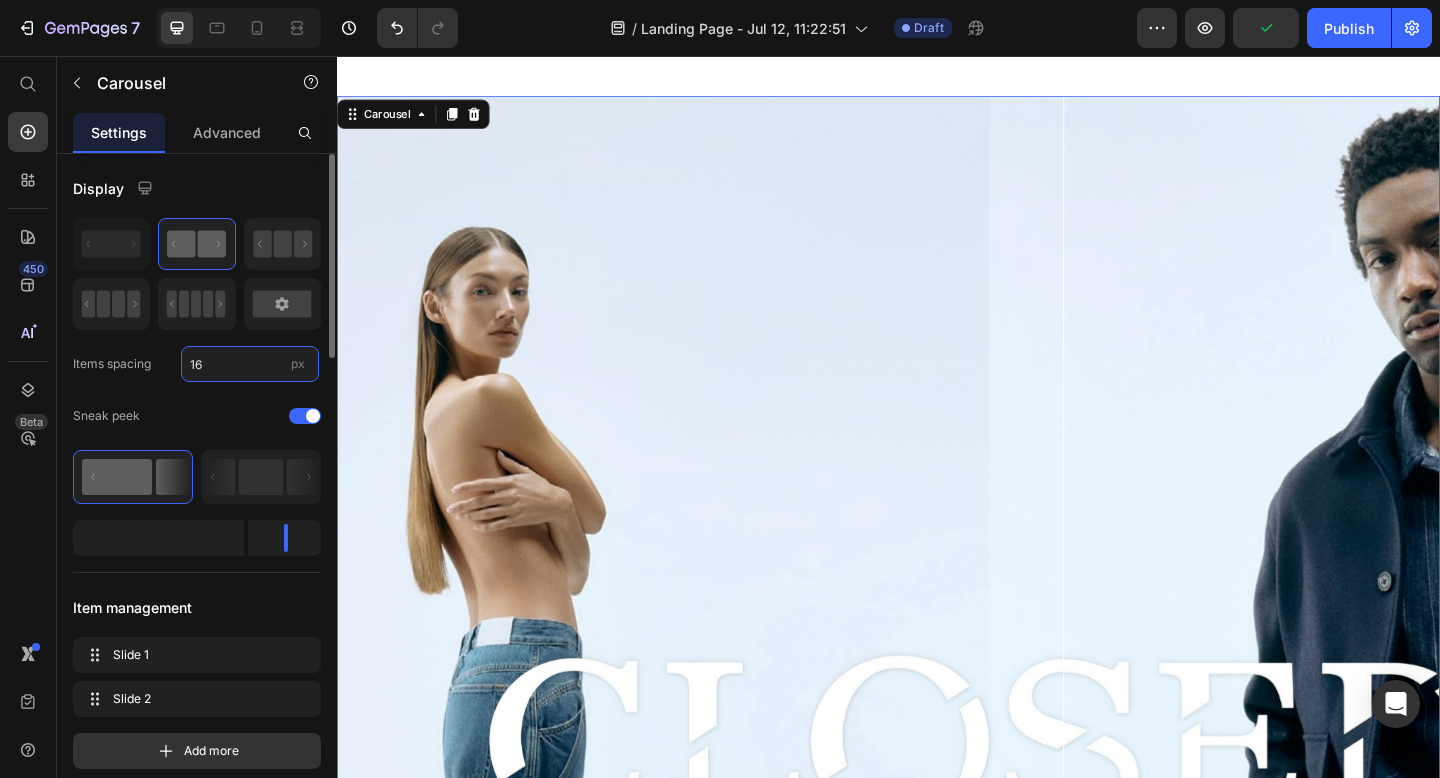 type on "1" 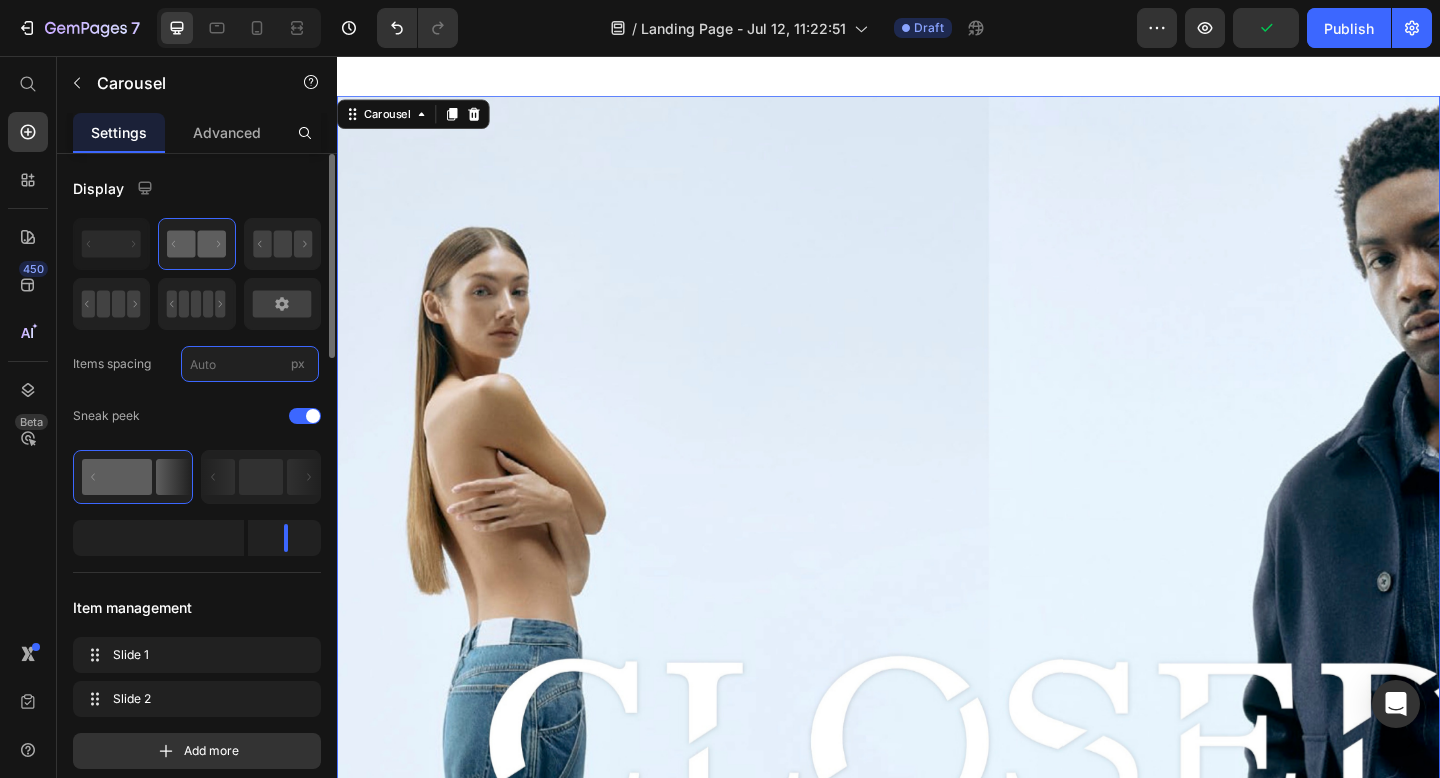 type on "0" 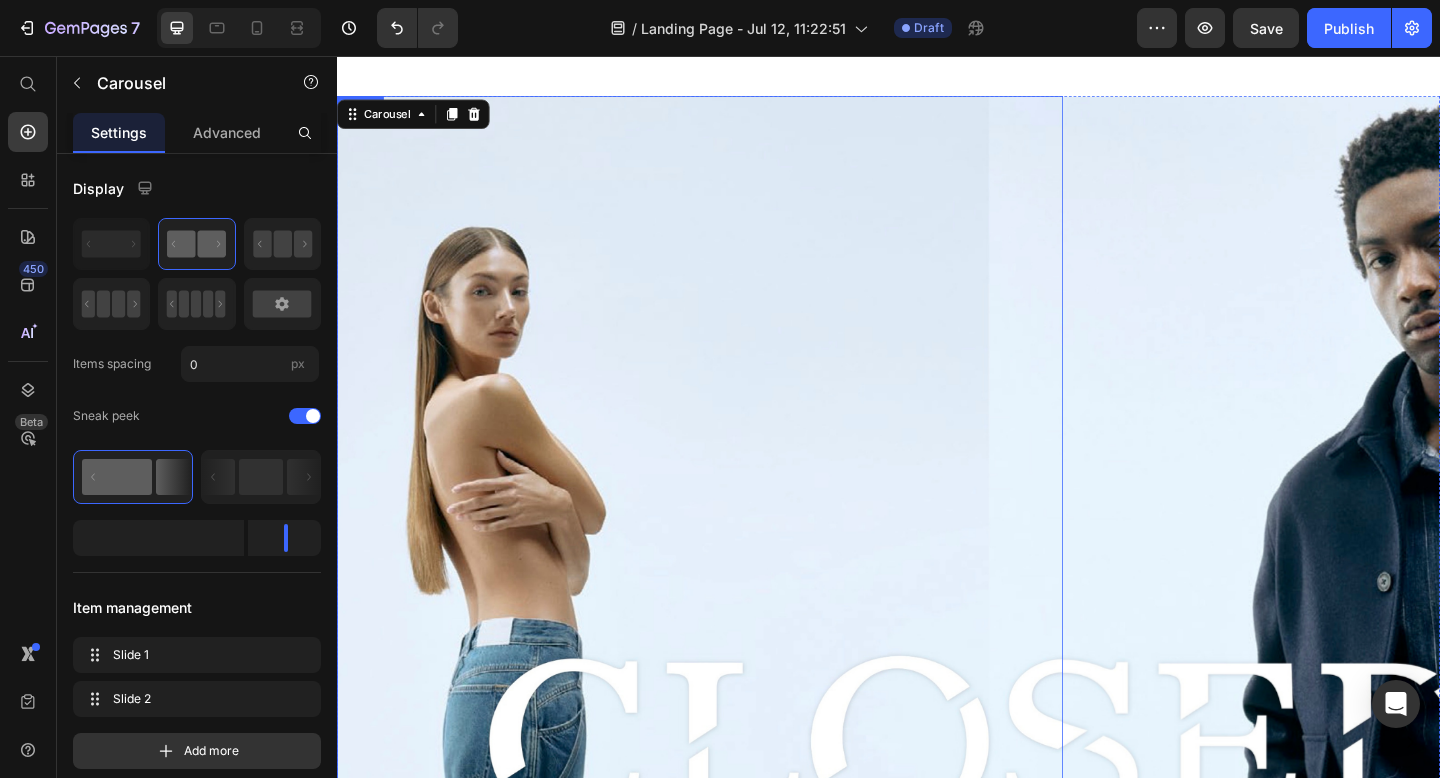 click at bounding box center [732, 802] 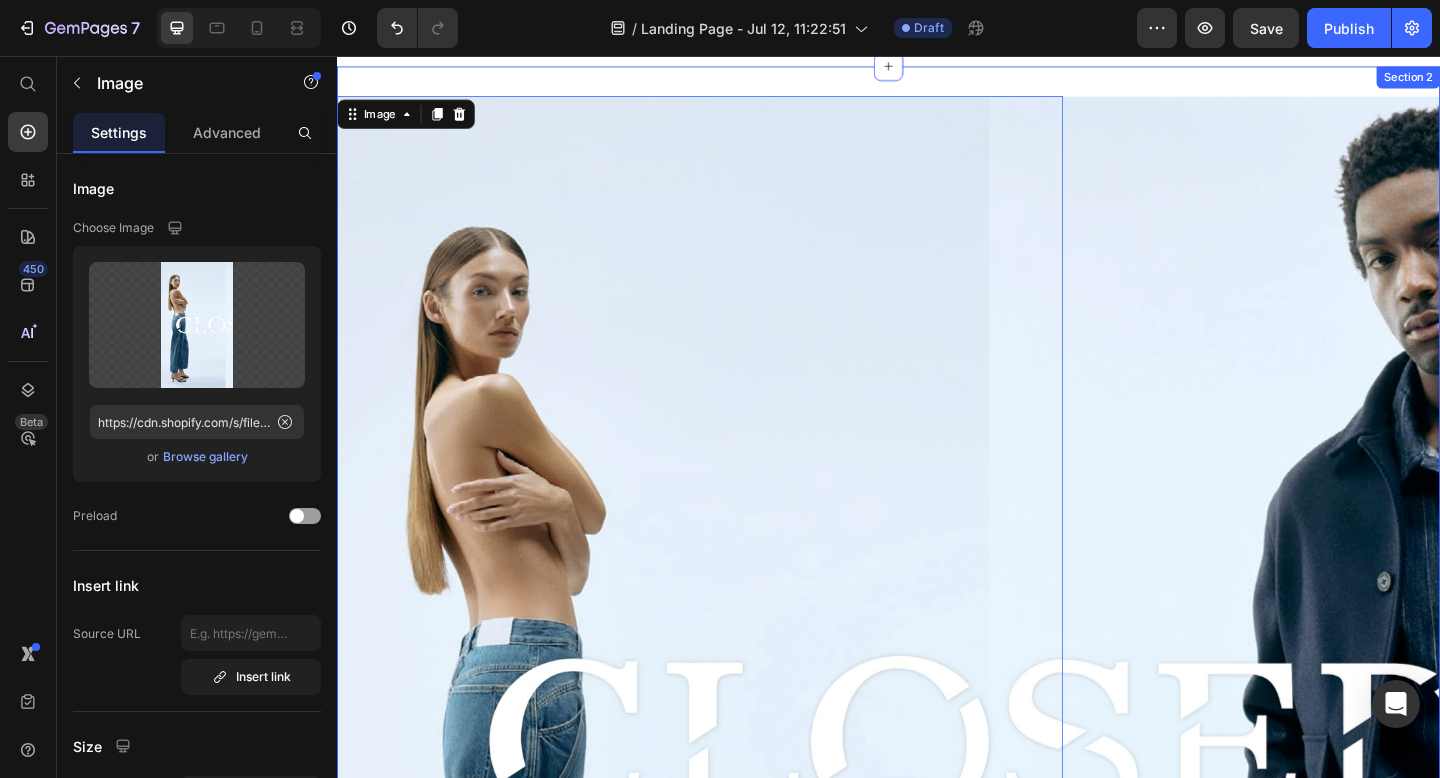 click on "Image 0 Image Carousel Section 2" at bounding box center [937, 810] 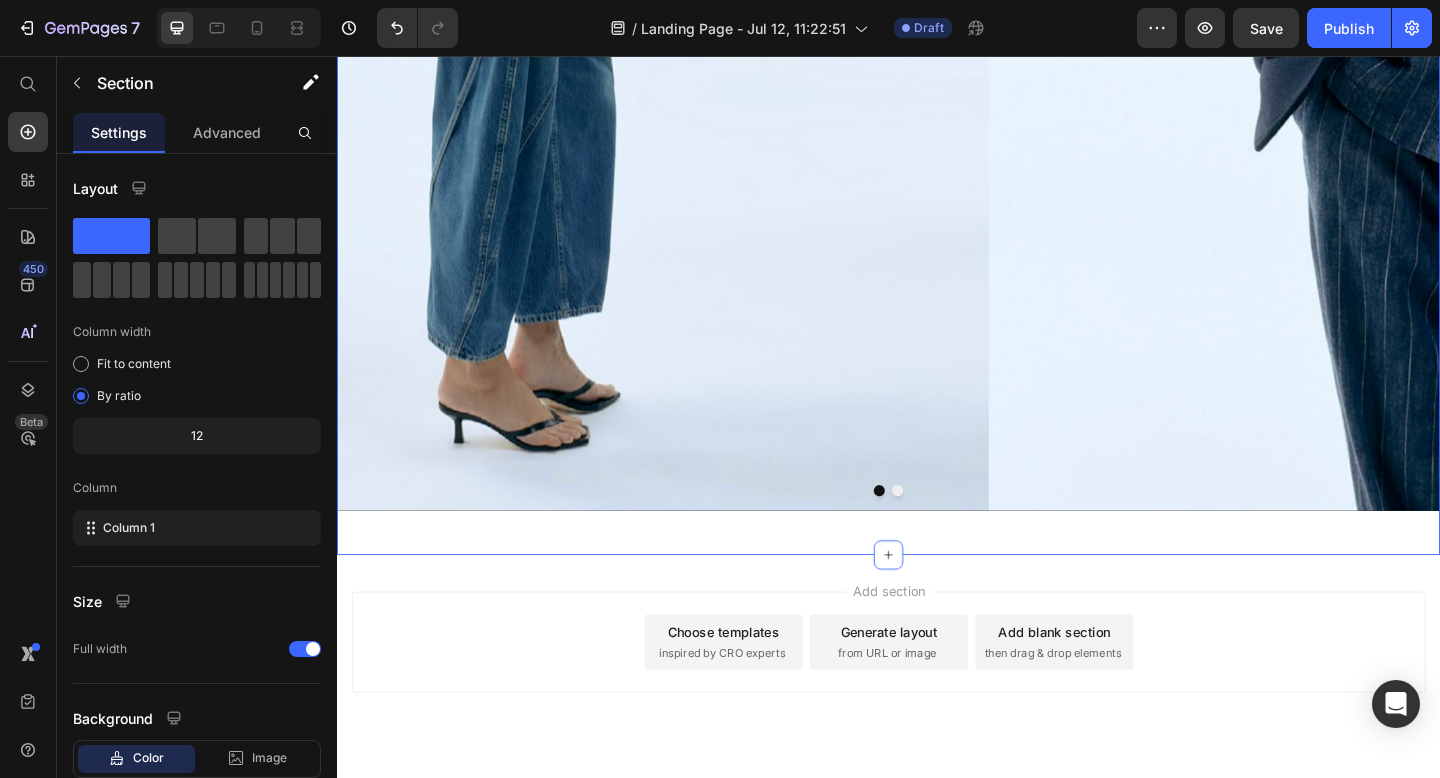 scroll, scrollTop: 1693, scrollLeft: 0, axis: vertical 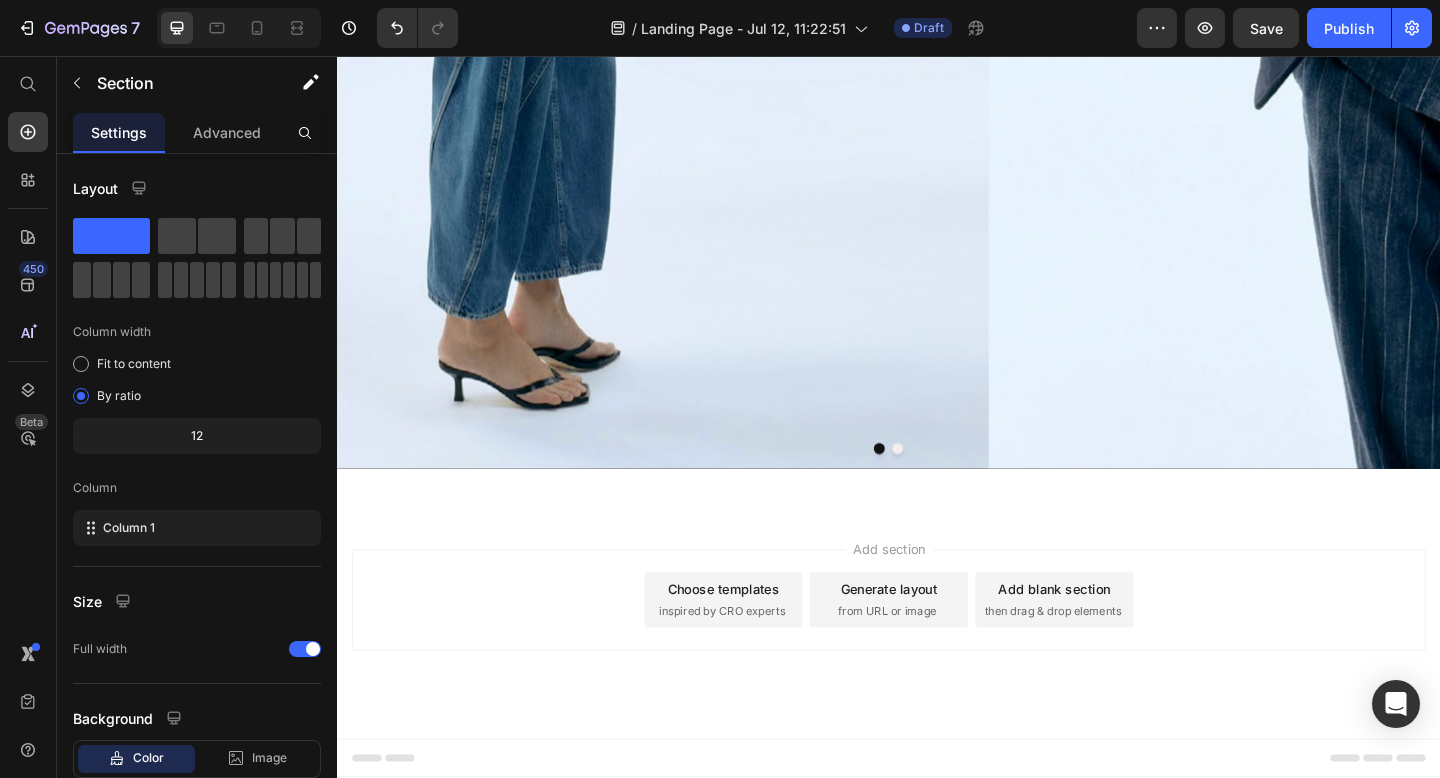 click on "Add section Choose templates inspired by CRO experts Generate layout from URL or image Add blank section then drag & drop elements" at bounding box center [937, 676] 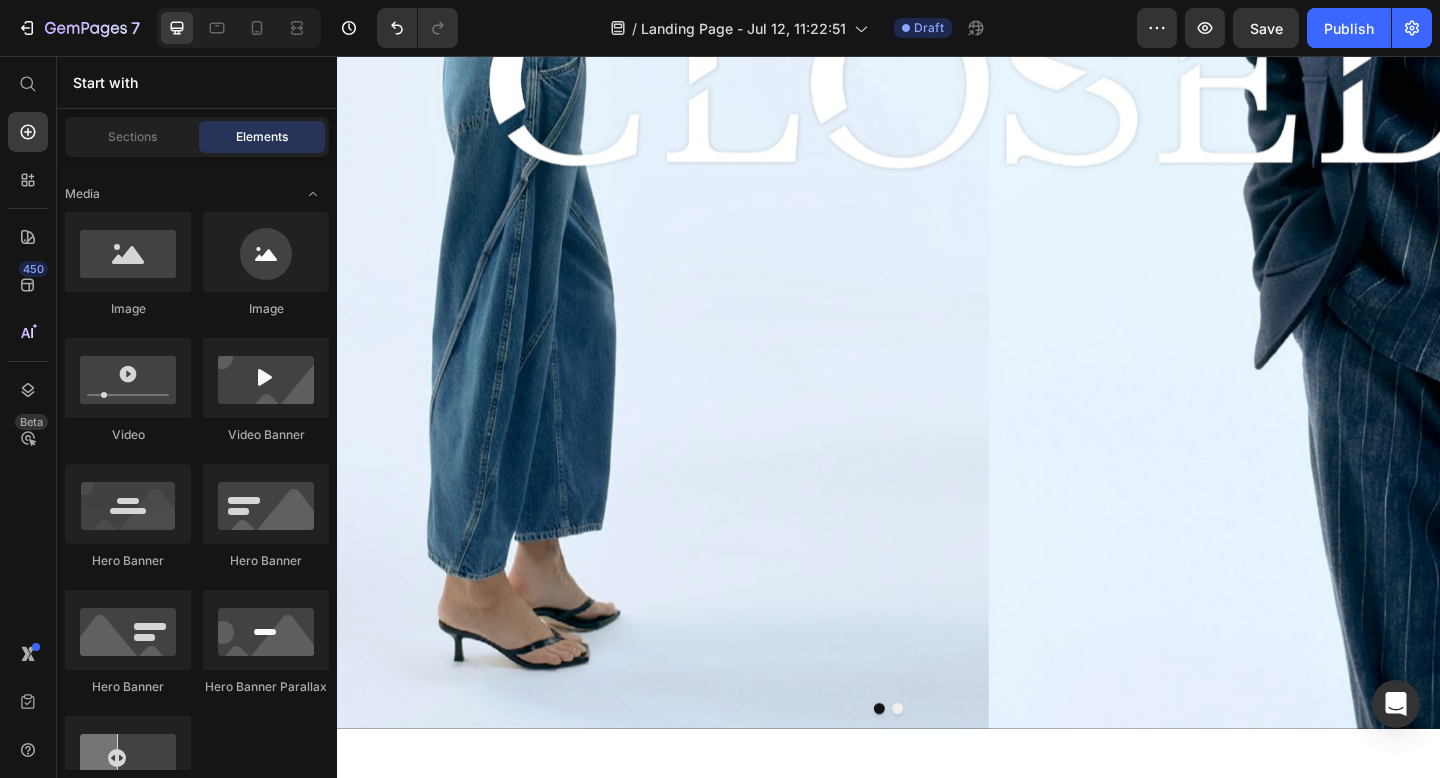 scroll, scrollTop: 1409, scrollLeft: 0, axis: vertical 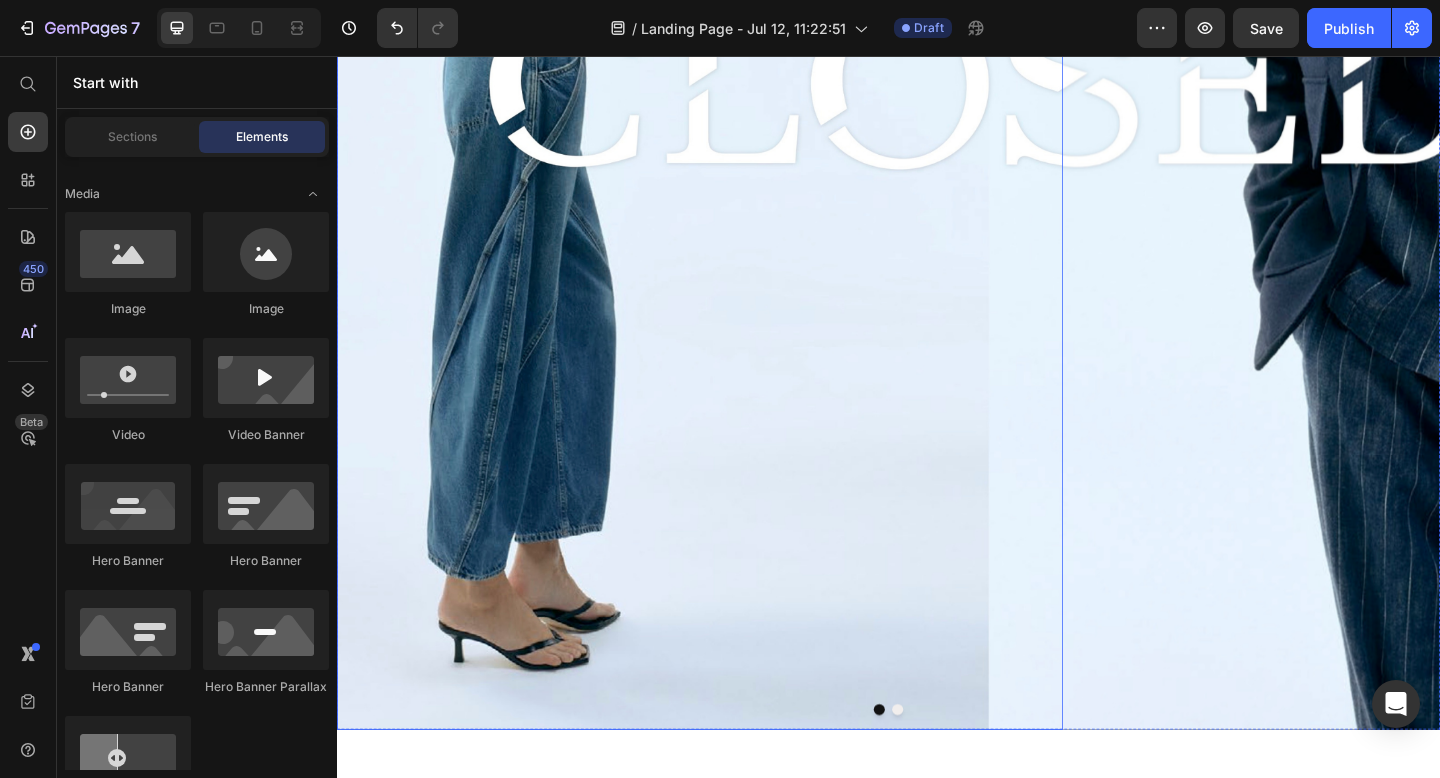 click at bounding box center (732, 86) 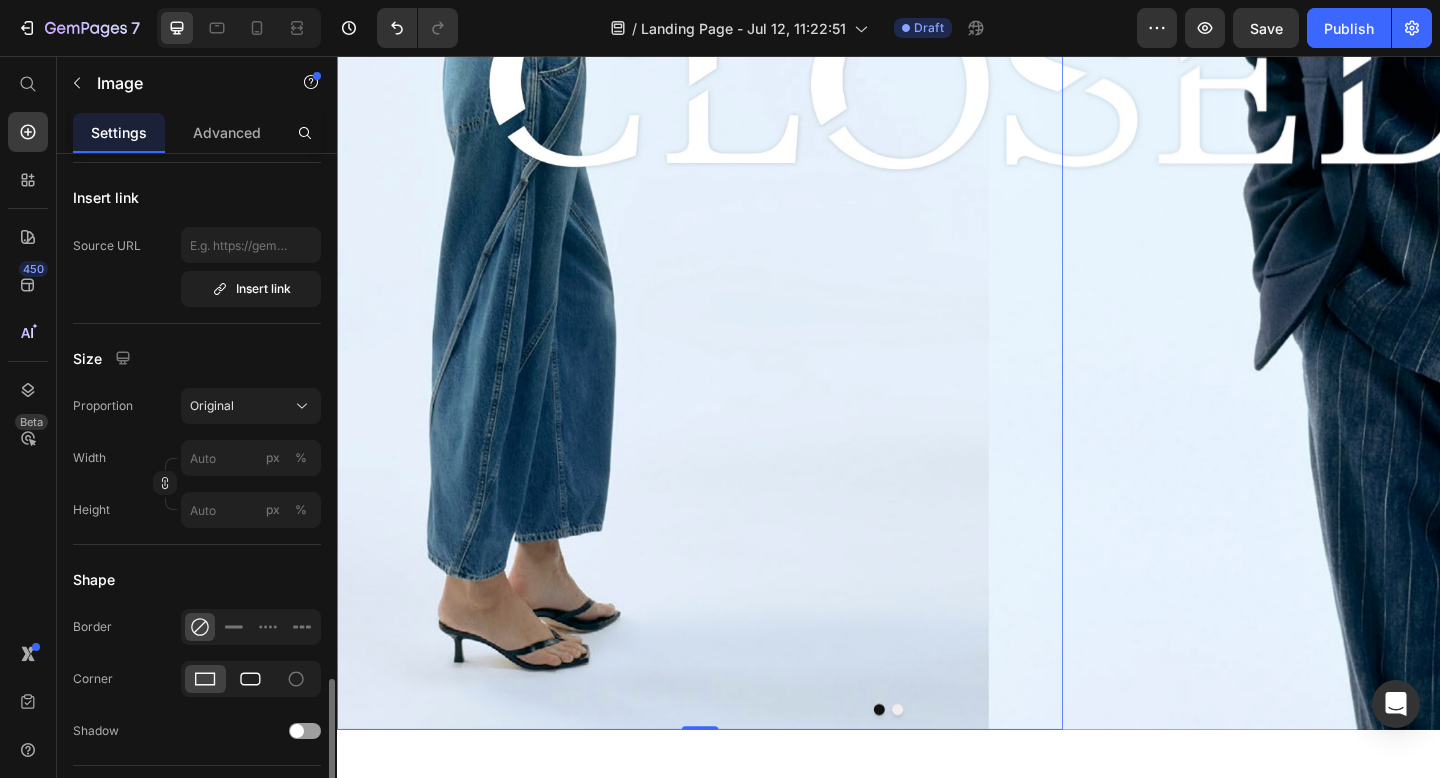 scroll, scrollTop: 624, scrollLeft: 0, axis: vertical 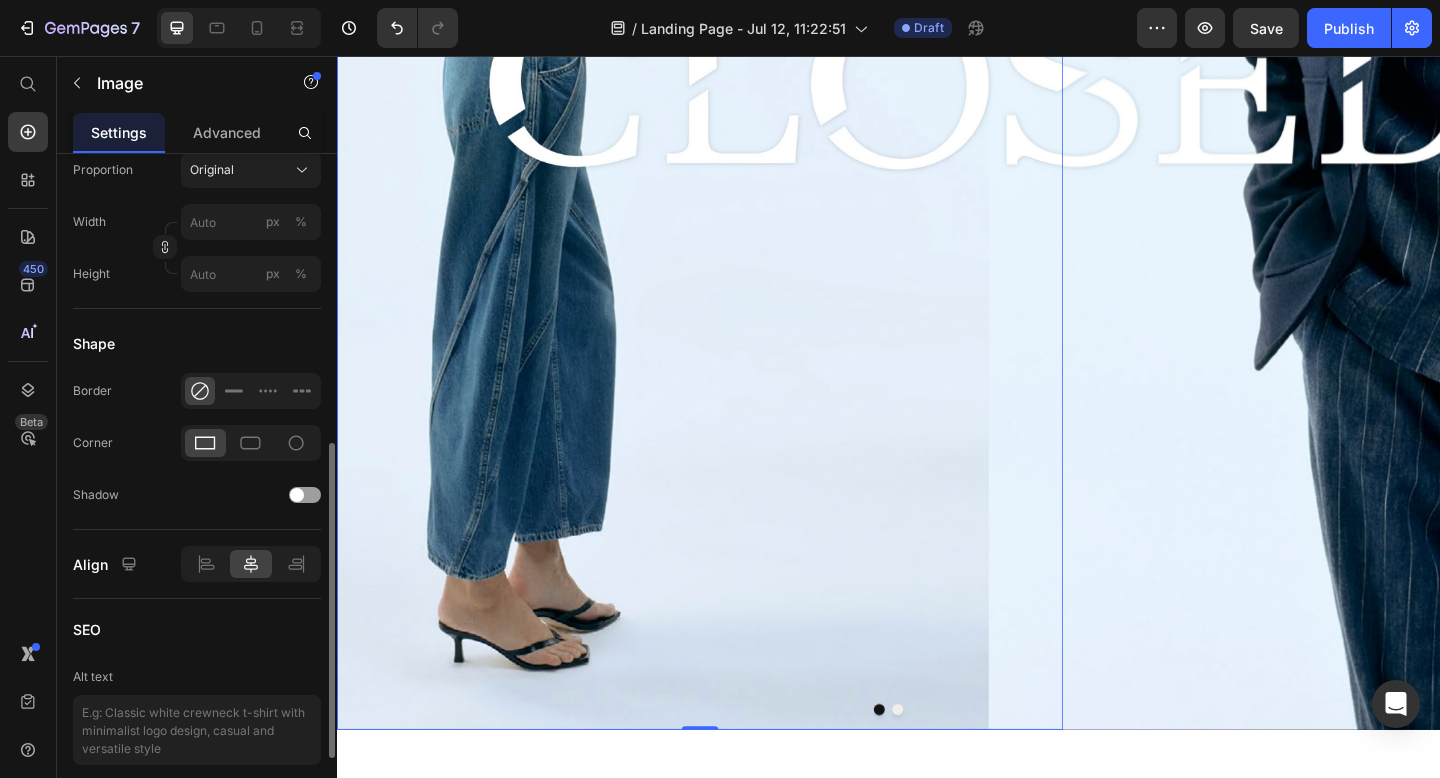 click 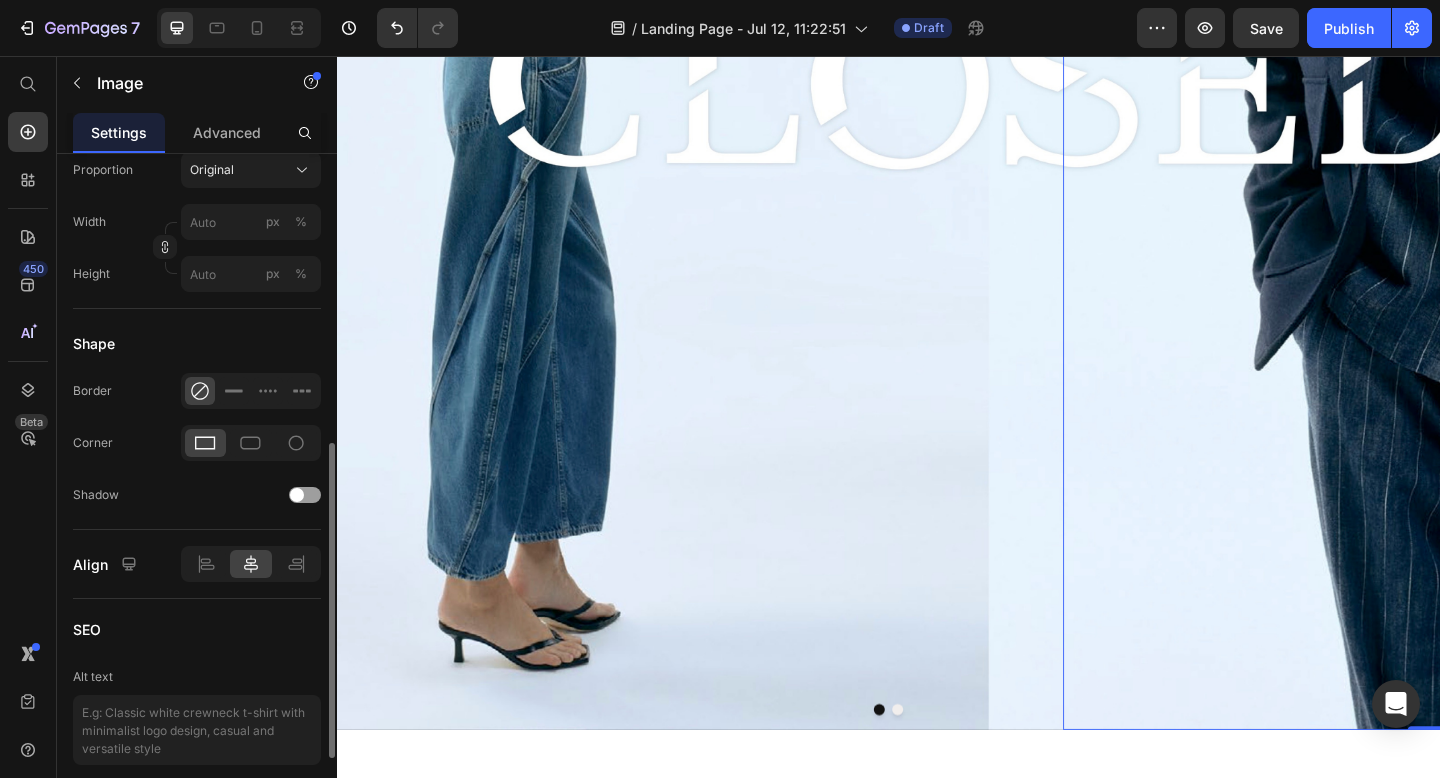 click at bounding box center (1522, 86) 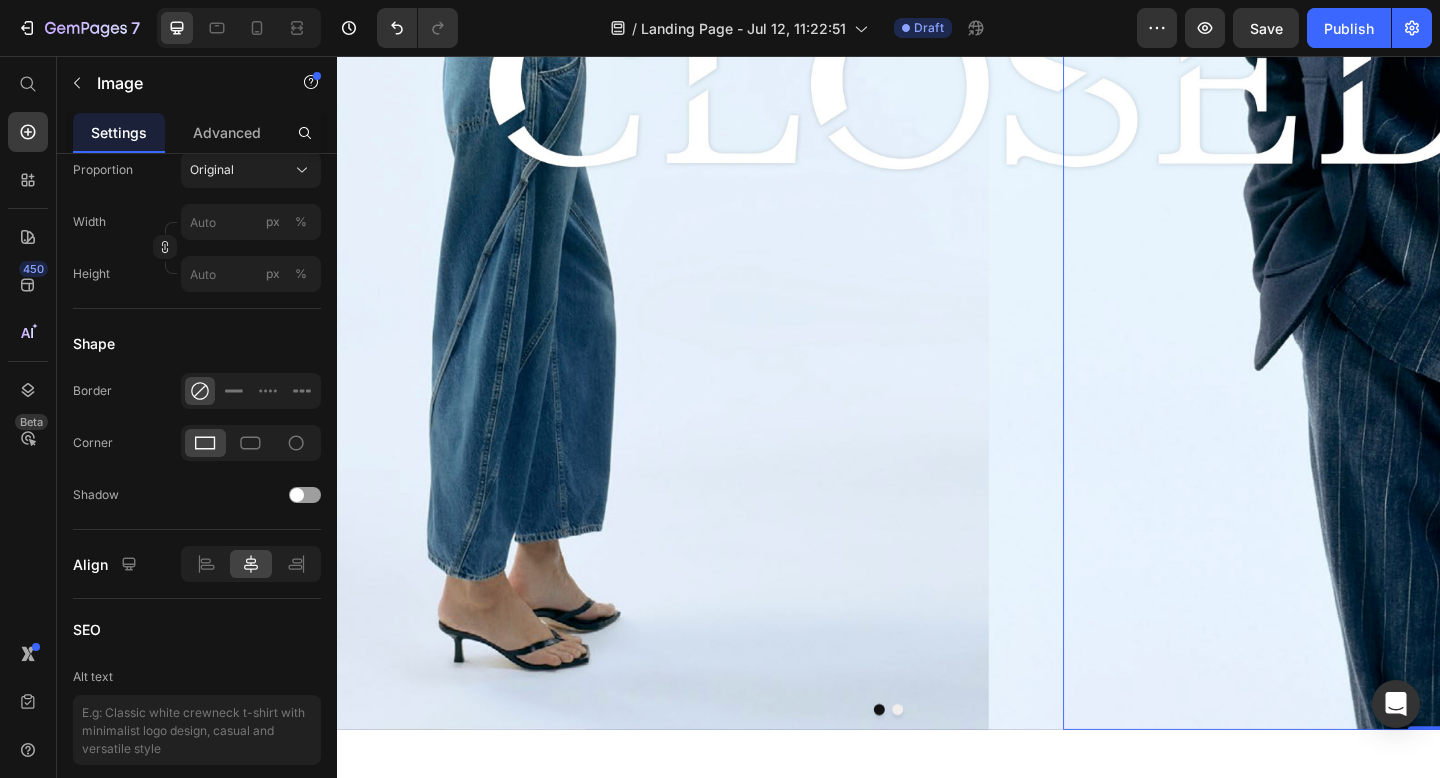 scroll, scrollTop: 0, scrollLeft: 0, axis: both 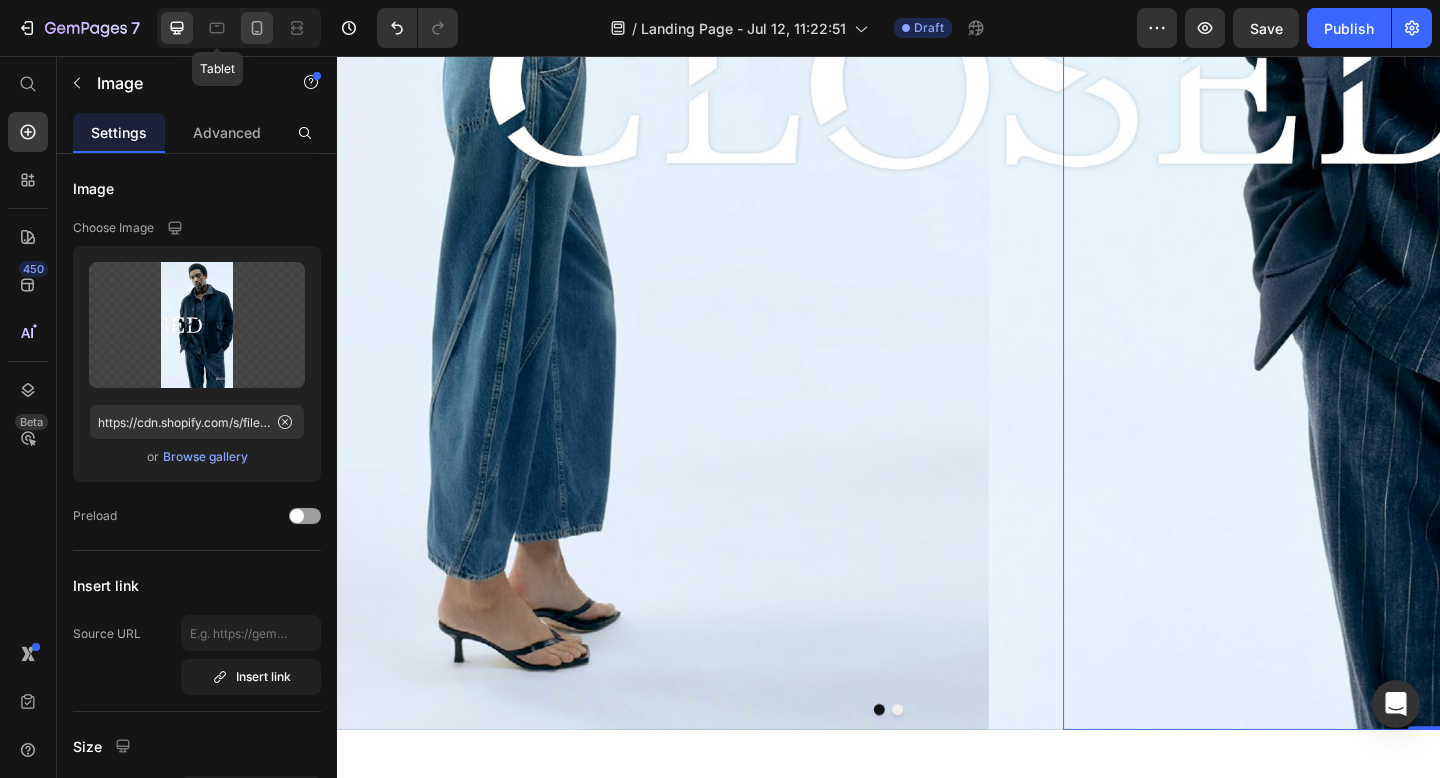 drag, startPoint x: 229, startPoint y: 32, endPoint x: 241, endPoint y: 32, distance: 12 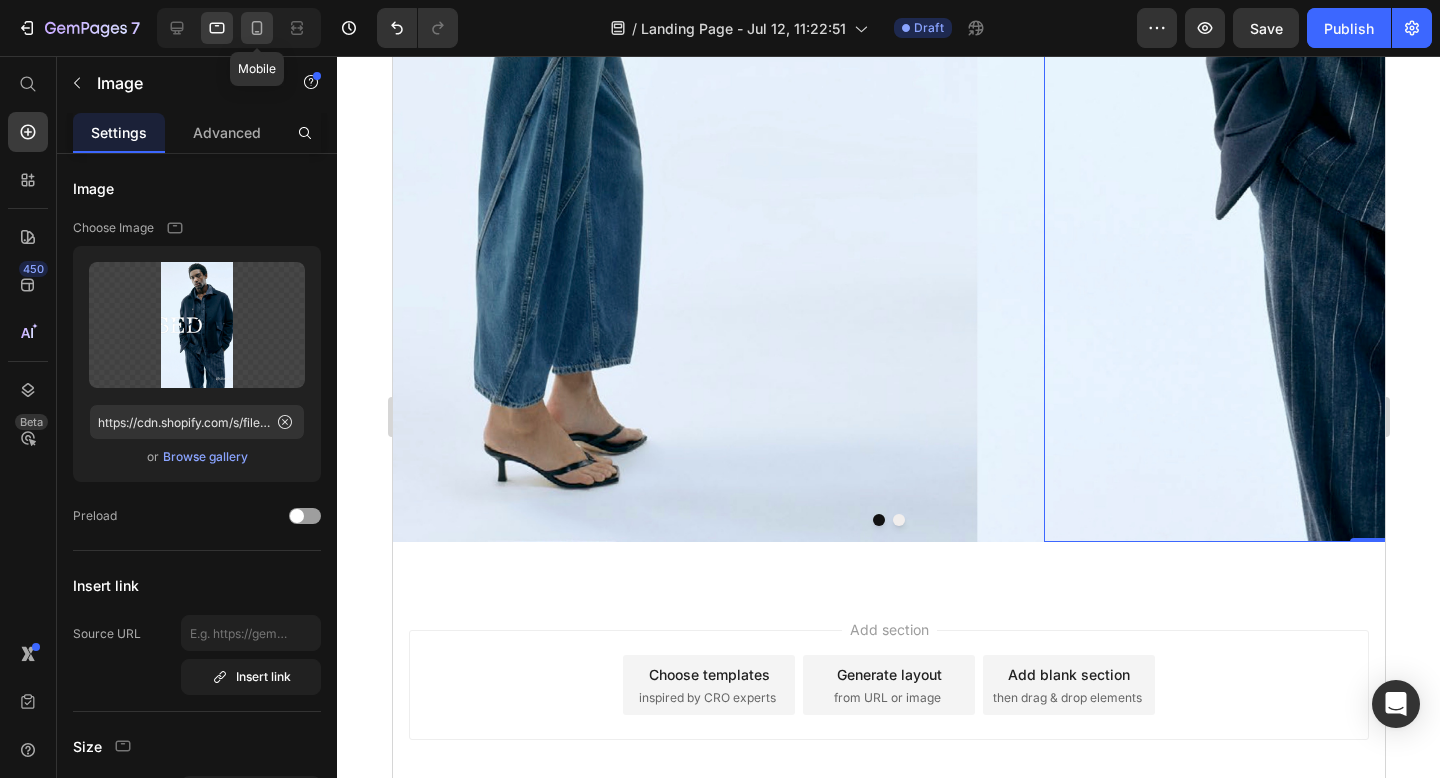 drag, startPoint x: 254, startPoint y: 31, endPoint x: 107, endPoint y: 154, distance: 191.6716 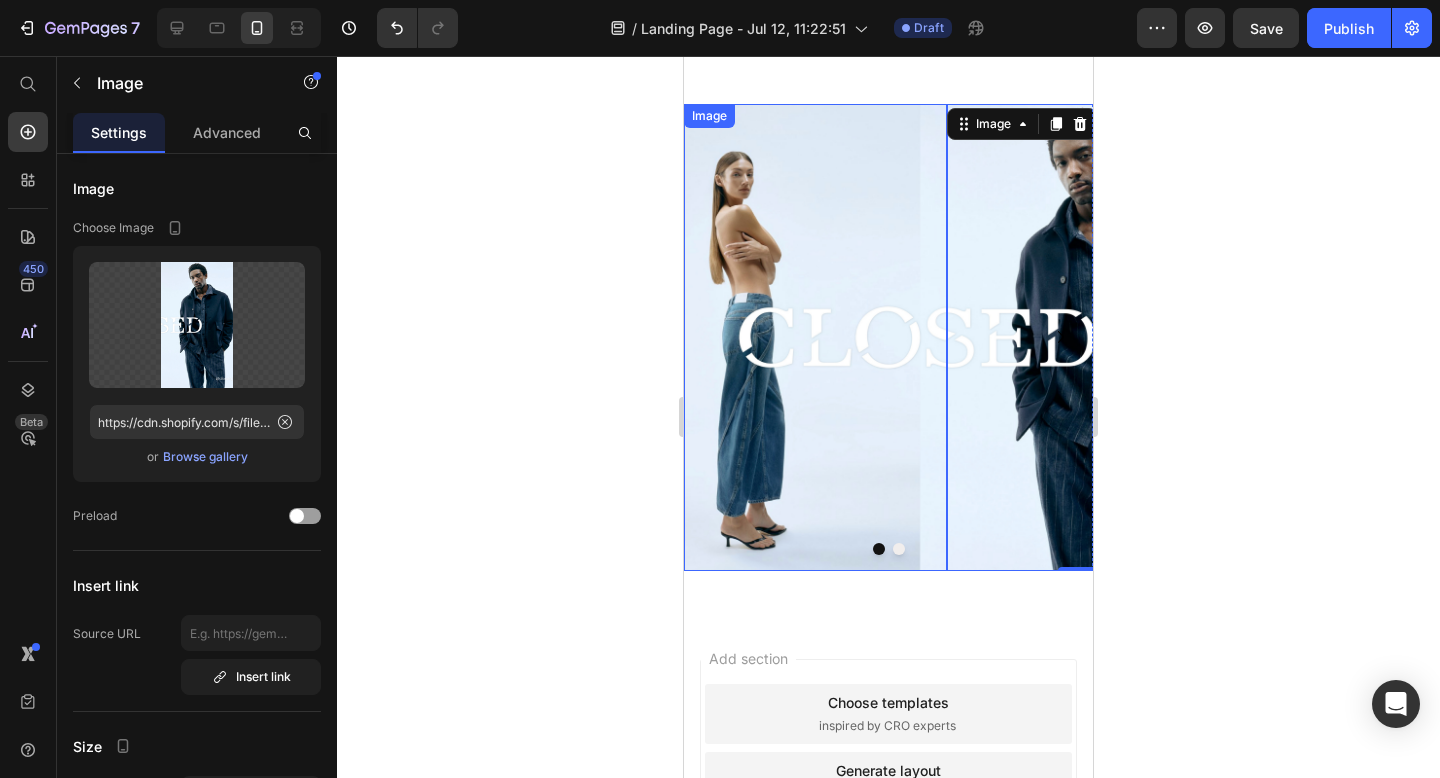 scroll, scrollTop: 625, scrollLeft: 0, axis: vertical 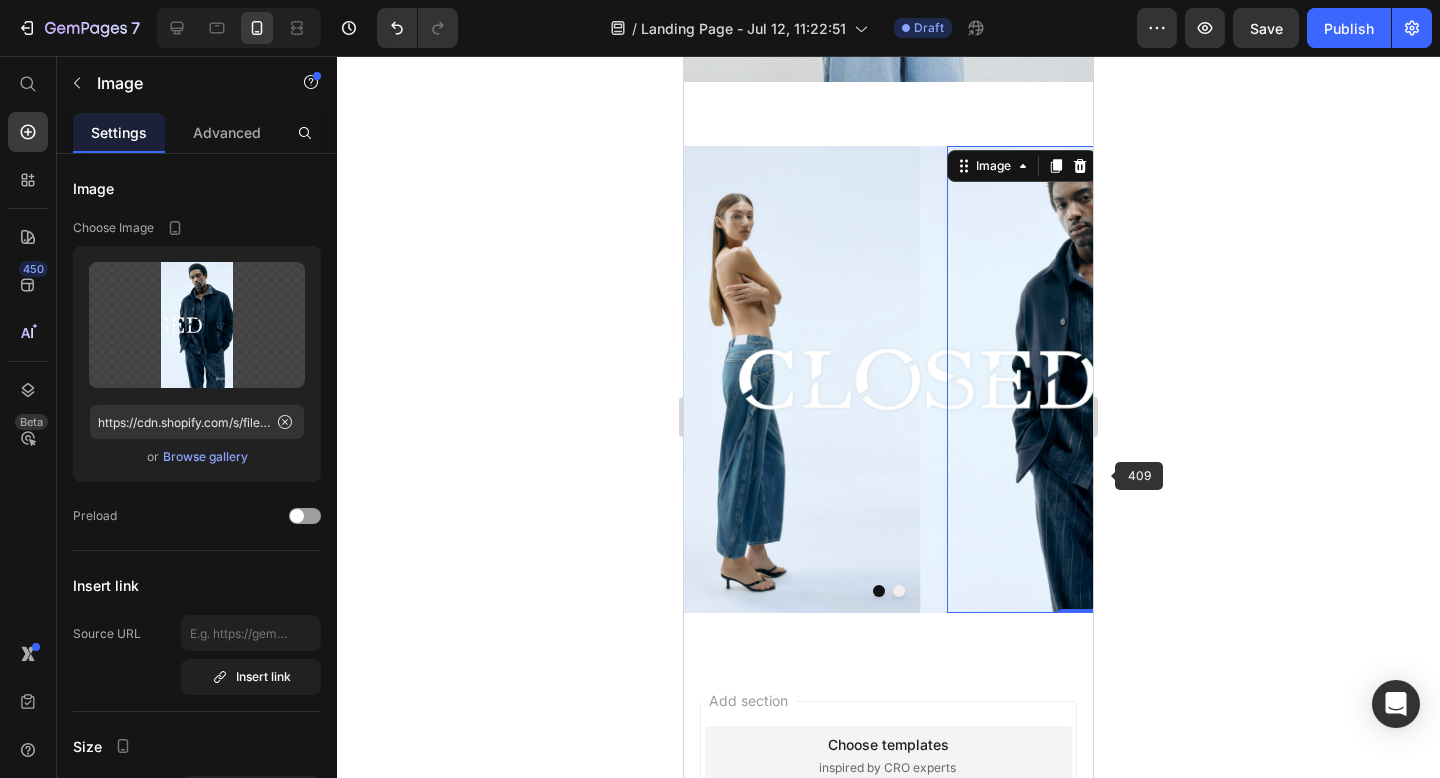 click 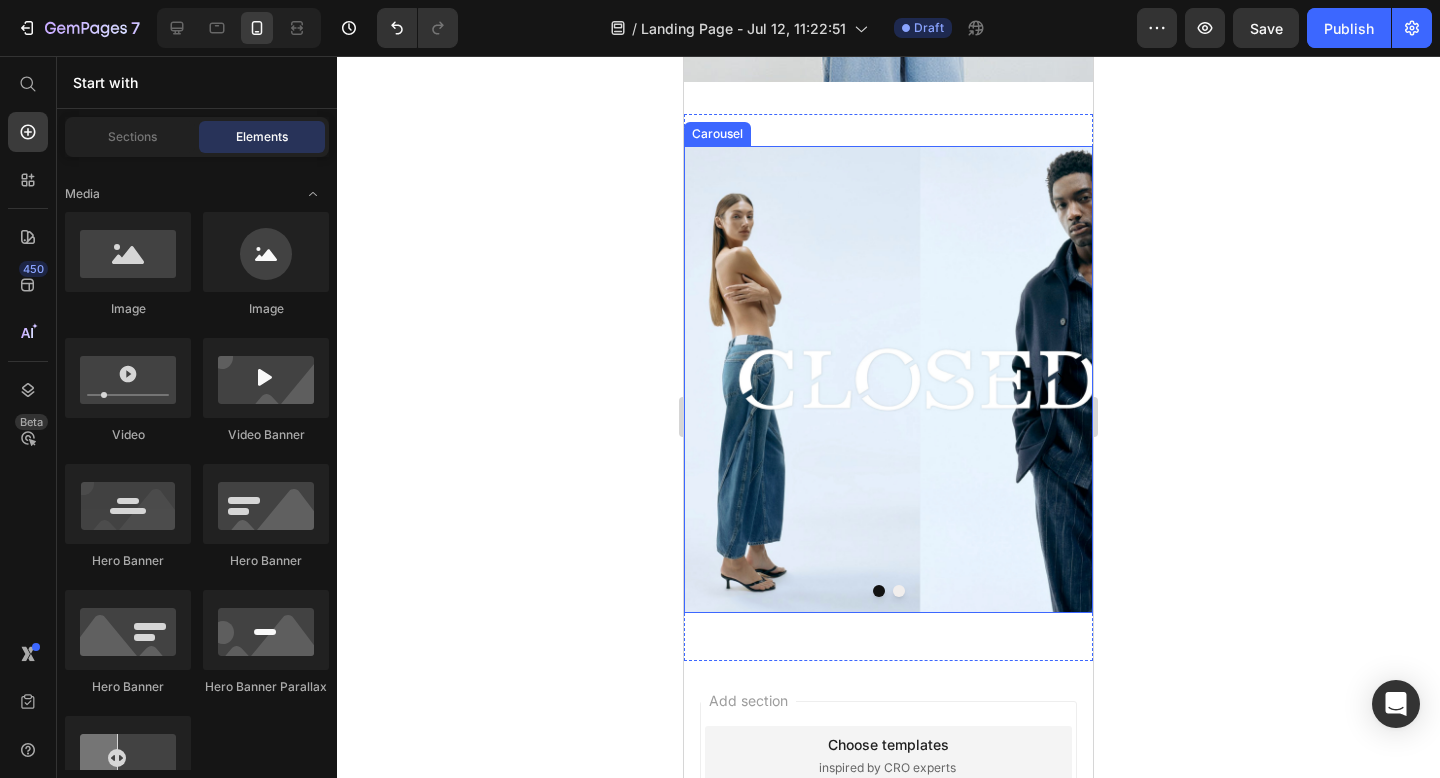 click at bounding box center [899, 591] 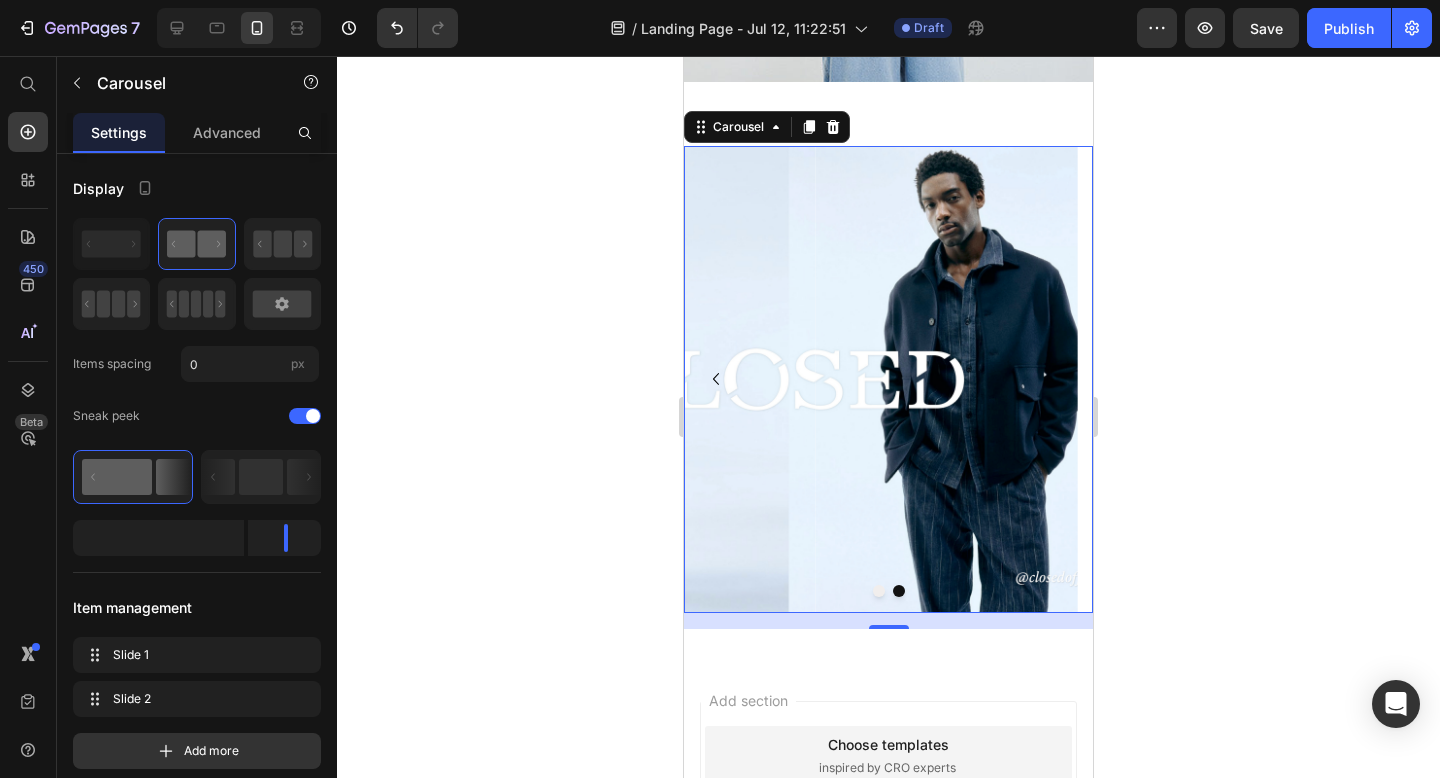 click at bounding box center (879, 591) 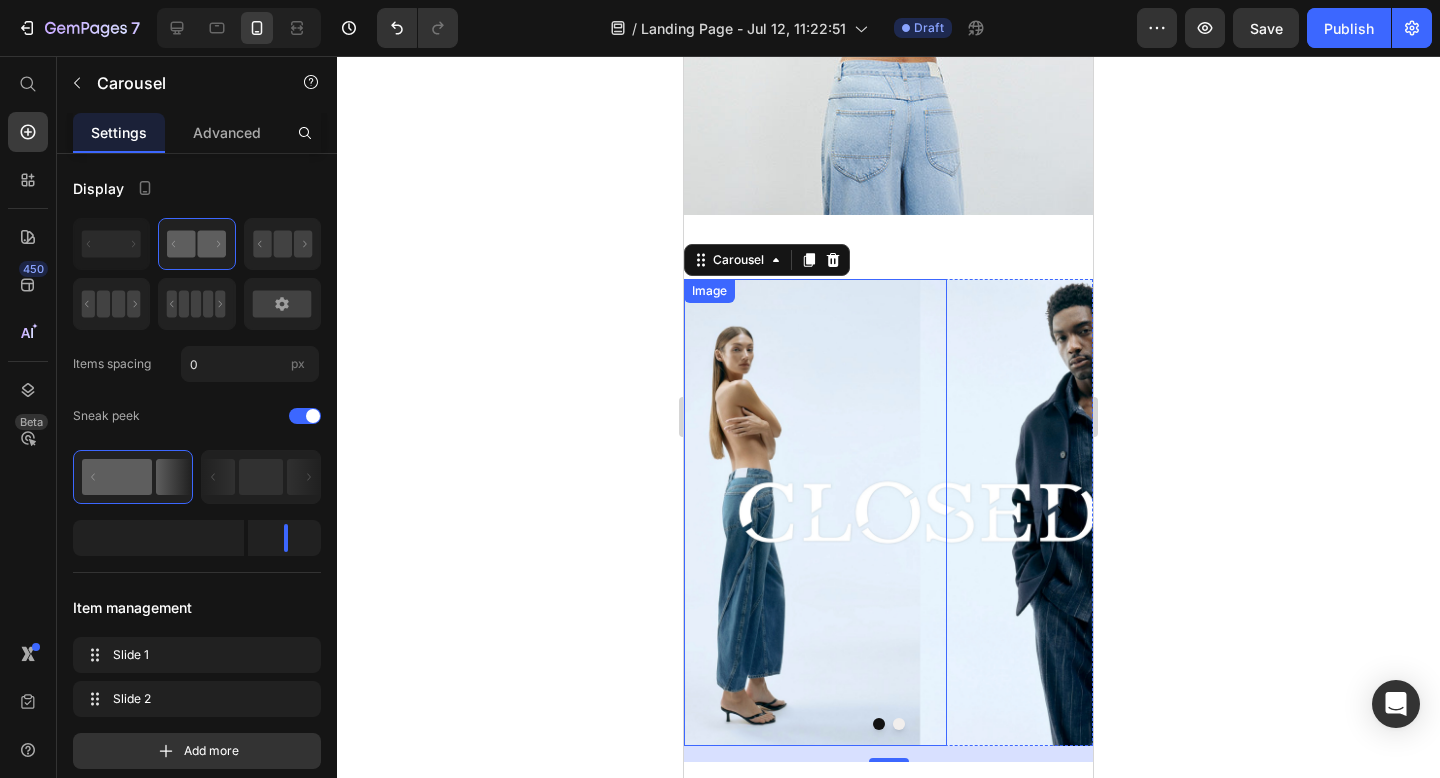 scroll, scrollTop: 489, scrollLeft: 0, axis: vertical 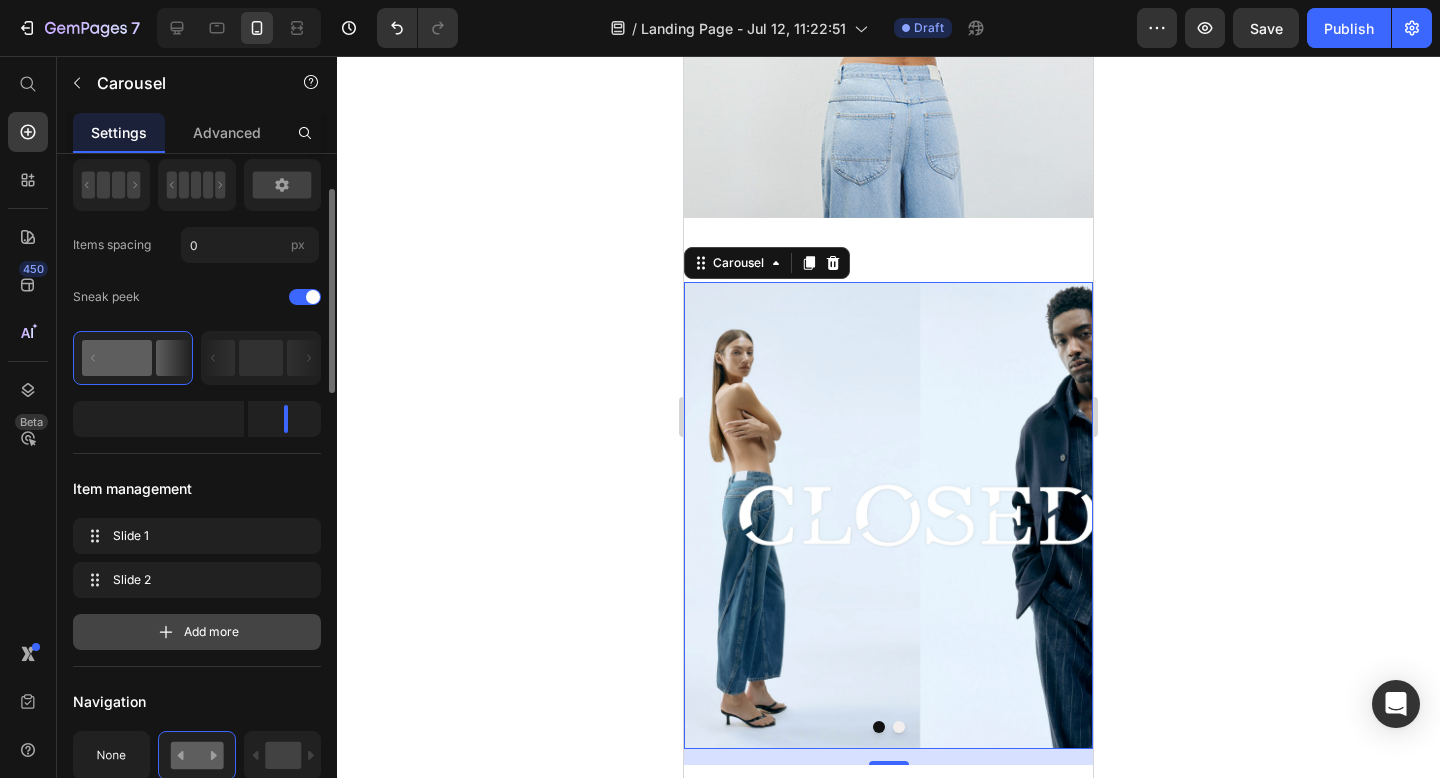 click on "Add more" at bounding box center [211, 632] 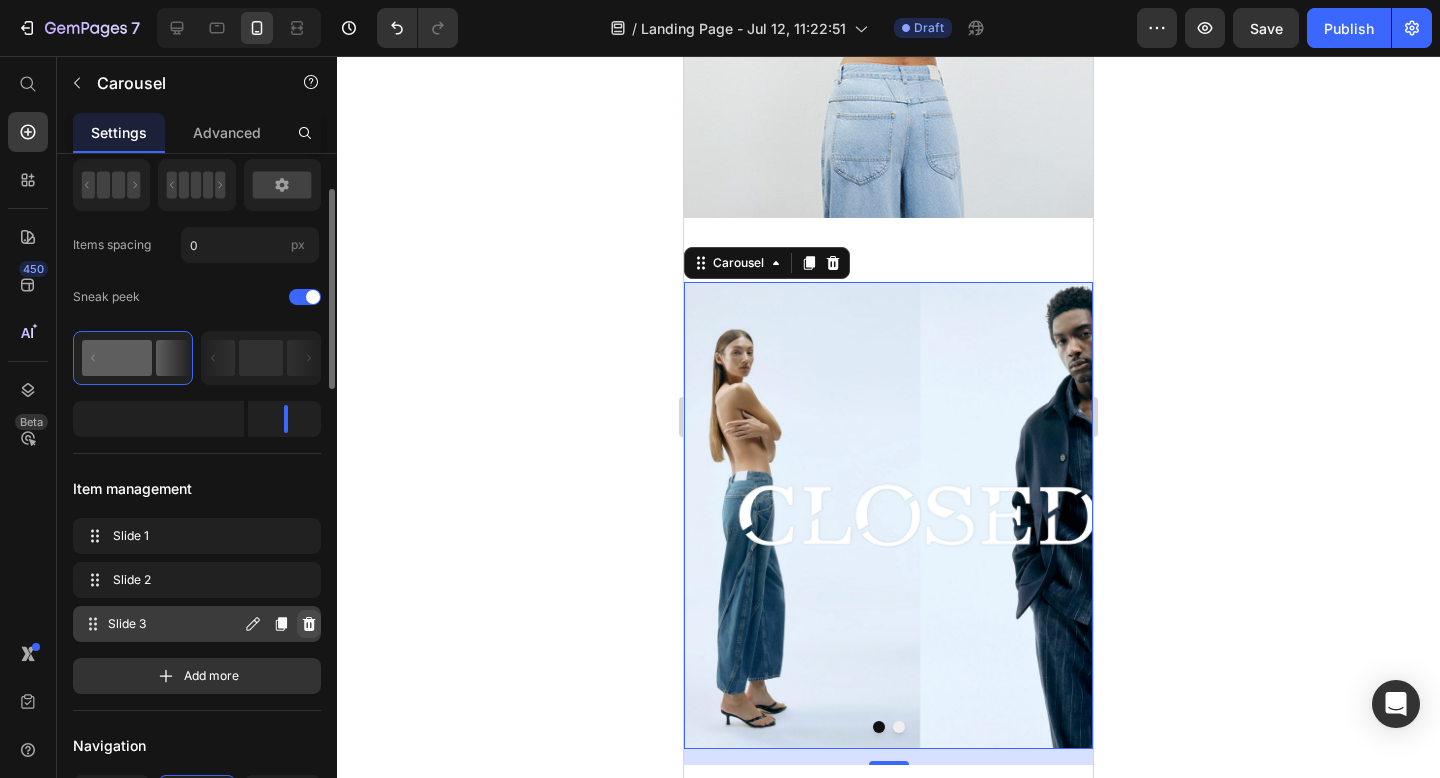 click 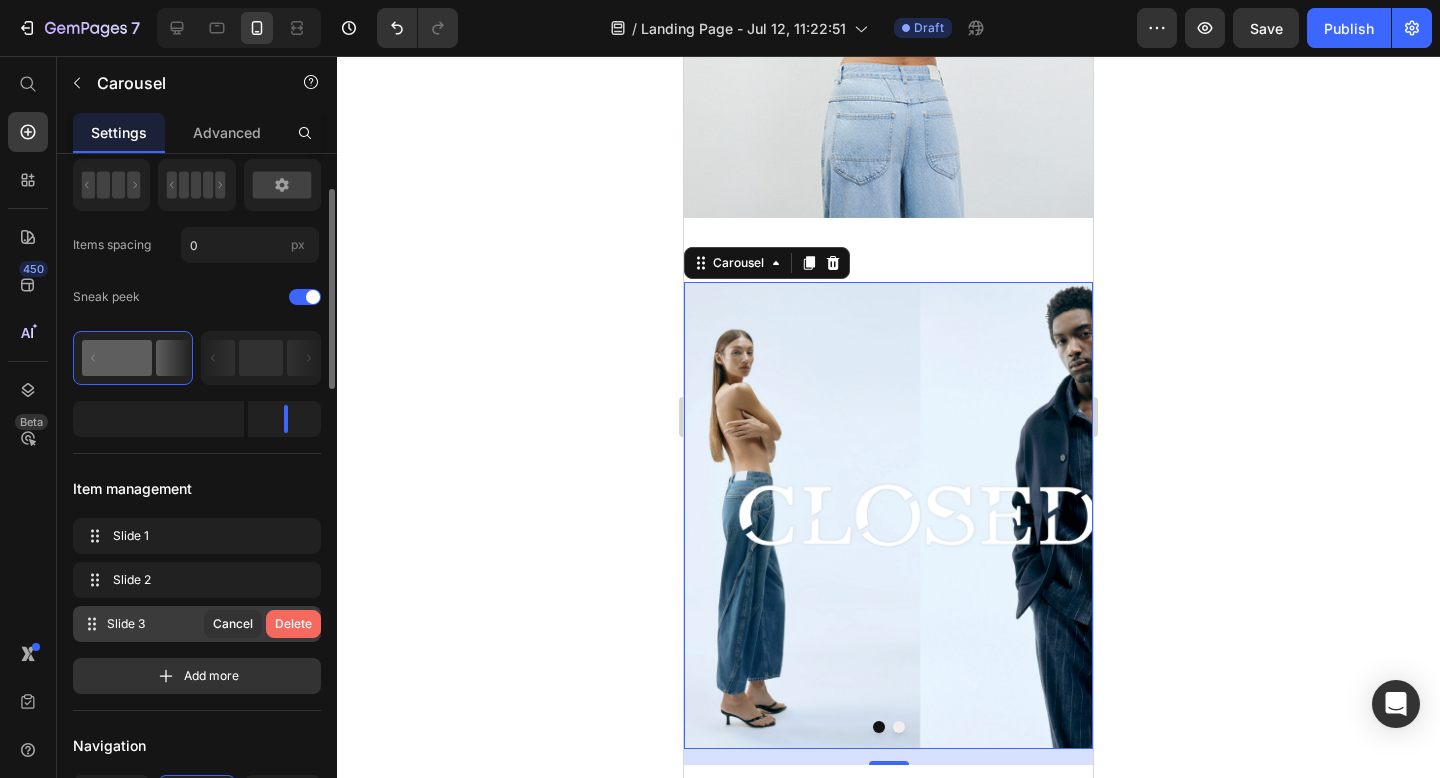click on "Delete" at bounding box center (293, 624) 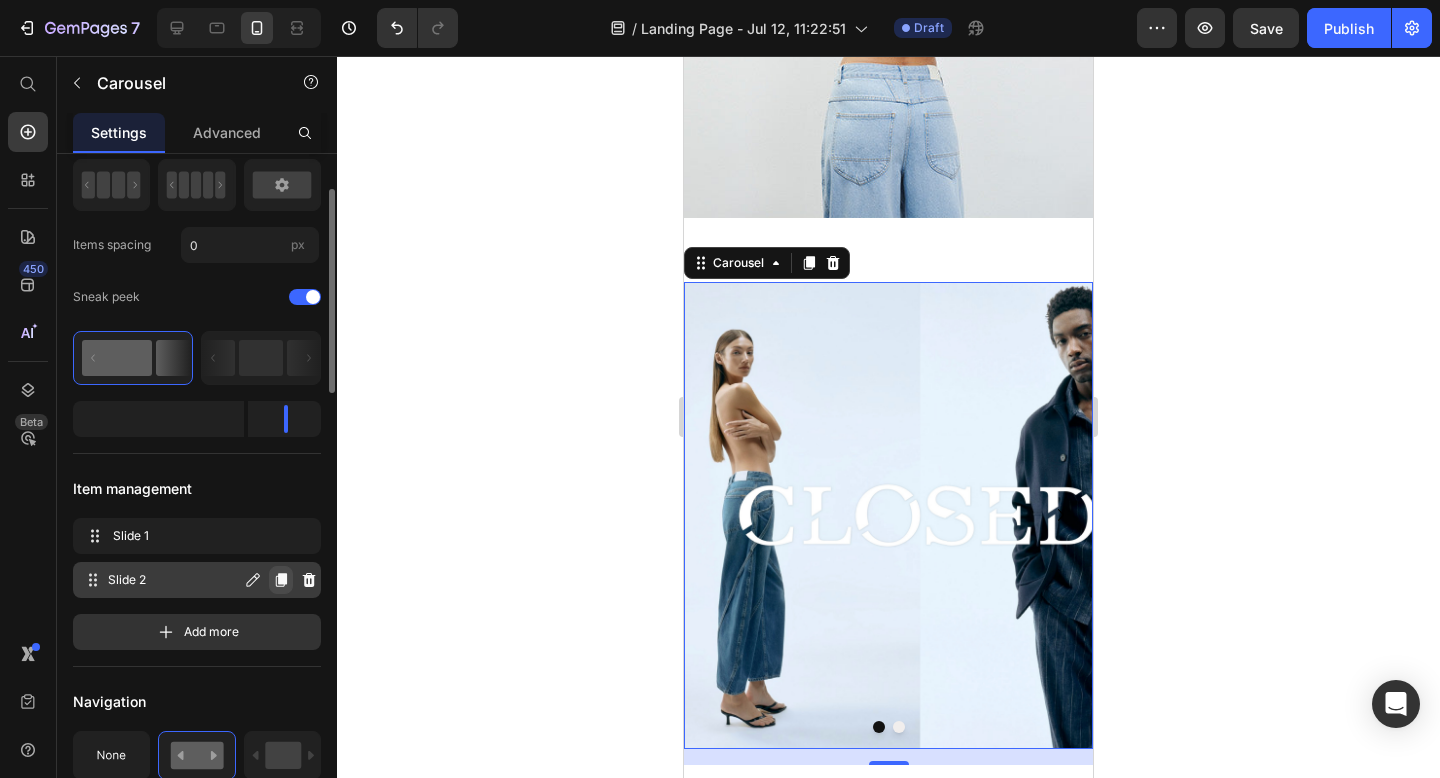click 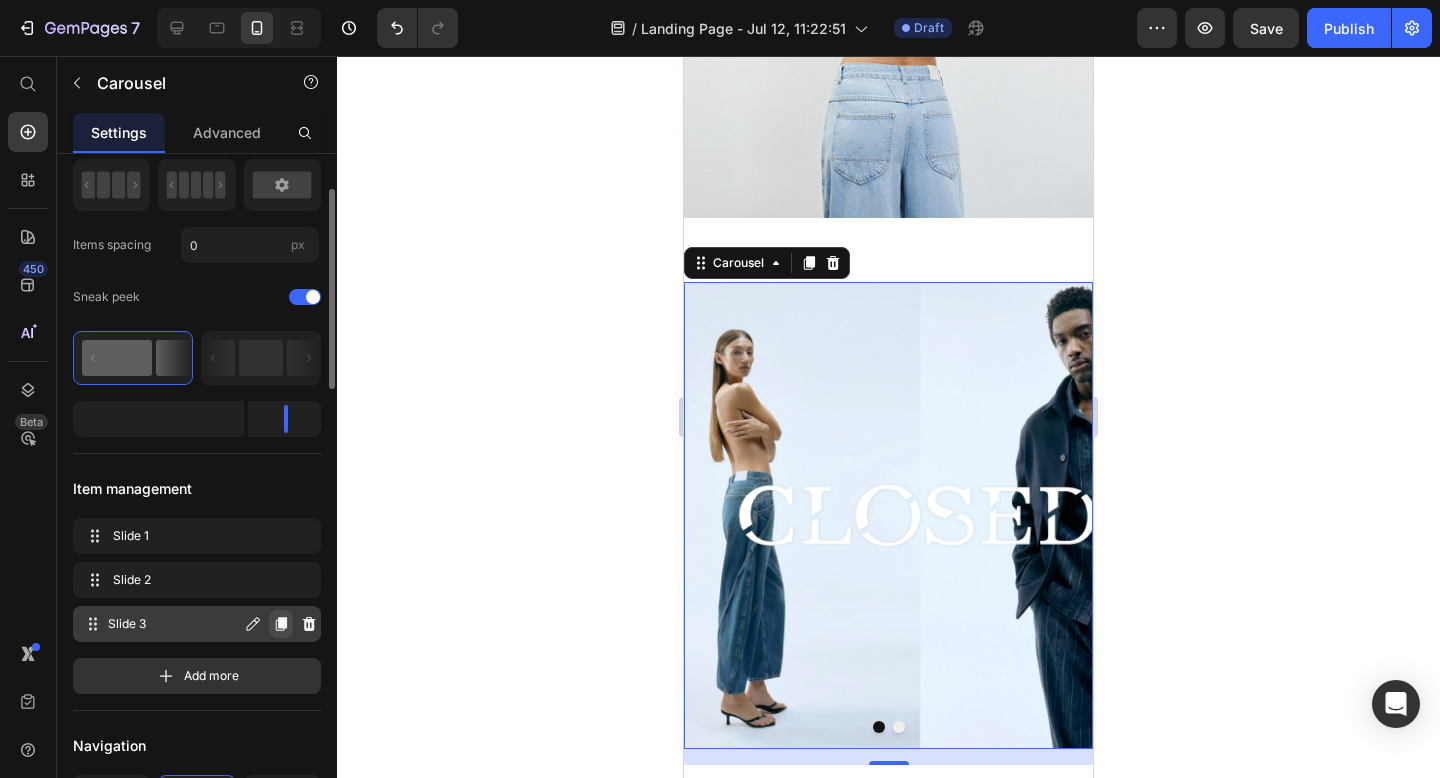 click 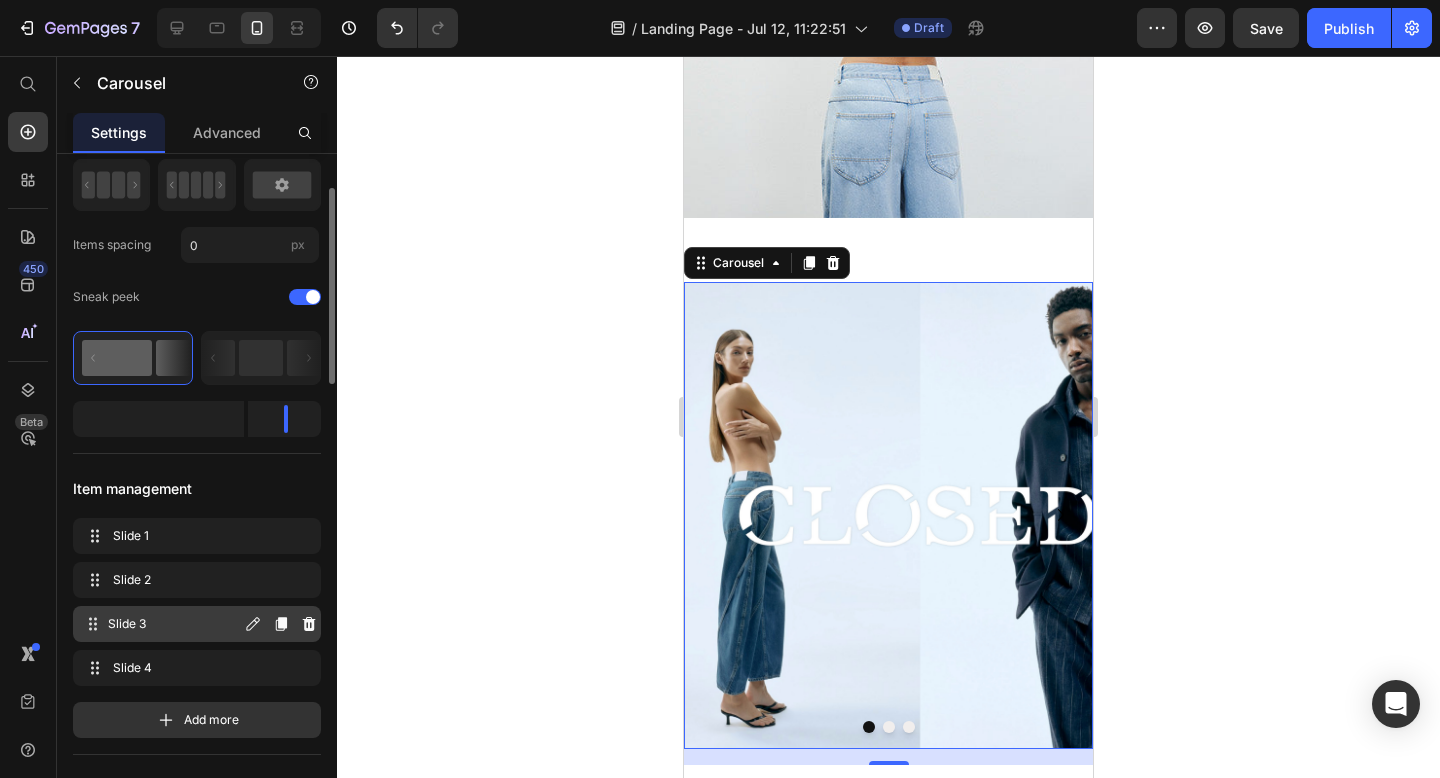 click on "Slide 3" at bounding box center (174, 624) 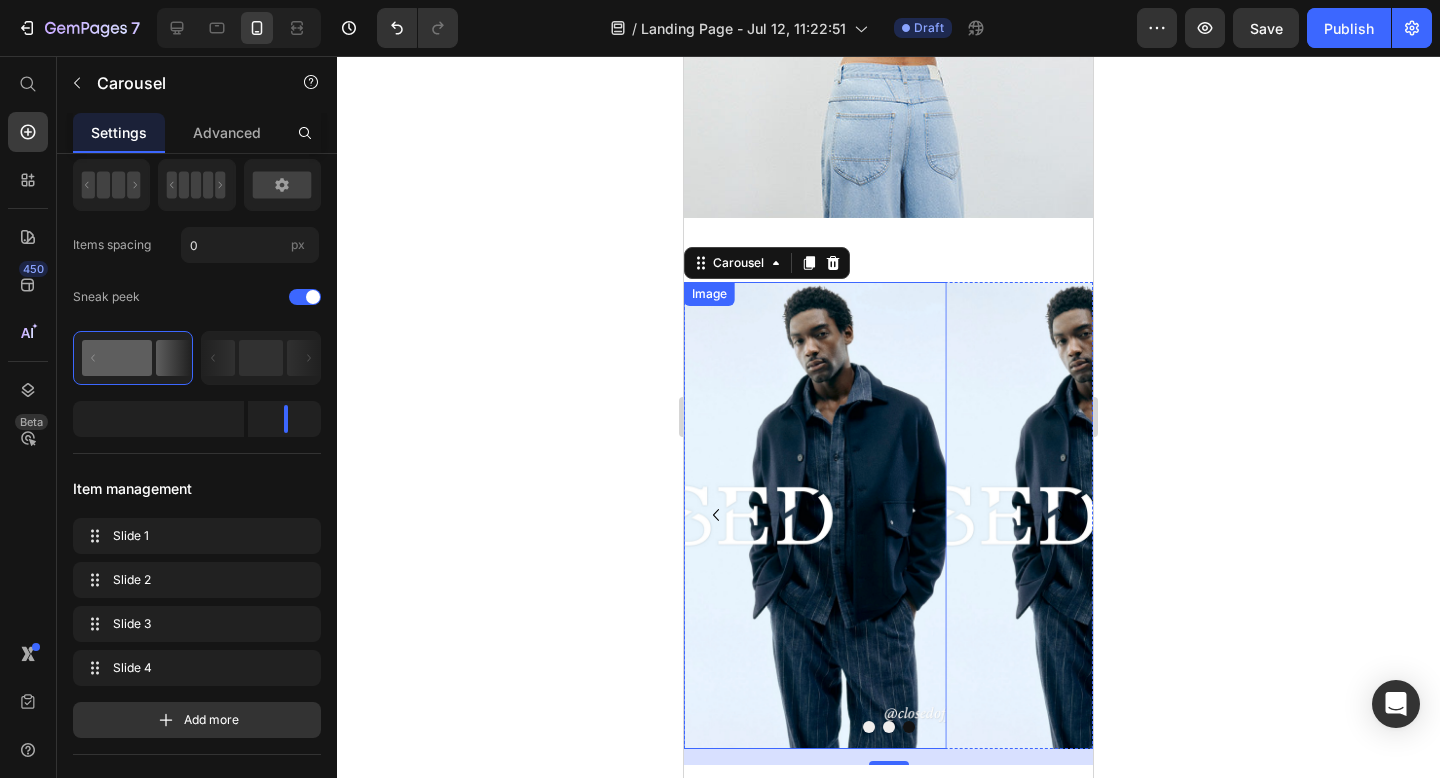 click at bounding box center [815, 515] 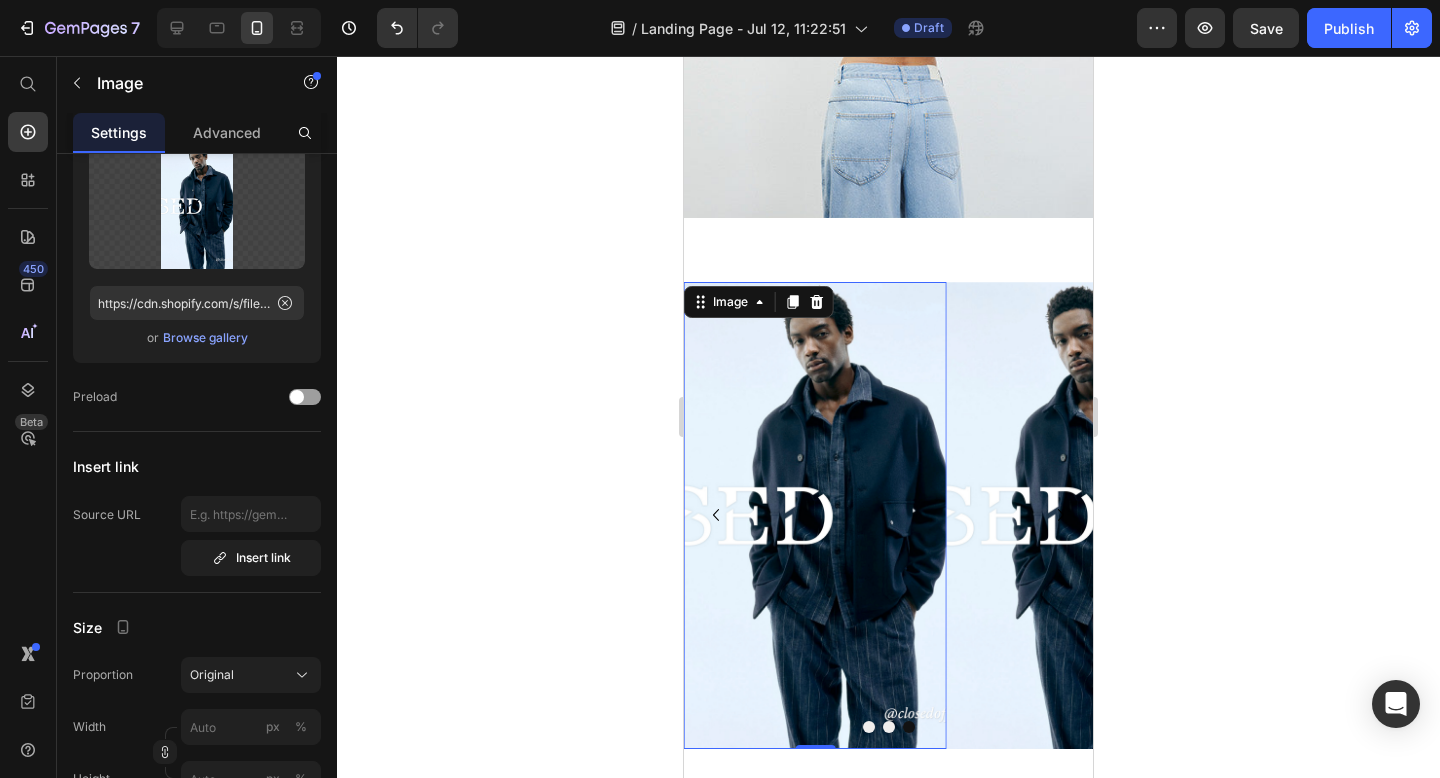 scroll, scrollTop: 0, scrollLeft: 0, axis: both 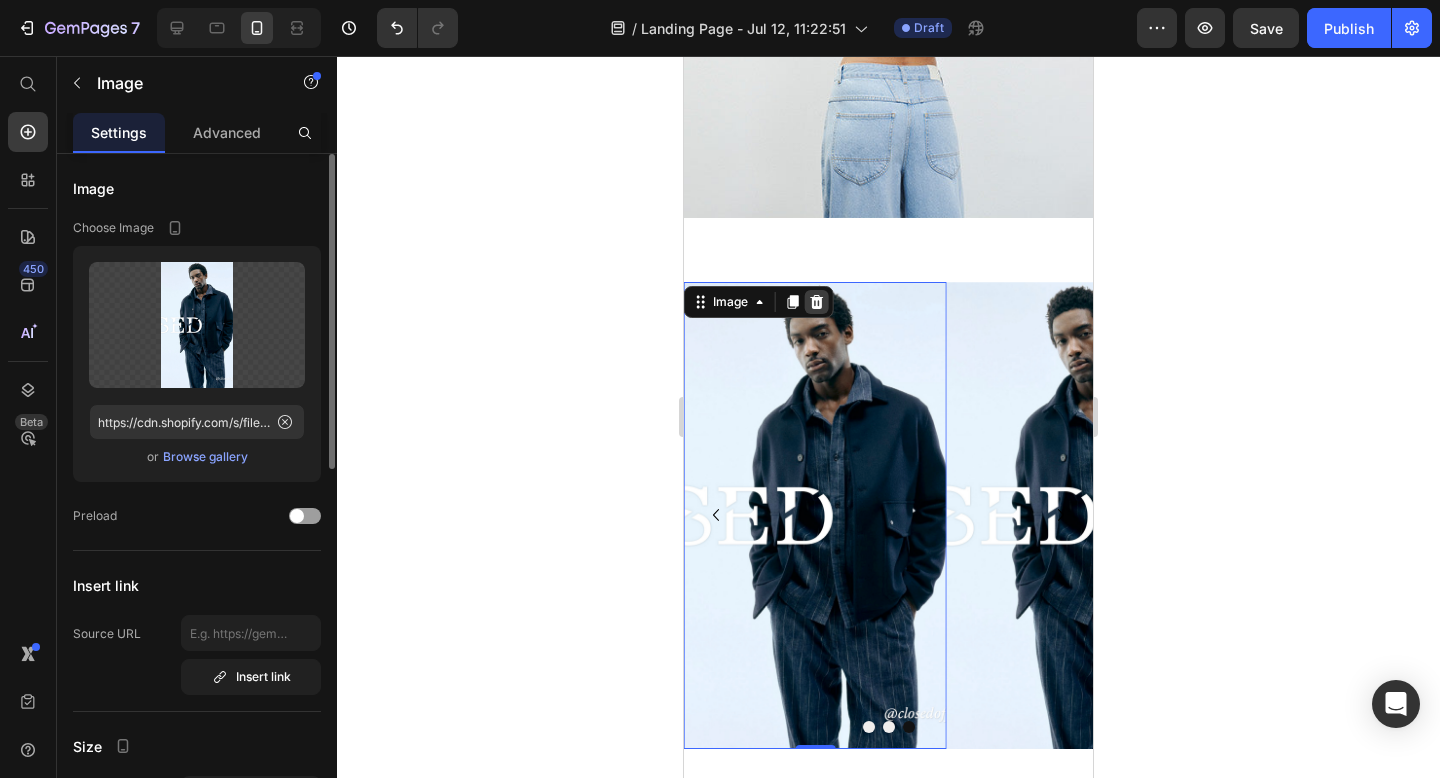 click 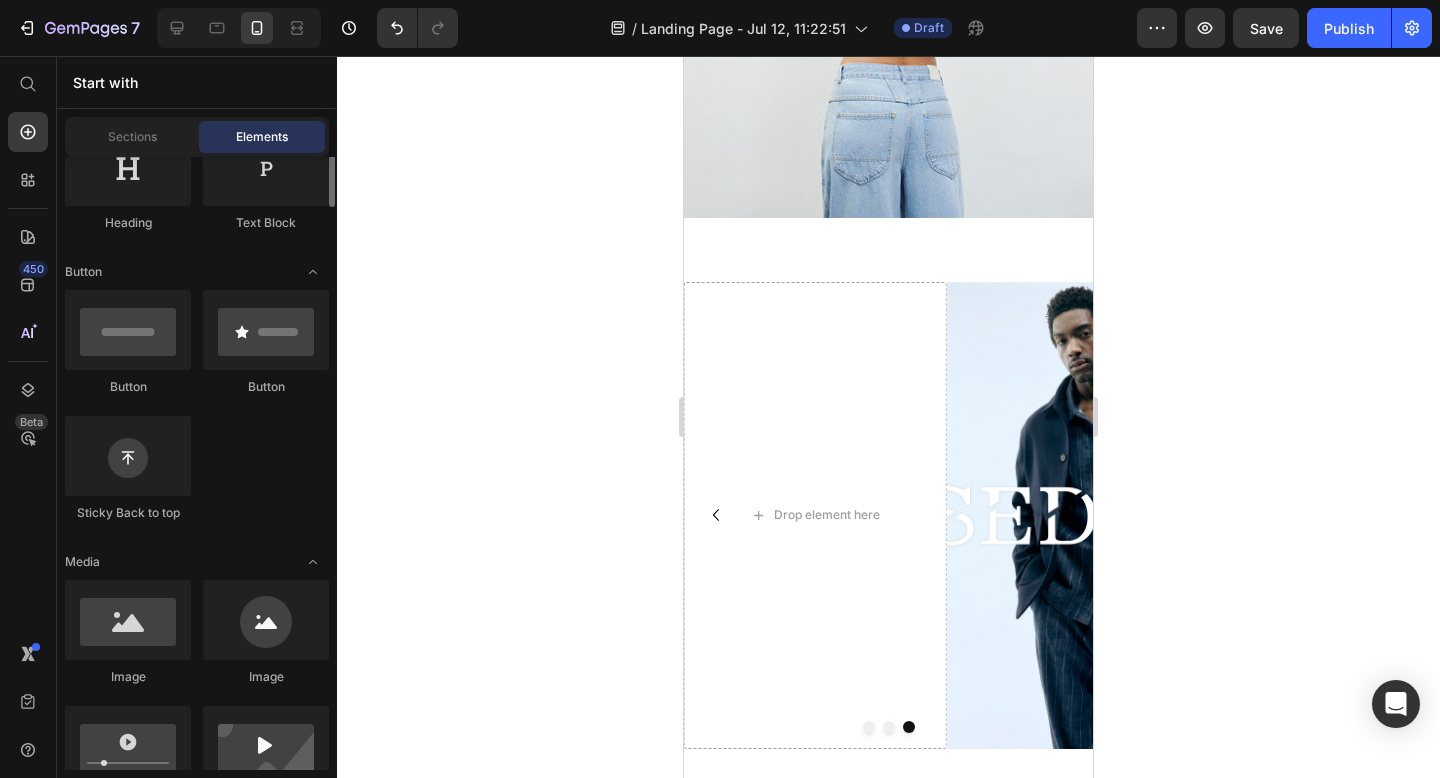 scroll, scrollTop: 193, scrollLeft: 0, axis: vertical 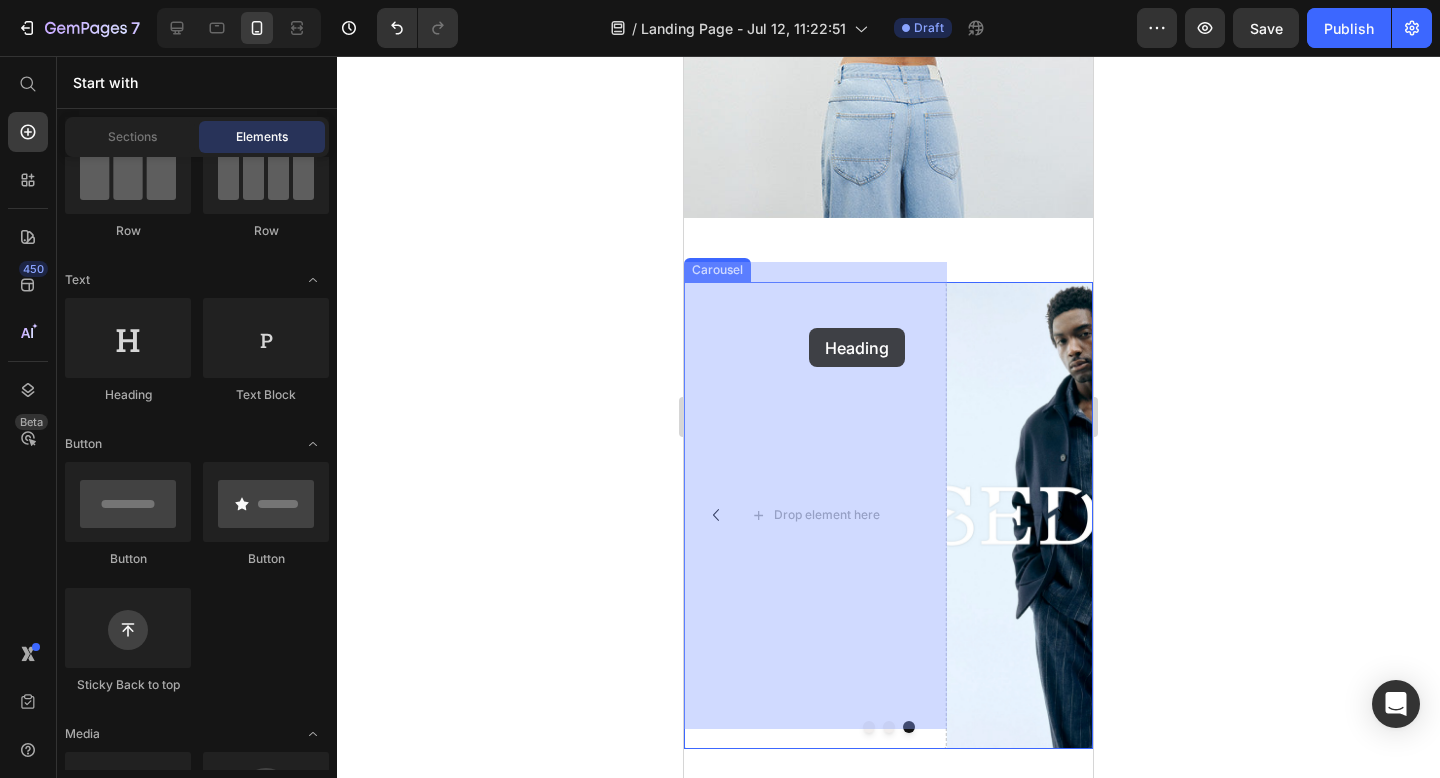 drag, startPoint x: 823, startPoint y: 408, endPoint x: 729, endPoint y: 338, distance: 117.20068 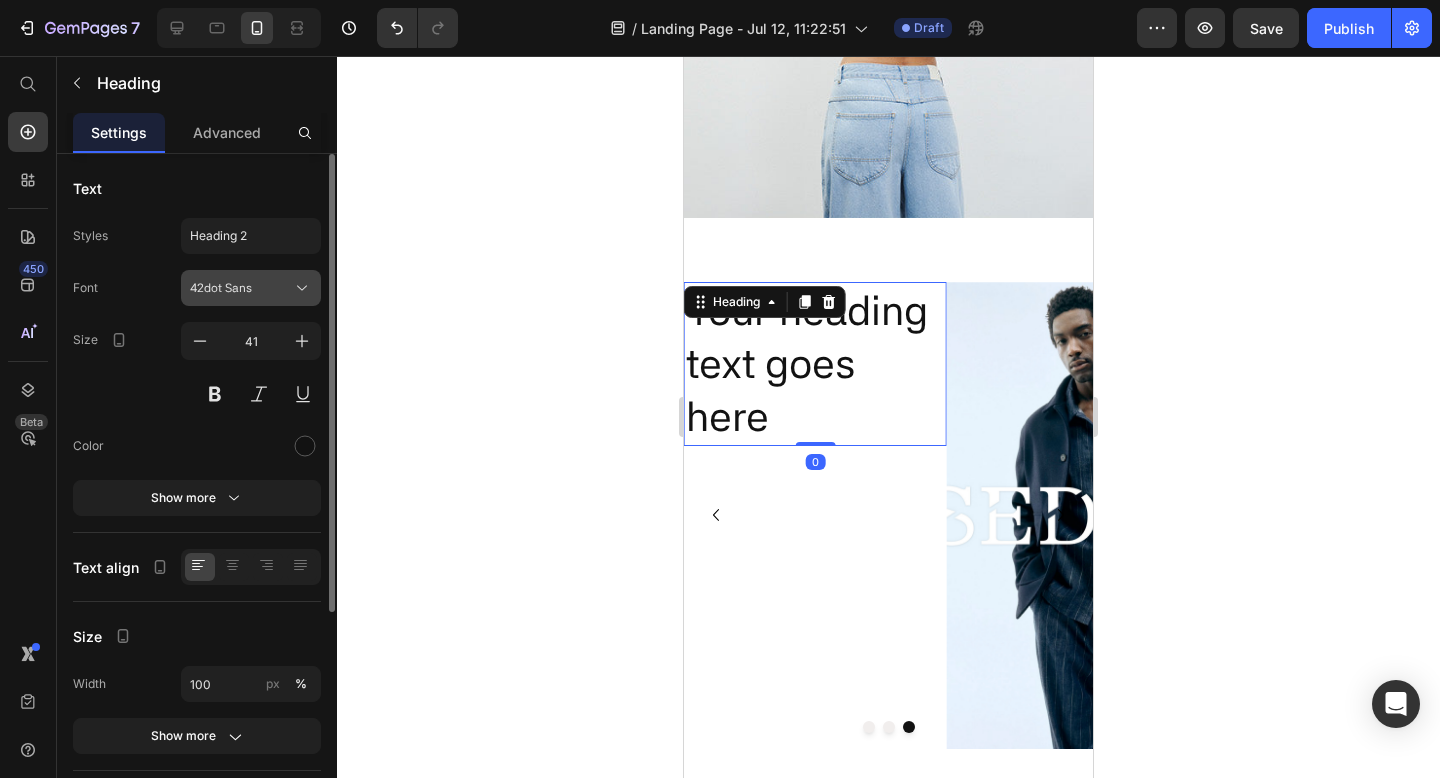 click on "42dot Sans" at bounding box center [241, 288] 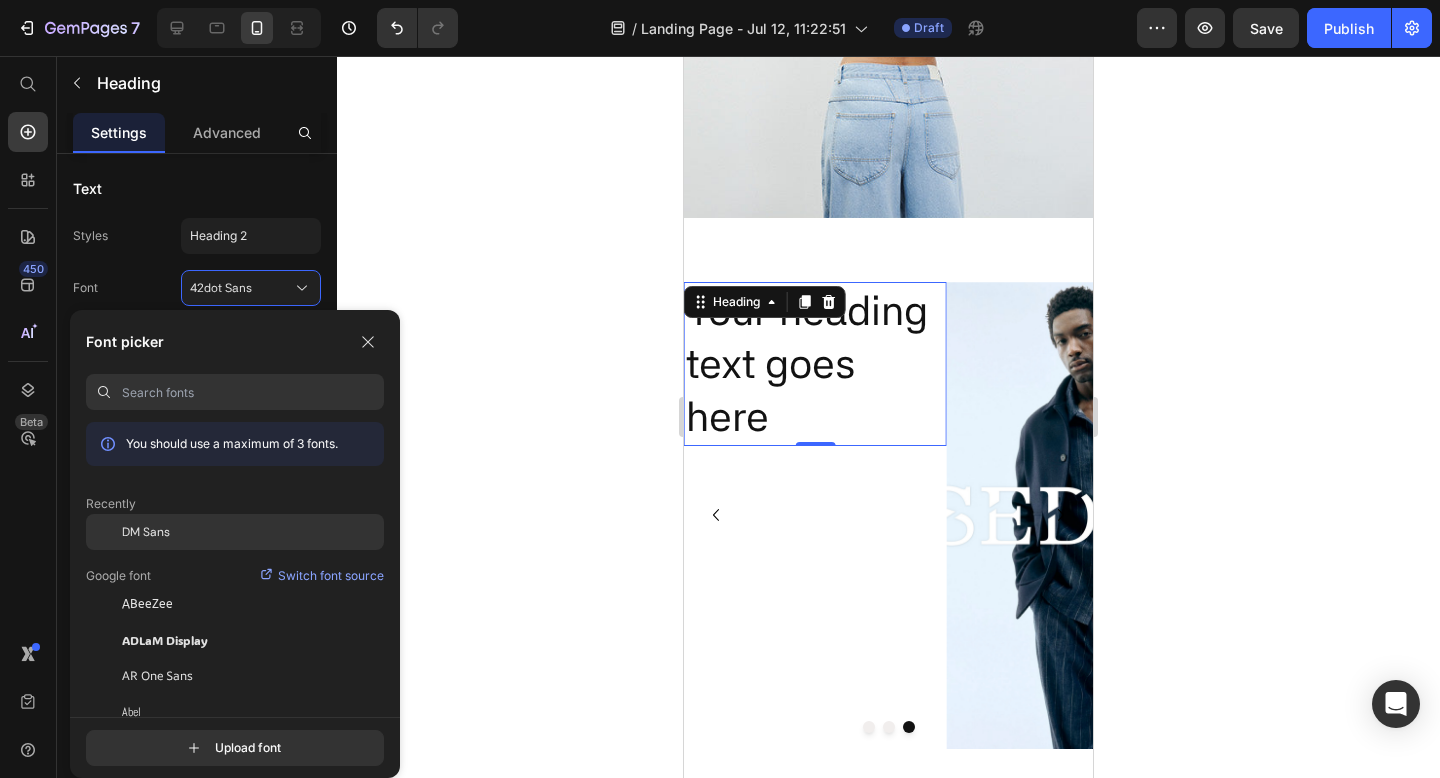 click on "DM Sans" 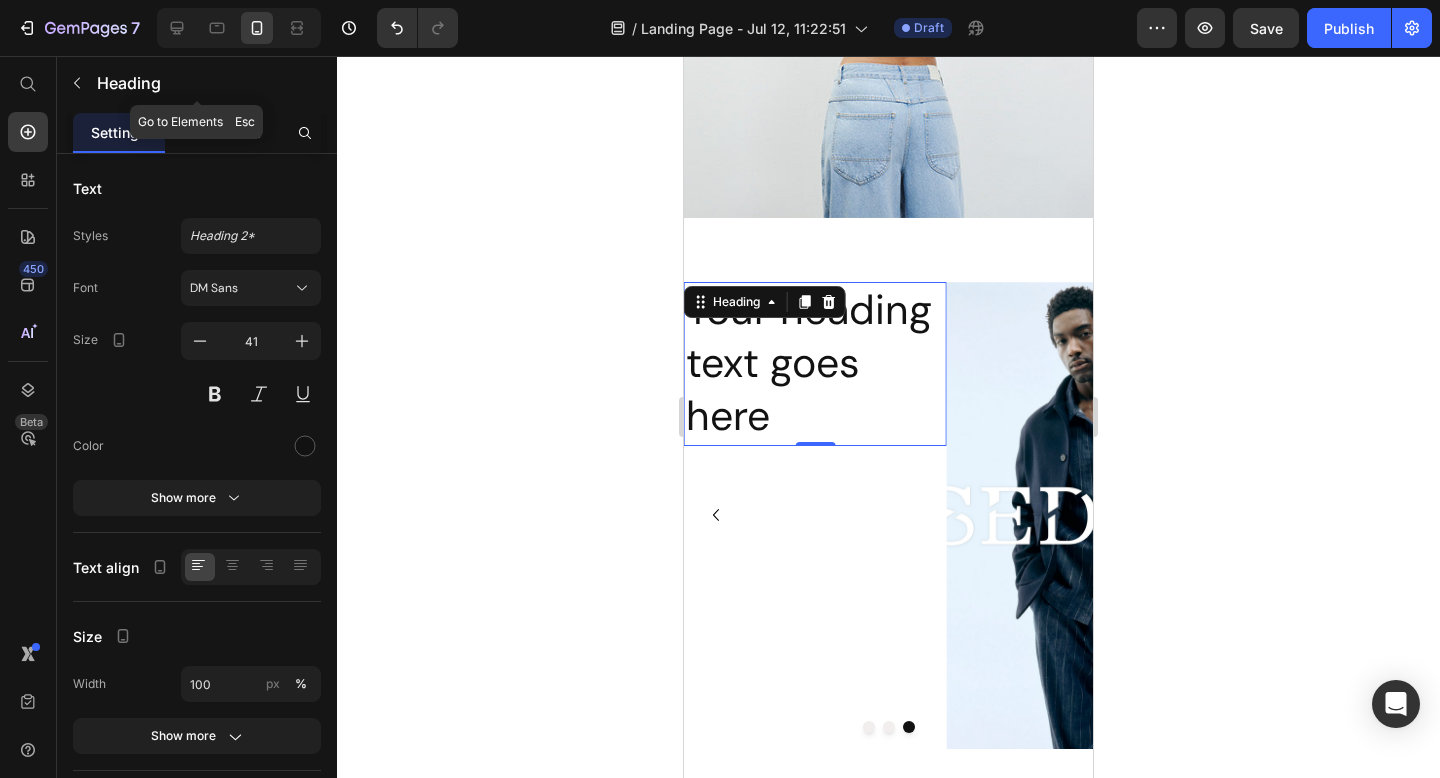 click 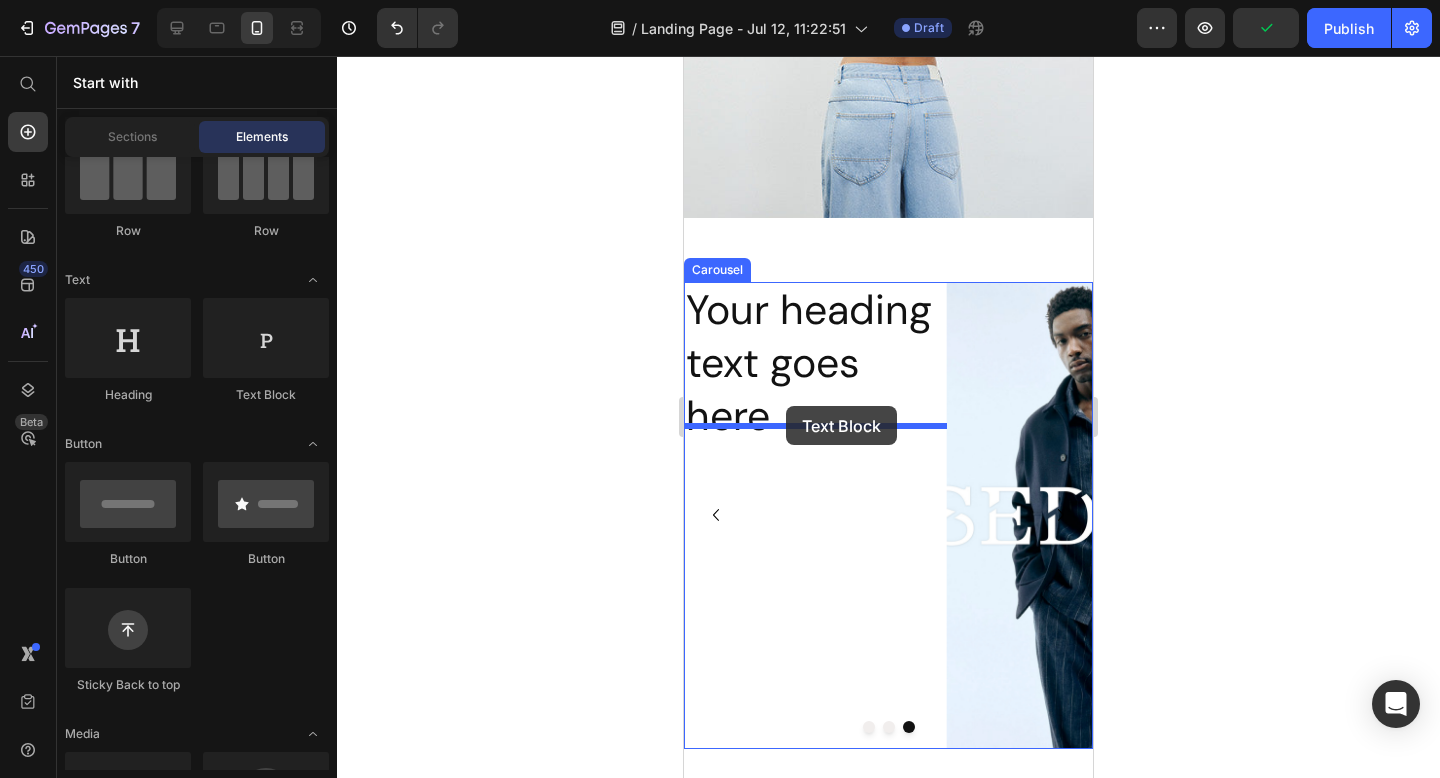 drag, startPoint x: 950, startPoint y: 429, endPoint x: 789, endPoint y: 409, distance: 162.23749 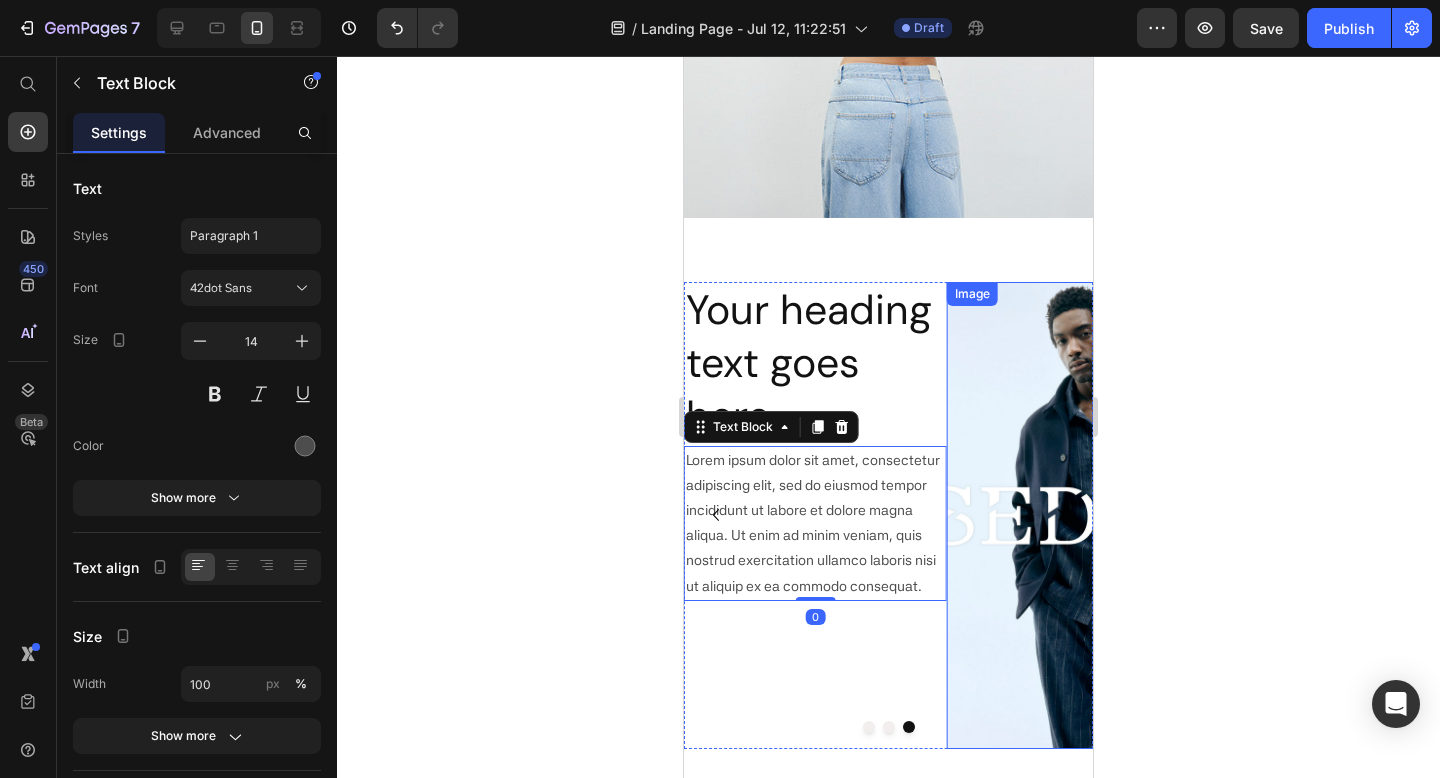 scroll, scrollTop: 515, scrollLeft: 0, axis: vertical 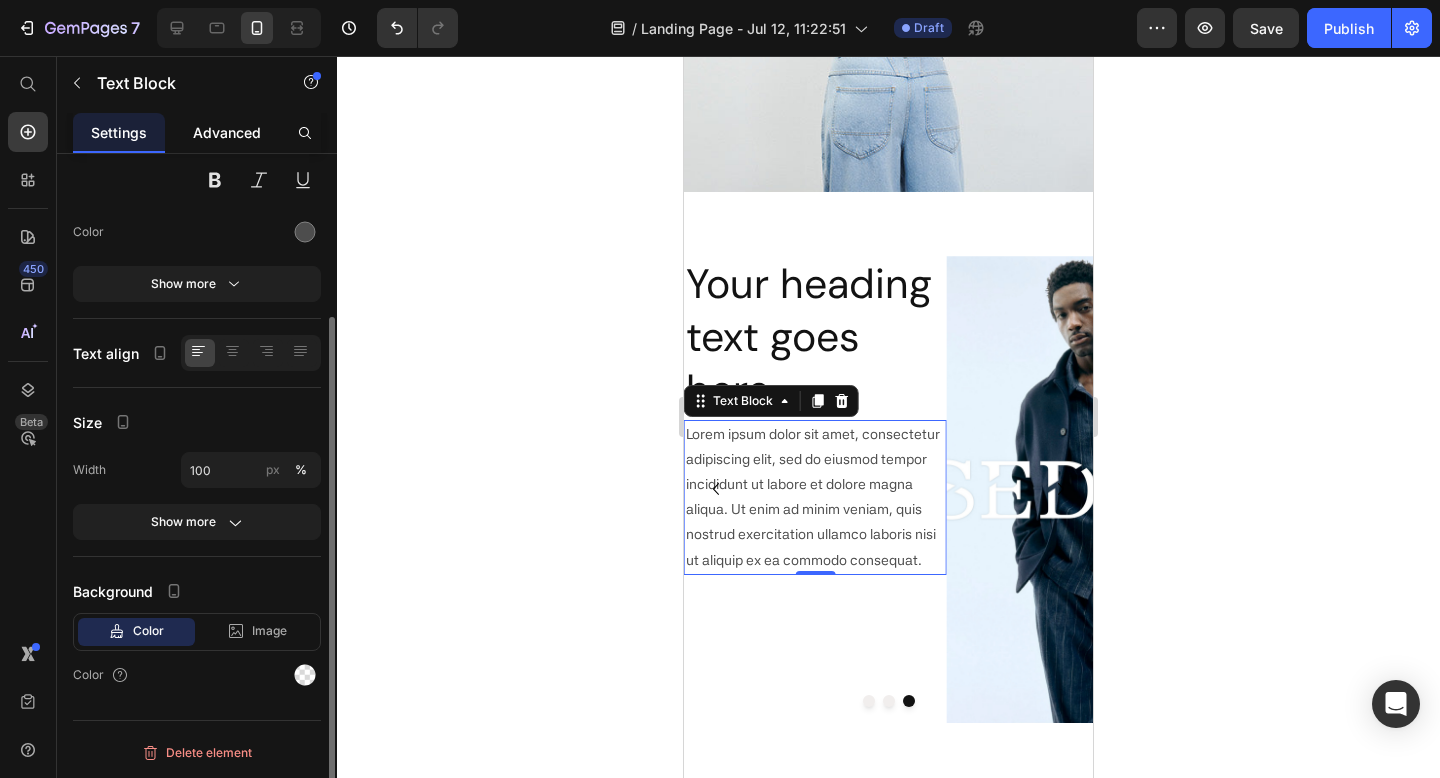 click on "Advanced" at bounding box center [227, 132] 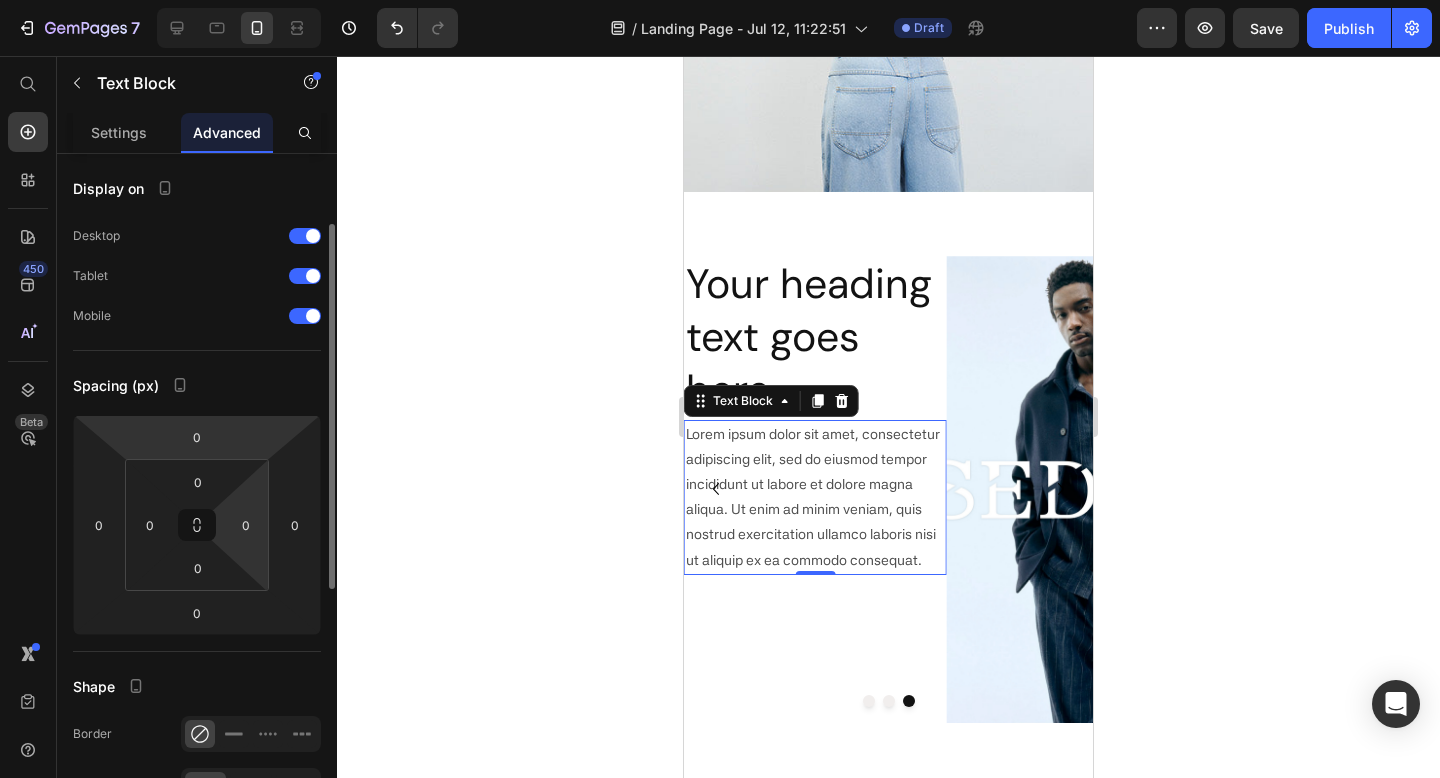 scroll, scrollTop: 588, scrollLeft: 0, axis: vertical 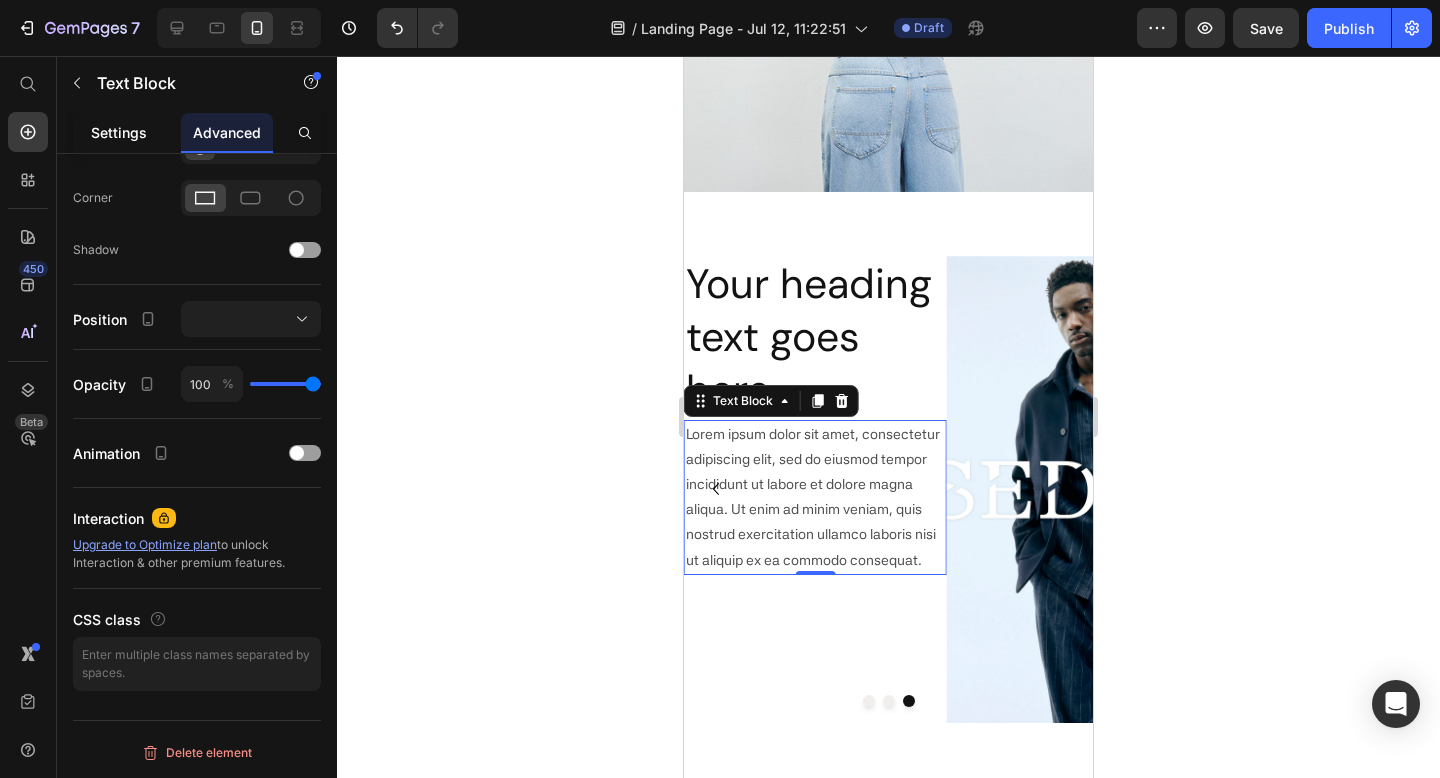 click on "Settings" at bounding box center (119, 132) 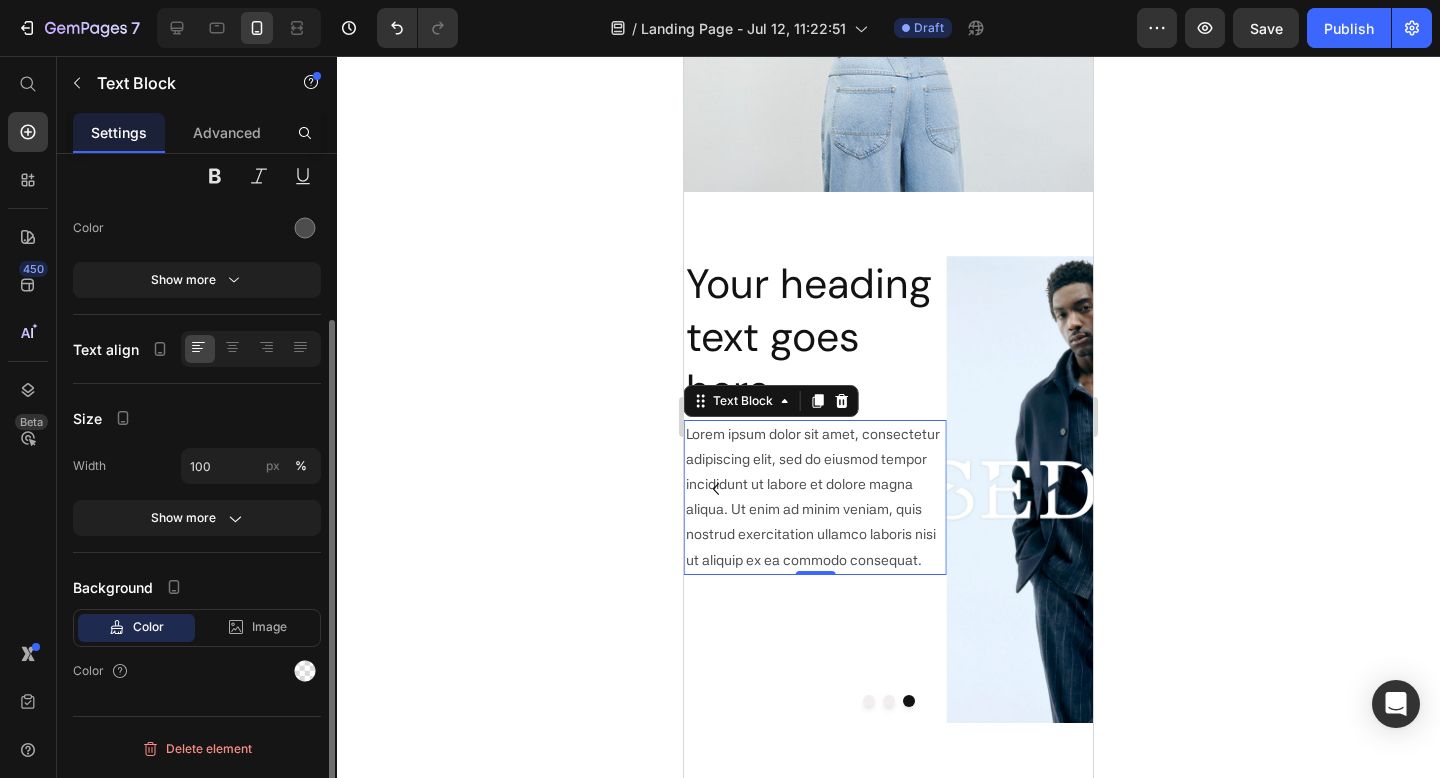 scroll, scrollTop: 0, scrollLeft: 0, axis: both 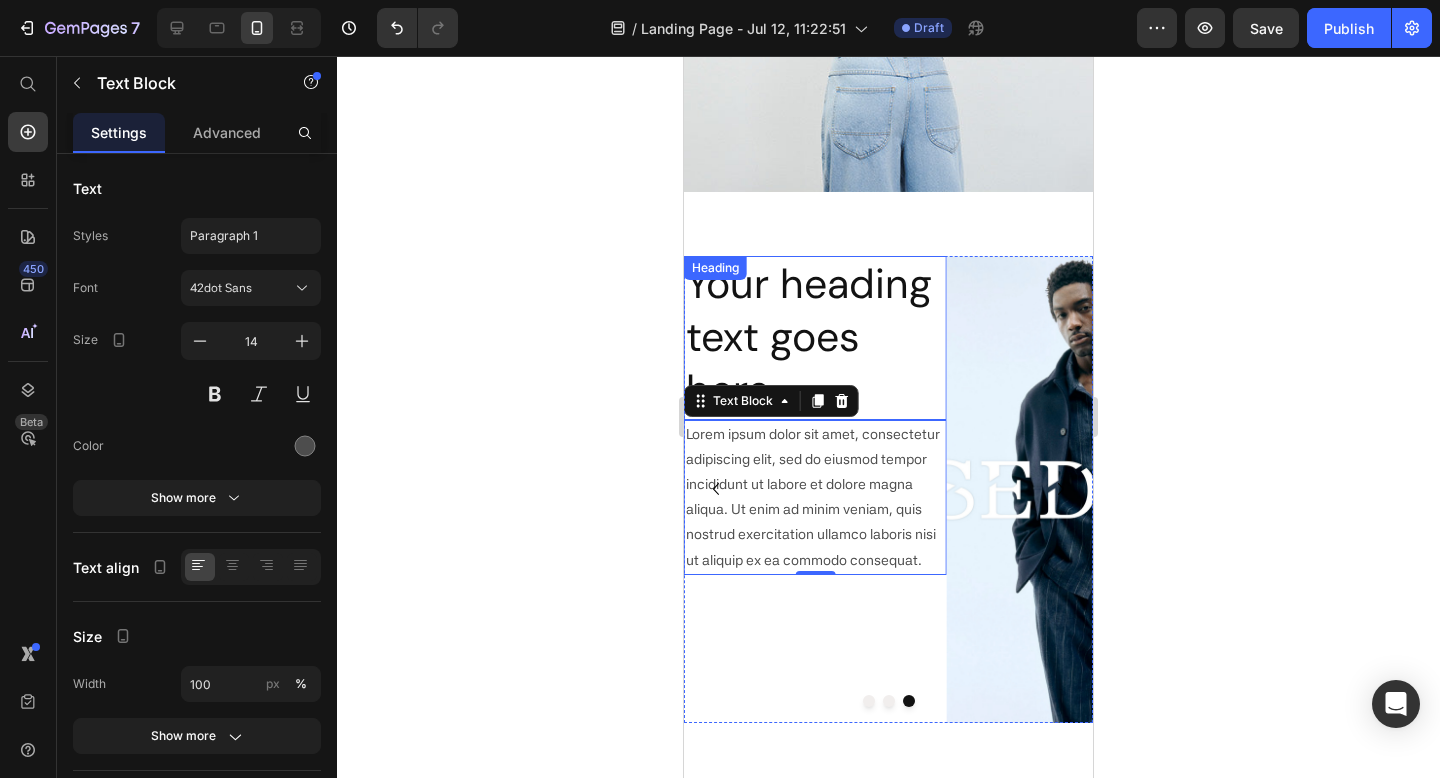 click on "Your heading text goes here" at bounding box center (815, 338) 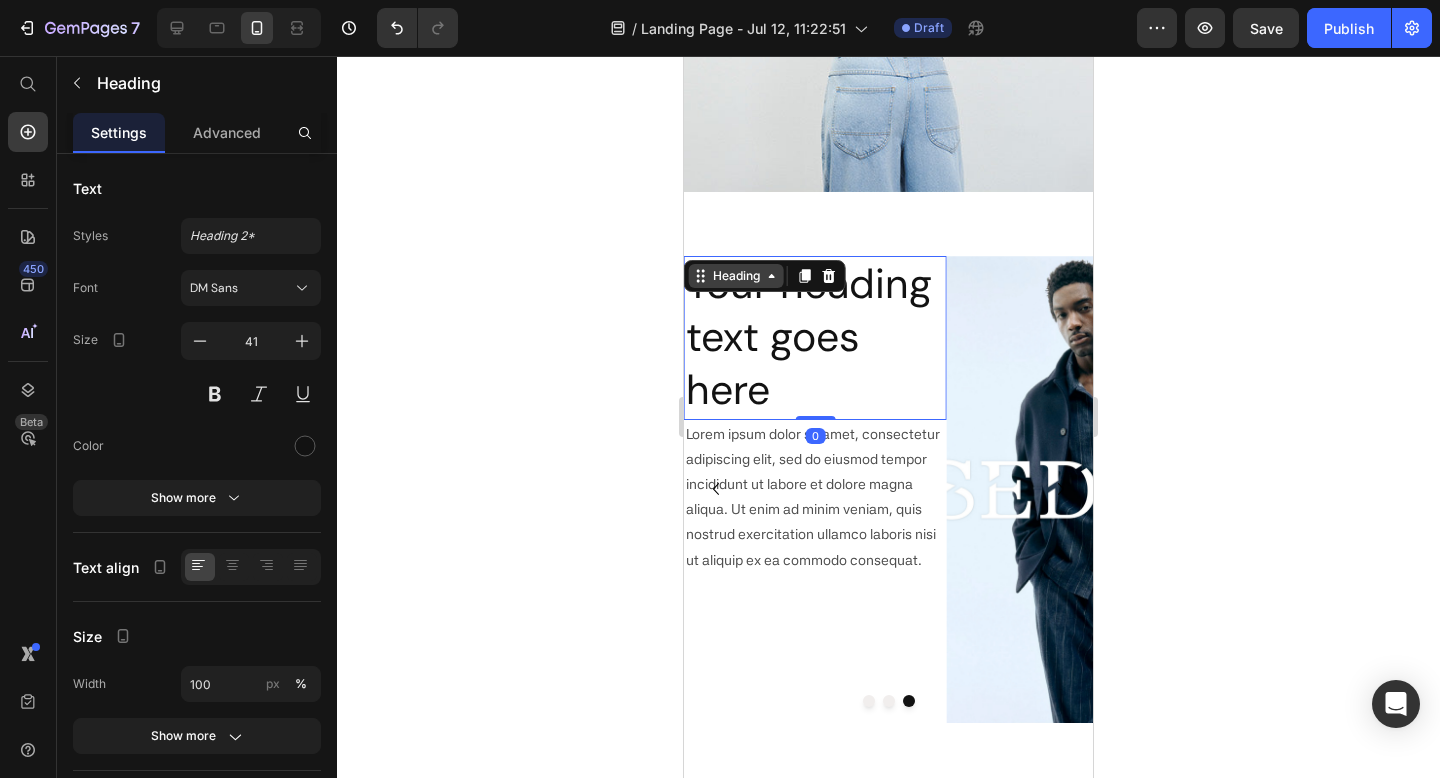 click 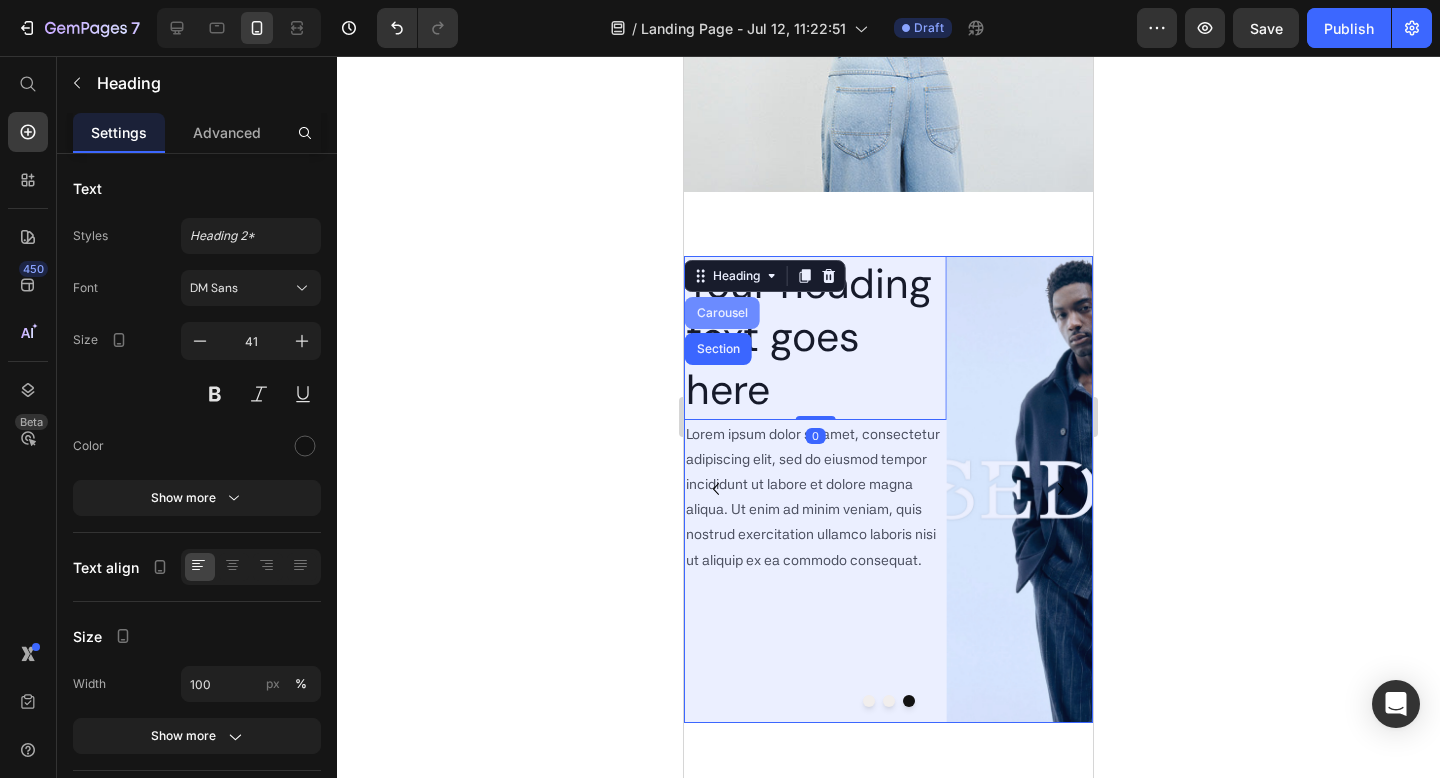 click on "Carousel" at bounding box center (722, 313) 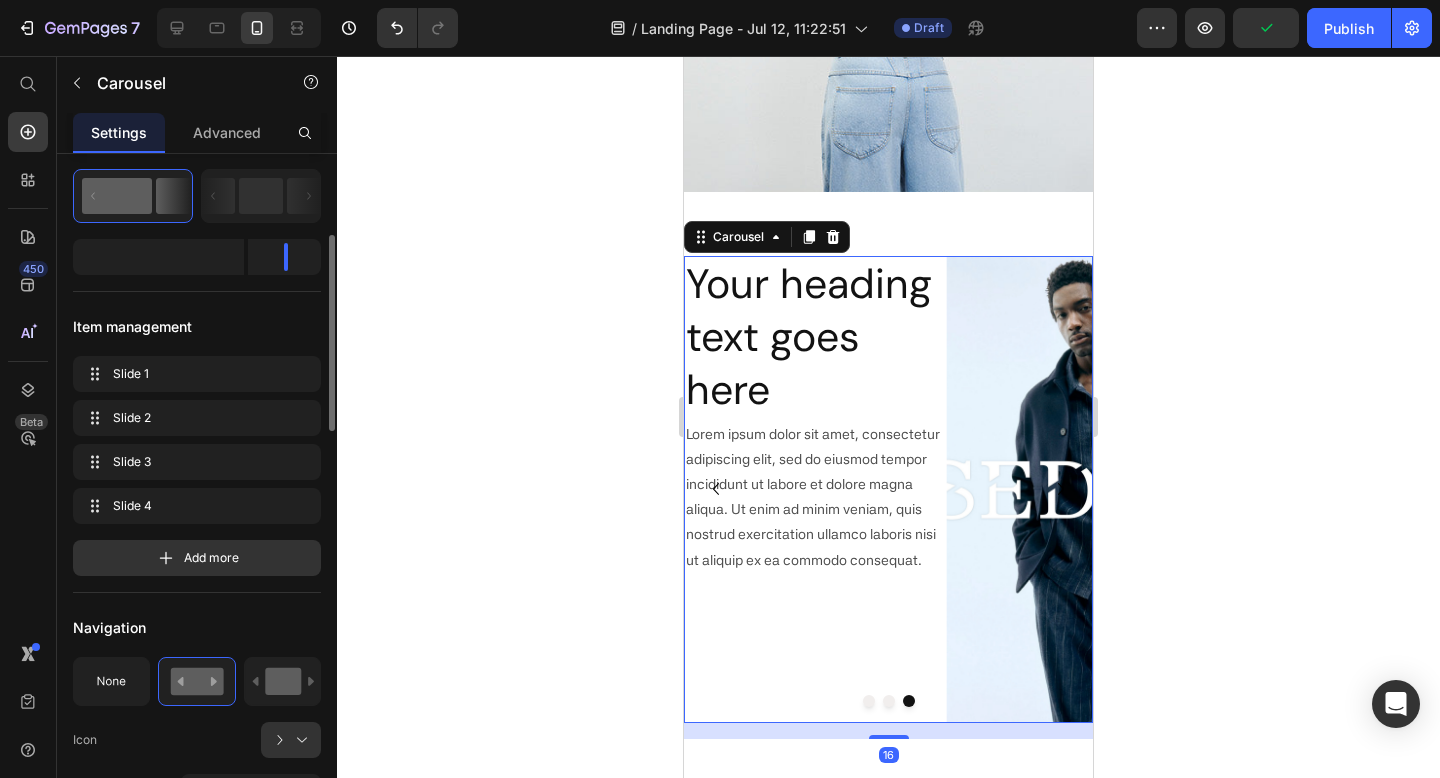 scroll, scrollTop: 418, scrollLeft: 0, axis: vertical 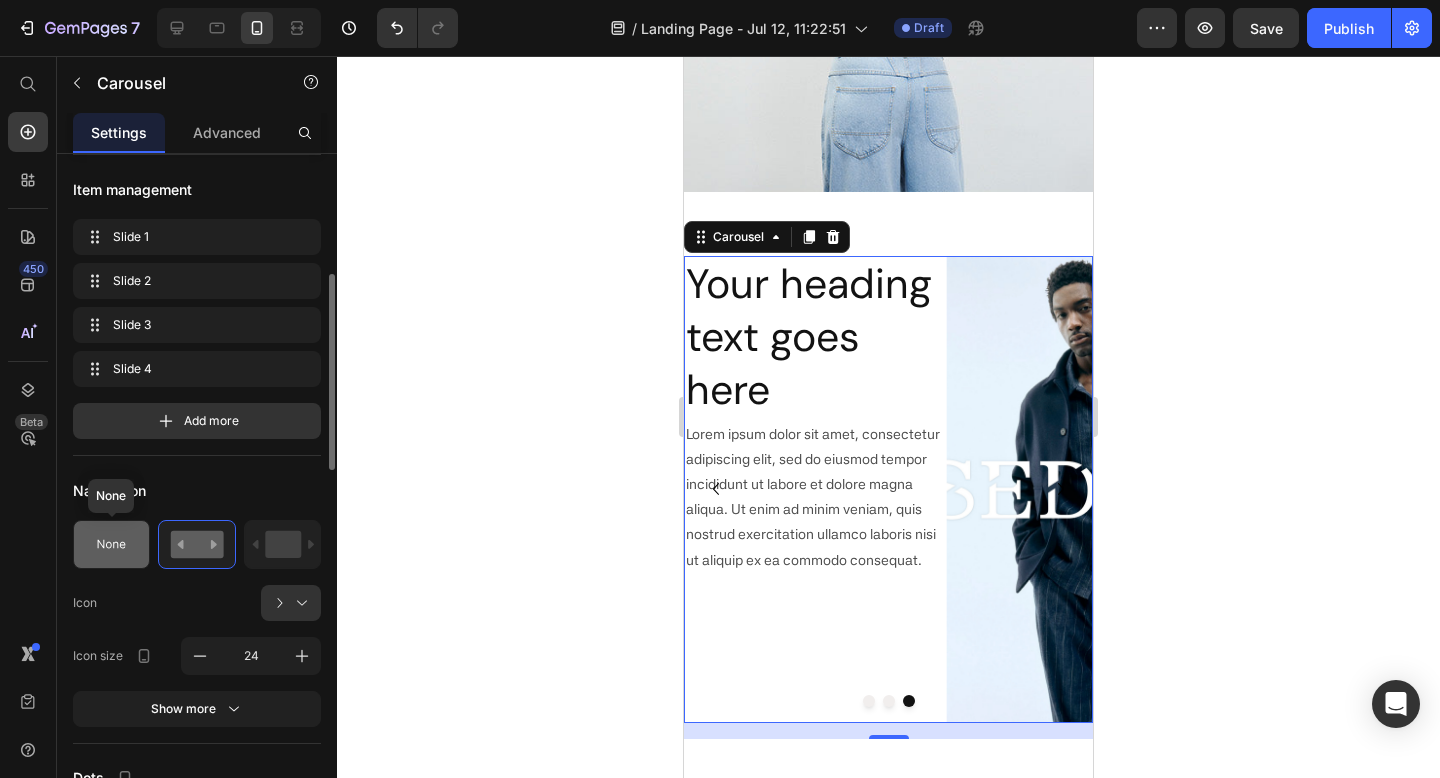 click 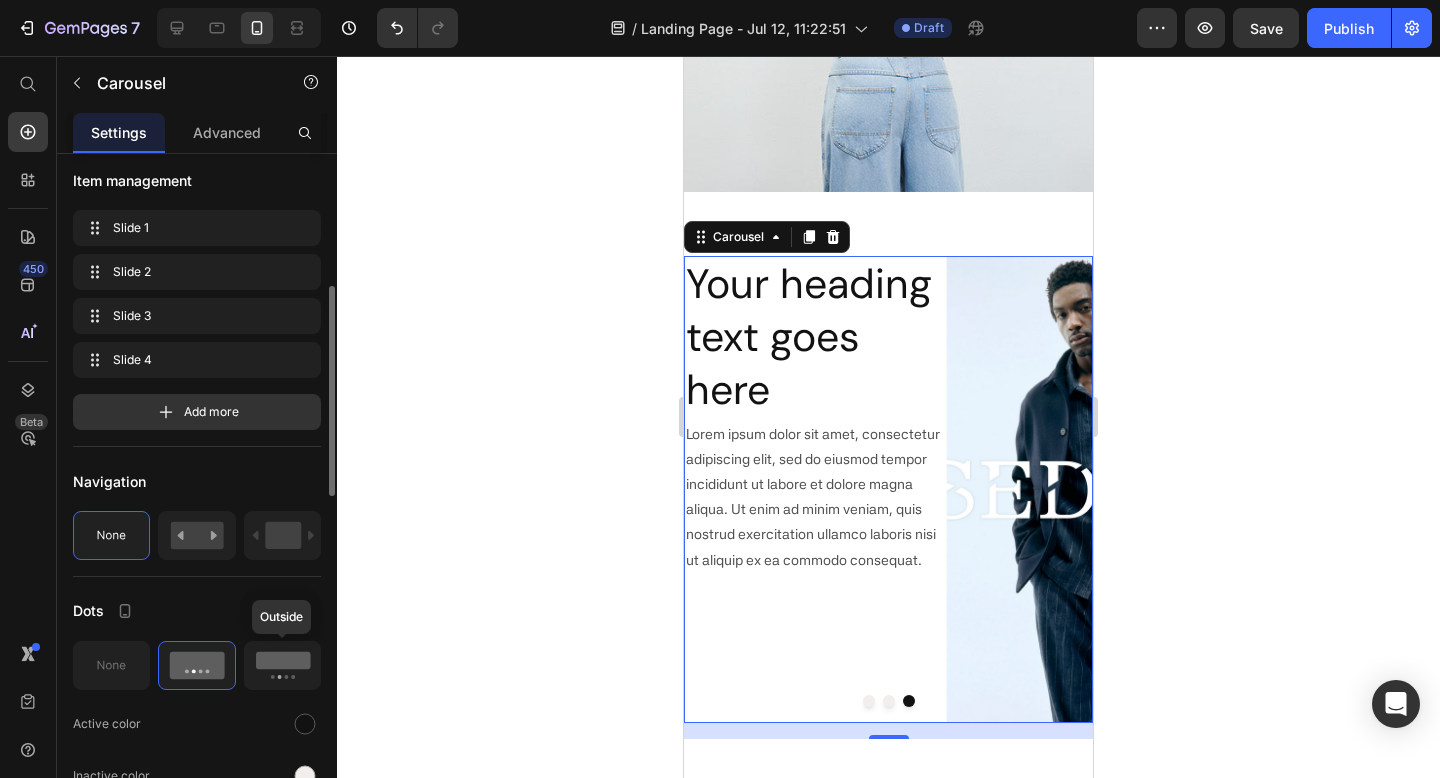 scroll, scrollTop: 446, scrollLeft: 0, axis: vertical 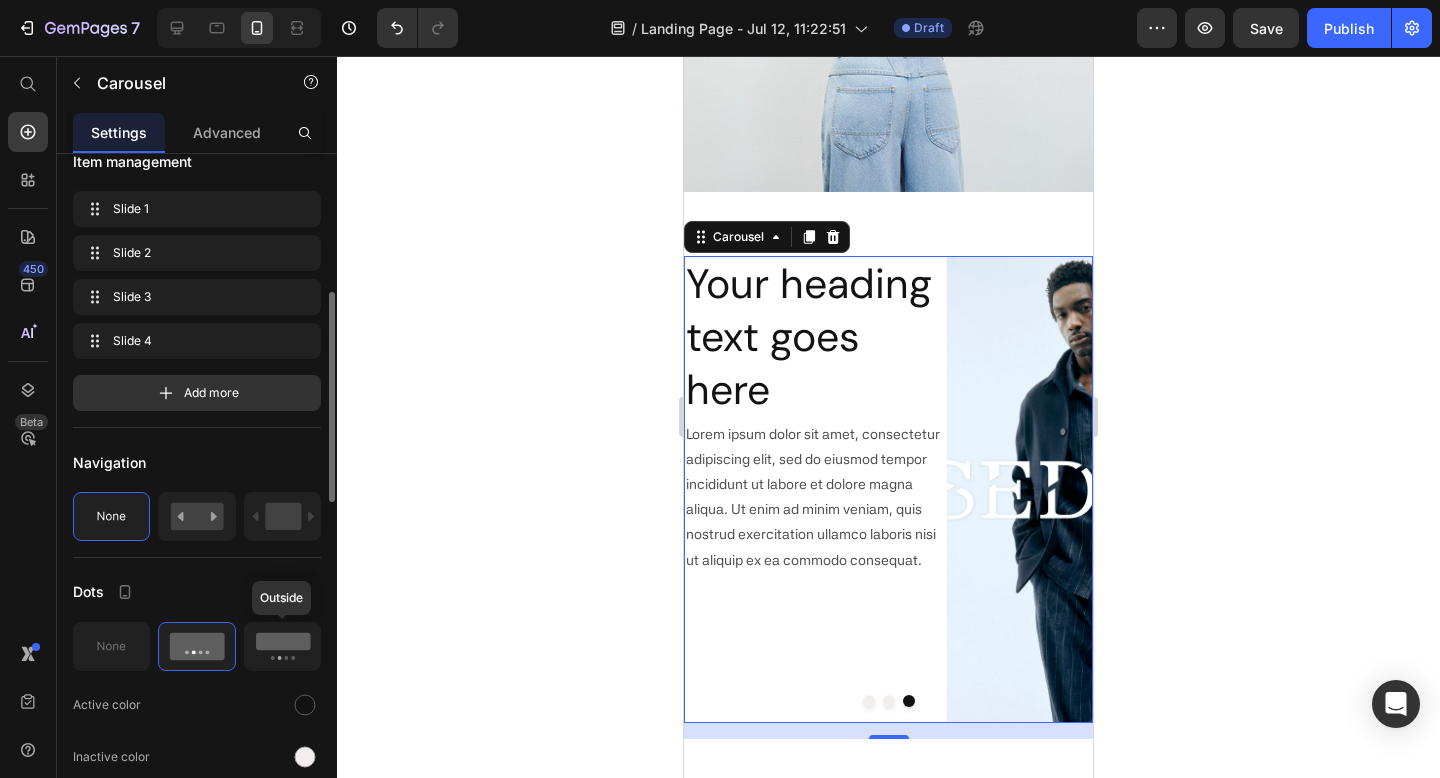 click 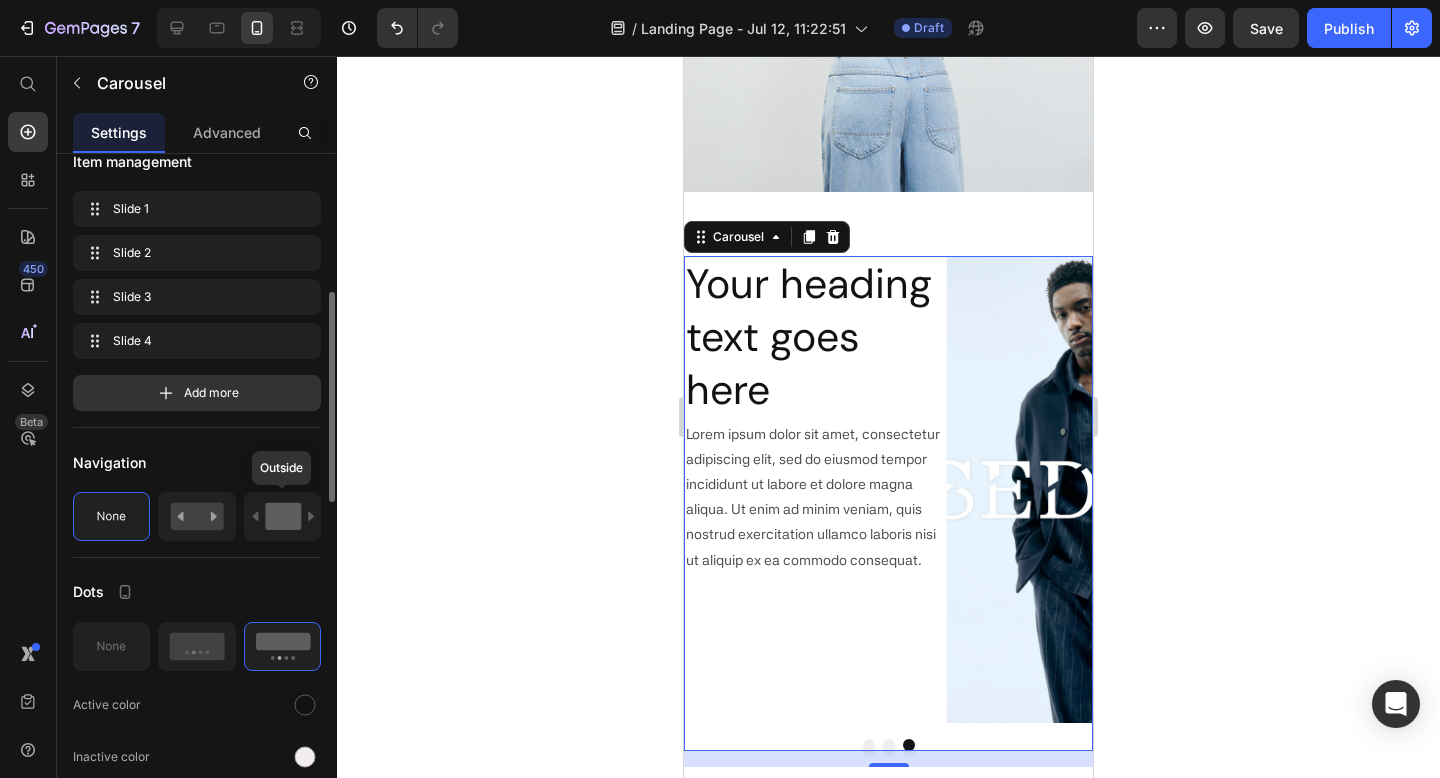 click 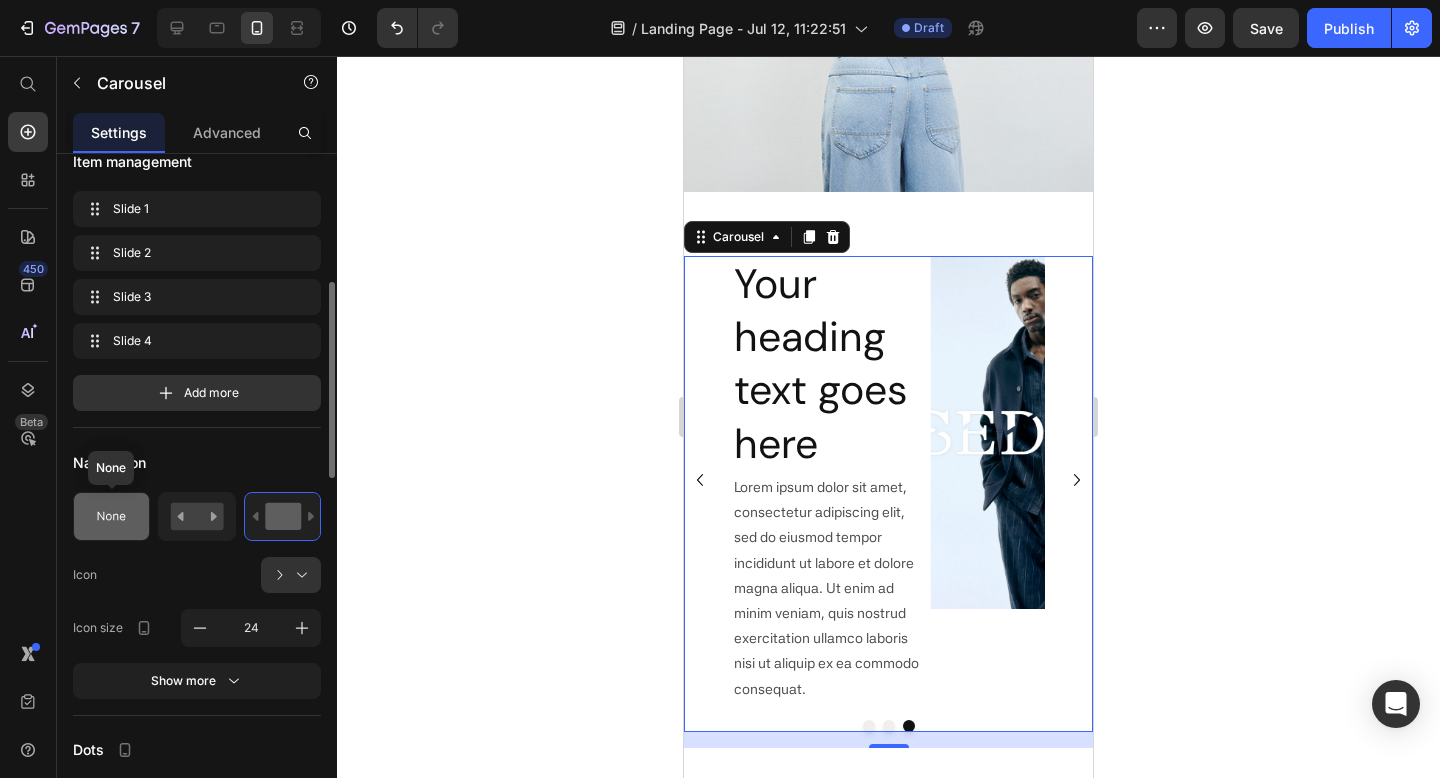 click 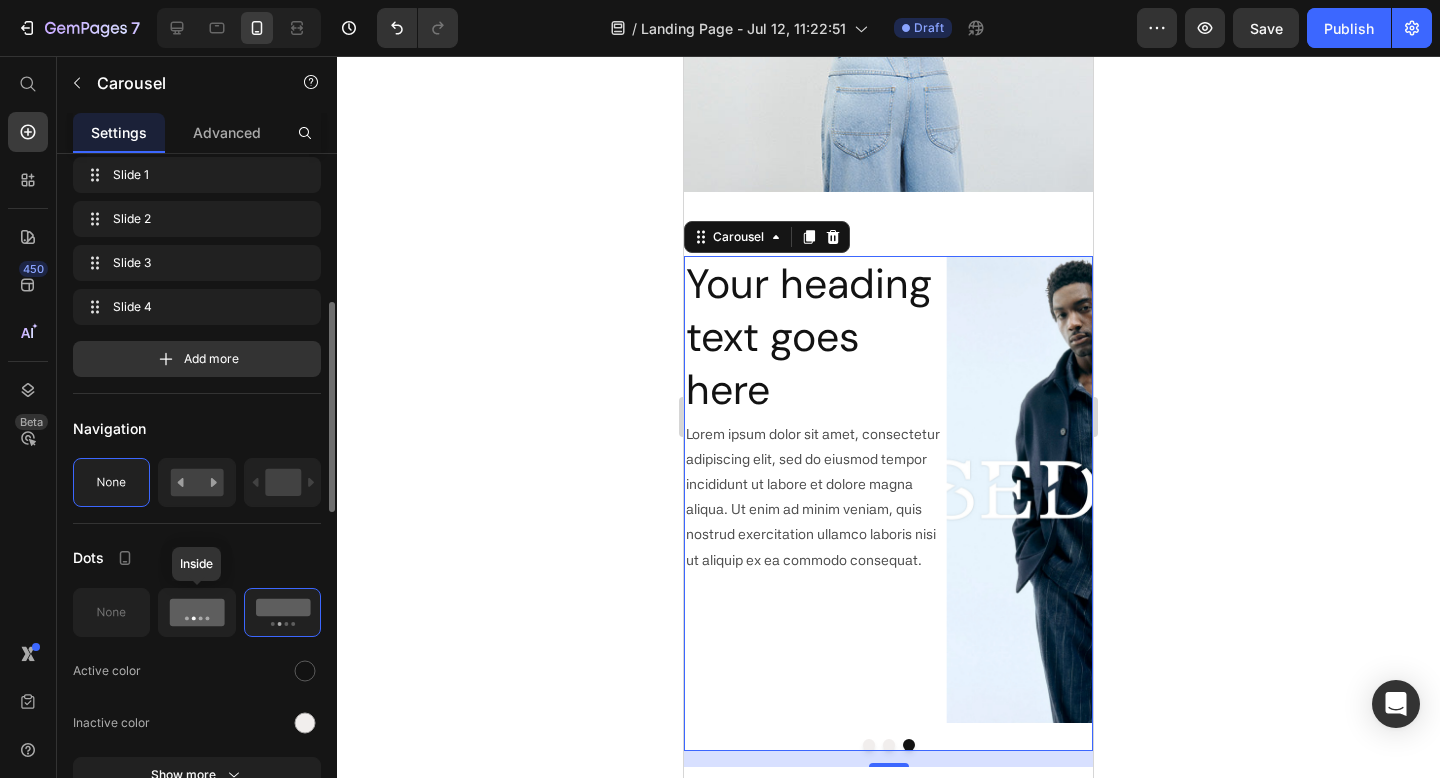 scroll, scrollTop: 570, scrollLeft: 0, axis: vertical 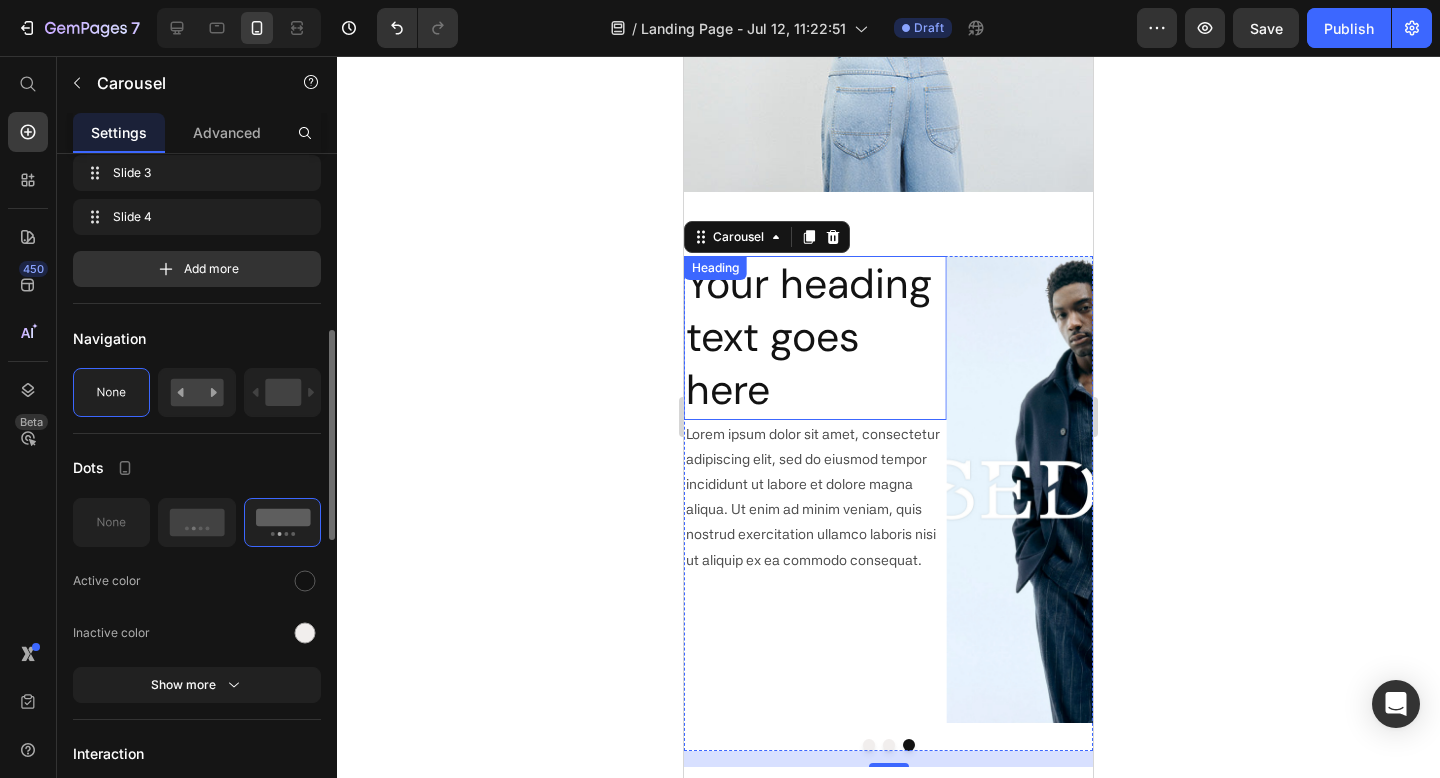 click on "Your heading text goes here" at bounding box center [815, 338] 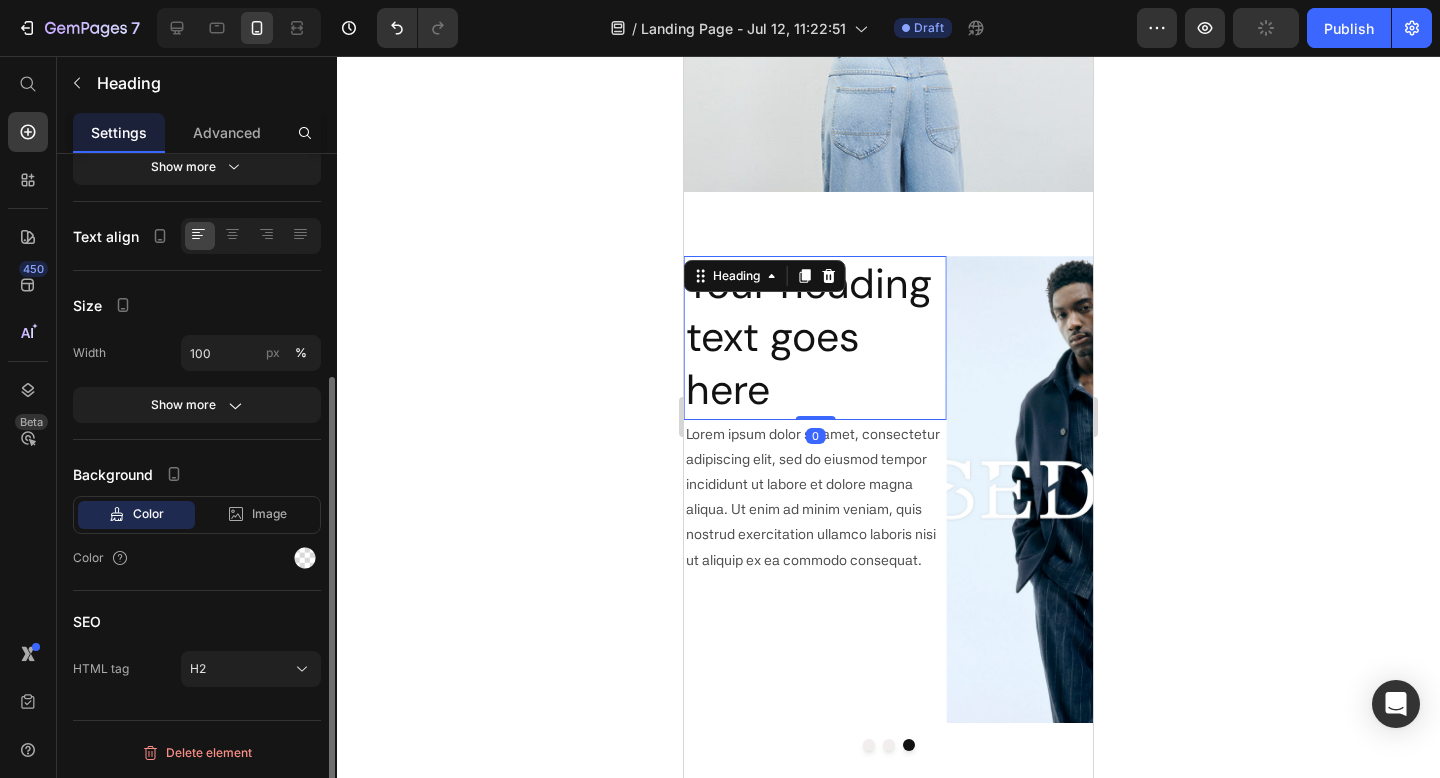 scroll, scrollTop: 0, scrollLeft: 0, axis: both 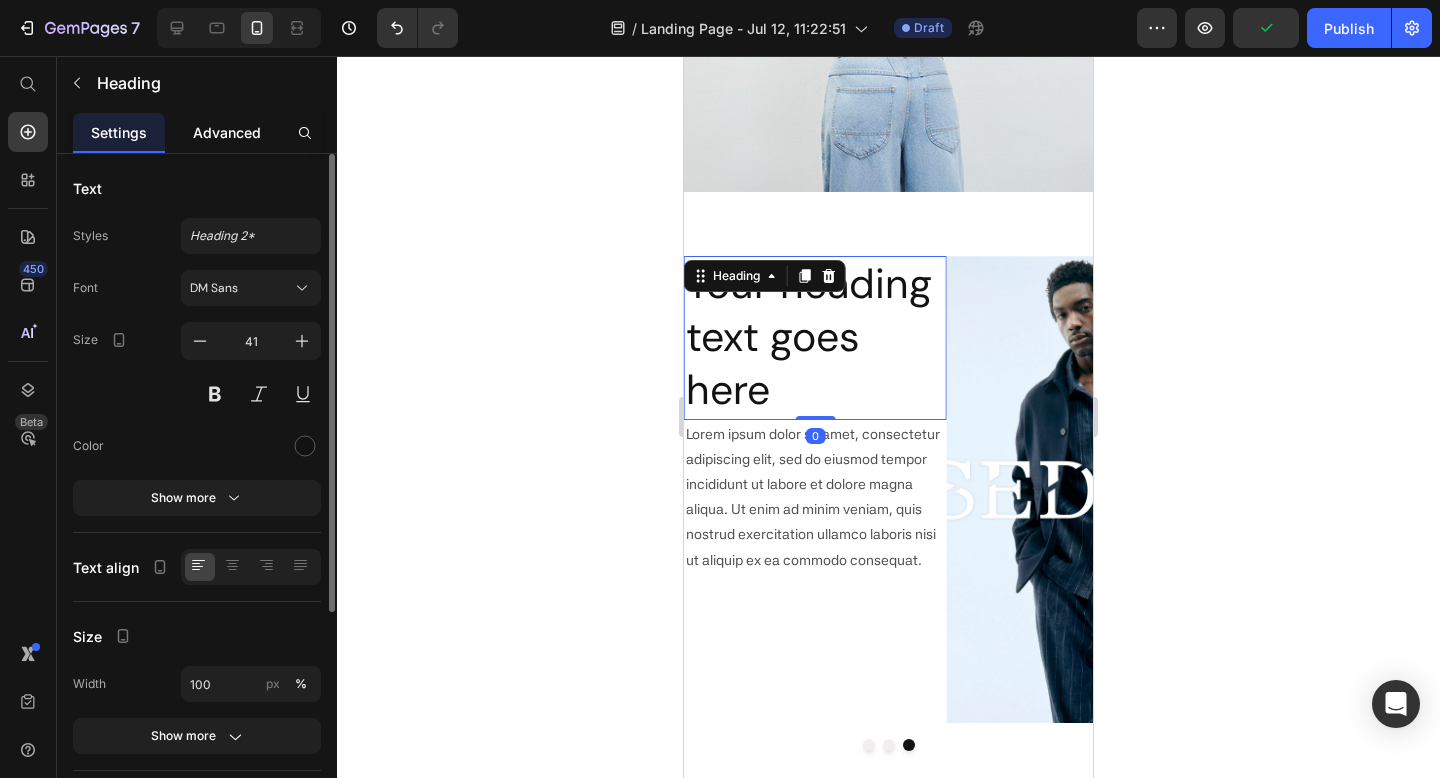 click on "Advanced" at bounding box center (227, 132) 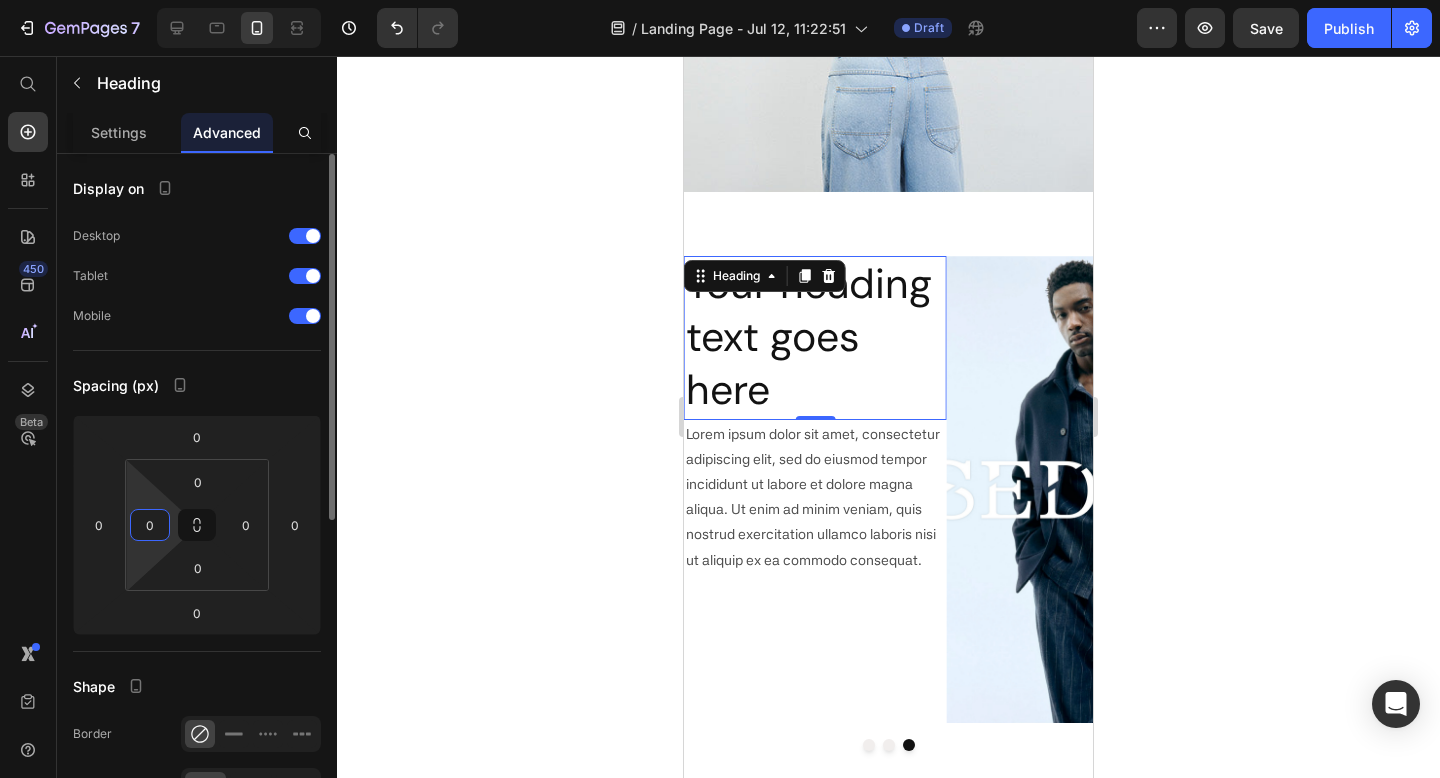 drag, startPoint x: 150, startPoint y: 522, endPoint x: 159, endPoint y: 517, distance: 10.29563 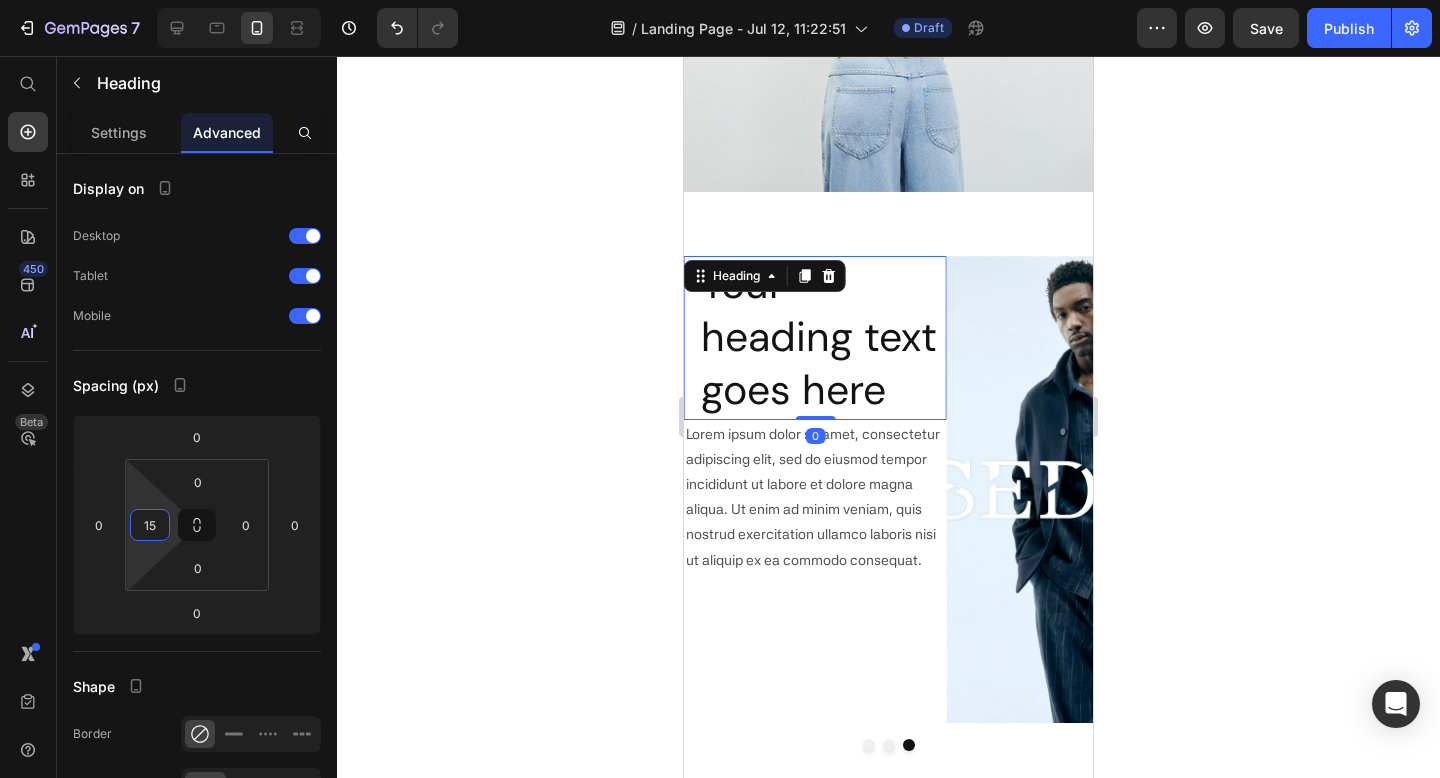 type on "1" 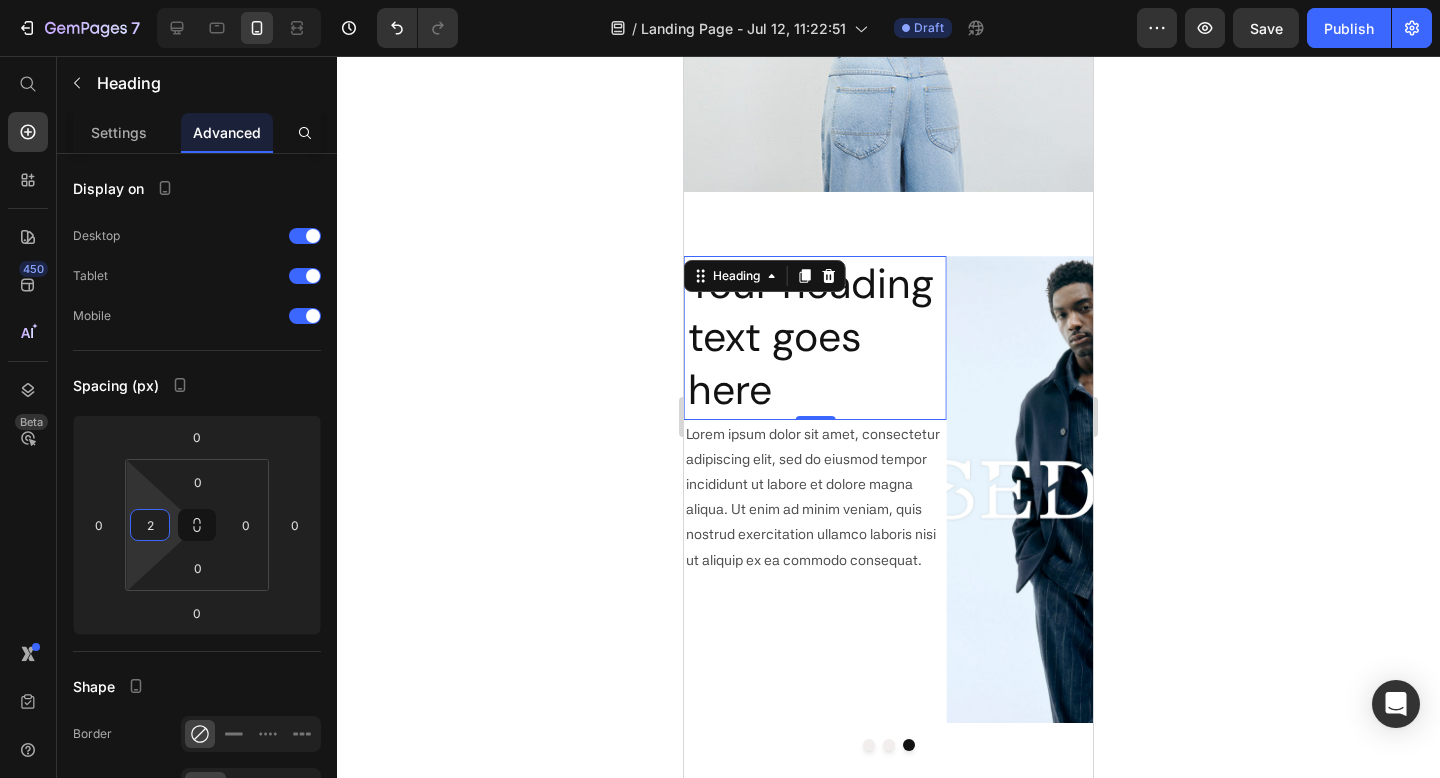 type on "20" 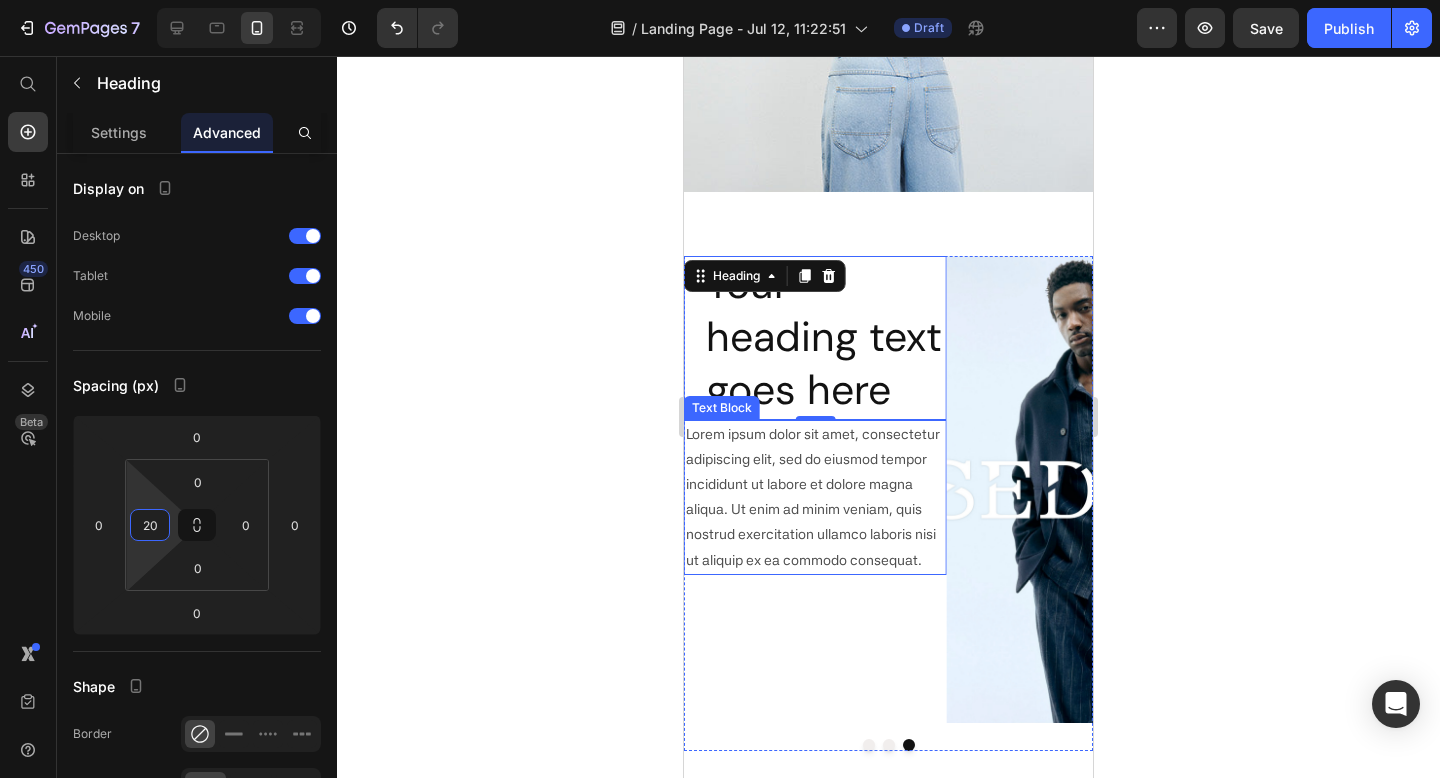click on "Lorem ipsum dolor sit amet, consectetur adipiscing elit, sed do eiusmod tempor incididunt ut labore et dolore magna aliqua. Ut enim ad minim veniam, quis nostrud exercitation ullamco laboris nisi ut aliquip ex ea commodo consequat." at bounding box center [815, 497] 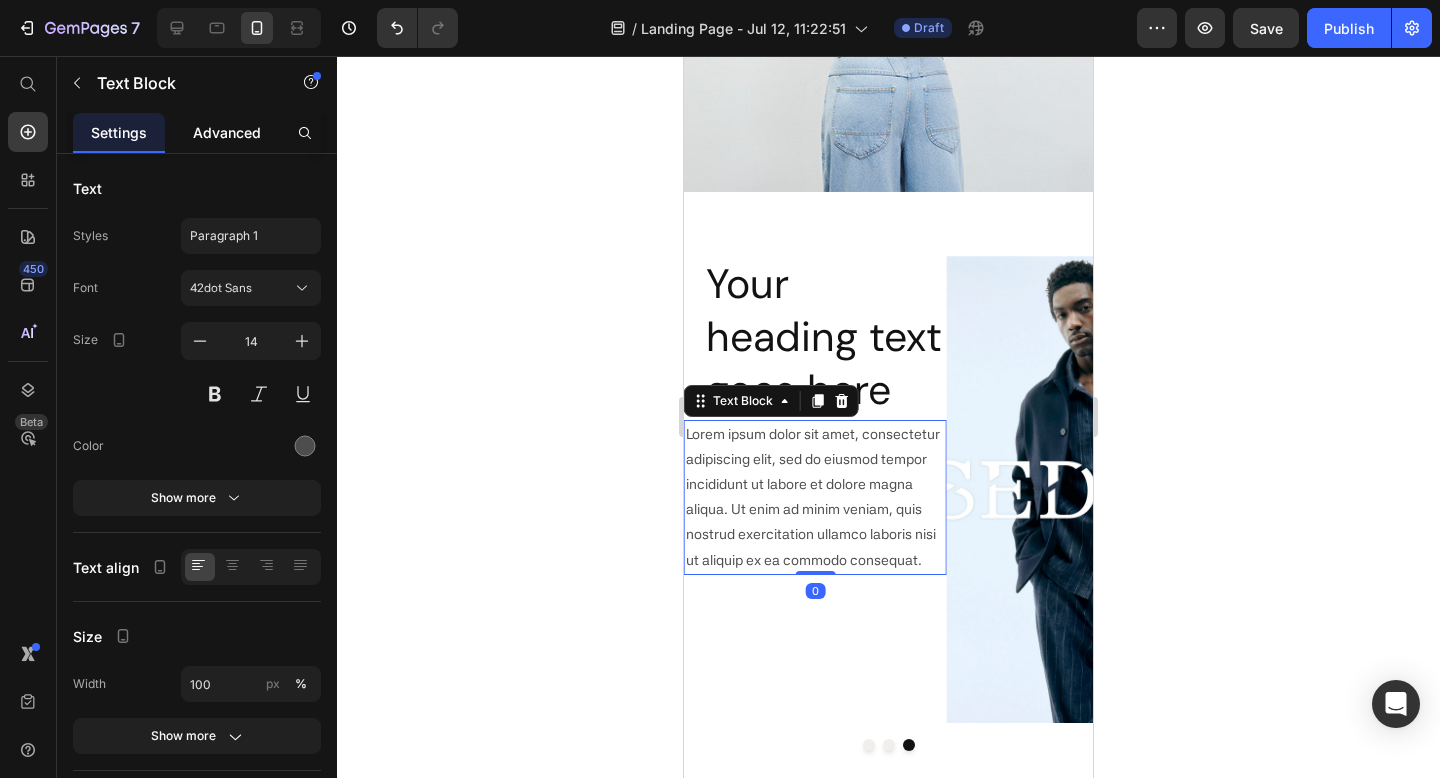 click on "Advanced" 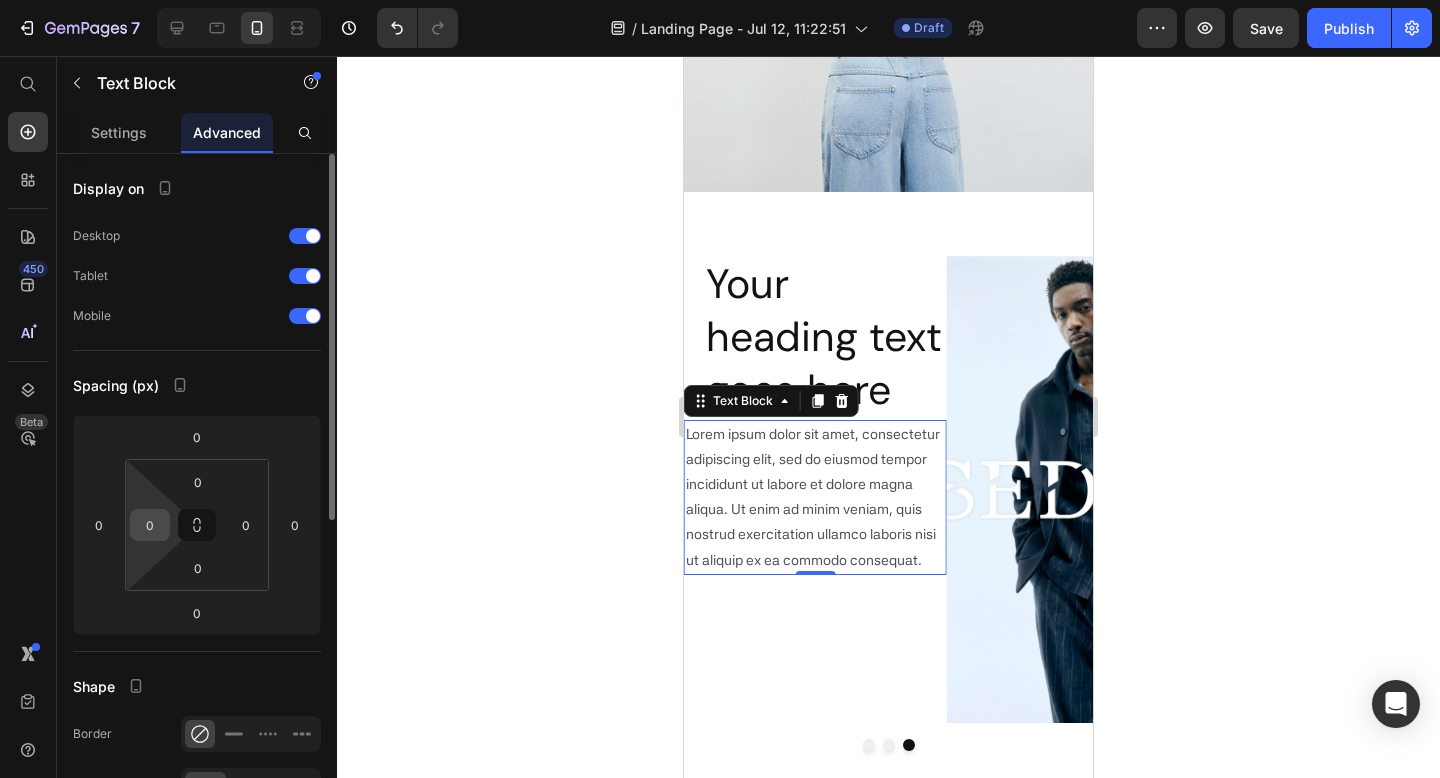 click on "0" at bounding box center (150, 525) 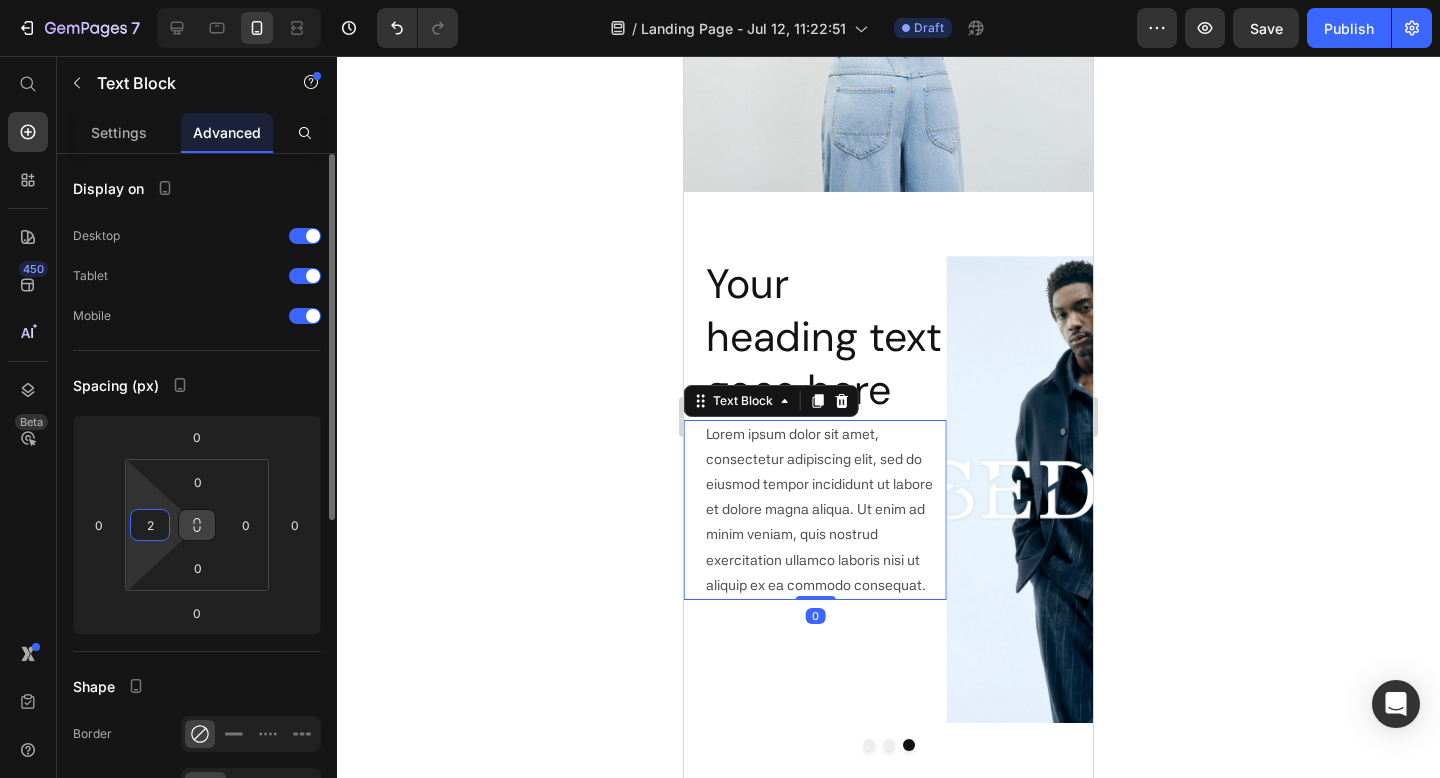 type on "25" 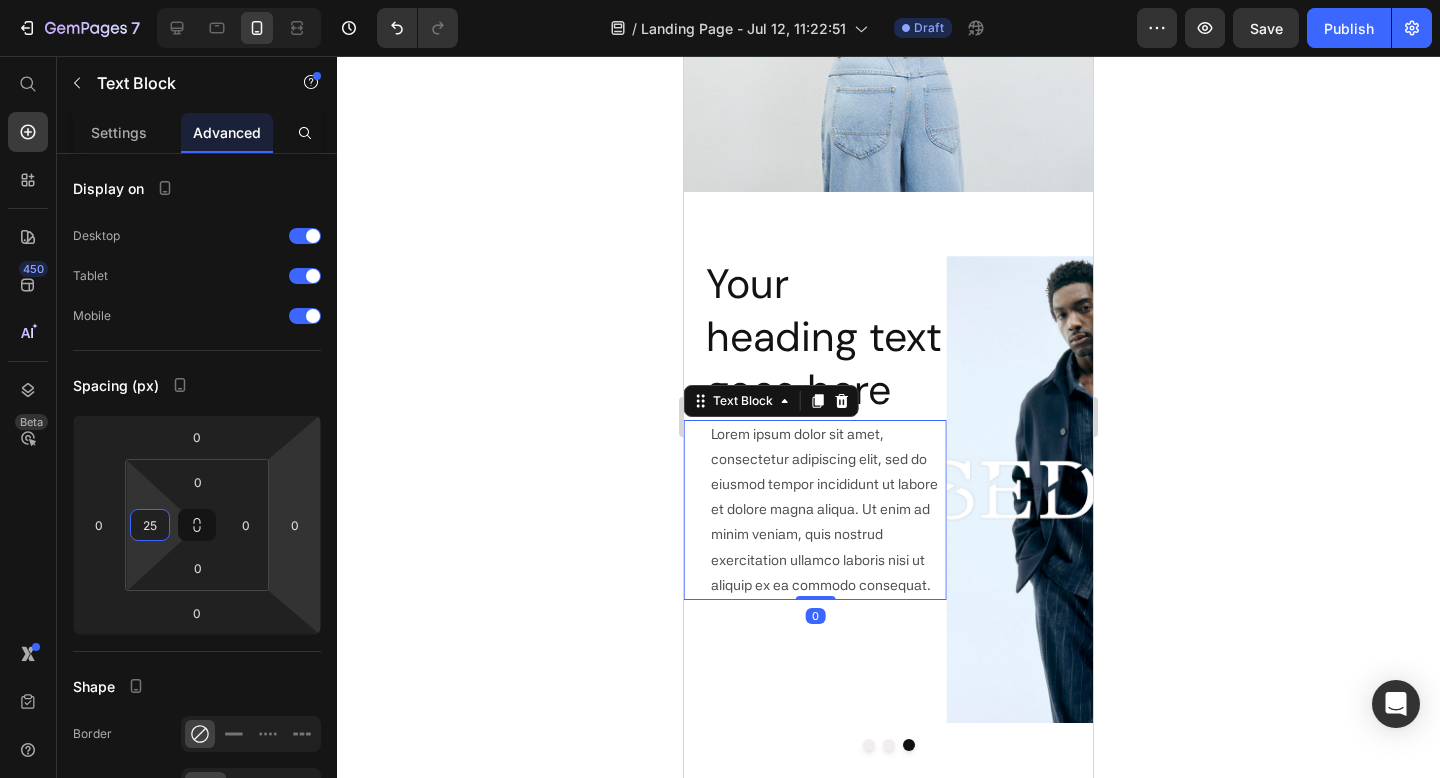 drag, startPoint x: 554, startPoint y: 460, endPoint x: 570, endPoint y: 454, distance: 17.088007 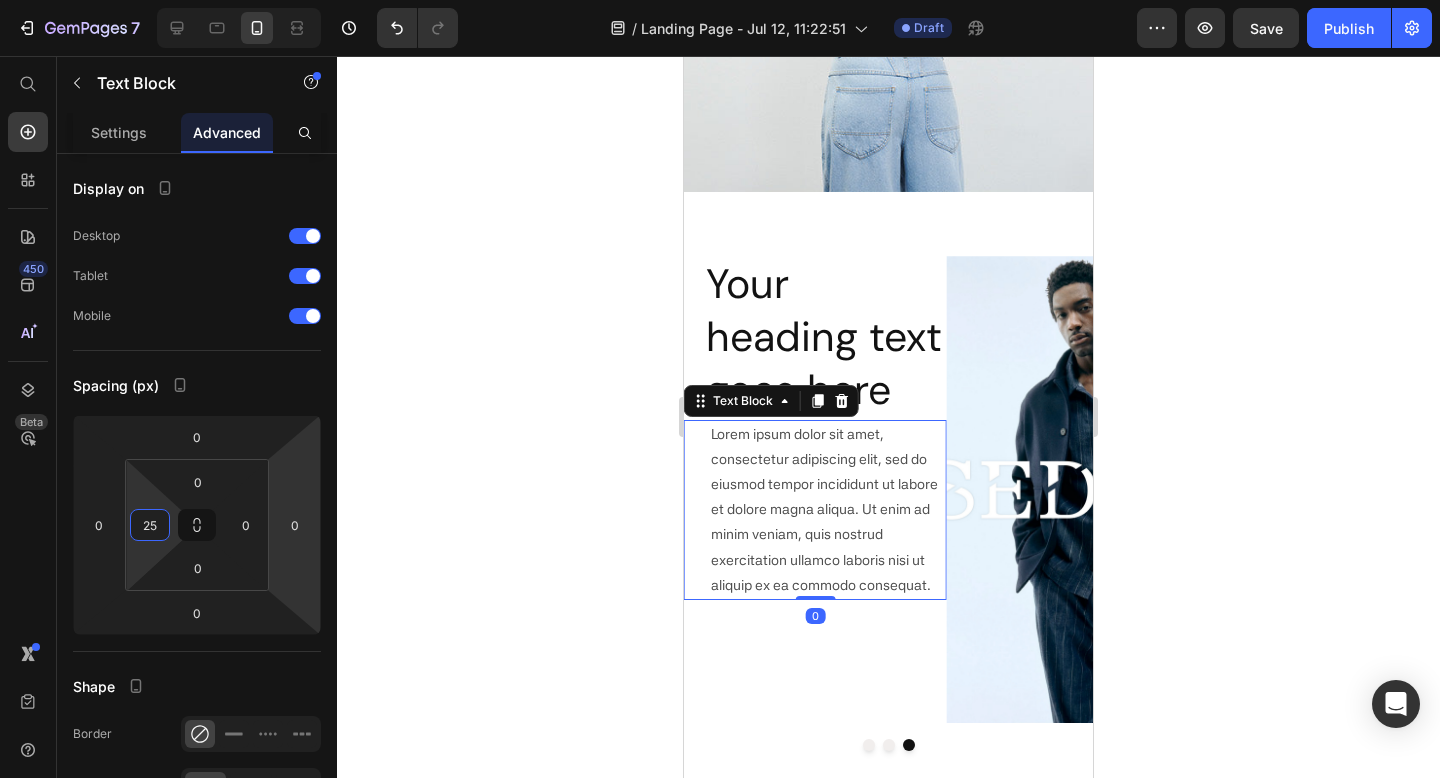 click 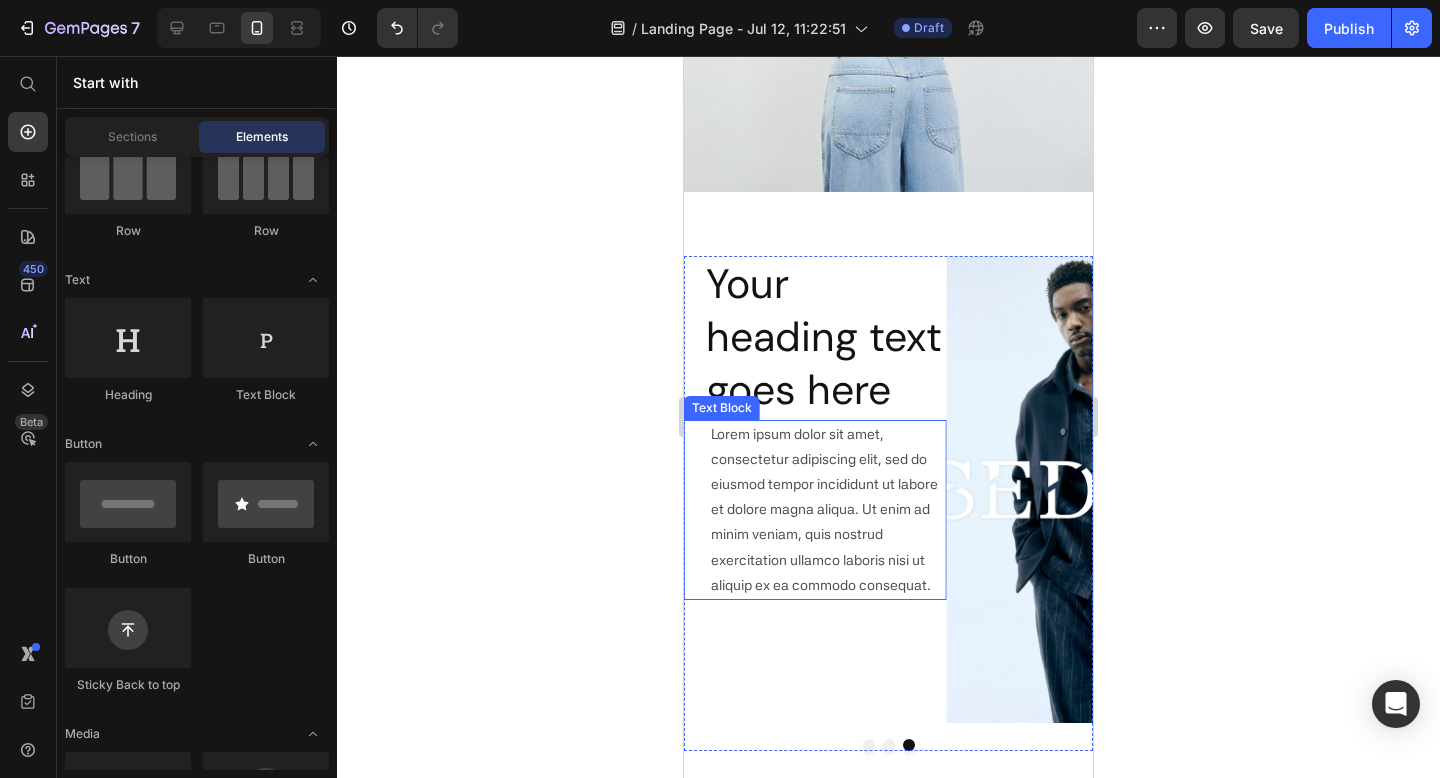 click on "Lorem ipsum dolor sit amet, consectetur adipiscing elit, sed do eiusmod tempor incididunt ut labore et dolore magna aliqua. Ut enim ad minim veniam, quis nostrud exercitation ullamco laboris nisi ut aliquip ex ea commodo consequat." at bounding box center (828, 510) 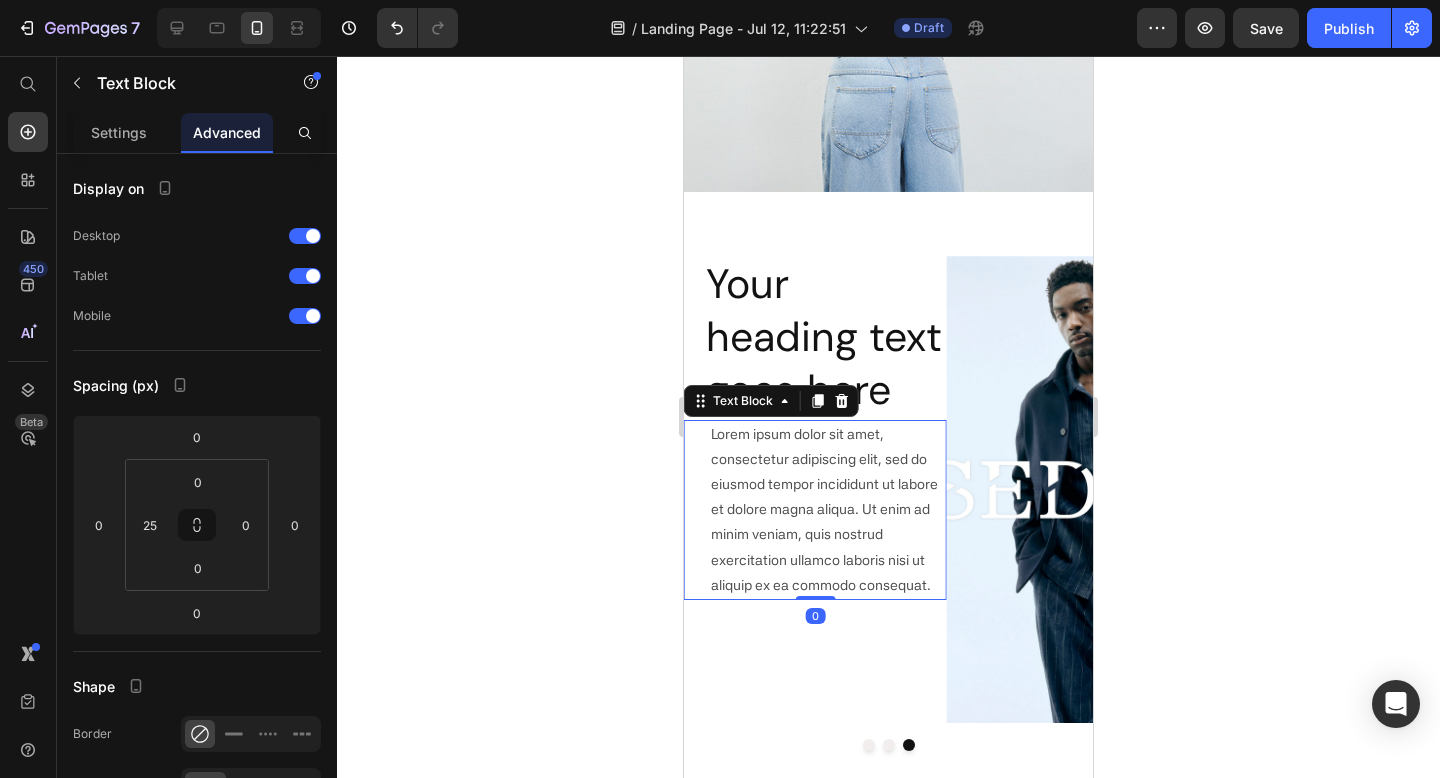 click 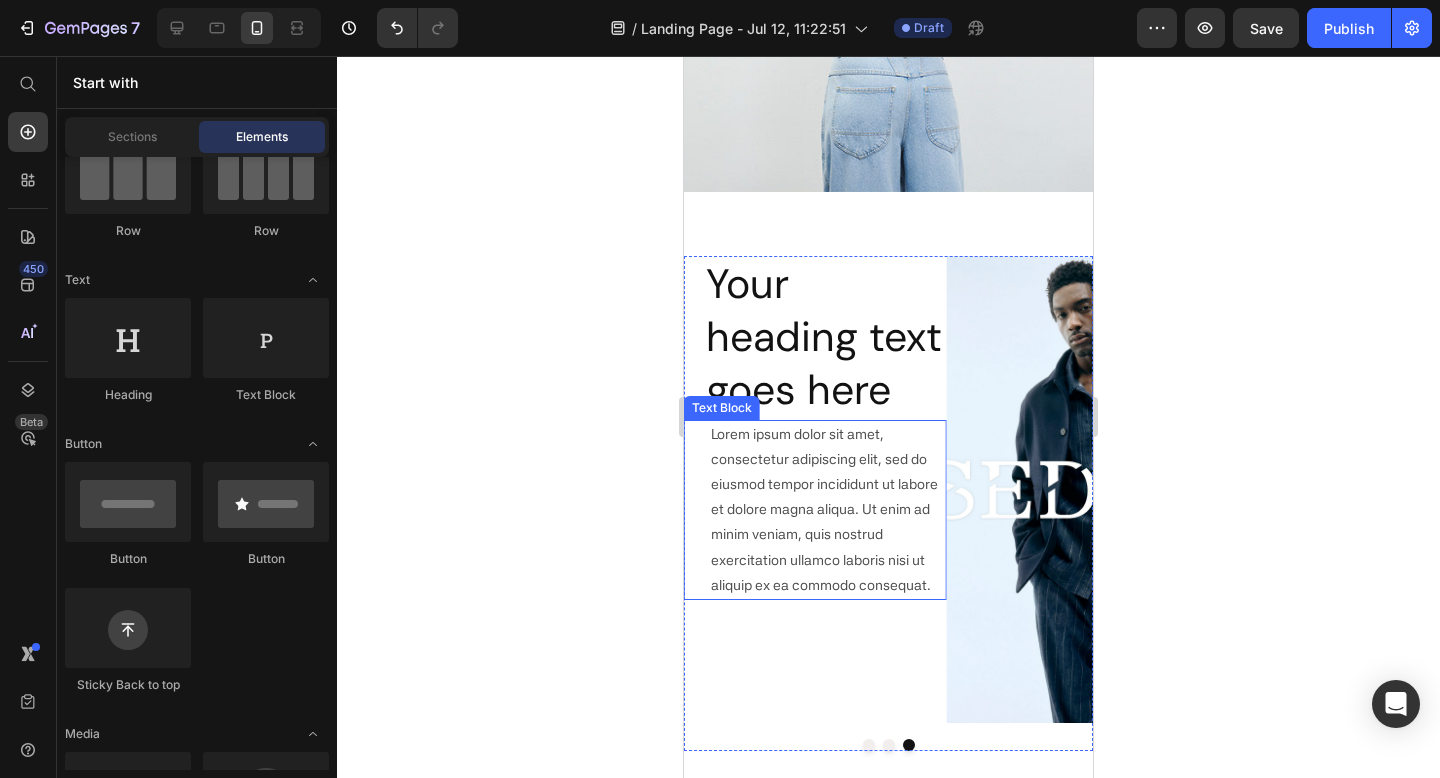 click on "Lorem ipsum dolor sit amet, consectetur adipiscing elit, sed do eiusmod tempor incididunt ut labore et dolore magna aliqua. Ut enim ad minim veniam, quis nostrud exercitation ullamco laboris nisi ut aliquip ex ea commodo consequat." at bounding box center (828, 510) 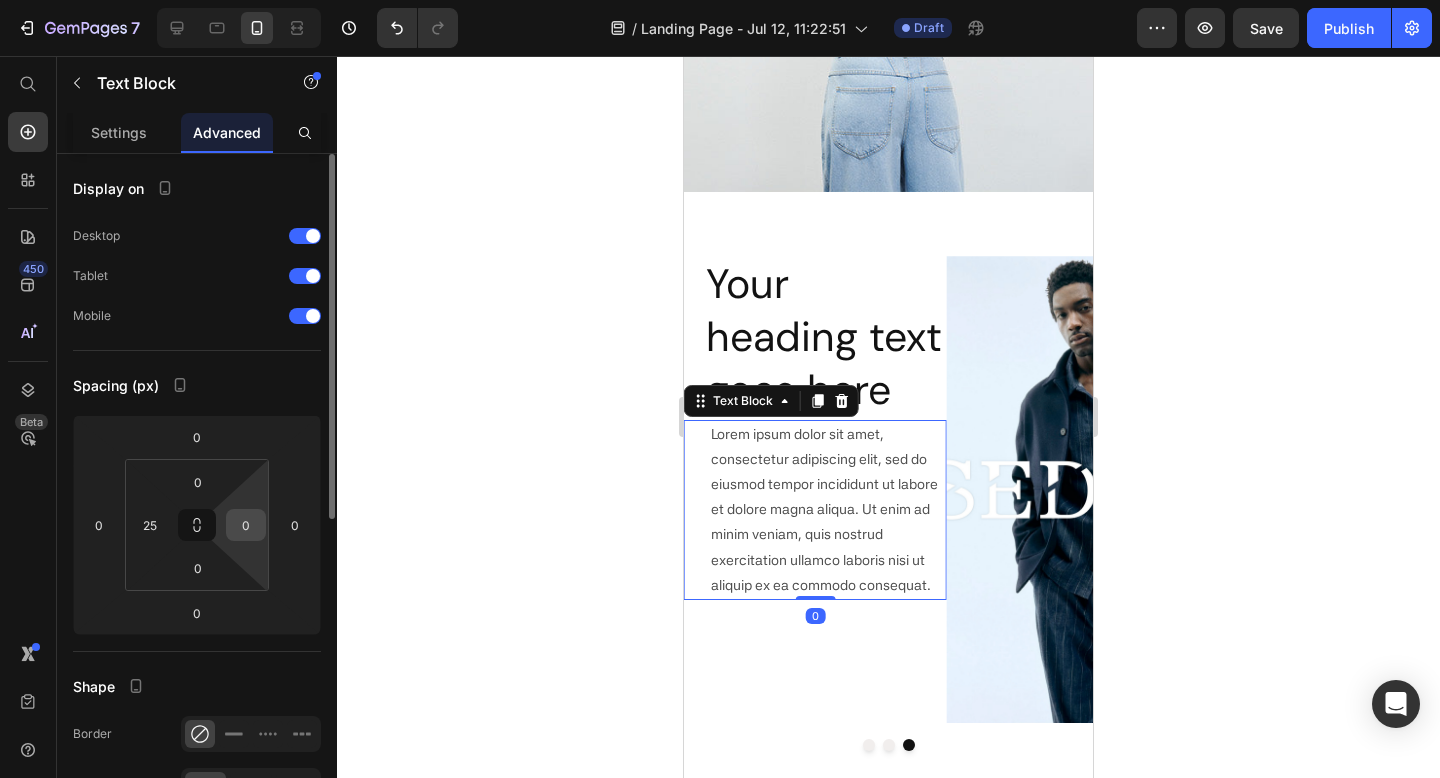 click on "0" at bounding box center (246, 525) 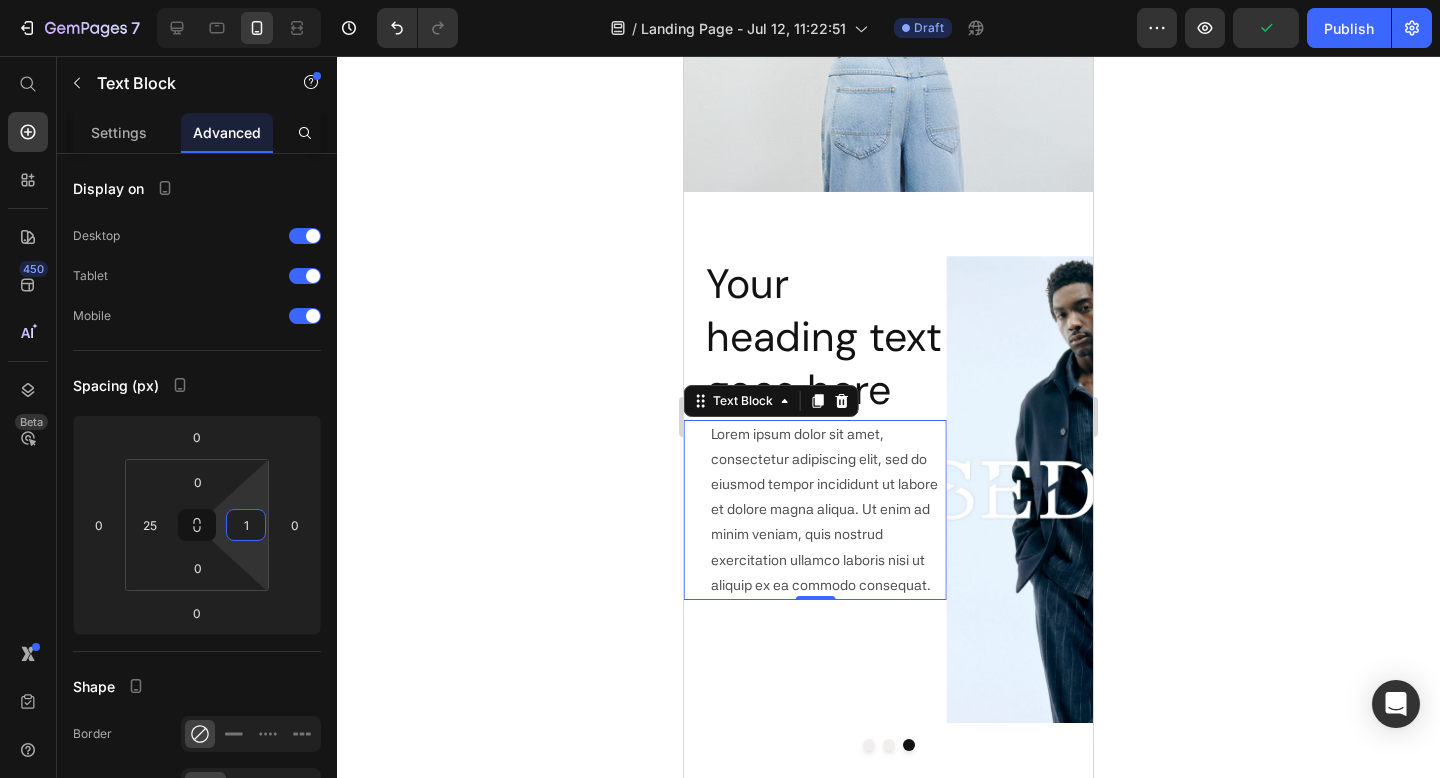 type on "15" 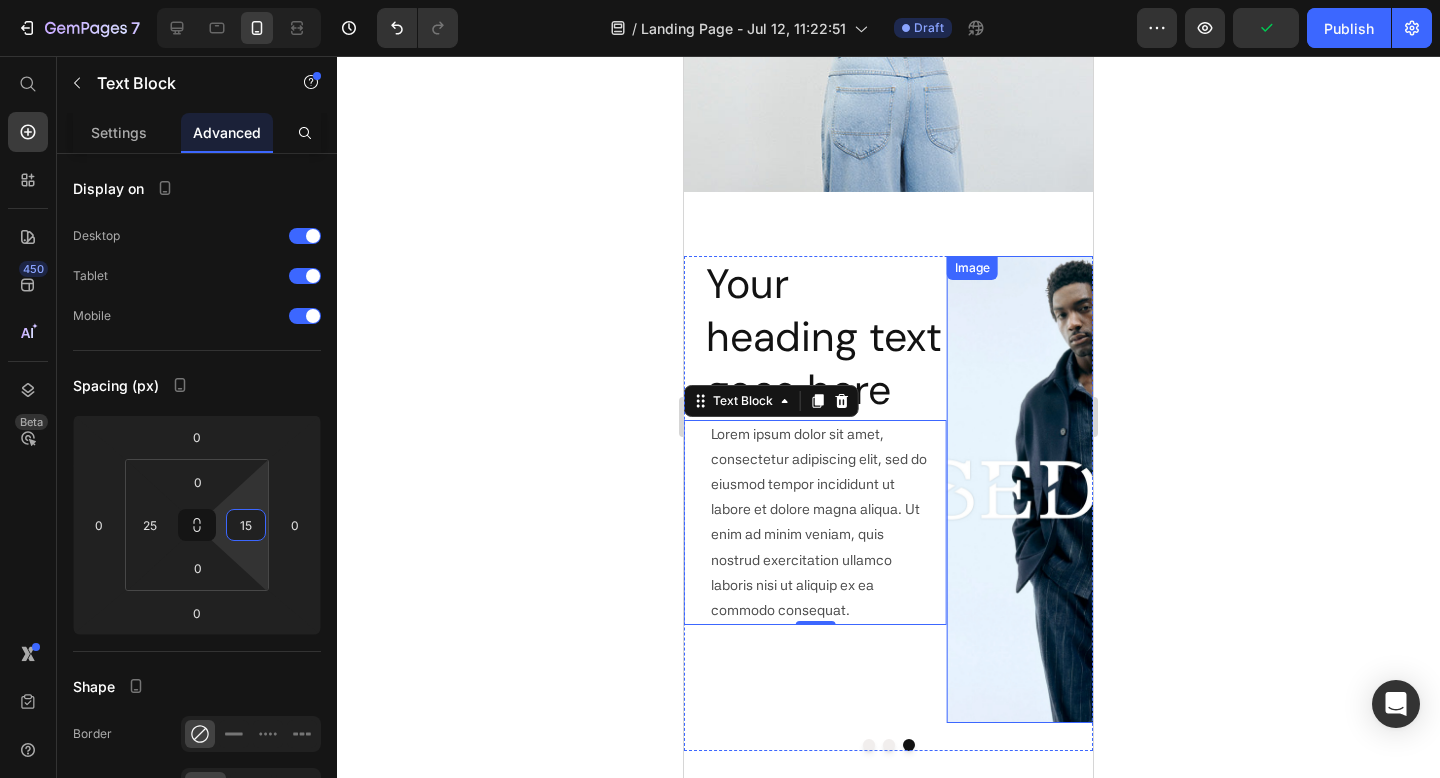 click 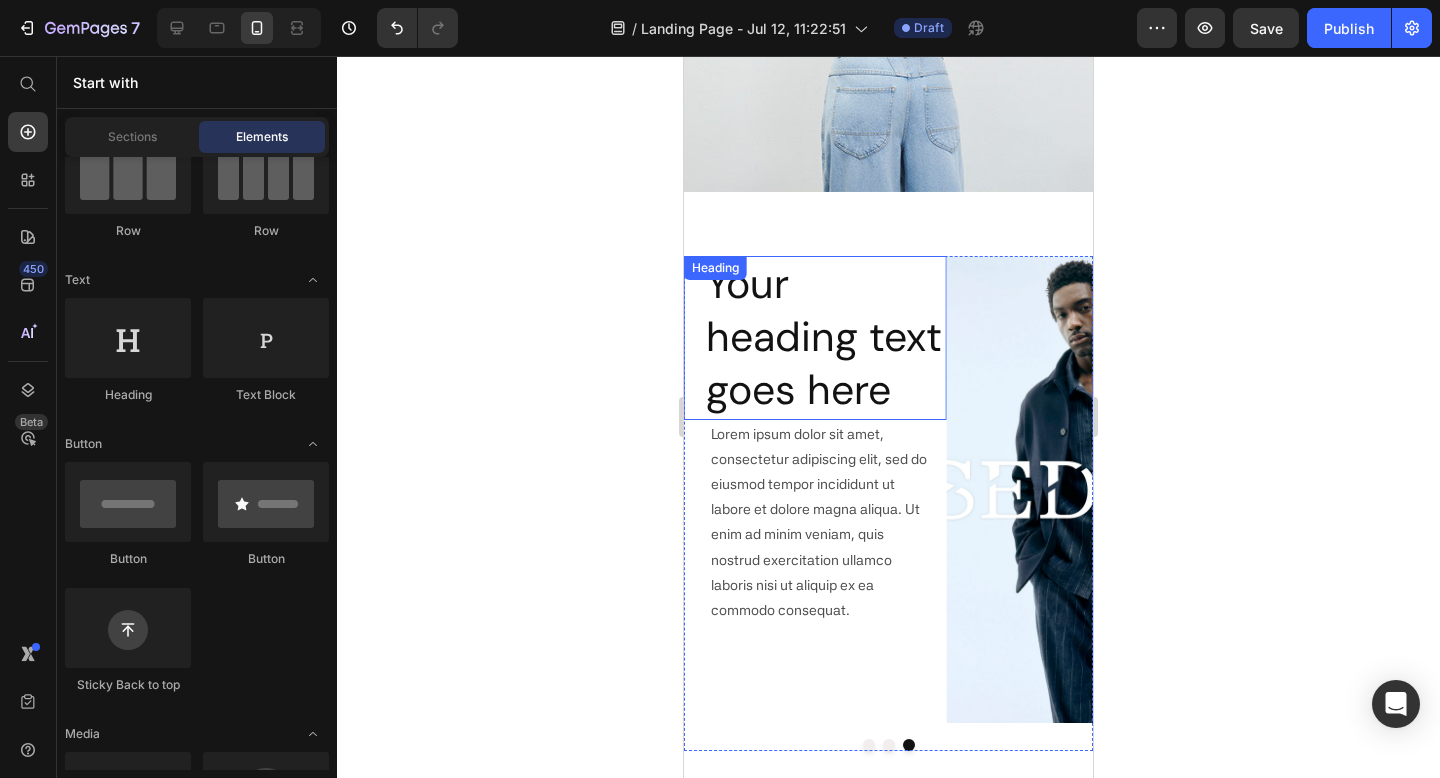 click on "Your heading text goes here" at bounding box center [825, 338] 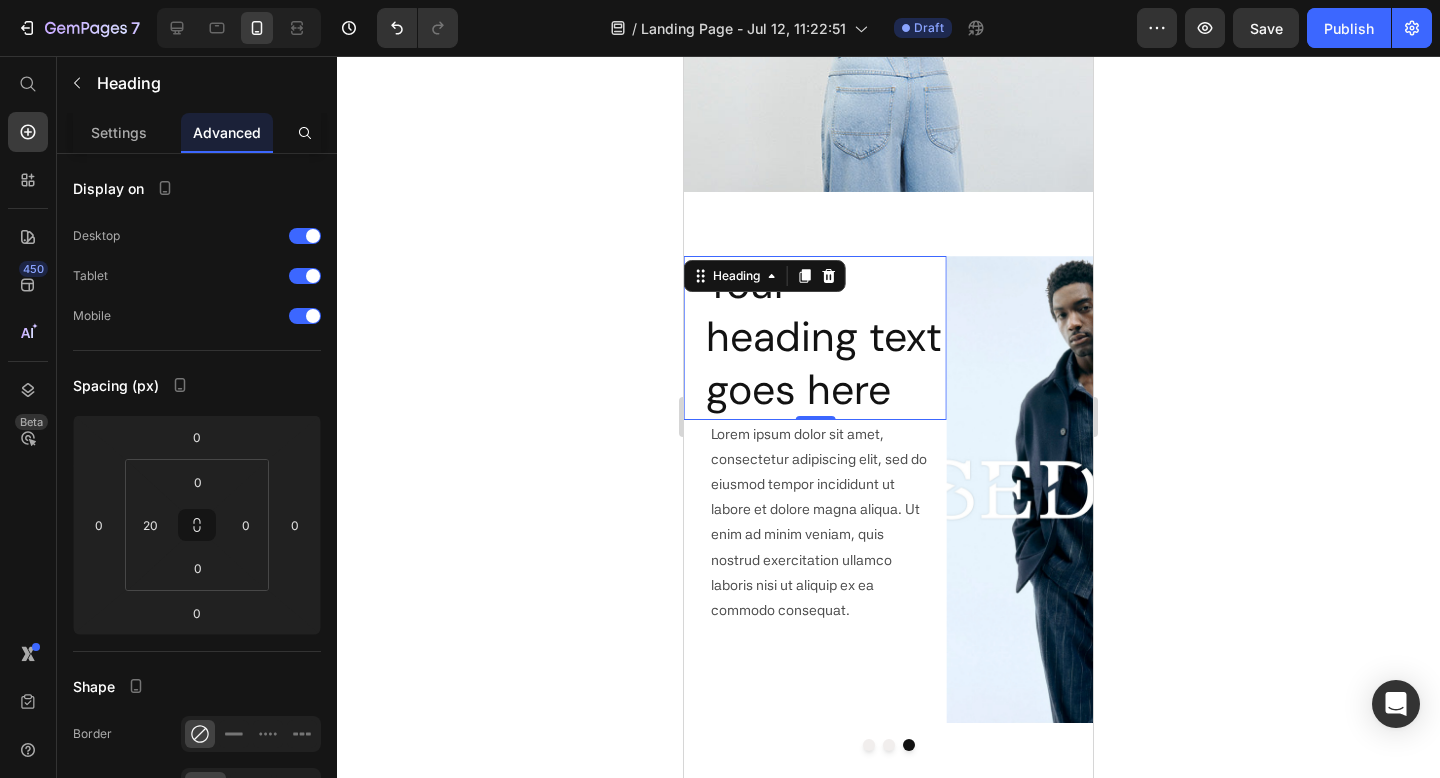 click on "Your heading text goes here" at bounding box center [825, 338] 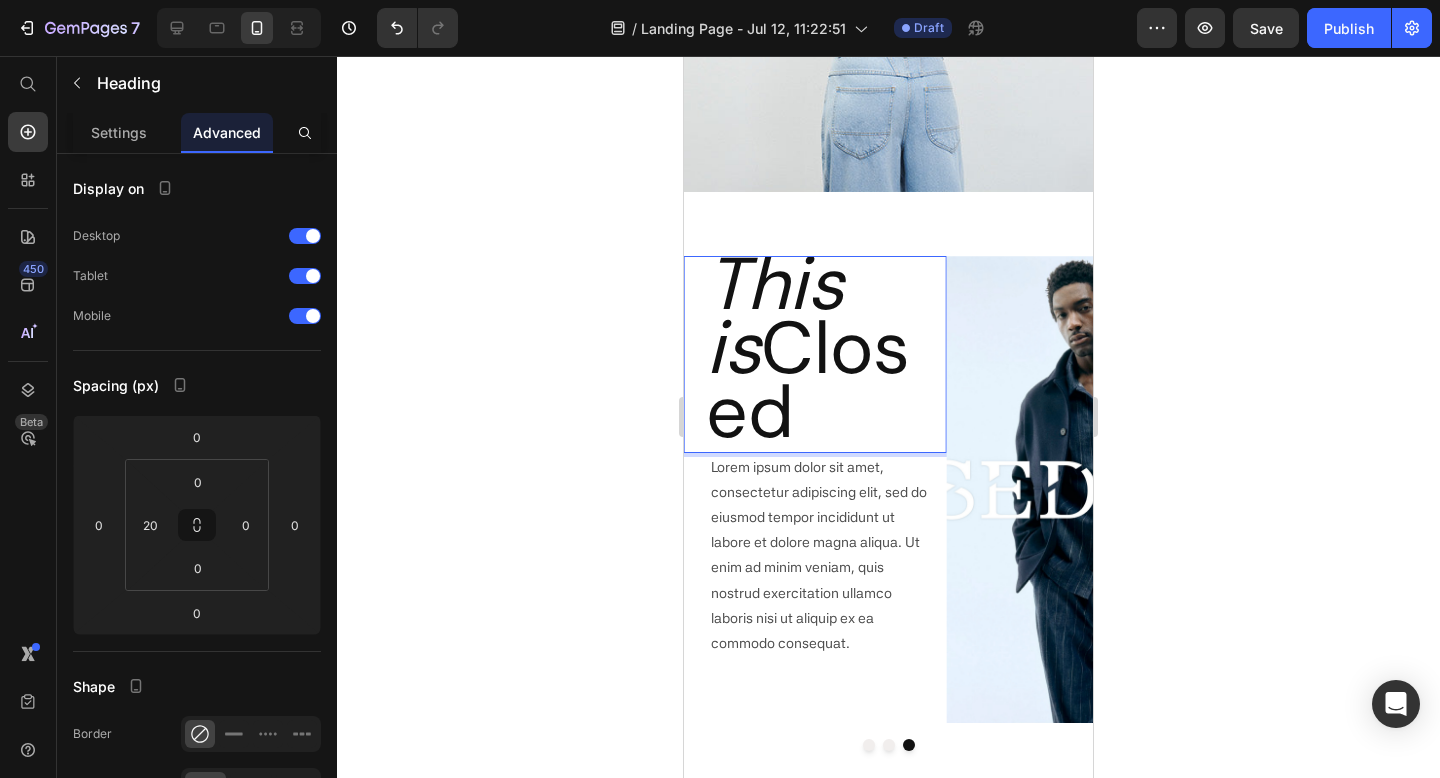 scroll, scrollTop: 7, scrollLeft: 0, axis: vertical 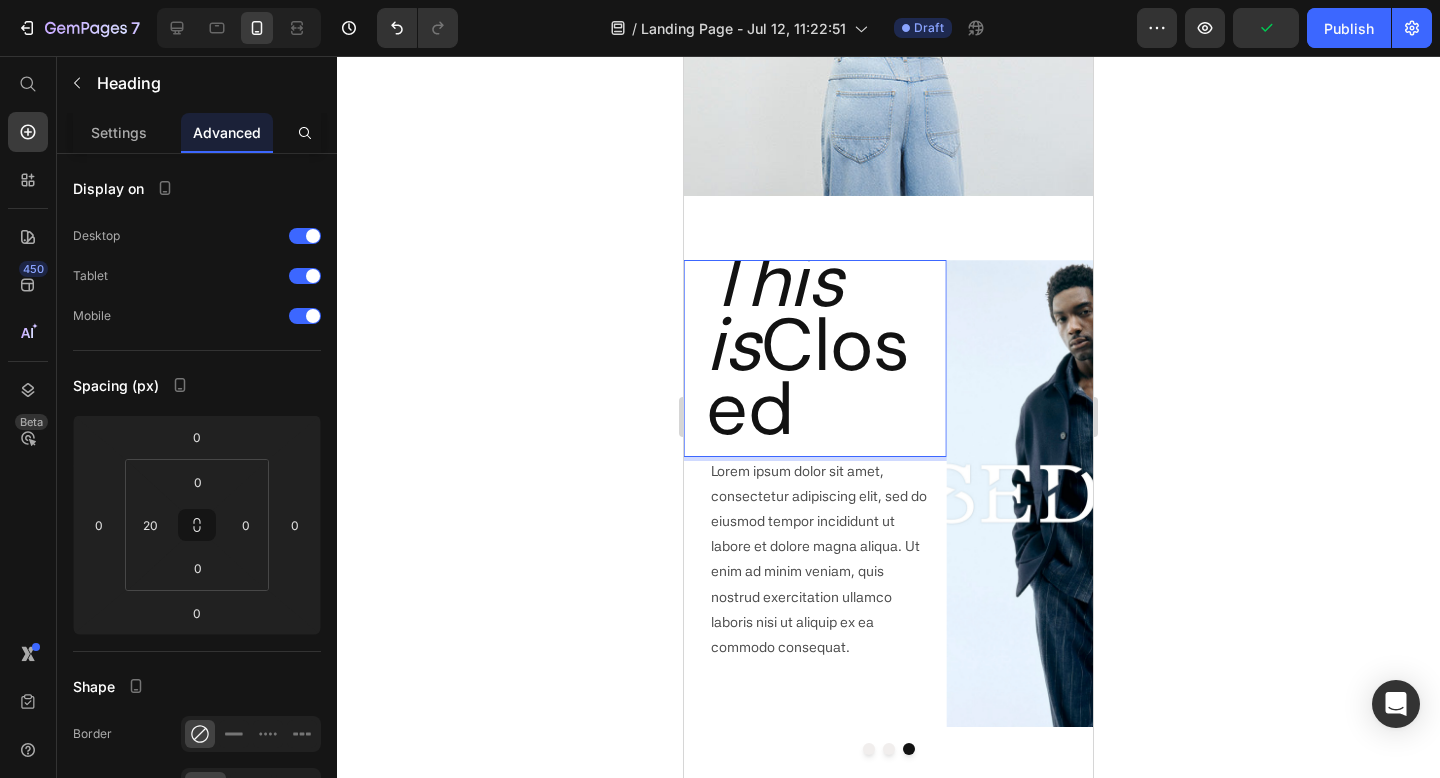 click on "This is" at bounding box center [775, 313] 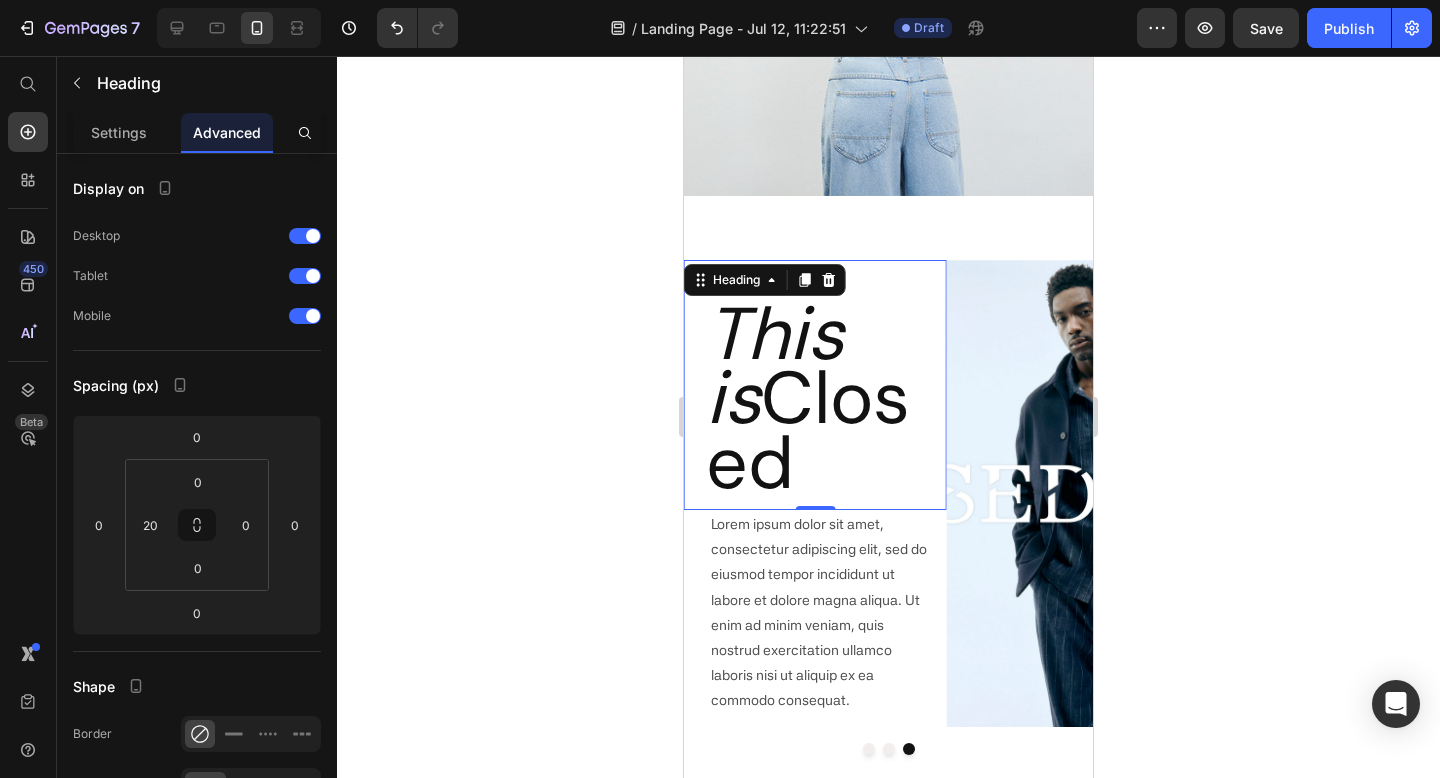 click 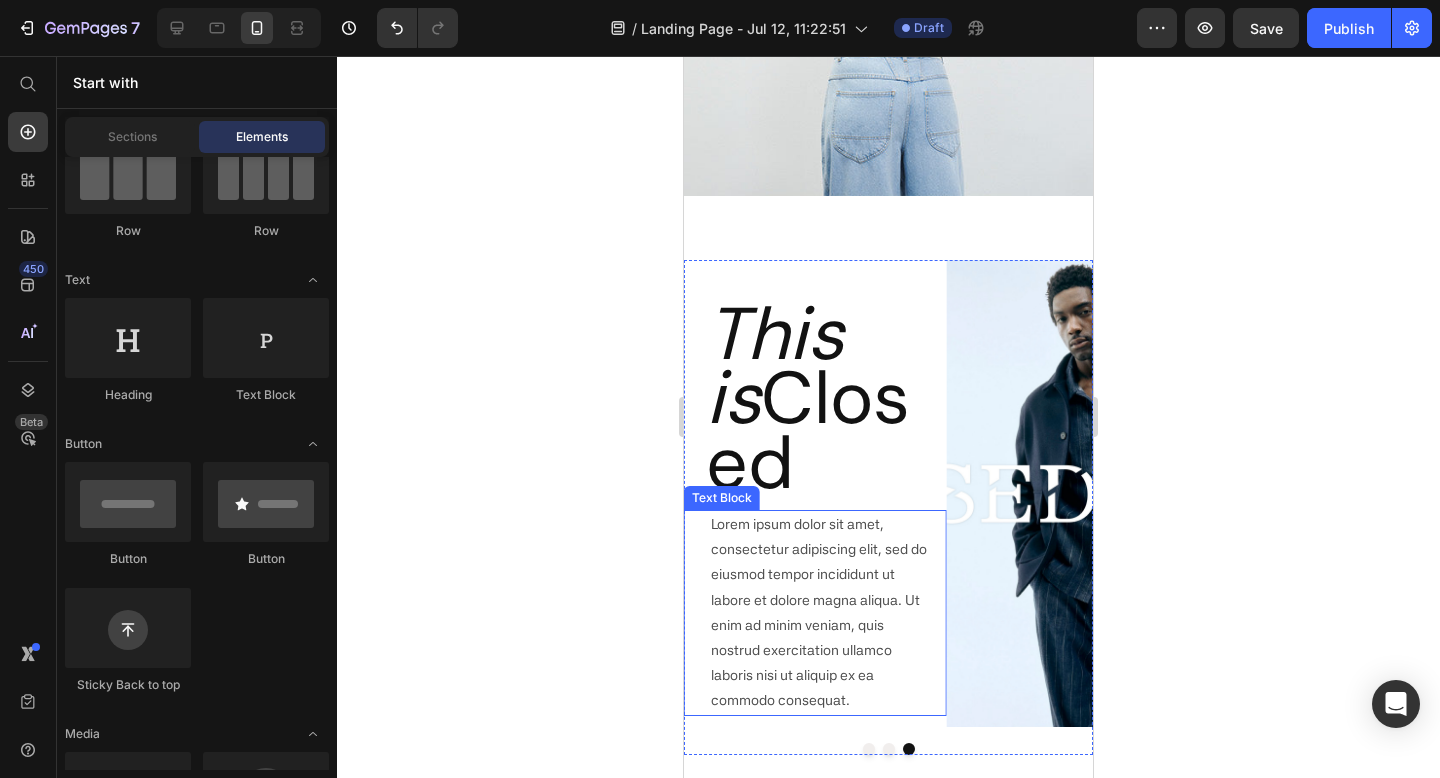 scroll, scrollTop: 515, scrollLeft: 0, axis: vertical 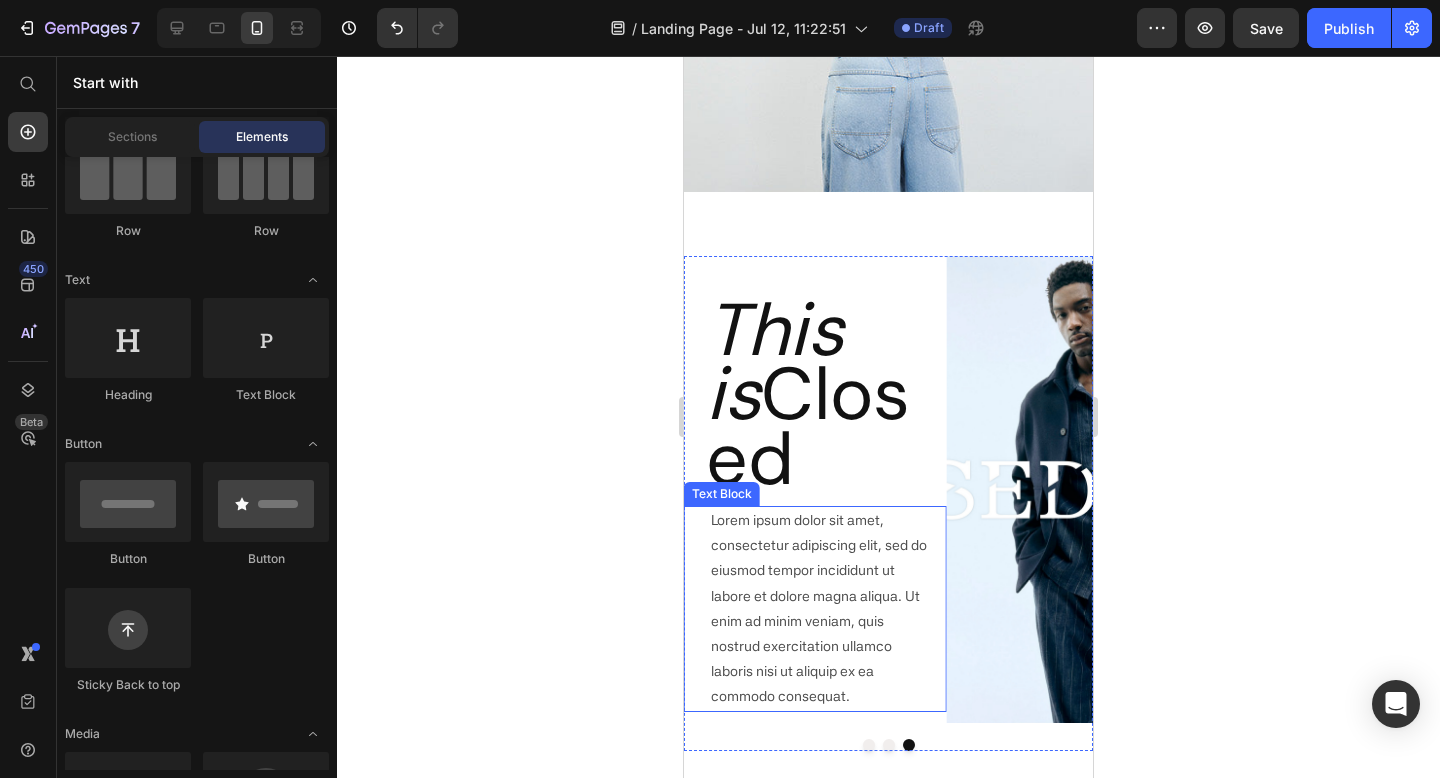 click on "Lorem ipsum dolor sit amet, consectetur adipiscing elit, sed do eiusmod tempor incididunt ut labore et dolore magna aliqua. Ut enim ad minim veniam, quis nostrud exercitation ullamco laboris nisi ut aliquip ex ea commodo consequat." at bounding box center [820, 609] 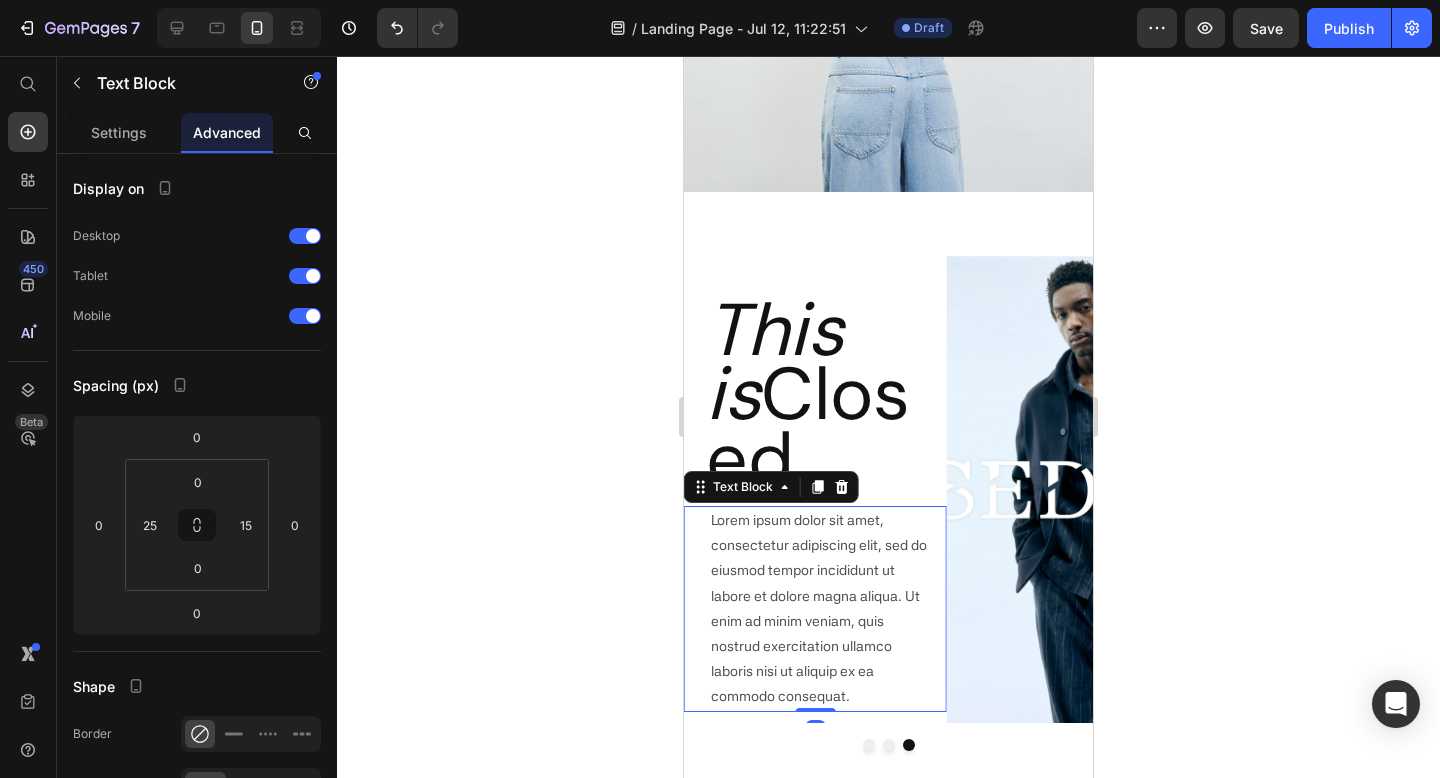 click on "Lorem ipsum dolor sit amet, consectetur adipiscing elit, sed do eiusmod tempor incididunt ut labore et dolore magna aliqua. Ut enim ad minim veniam, quis nostrud exercitation ullamco laboris nisi ut aliquip ex ea commodo consequat." at bounding box center (820, 609) 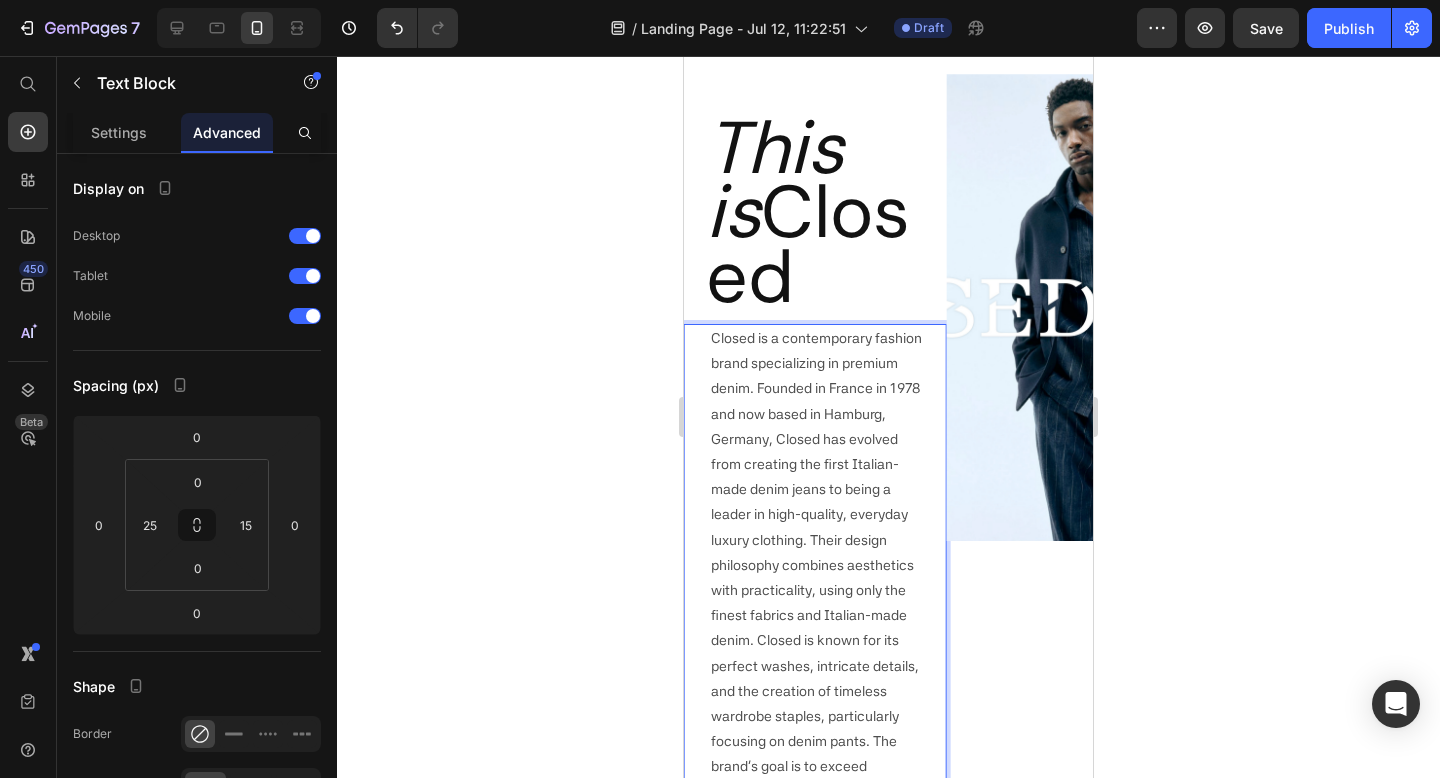 scroll, scrollTop: 712, scrollLeft: 0, axis: vertical 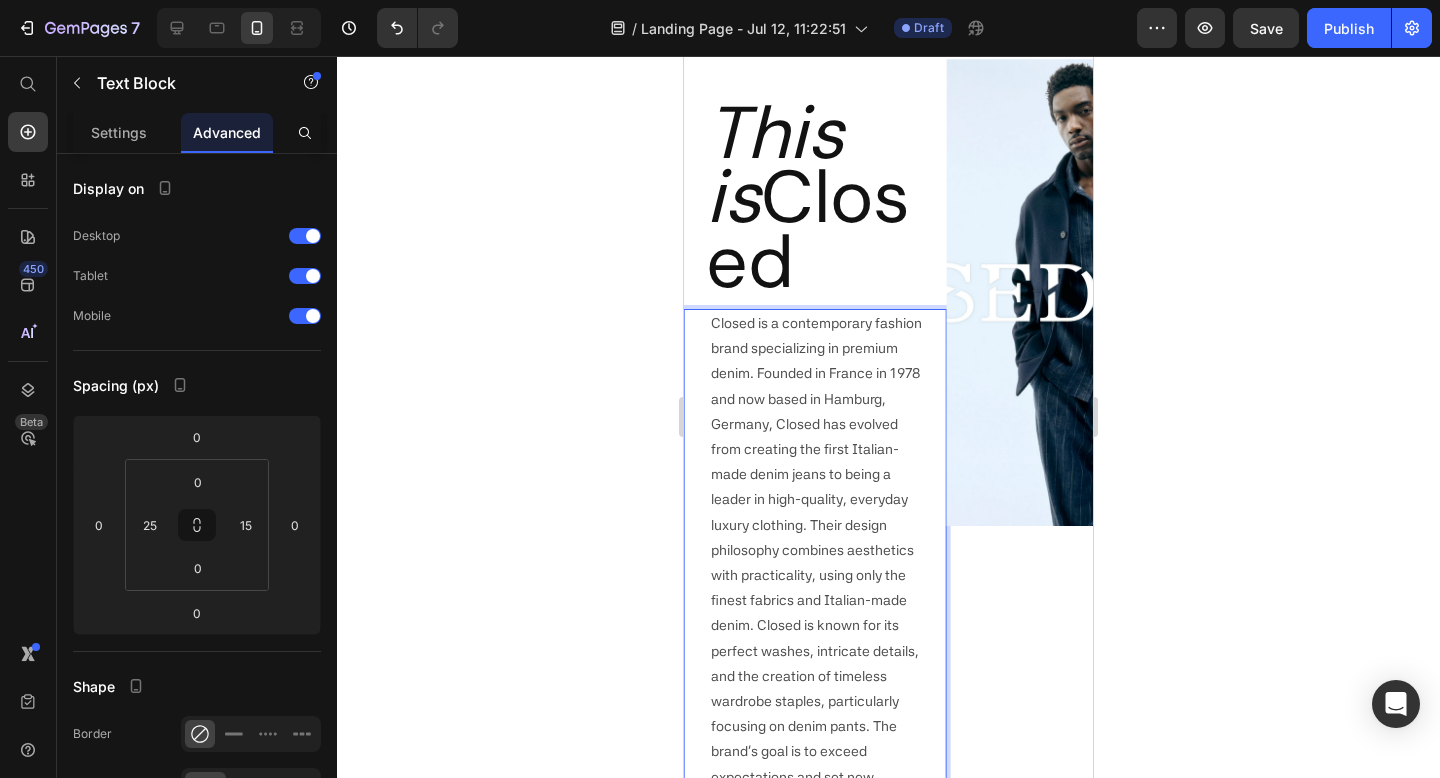 click on "Closed is a contemporary fashion brand specializing in premium denim. Founded in France in 1978 and now based in Hamburg, Germany, Closed has evolved from creating the first Italian-made denim jeans to being a leader in high-quality, everyday luxury clothing. Their design philosophy combines aesthetics with practicality, using only the finest fabrics and Italian-made denim. Closed is known for its perfect washes, intricate details, and the creation of timeless wardrobe staples, particularly focusing on denim pants. The brand’s goal is to exceed expectations and set new standards in the fashion industry3" at bounding box center [820, 563] 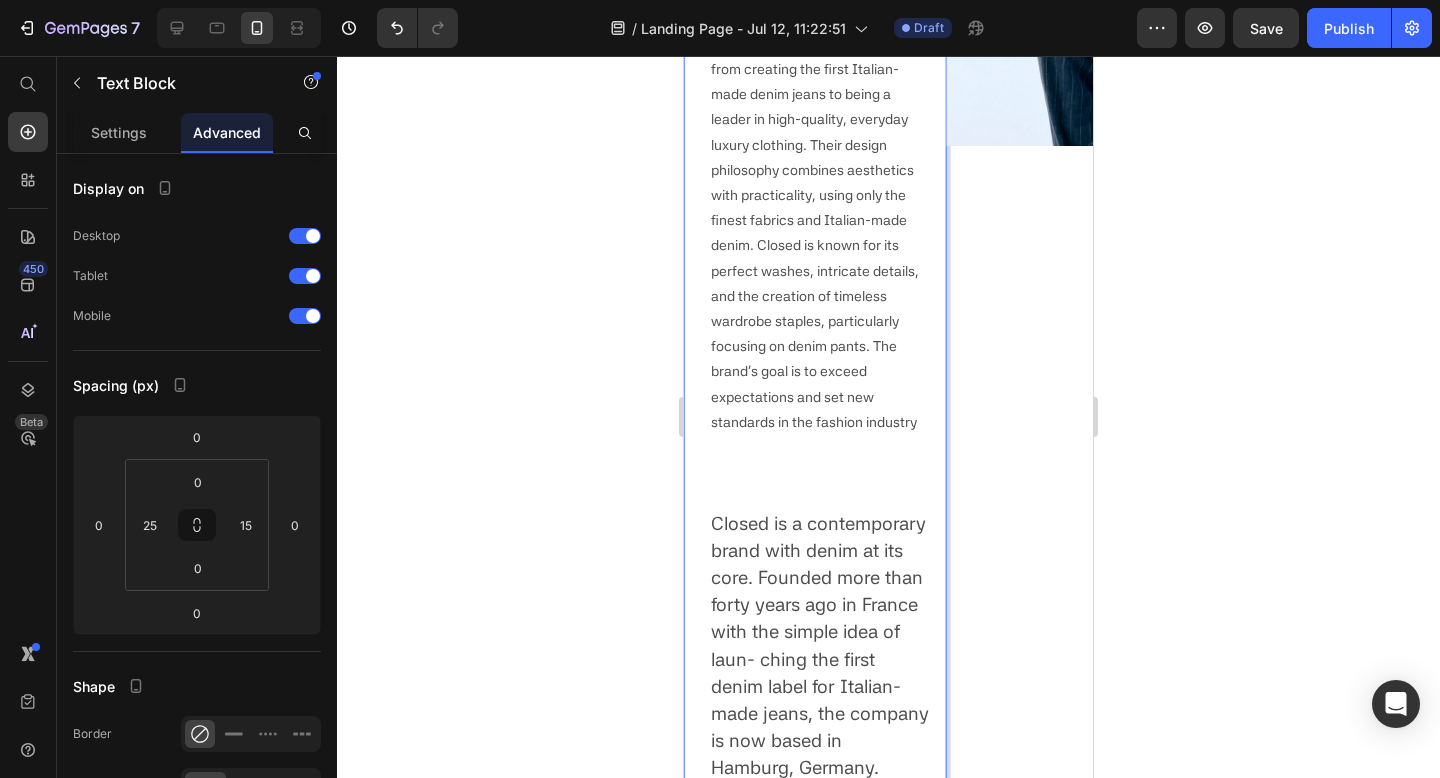 scroll, scrollTop: 1074, scrollLeft: 0, axis: vertical 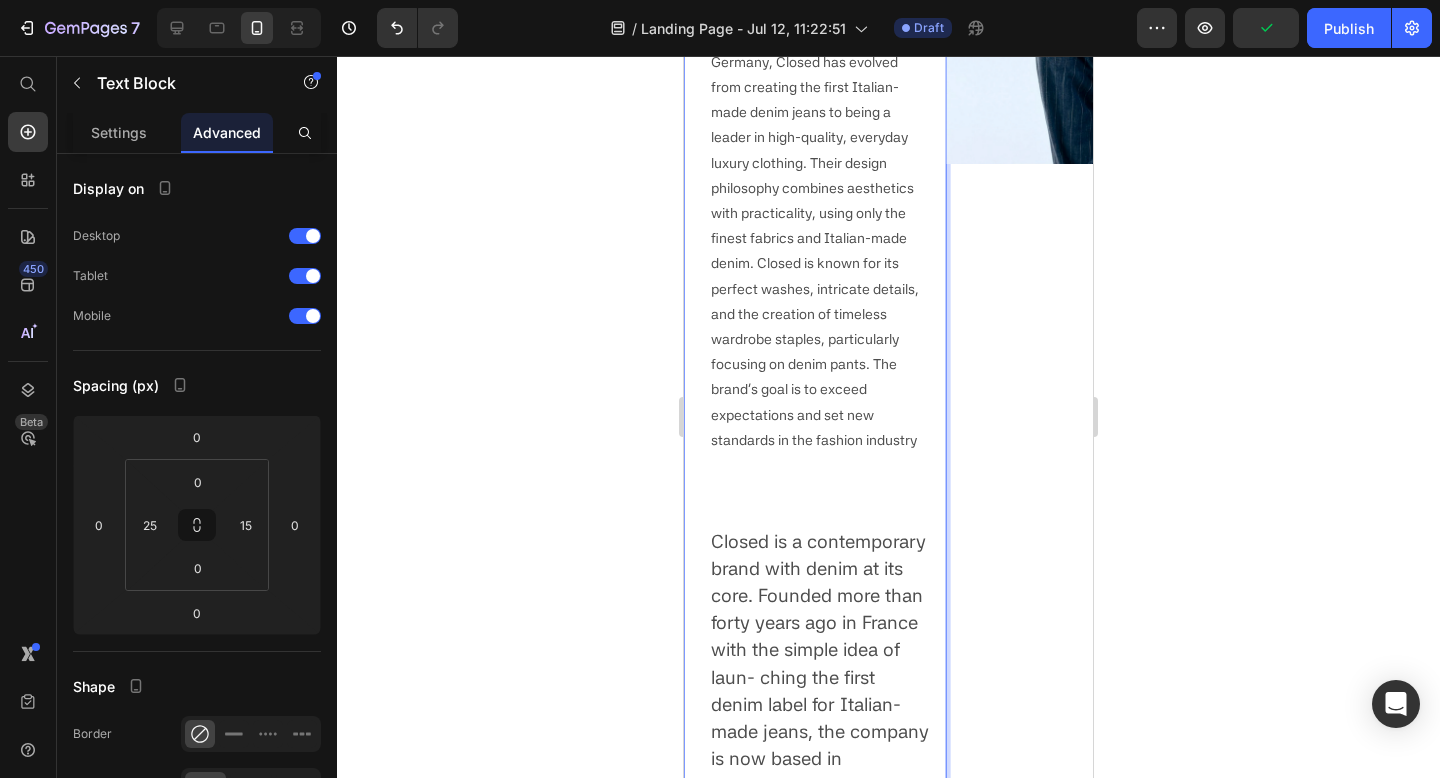 drag, startPoint x: 765, startPoint y: 498, endPoint x: 753, endPoint y: 508, distance: 15.6205 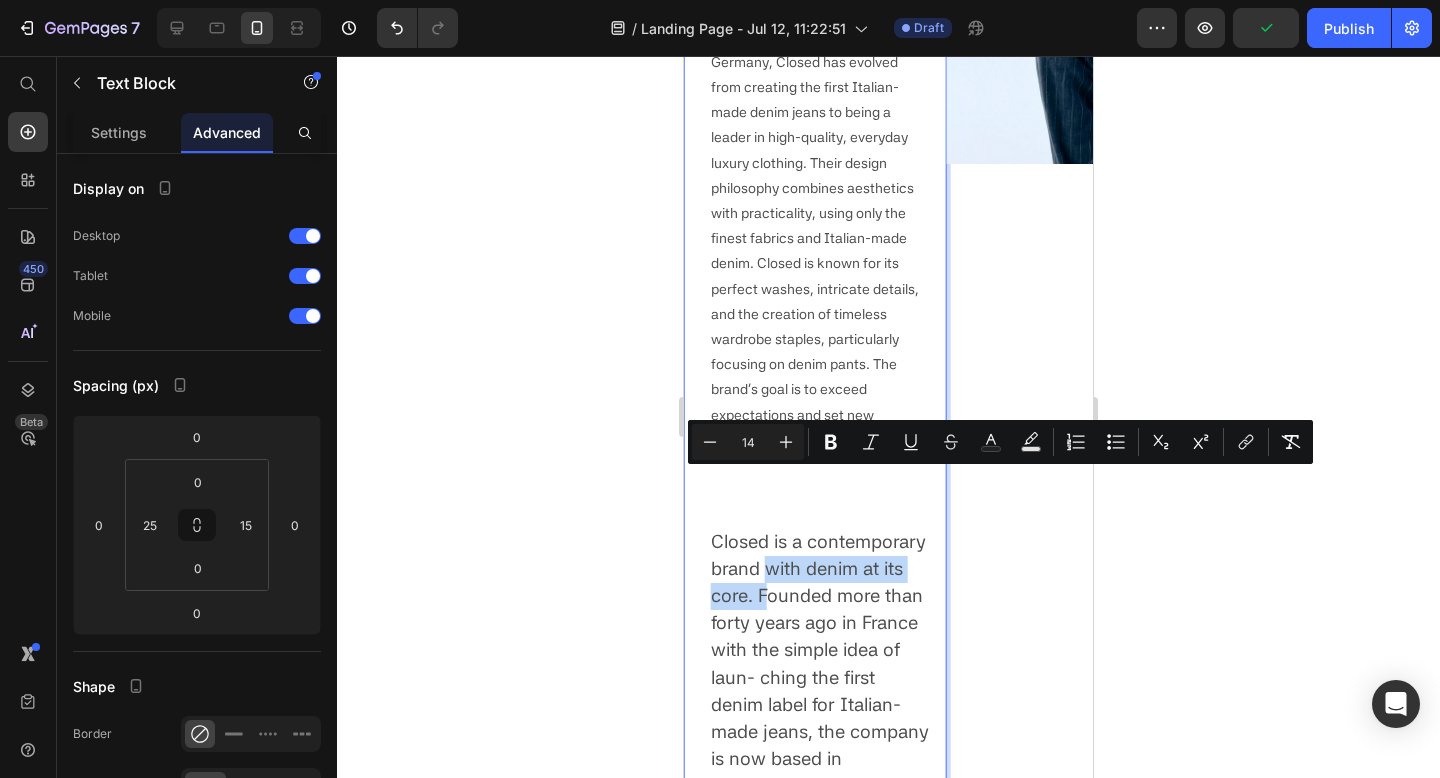 click on "Closed is a contemporary brand with denim at its core. Founded more than forty years ago in France with the simple idea of laun- ching the first denim label for Italian-made jeans, the company" at bounding box center (820, 636) 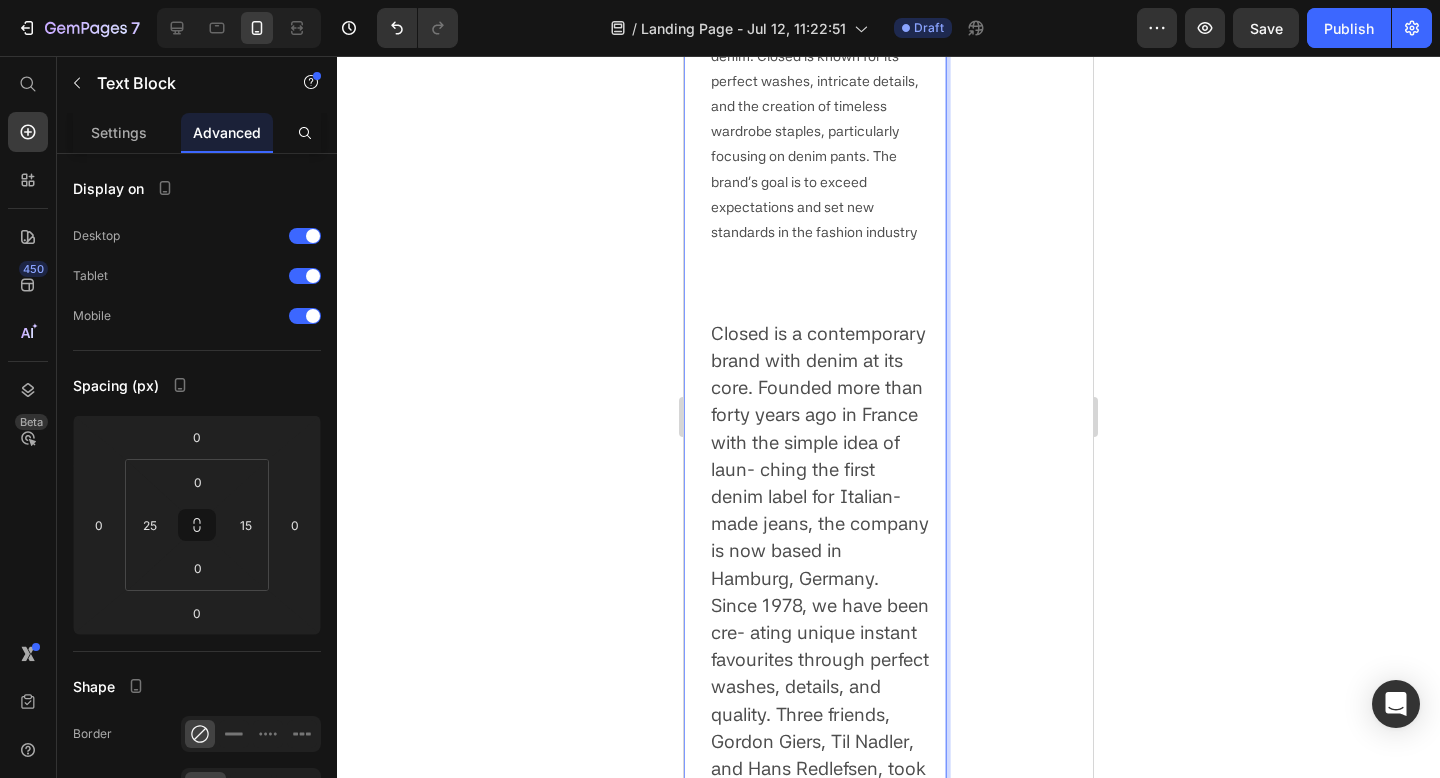 scroll, scrollTop: 1283, scrollLeft: 0, axis: vertical 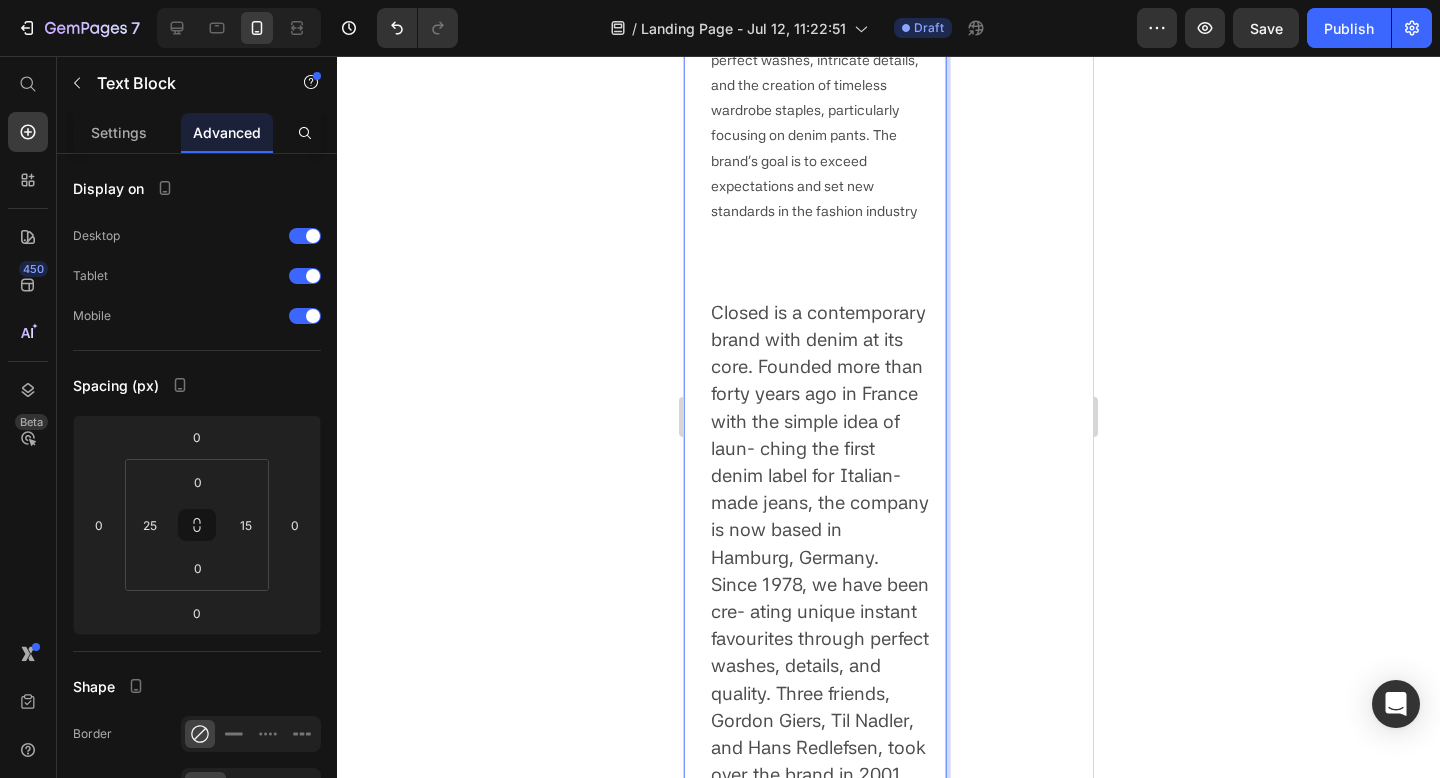 click on "Closed is a contemporary brand with denim at its core. Founded more than forty years ago in France with the simple idea of laun- ching the first denim label for Italian-made jeans, the company" at bounding box center (820, 407) 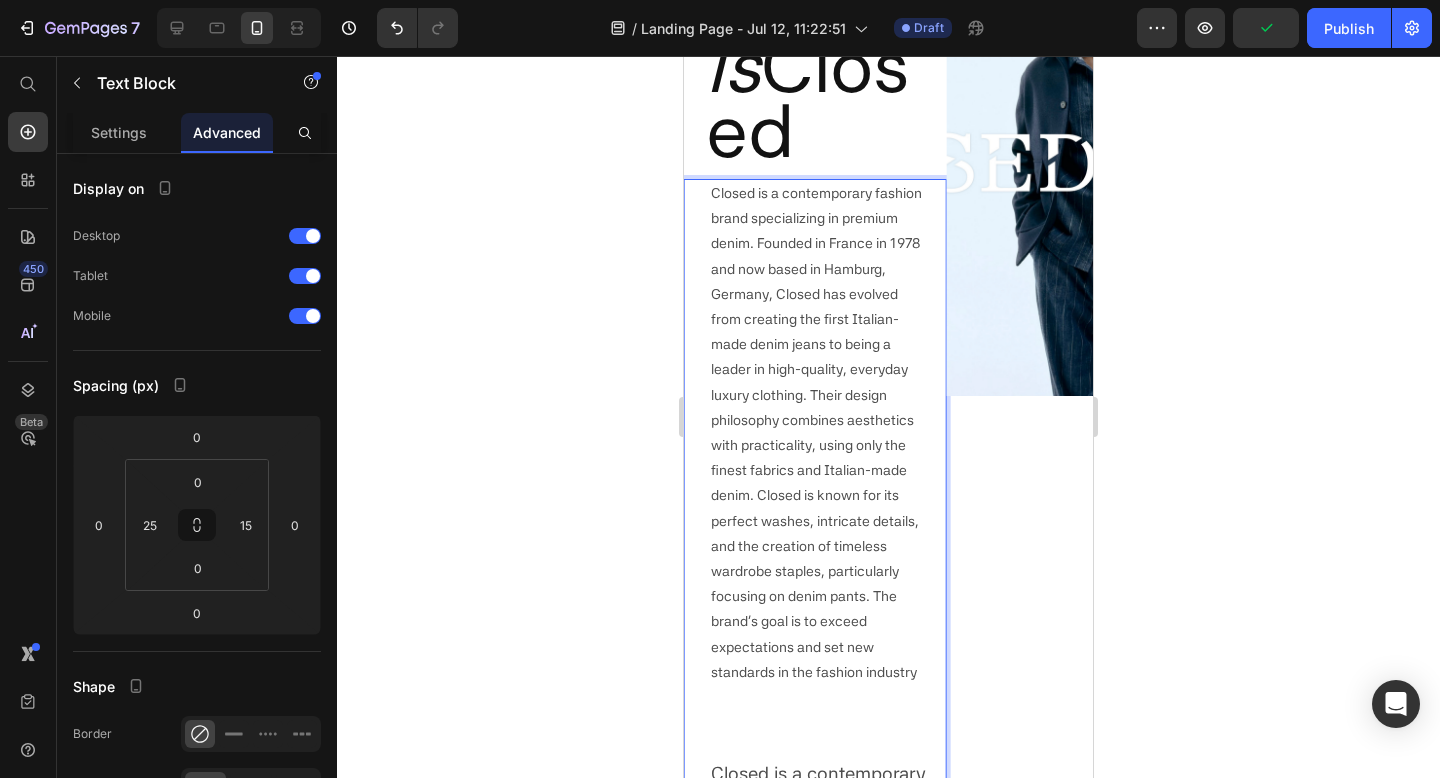 scroll, scrollTop: 846, scrollLeft: 0, axis: vertical 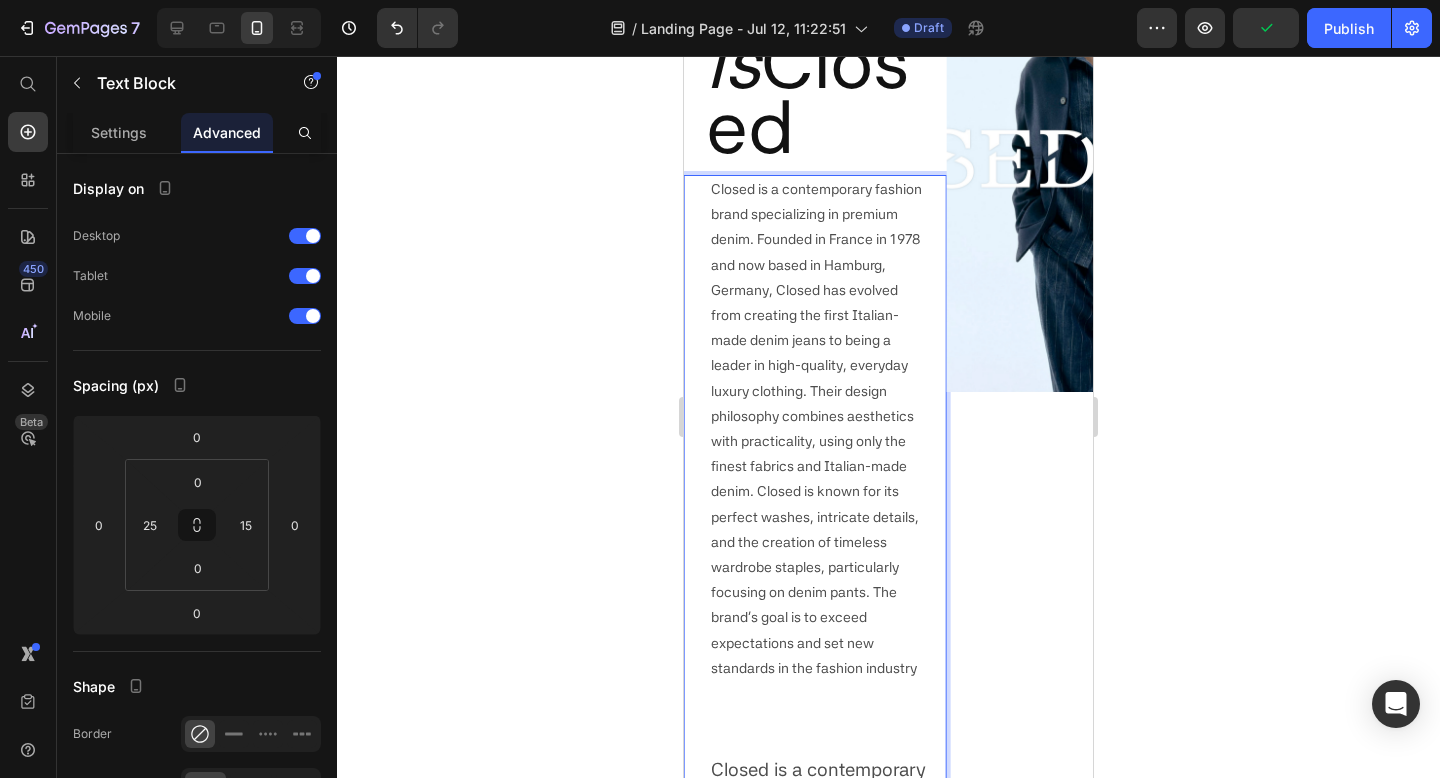 drag, startPoint x: 764, startPoint y: 310, endPoint x: 750, endPoint y: 157, distance: 153.63919 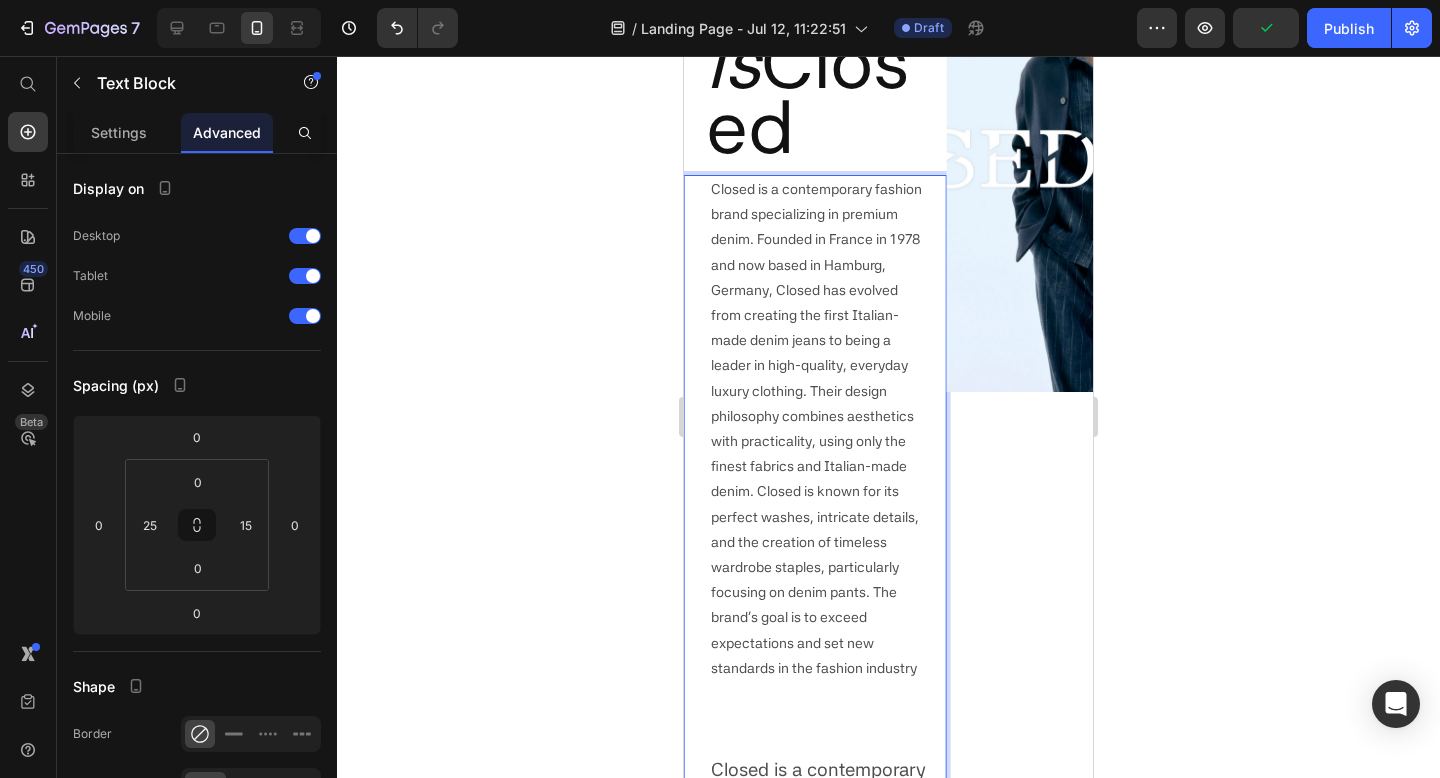 click on "Closed is a contemporary fashion brand specializing in premium denim. Founded in France in 1978 and now based in Hamburg, Germany, Closed has evolved from creating the first Italian-made denim jeans to being a leader in high-quality, everyday luxury clothing. Their design philosophy combines aesthetics with practicality, using only the finest fabrics and Italian-made denim. Closed is known for its perfect washes, intricate details, and the creation of timeless wardrobe staples, particularly focusing on denim pants. The brand’s goal is to exceed expectations and set new standards in the fashion industry" at bounding box center (820, 429) 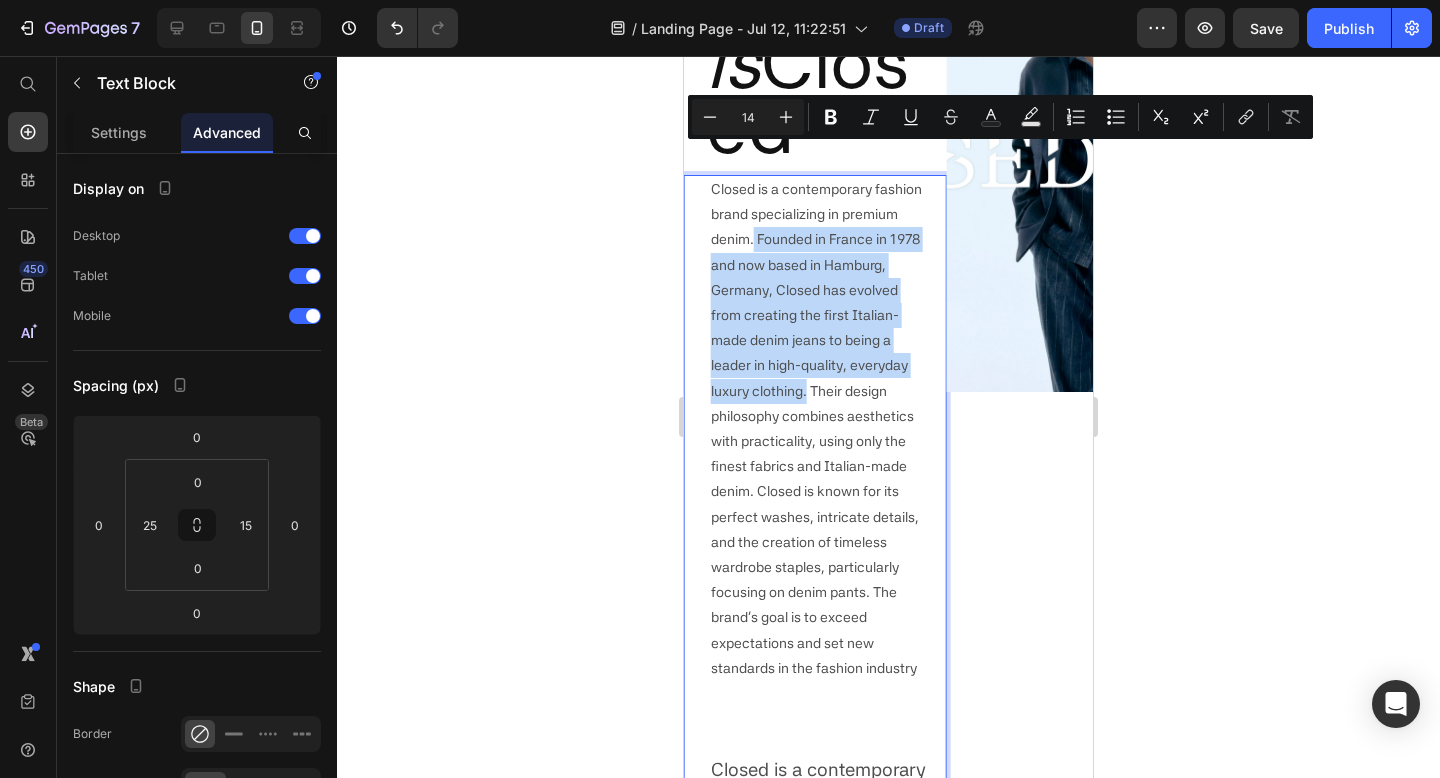 drag, startPoint x: 755, startPoint y: 153, endPoint x: 767, endPoint y: 305, distance: 152.47295 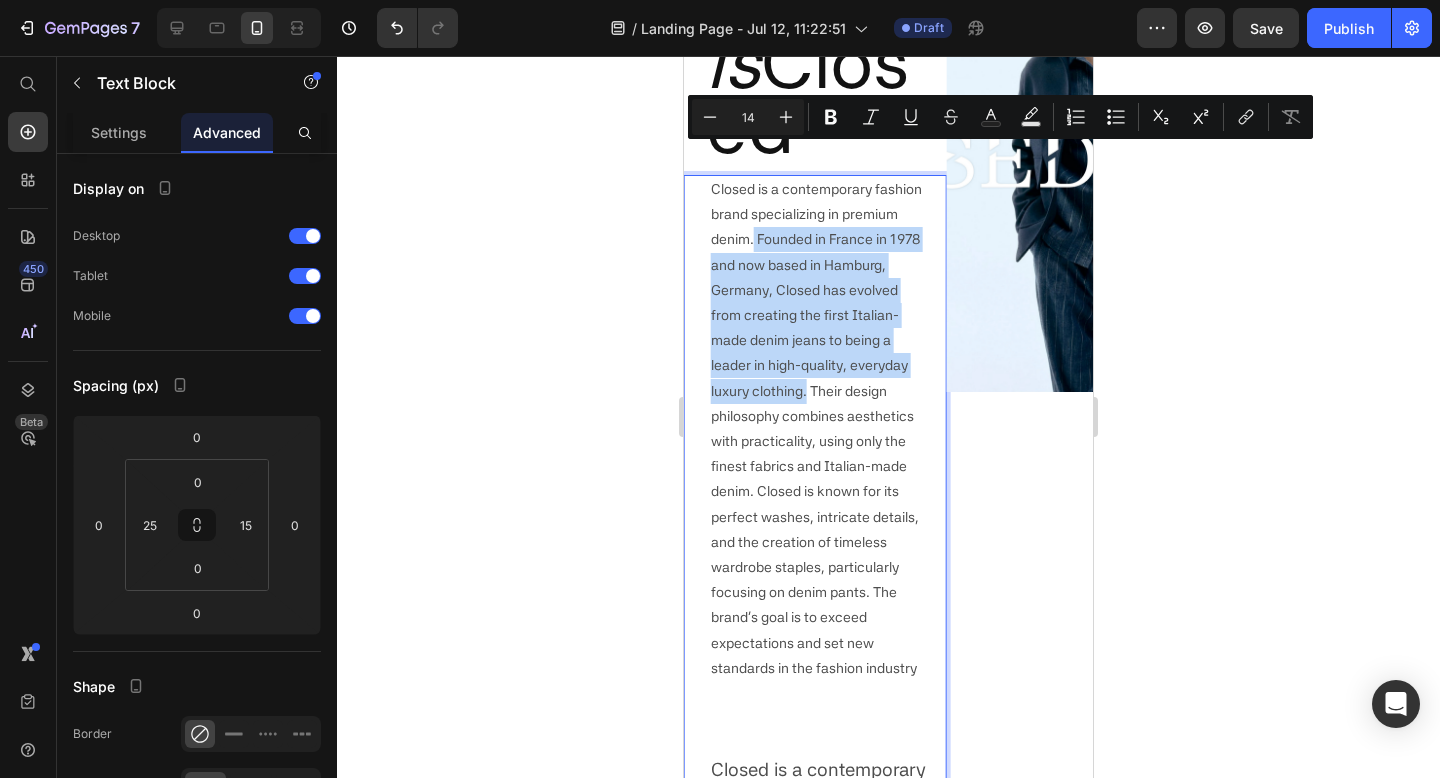click on "Closed is a contemporary fashion brand specializing in premium denim. Founded in France in 1978 and now based in Hamburg, Germany, Closed has evolved from creating the first Italian-made denim jeans to being a leader in high-quality, everyday luxury clothing. Their design philosophy combines aesthetics with practicality, using only the finest fabrics and Italian-made denim. Closed is known for its perfect washes, intricate details, and the creation of timeless wardrobe staples, particularly focusing on denim pants. The brand’s goal is to exceed expectations and set new standards in the fashion industry" at bounding box center [820, 429] 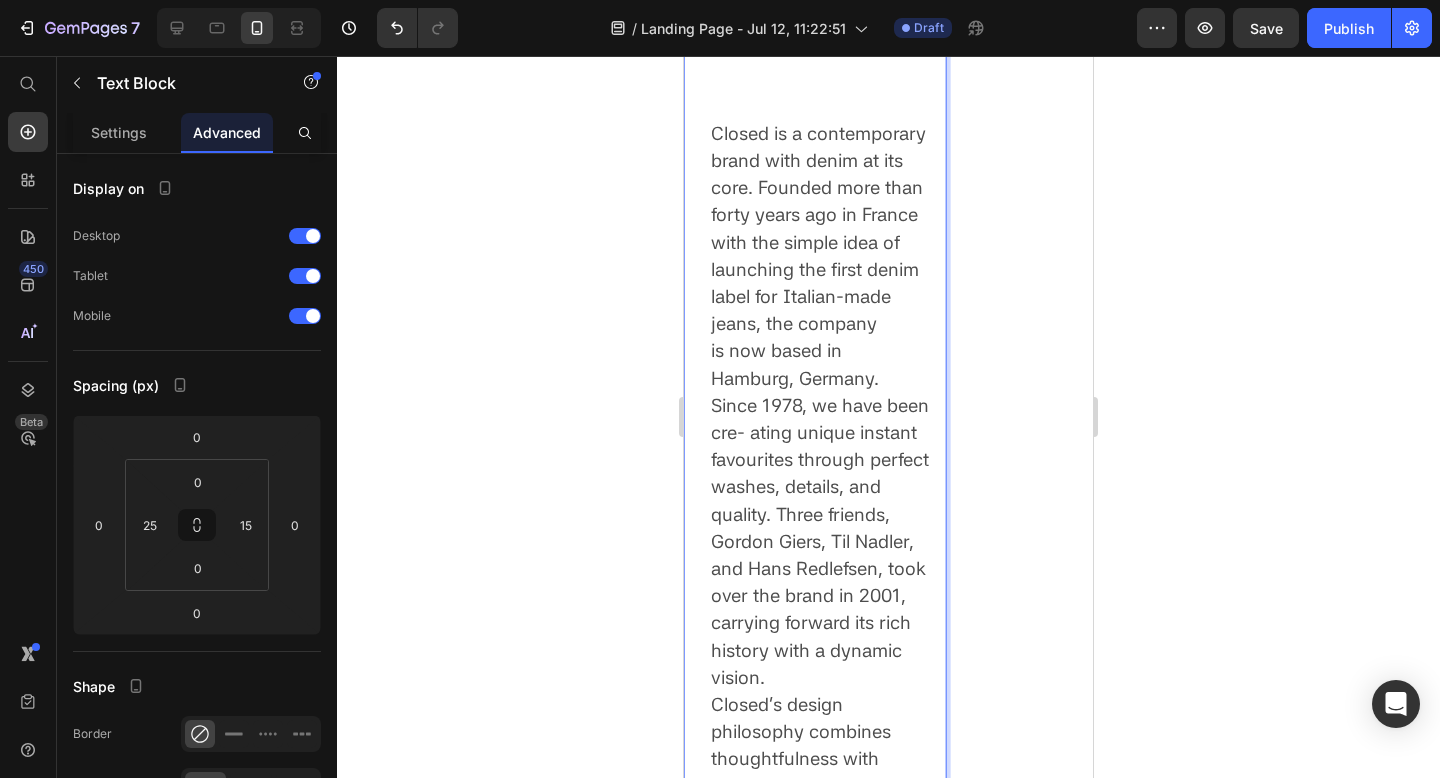 scroll, scrollTop: 1466, scrollLeft: 0, axis: vertical 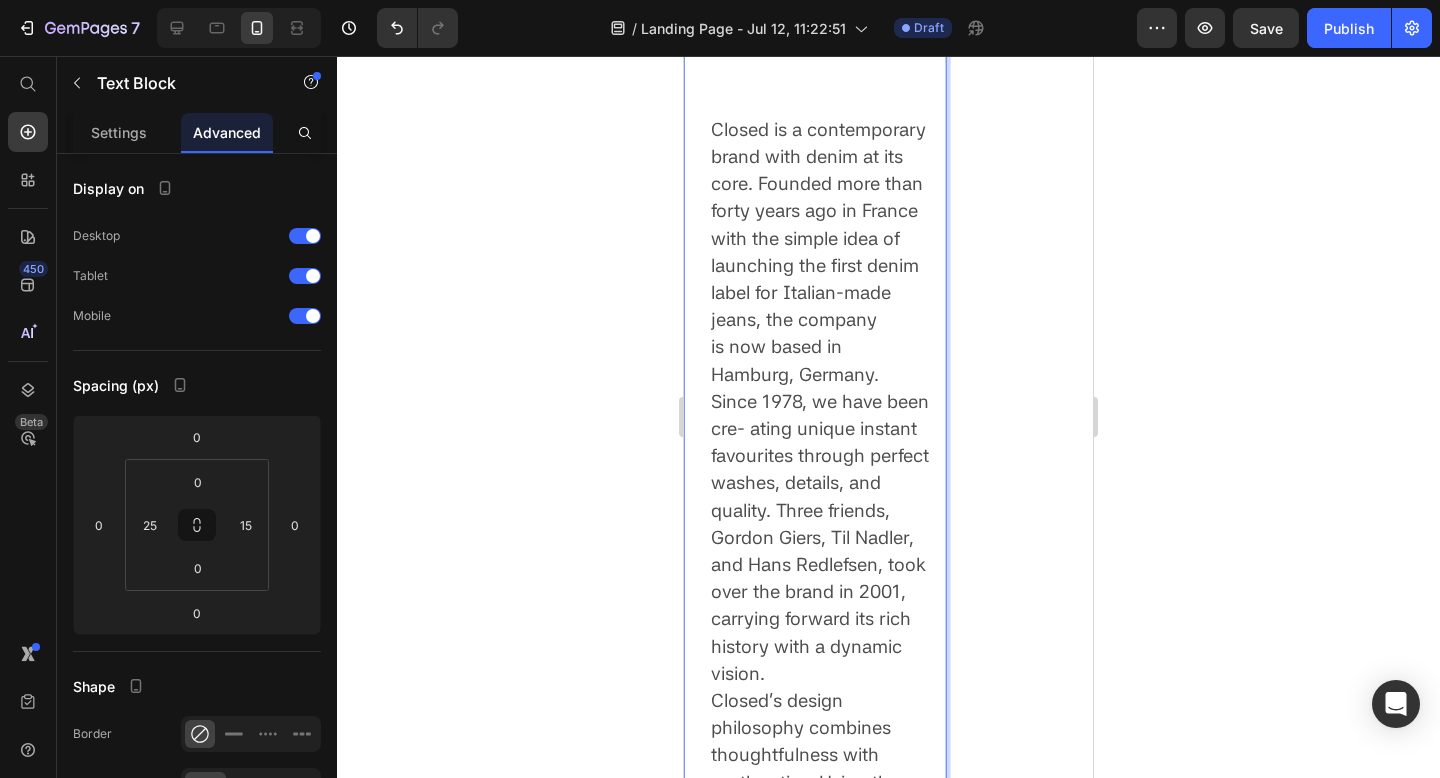 click on "Closed is a contemporary brand with denim at its core. Founded more than forty years ago in France with the simple idea of launching the first denim label for Italian-made jeans, the company is now based in Hamburg, Germany. Since 1978, we have been cre- ating unique instant favourites through perfect washes, details, and quality. Three friends, Gordon Giers, Til Nadler, and Hans Redlefsen, took over the brand in 2001, carrying forward its rich history with a dynamic vision." at bounding box center [820, 402] 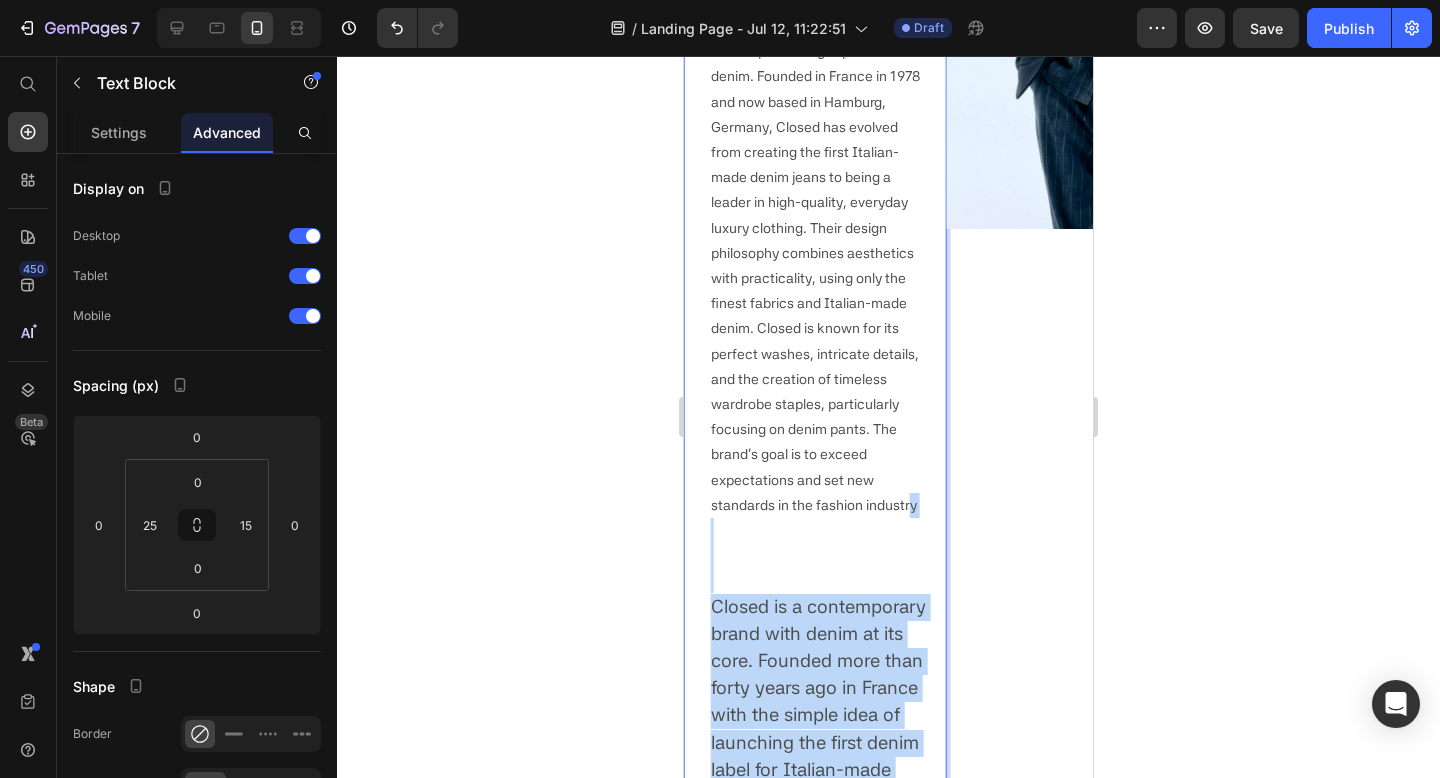 scroll, scrollTop: 1114, scrollLeft: 0, axis: vertical 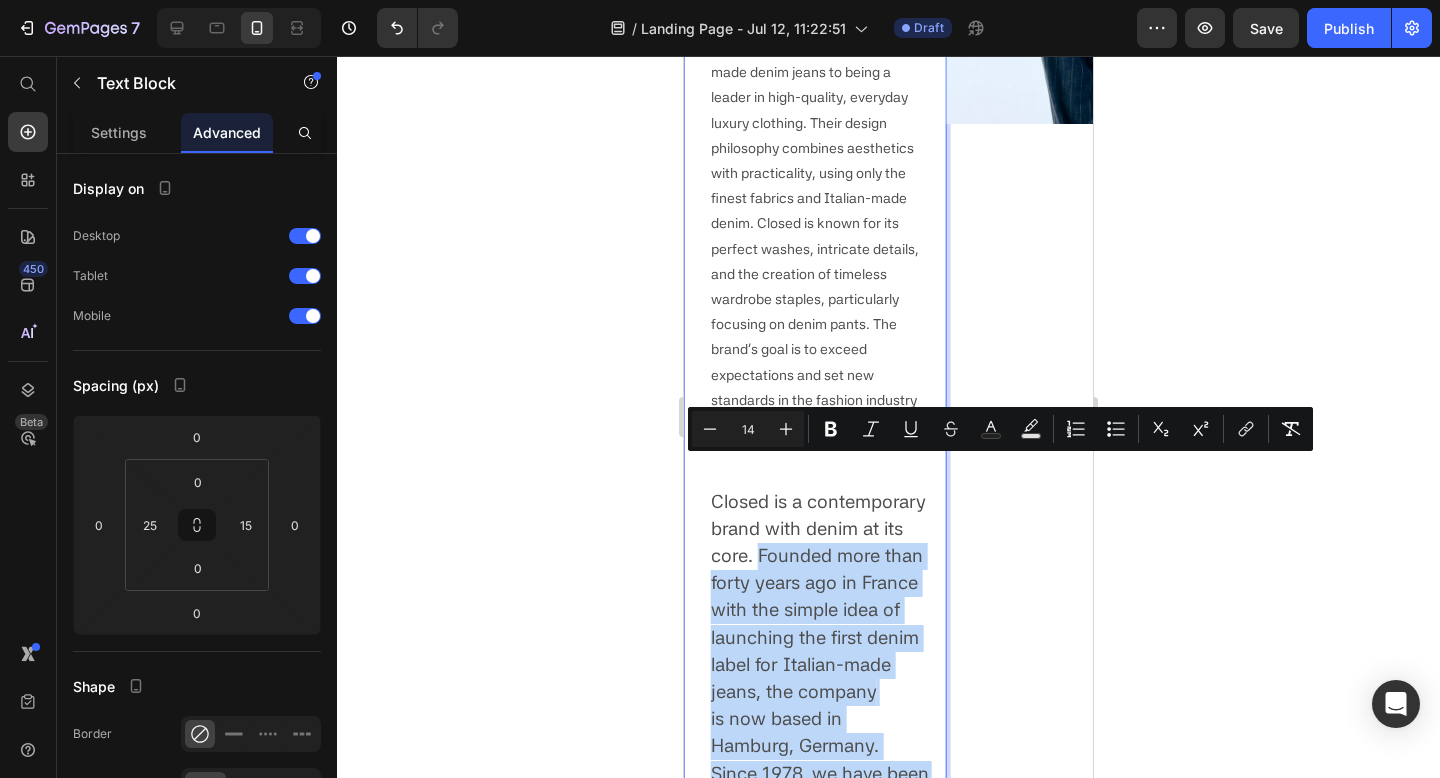 drag, startPoint x: 905, startPoint y: 584, endPoint x: 756, endPoint y: 466, distance: 190.06578 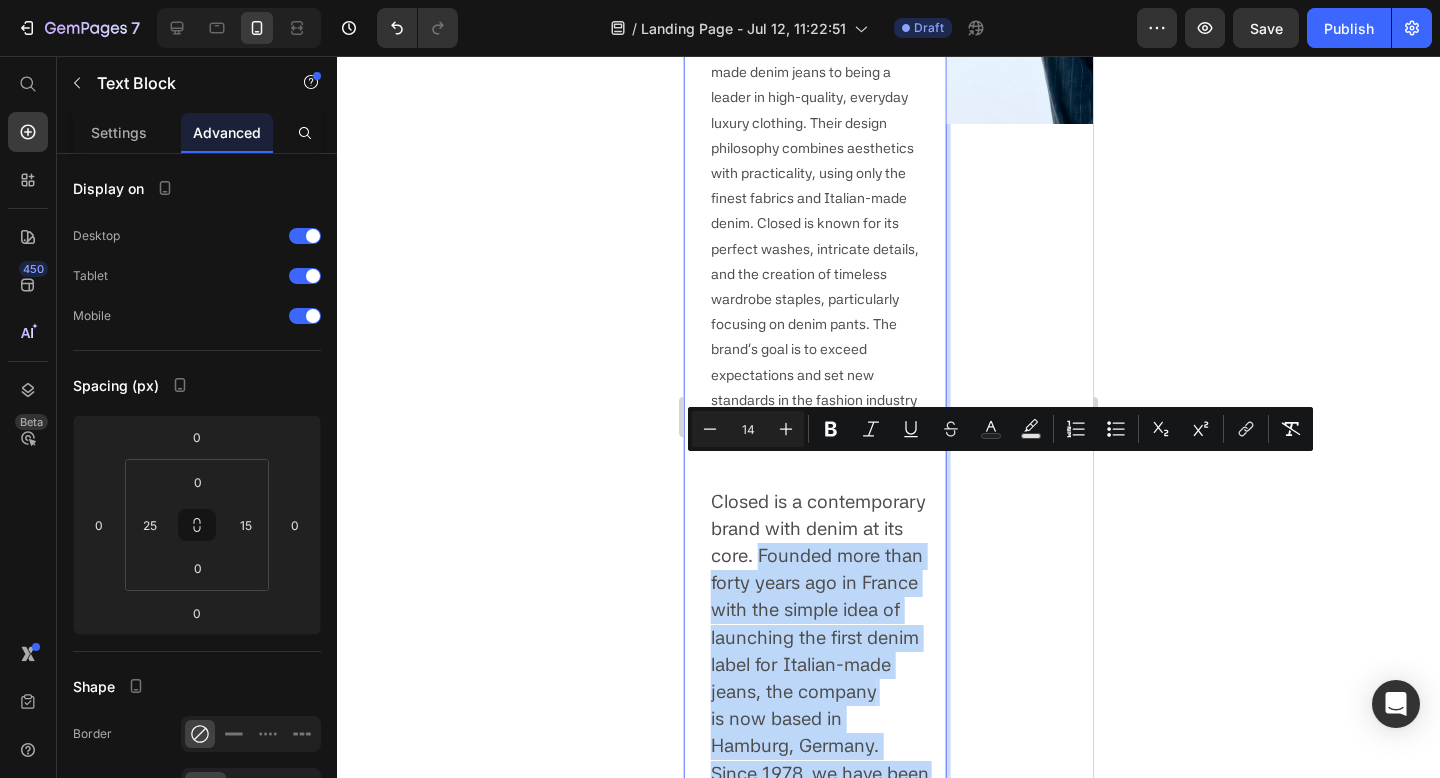 click on "Closed is a contemporary brand with denim at its core. Founded more than forty years ago in France with the simple idea of launching the first denim label for Italian-made jeans, the company is now based in Hamburg, Germany. Since 1978, we have been cre- ating unique instant favourites through perfect washes, details, and quality. Three friends, Gordon Giers, Til Nadler, and Hans Redlefsen, took over the brand in 2001, carrying forward its rich history with a dynamic vision." at bounding box center (820, 774) 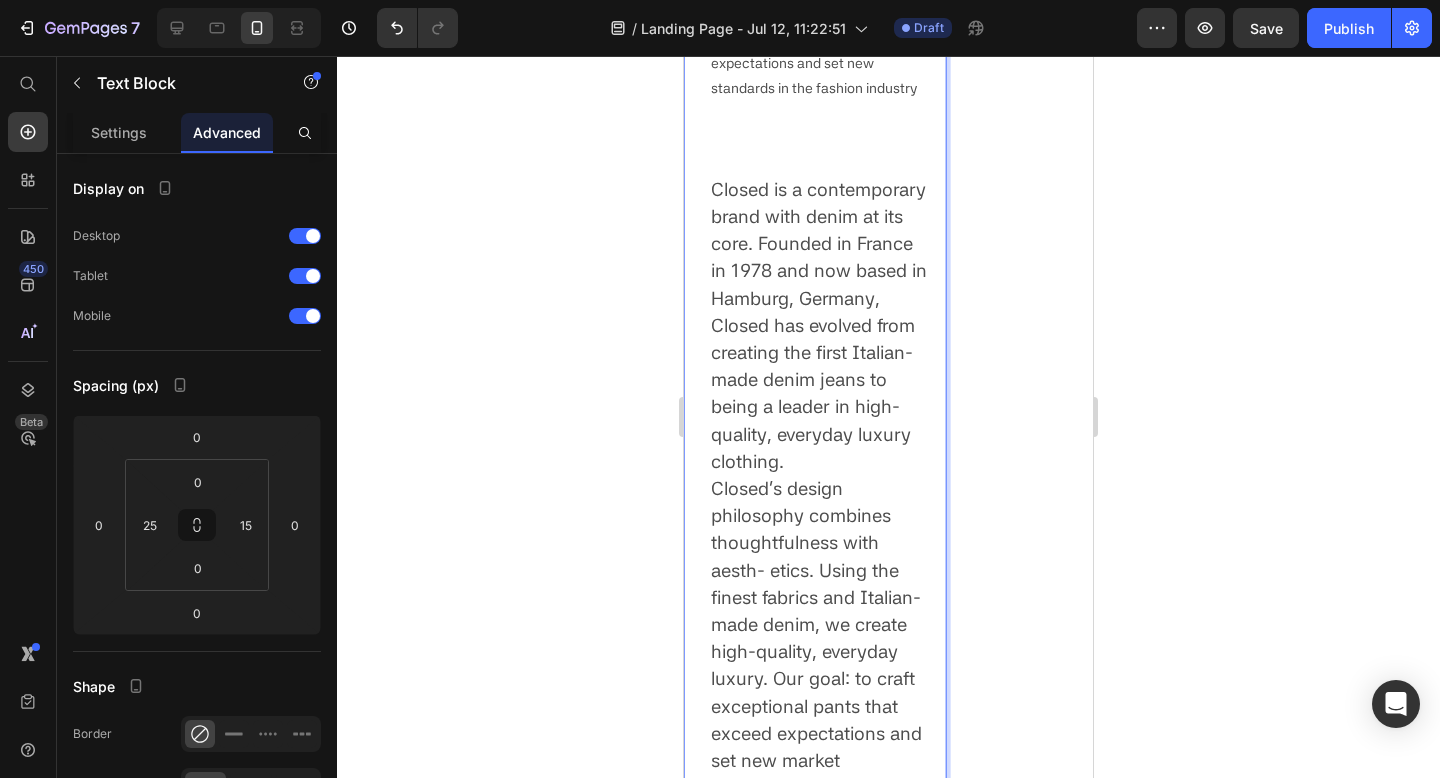 scroll, scrollTop: 1410, scrollLeft: 0, axis: vertical 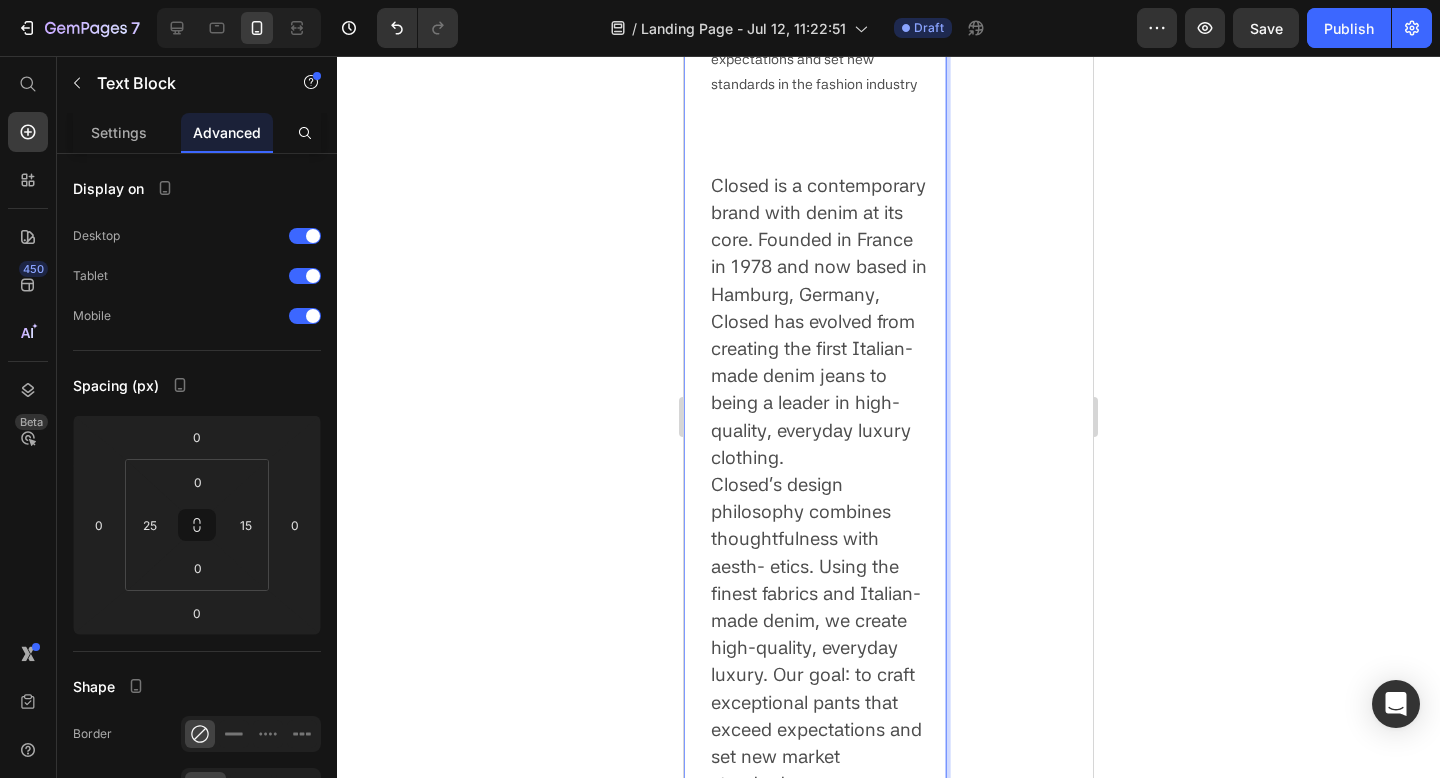 click on "Closed’s design philosophy combines thoughtfulness with aesth- etics. Using the finest fabrics and Italian-made denim, we create high-quality, everyday luxury. Our goal: to craft exceptional pants that exceed expectations and set new market standards." at bounding box center [816, 633] 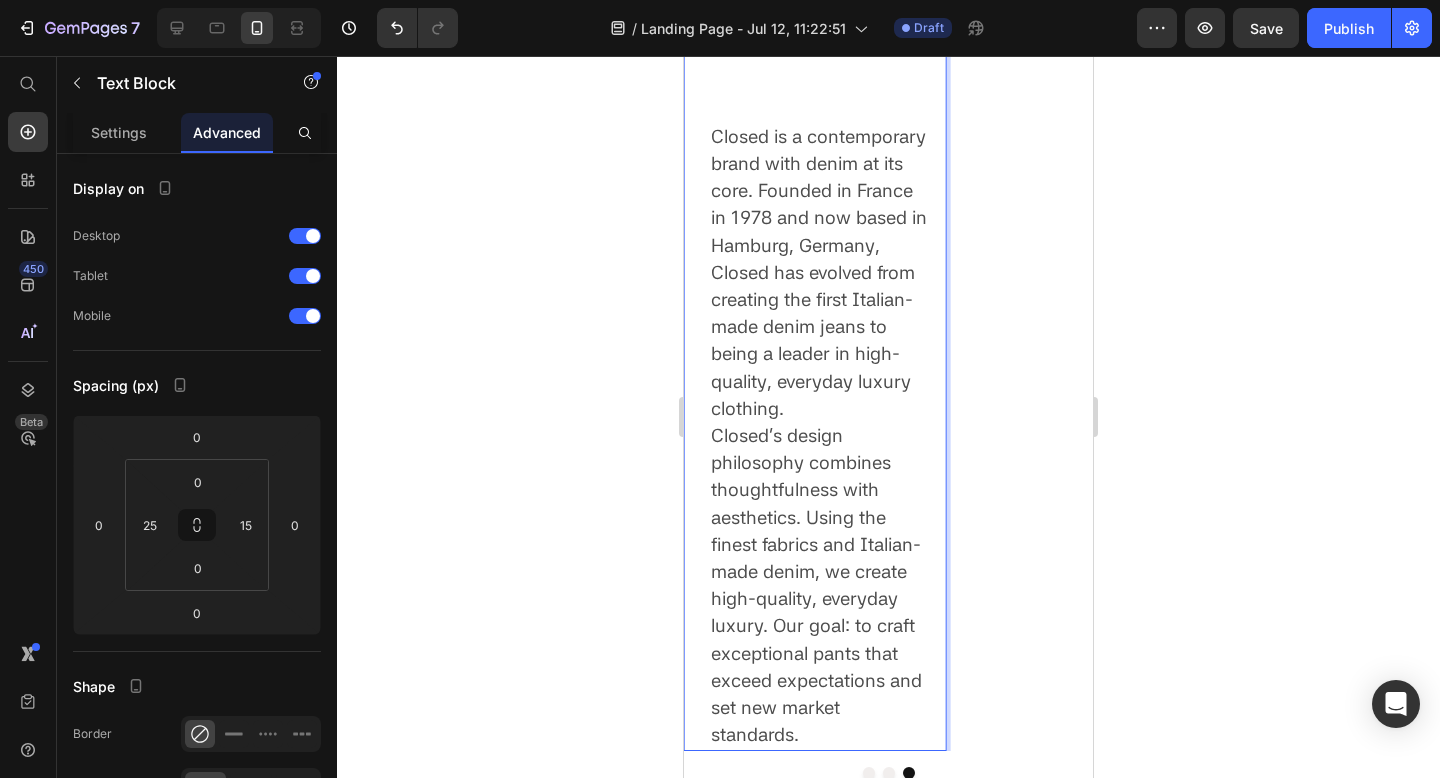 scroll, scrollTop: 1463, scrollLeft: 0, axis: vertical 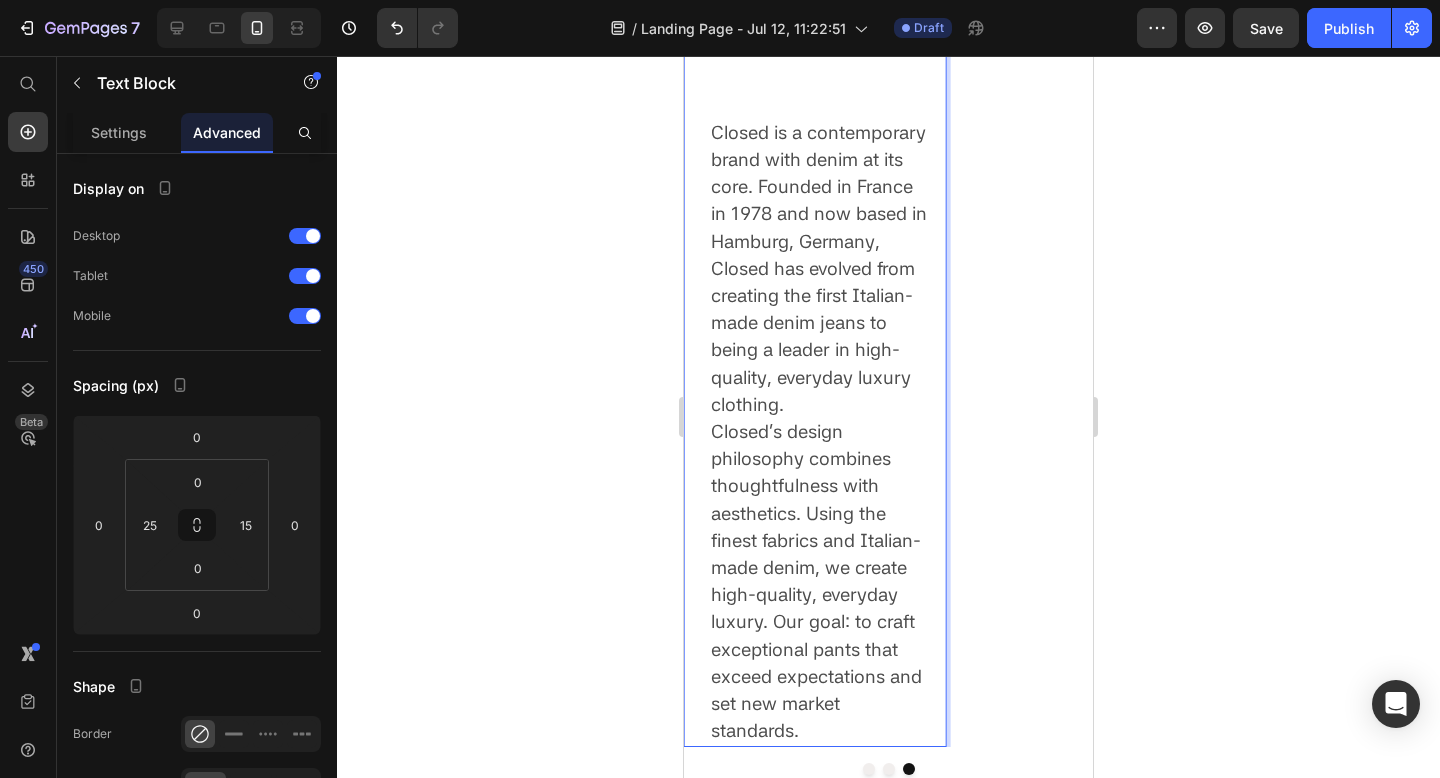 click on "Closed’s design philosophy combines thoughtfulness with aesthetics. Using the finest fabrics and Italian-made denim, we create high-quality, everyday luxury. Our goal: to craft exceptional pants that exceed expectations and set new market standards." at bounding box center [816, 580] 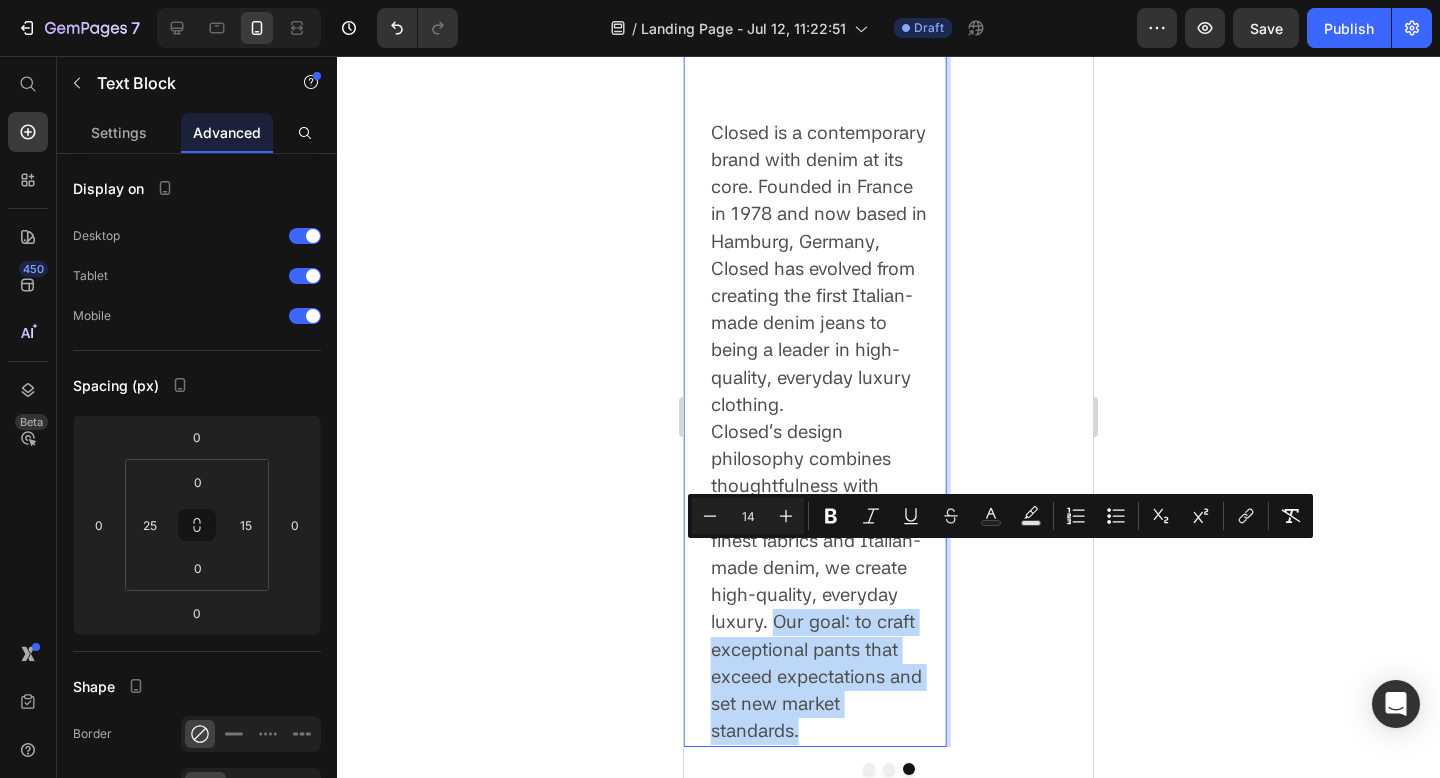 drag, startPoint x: 808, startPoint y: 665, endPoint x: 774, endPoint y: 556, distance: 114.17968 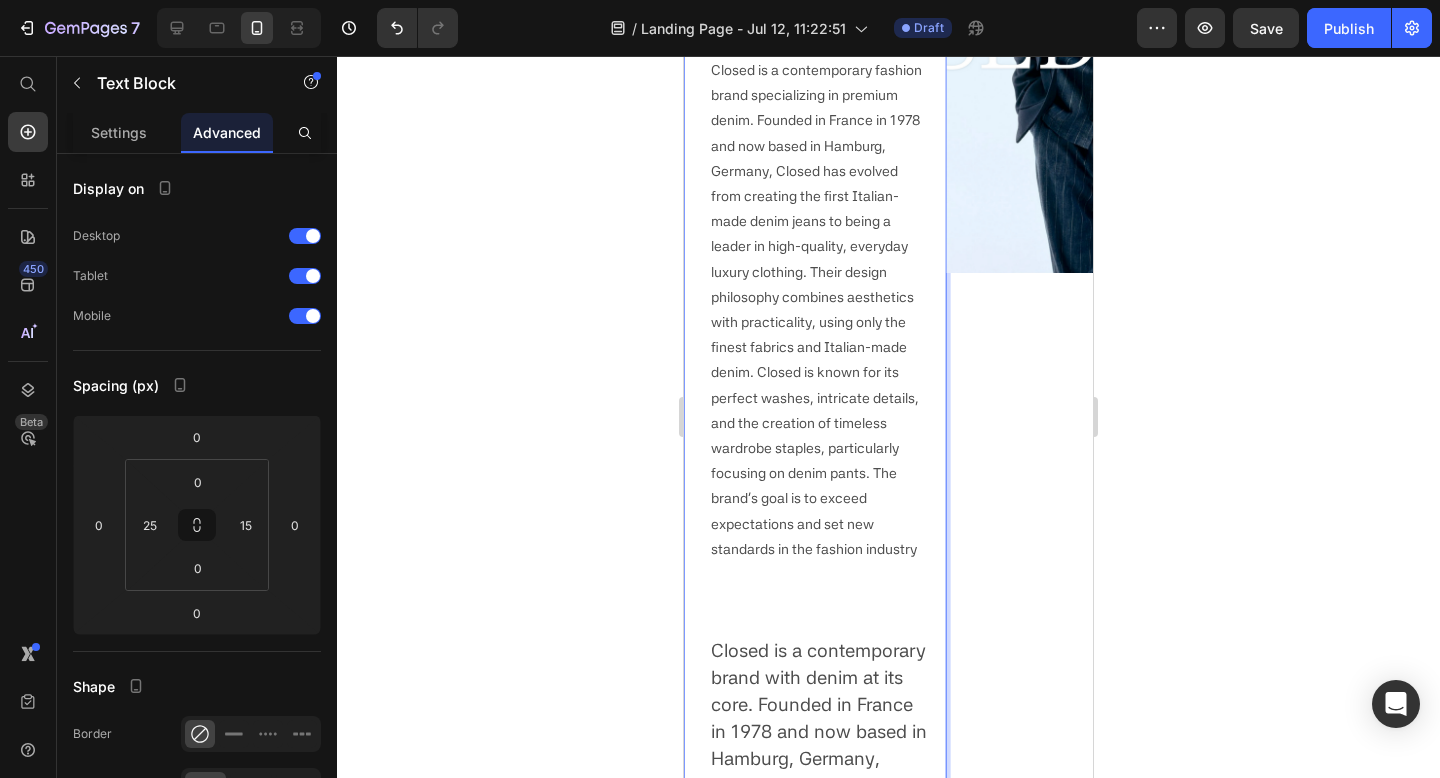 scroll, scrollTop: 882, scrollLeft: 0, axis: vertical 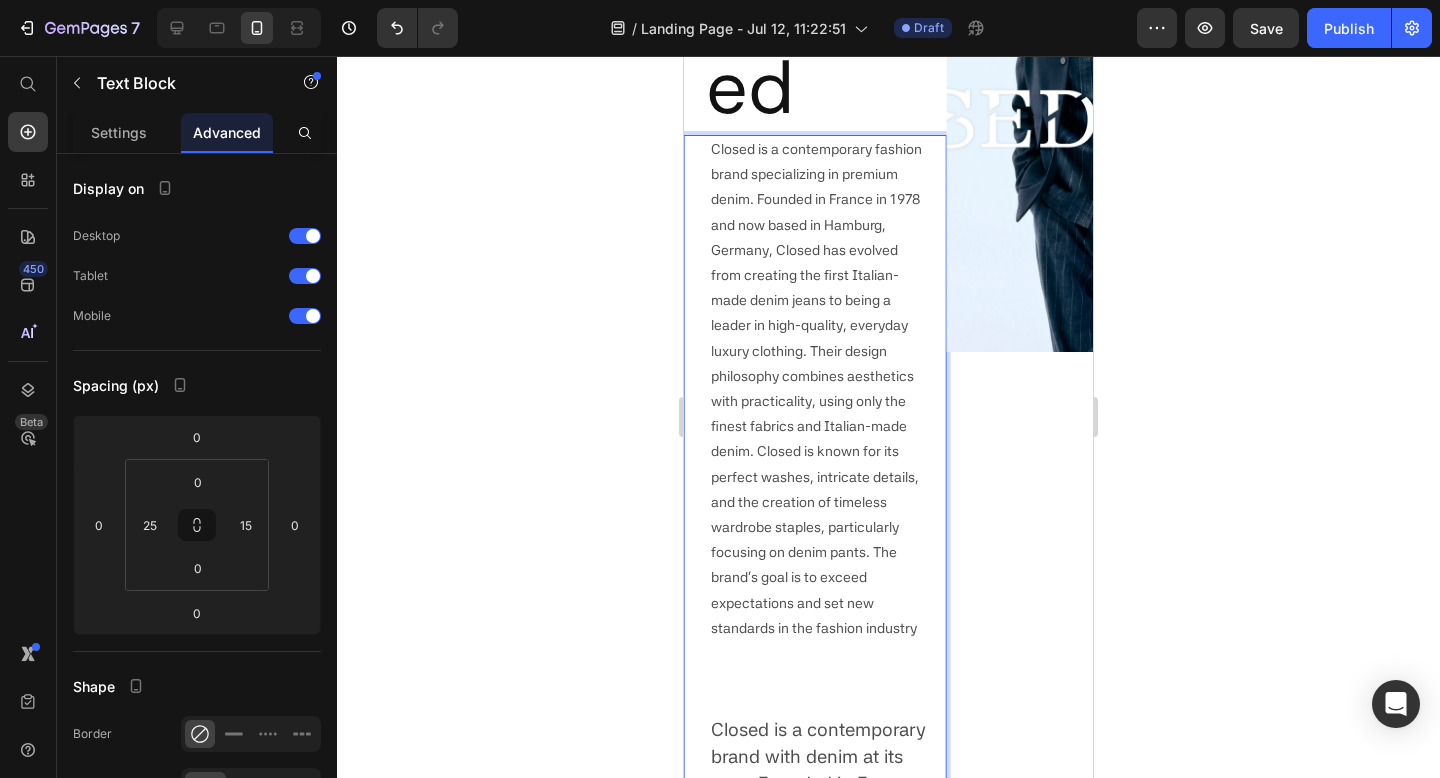 click on "Closed is a contemporary fashion brand specializing in premium denim. Founded in France in 1978 and now based in Hamburg, Germany, Closed has evolved from creating the first Italian-made denim jeans to being a leader in high-quality, everyday luxury clothing. Their design philosophy combines aesthetics with practicality, using only the finest fabrics and Italian-made denim. Closed is known for its perfect washes, intricate details, and the creation of timeless wardrobe staples, particularly focusing on denim pants. The brand’s goal is to exceed expectations and set new standards in the fashion industry" at bounding box center (820, 389) 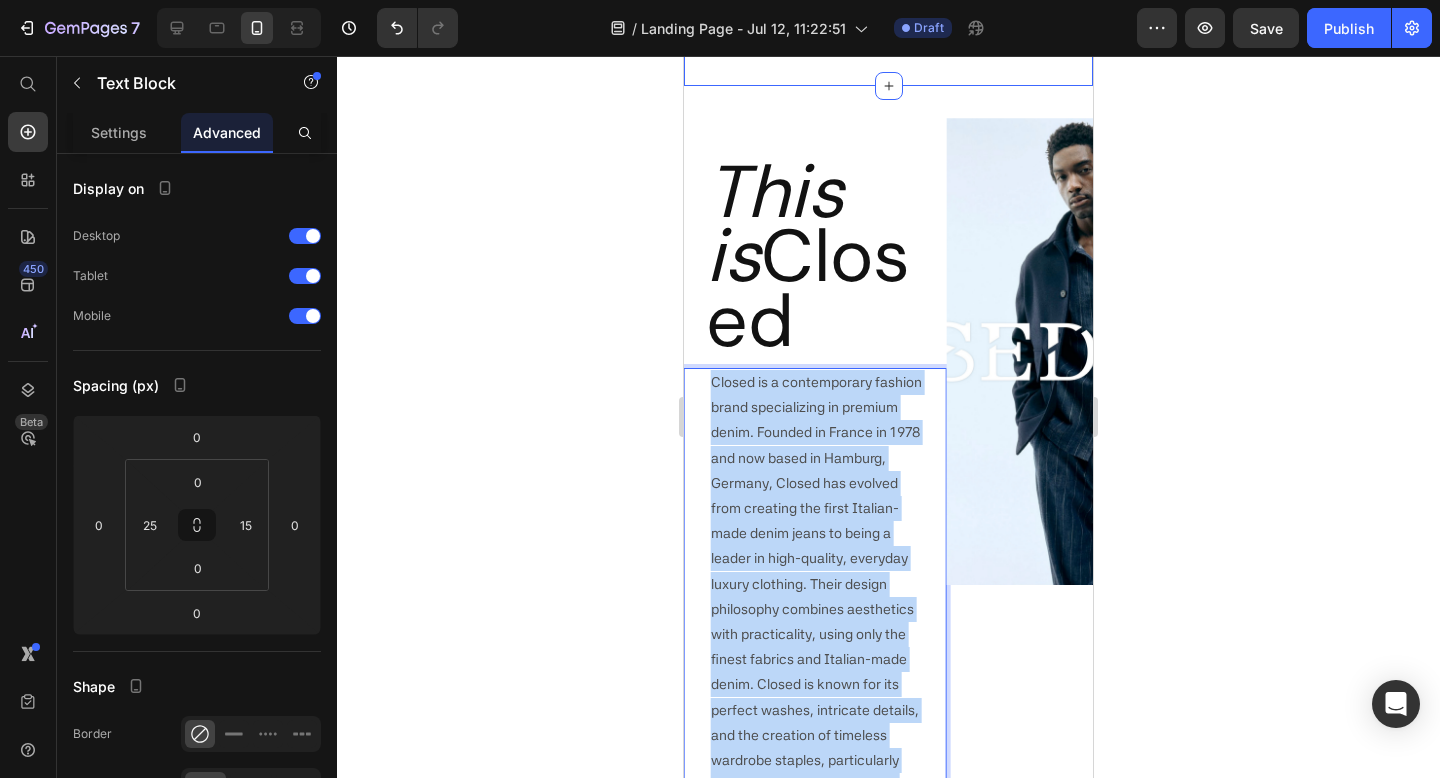 scroll, scrollTop: 594, scrollLeft: 0, axis: vertical 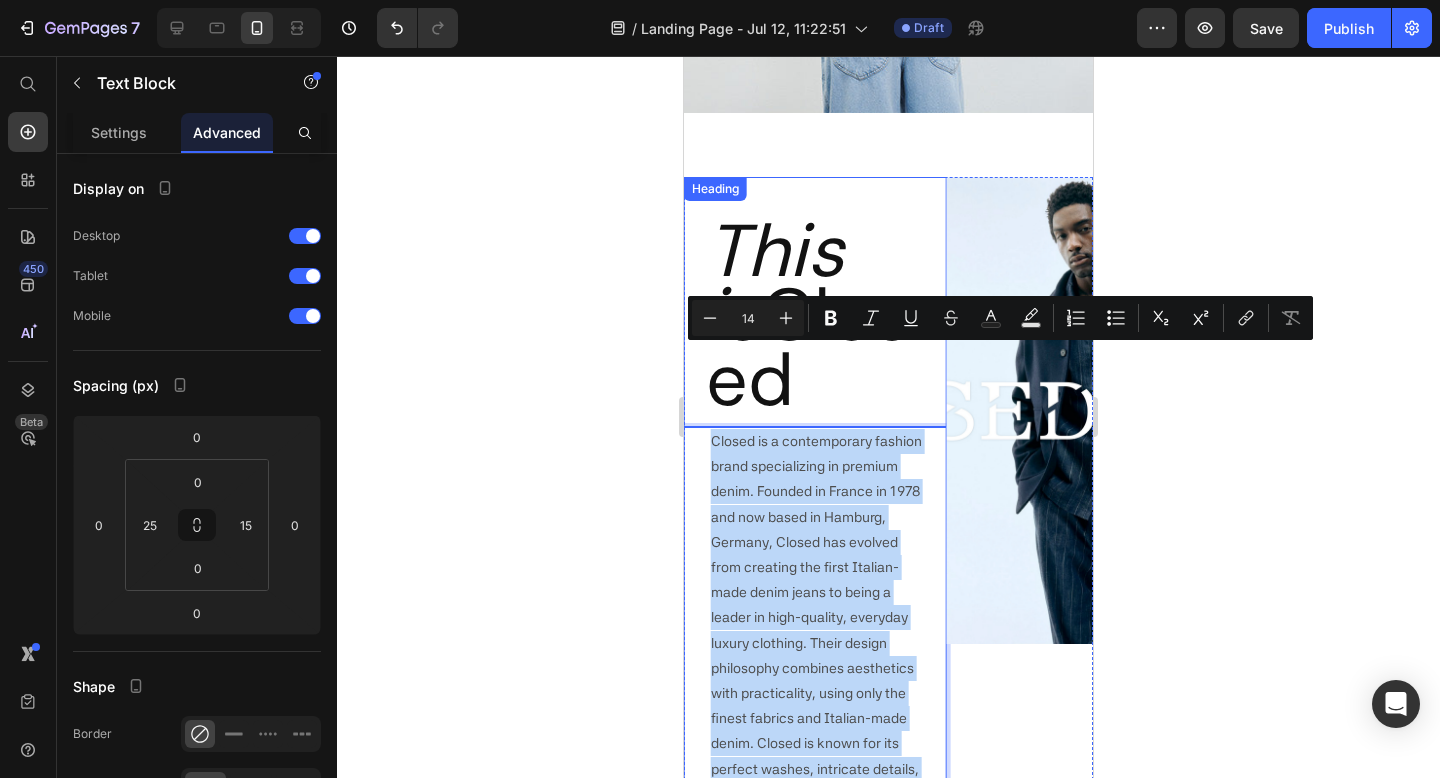 drag, startPoint x: 782, startPoint y: 553, endPoint x: 701, endPoint y: 313, distance: 253.30022 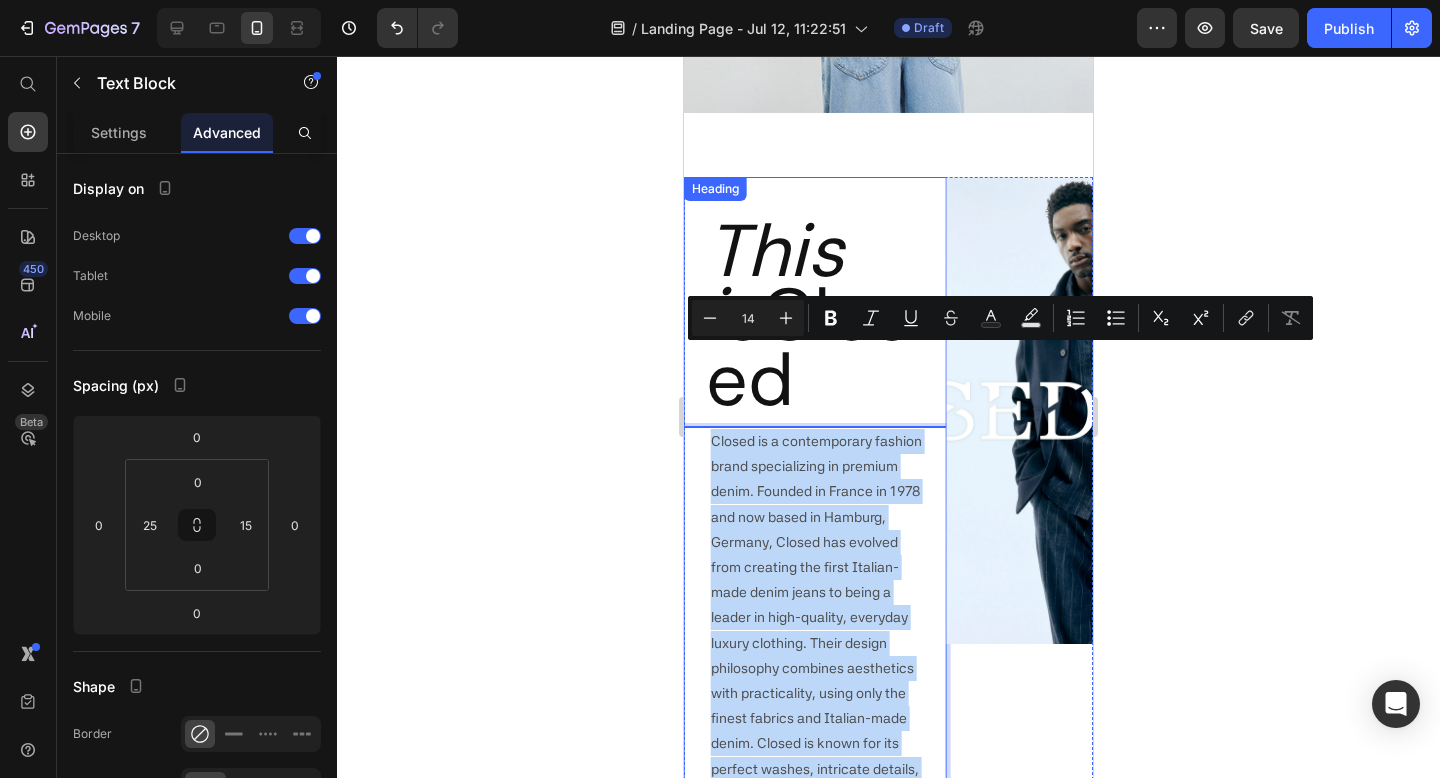 click on "⁠⁠⁠⁠⁠⁠⁠ This is Closed Heading Closed is a contemporary fashion brand specializing in premium denim. Founded in France in 1978 and now based in Hamburg, Germany, Closed has evolved from creating the first Italian-made denim jeans to being a leader in high-quality, everyday luxury clothing. Their design philosophy combines aesthetics with practicality, using only the finest fabrics and Italian-made denim. Closed is known for its perfect washes, intricate details, and the creation of timeless wardrobe staples, particularly focusing on denim pants. The brand’s goal is to exceed expectations and set new standards in the fashion industry Closed is a contemporary brand with denim at its core. Founded in France in 1978 and now based in Hamburg, Germany, Closed has evolved from creating the first Italian-made denim jeans to being a leader in high-quality, everyday luxury clothing. Text Block 0" at bounding box center (815, 852) 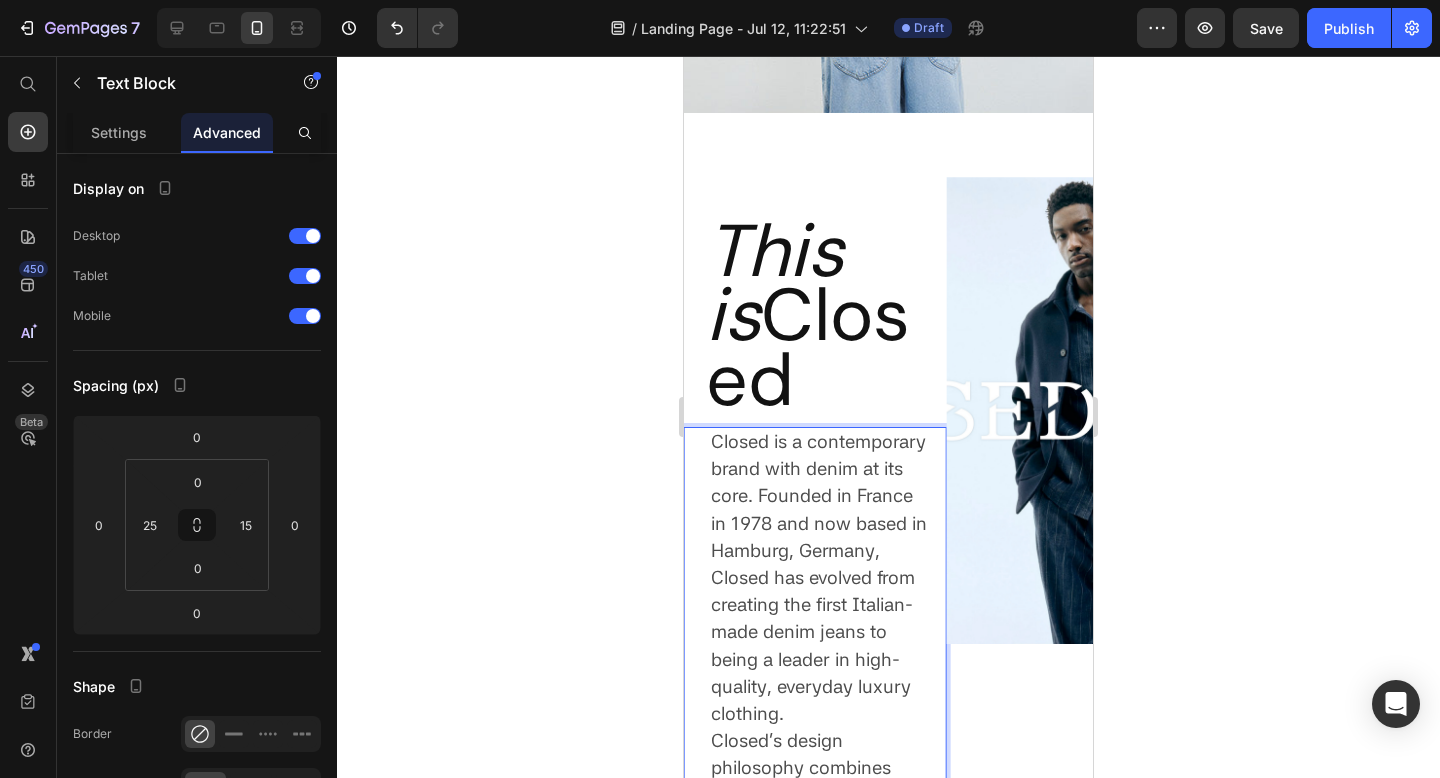 scroll, scrollTop: 767, scrollLeft: 0, axis: vertical 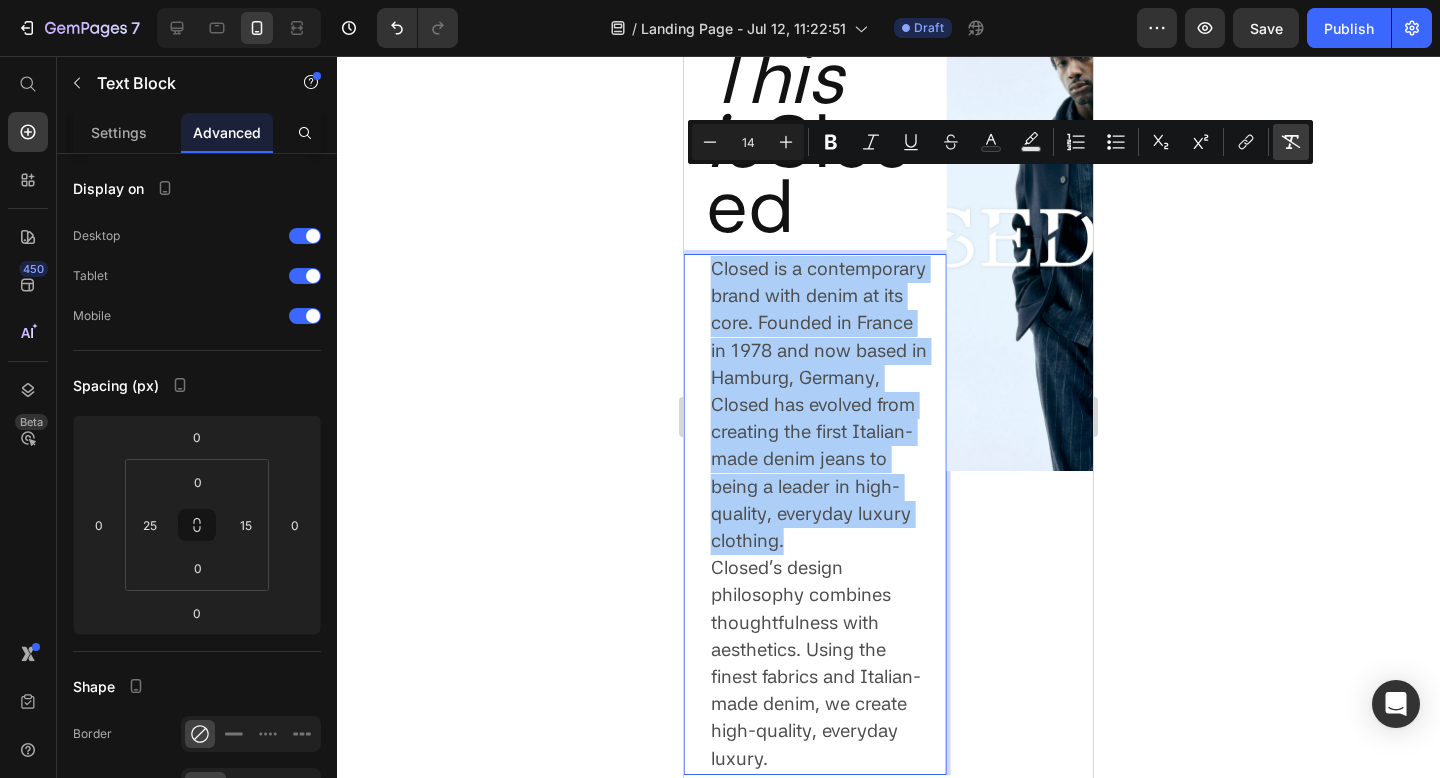 click 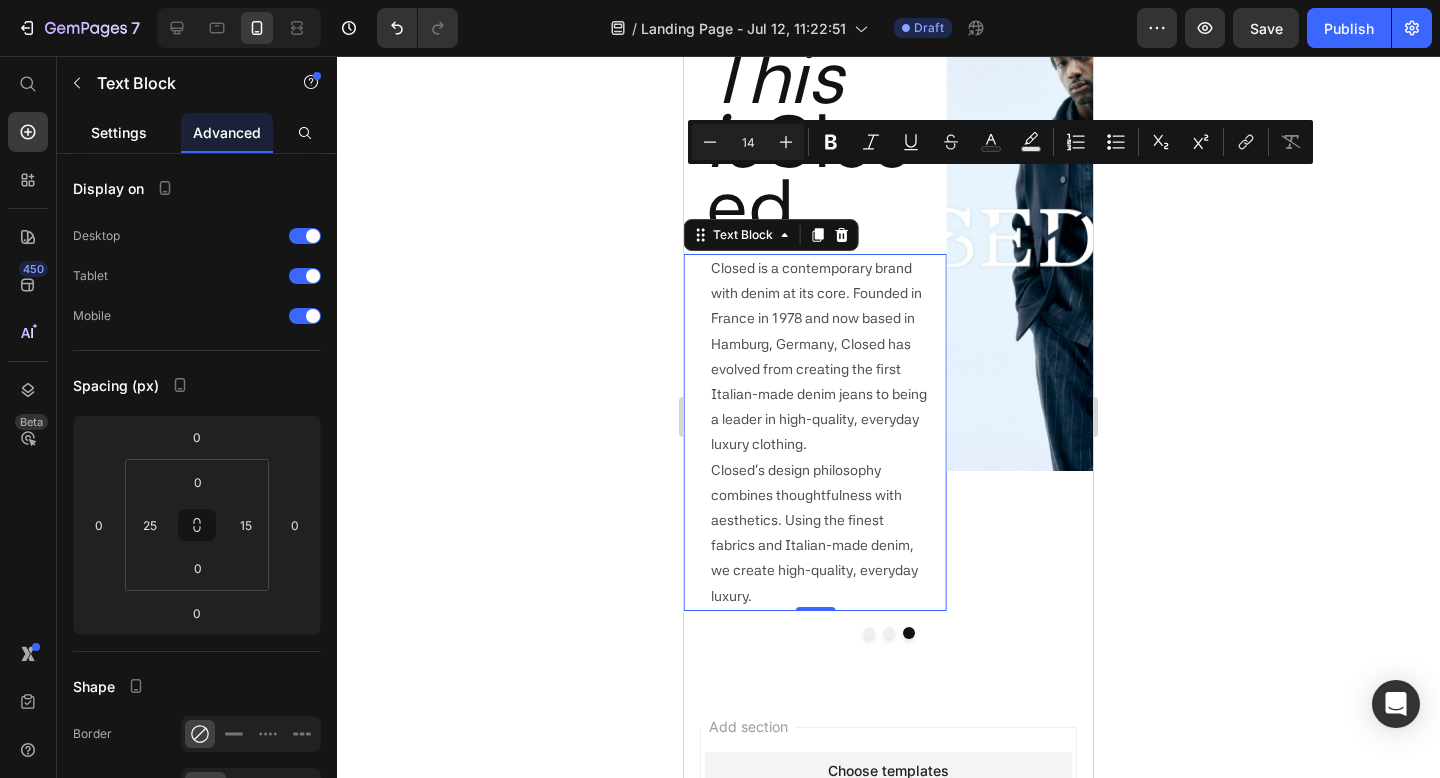 click on "Settings" at bounding box center (119, 132) 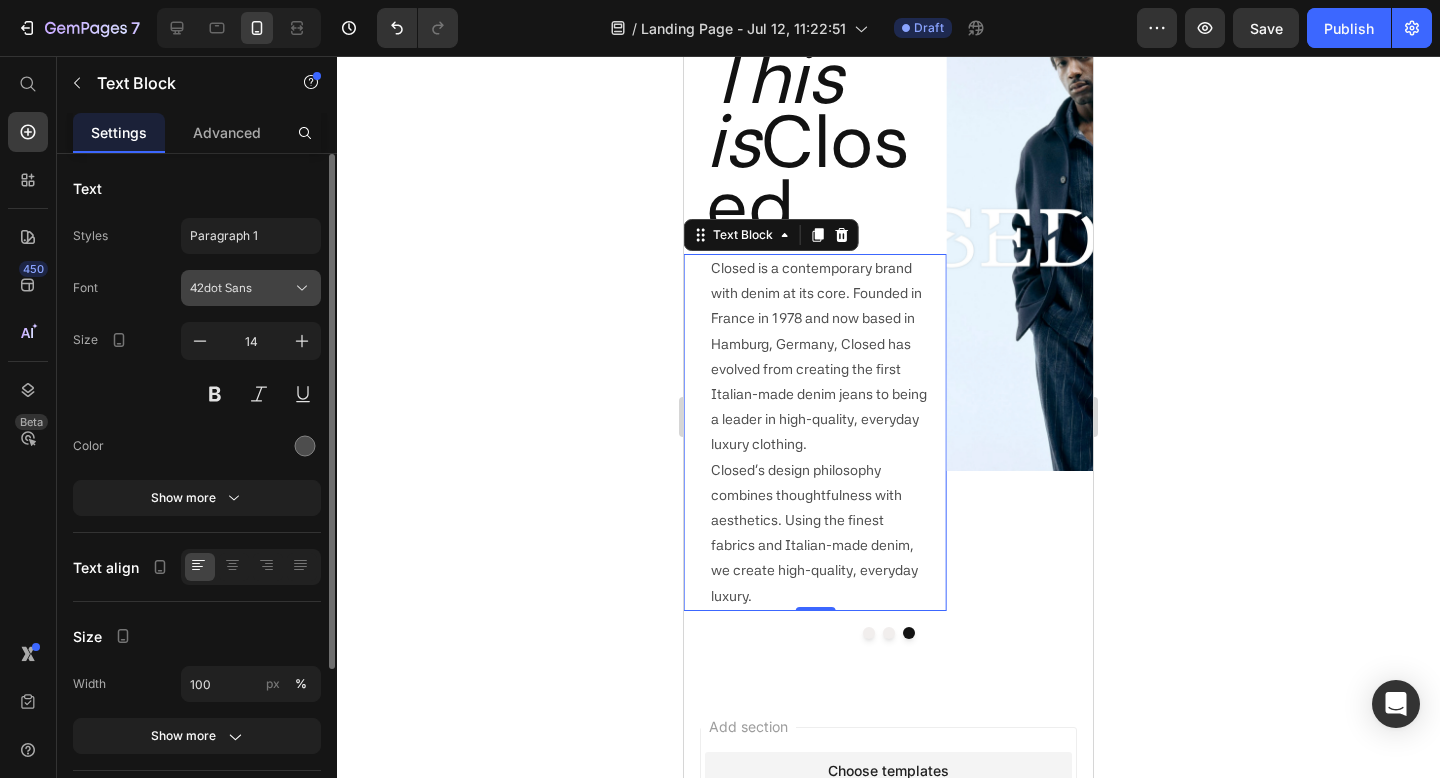 click on "42dot Sans" at bounding box center (241, 288) 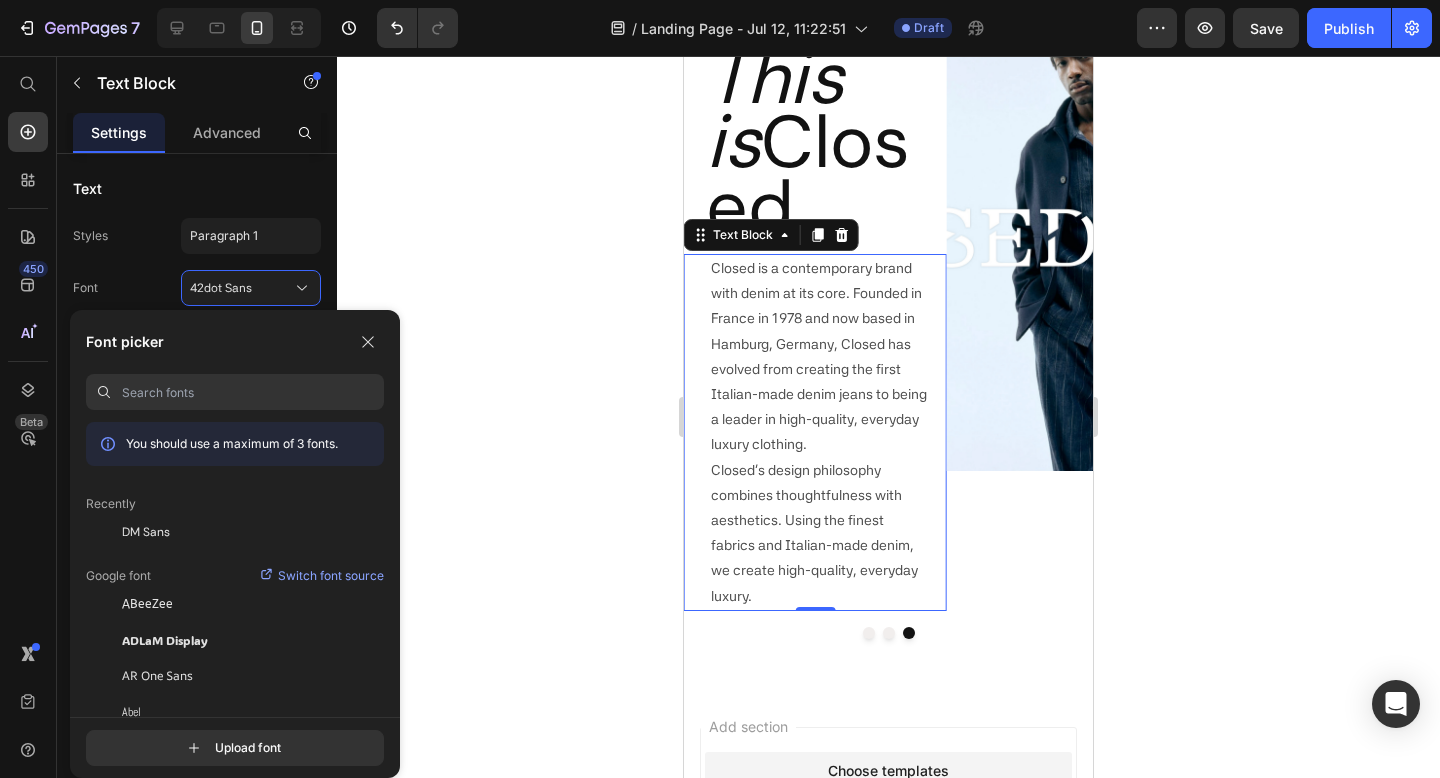 click on "DM Sans" at bounding box center (146, 532) 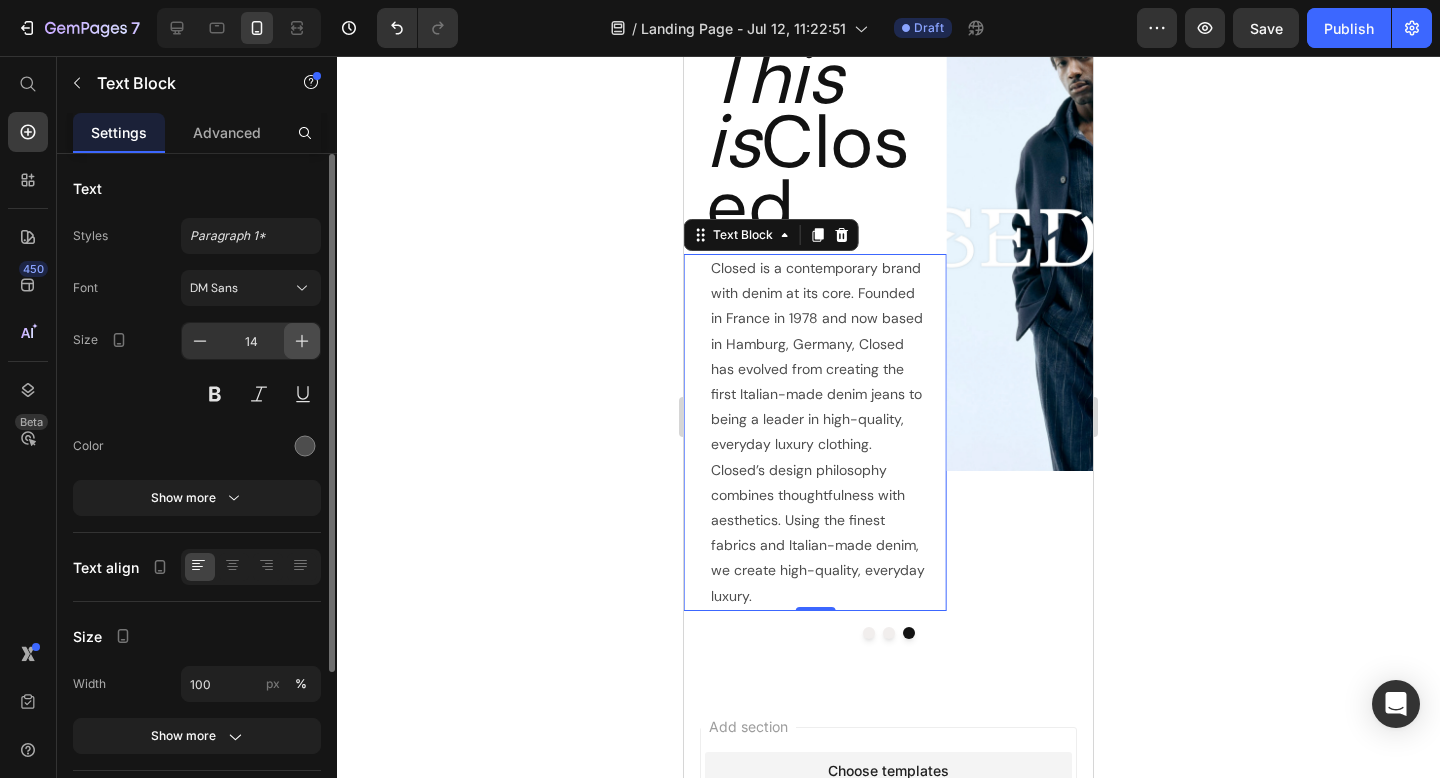 click 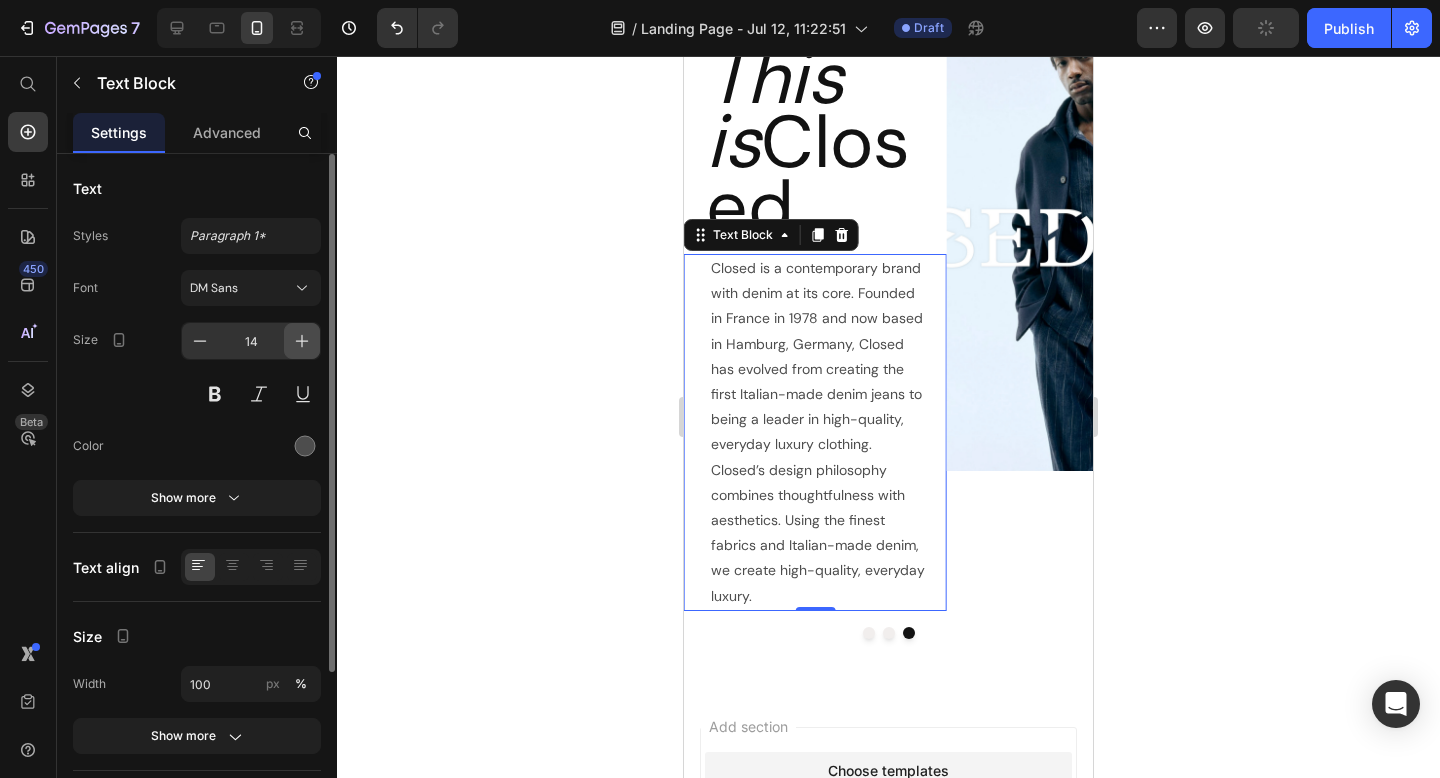 type on "17" 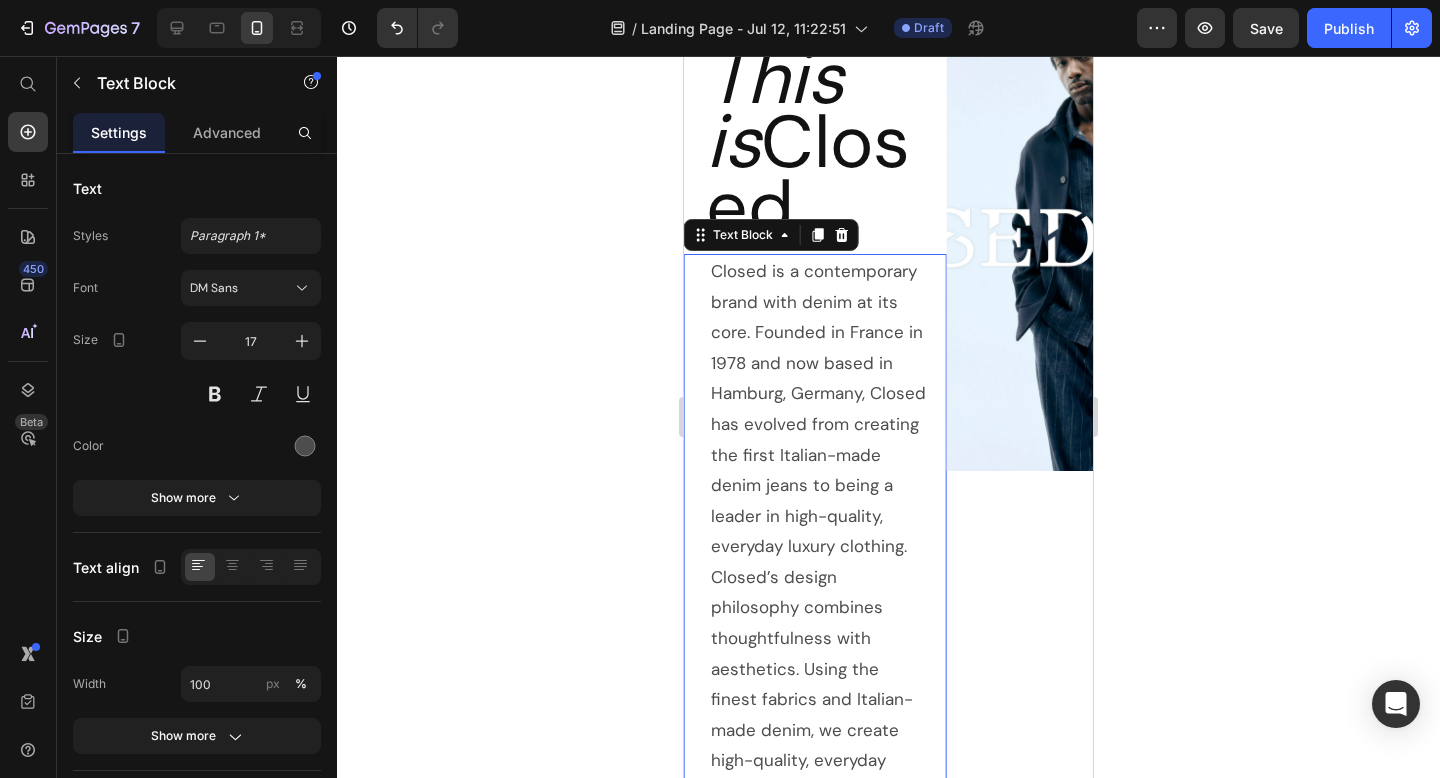 drag, startPoint x: 531, startPoint y: 312, endPoint x: 229, endPoint y: 213, distance: 317.81284 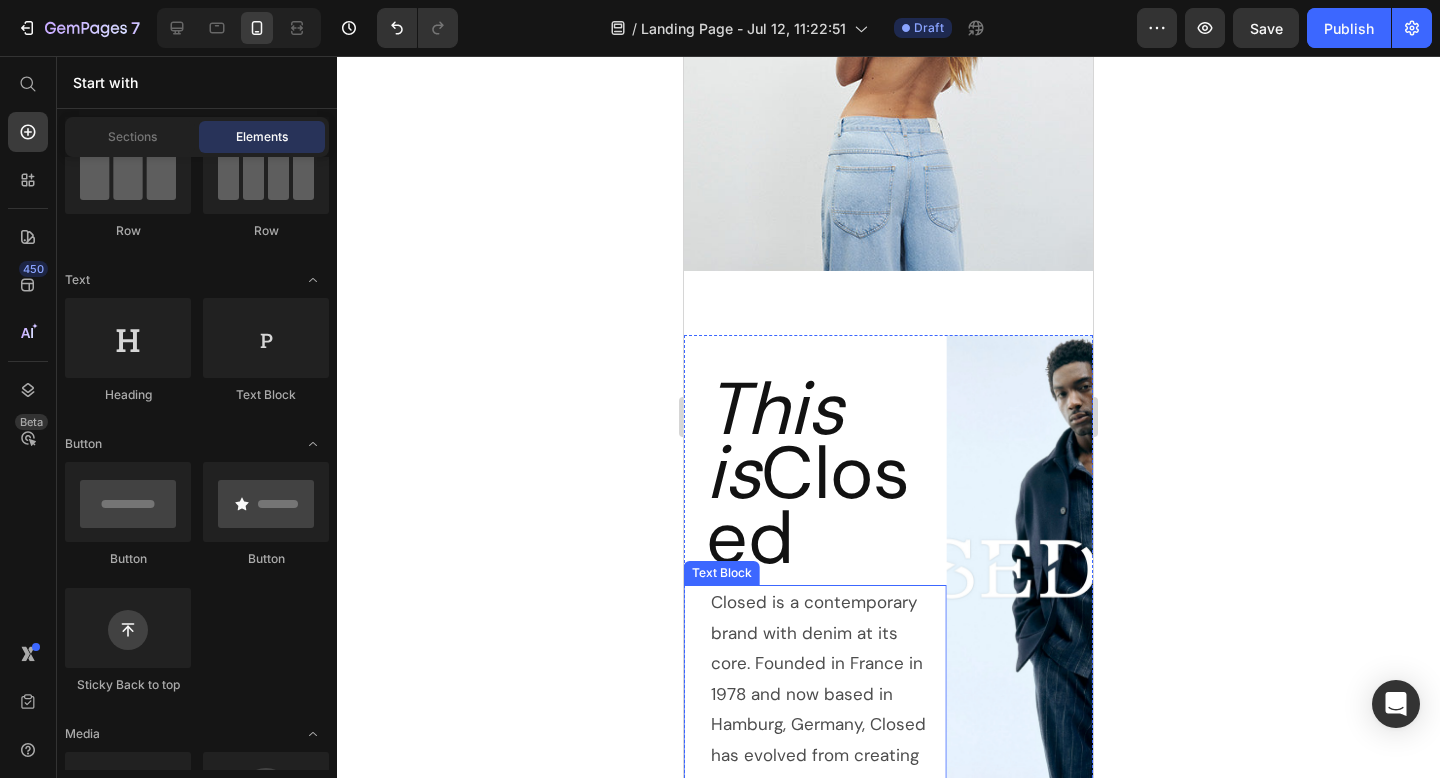 scroll, scrollTop: 397, scrollLeft: 0, axis: vertical 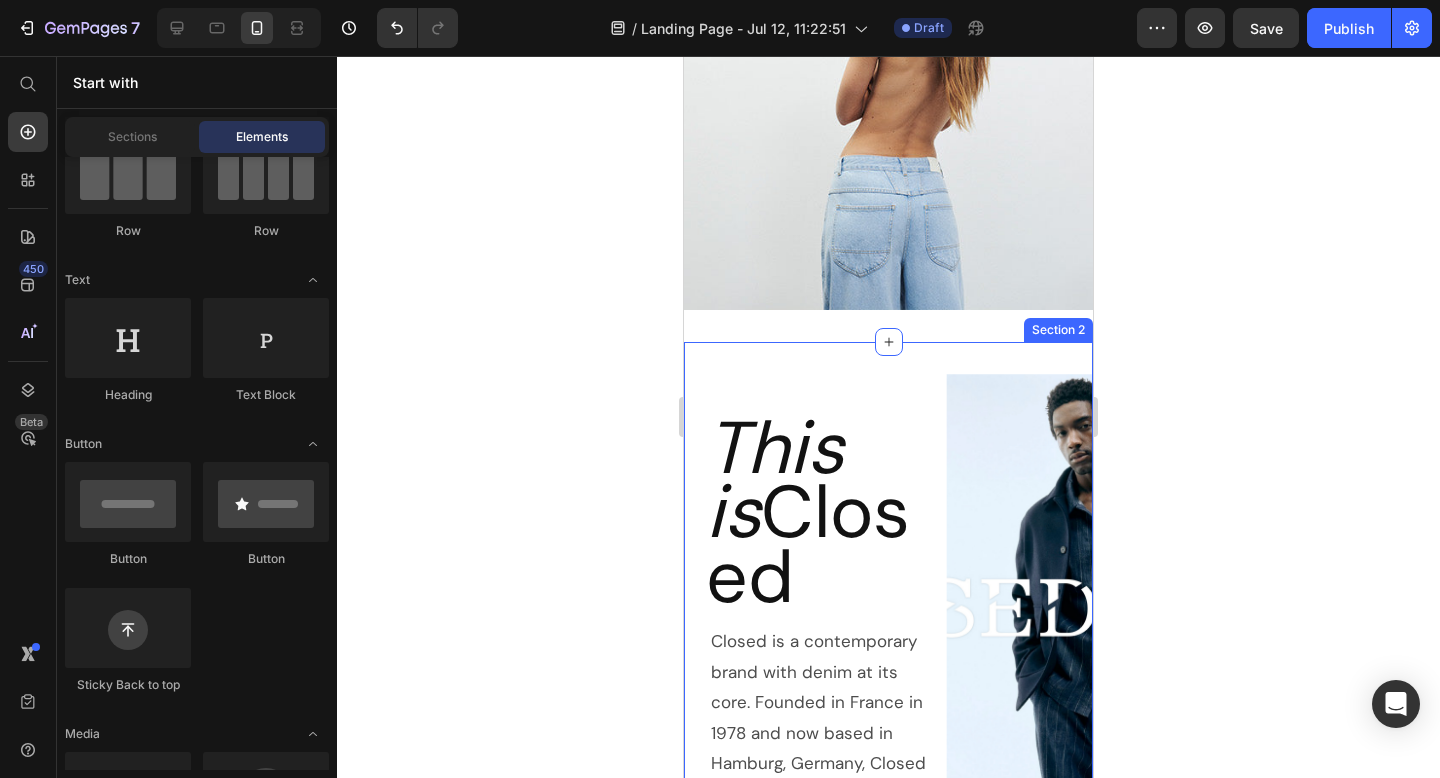 click on "This is" at bounding box center [775, 480] 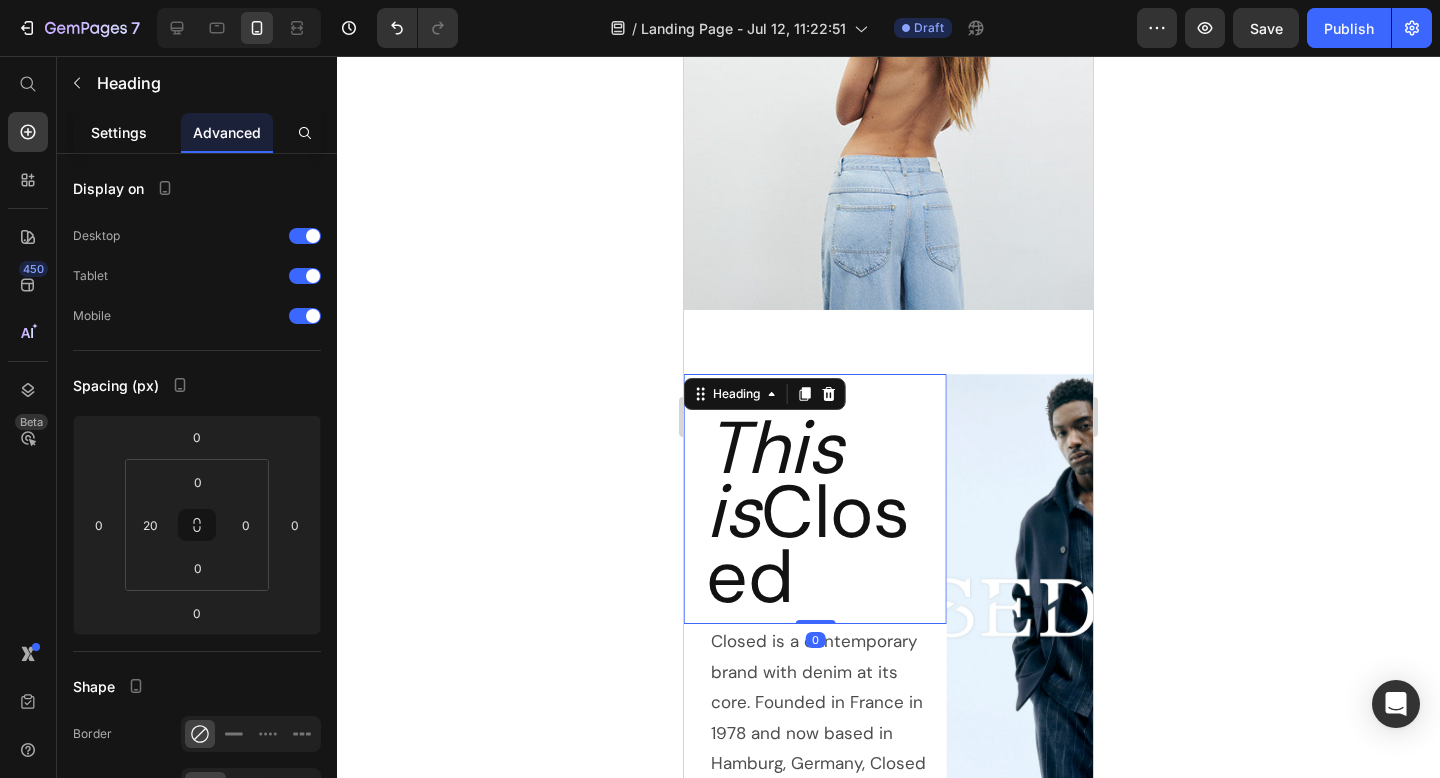 click on "Settings" at bounding box center [119, 132] 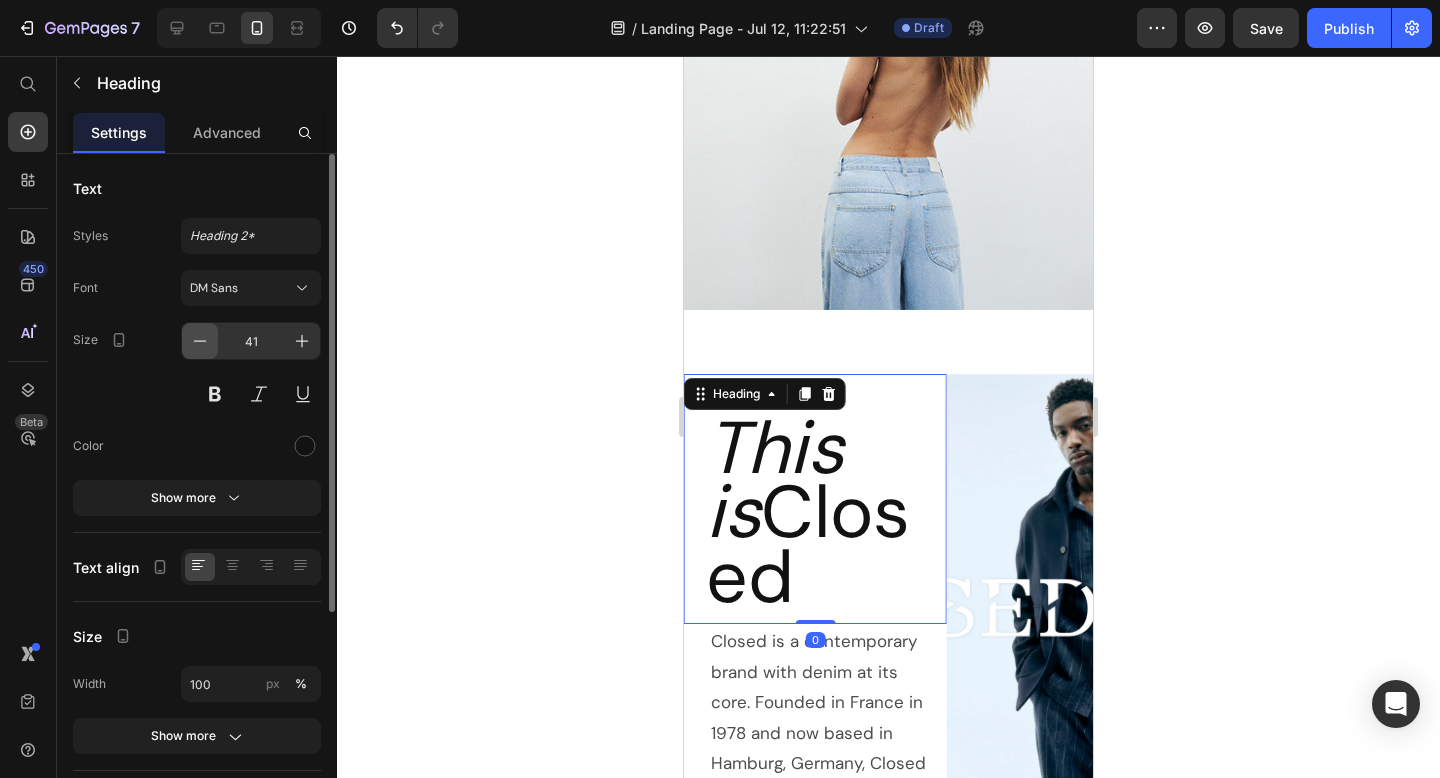 click 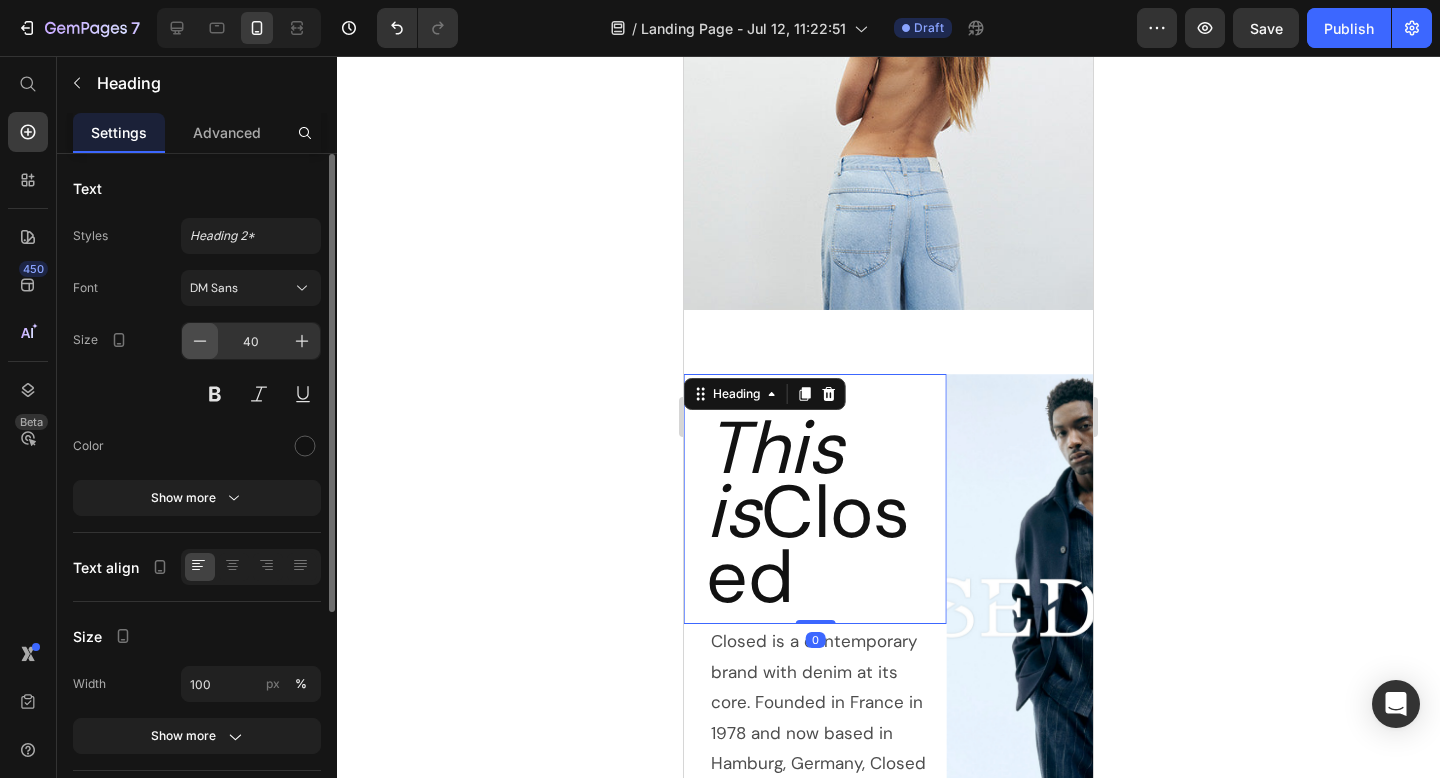 click 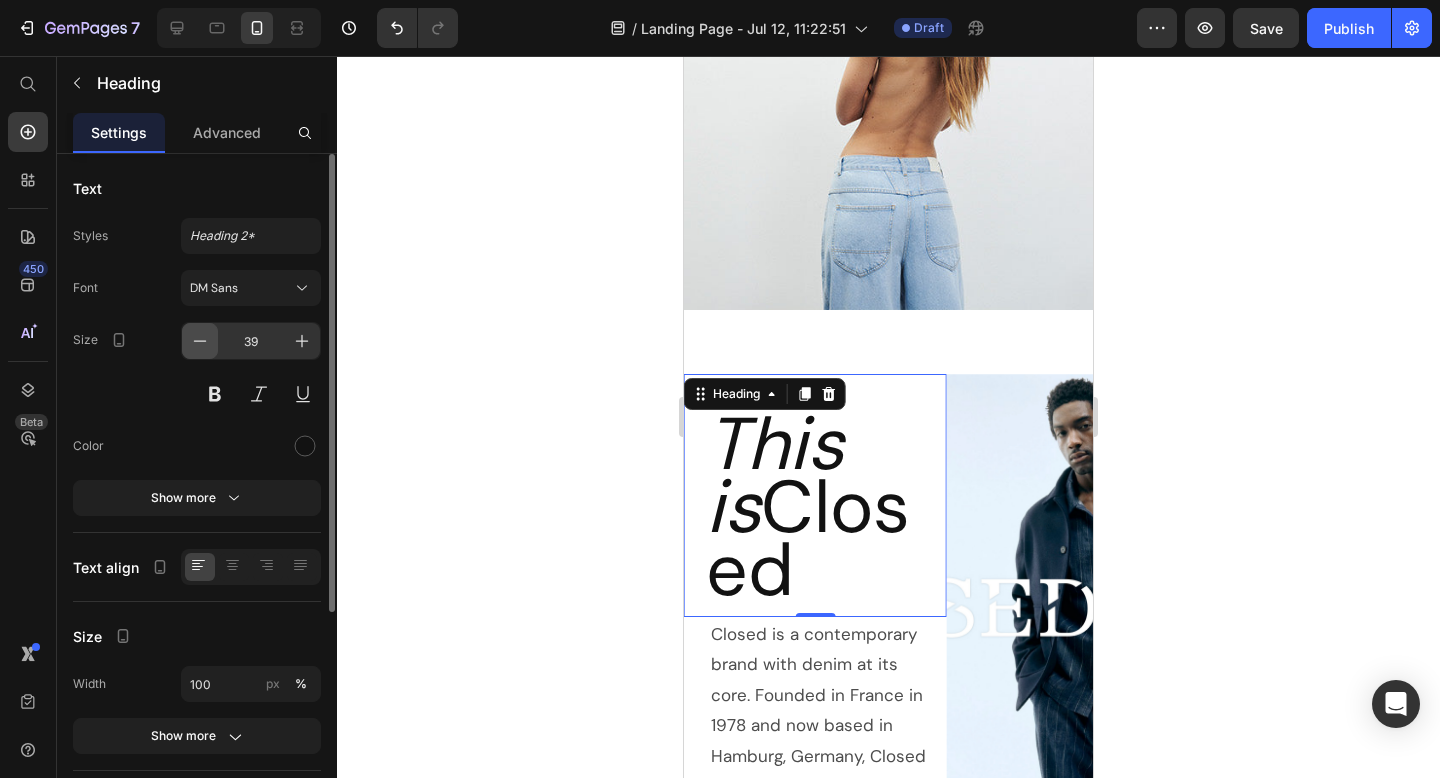 click 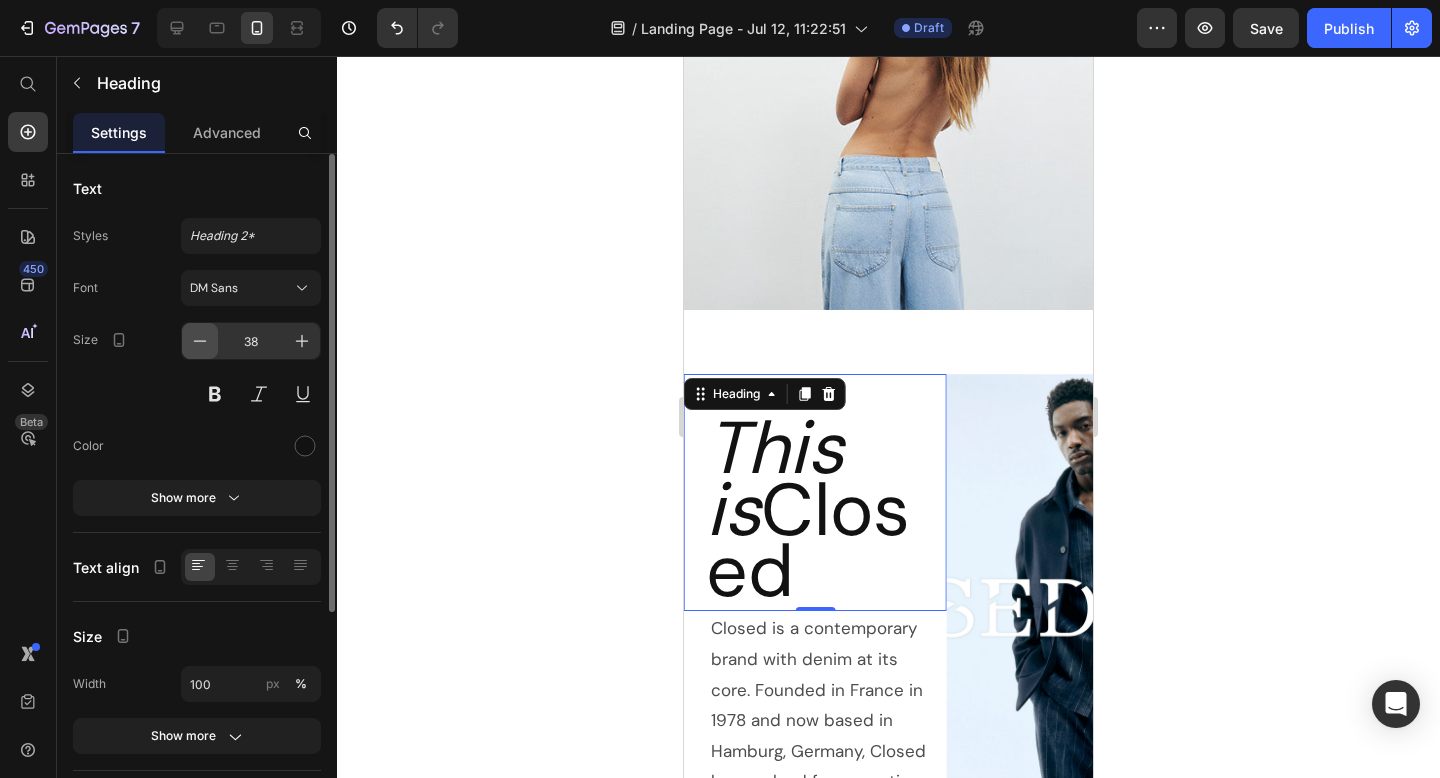 click 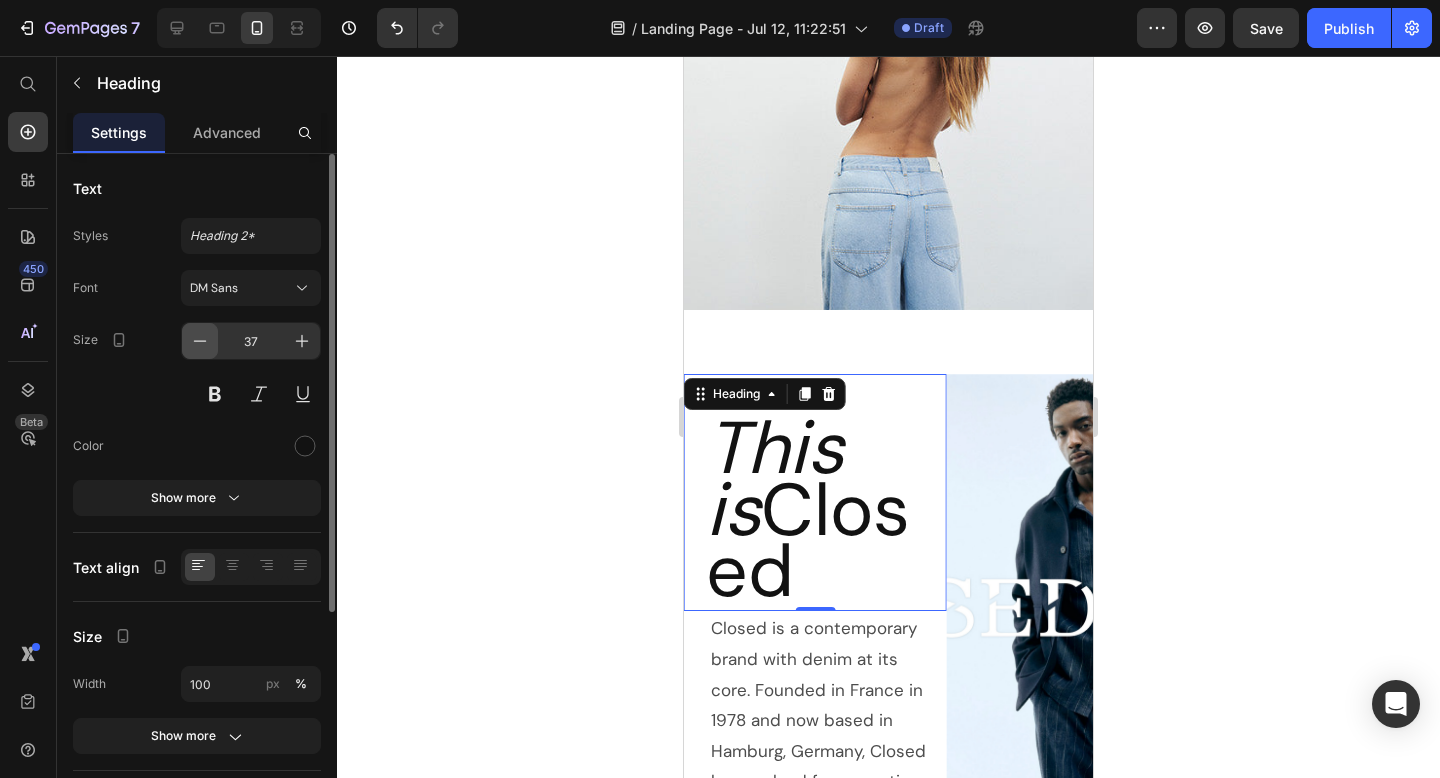 scroll, scrollTop: 0, scrollLeft: 0, axis: both 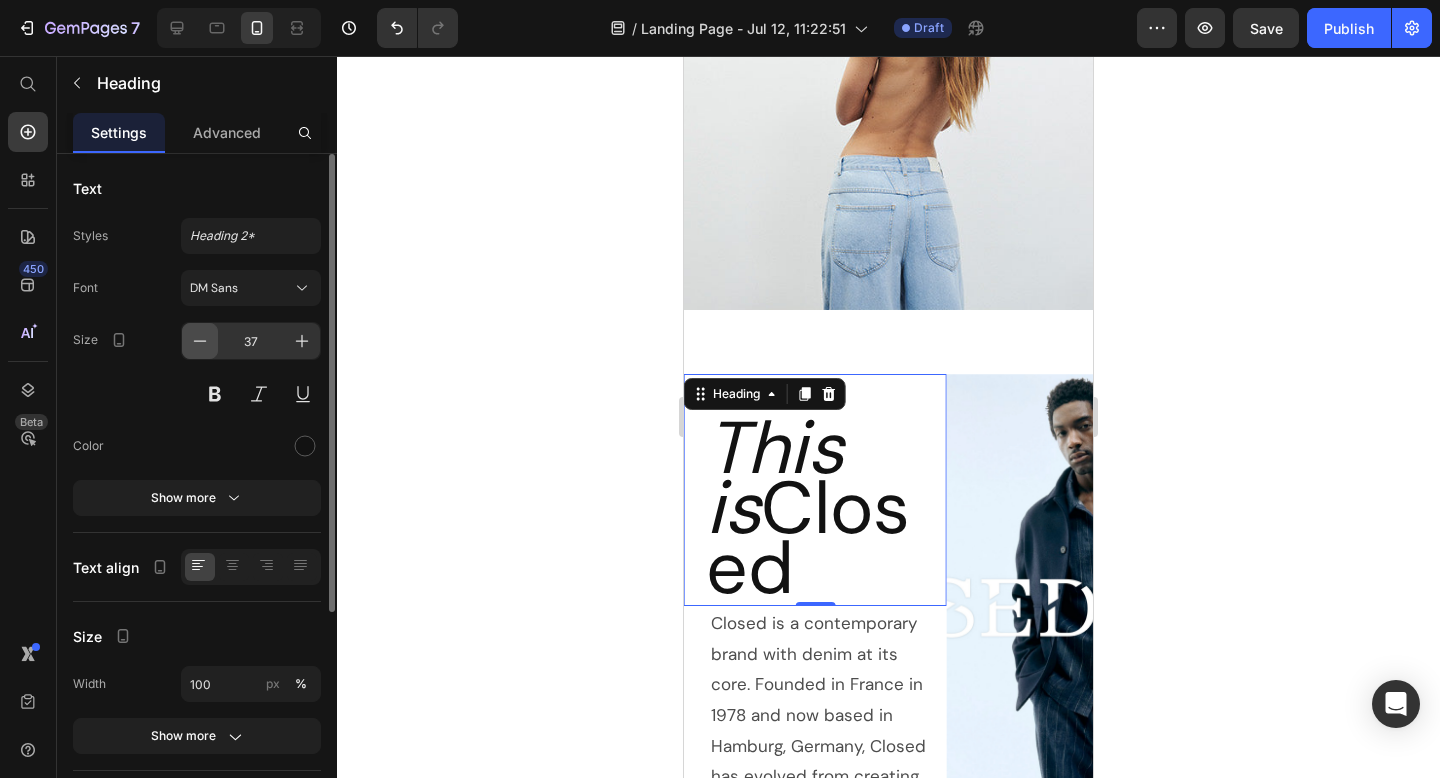 click 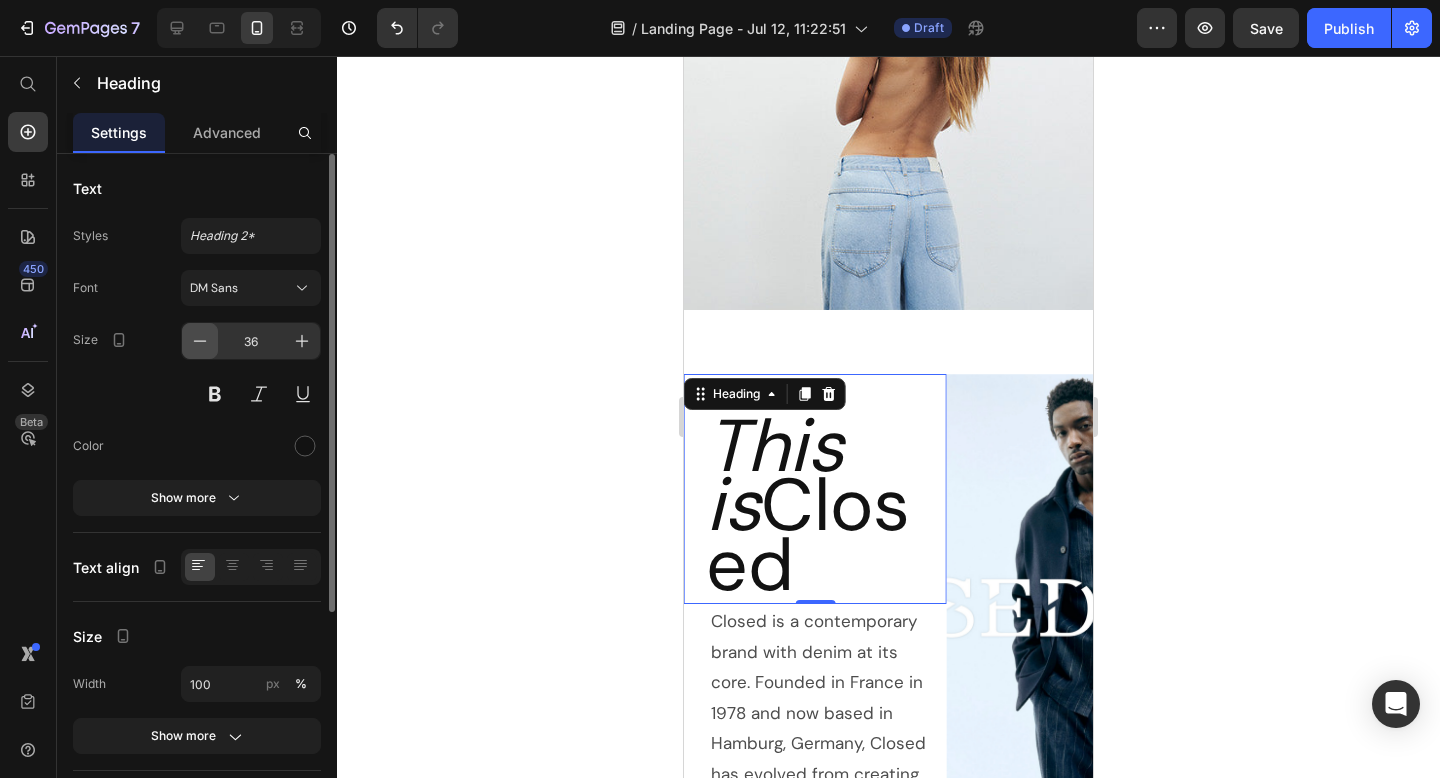 click 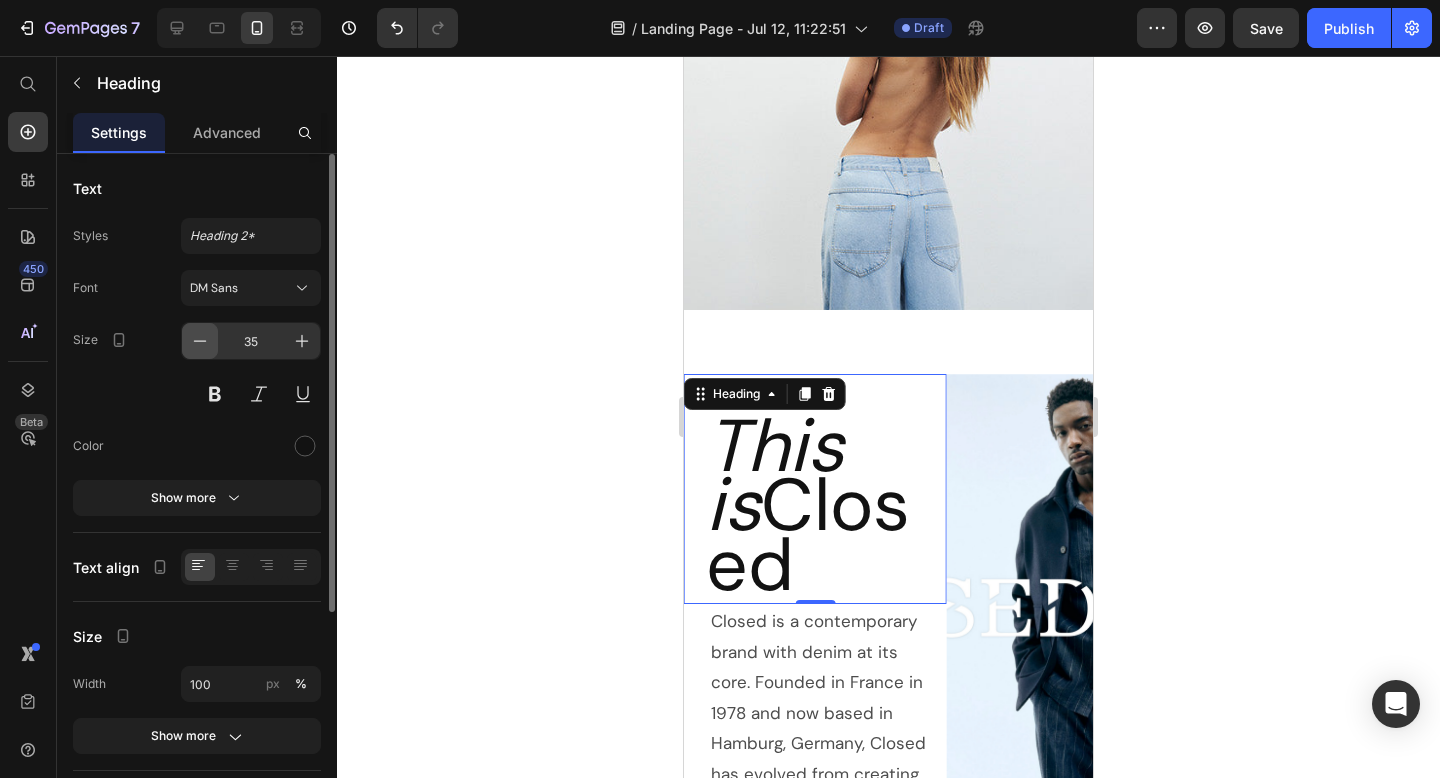 click 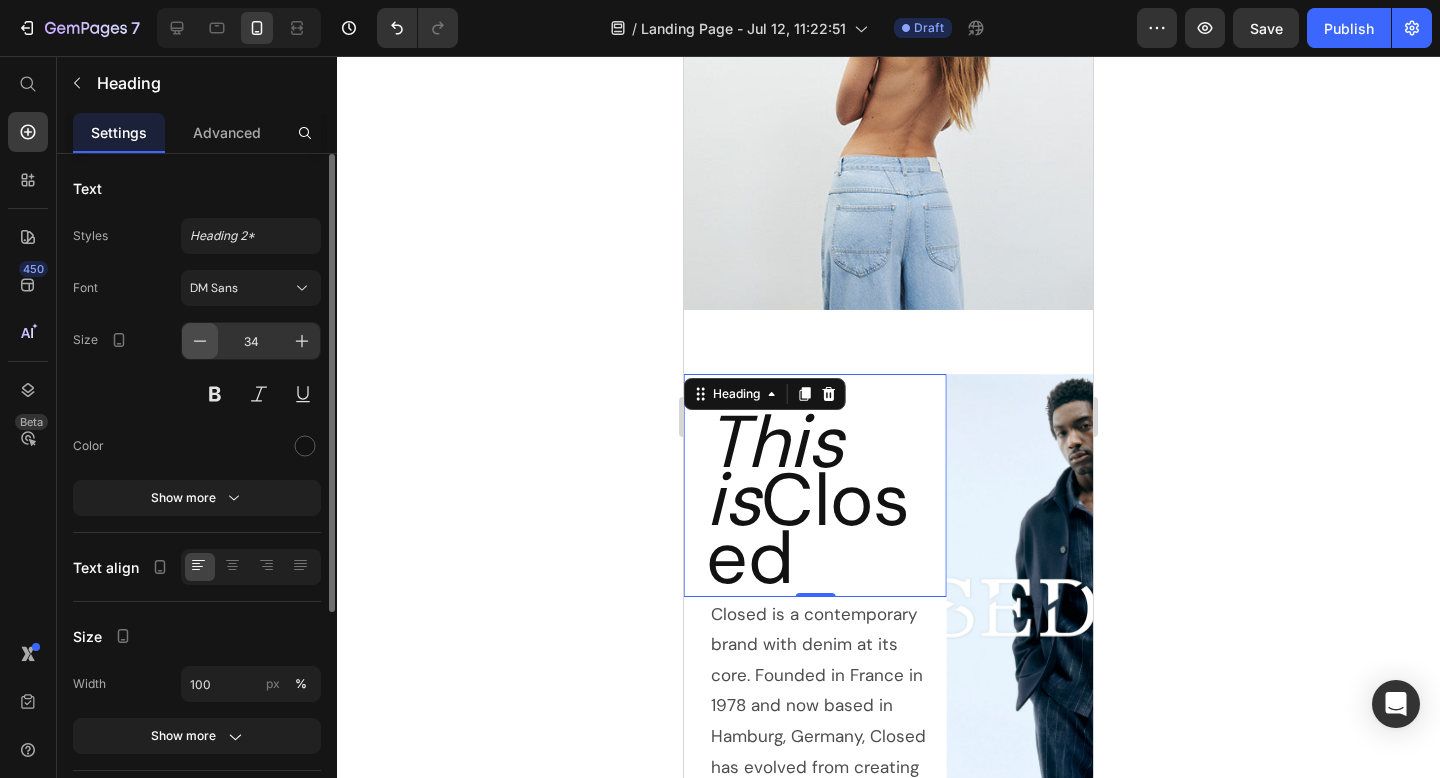 click 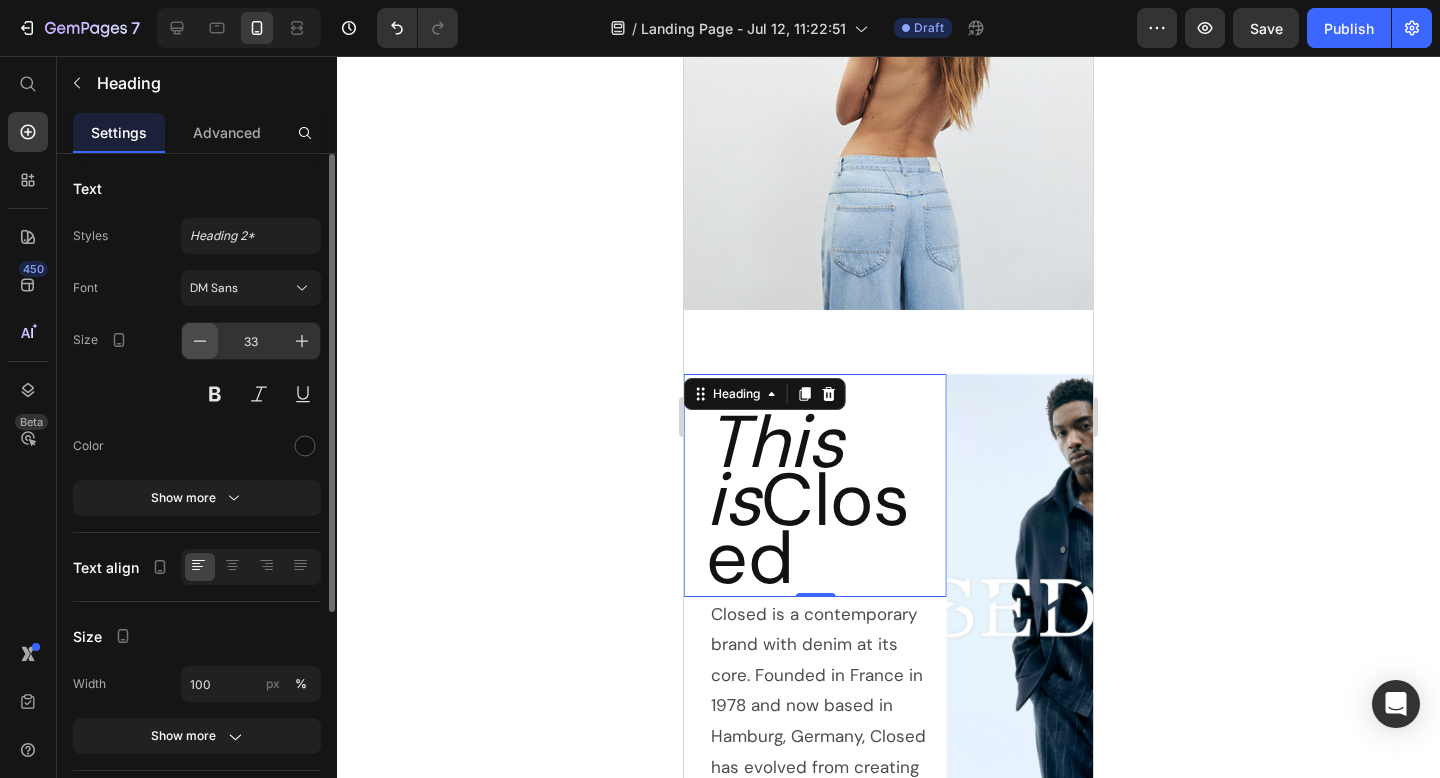 click 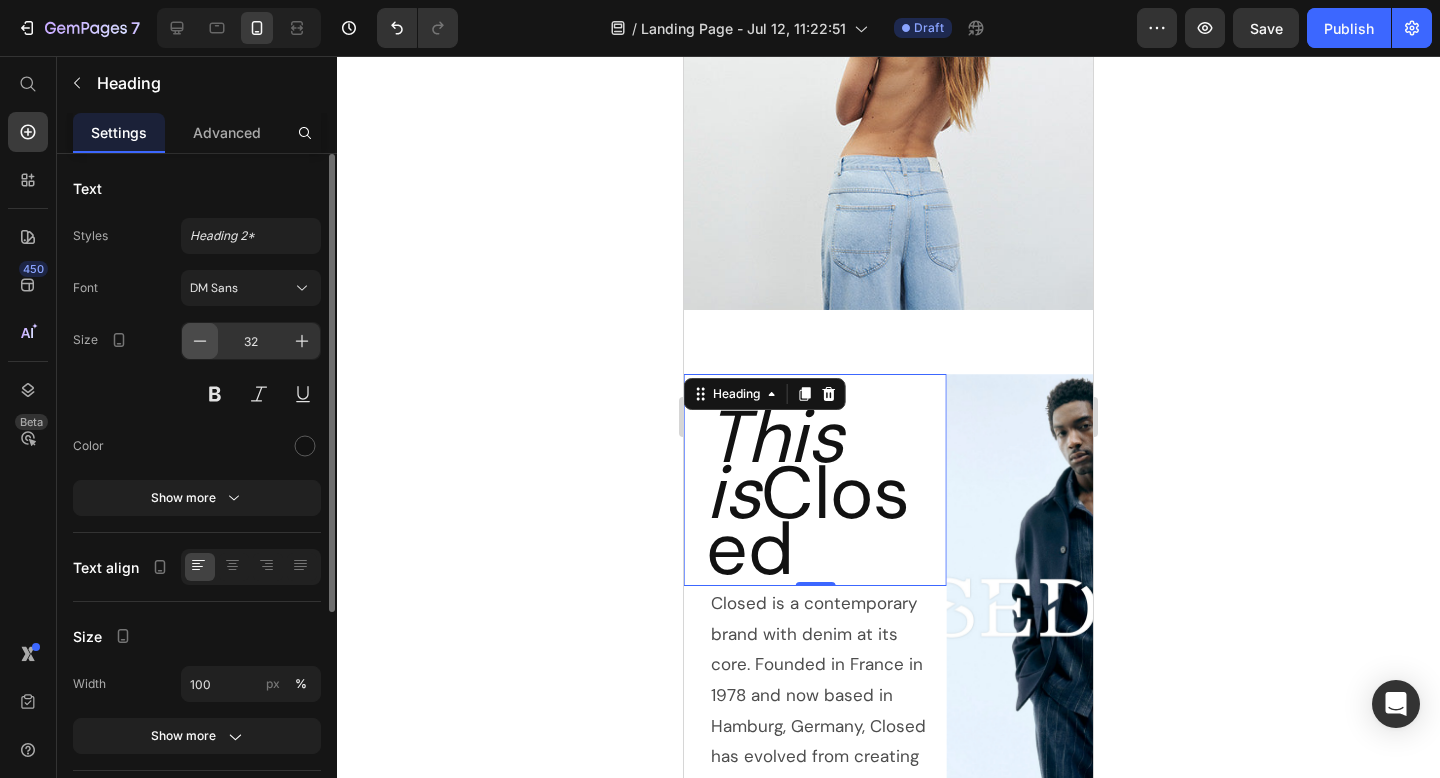 click 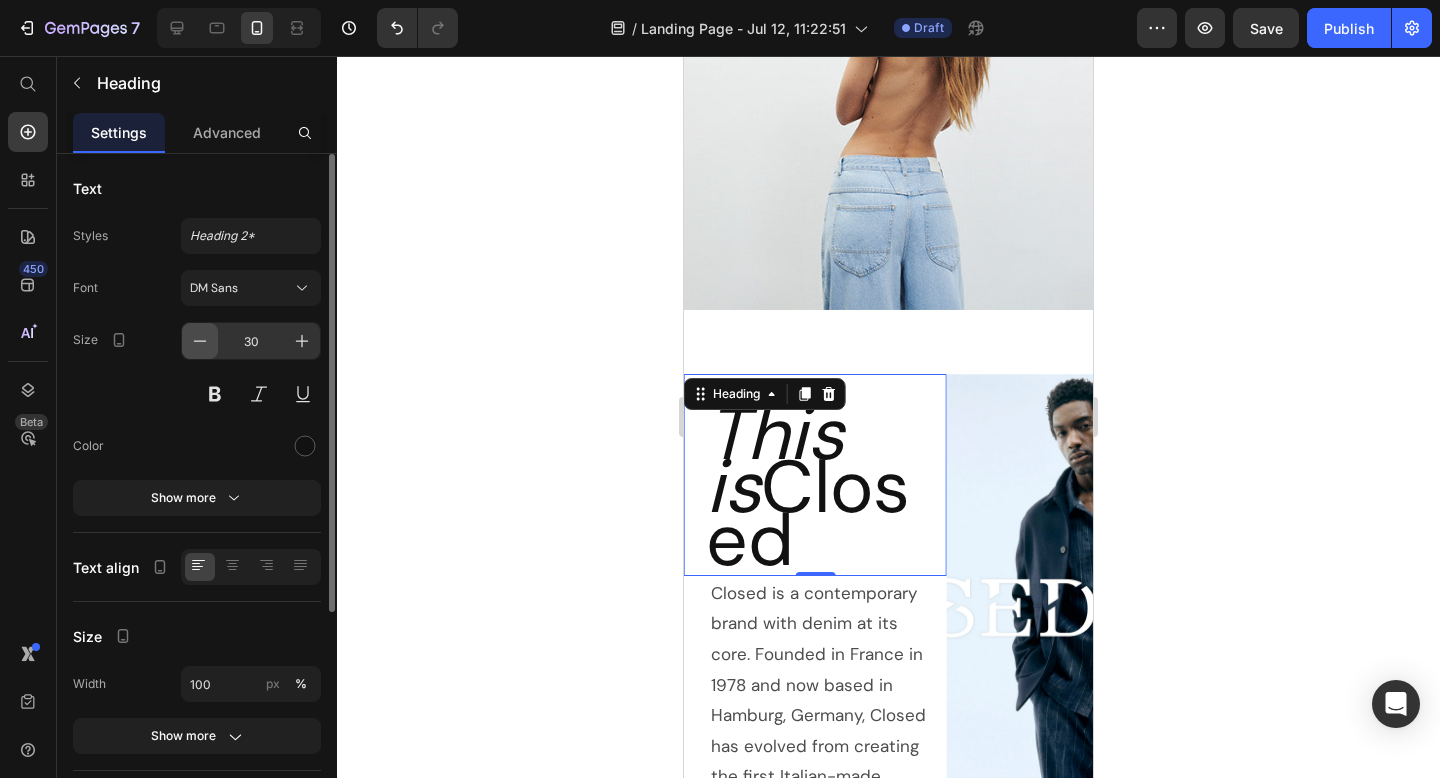 click 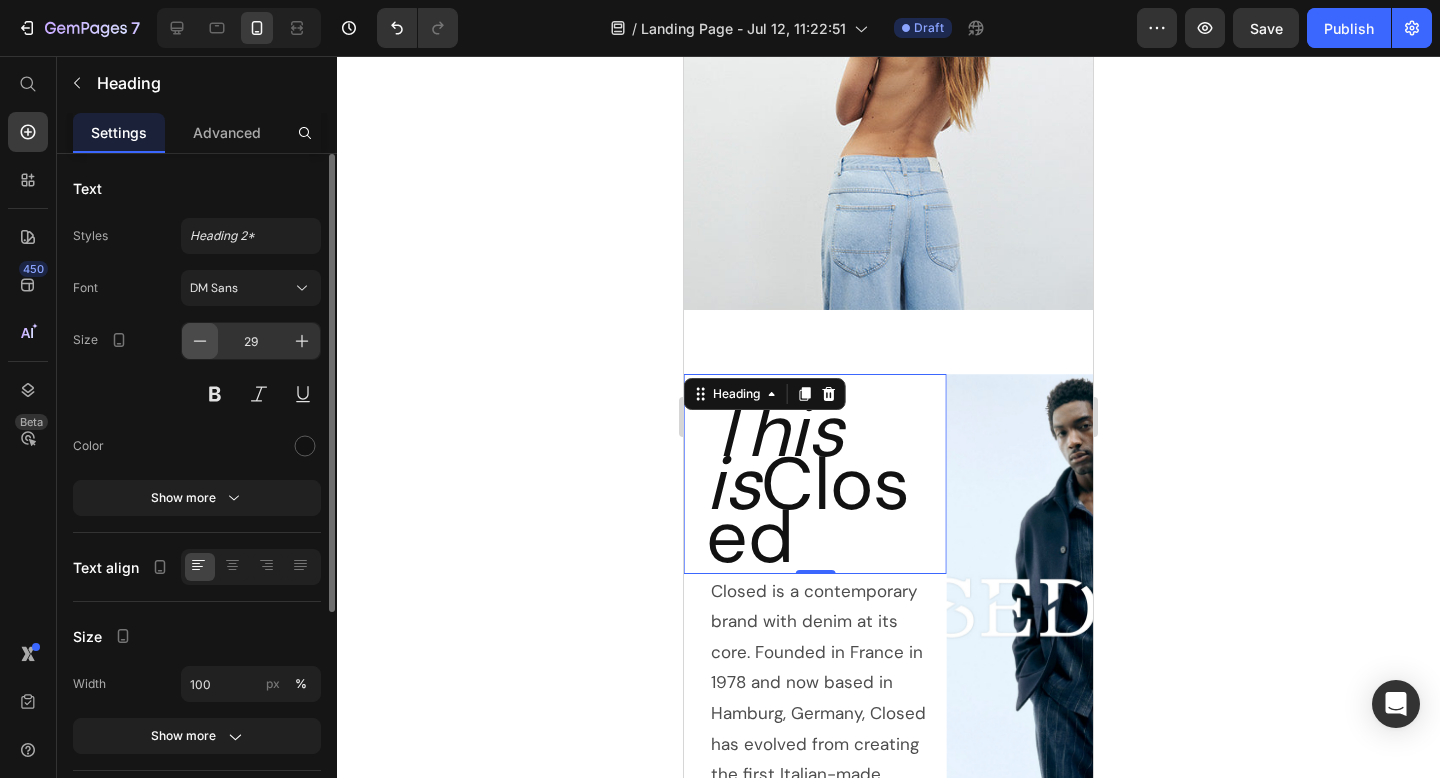 click 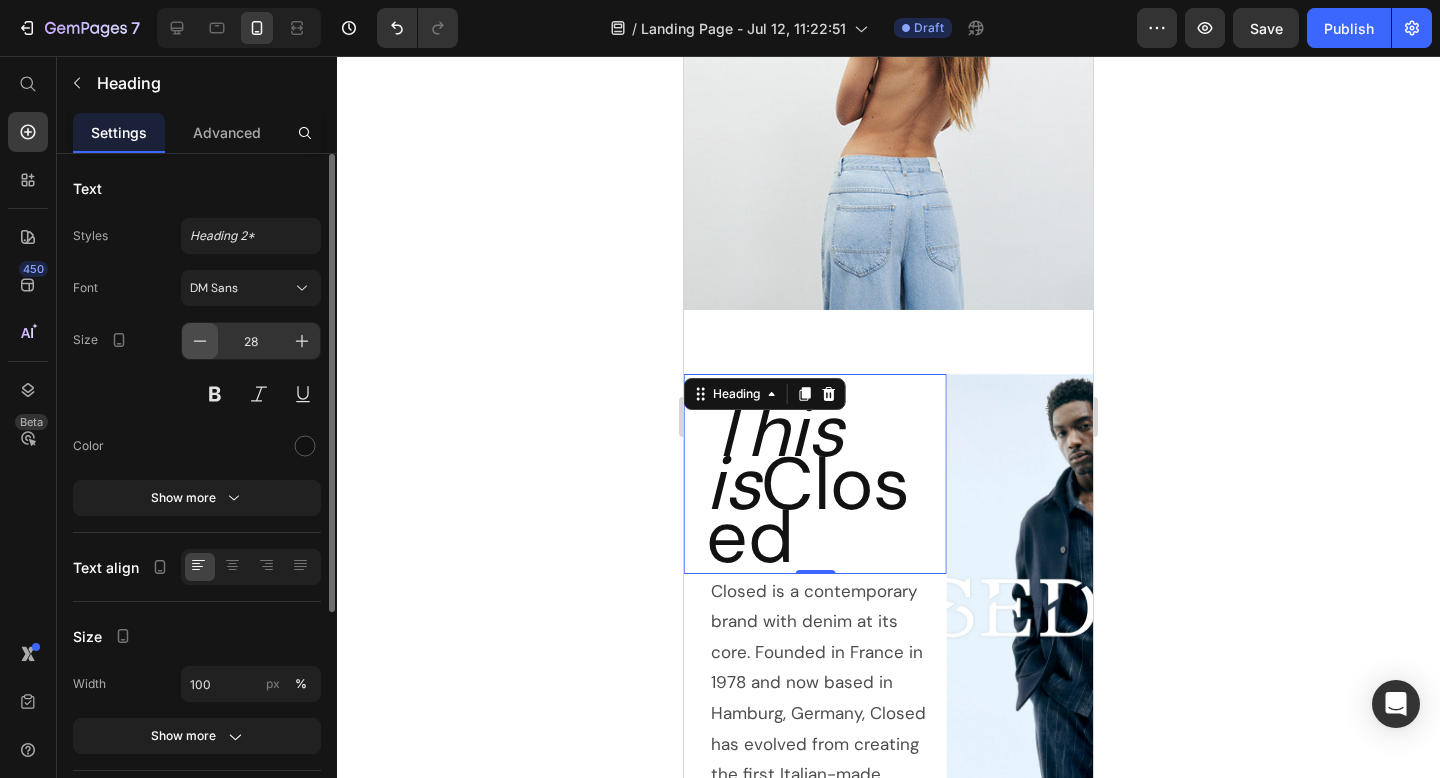 click 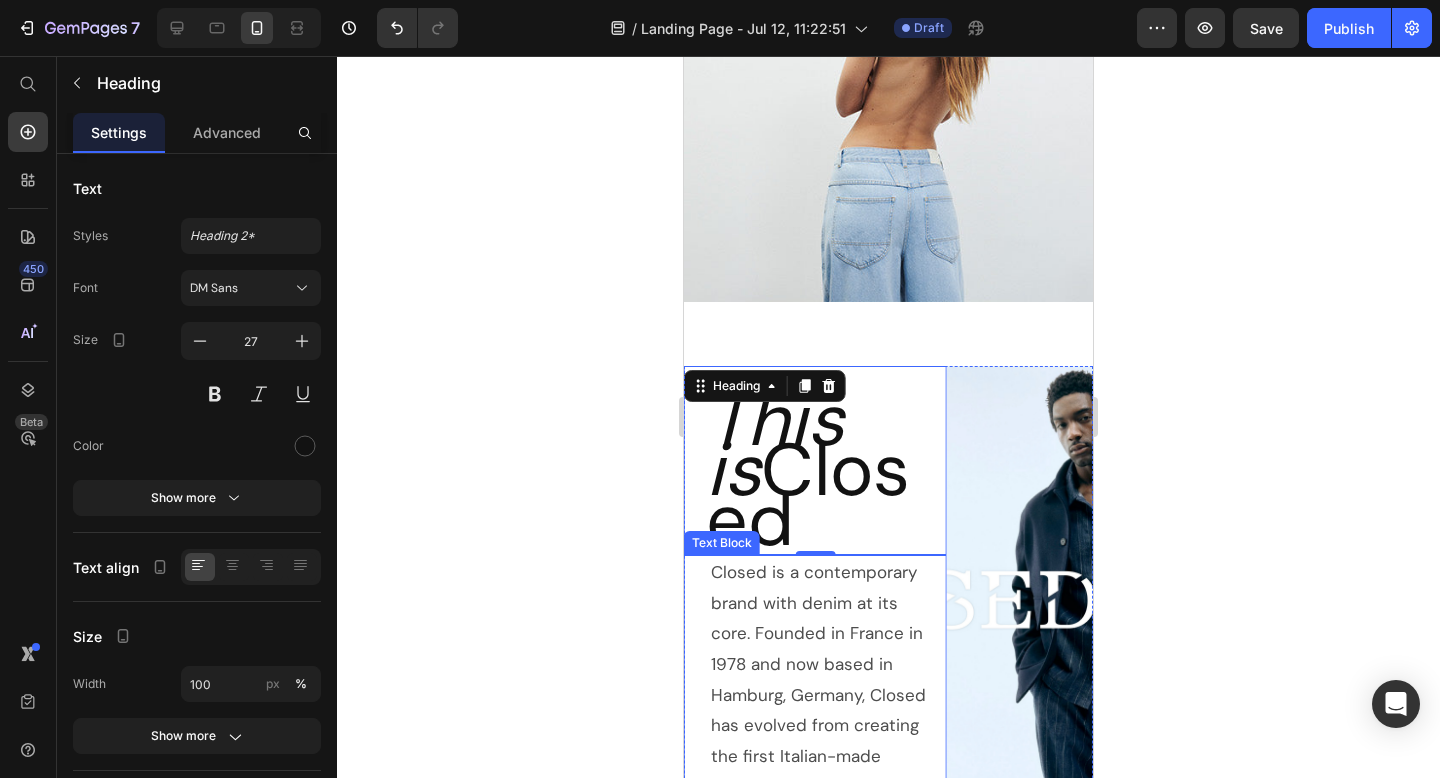 scroll, scrollTop: 422, scrollLeft: 0, axis: vertical 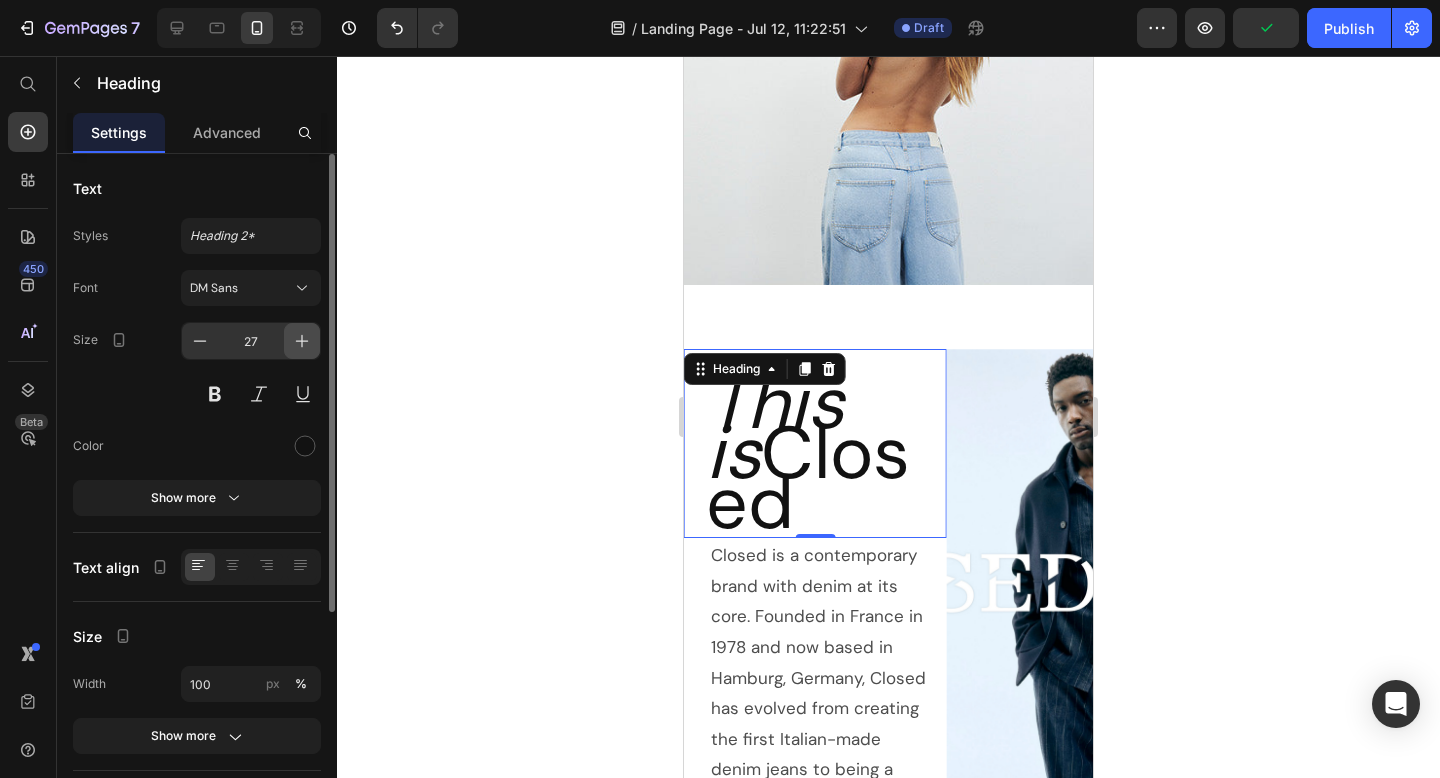 click 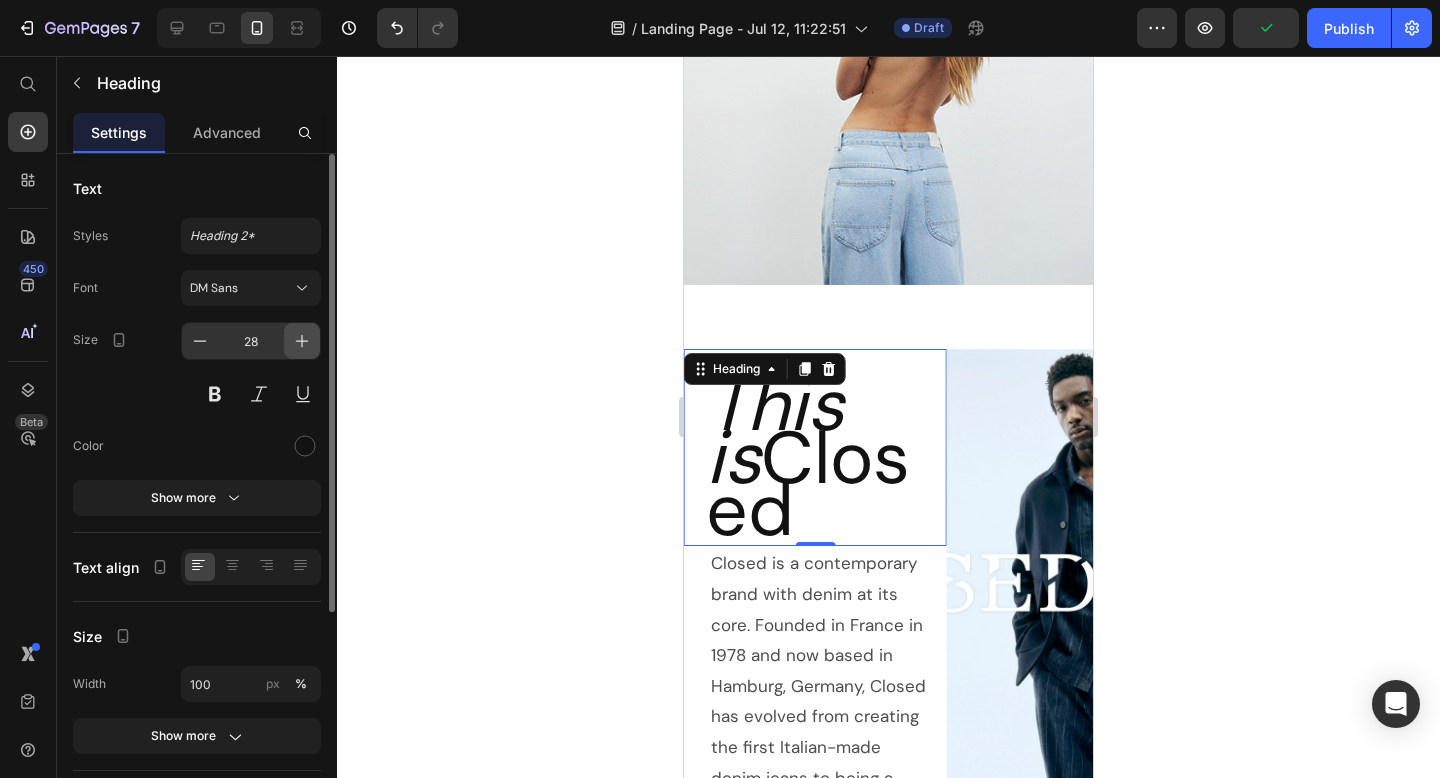 click 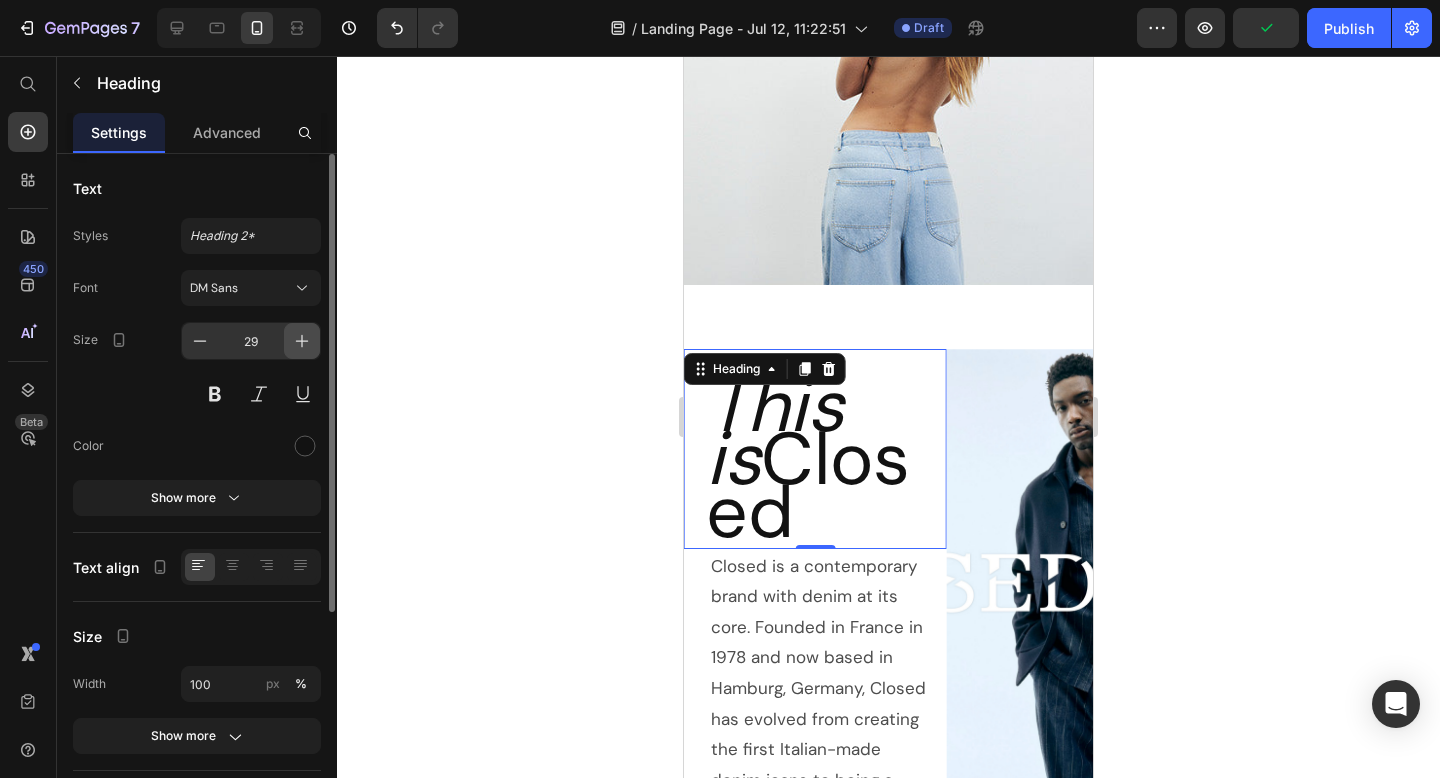 click 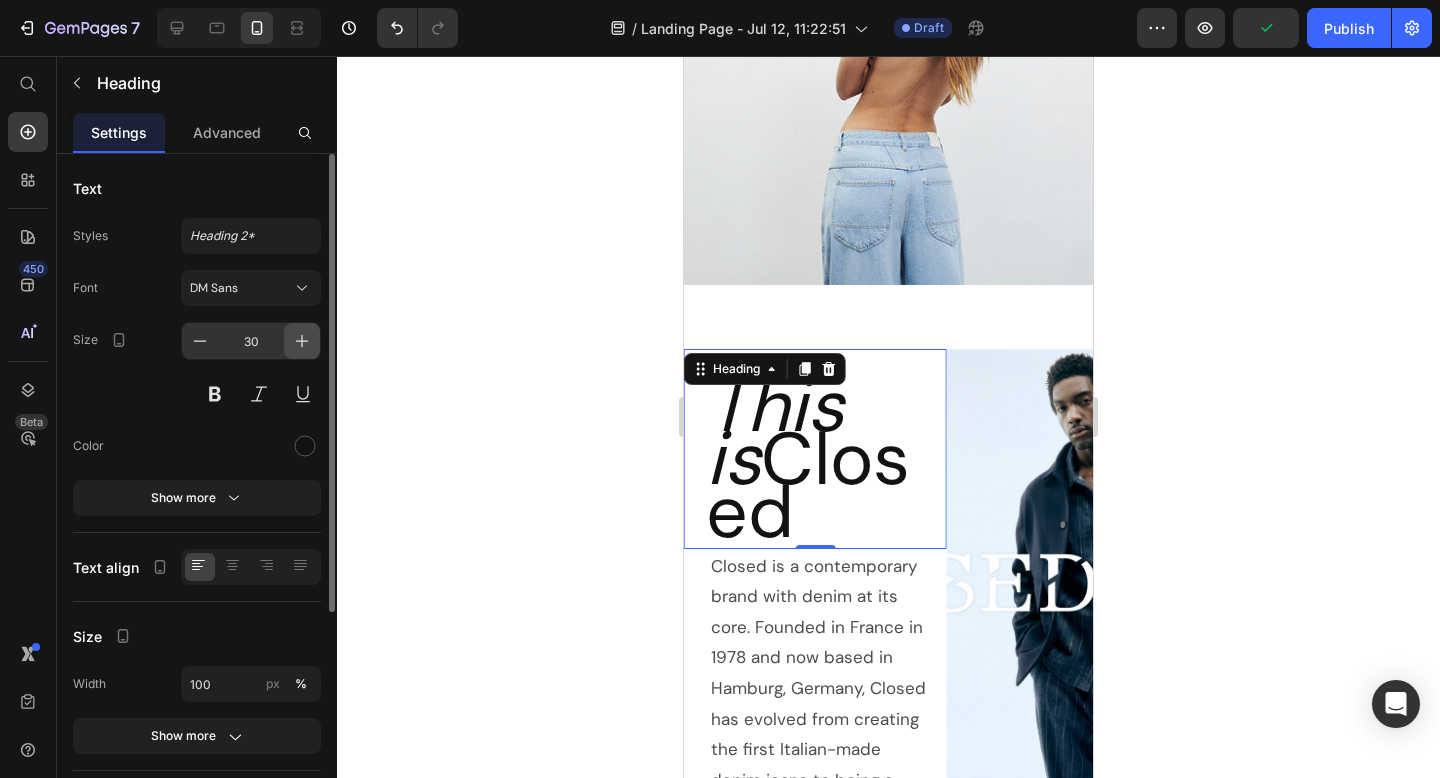 click 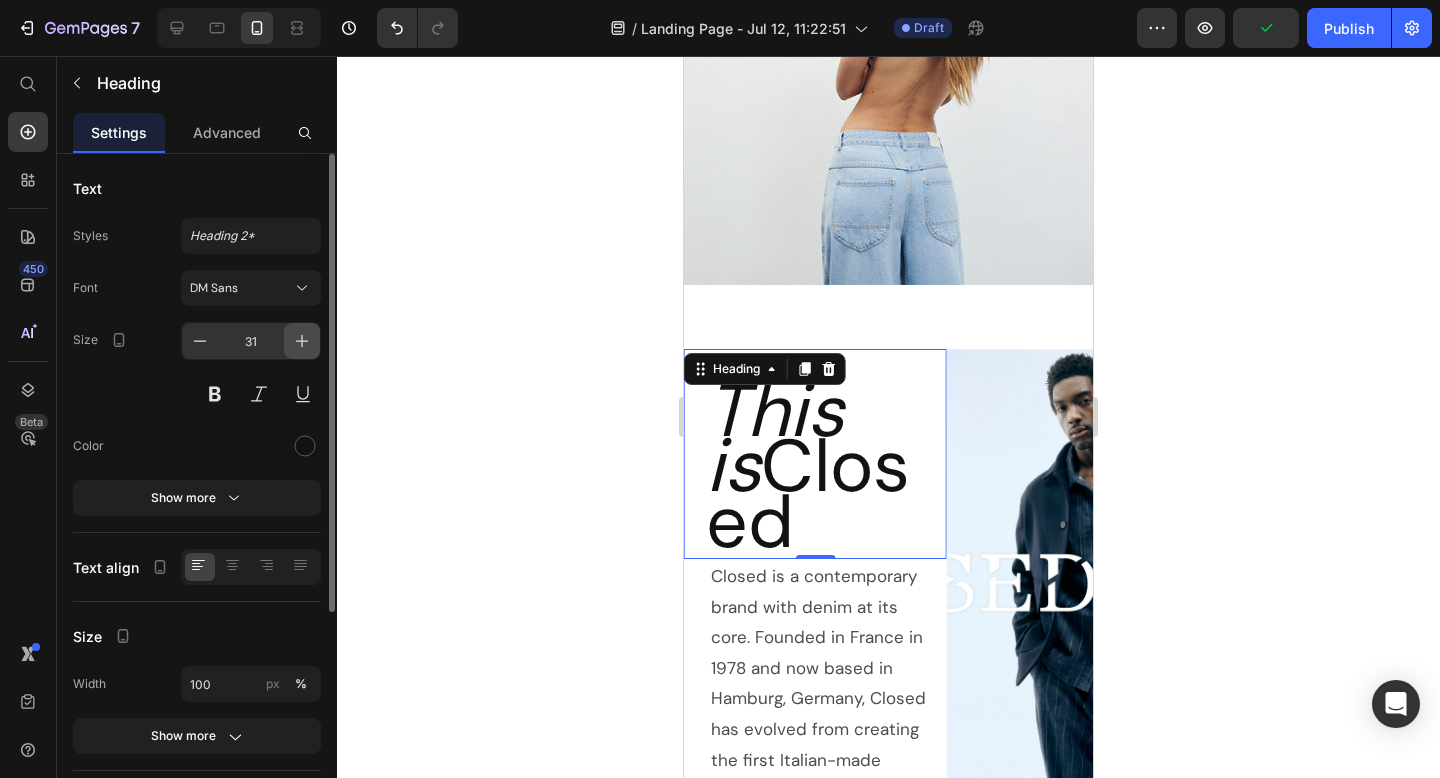 click 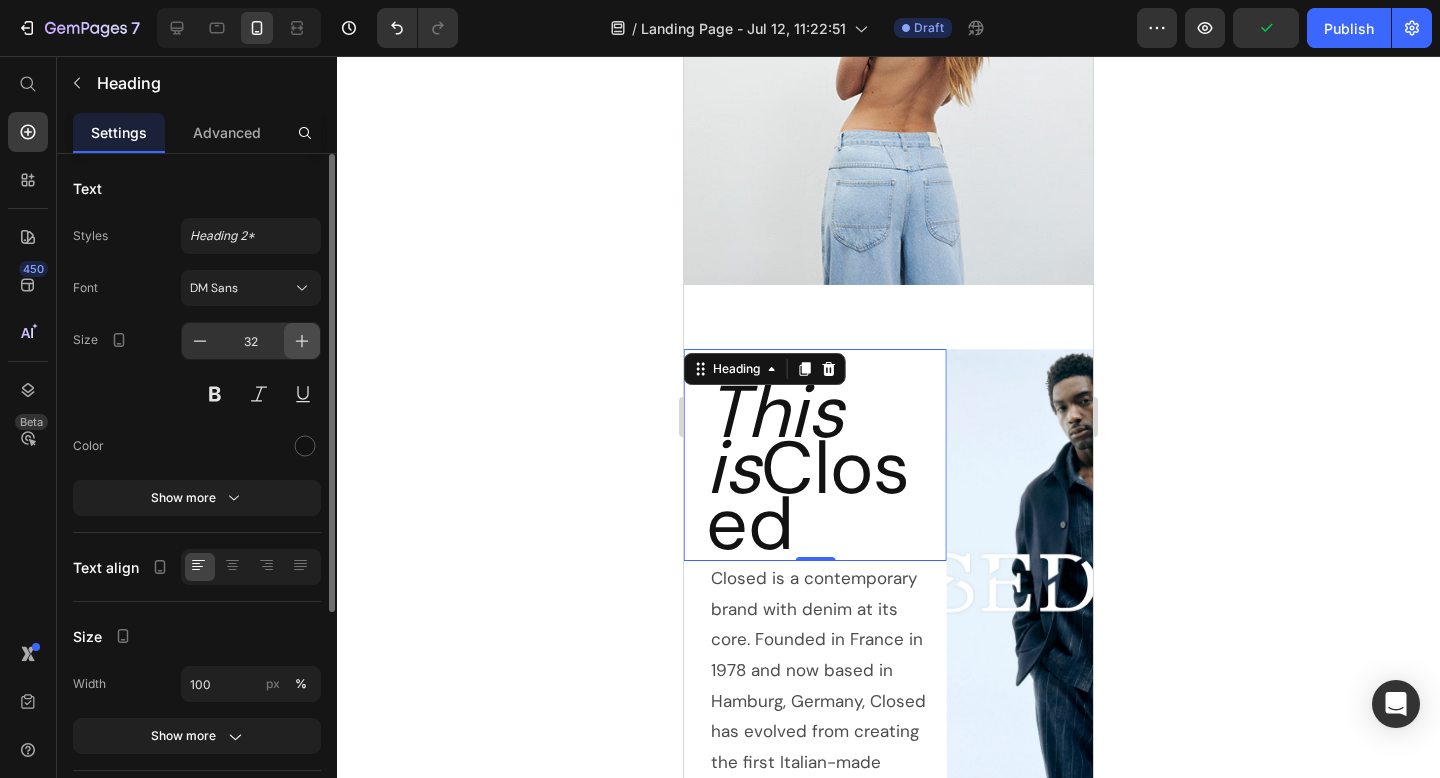 click 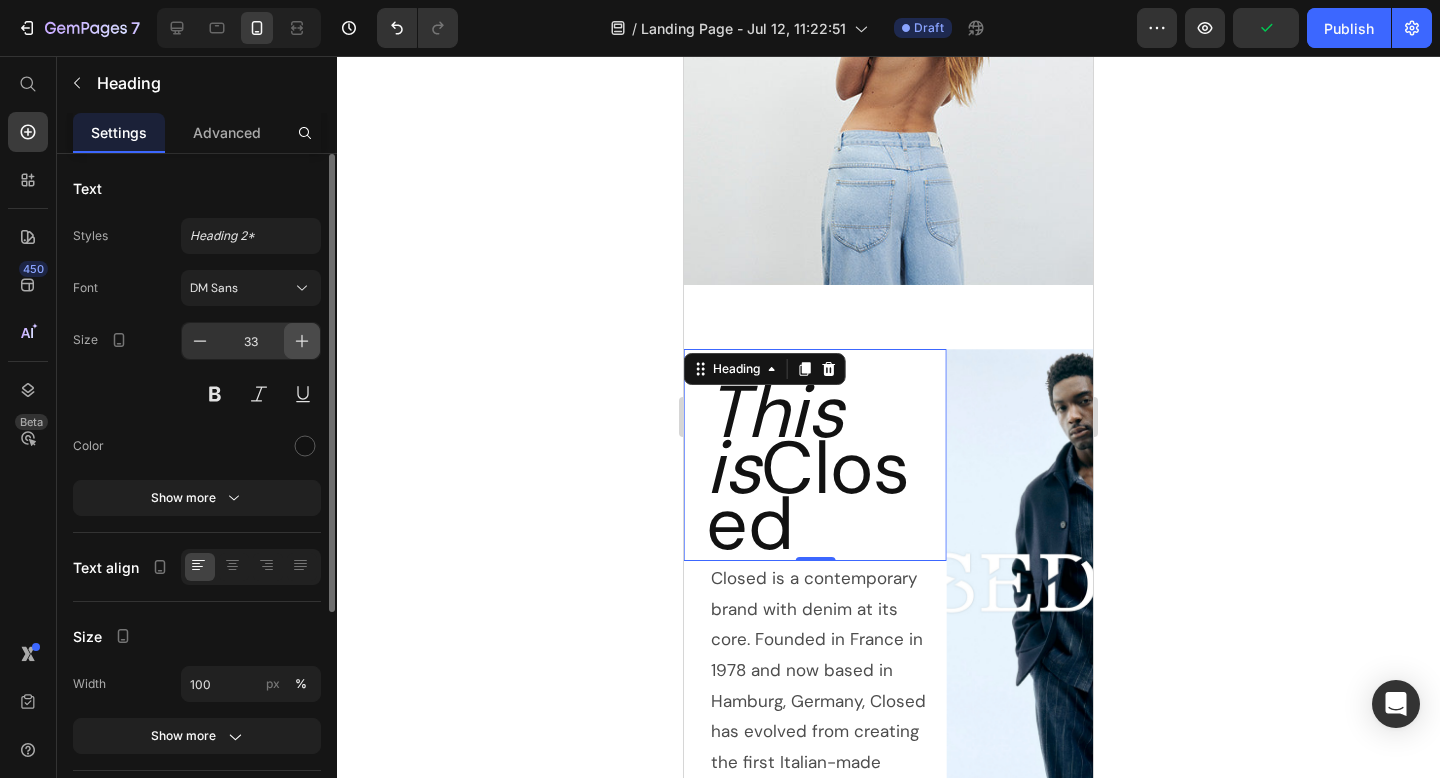 click 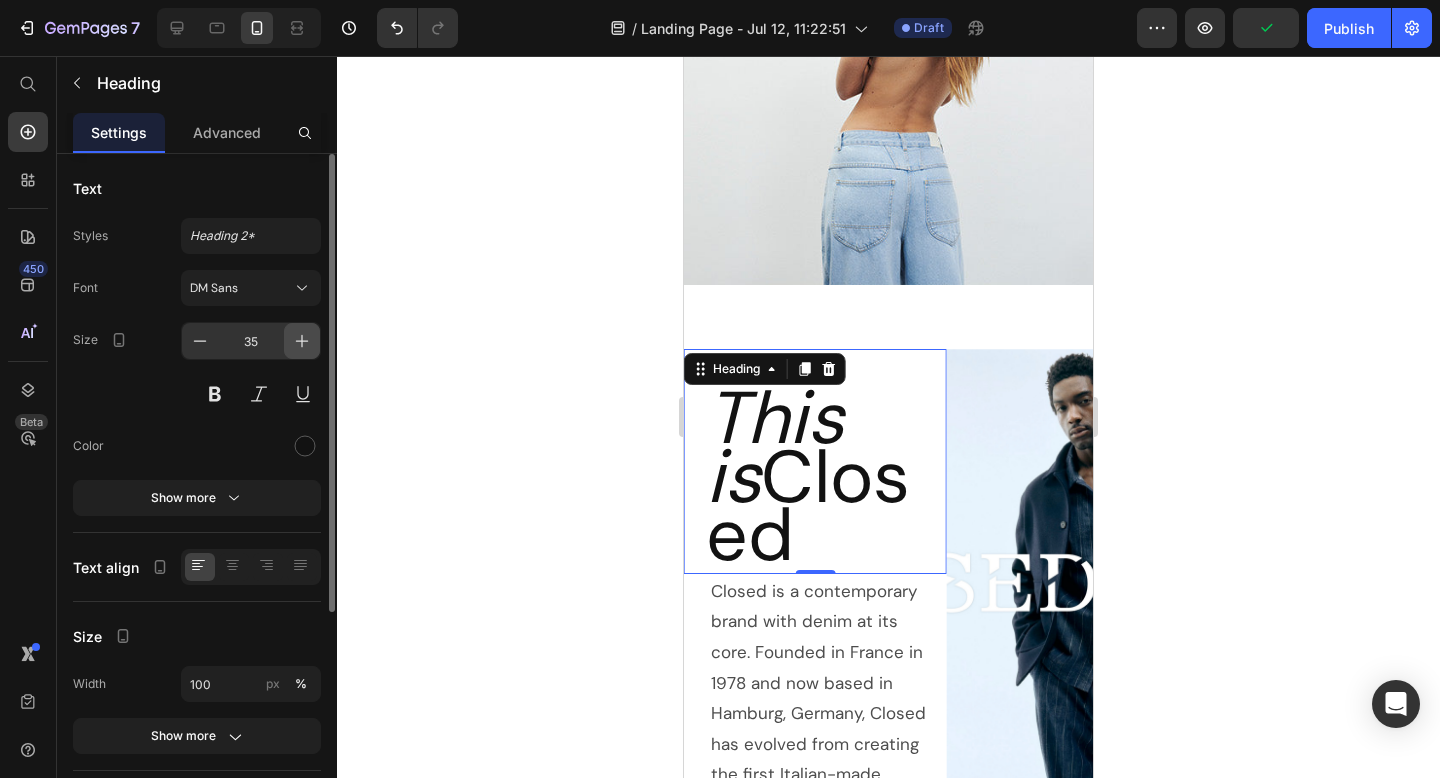click 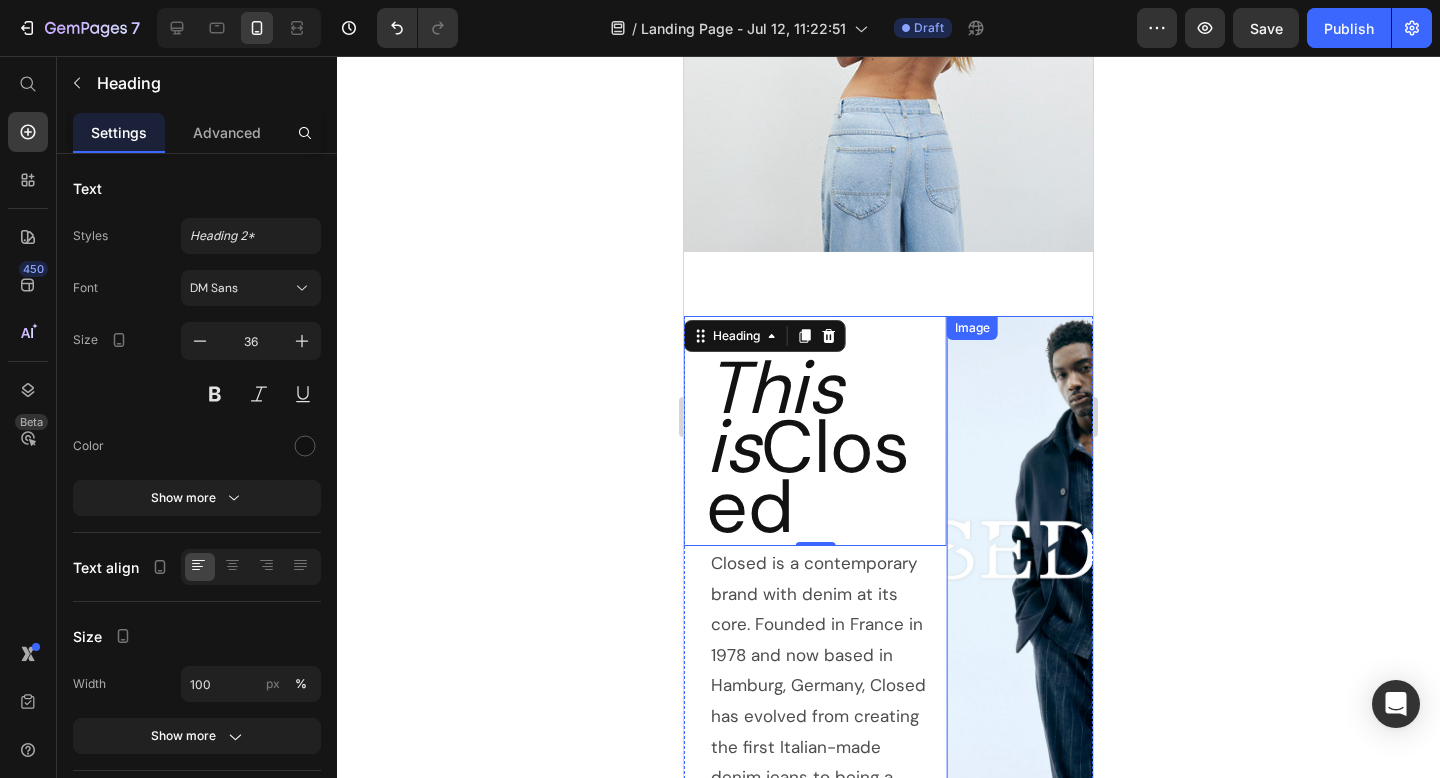 click 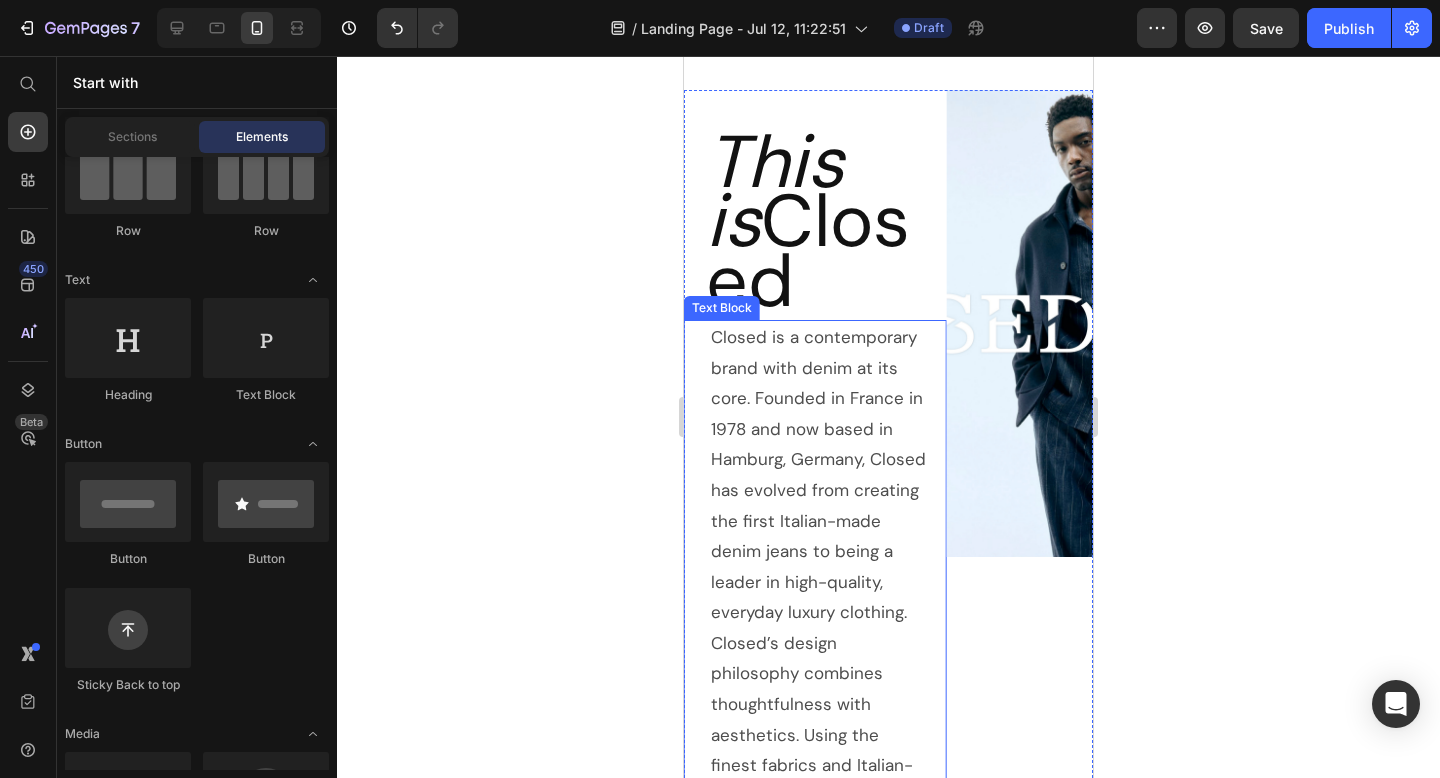 scroll, scrollTop: 1097, scrollLeft: 0, axis: vertical 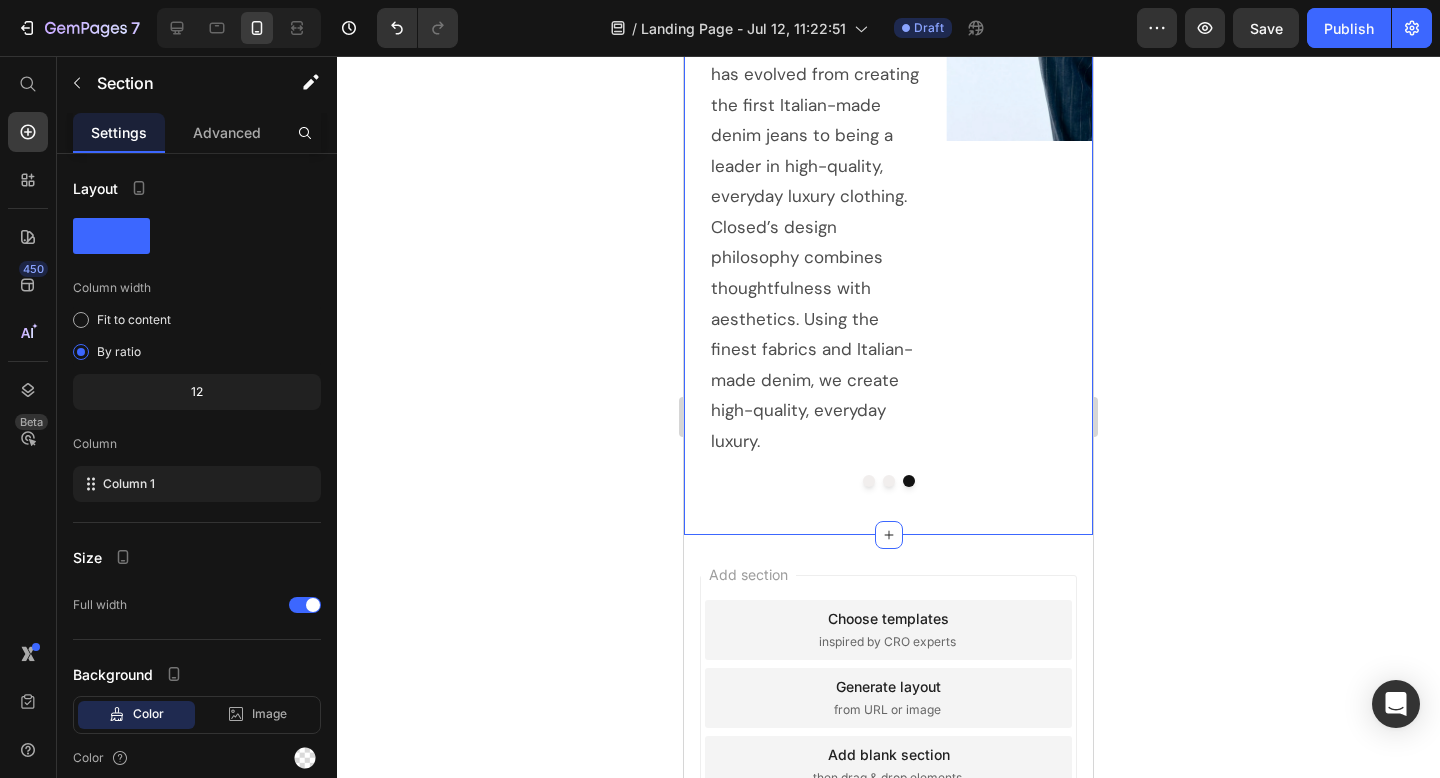 click on "Image Image ⁠⁠⁠⁠⁠⁠⁠ This is Closed Heading Closed is a contemporary brand with denim at its core. Founded in France in 1978 and now based in Hamburg, Germany, Closed has evolved from creating the first Italian-made denim jeans to being a leader in high-quality, everyday luxury clothing. Closed’s design philosophy combines thoughtfulness with aesthetics. Using the finest fabrics and Italian-made denim, we create high-quality, everyday luxury. Text Block Image Carousel" at bounding box center (888, 88) 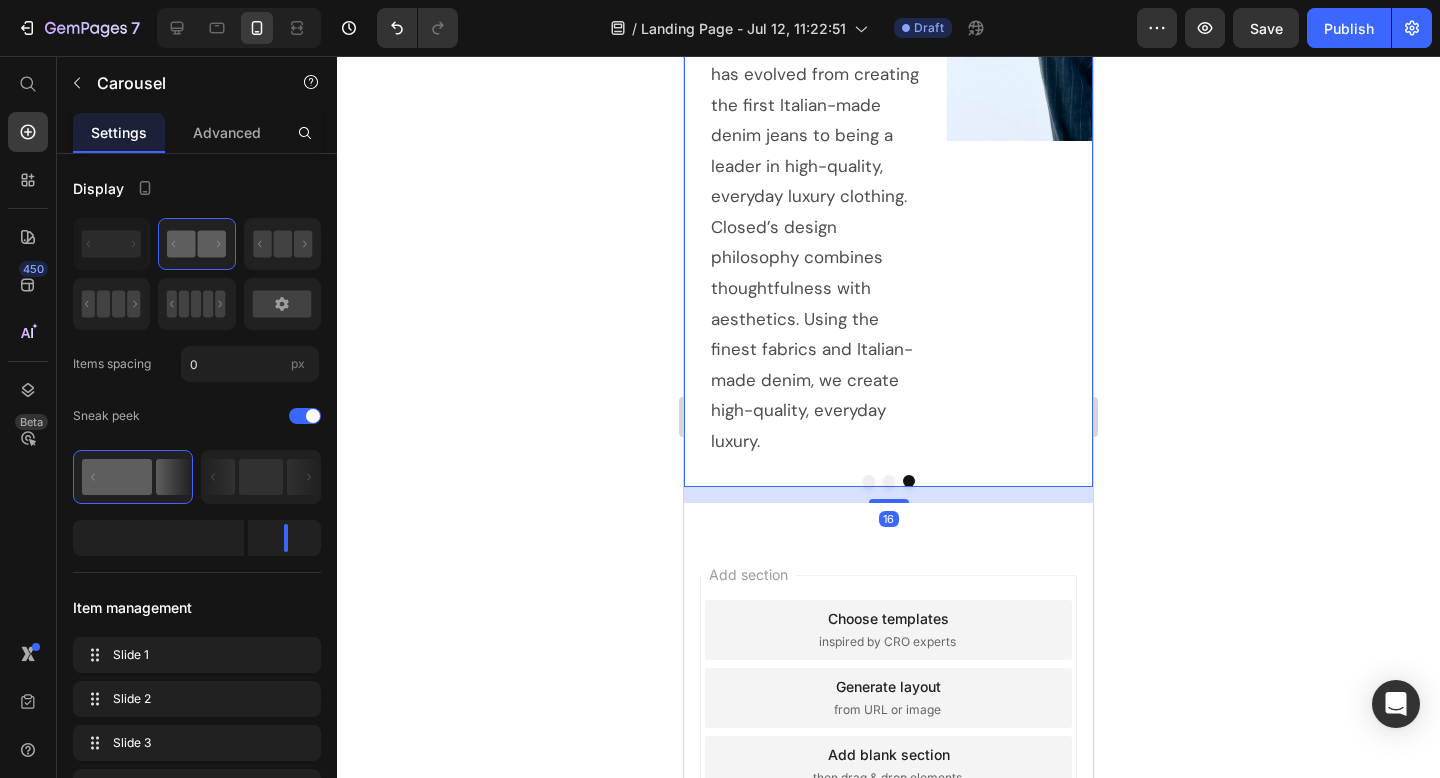 click at bounding box center [889, 481] 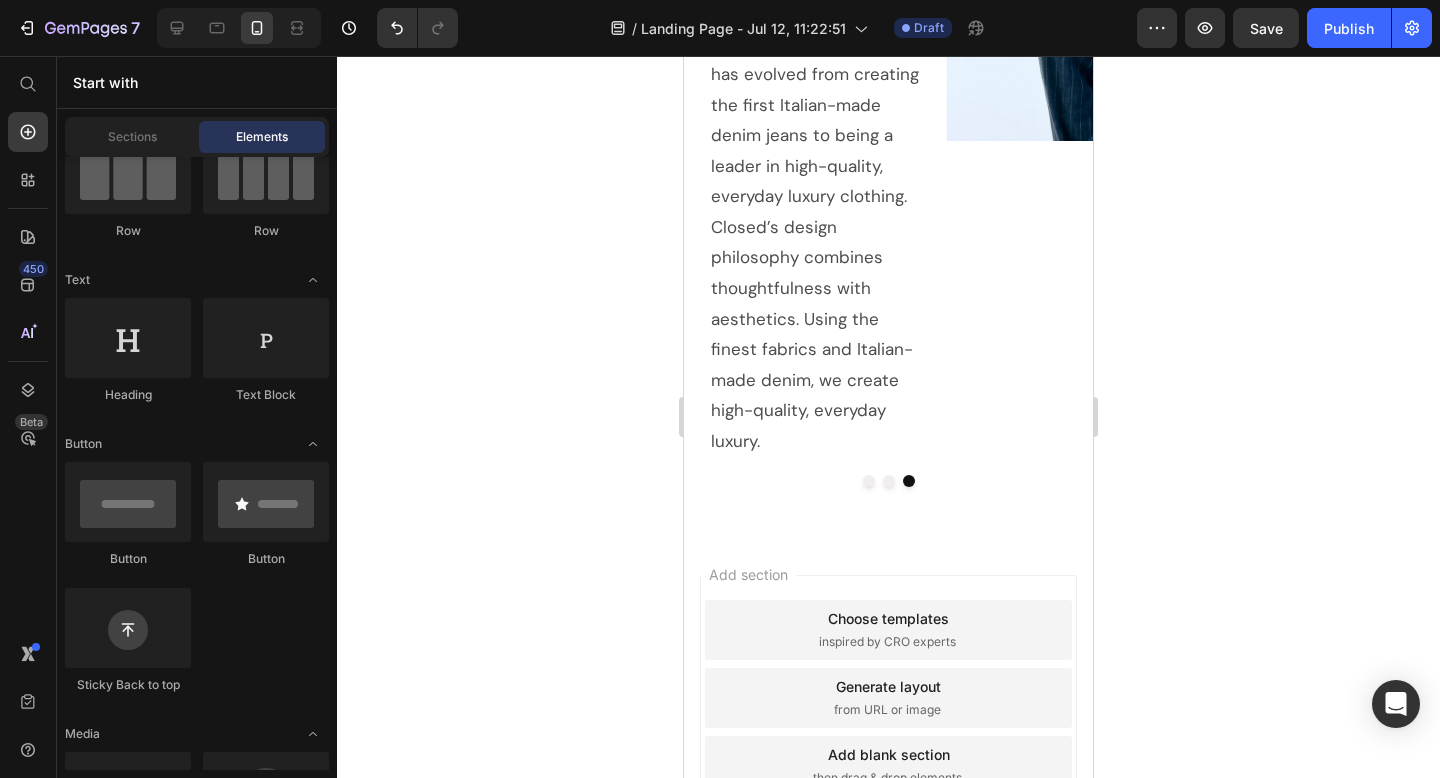 click on "Add section Choose templates inspired by CRO experts Generate layout from URL or image Add blank section then drag & drop elements" at bounding box center (888, 726) 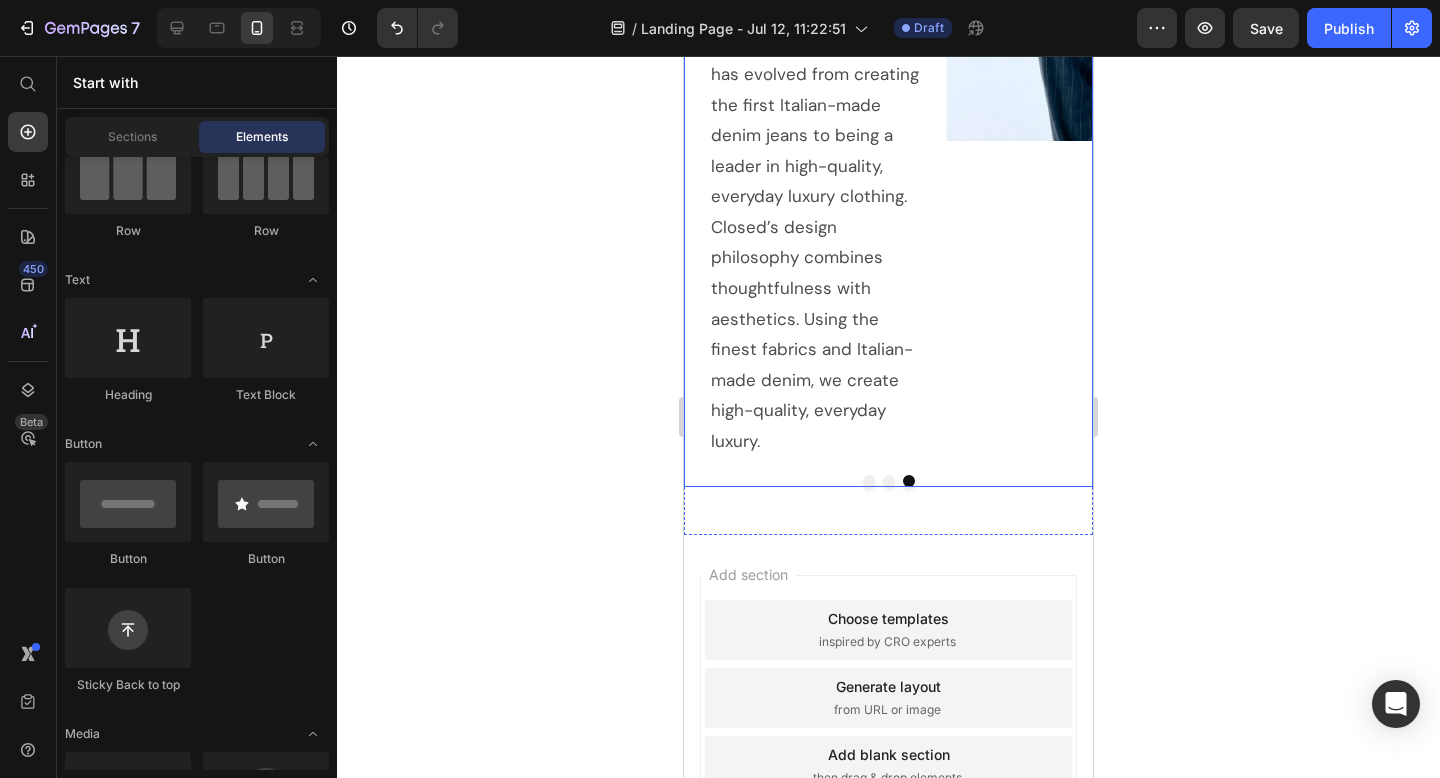 click at bounding box center [889, 481] 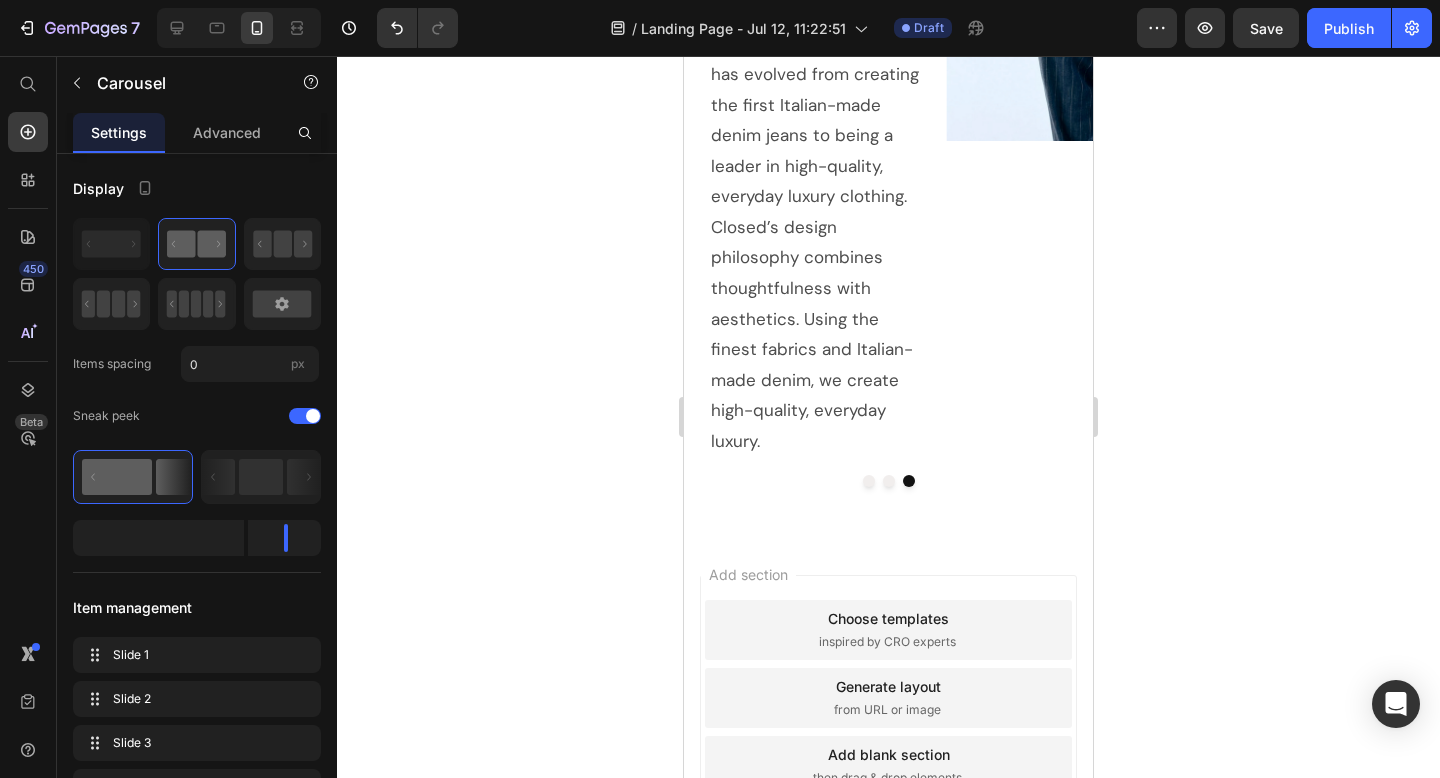 click on "Add section Choose templates inspired by CRO experts Generate layout from URL or image Add blank section then drag & drop elements" at bounding box center [888, 698] 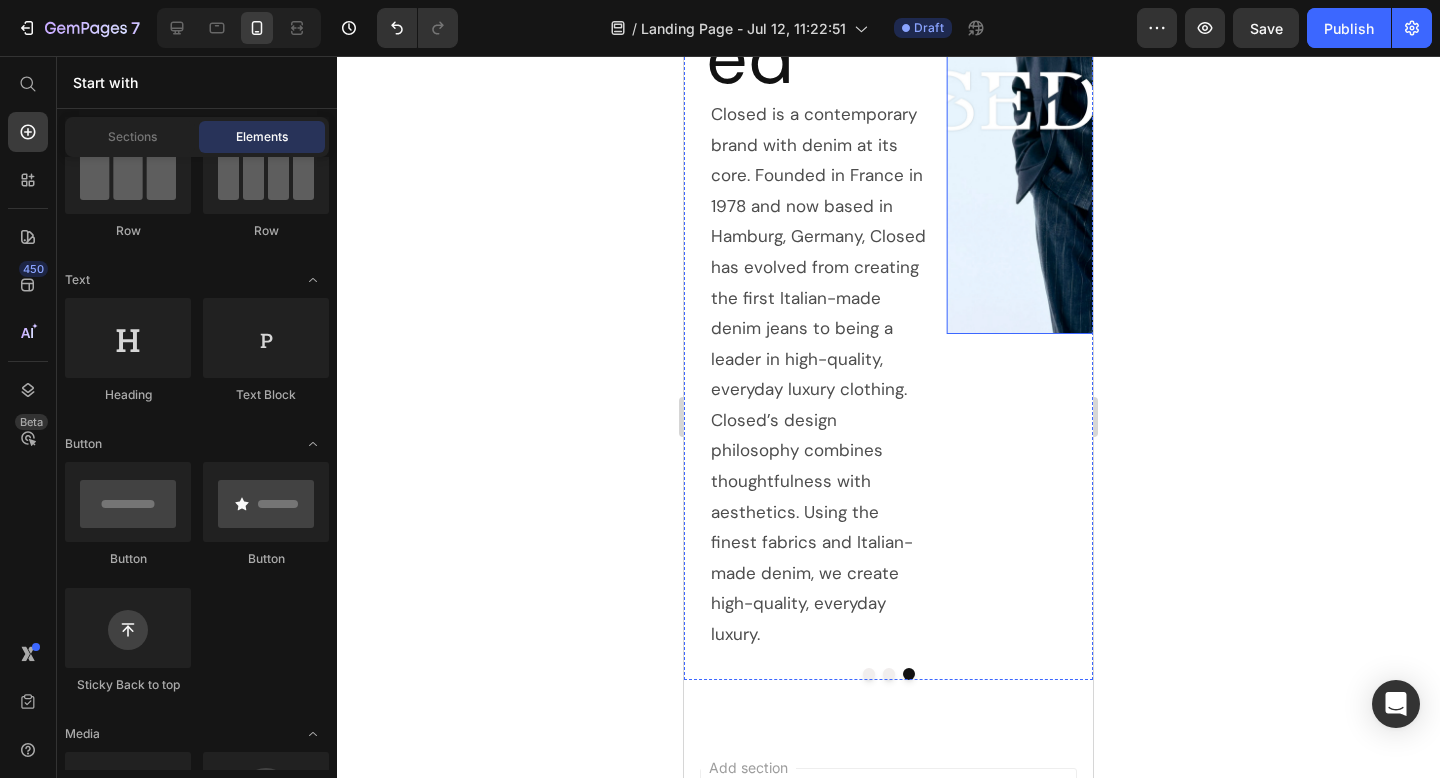 click at bounding box center [1078, 100] 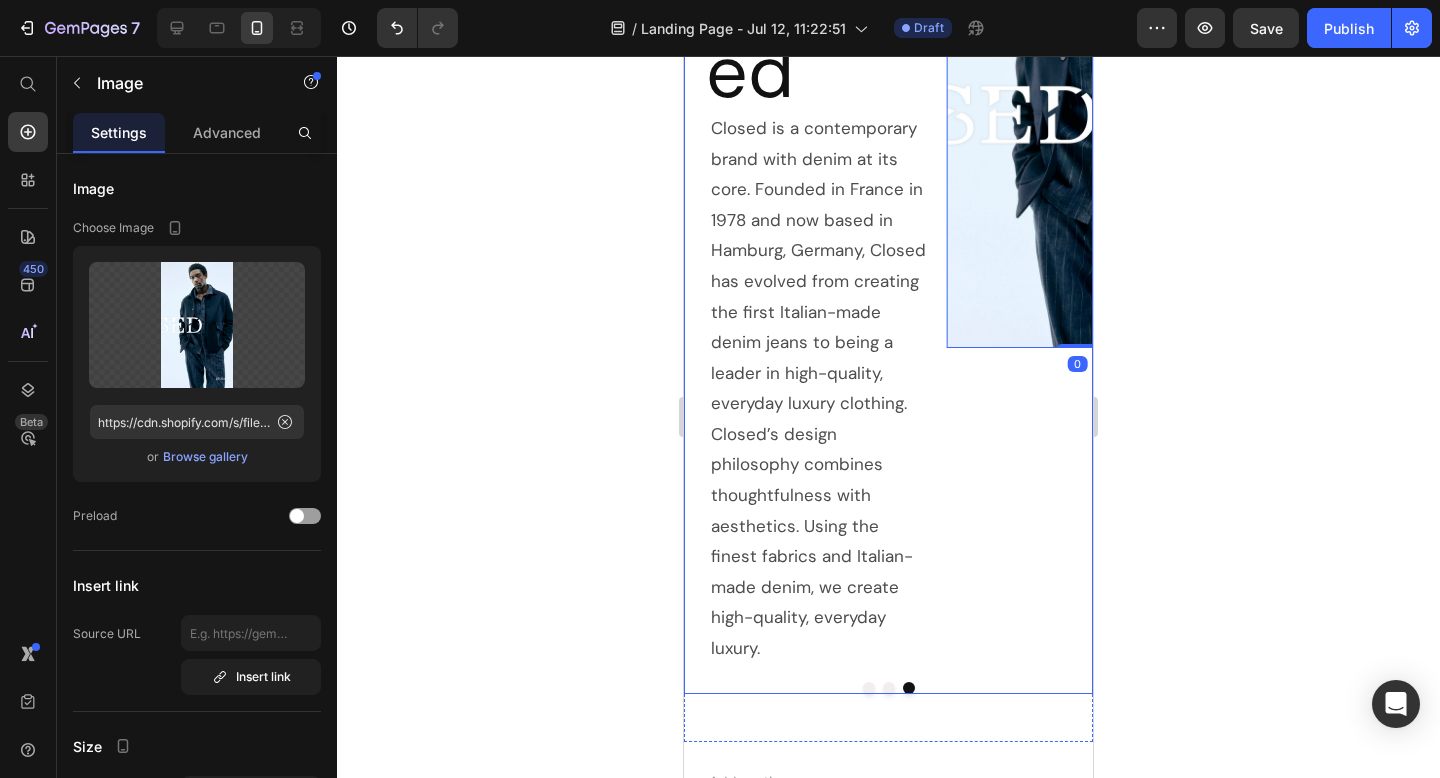 click on "Image   0" at bounding box center [1078, 273] 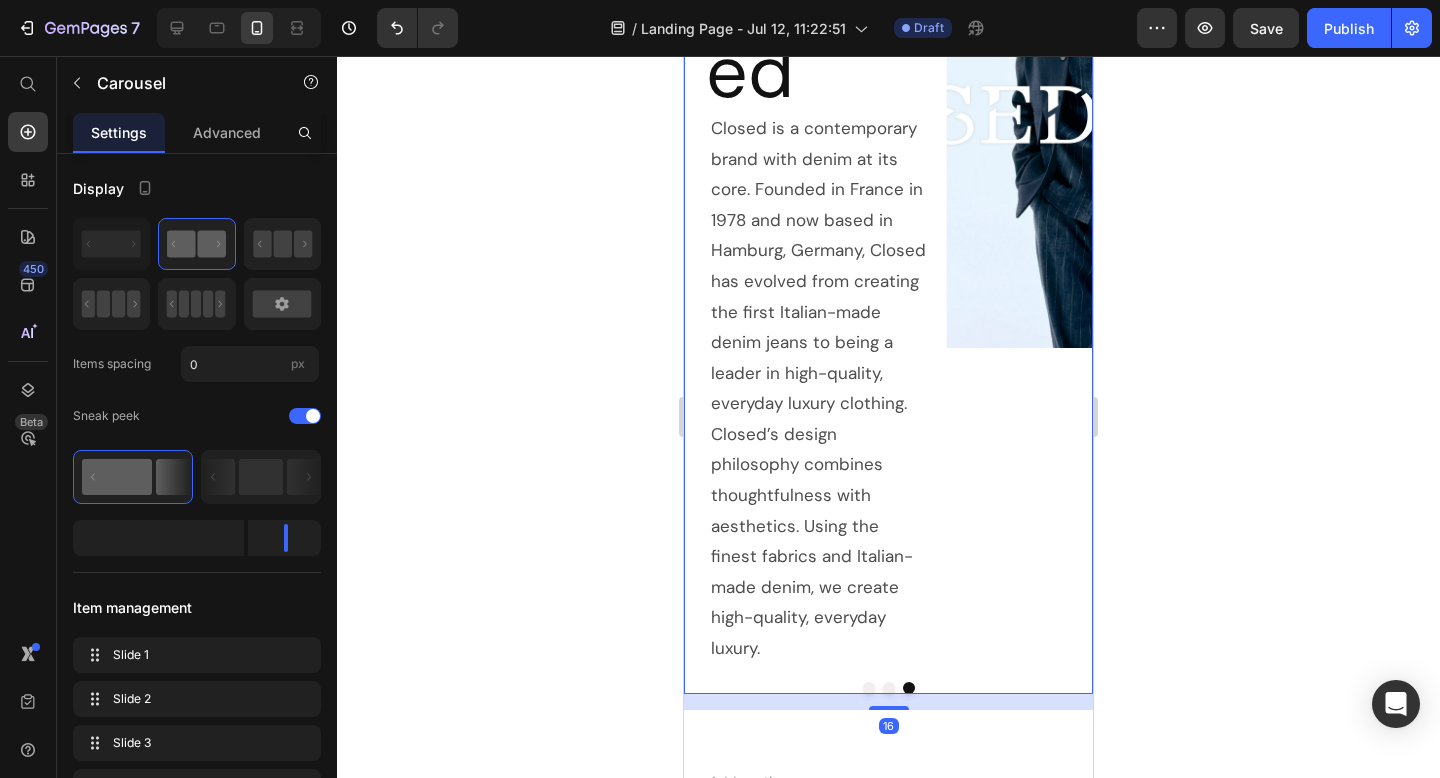 scroll, scrollTop: 489, scrollLeft: 0, axis: vertical 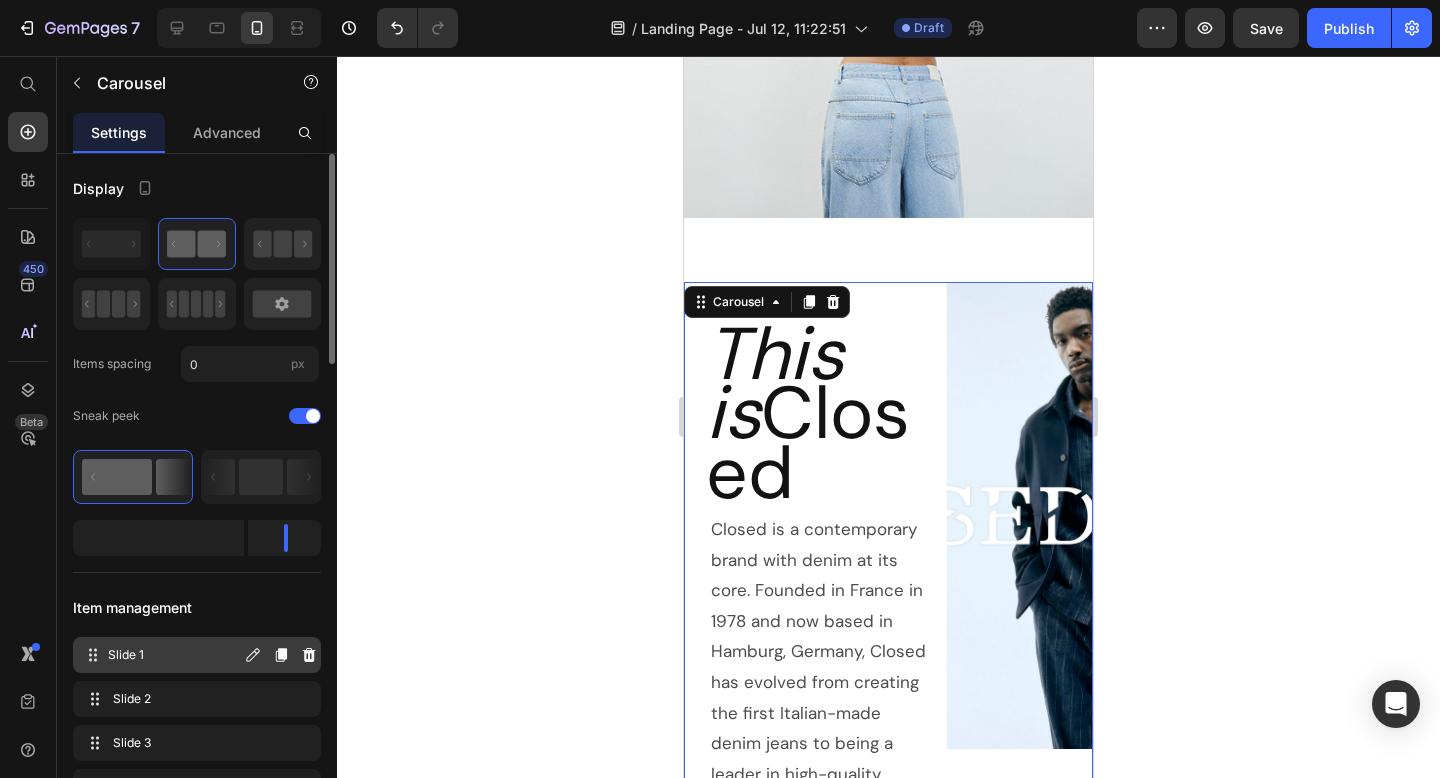 click on "Slide 1" at bounding box center [174, 655] 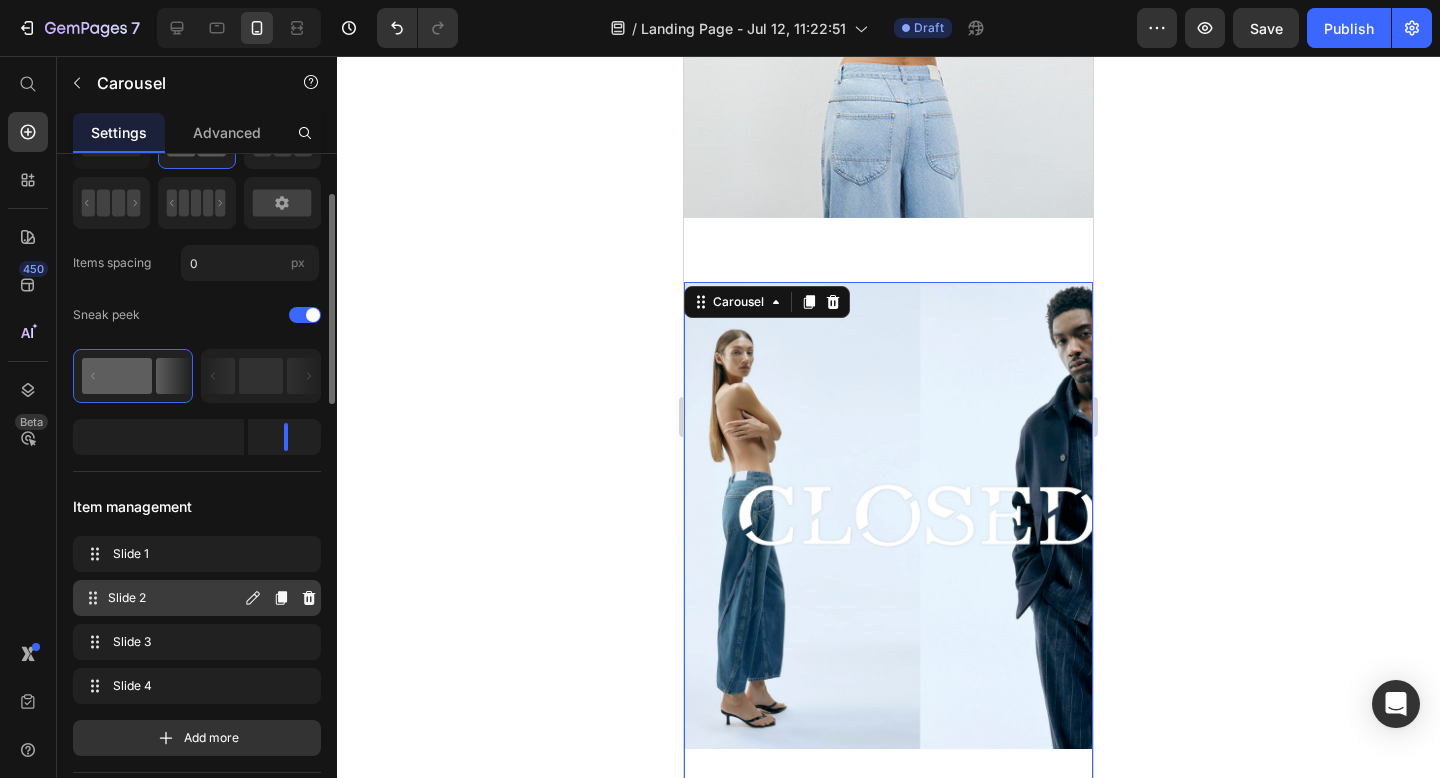 scroll, scrollTop: 108, scrollLeft: 0, axis: vertical 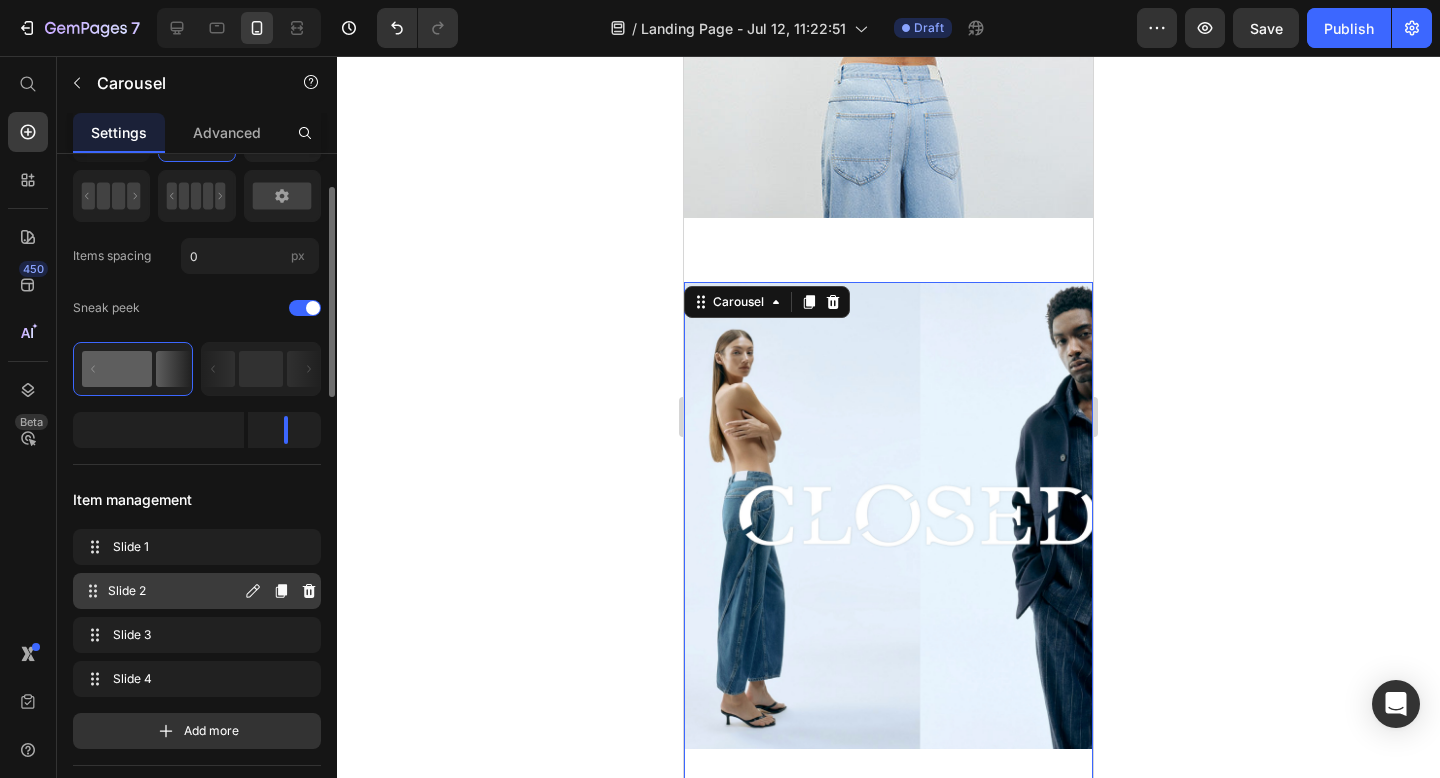 click on "Slide 2" at bounding box center [174, 591] 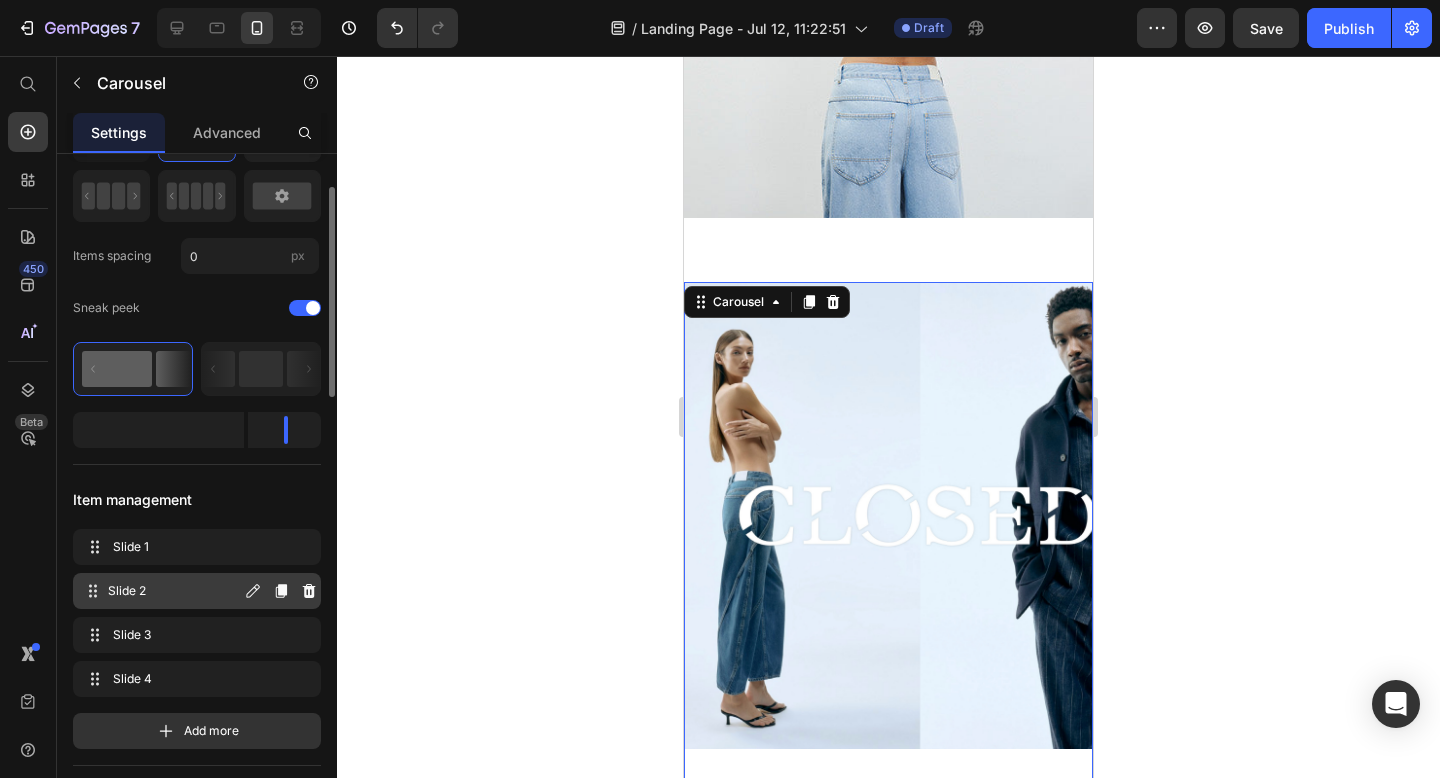 click on "Slide 2" at bounding box center [174, 591] 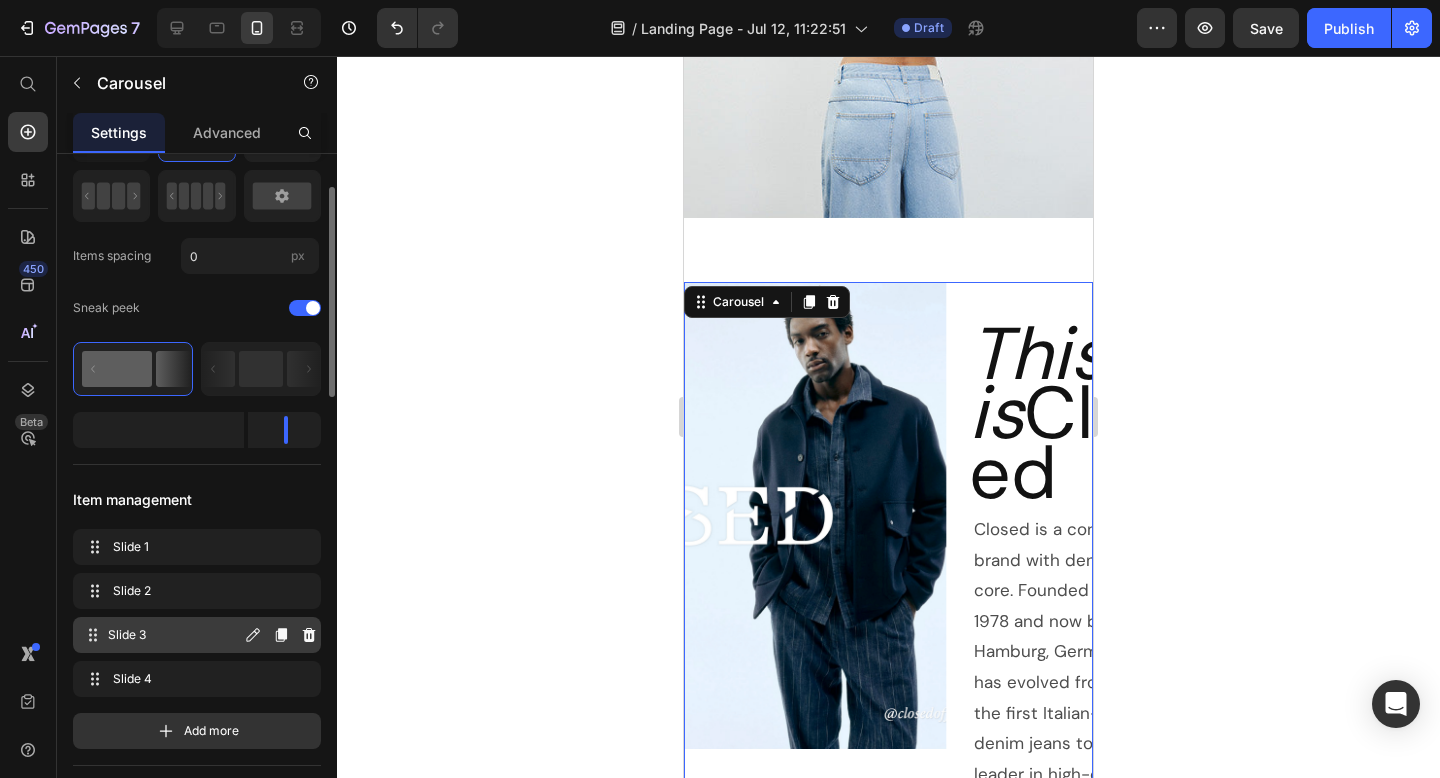 click on "Slide 3" at bounding box center [174, 635] 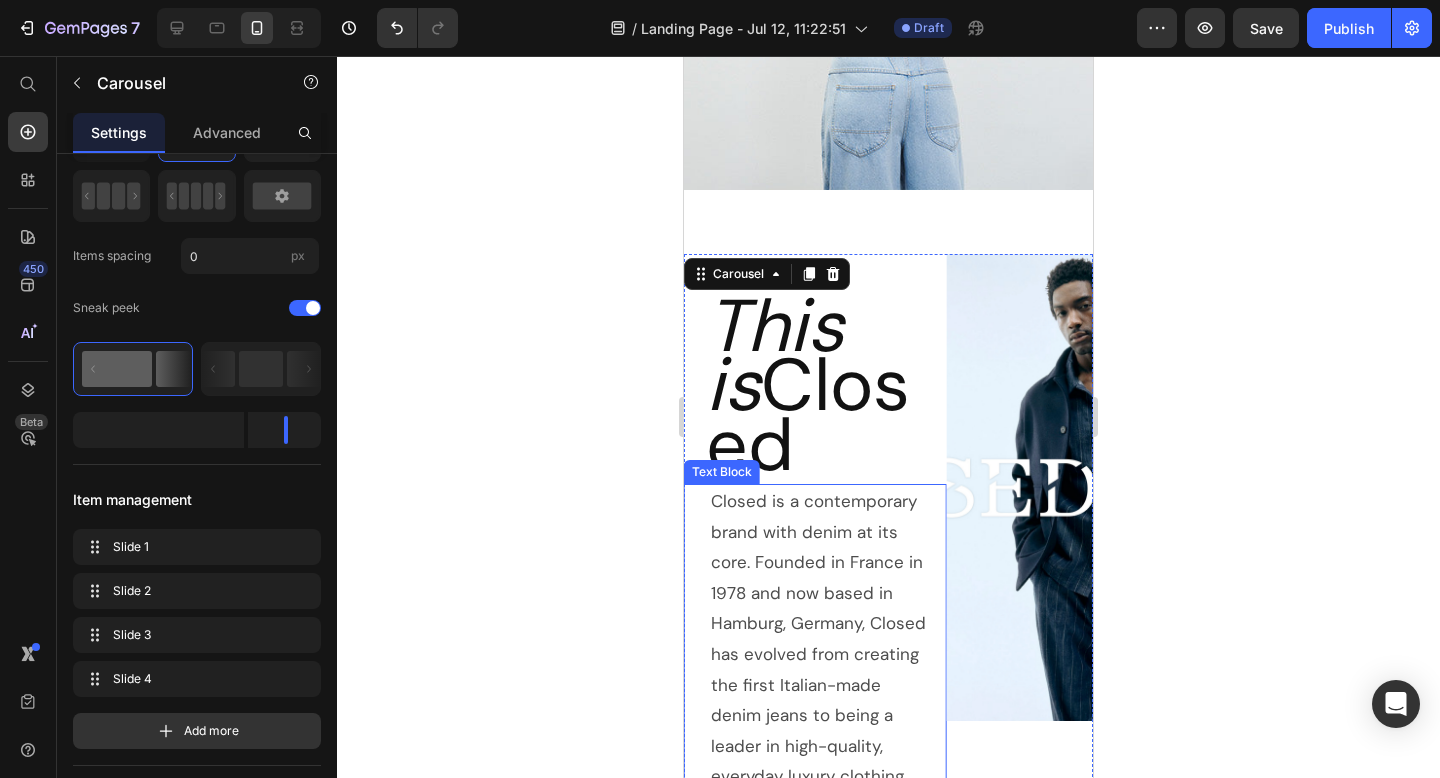 scroll, scrollTop: 556, scrollLeft: 0, axis: vertical 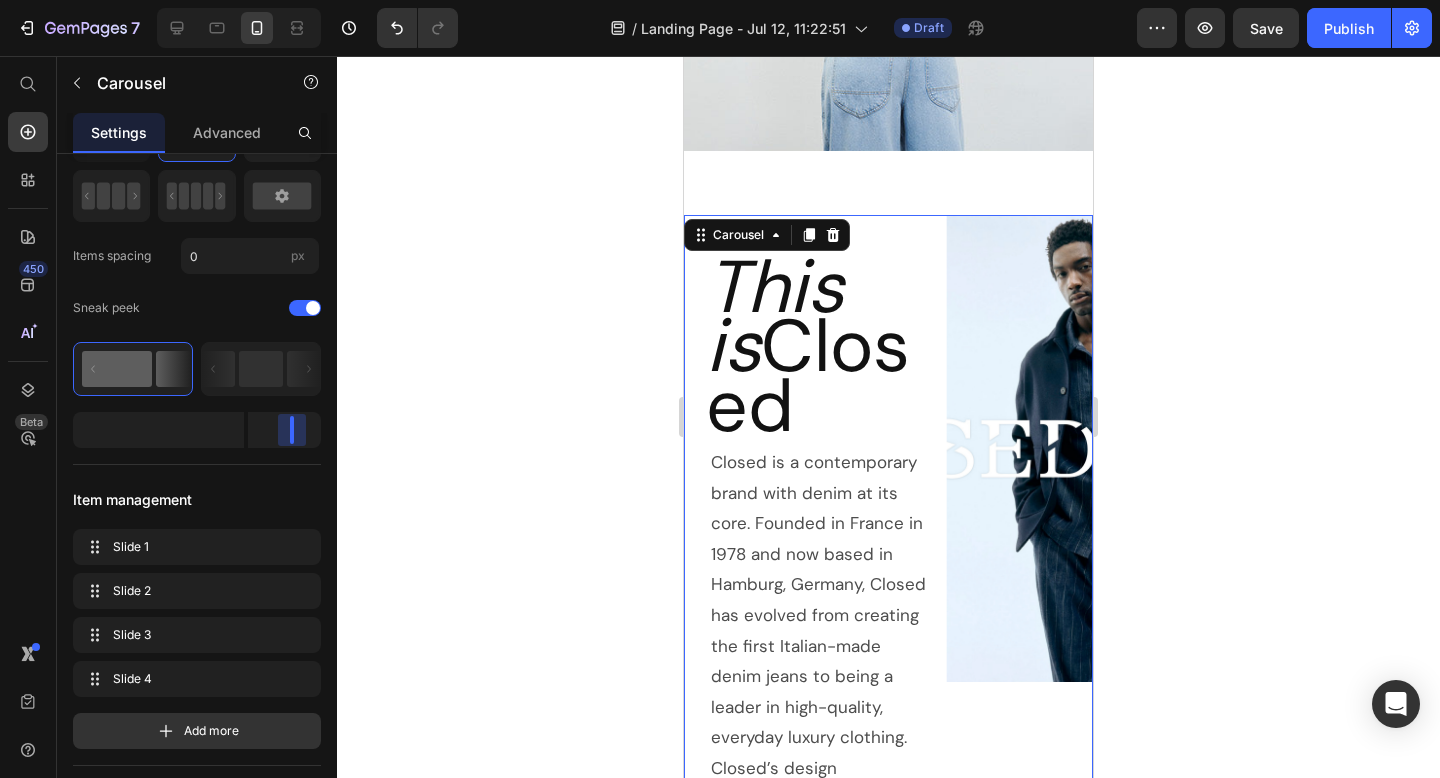 click on "Version history / Landing Page - Jul 12, 11:22:51 Draft Preview Save Publish 450 Beta Start with Sections Elements Hero Section Product Detail Brands Trusted Badges Guarantee Product Breakdown How to use Testimonials Compare Bundle FAQs Social Proof Brand Story Product List Collection Blog List Contact Sticky Add to Cart Custom Footer Browse Library 450 Layout Row Row Row Row Text Heading Text Block Button Button Button Sticky Back to top Media Image" at bounding box center [720, 0] 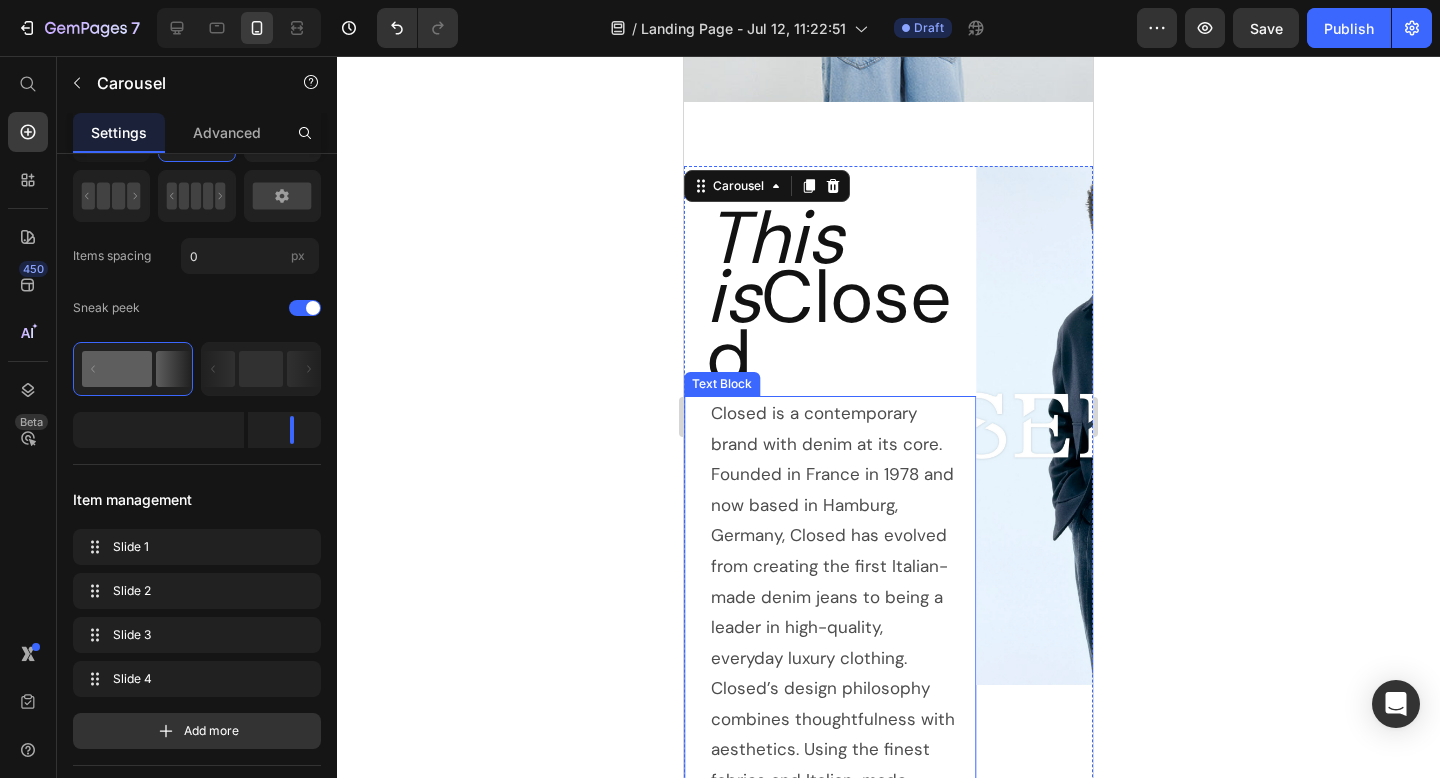 scroll, scrollTop: 603, scrollLeft: 0, axis: vertical 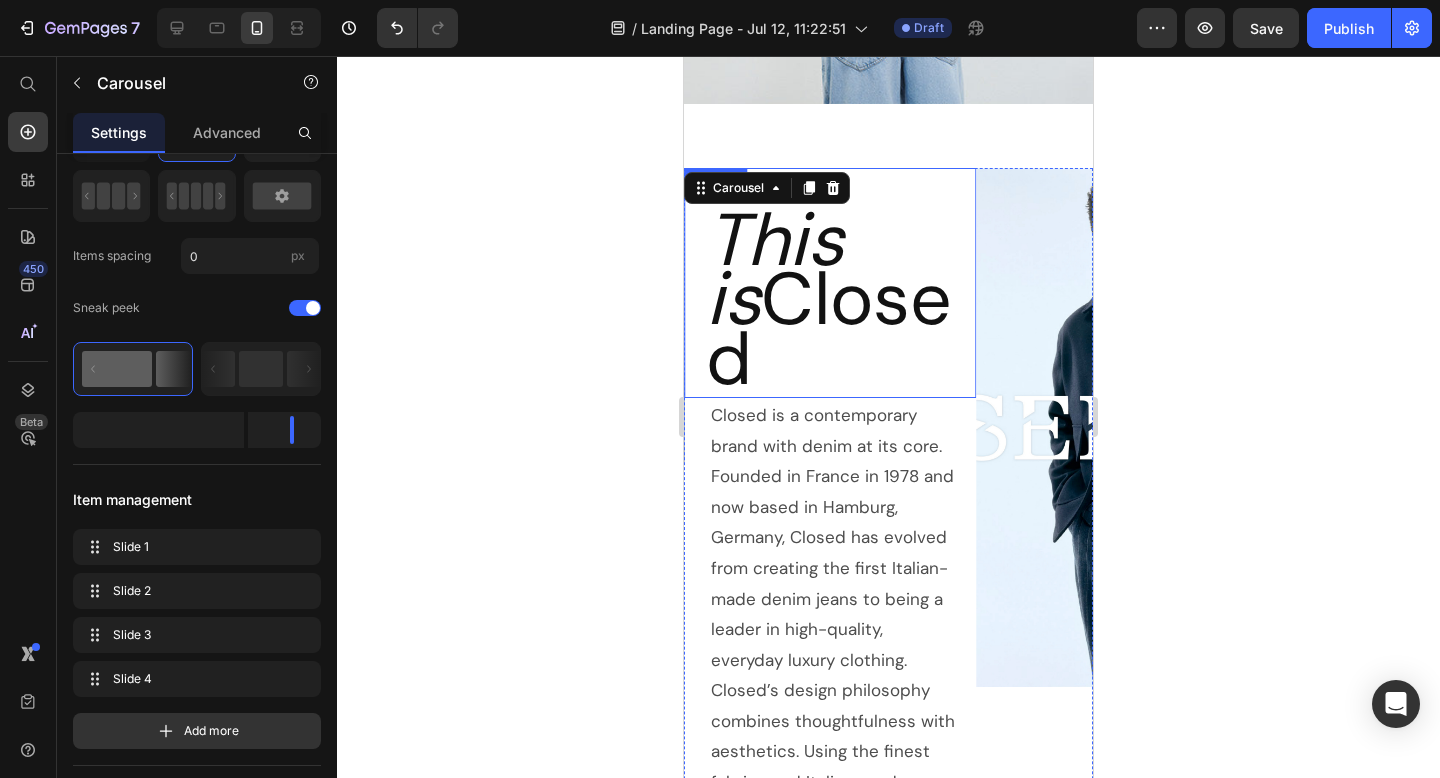 click on "⁠⁠⁠⁠⁠⁠⁠ This is Closed" at bounding box center [840, 283] 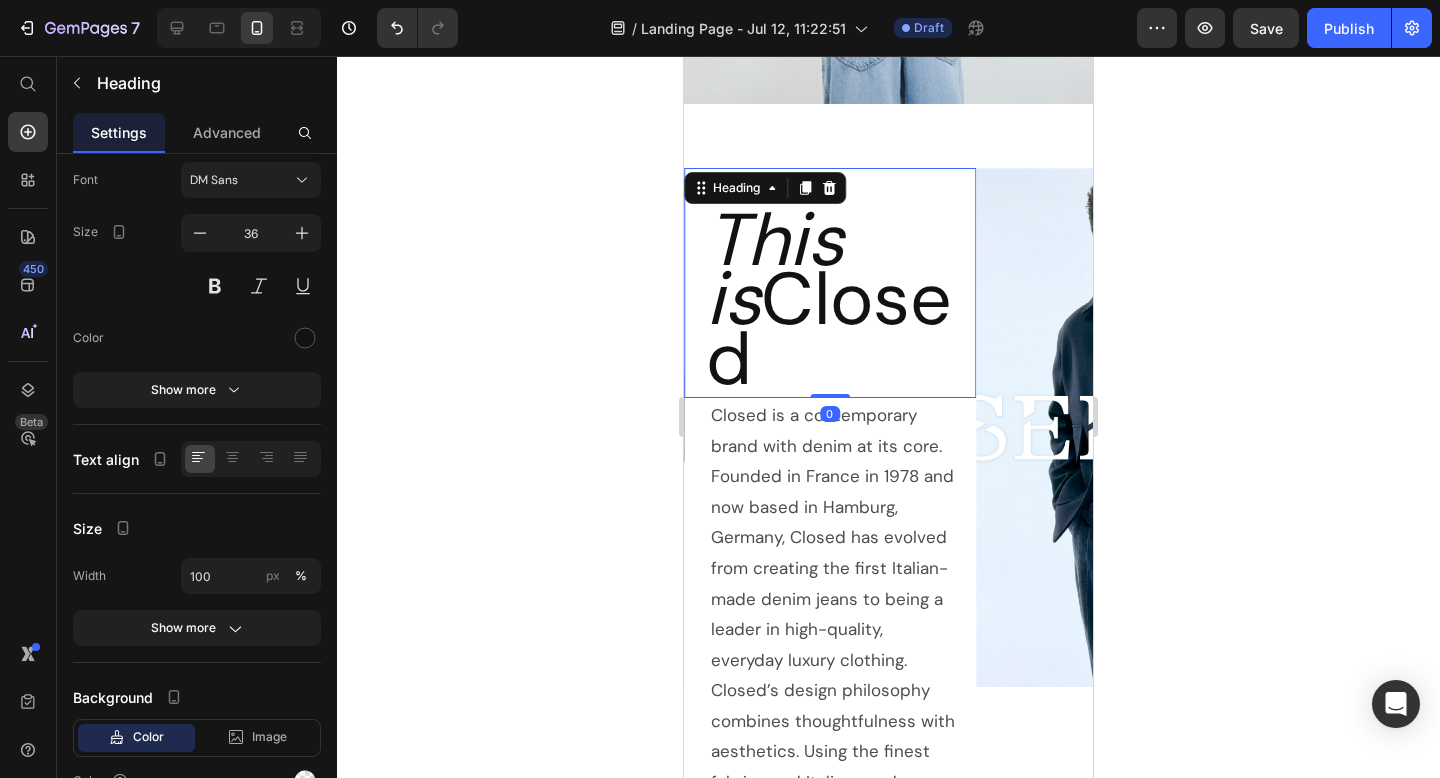 scroll, scrollTop: 0, scrollLeft: 0, axis: both 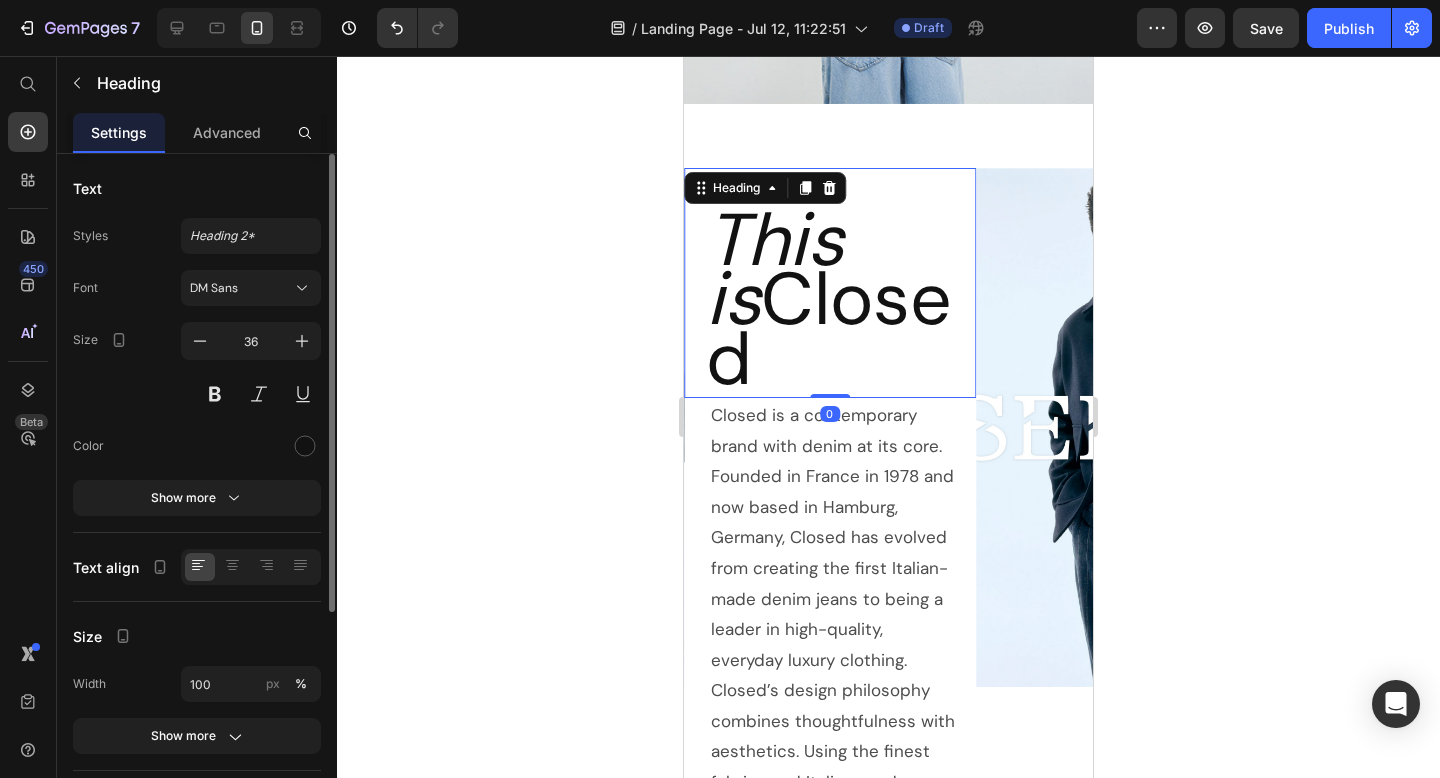 click on "This is" at bounding box center (775, 270) 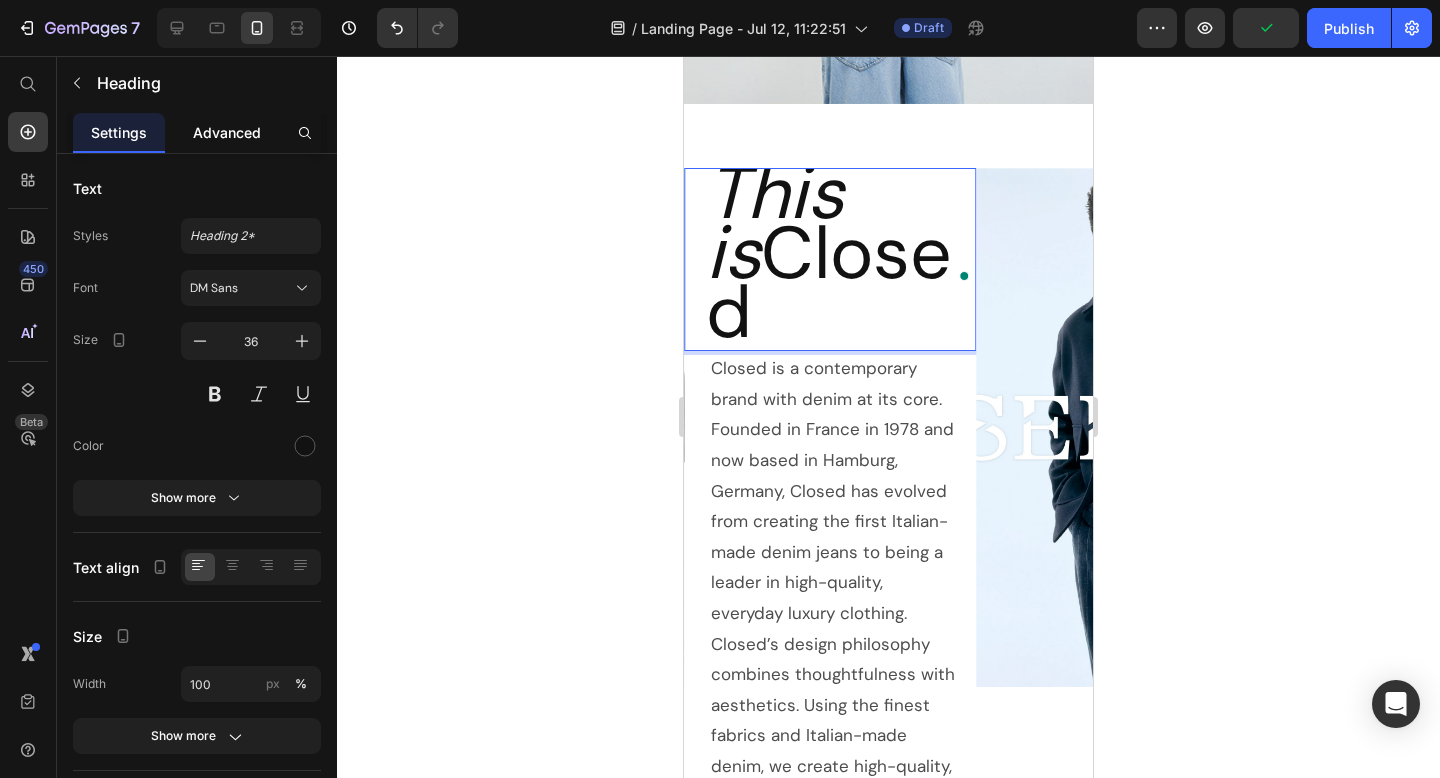click on "Advanced" at bounding box center (227, 132) 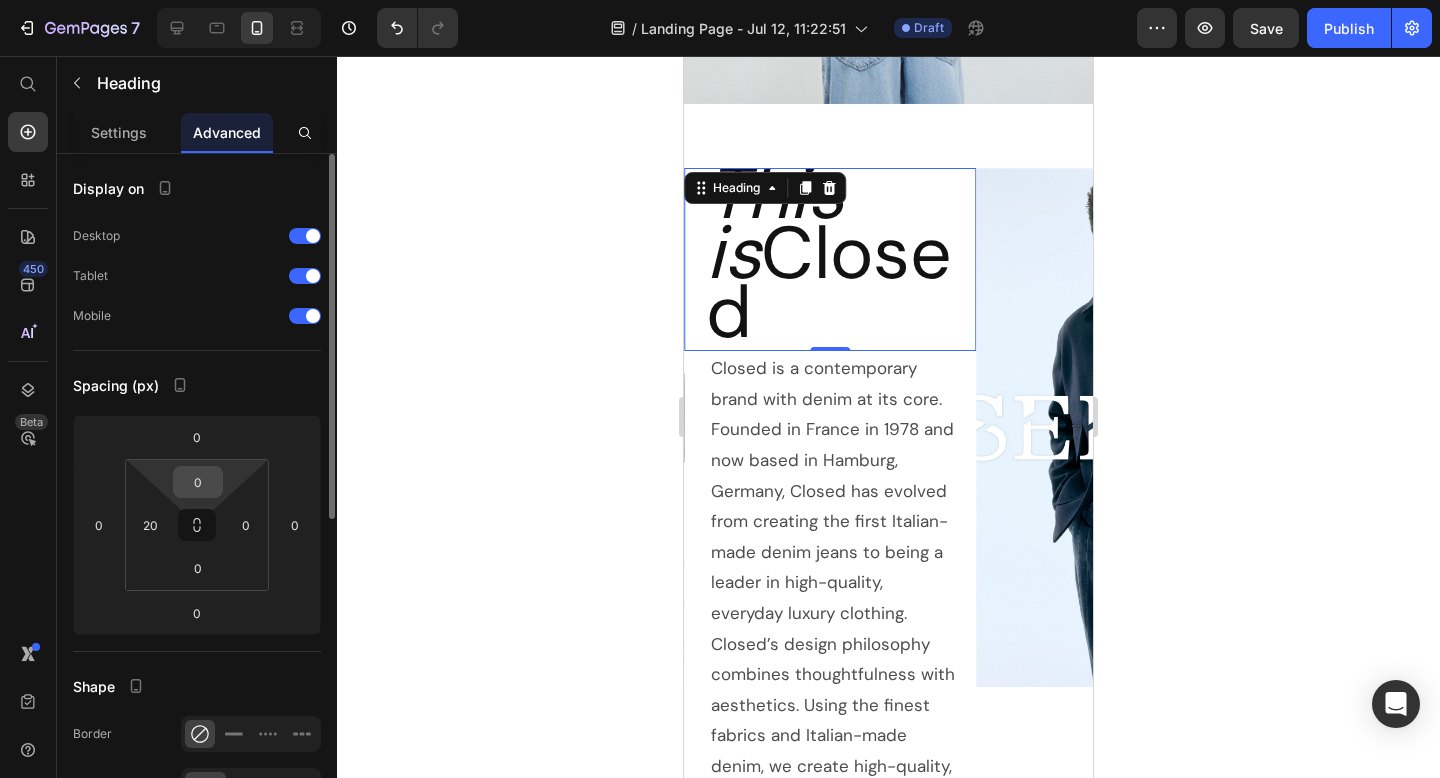 click on "0" at bounding box center [198, 482] 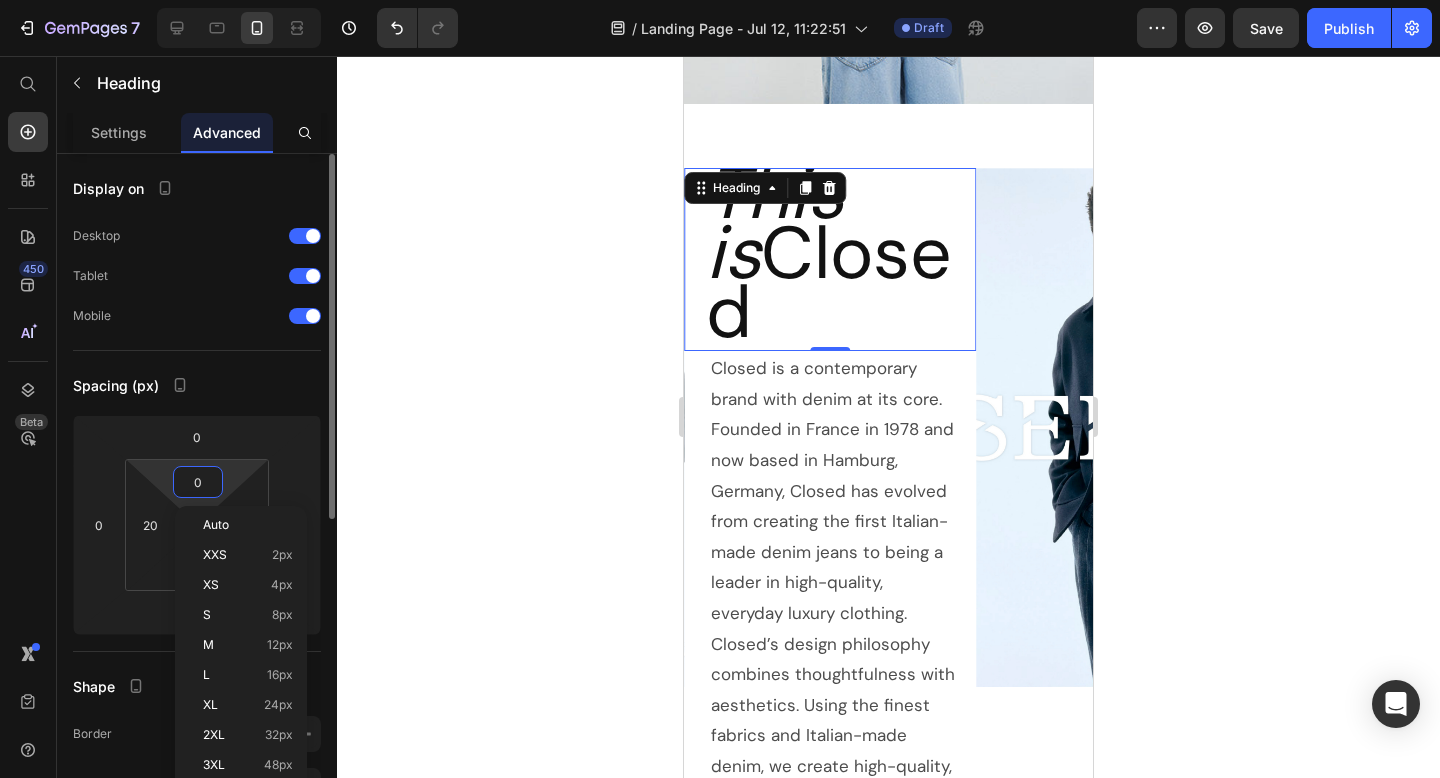 type on "5" 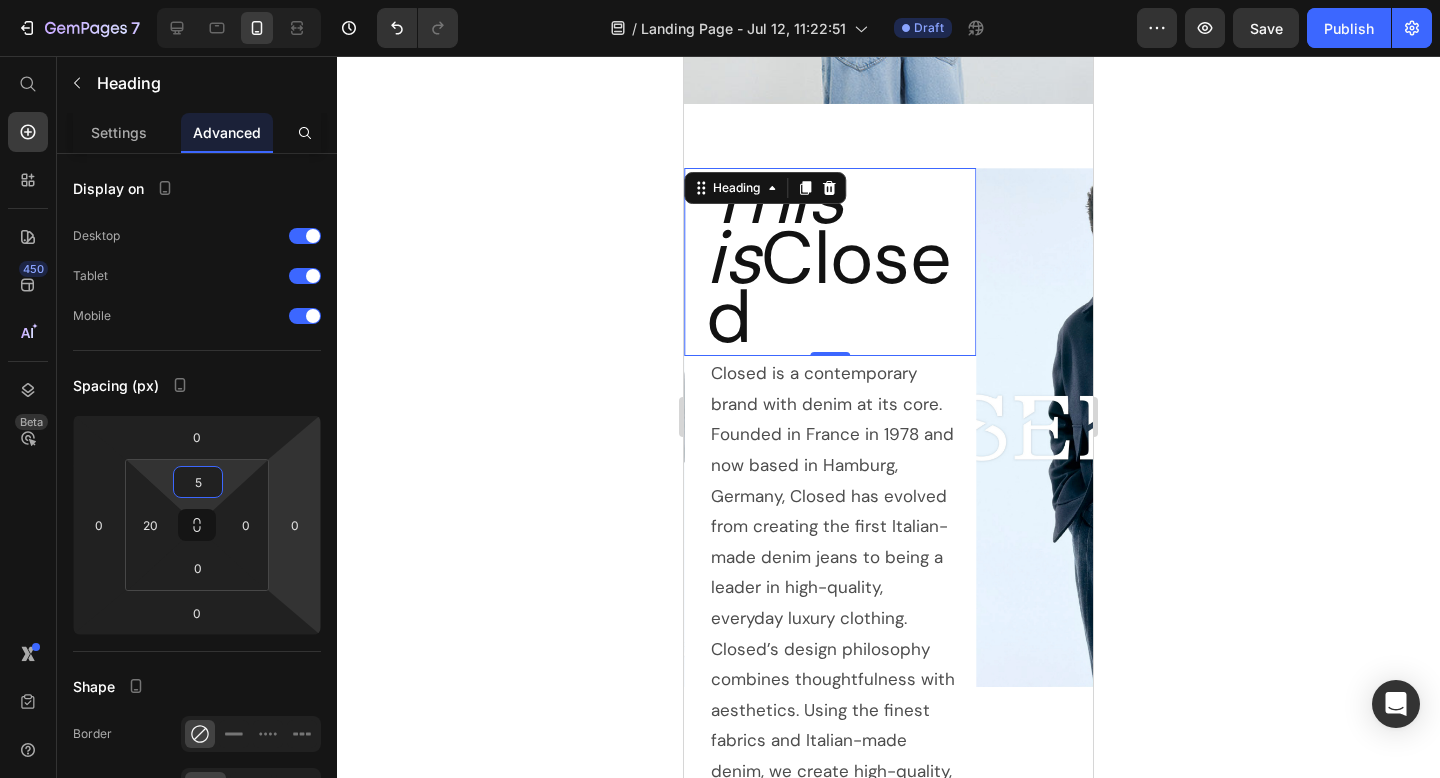 click 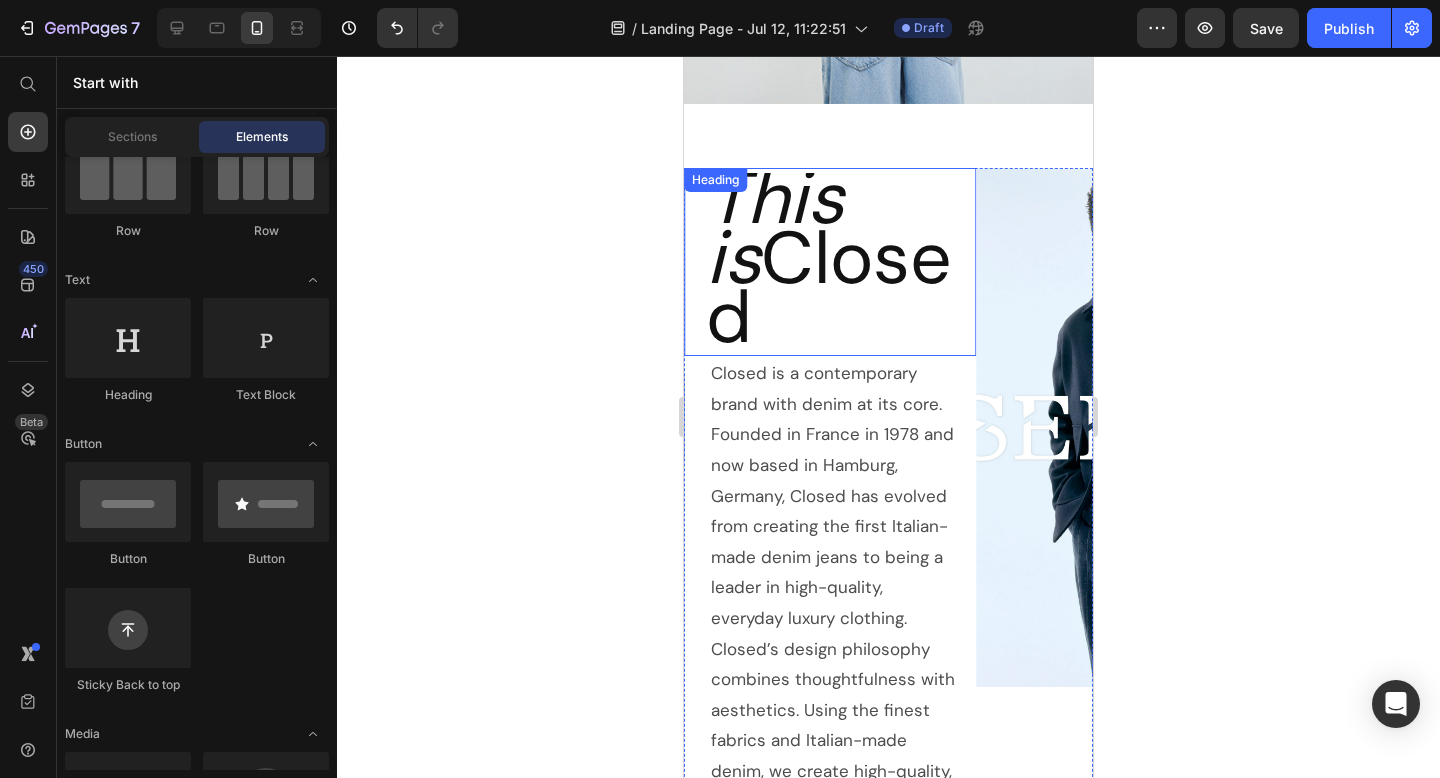 click on "This is Closed" at bounding box center [829, 258] 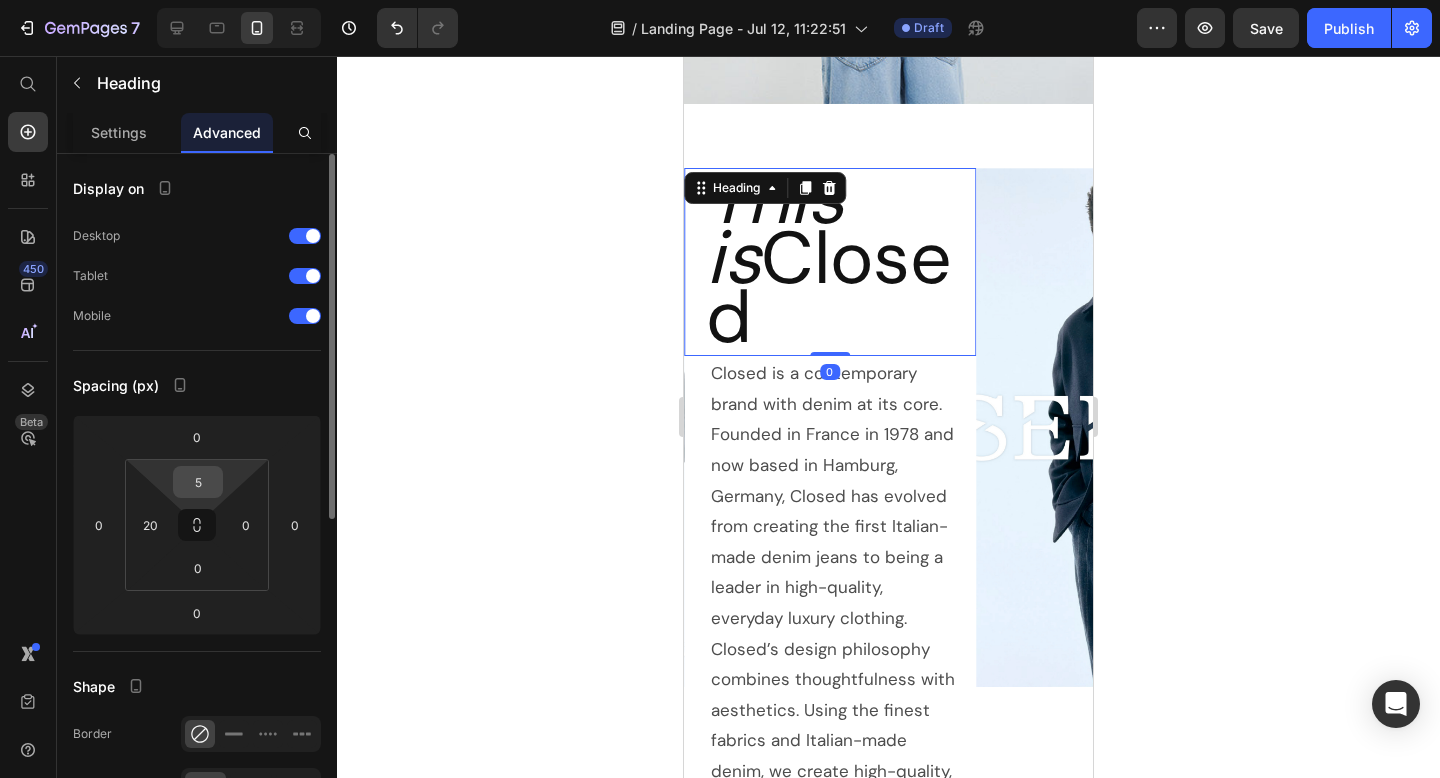 click on "5" at bounding box center [198, 482] 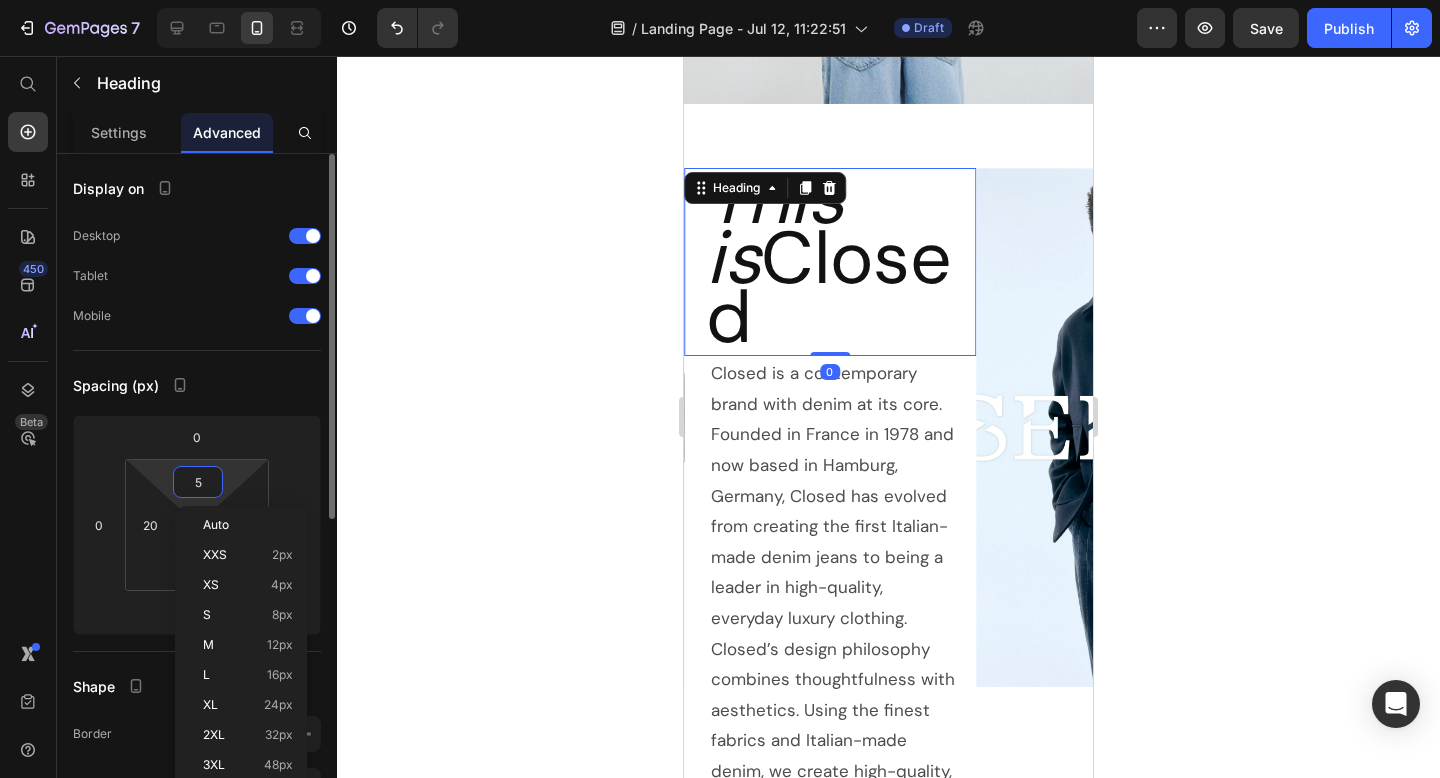 type on "15" 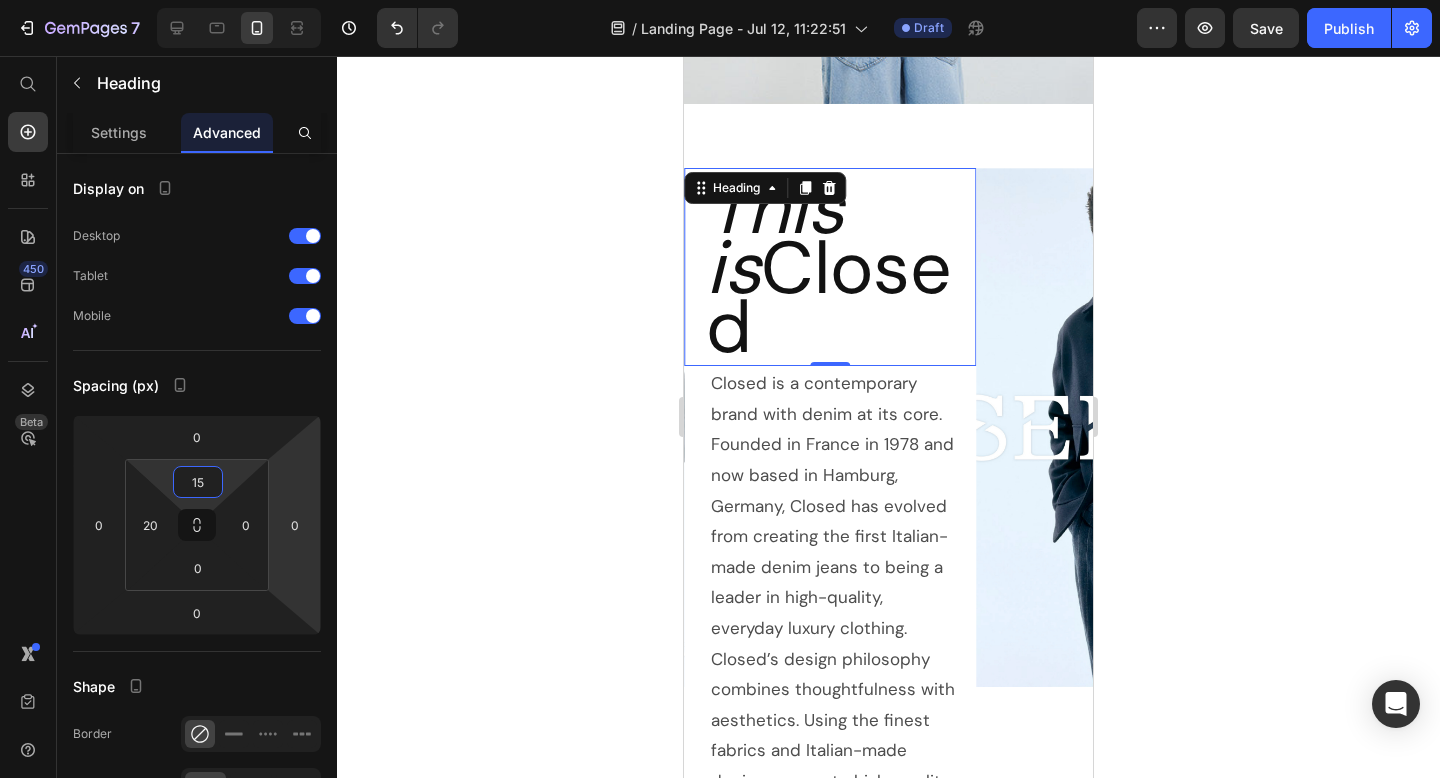 click 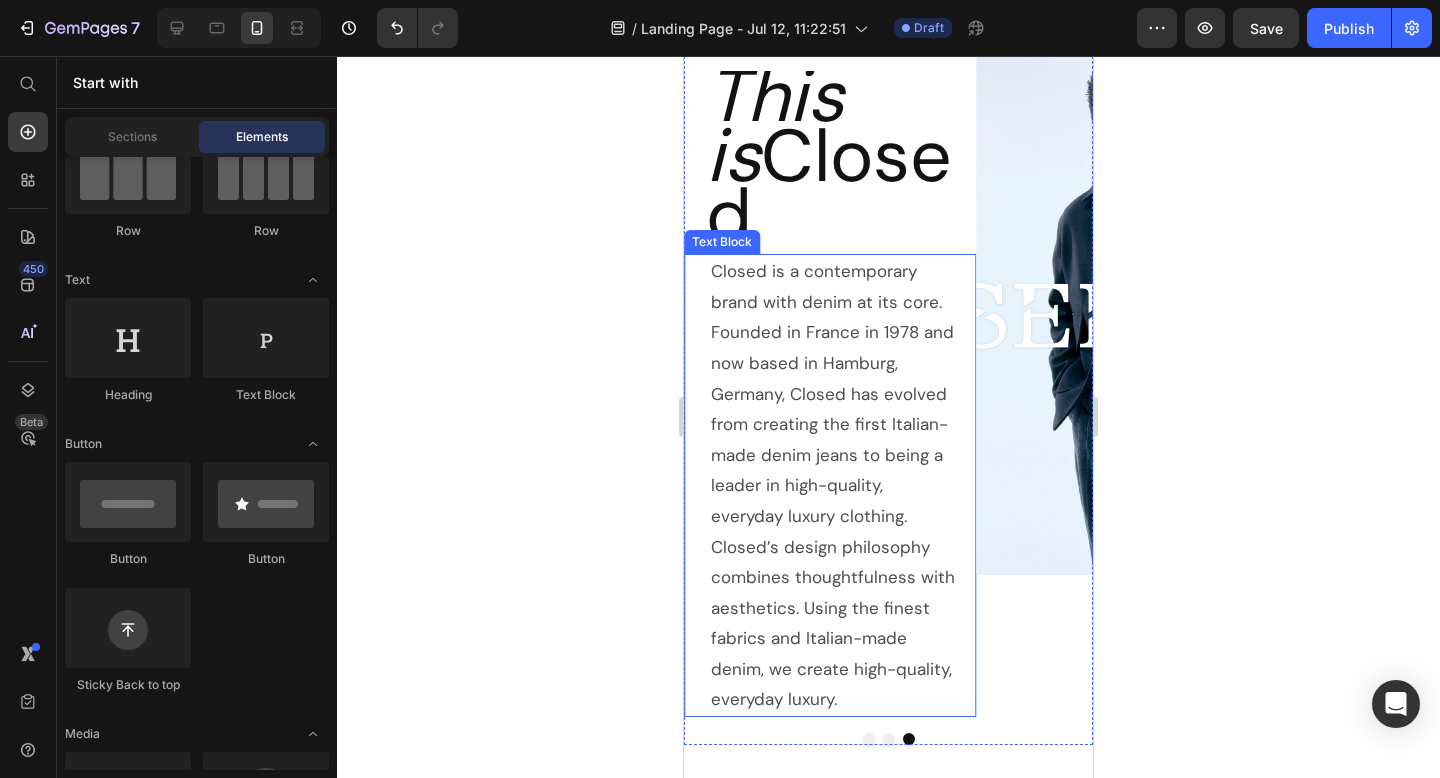 scroll, scrollTop: 776, scrollLeft: 0, axis: vertical 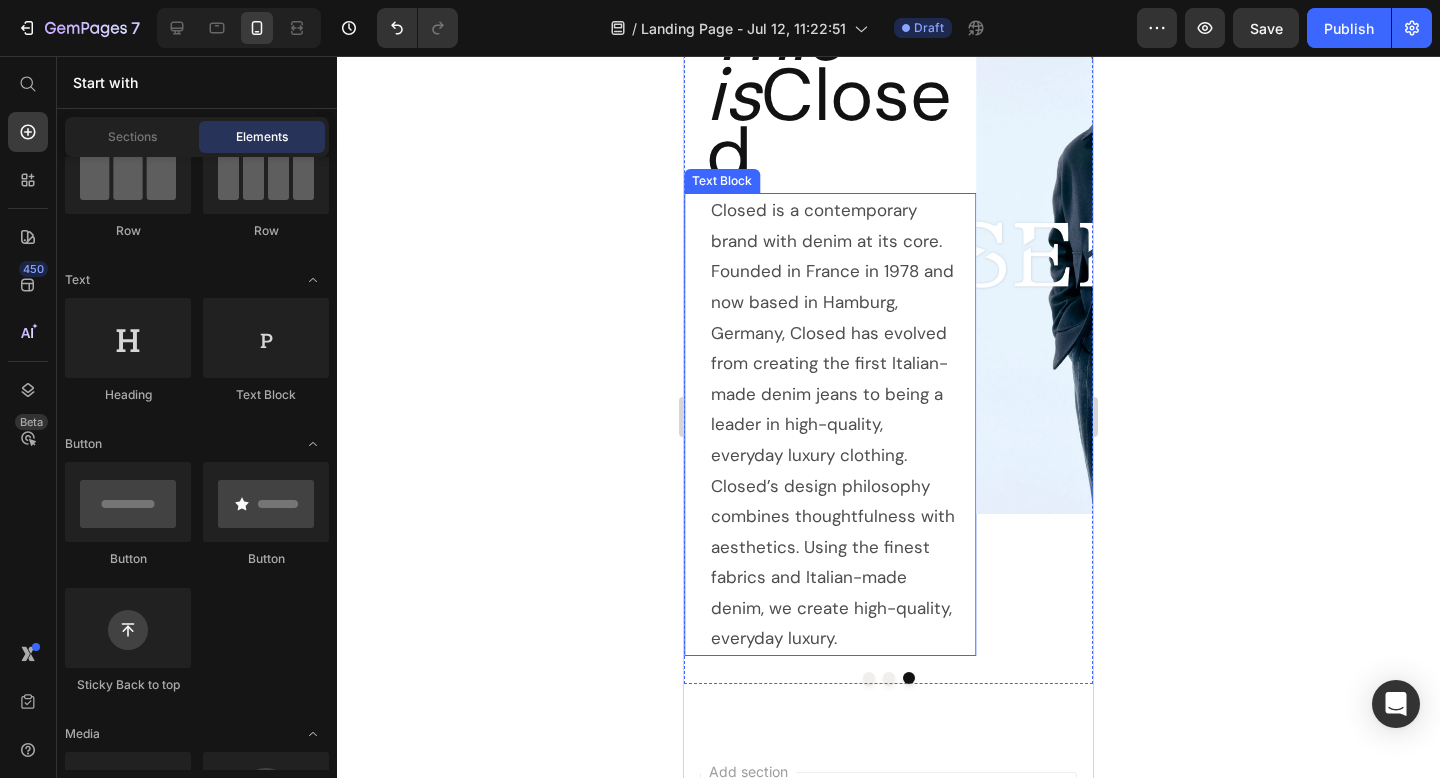 click on "Closed’s design philosophy combines thoughtfulness with aesthetics. Using the finest fabrics and Italian-made denim, we create high-quality, everyday luxury." at bounding box center [835, 563] 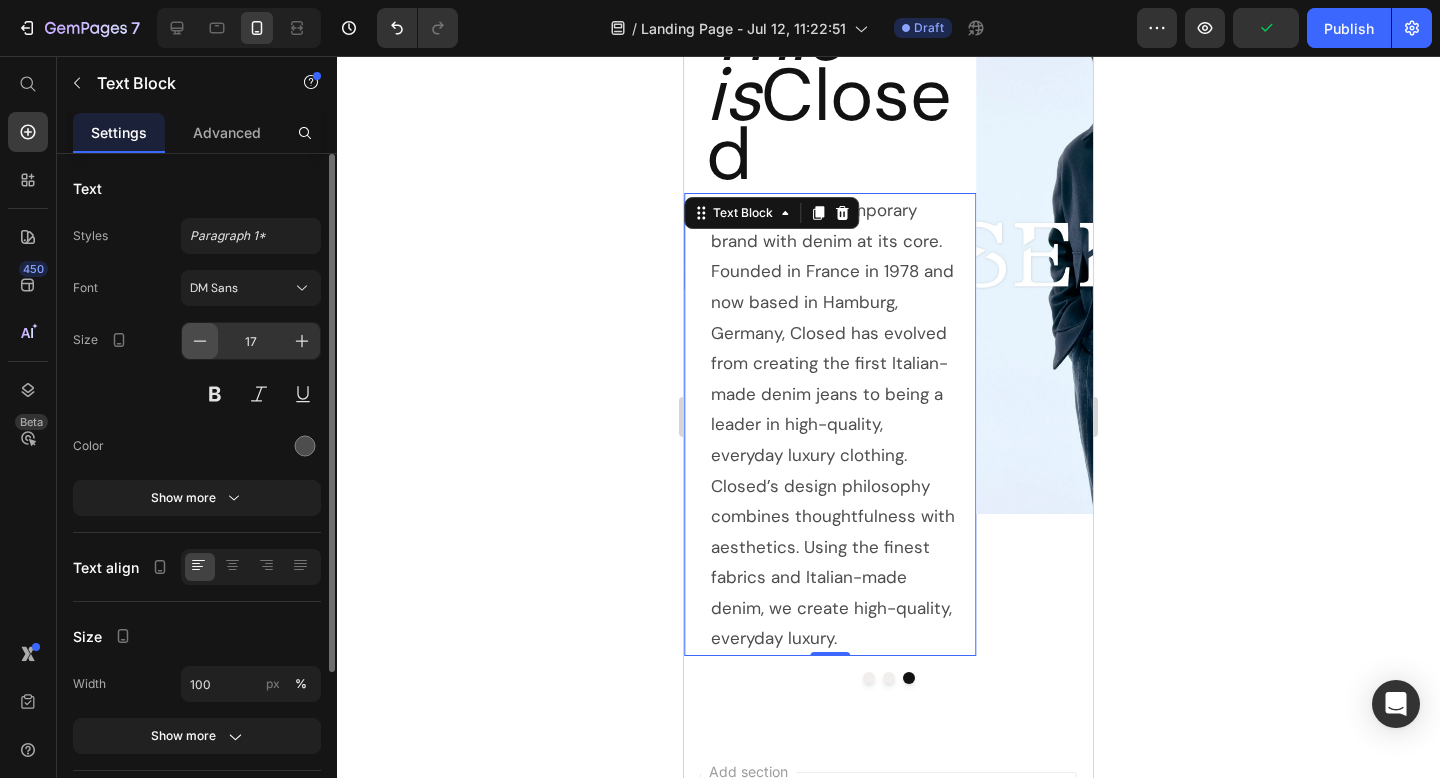 click 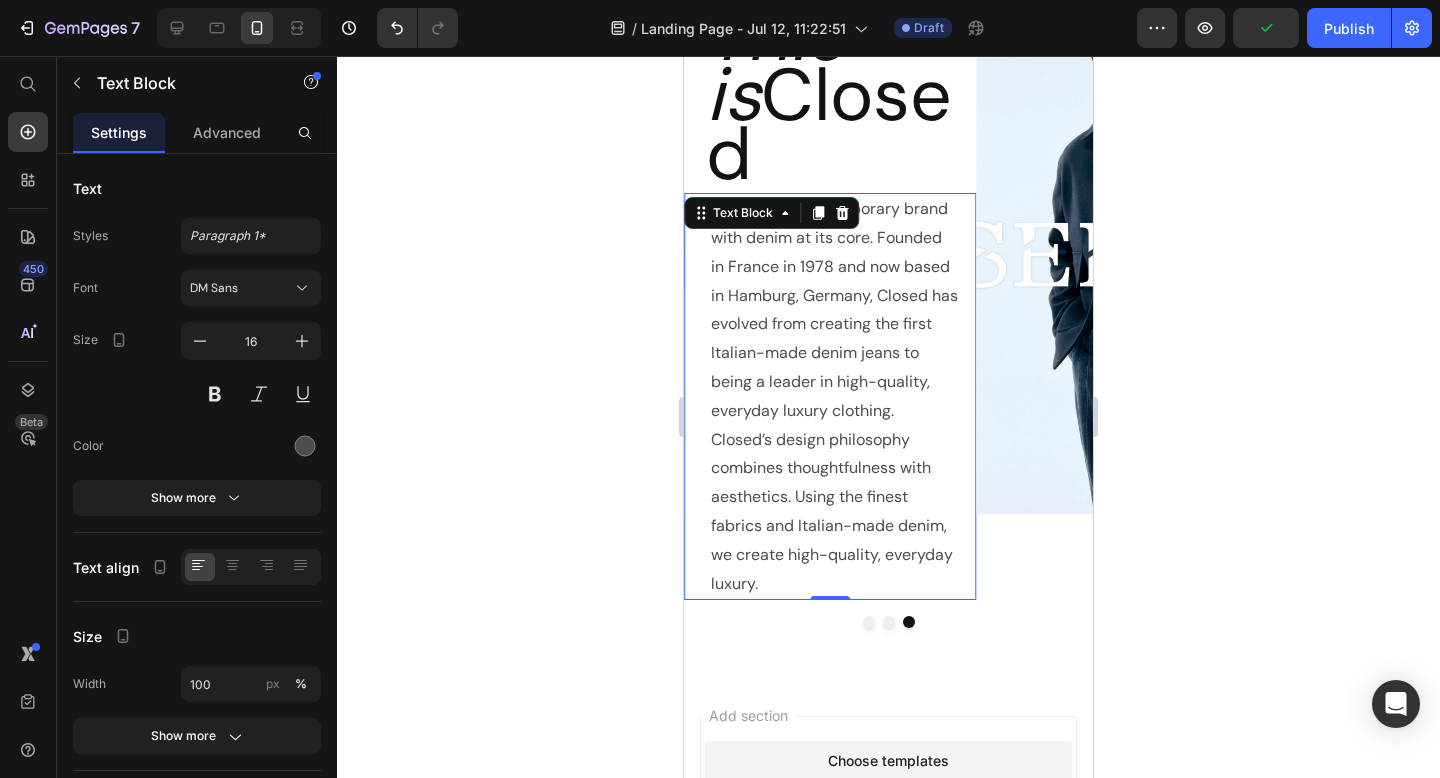 click 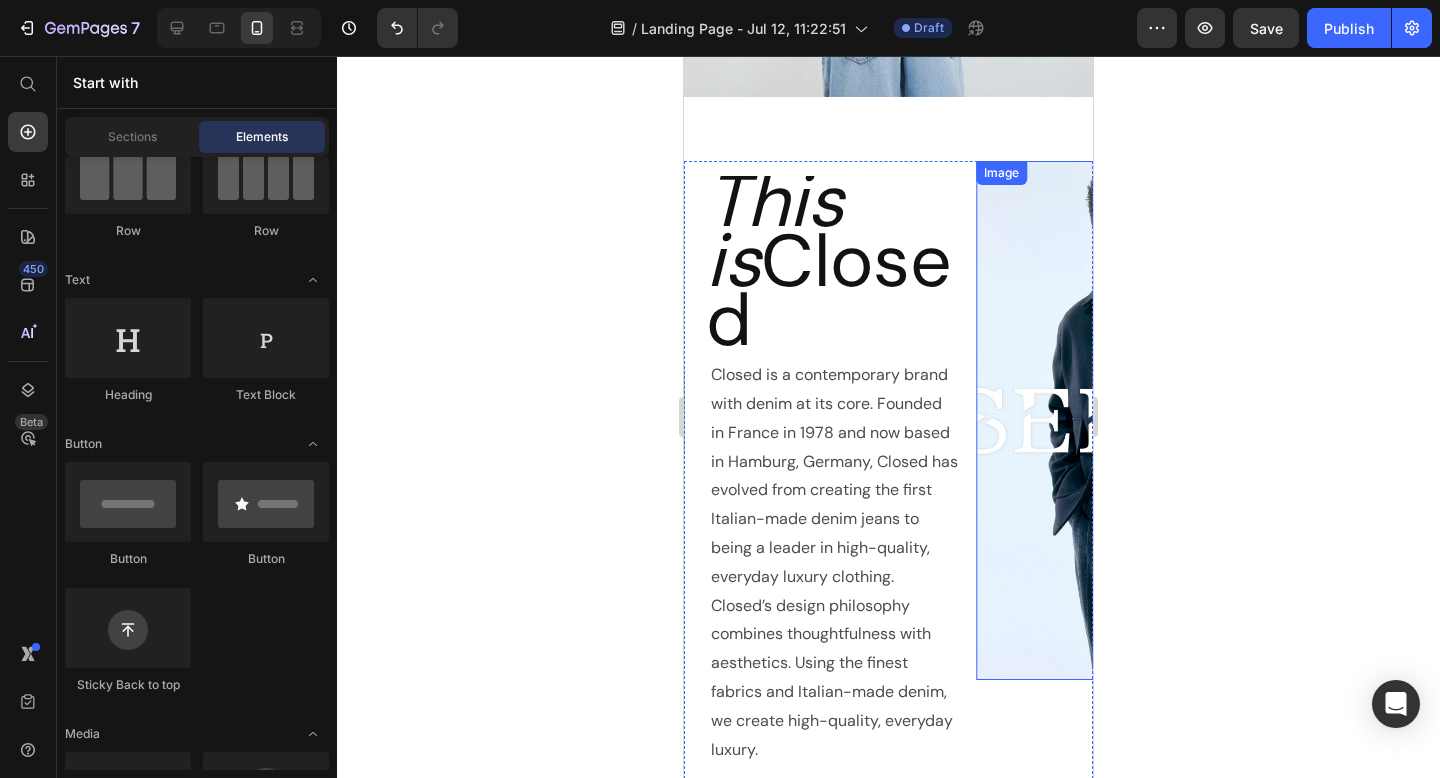 scroll, scrollTop: 608, scrollLeft: 0, axis: vertical 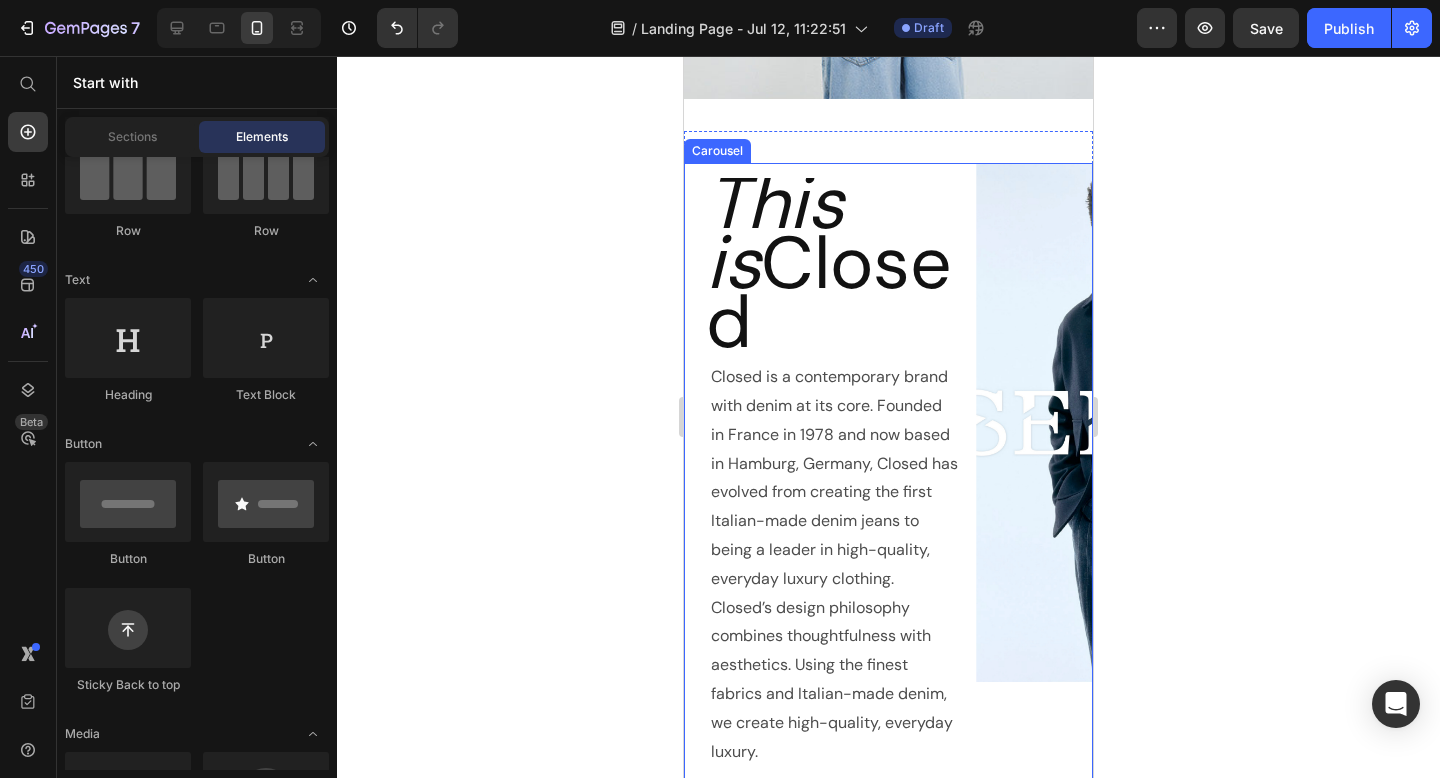 drag, startPoint x: 878, startPoint y: 712, endPoint x: 884, endPoint y: 698, distance: 15.231546 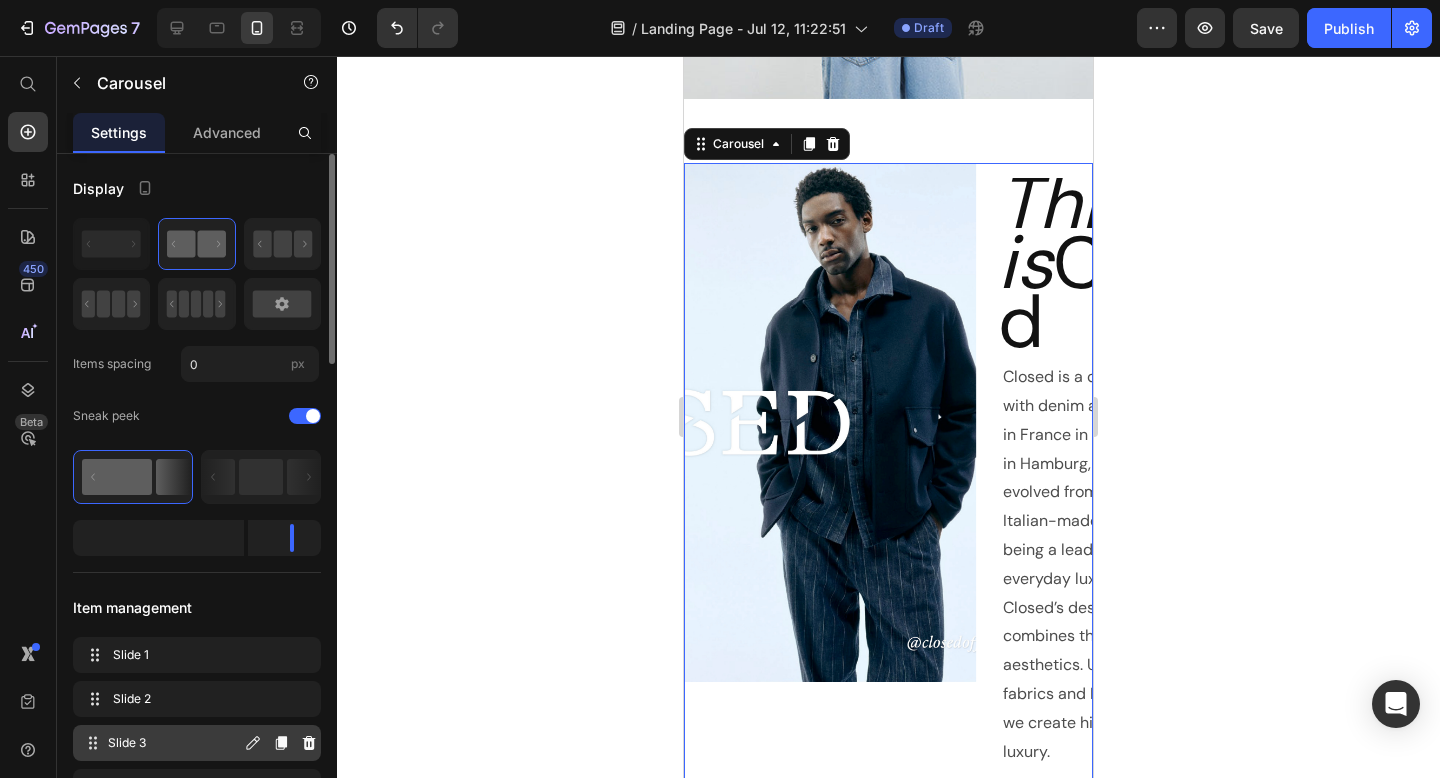 scroll, scrollTop: 4, scrollLeft: 0, axis: vertical 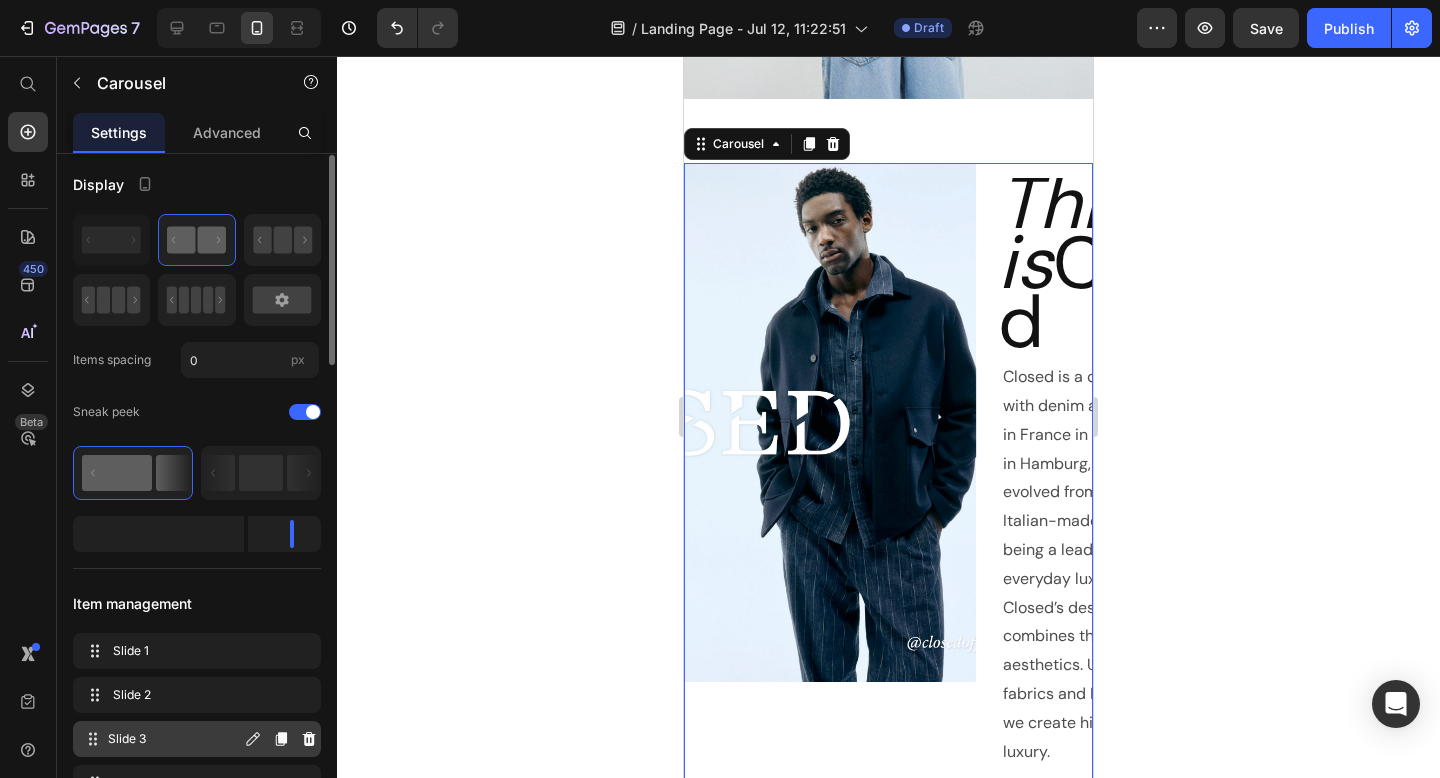 click on "Slide 3" at bounding box center [174, 739] 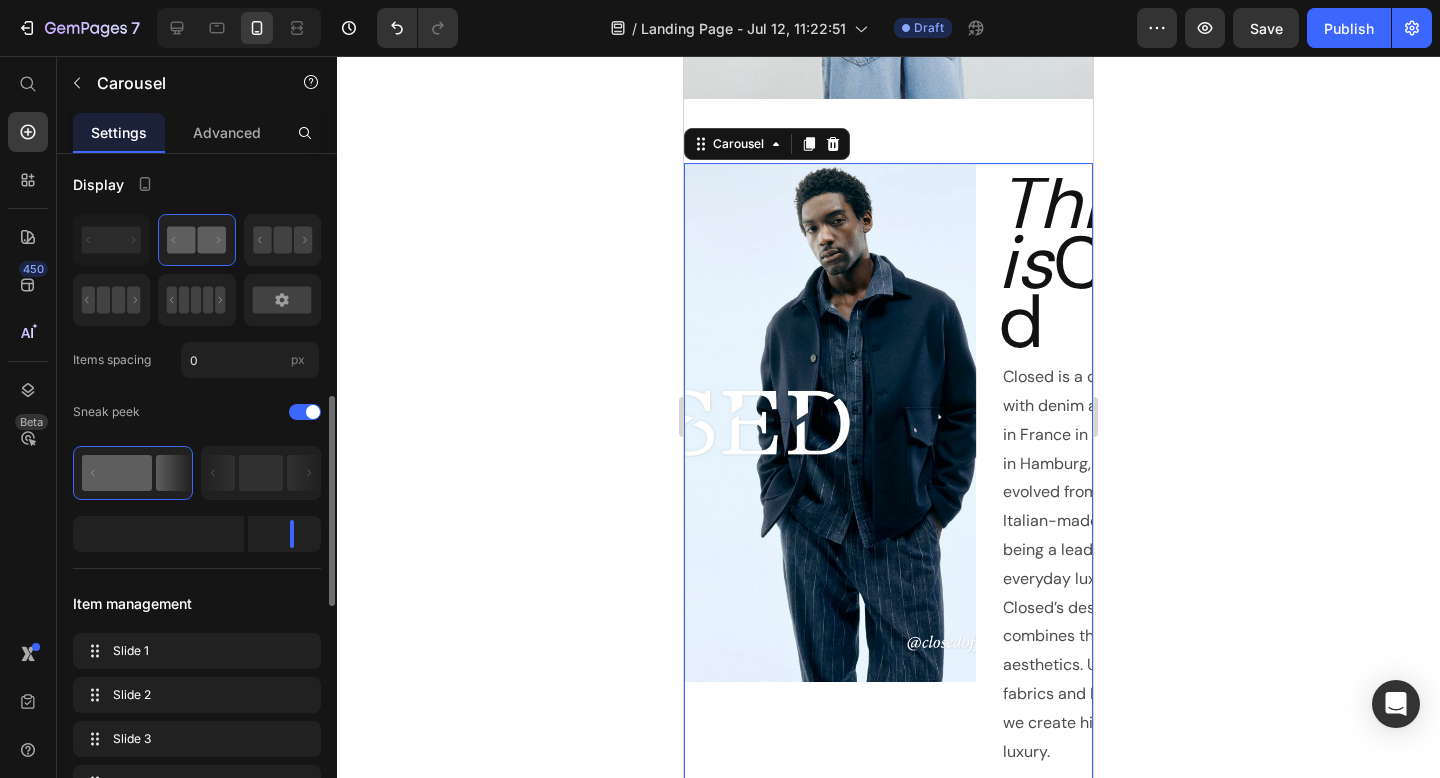 scroll, scrollTop: 188, scrollLeft: 0, axis: vertical 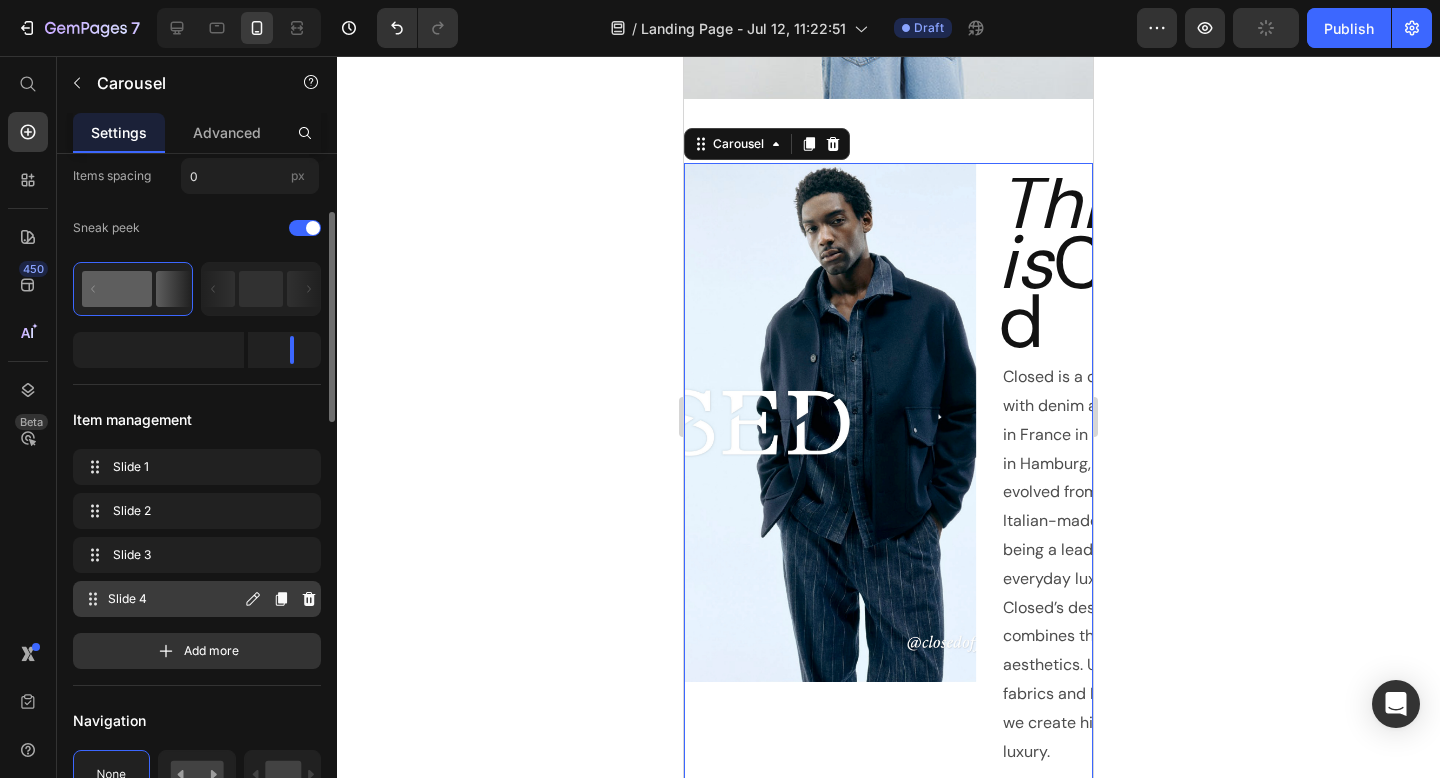 click on "Slide 4" at bounding box center (174, 599) 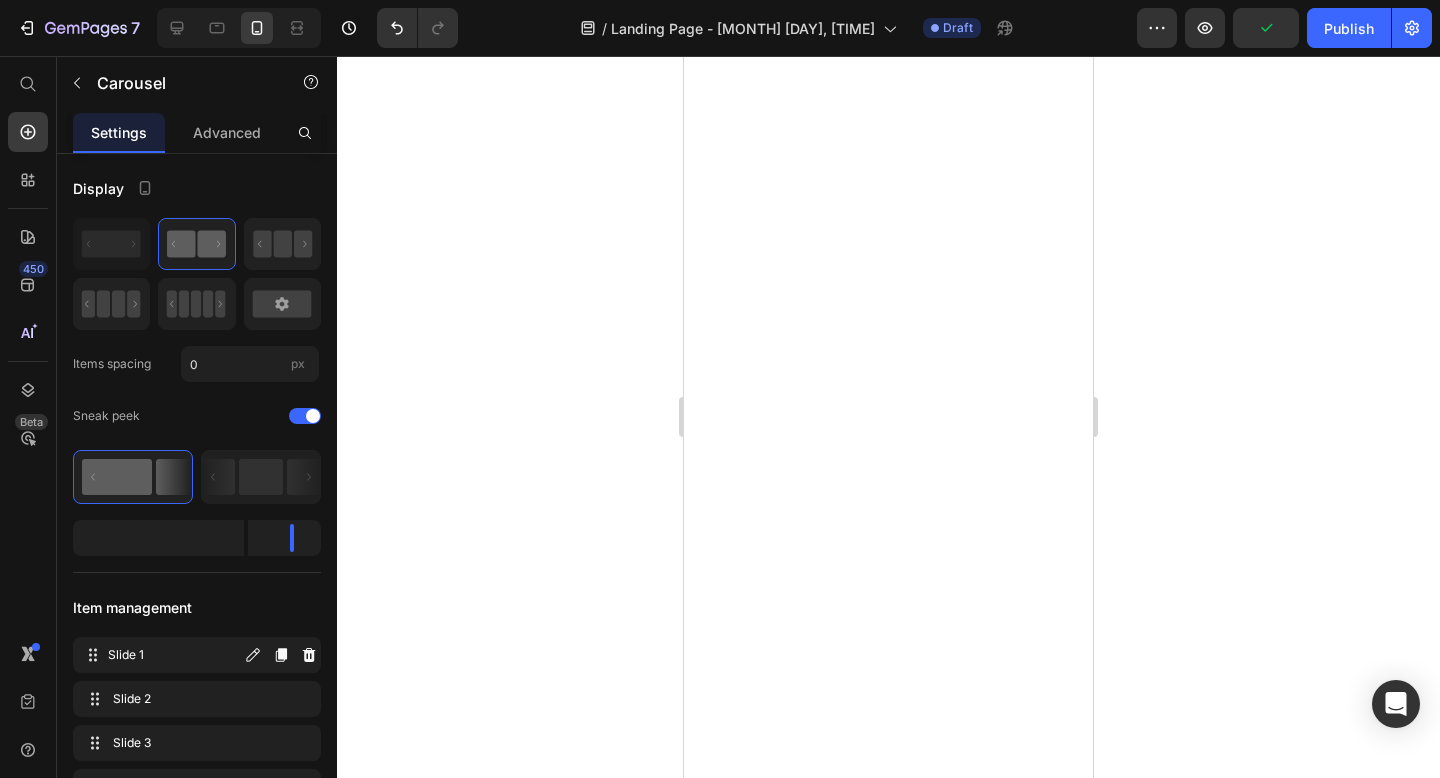 scroll, scrollTop: 0, scrollLeft: 0, axis: both 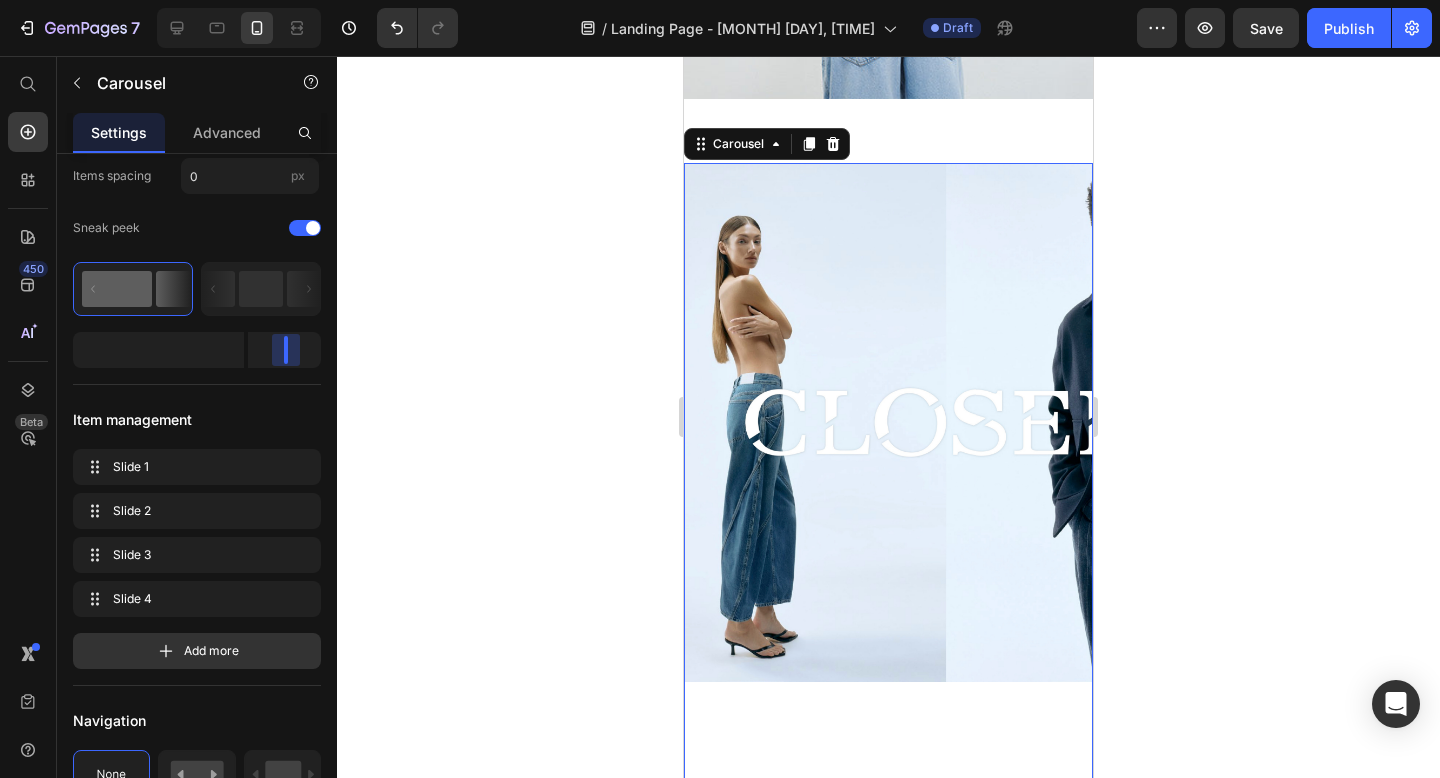 click on "Version history / Landing Page - Jul 12, 11:22:51 Draft Preview Save Publish 450 Beta Start with Sections Elements Hero Section Product Detail Brands Trusted Badges Guarantee Product Breakdown How to use Testimonials Compare Bundle FAQs Social Proof Brand Story Product List Collection Blog List Contact Sticky Add to Cart Custom Footer Browse Library 450 Layout Row Row Row Row Text Heading Text Block Button Button Button Sticky Back to top Media Image" at bounding box center (720, 0) 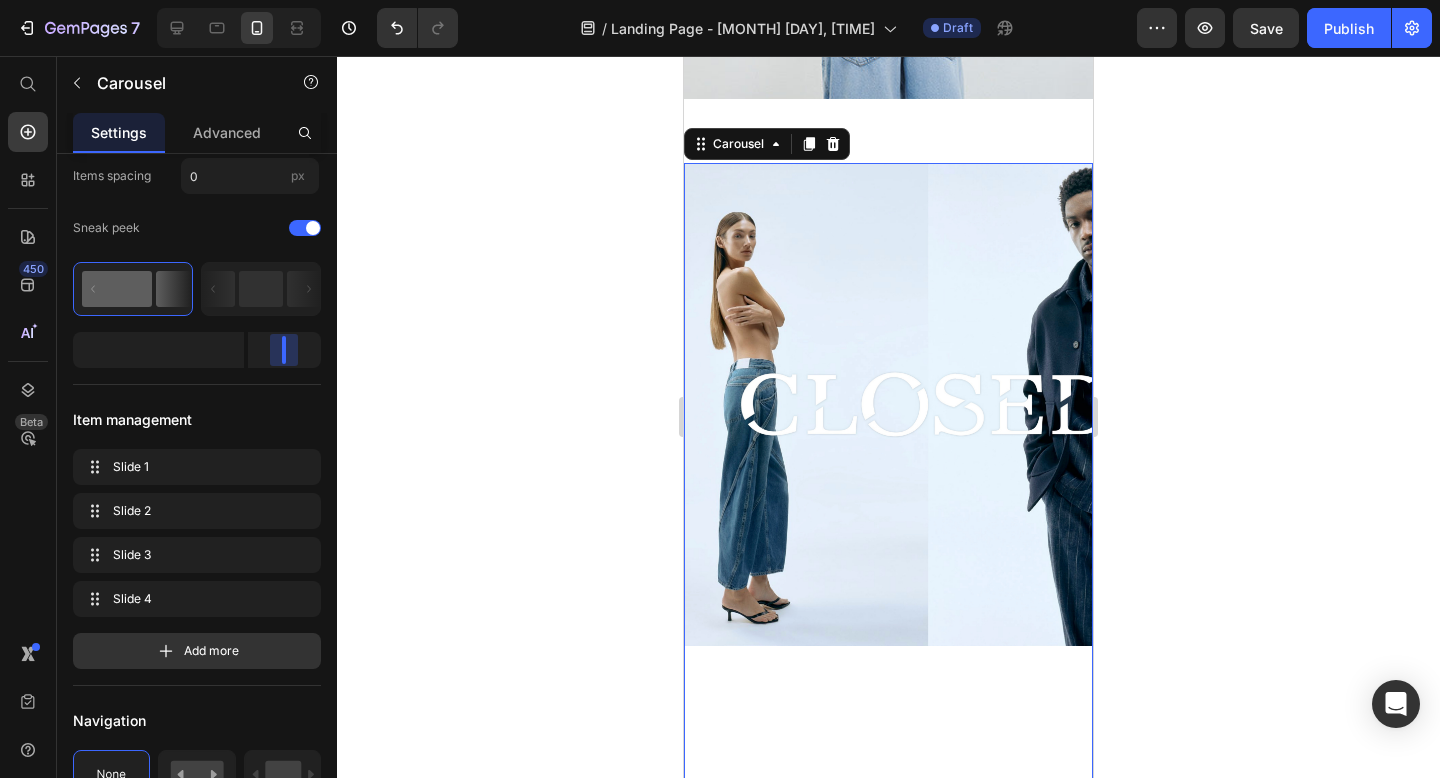 click on "Version history / Landing Page - Jul 12, 11:22:51 Draft Preview Save Publish 450 Beta Start with Sections Elements Hero Section Product Detail Brands Trusted Badges Guarantee Product Breakdown How to use Testimonials Compare Bundle FAQs Social Proof Brand Story Product List Collection Blog List Contact Sticky Add to Cart Custom Footer Browse Library 450 Layout Row Row Row Row Text Heading Text Block Button Button Button Sticky Back to top Media Image" at bounding box center (720, 0) 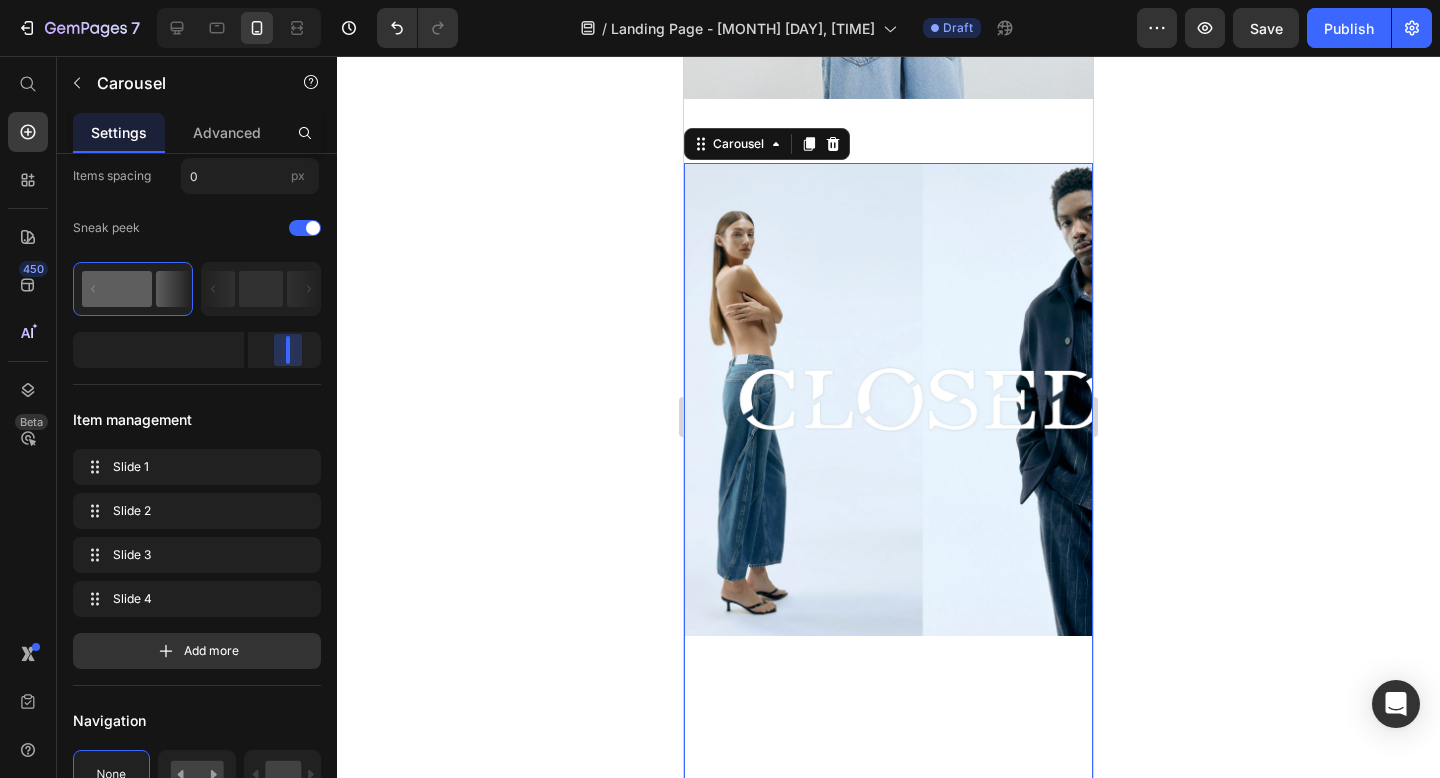 click on "Version history / Landing Page - Jul 12, 11:22:51 Draft Preview Save Publish 450 Beta Start with Sections Elements Hero Section Product Detail Brands Trusted Badges Guarantee Product Breakdown How to use Testimonials Compare Bundle FAQs Social Proof Brand Story Product List Collection Blog List Contact Sticky Add to Cart Custom Footer Browse Library 450 Layout Row Row Row Row Text Heading Text Block Button Button Button Sticky Back to top Media Image" at bounding box center [720, 0] 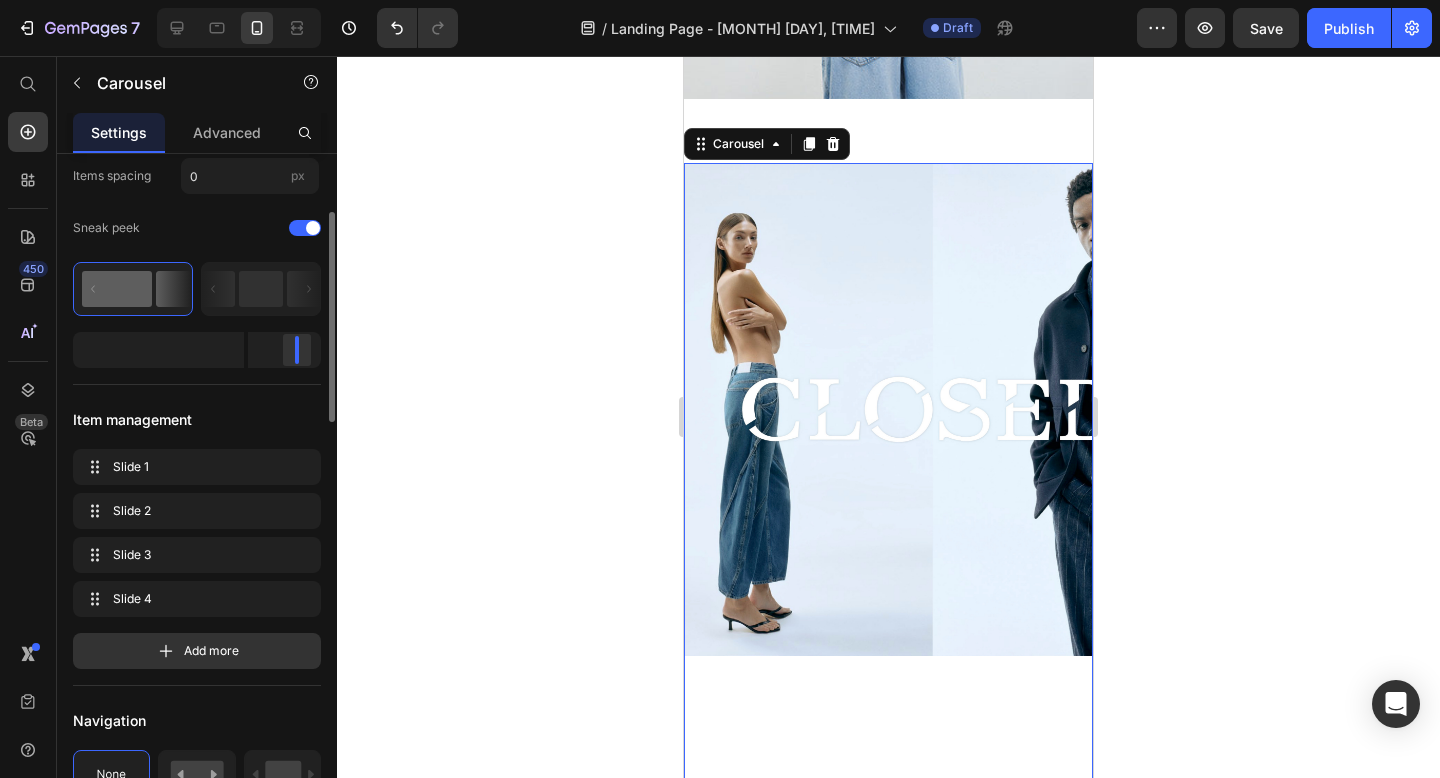 drag, startPoint x: 290, startPoint y: 356, endPoint x: 302, endPoint y: 358, distance: 12.165525 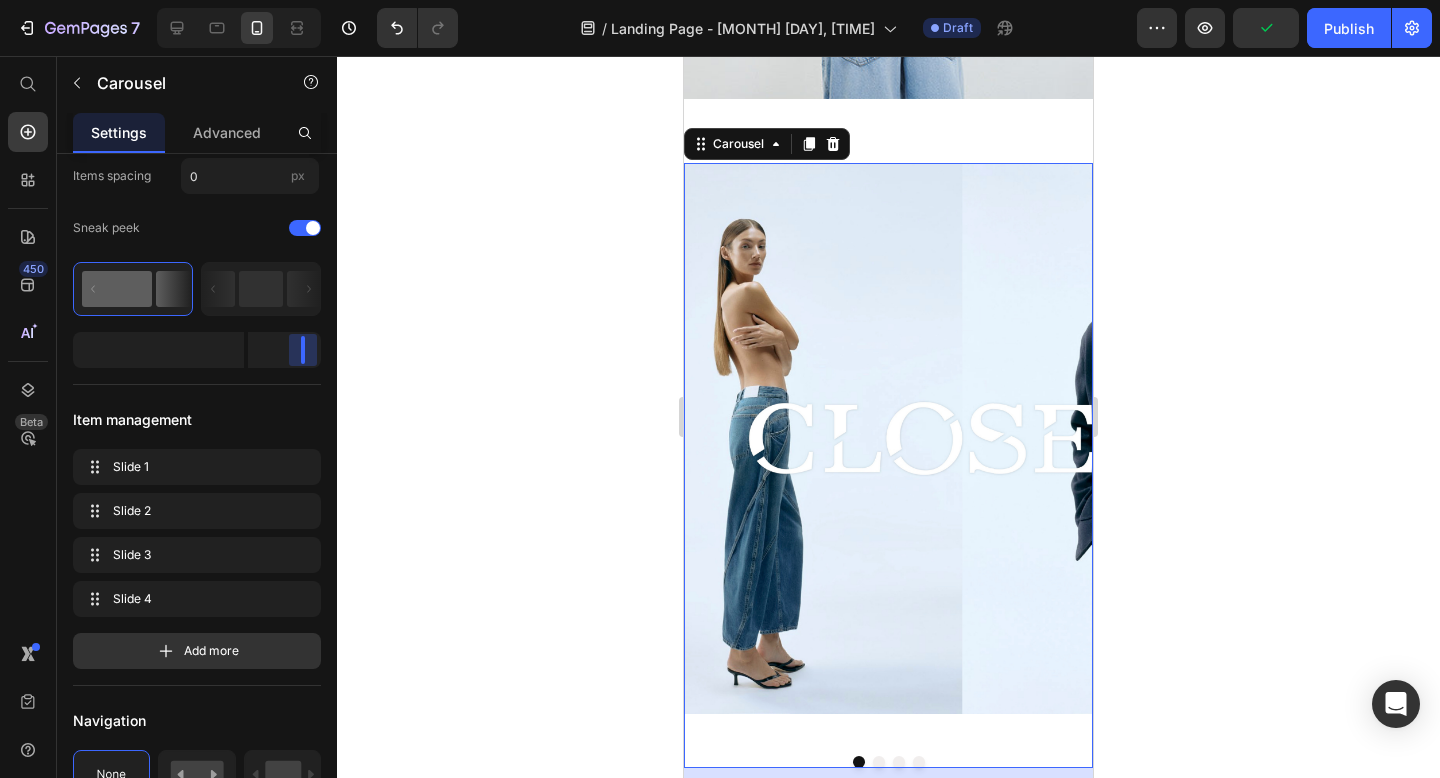 click on "7  Version history  /  Landing Page - Jul 12, 11:22:51 Draft Preview  Publish  450 Beta Start with Sections Elements Hero Section Product Detail Brands Trusted Badges Guarantee Product Breakdown How to use Testimonials Compare Bundle FAQs Social Proof Brand Story Product List Collection Blog List Contact Sticky Add to Cart Custom Footer Browse Library 450 Layout
Row
Row
Row
Row Text
Heading
Text Block Button
Button
Button
Sticky Back to top Media
Image
Image" at bounding box center [720, 0] 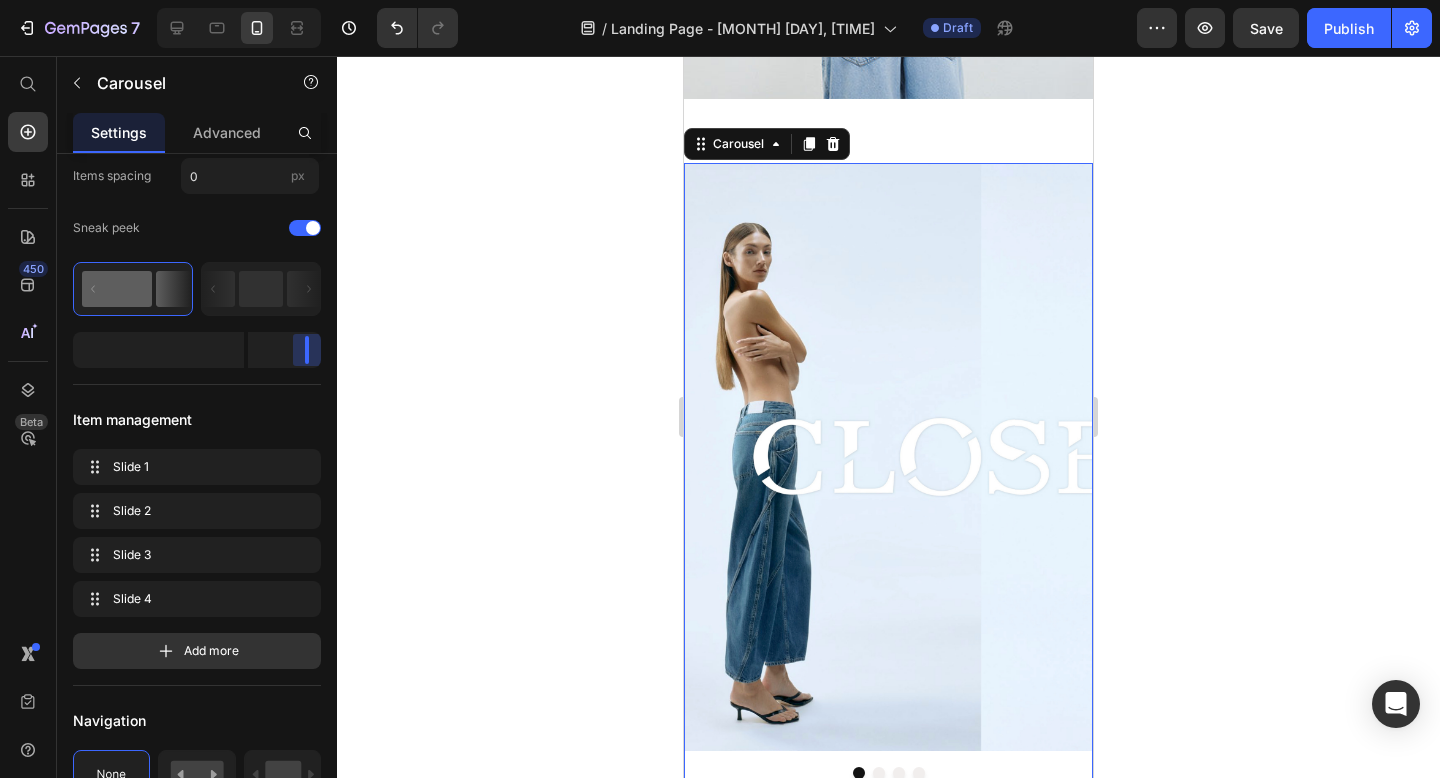 click on "Version history / Landing Page - Jul 12, 11:22:51 Draft Preview Save Publish 450 Beta Start with Sections Elements Hero Section Product Detail Brands Trusted Badges Guarantee Product Breakdown How to use Testimonials Compare Bundle FAQs Social Proof Brand Story Product List Collection Blog List Contact Sticky Add to Cart Custom Footer Browse Library 450 Layout Row Row Row Row Text Heading Text Block Button Button Button Sticky Back to top Media Image" at bounding box center (720, 0) 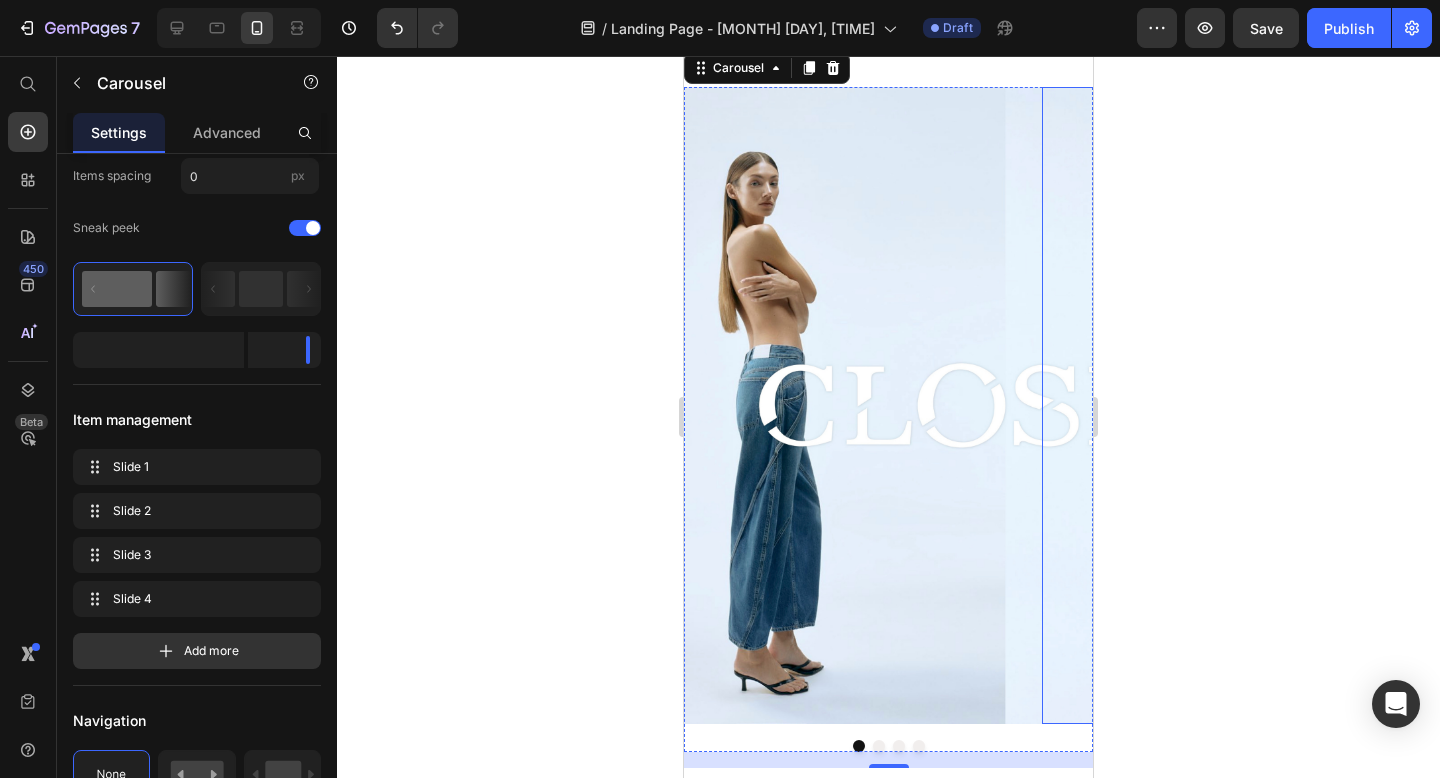 scroll, scrollTop: 771, scrollLeft: 0, axis: vertical 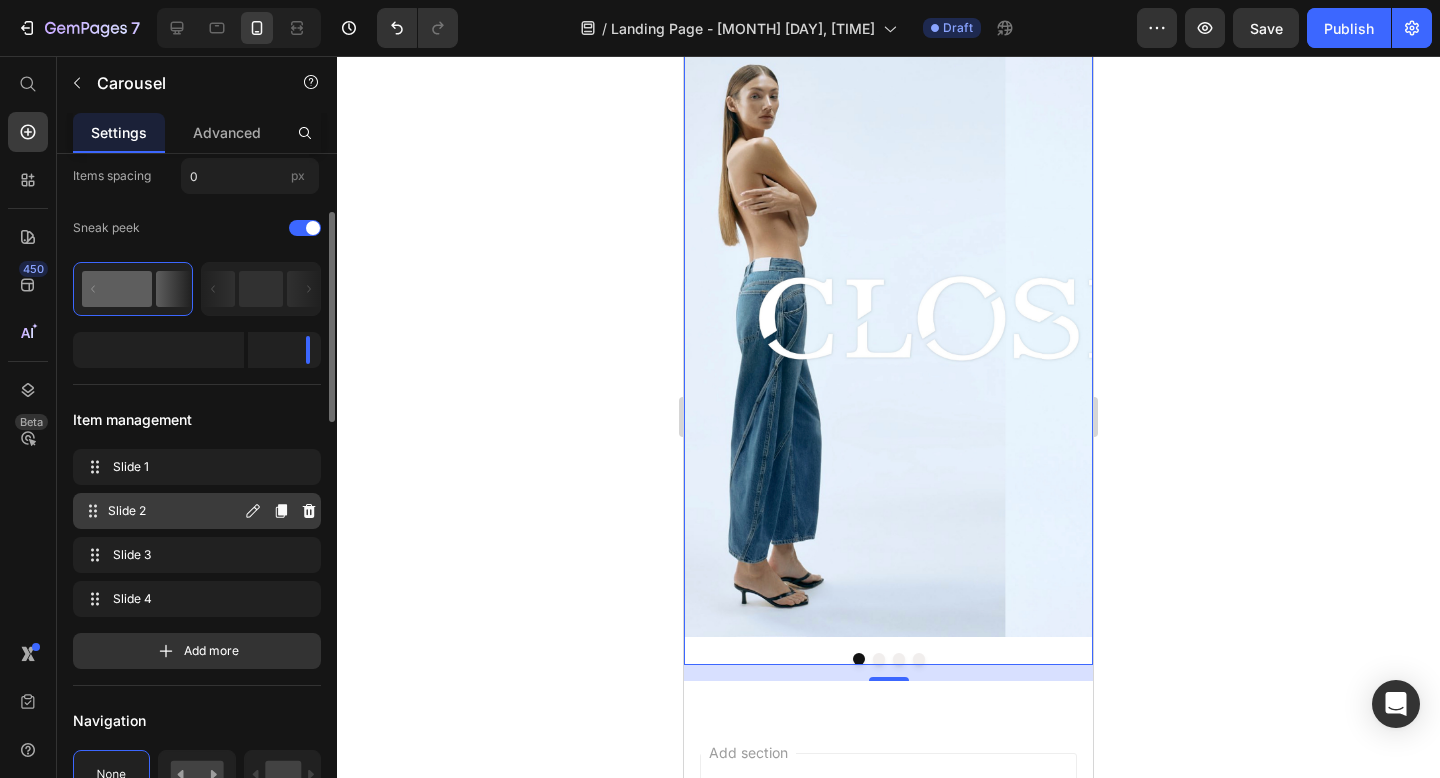 click on "Slide 2" at bounding box center (174, 511) 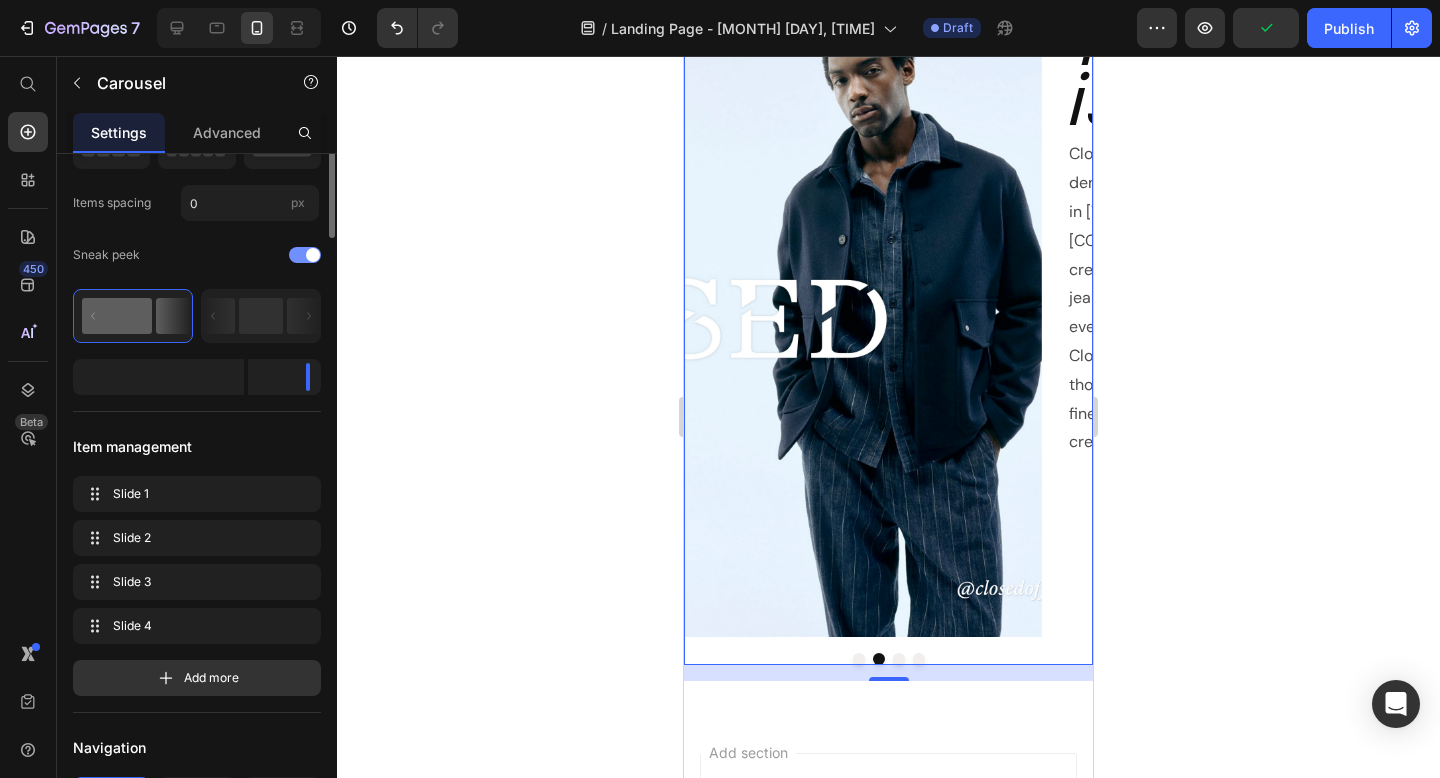 scroll, scrollTop: 27, scrollLeft: 0, axis: vertical 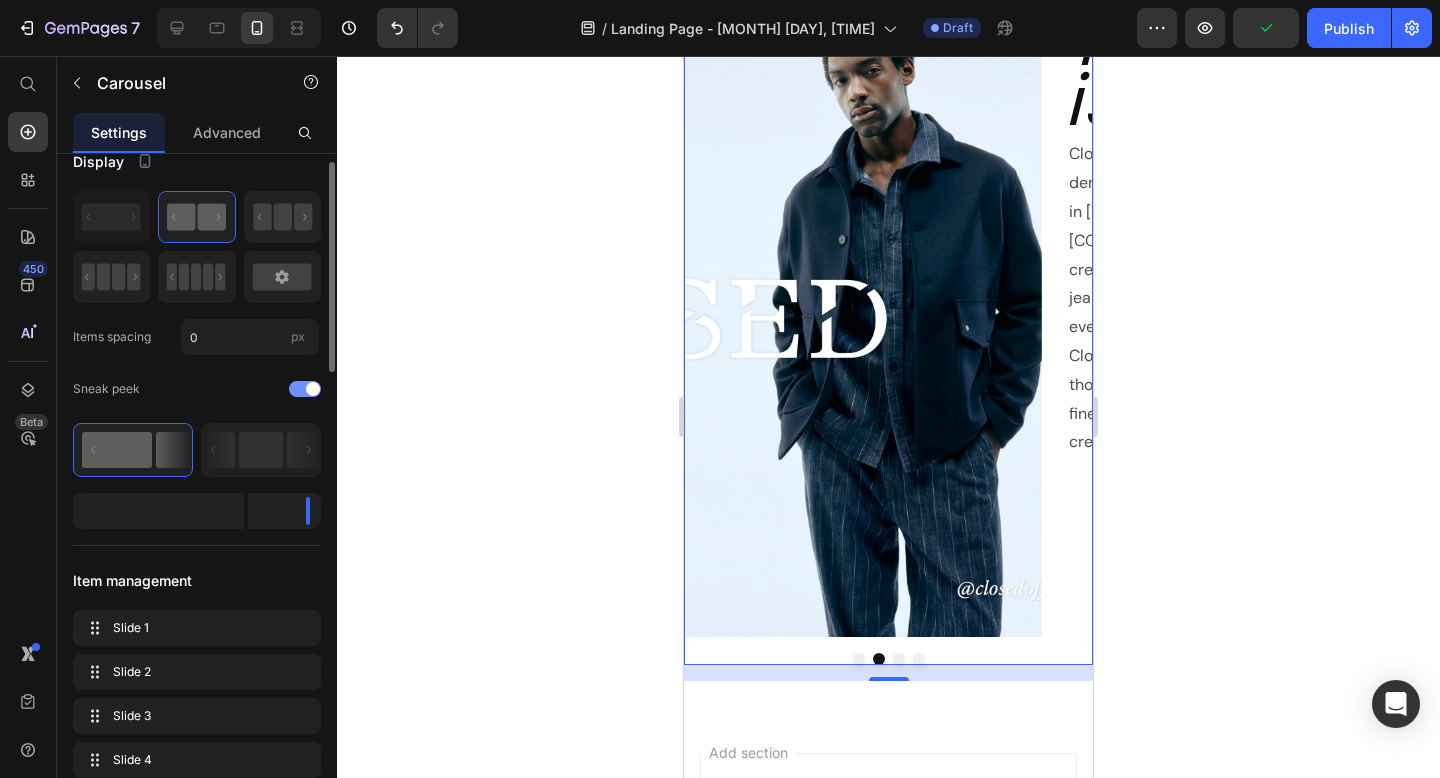 click on "Sneak peek" 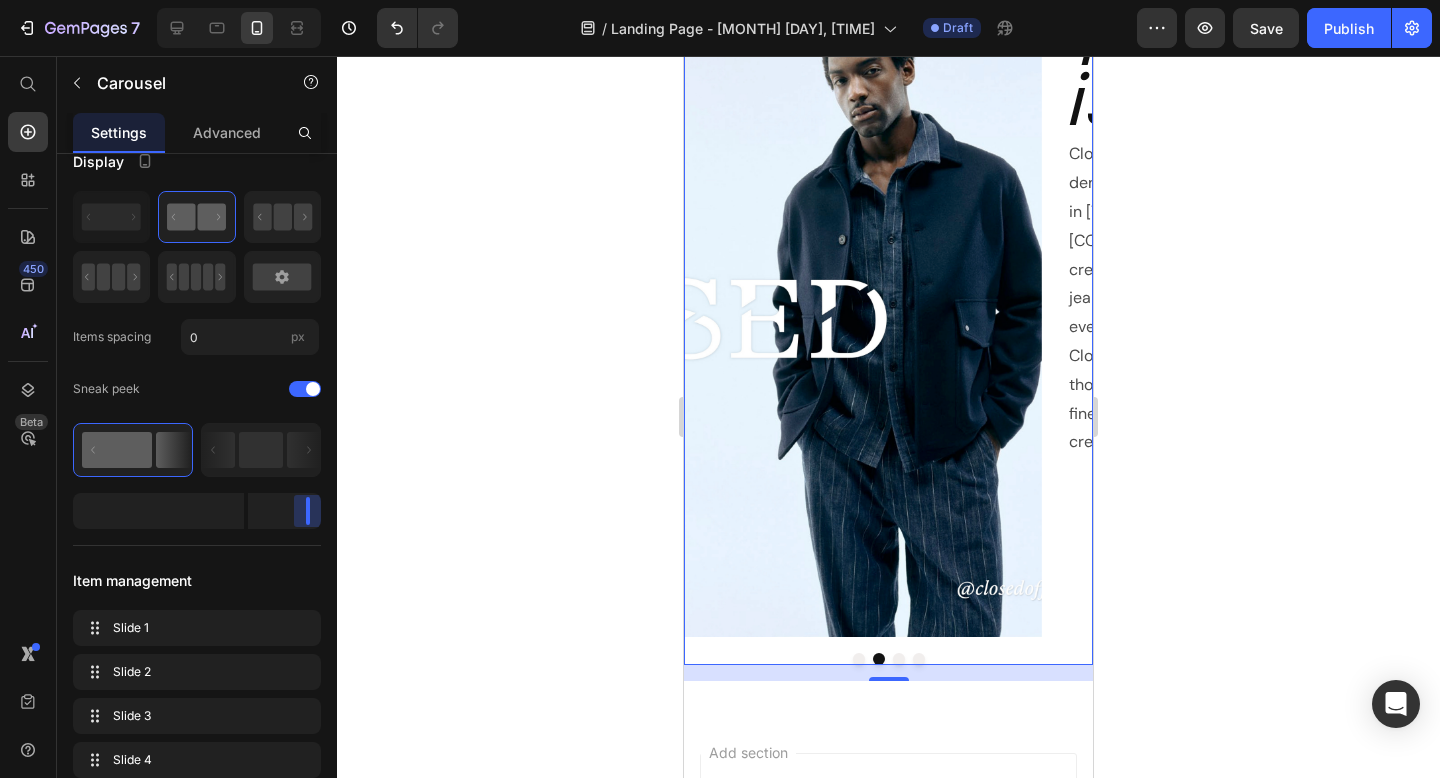 drag, startPoint x: 314, startPoint y: 512, endPoint x: 331, endPoint y: 514, distance: 17.117243 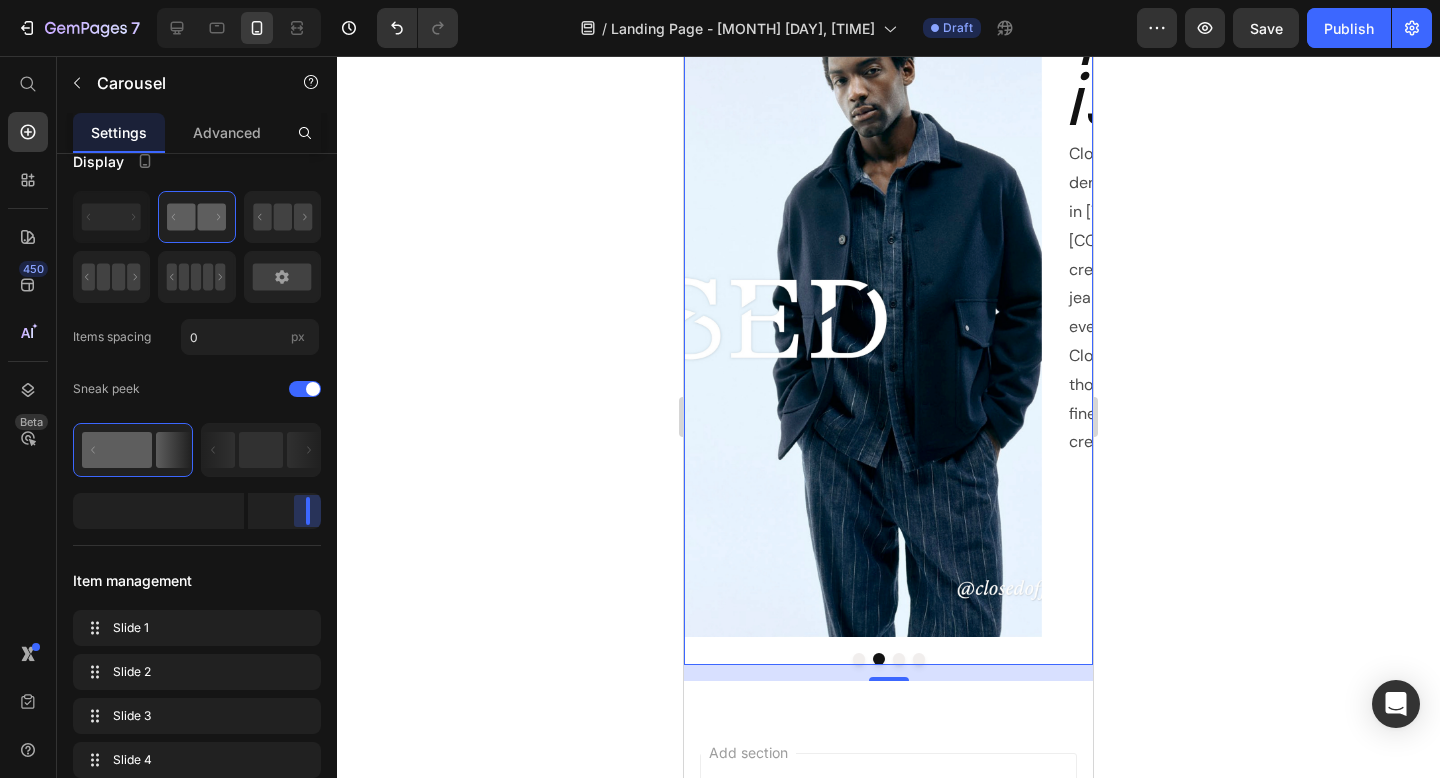 click on "Version history / Landing Page - Jul 12, 11:22:51 Draft Preview Save Publish 450 Beta Start with Sections Elements Hero Section Product Detail Brands Trusted Badges Guarantee Product Breakdown How to use Testimonials Compare Bundle FAQs Social Proof Brand Story Product List Collection Blog List Contact Sticky Add to Cart Custom Footer Browse Library 450 Layout Row Row Row Row Text Heading Text Block Button Button Button Sticky Back to top Media Image" at bounding box center (720, 0) 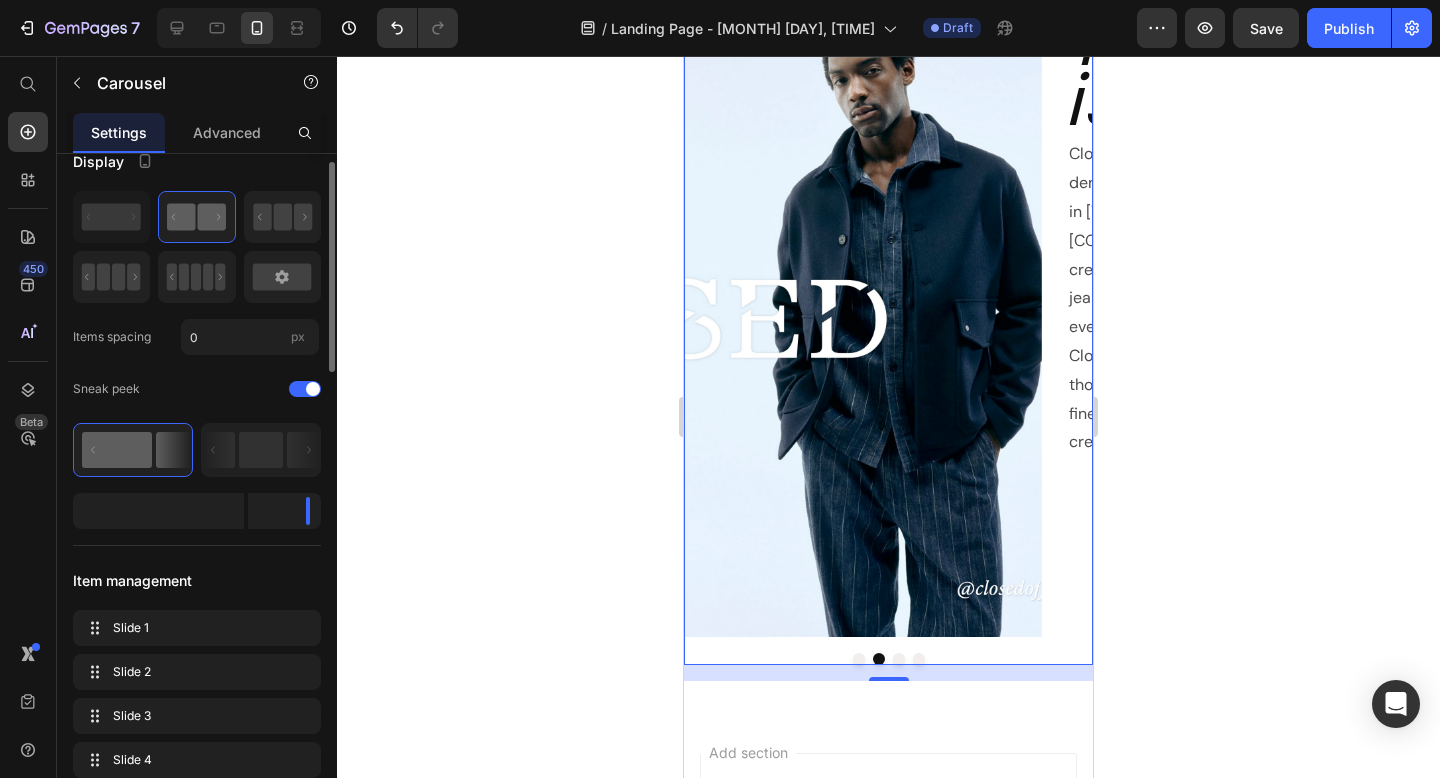 click 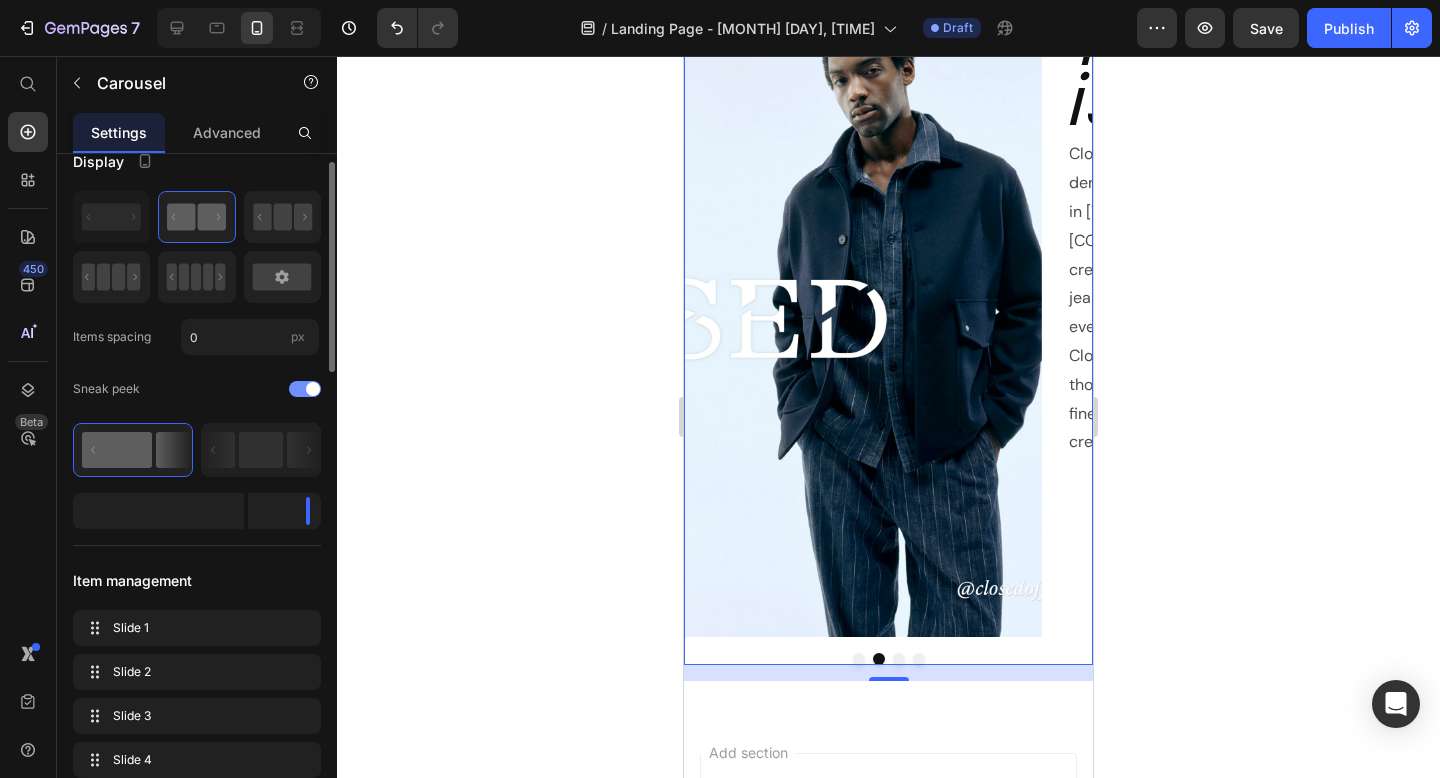 click on "Sneak peek" 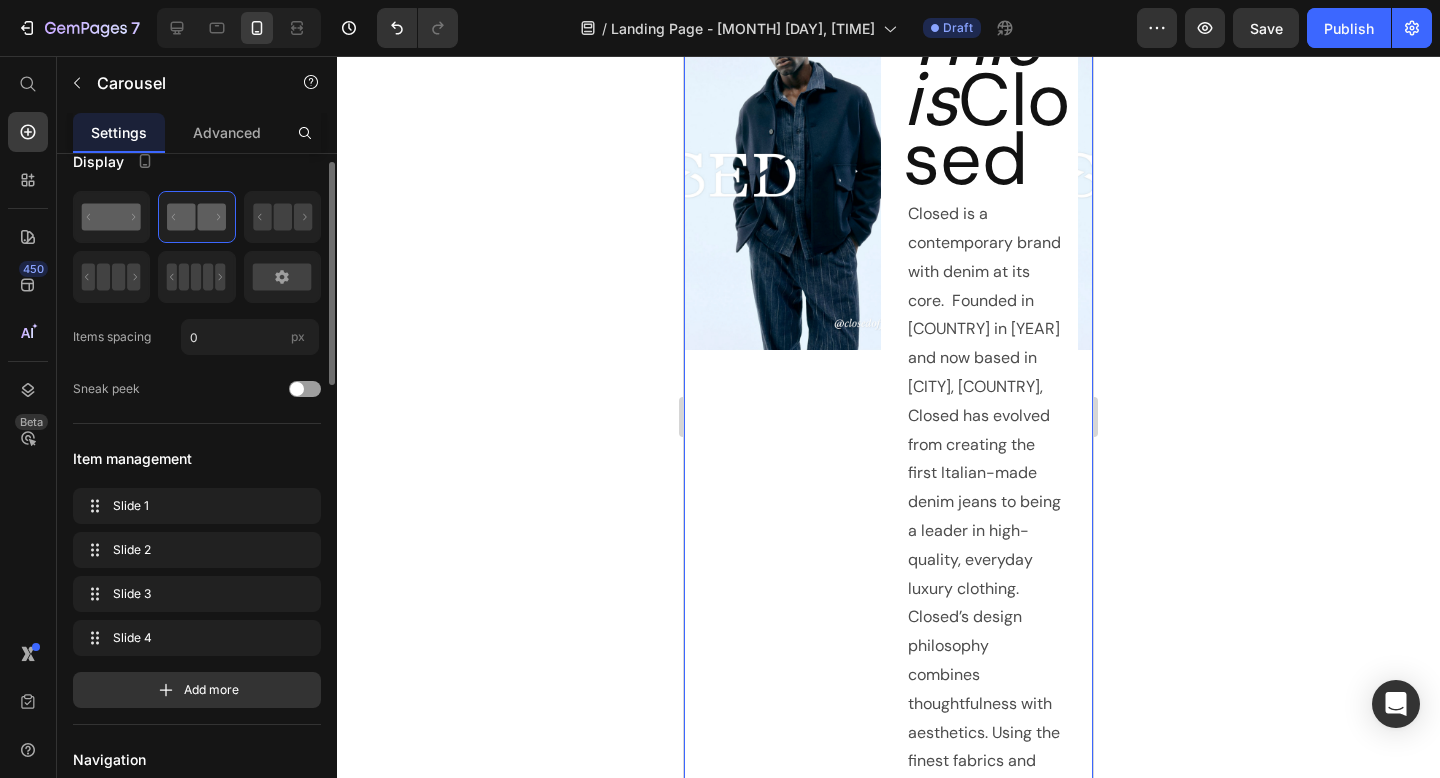 click 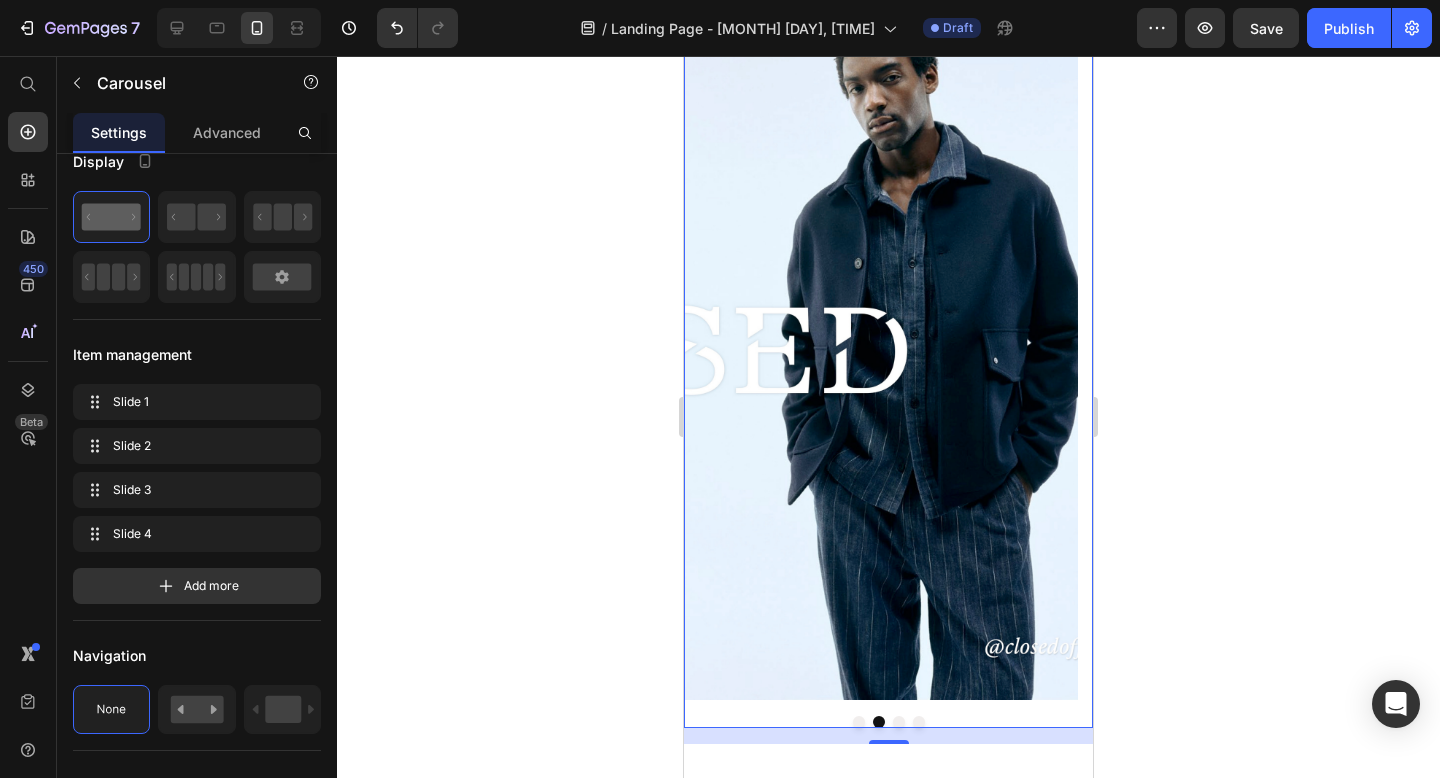 click at bounding box center [859, 722] 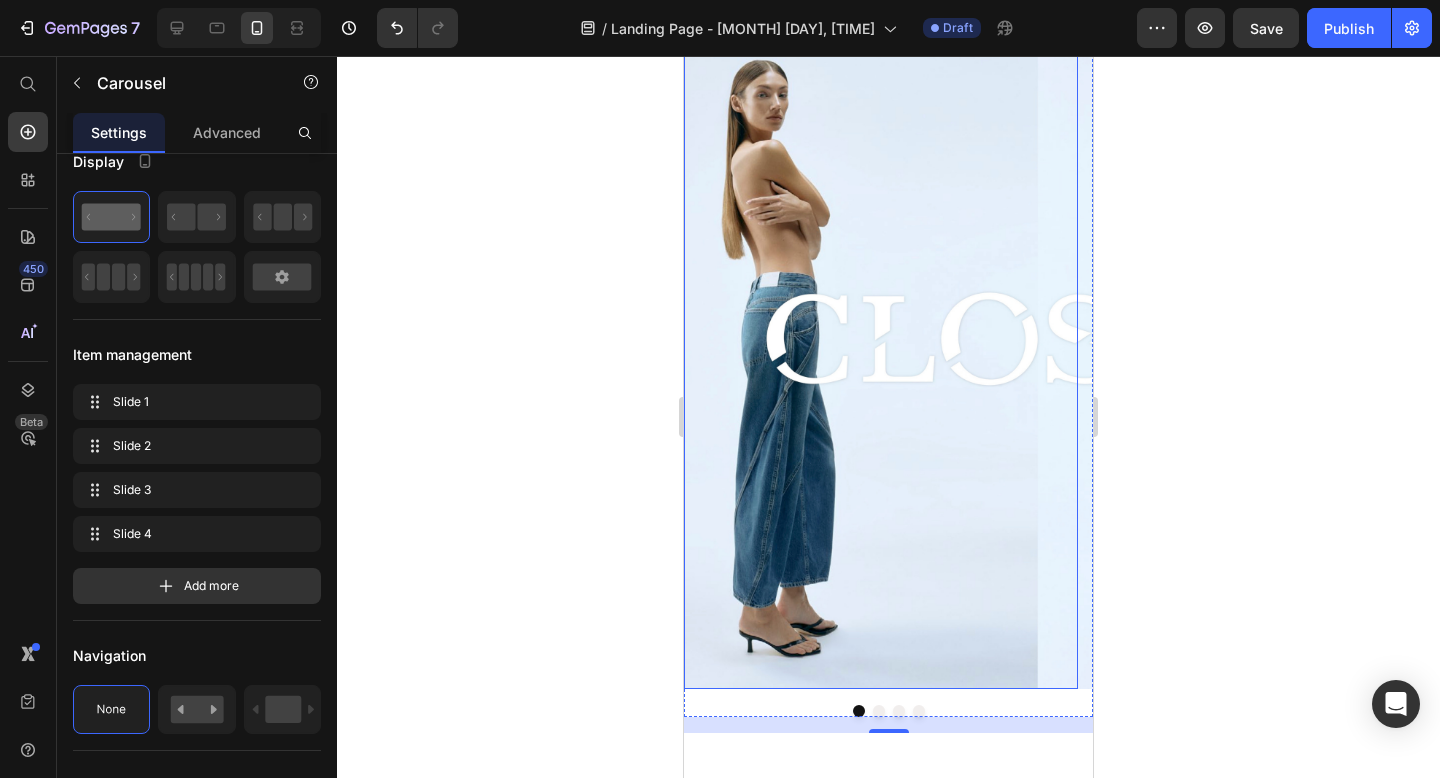 scroll, scrollTop: 792, scrollLeft: 0, axis: vertical 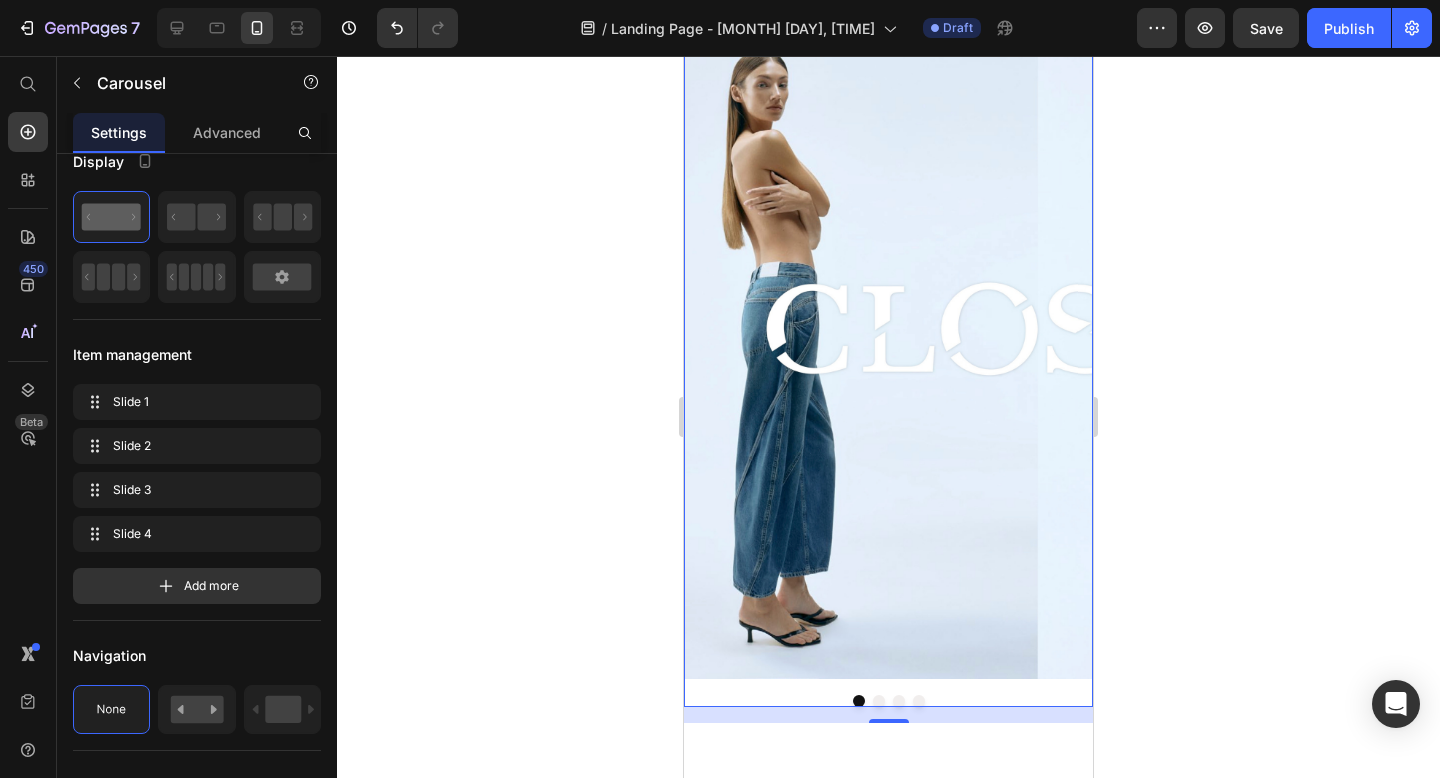 click at bounding box center (879, 701) 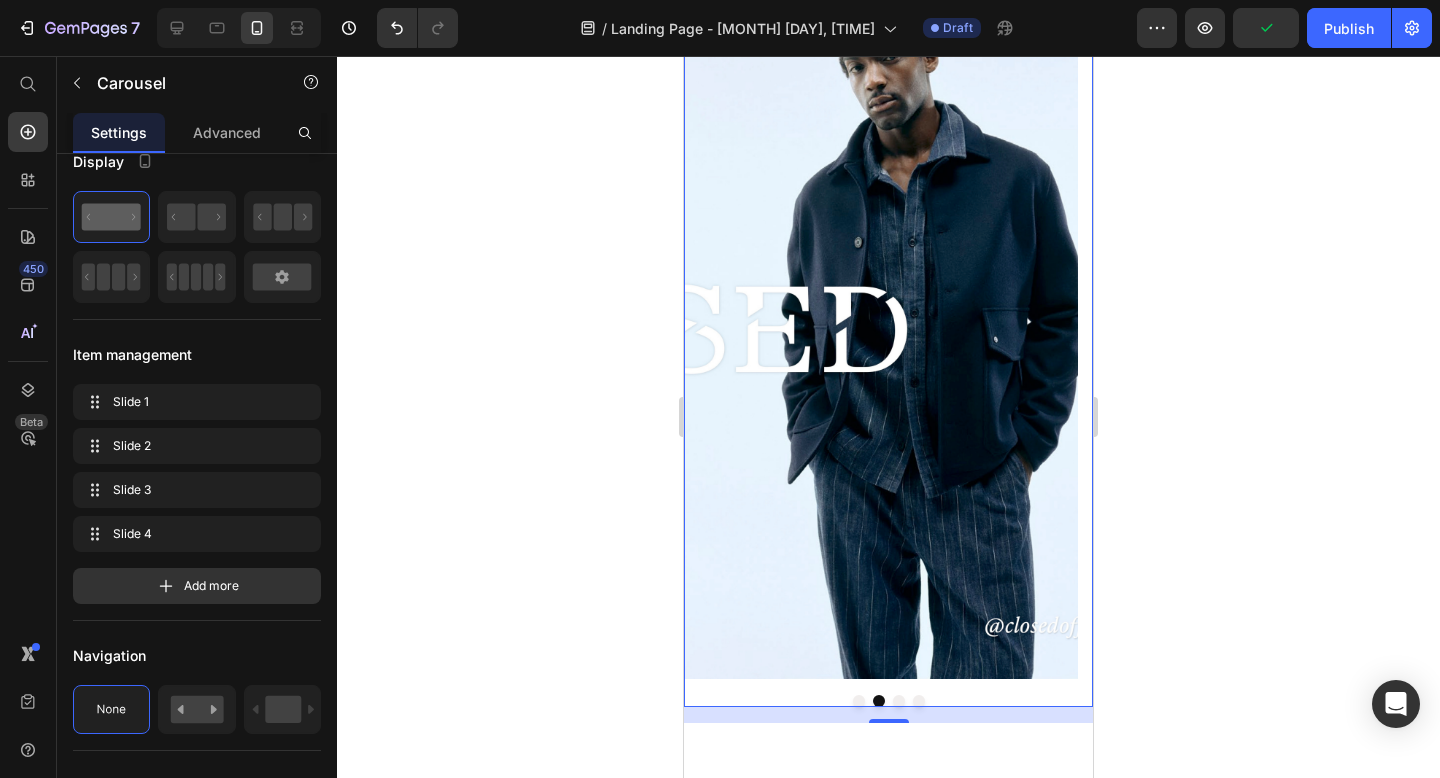 click at bounding box center (899, 701) 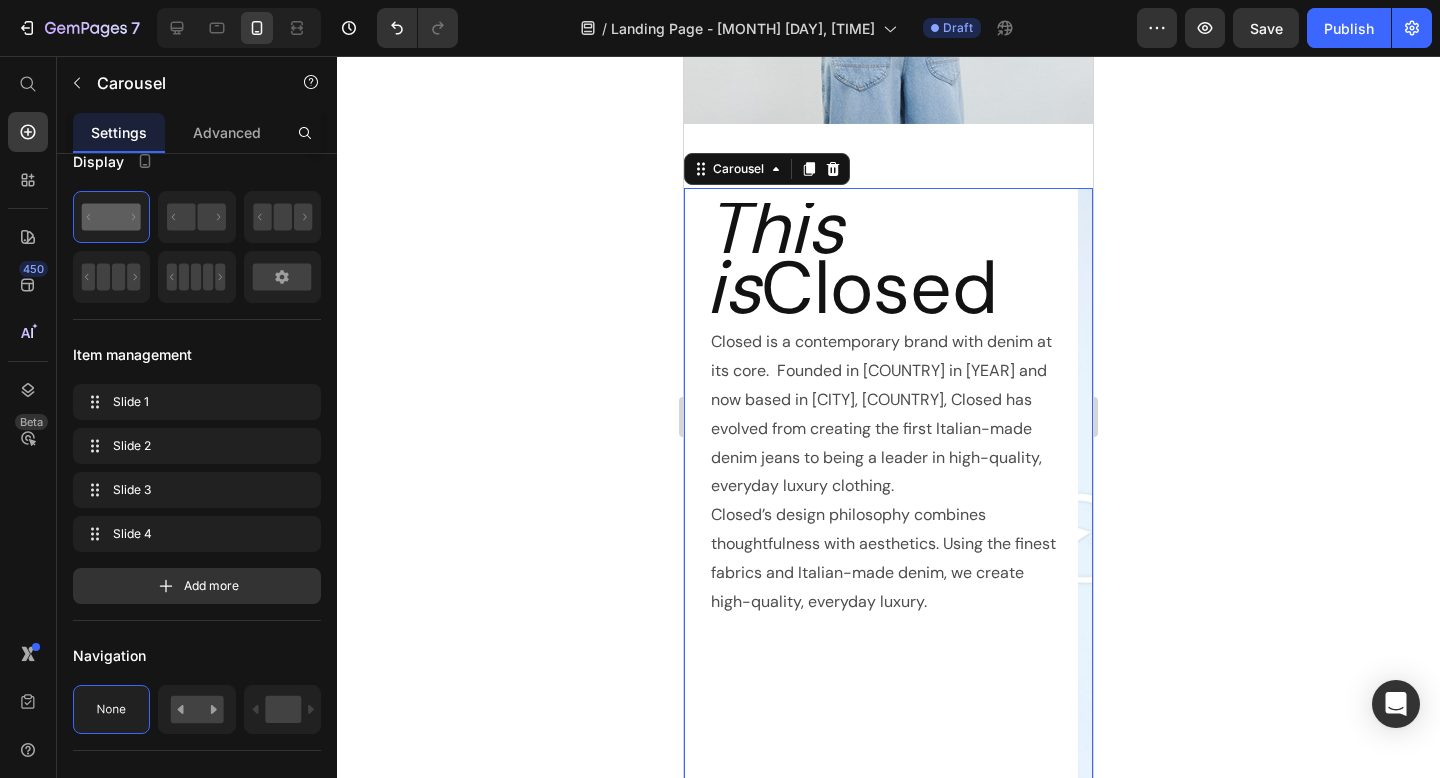 scroll, scrollTop: 677, scrollLeft: 0, axis: vertical 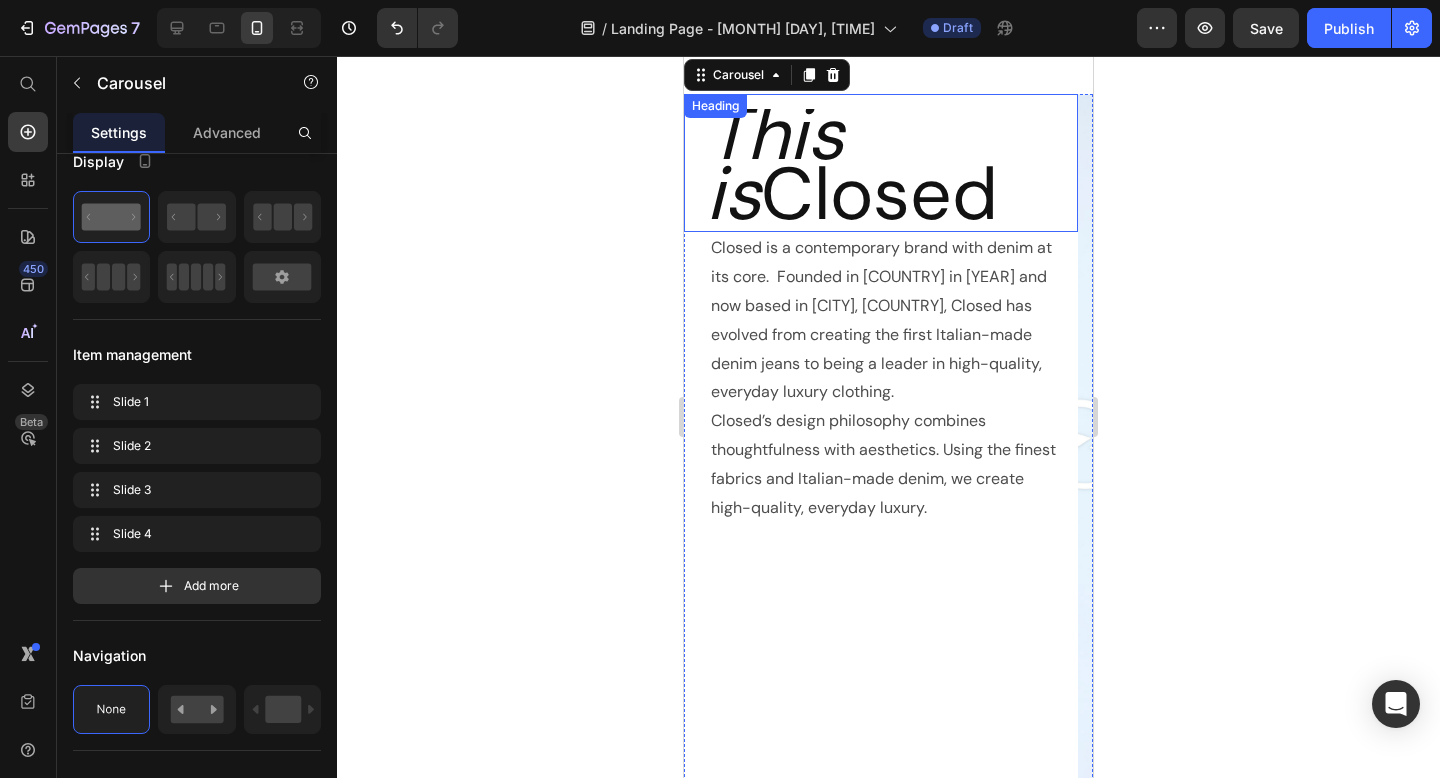 click on "⁠⁠⁠⁠⁠⁠⁠ This is Closed" at bounding box center [891, 171] 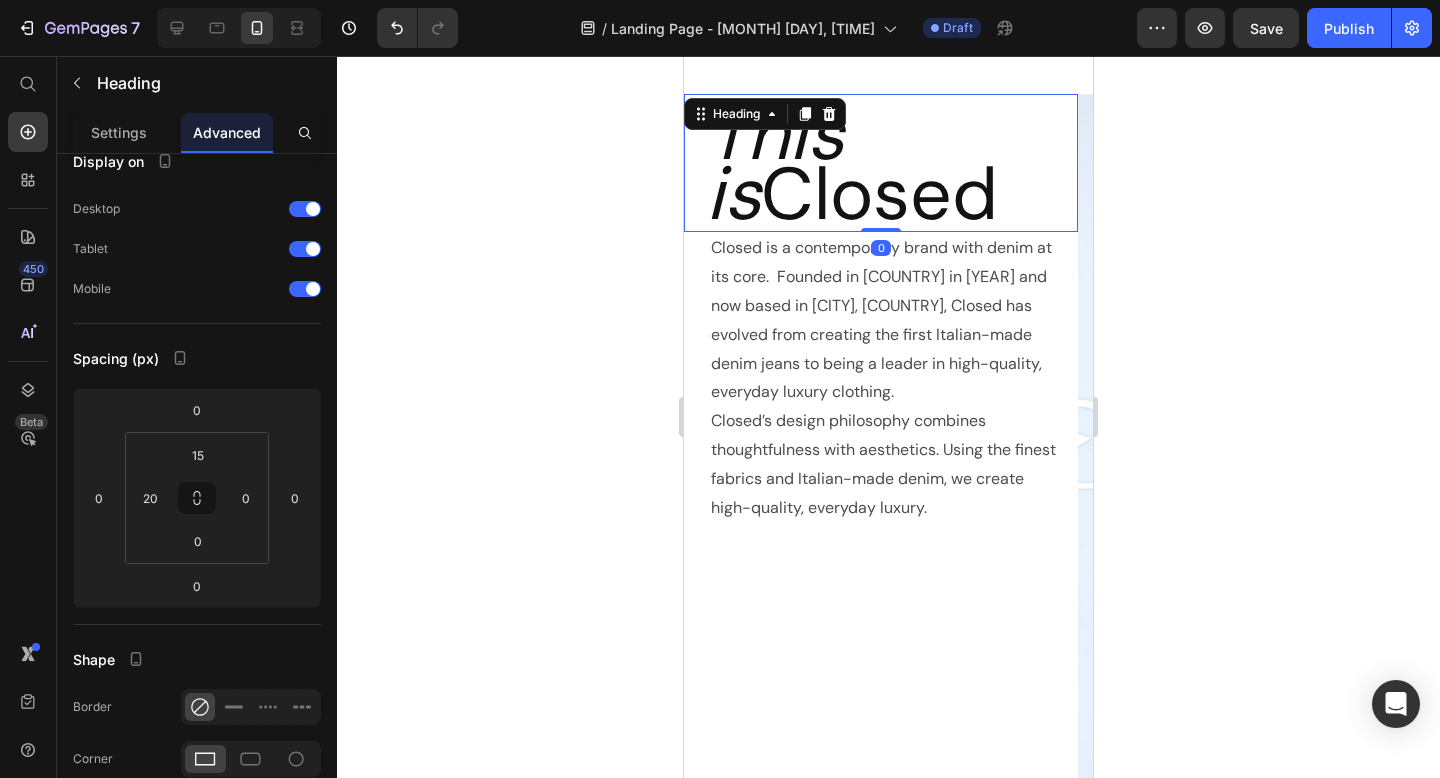 scroll, scrollTop: 0, scrollLeft: 0, axis: both 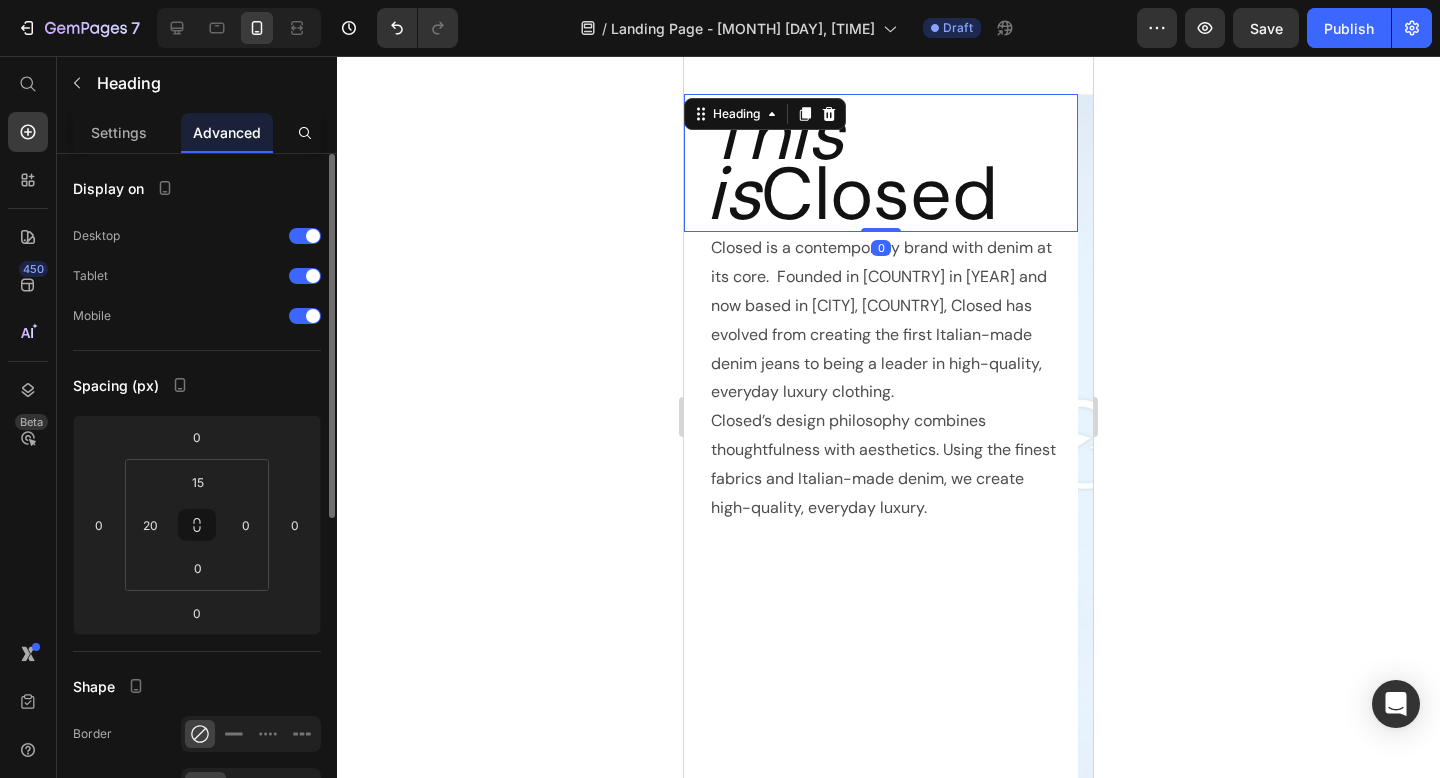 click on "Closed is a contemporary brand with denim at its core. Founded in France in 1978 and now based in Hamburg, Germany, Closed has evolved from creating the first Italian-made denim jeans to being a leader in high-quality, everyday luxury clothing." at bounding box center (886, 320) 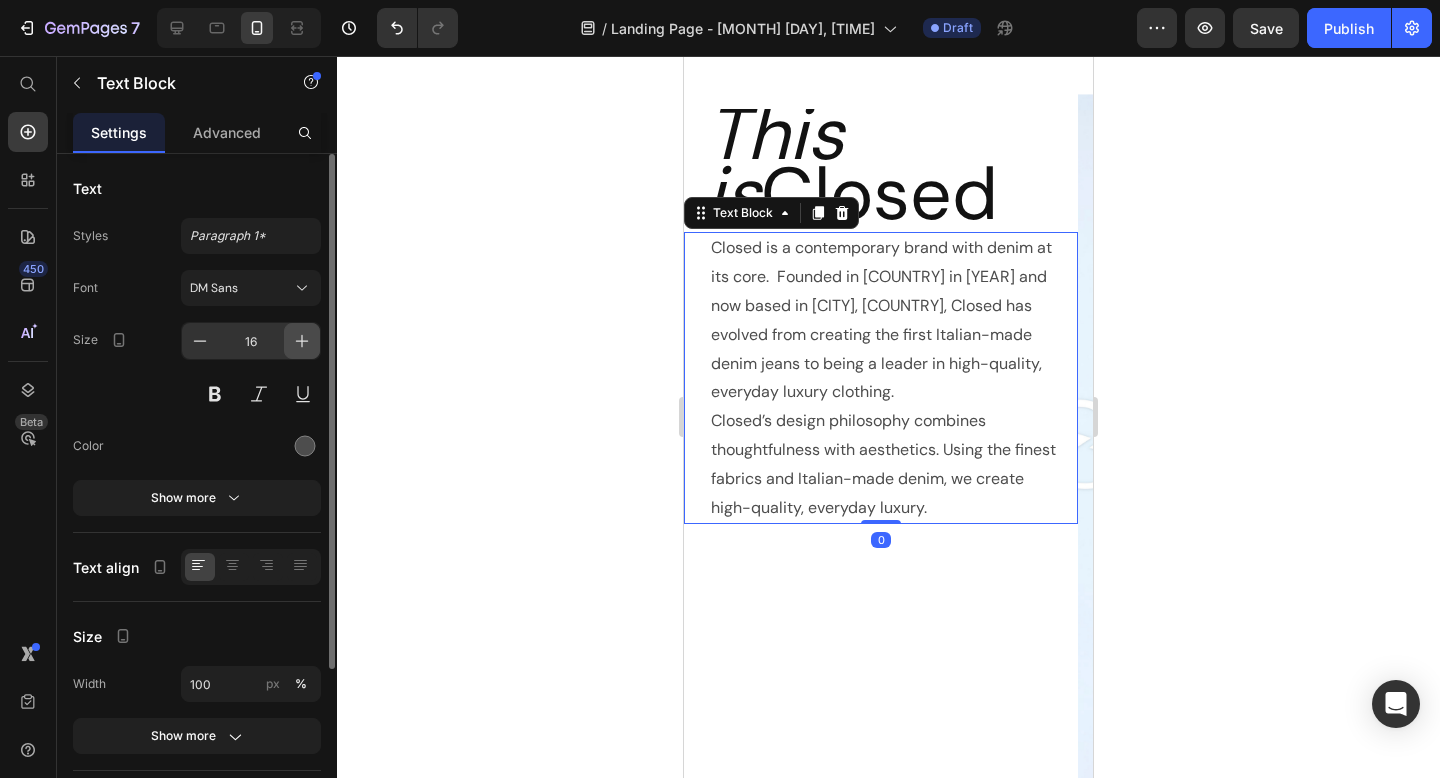click 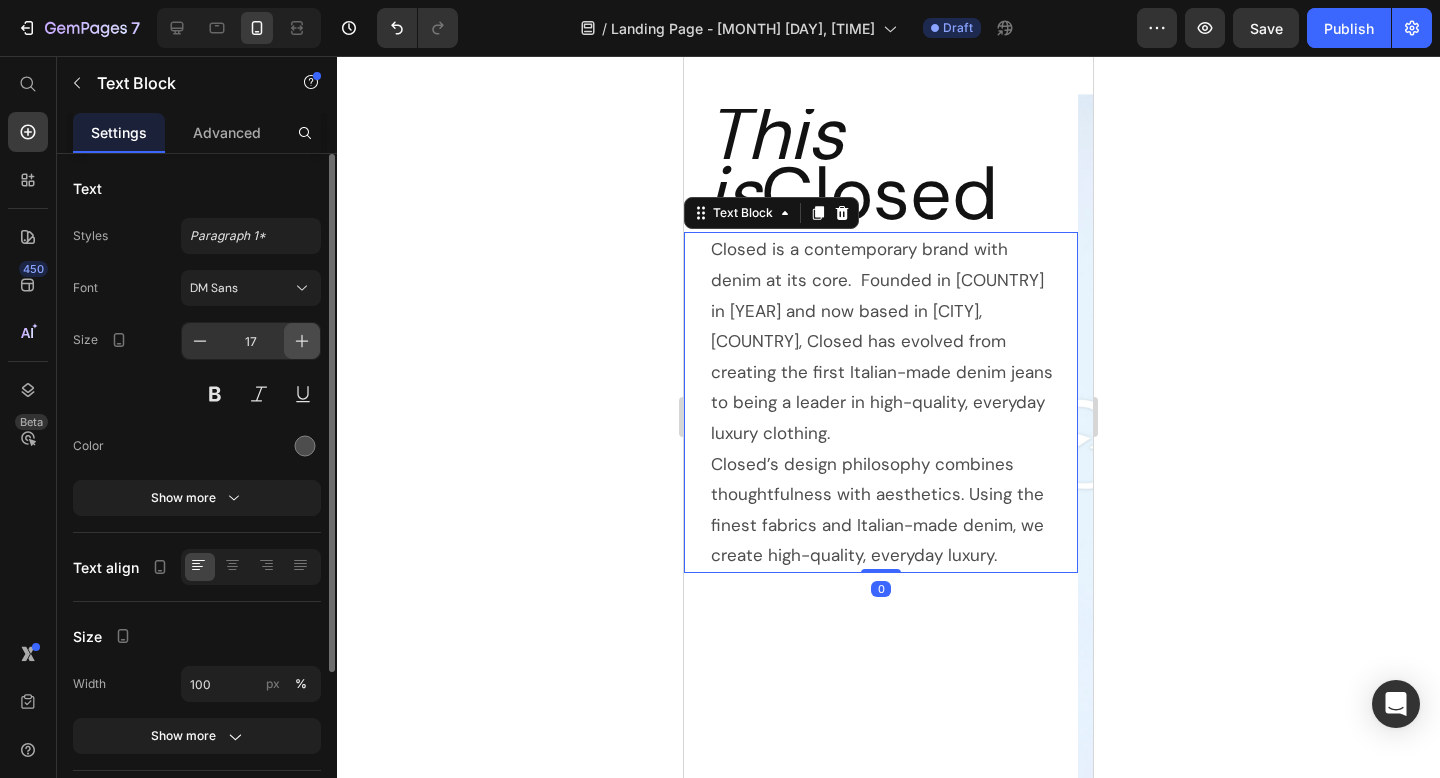 click 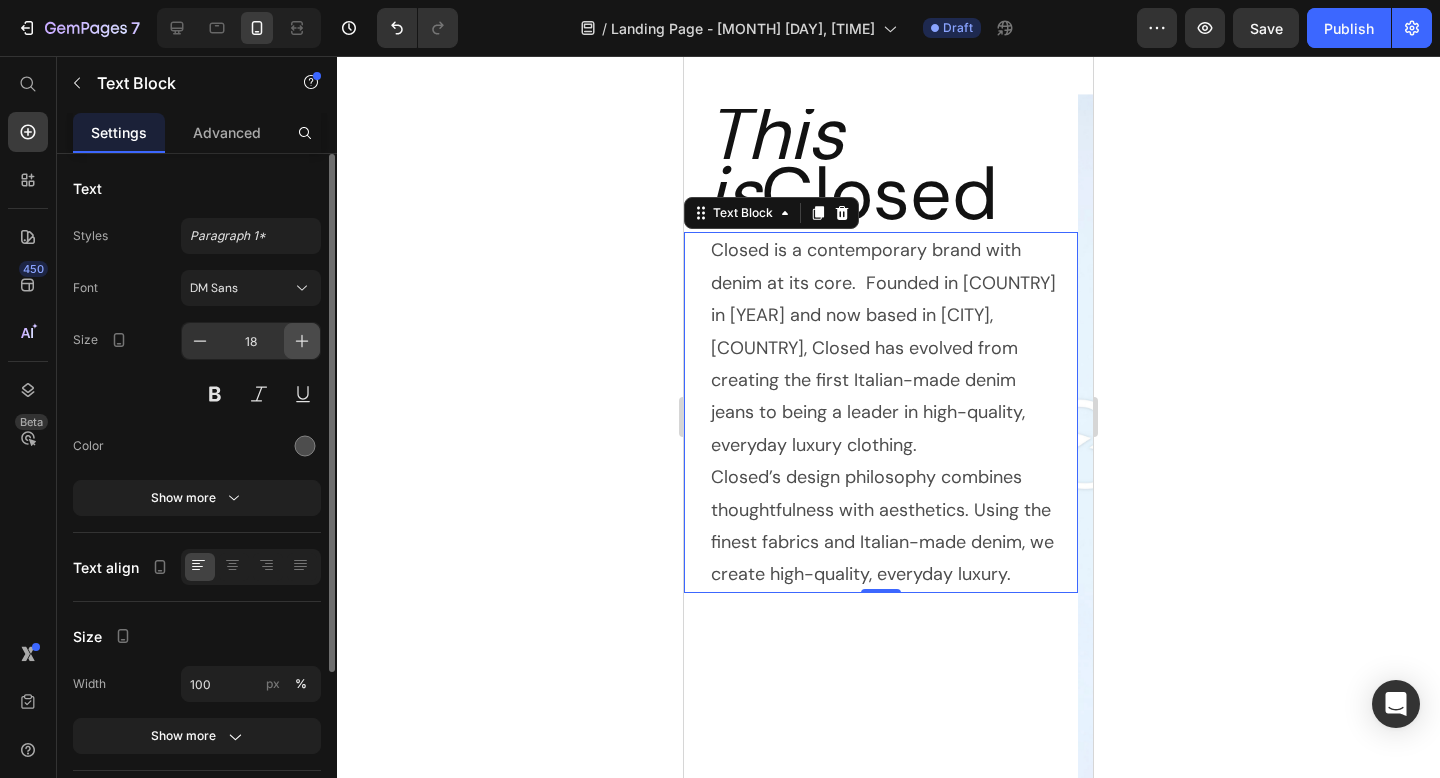 click 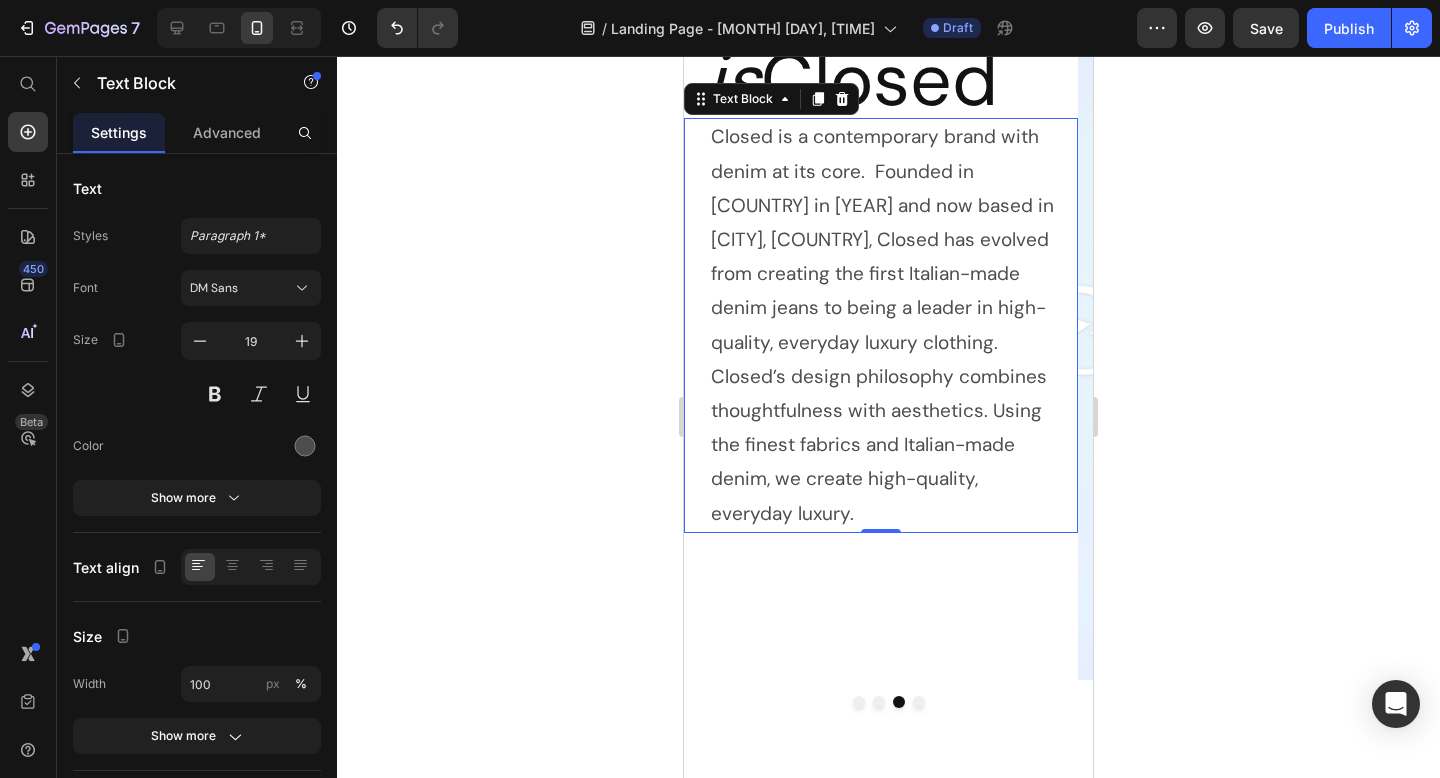 scroll, scrollTop: 821, scrollLeft: 0, axis: vertical 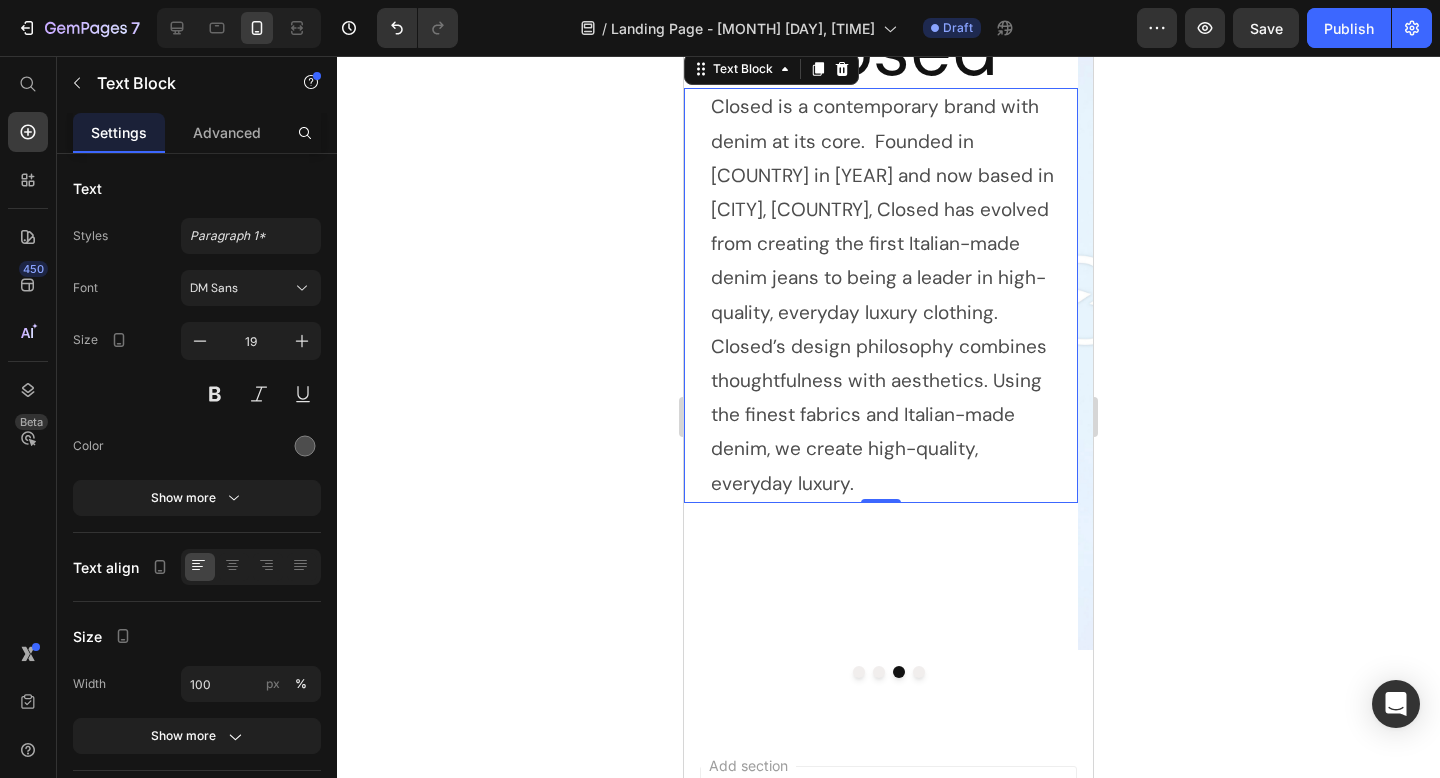 click 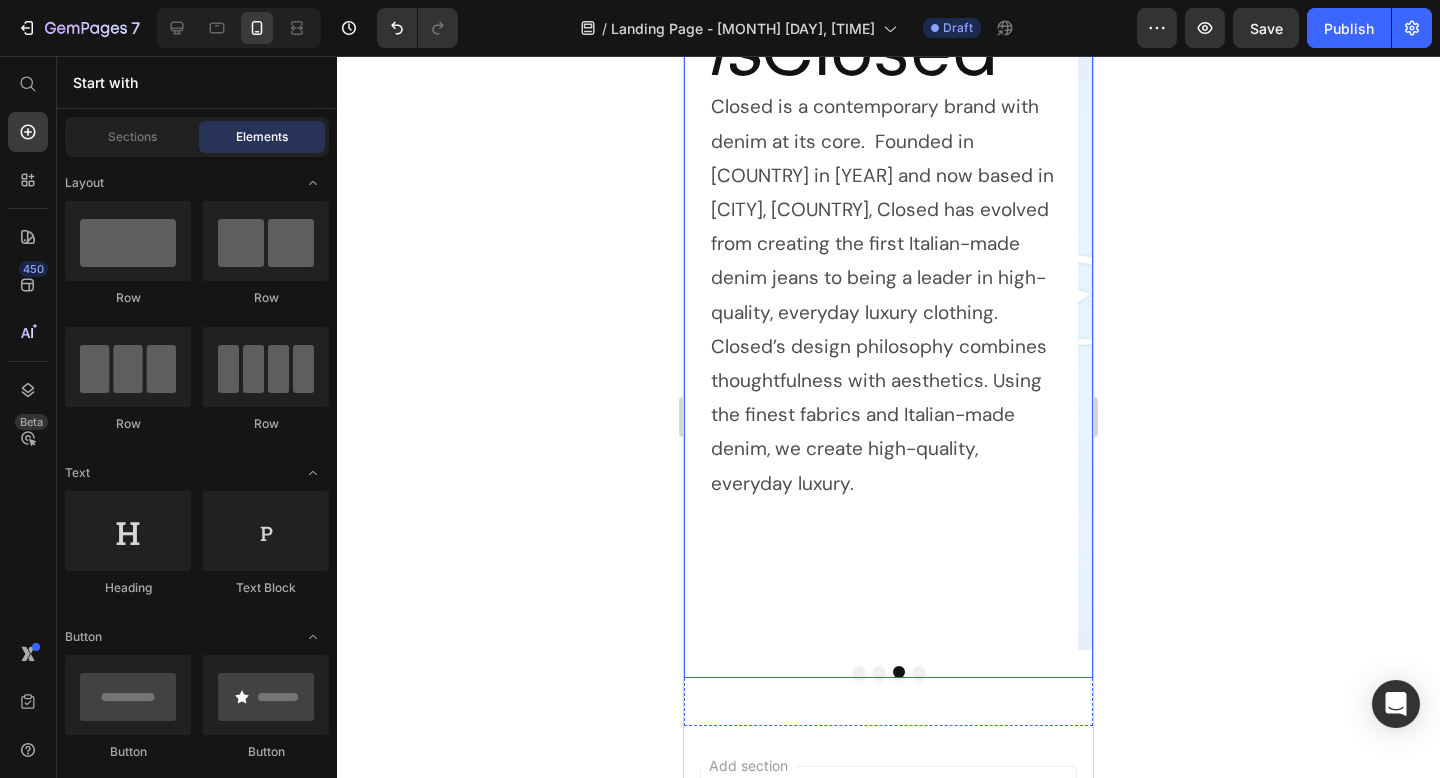 click at bounding box center [919, 672] 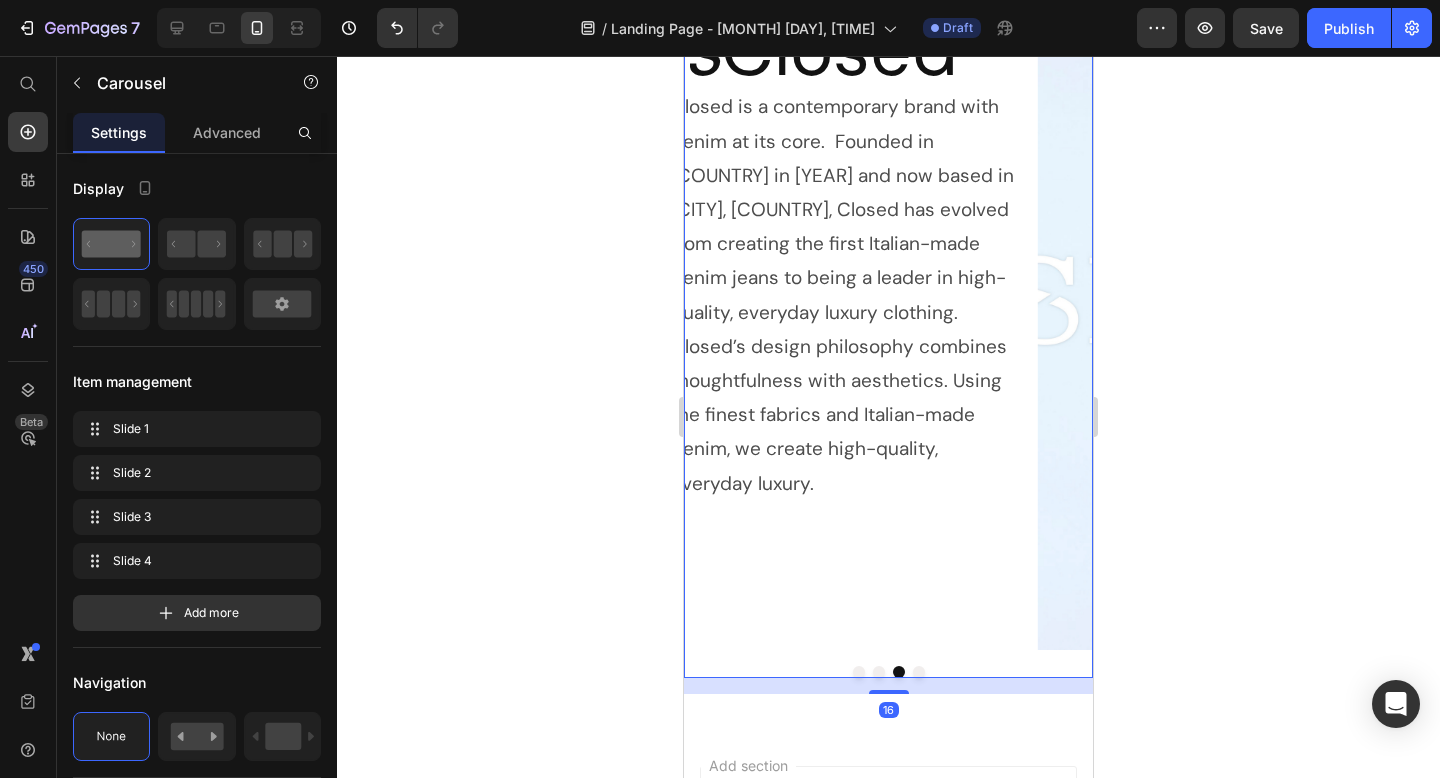 click on "Image Image ⁠⁠⁠⁠⁠⁠⁠ This is  Closed Heading Closed is a contemporary brand with denim at its core.  Founded in France in 1978 and now based in Hamburg, Germany, Closed has evolved from creating the first Italian-made denim jeans to being a leader in high-quality, everyday luxury clothing. Closed’s design philosophy combines thoughtfulness with aesthetics. Using the finest fabrics and Italian-made denim, we create high-quality, everyday luxury.  Text Block Image" at bounding box center (888, 300) 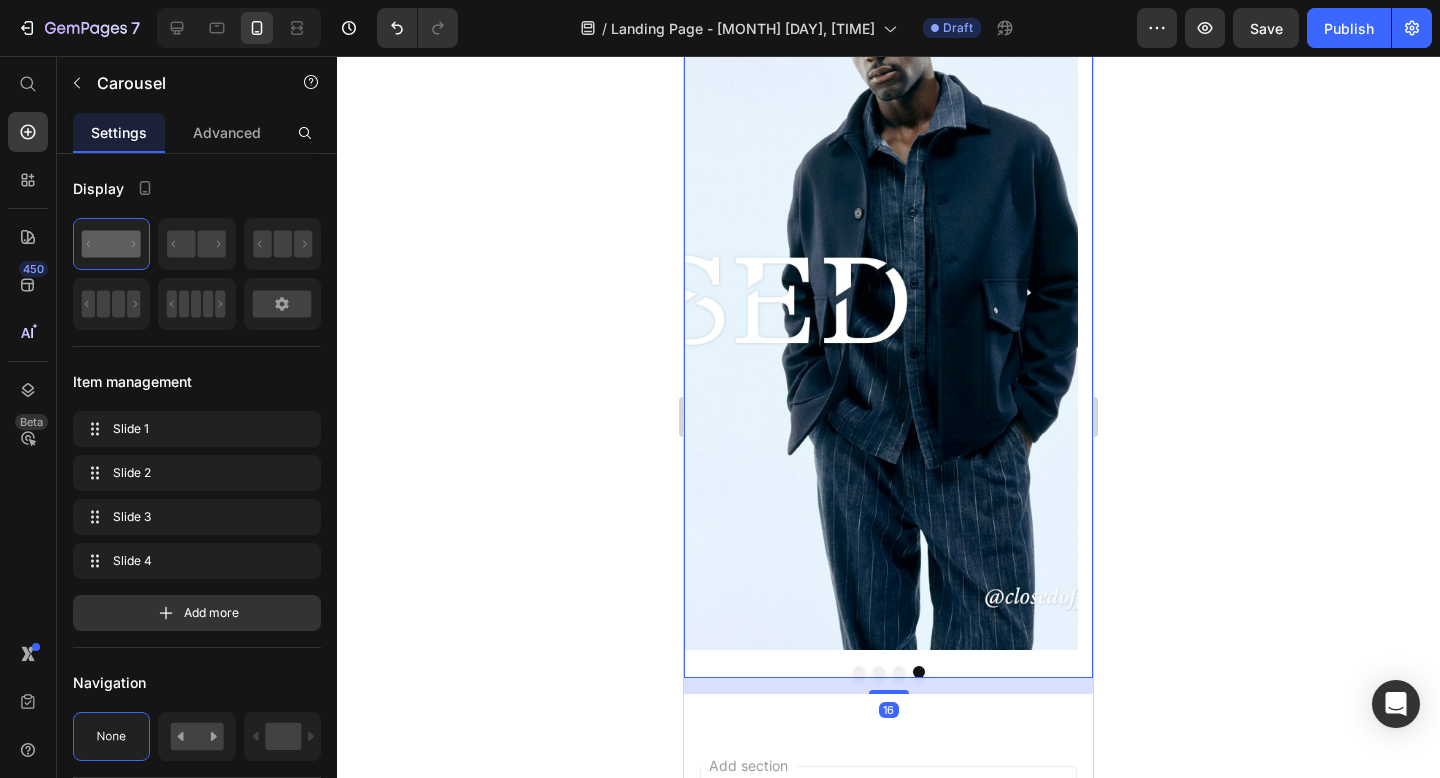 click at bounding box center (899, 672) 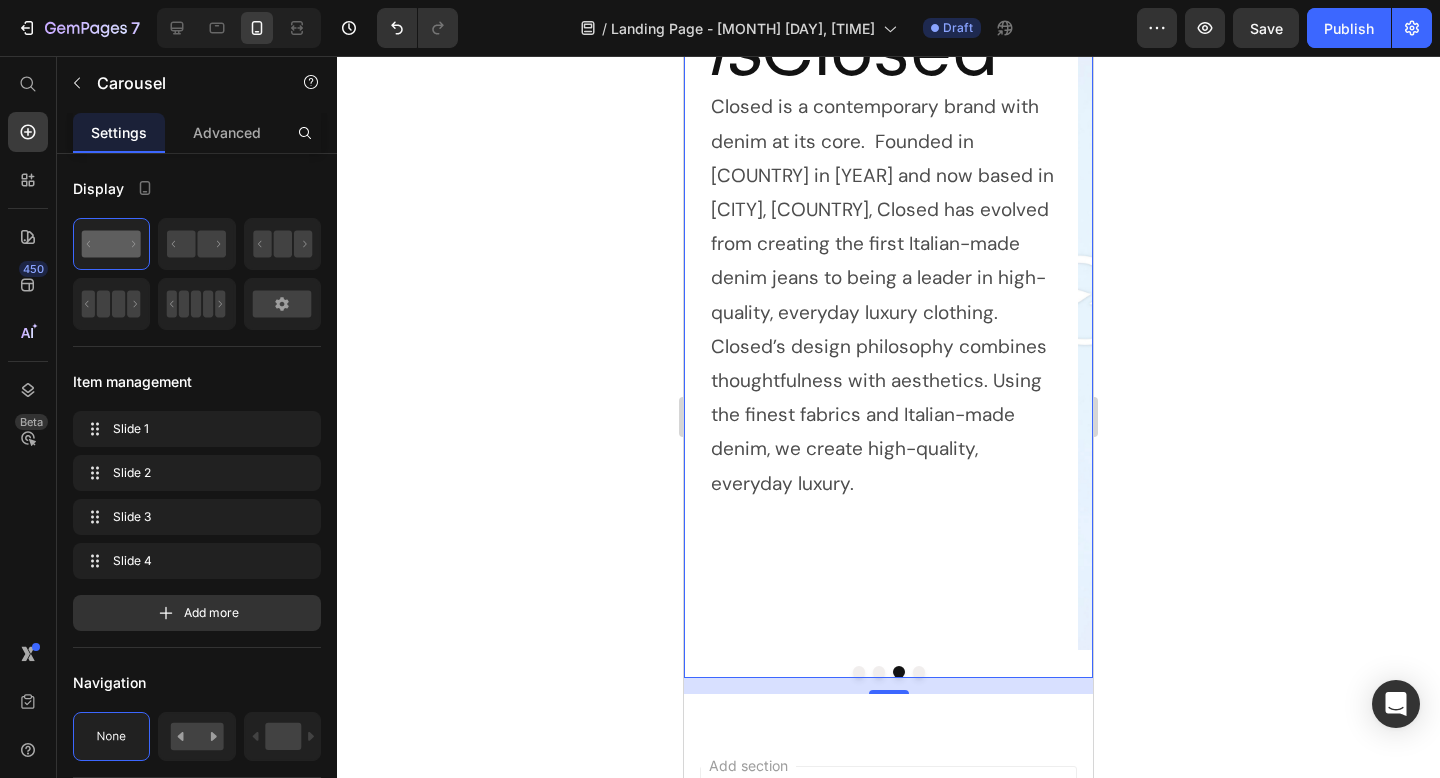 click on "⁠⁠⁠⁠⁠⁠⁠ This is  Closed Heading Closed is a contemporary brand with denim at its core.  Founded in France in 1978 and now based in Hamburg, Germany, Closed has evolved from creating the first Italian-made denim jeans to being a leader in high-quality, everyday luxury clothing. Closed’s design philosophy combines thoughtfulness with aesthetics. Using the finest fabrics and Italian-made denim, we create high-quality, everyday luxury.  Text Block" at bounding box center (881, 300) 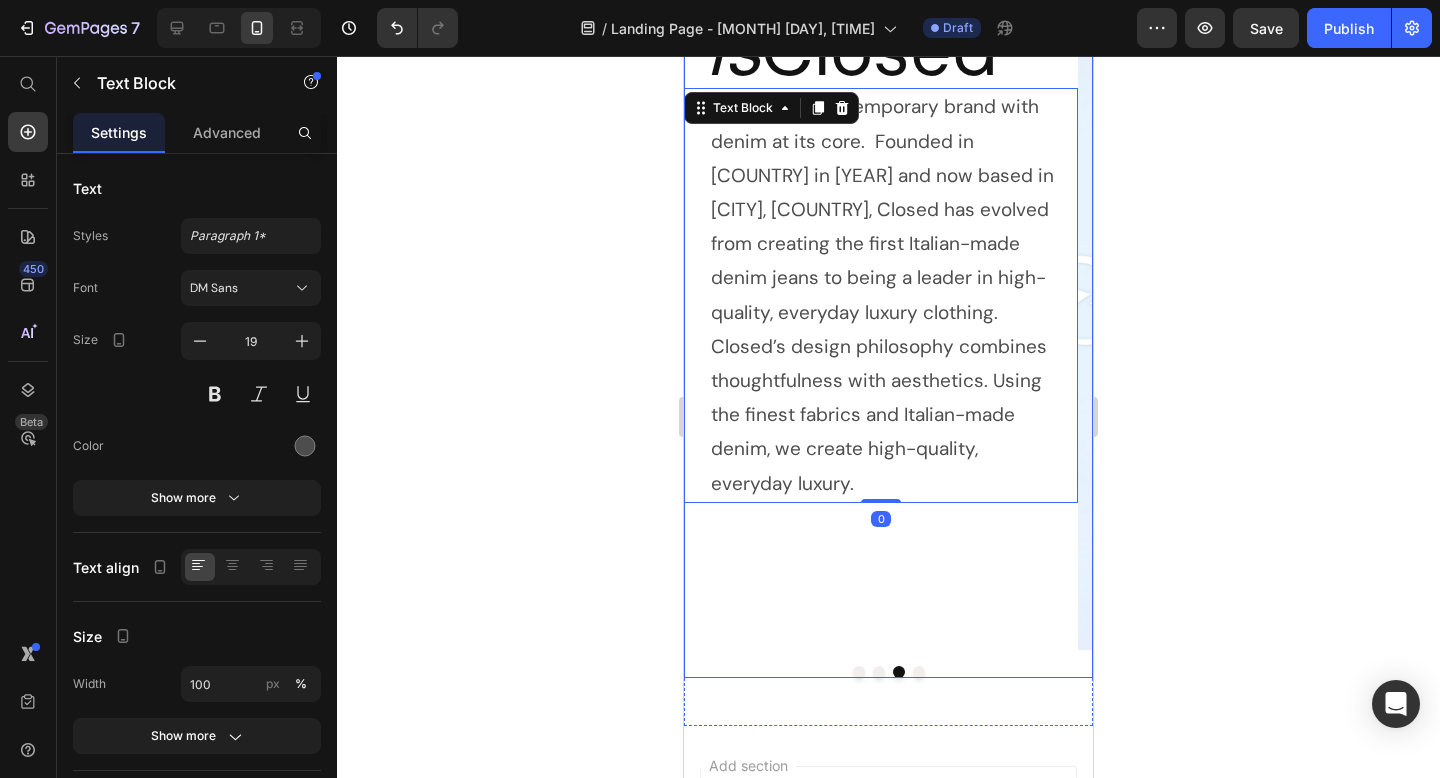 drag, startPoint x: 841, startPoint y: 560, endPoint x: 906, endPoint y: 659, distance: 118.43141 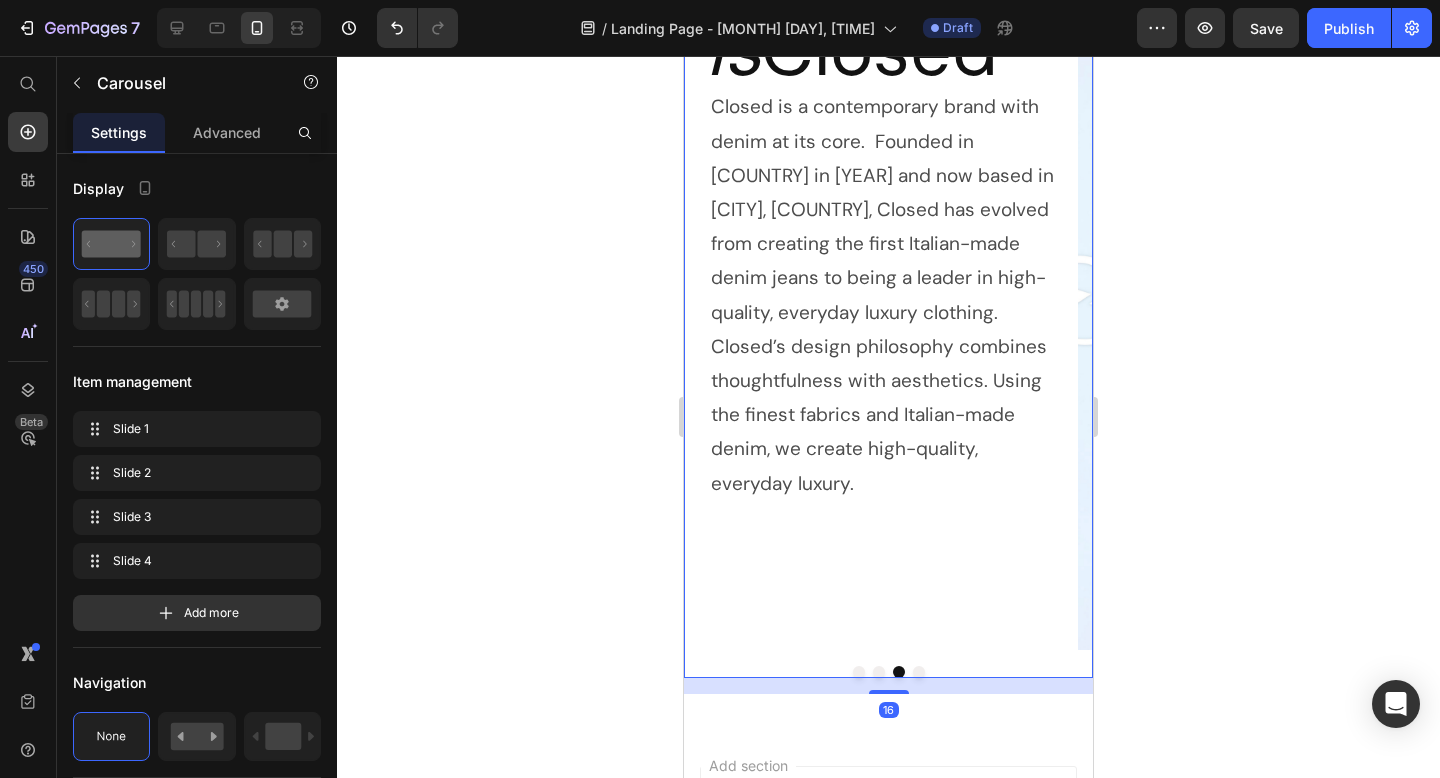 click at bounding box center (919, 672) 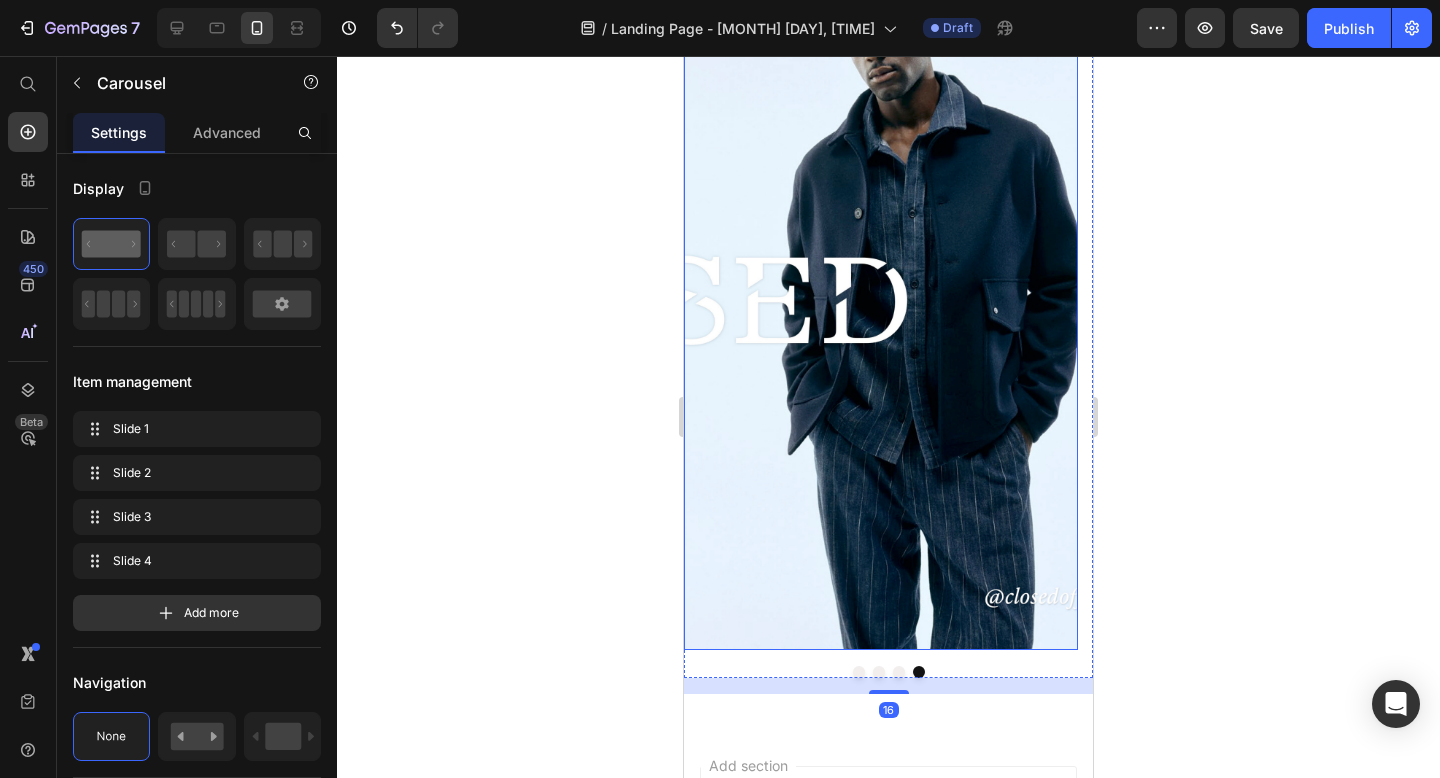 scroll, scrollTop: 705, scrollLeft: 0, axis: vertical 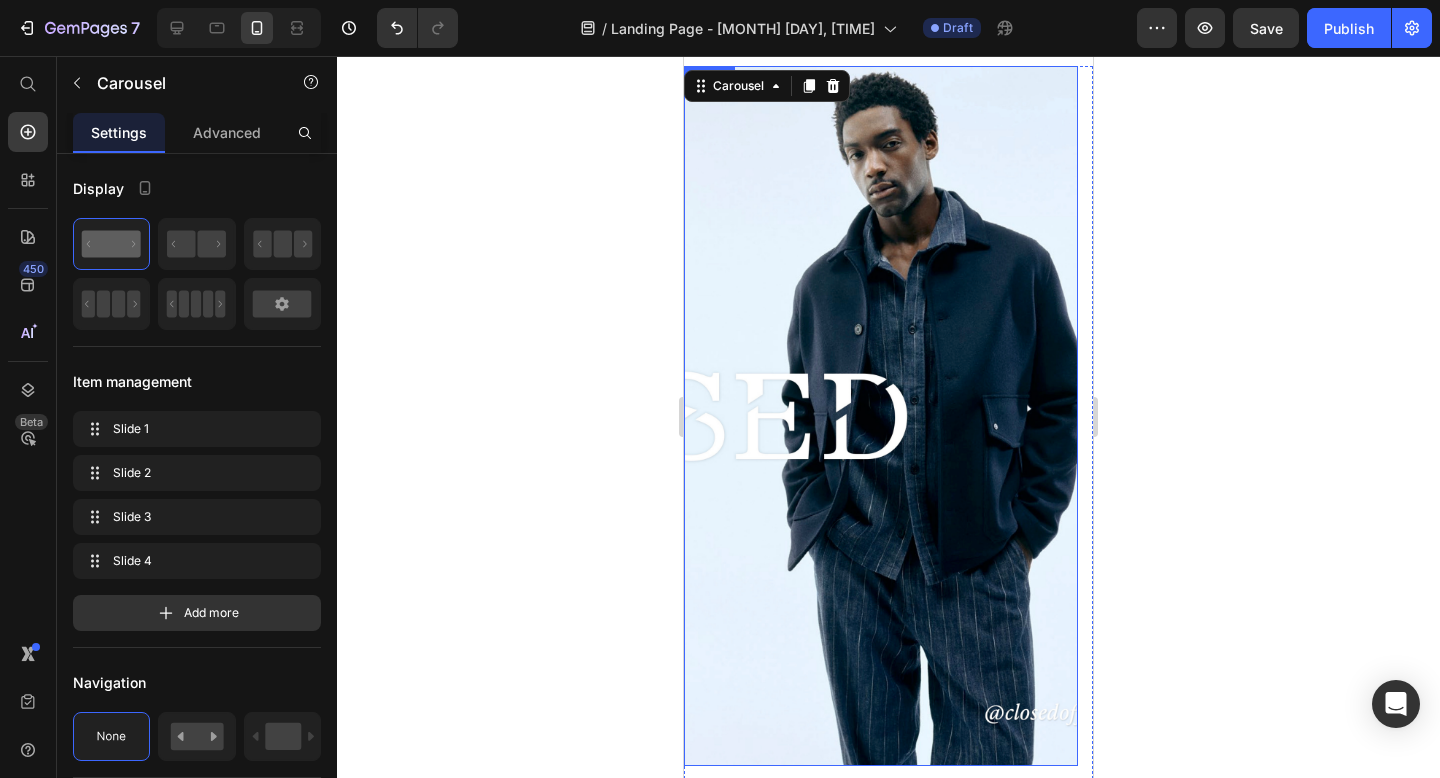 click at bounding box center (881, 416) 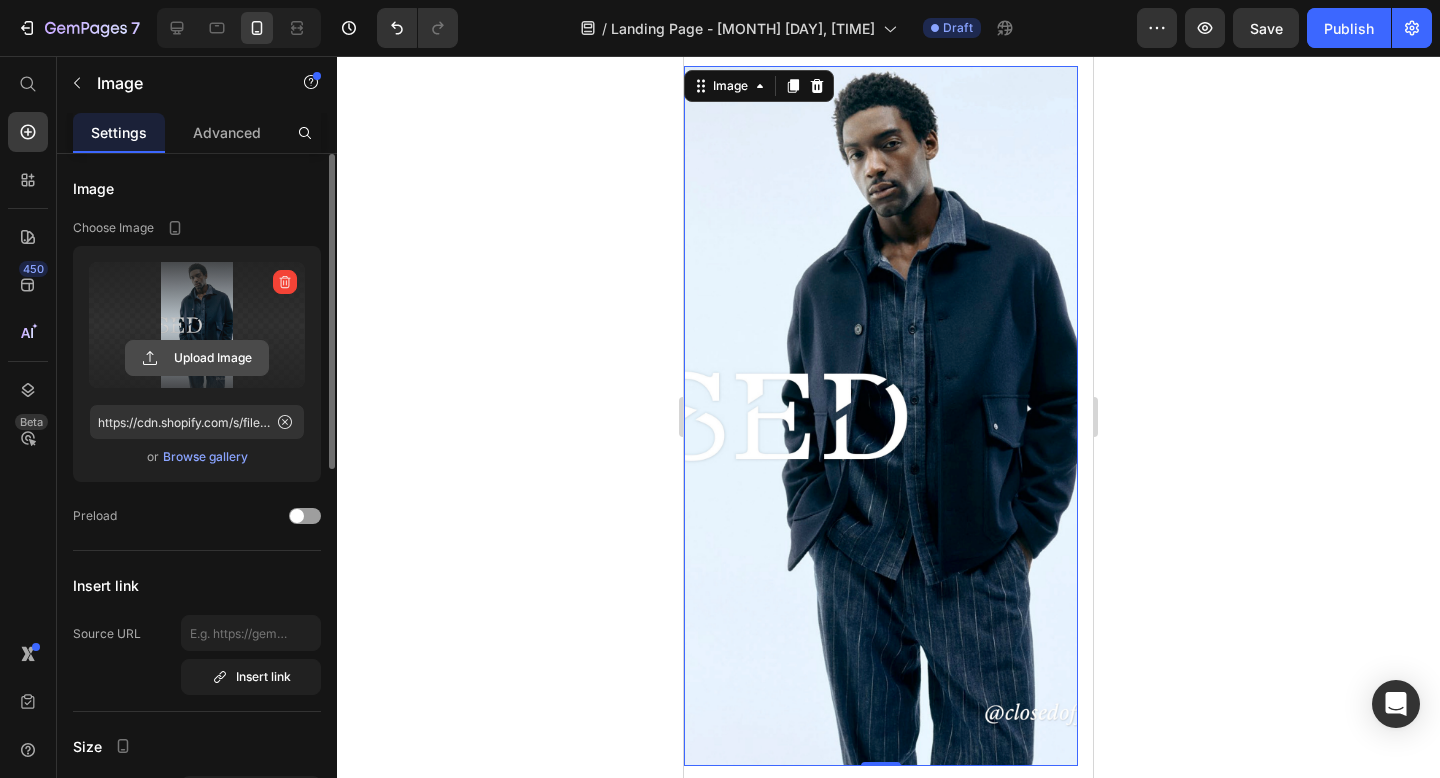 click 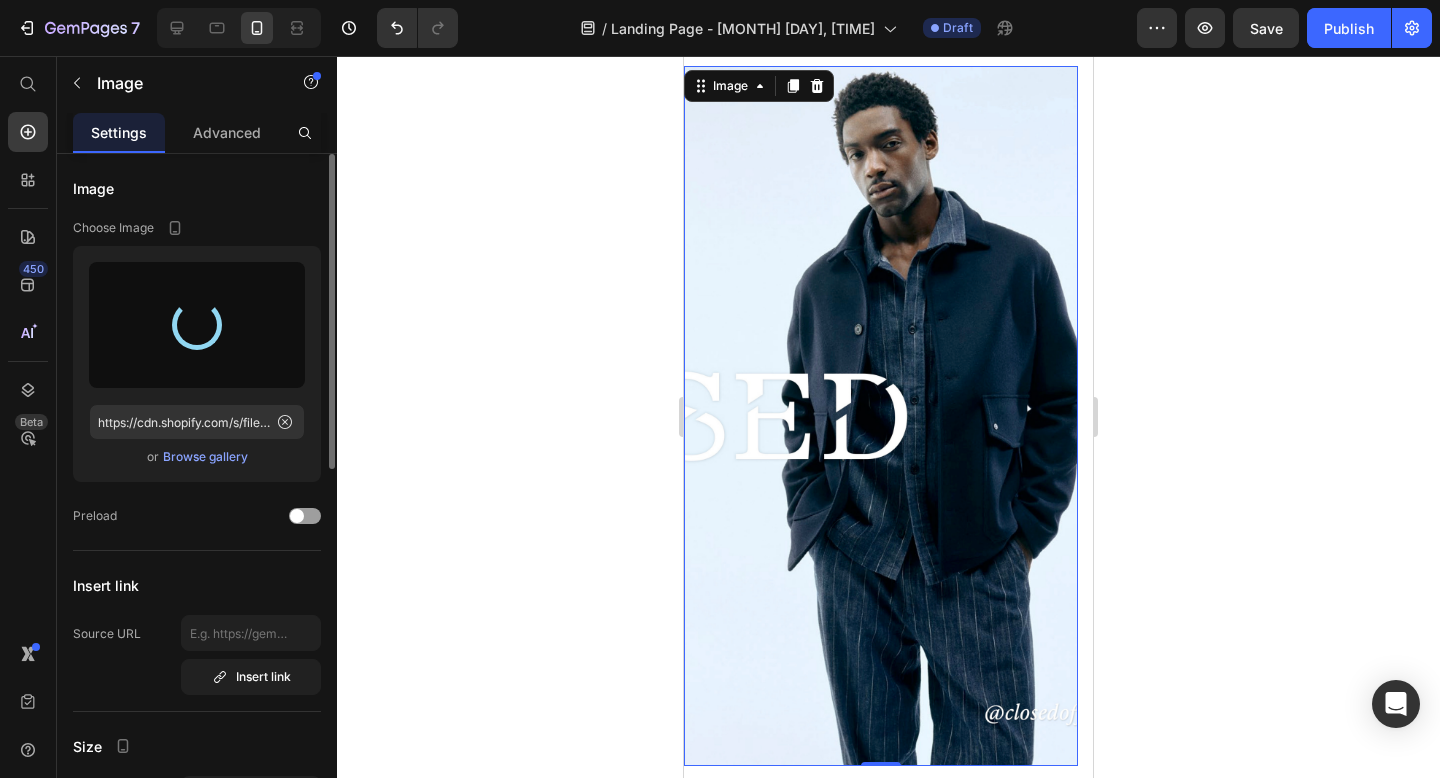 type on "https://cdn.shopify.com/s/files/1/0988/7792/files/gempages_525123858433311775-09d0dc3f-abd1-4558-b366-148895742ac5.png" 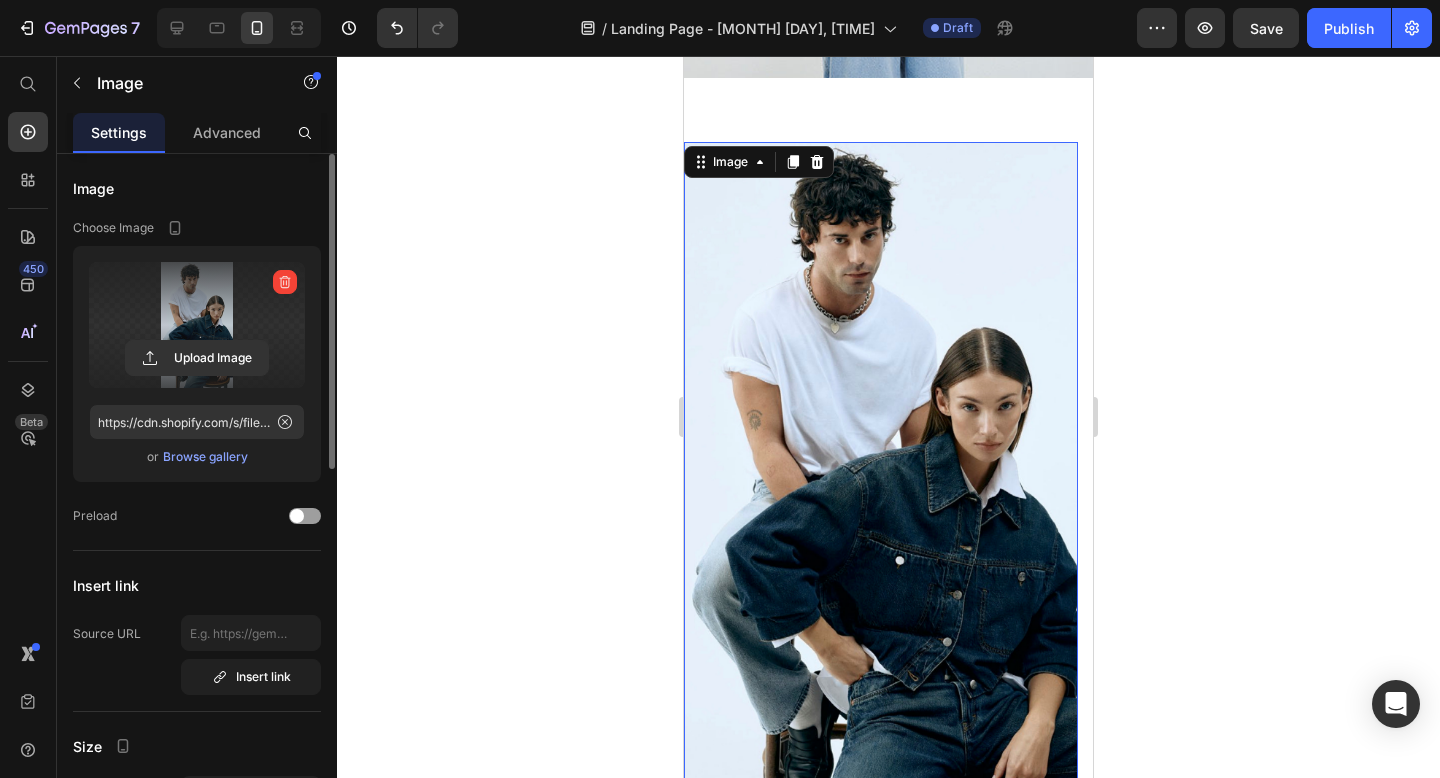 scroll, scrollTop: 615, scrollLeft: 0, axis: vertical 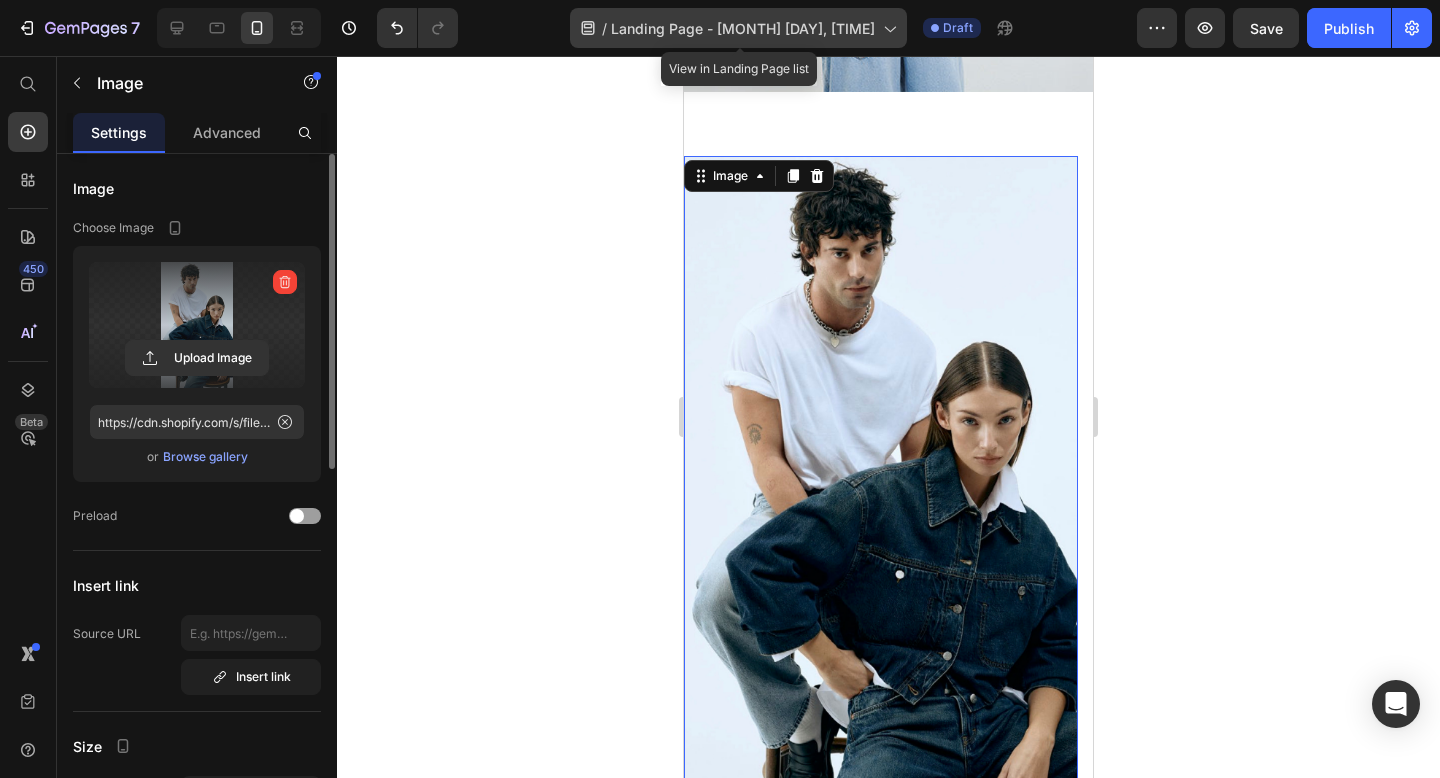 click on "Landing Page - Jul 12, 11:22:51" at bounding box center (743, 28) 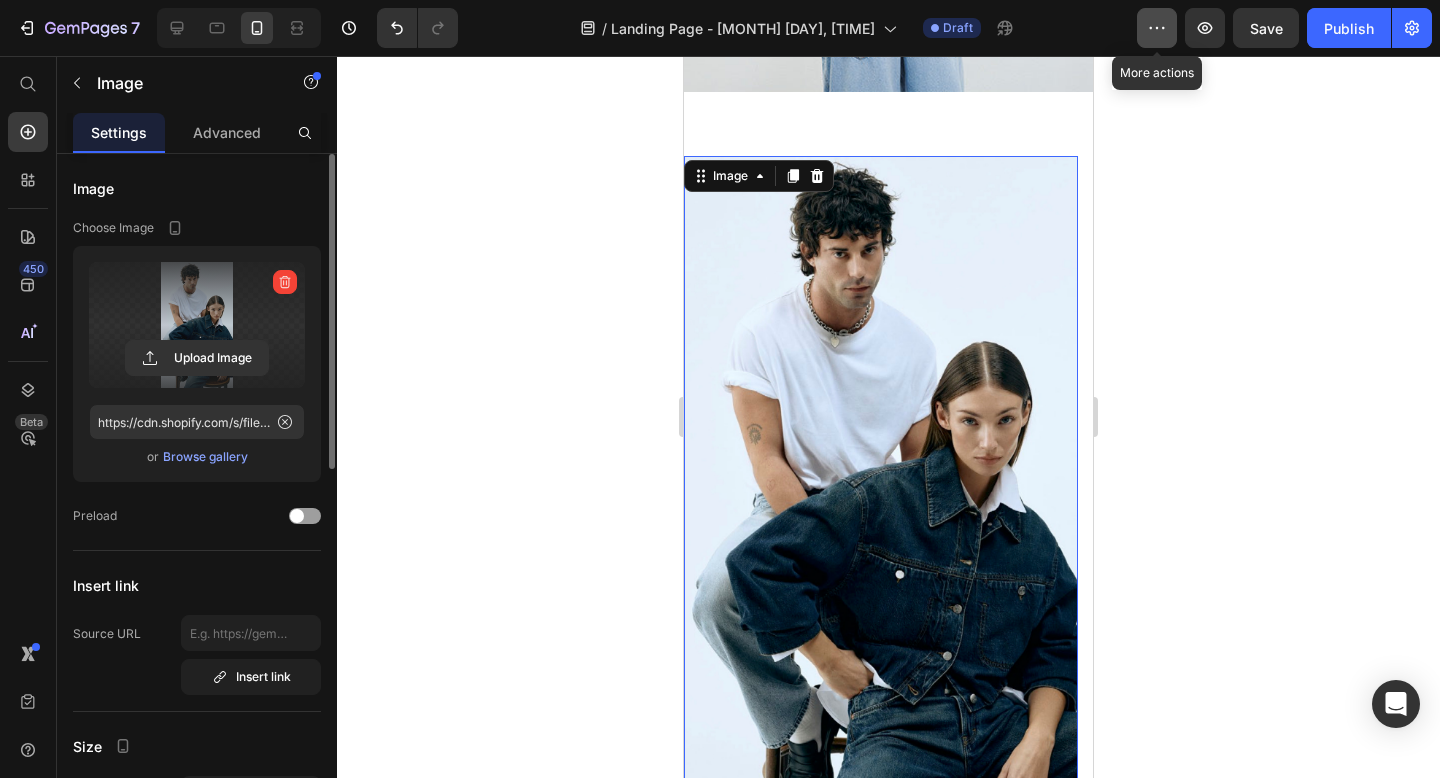 click 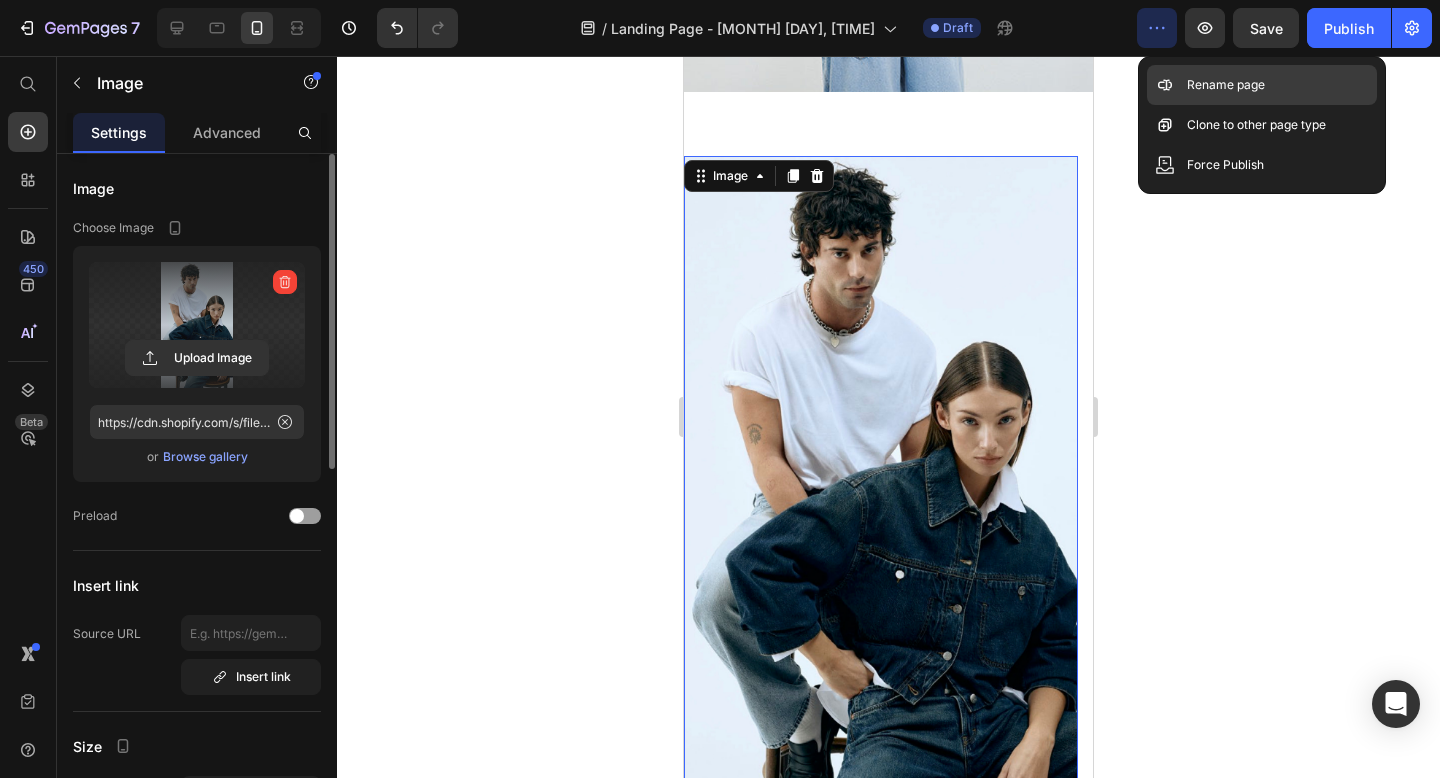 click on "Rename page" at bounding box center (1226, 85) 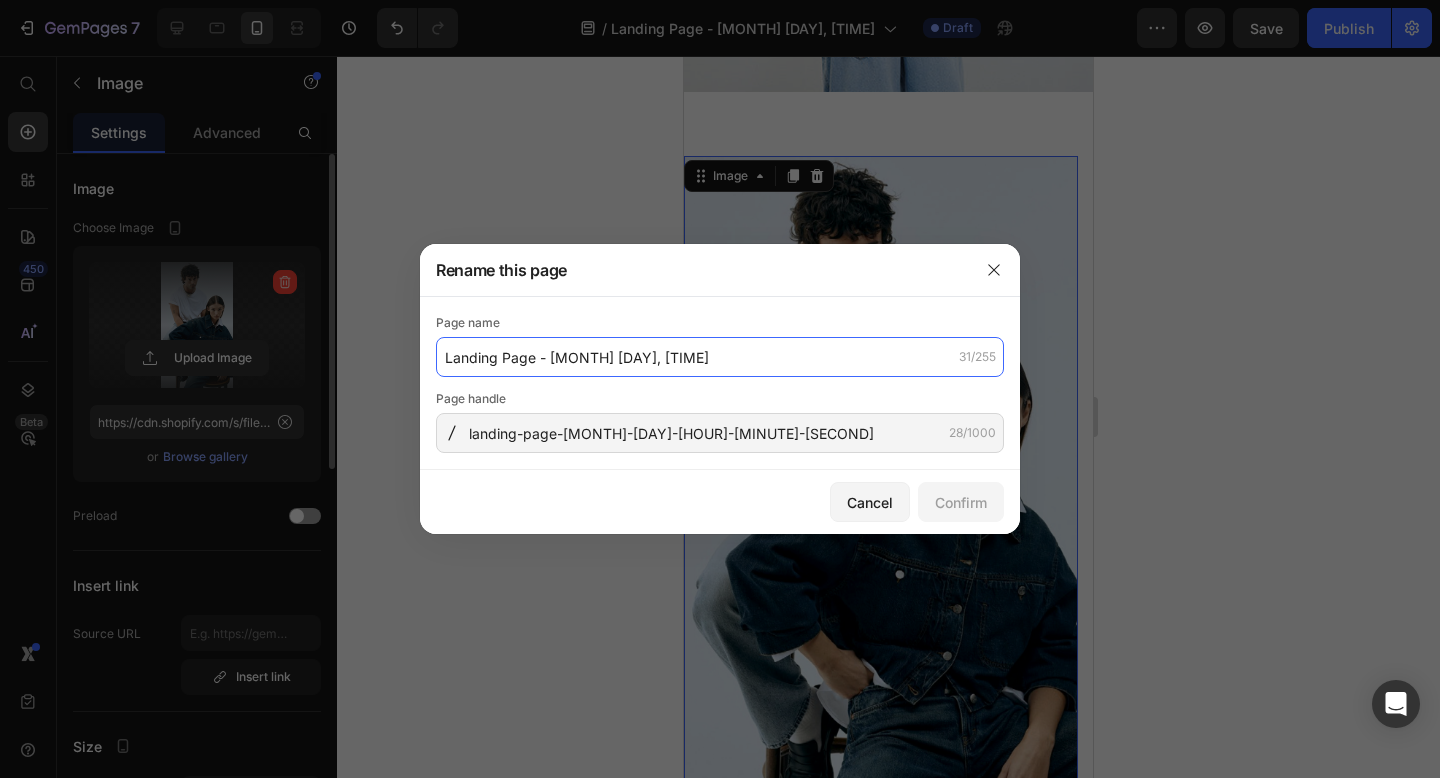 click on "Landing Page - Jul 12, 11:22:51" 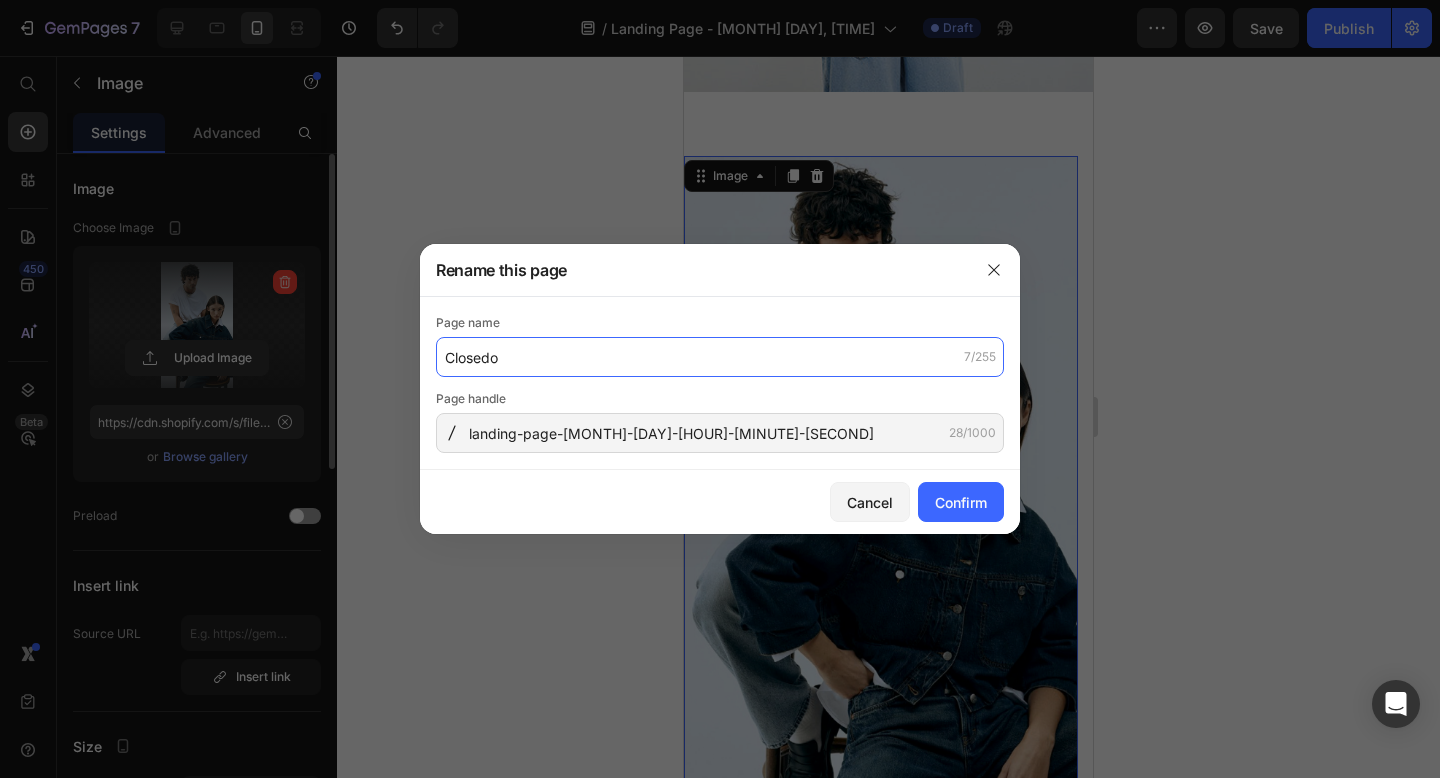 paste on "Official Fashion: Premium Denim & Wardrobe Staples" 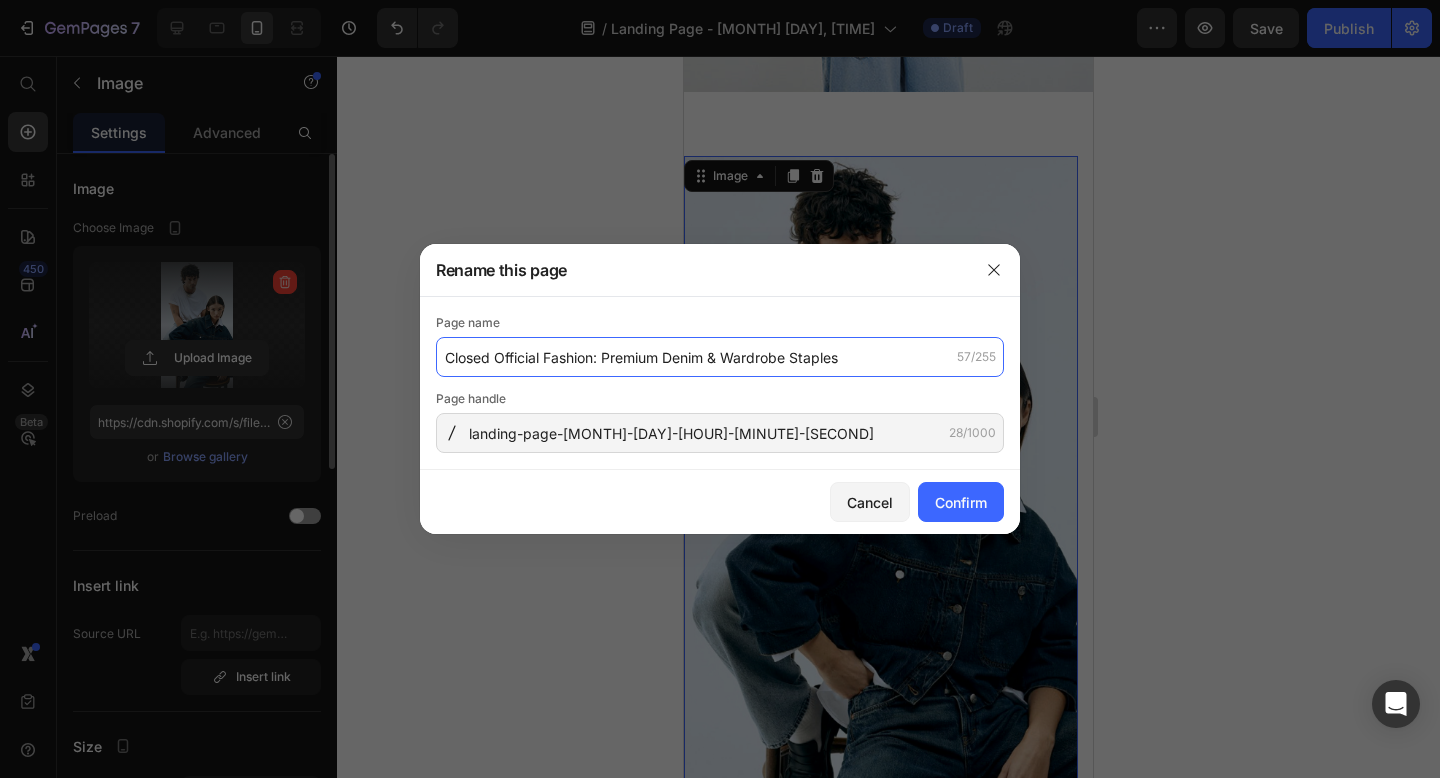 type on "Closed Official Fashion: Premium Denim & Wardrobe Staples" 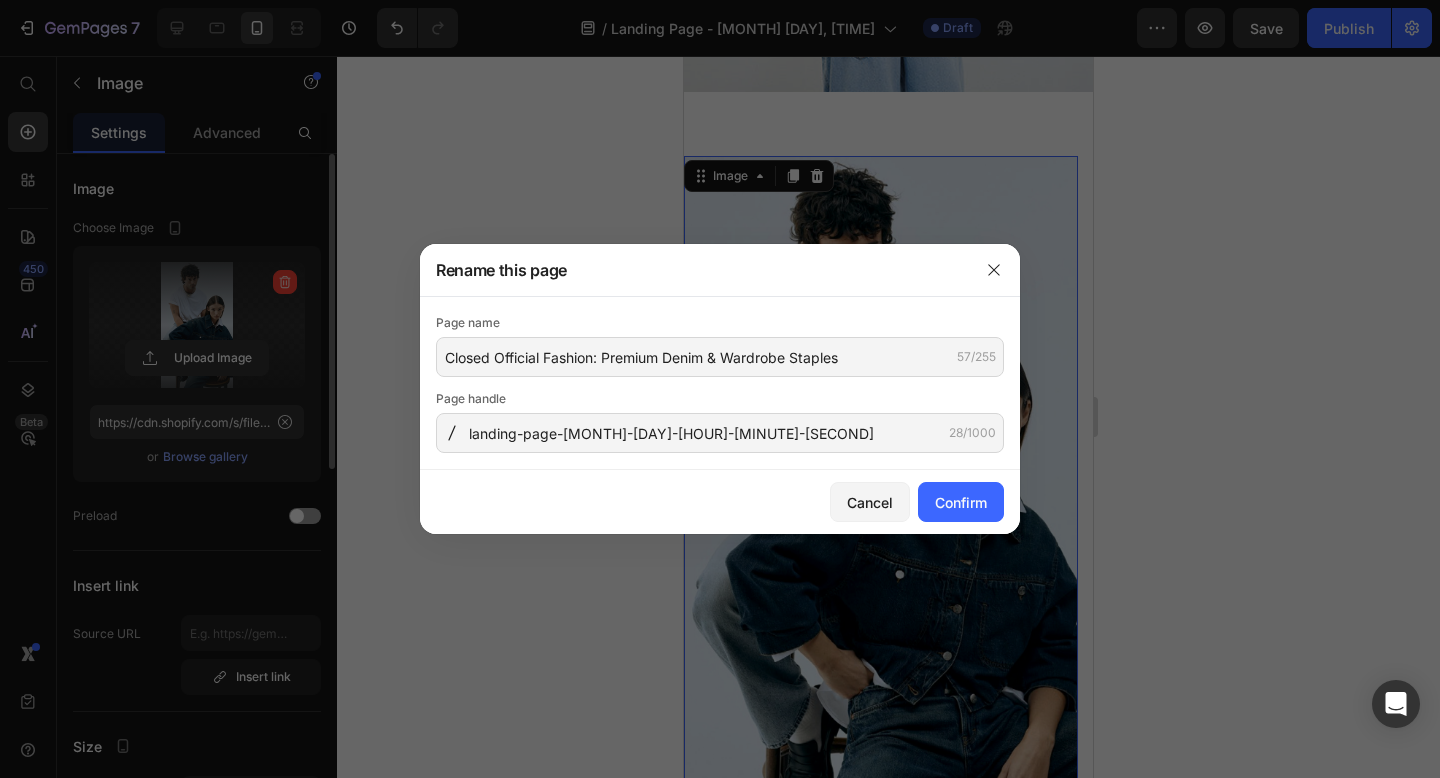 click on "Page handle" 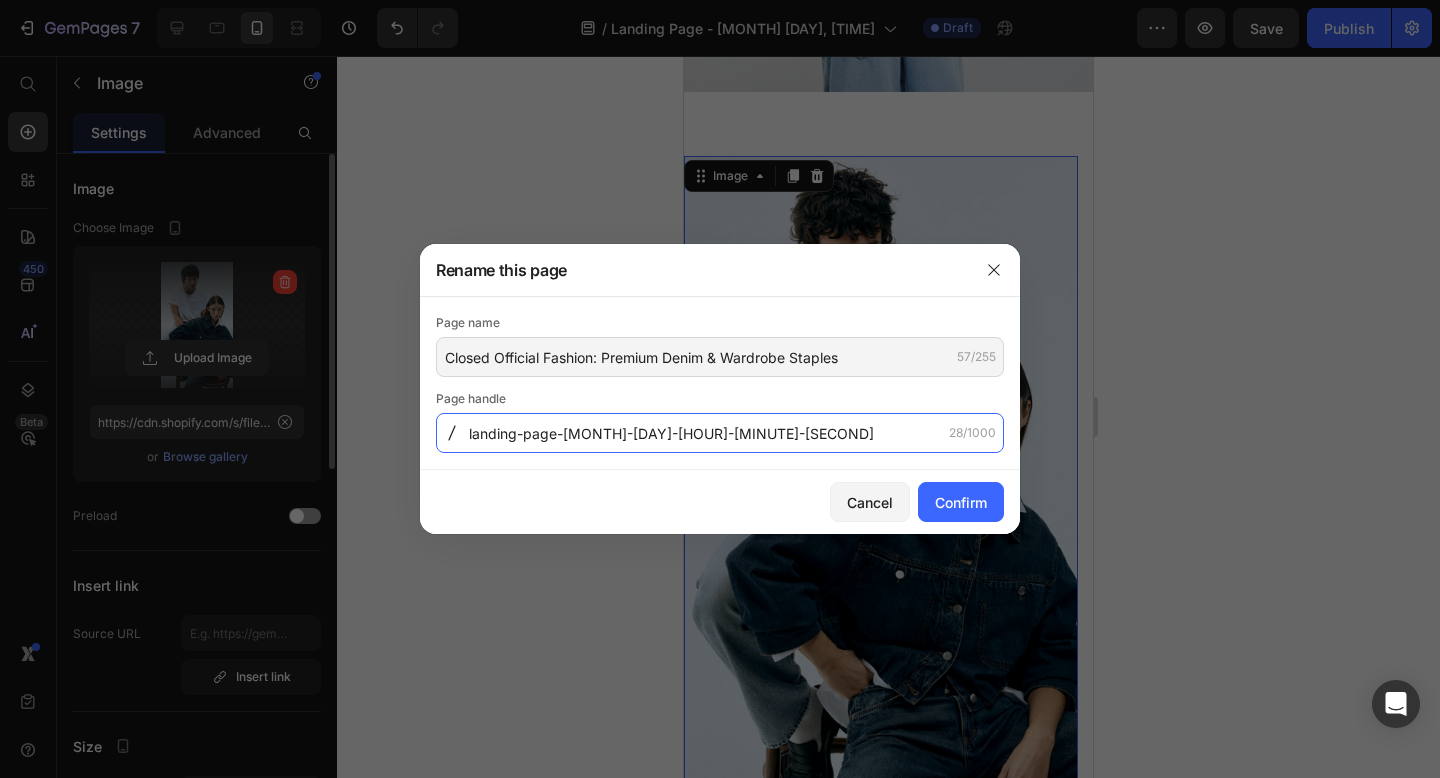 click on "landing-page-jul-12-11-22-51" 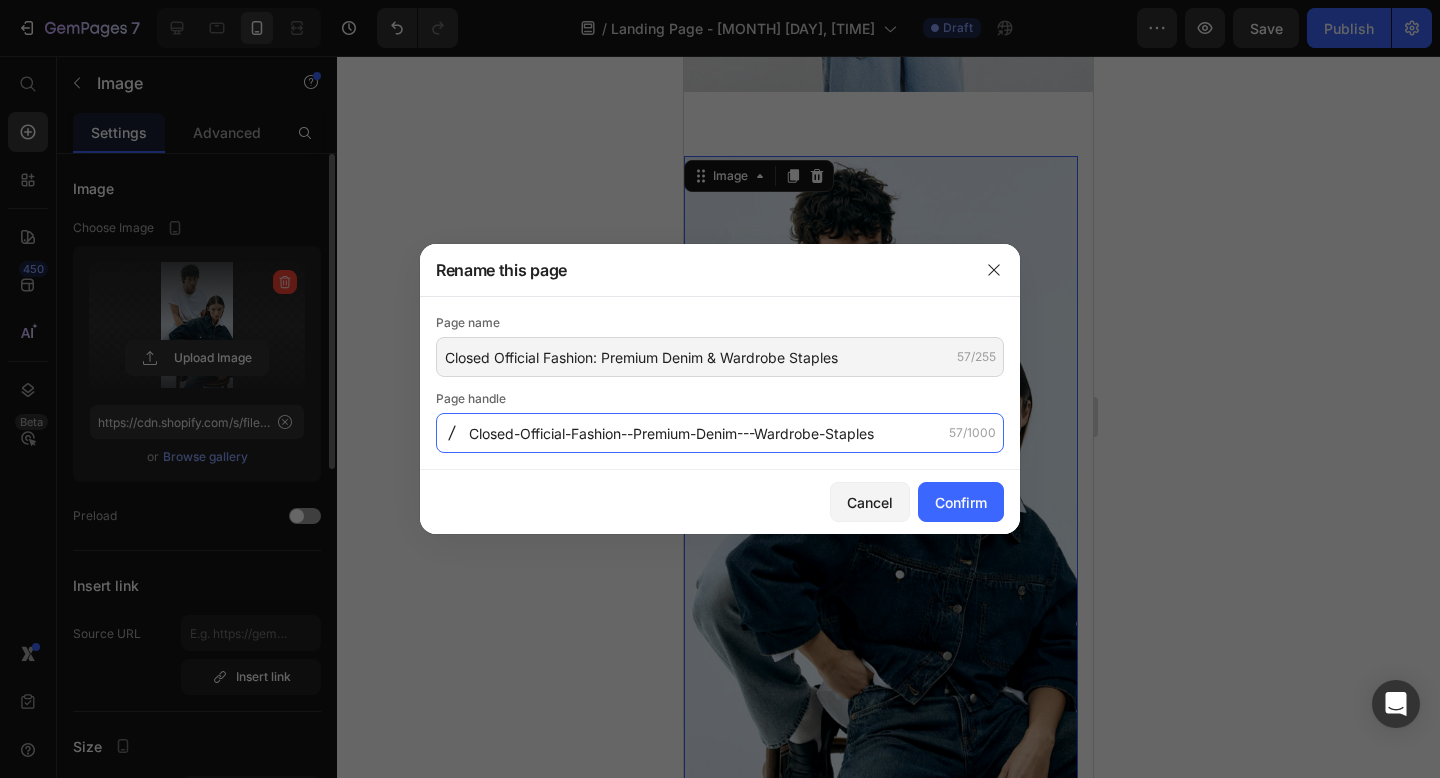 click on "Closed-Official-Fashion--Premium-Denim---Wardrobe-Staples" 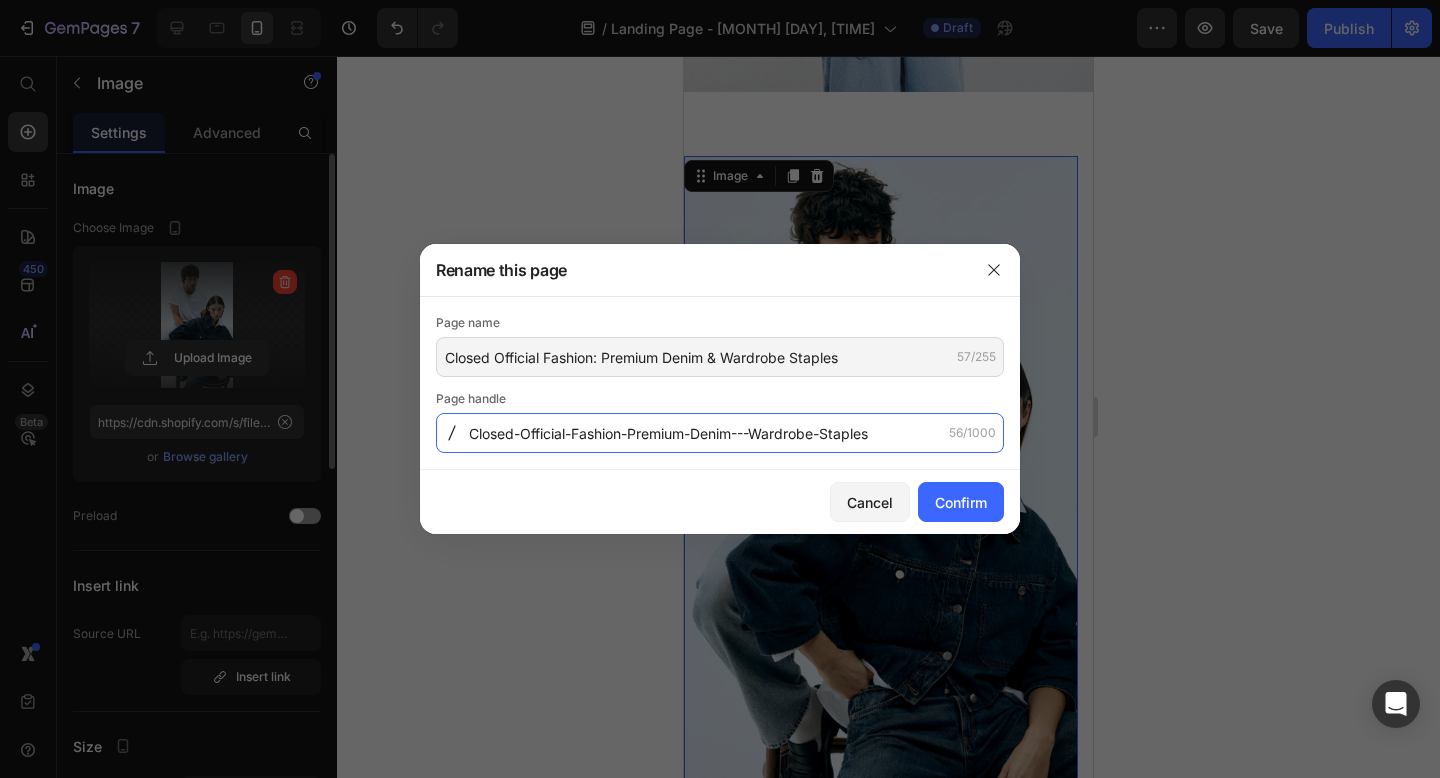 drag, startPoint x: 729, startPoint y: 432, endPoint x: 902, endPoint y: 435, distance: 173.02602 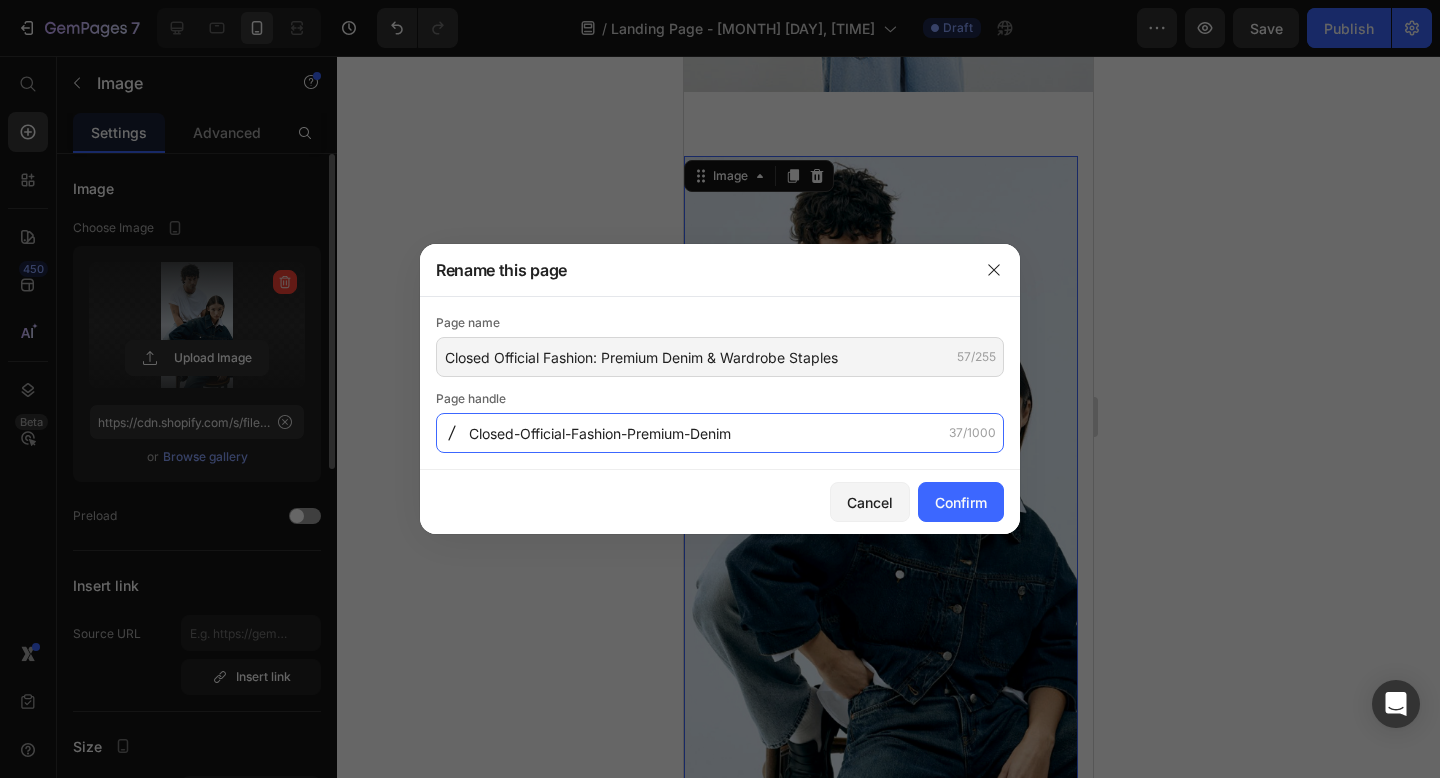 click on "Closed-Official-Fashion-Premium-Denim" 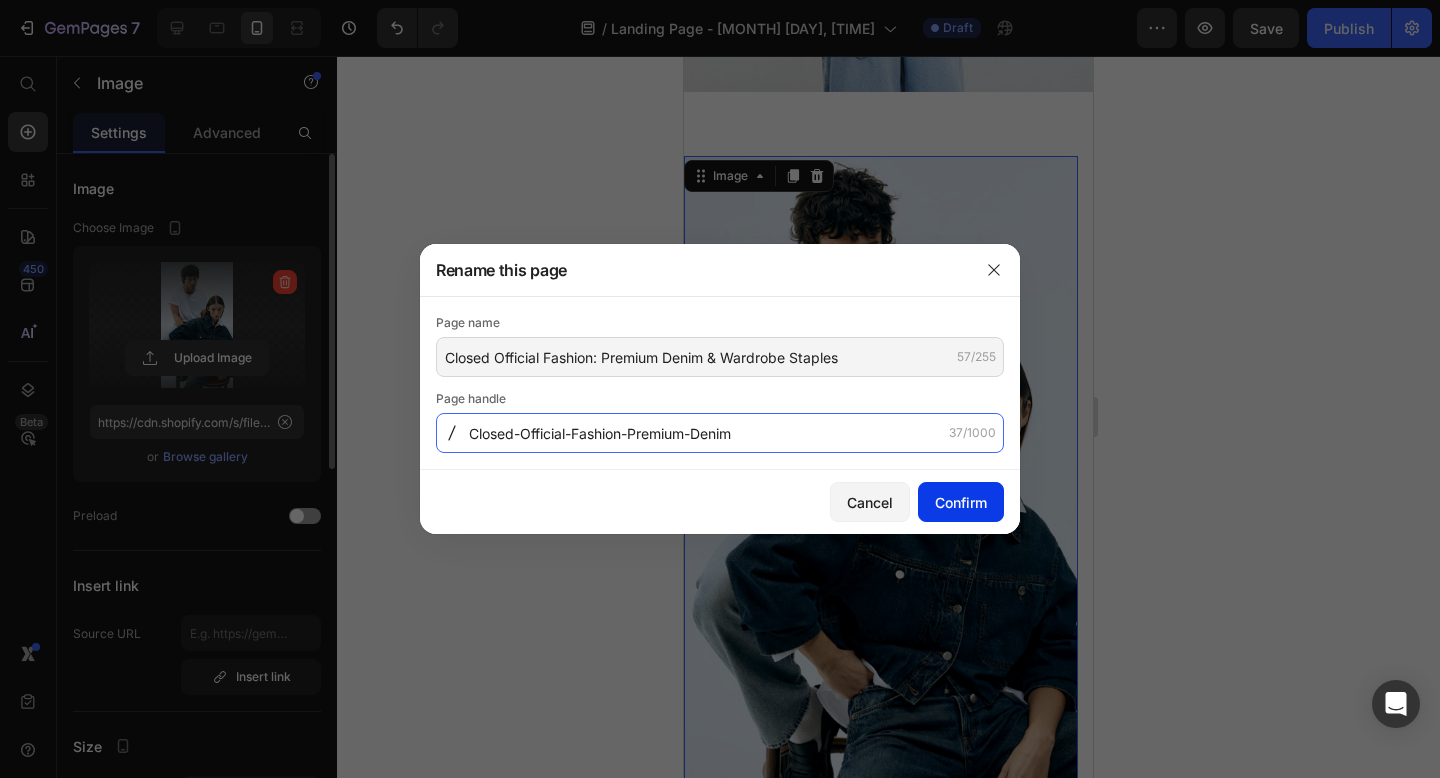 type on "Closed-Official-Fashion-Premium-Denim" 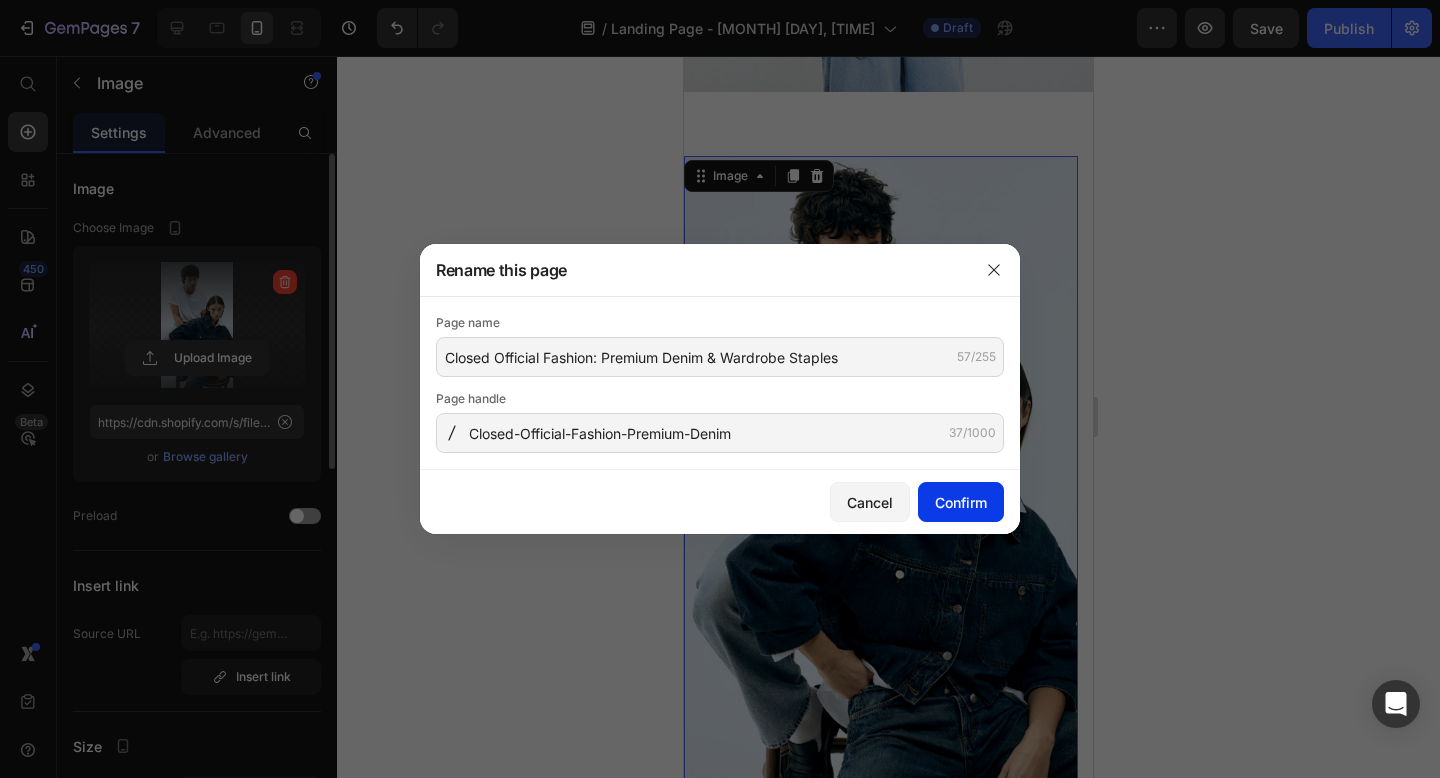 click on "Confirm" at bounding box center [961, 502] 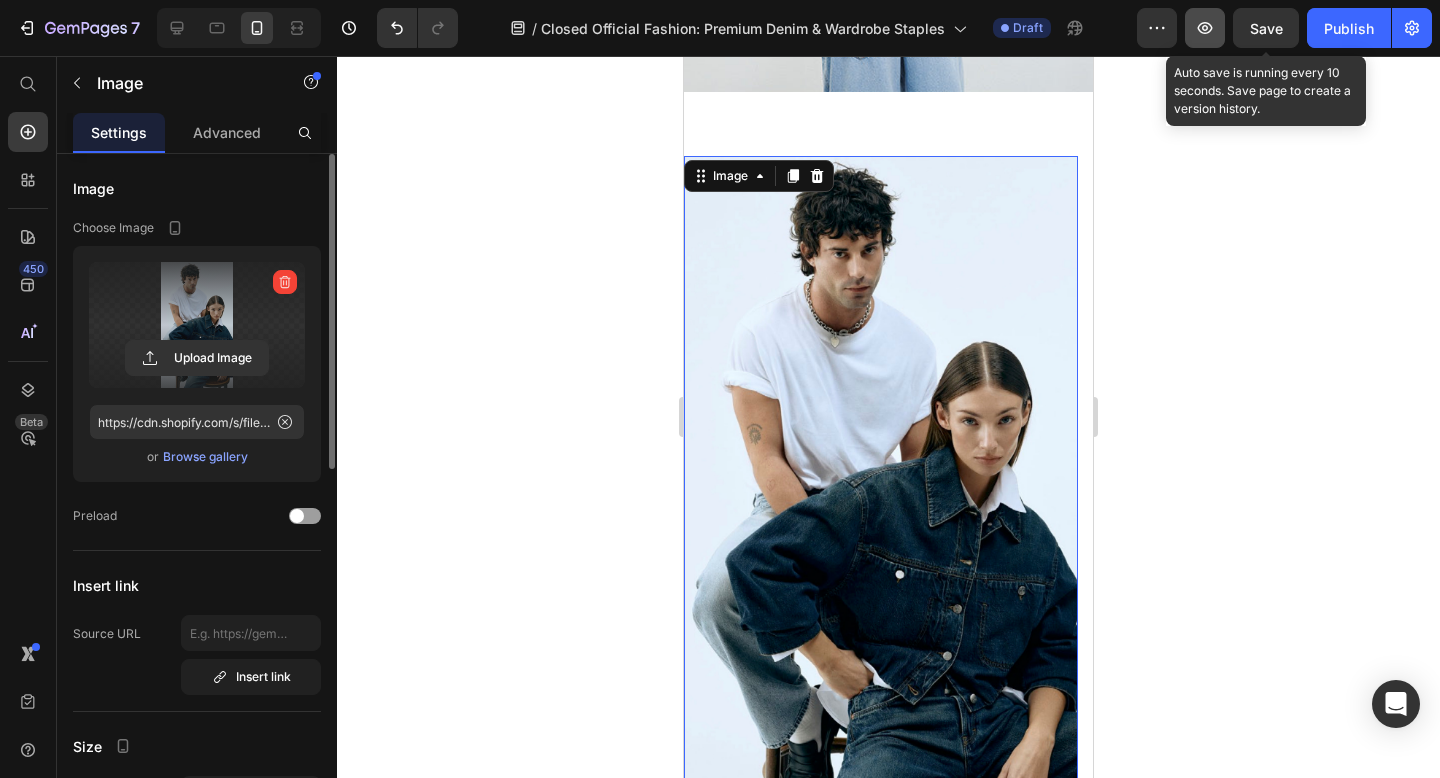 drag, startPoint x: 1263, startPoint y: 29, endPoint x: 1203, endPoint y: 44, distance: 61.846584 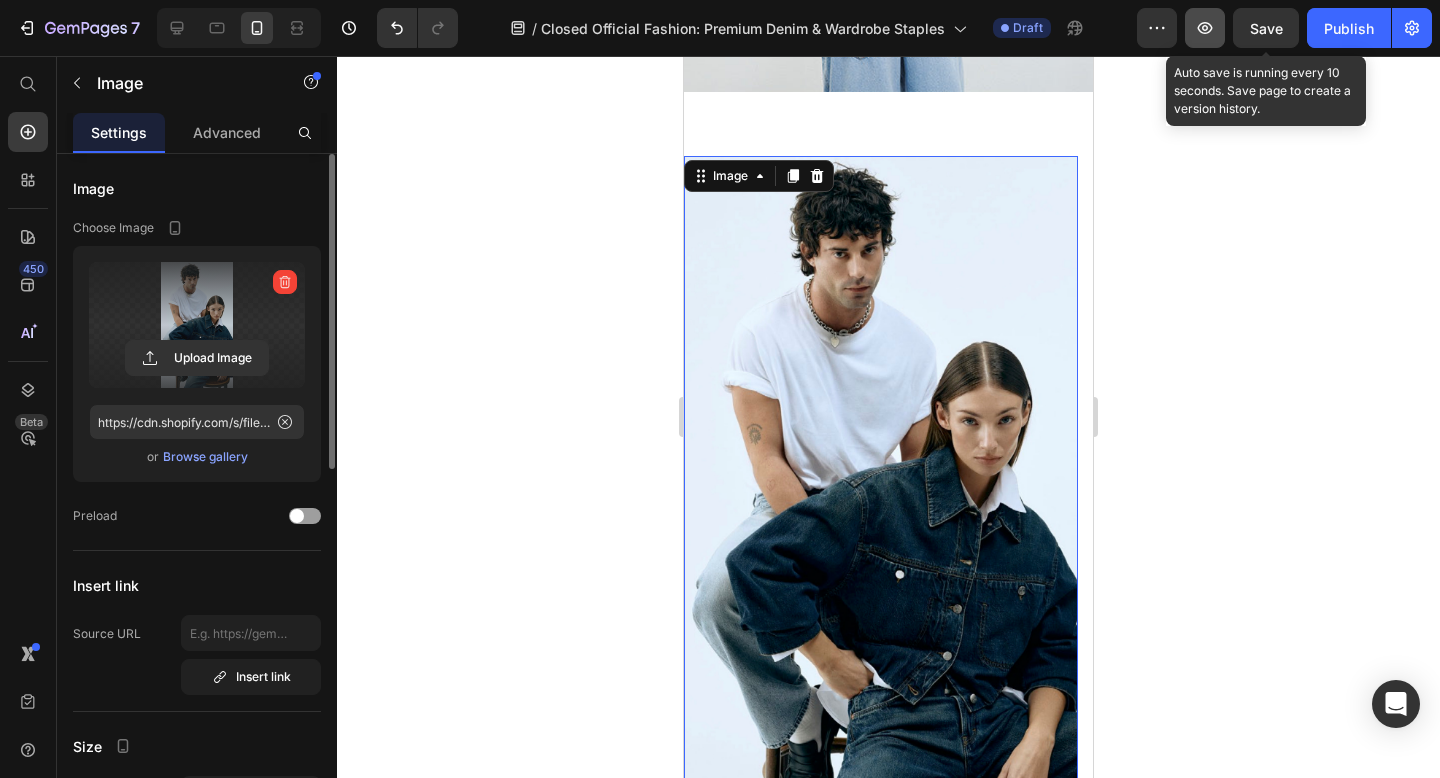 click on "Save" at bounding box center (1266, 28) 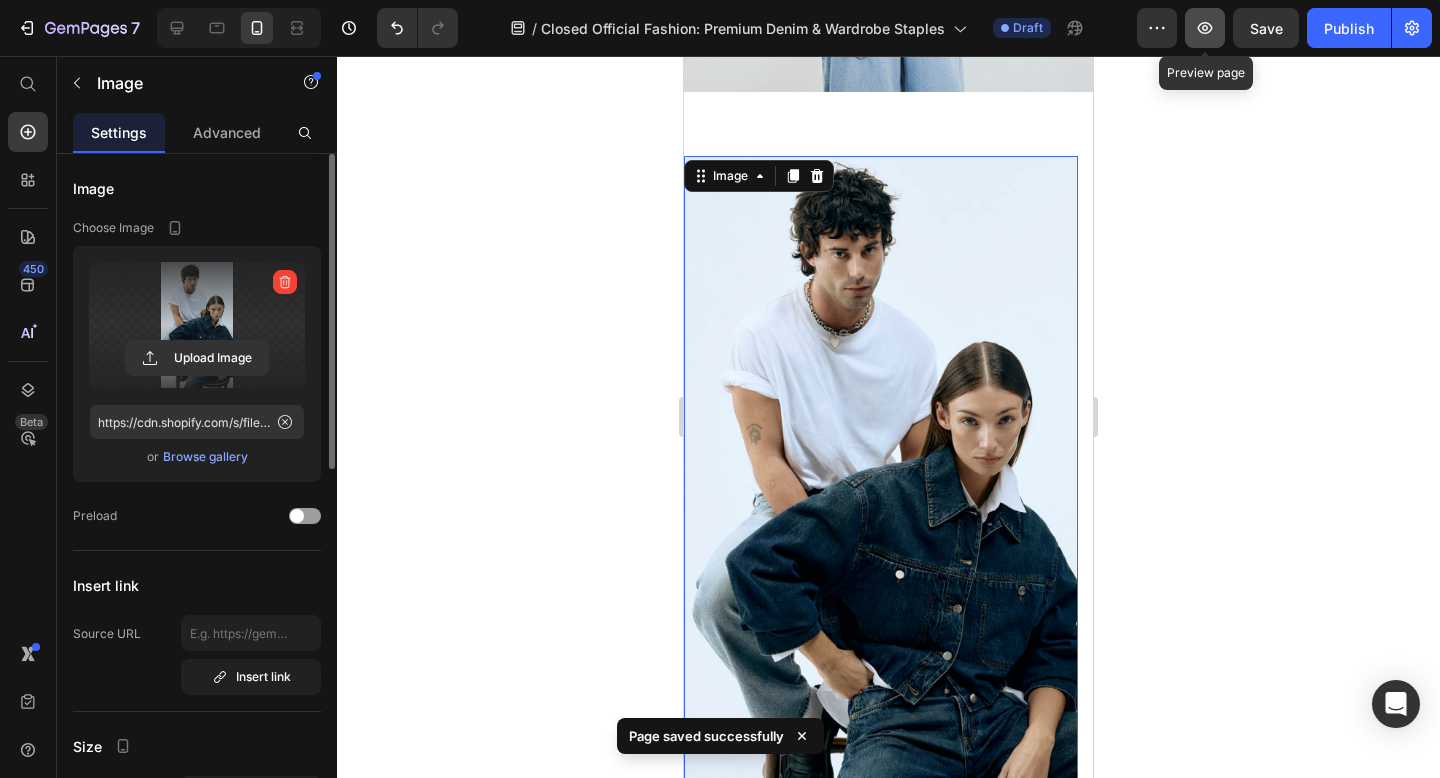 click 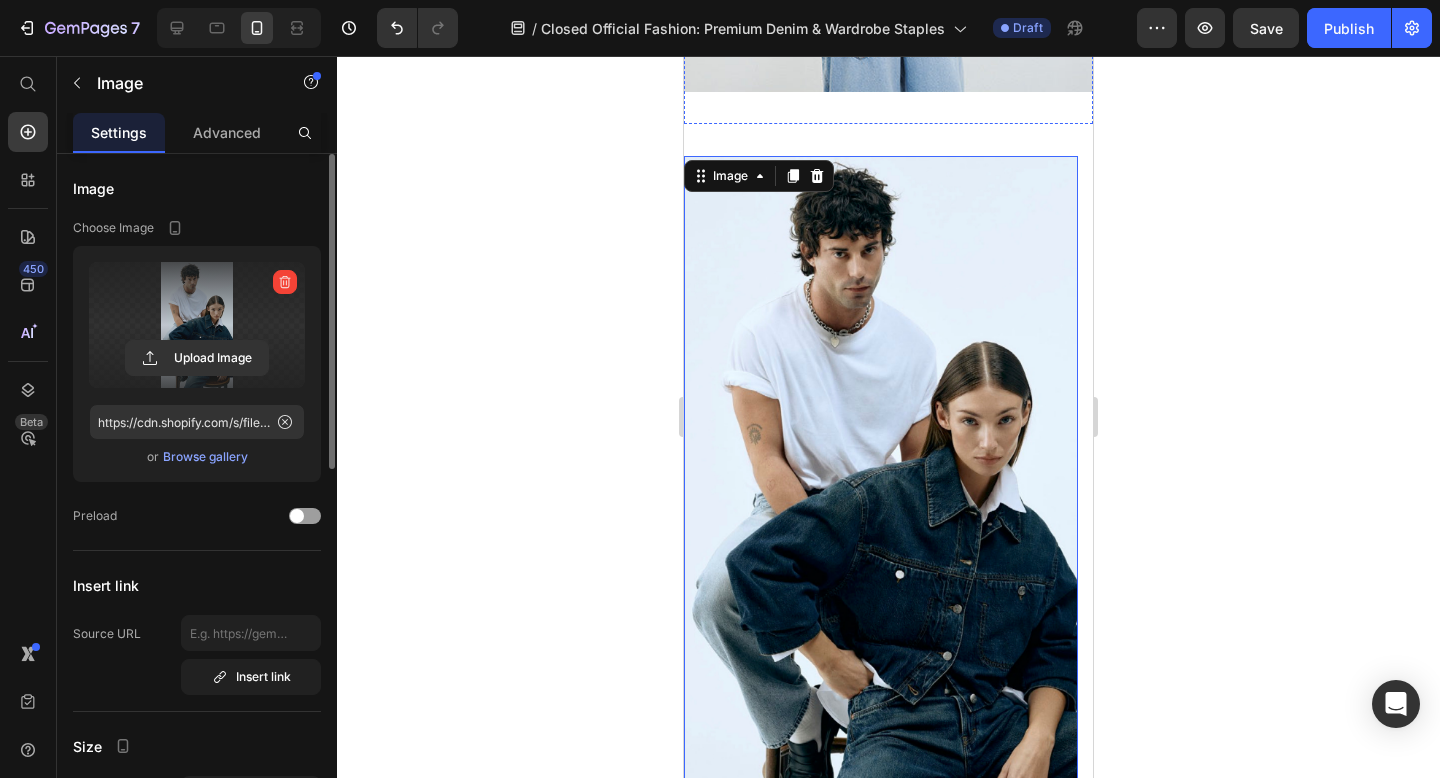 scroll, scrollTop: 0, scrollLeft: 0, axis: both 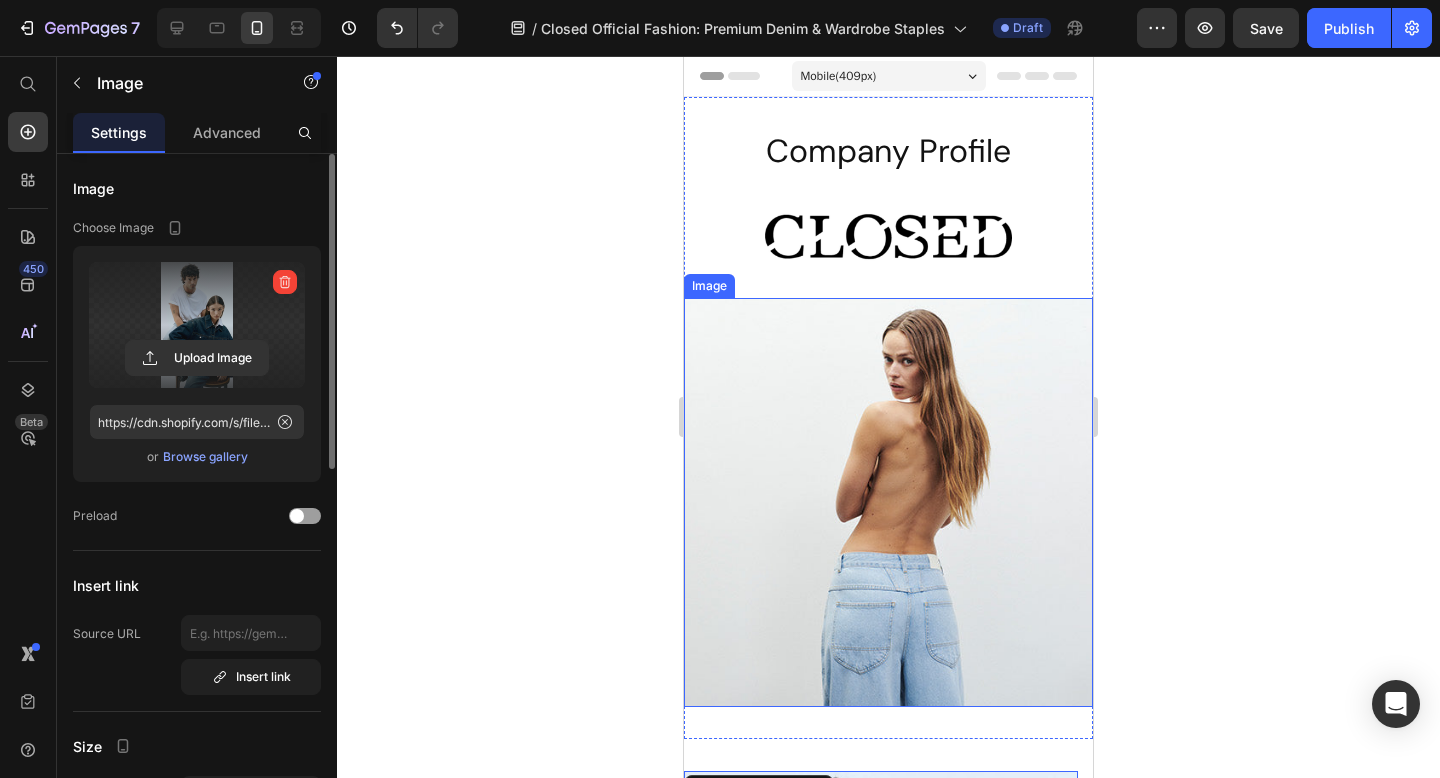 click at bounding box center (888, 502) 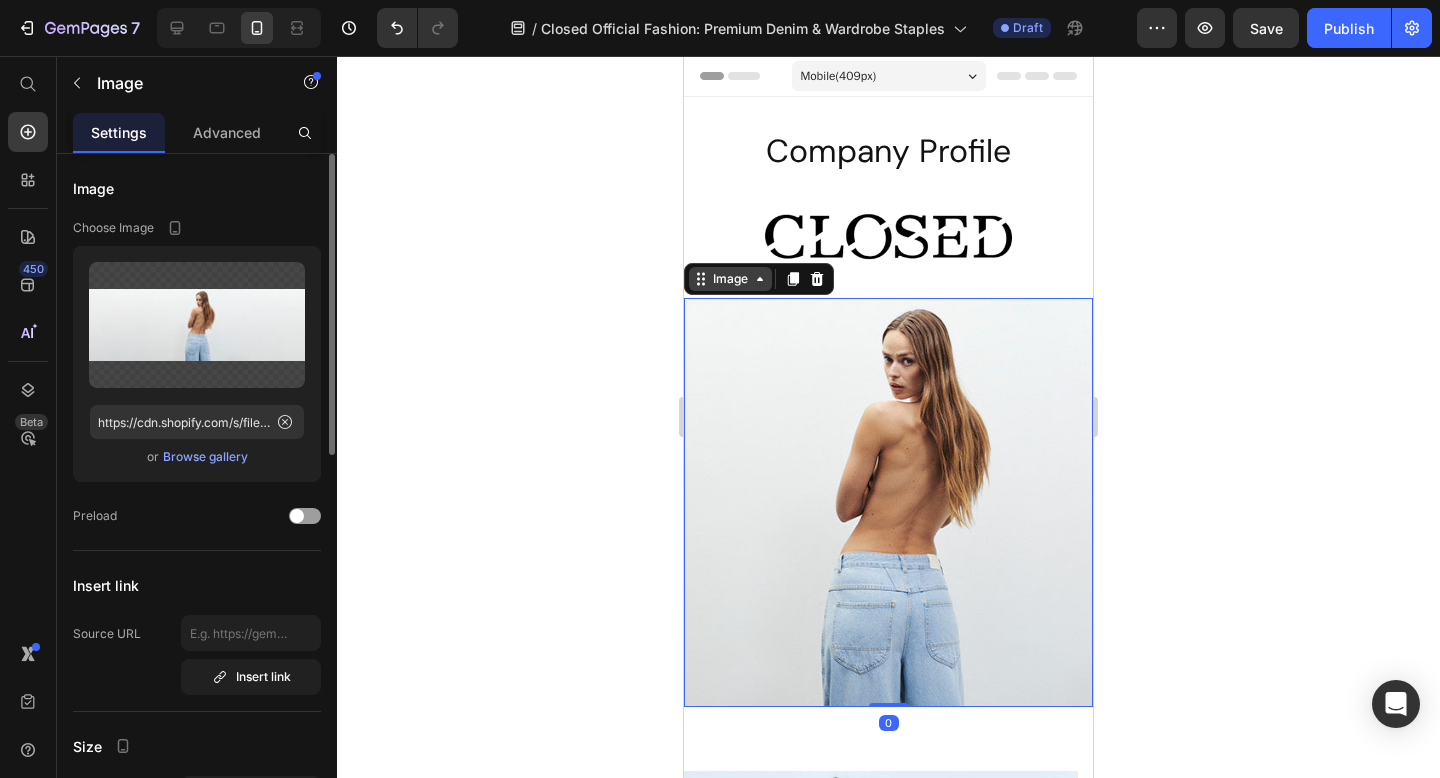 click on "Image" at bounding box center [730, 279] 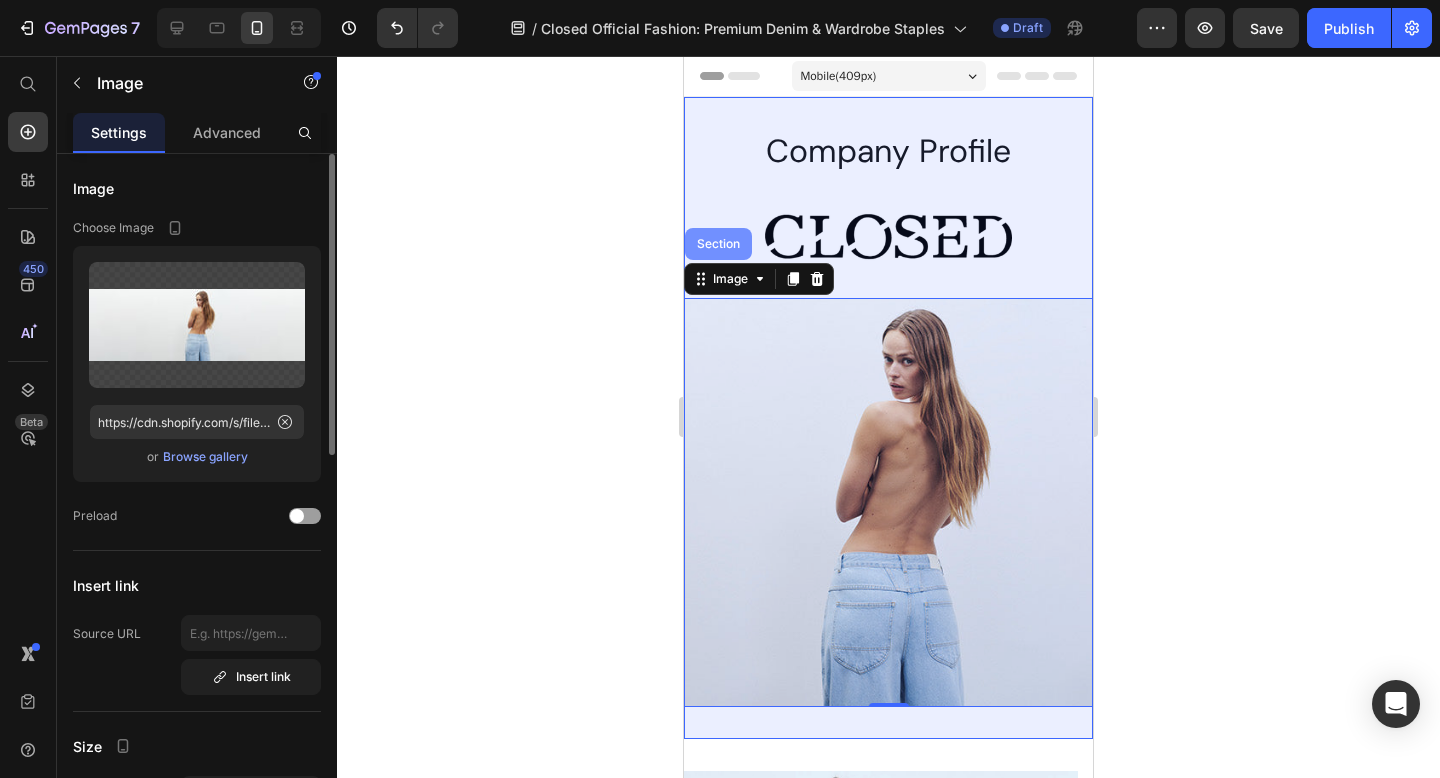 click on "Section" at bounding box center [718, 244] 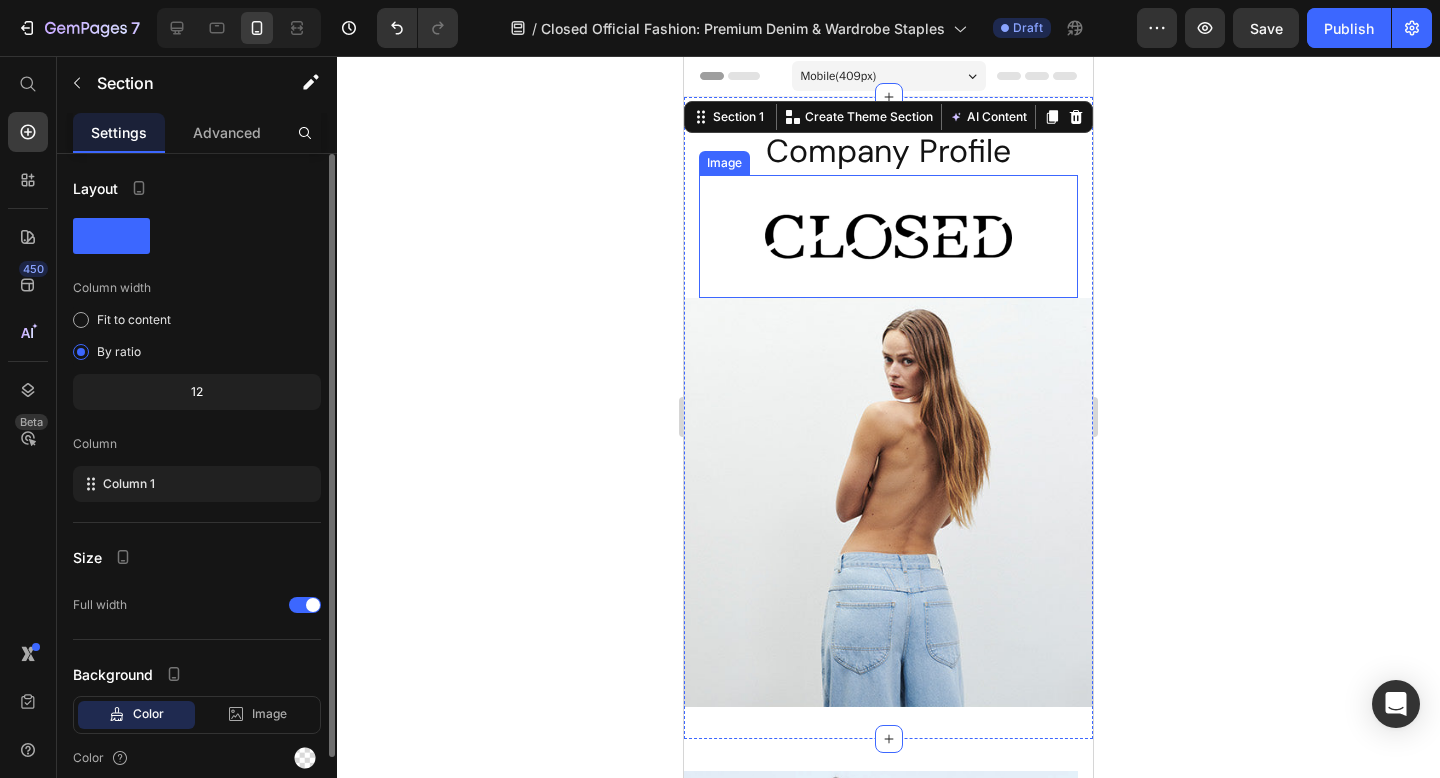 click at bounding box center [888, 502] 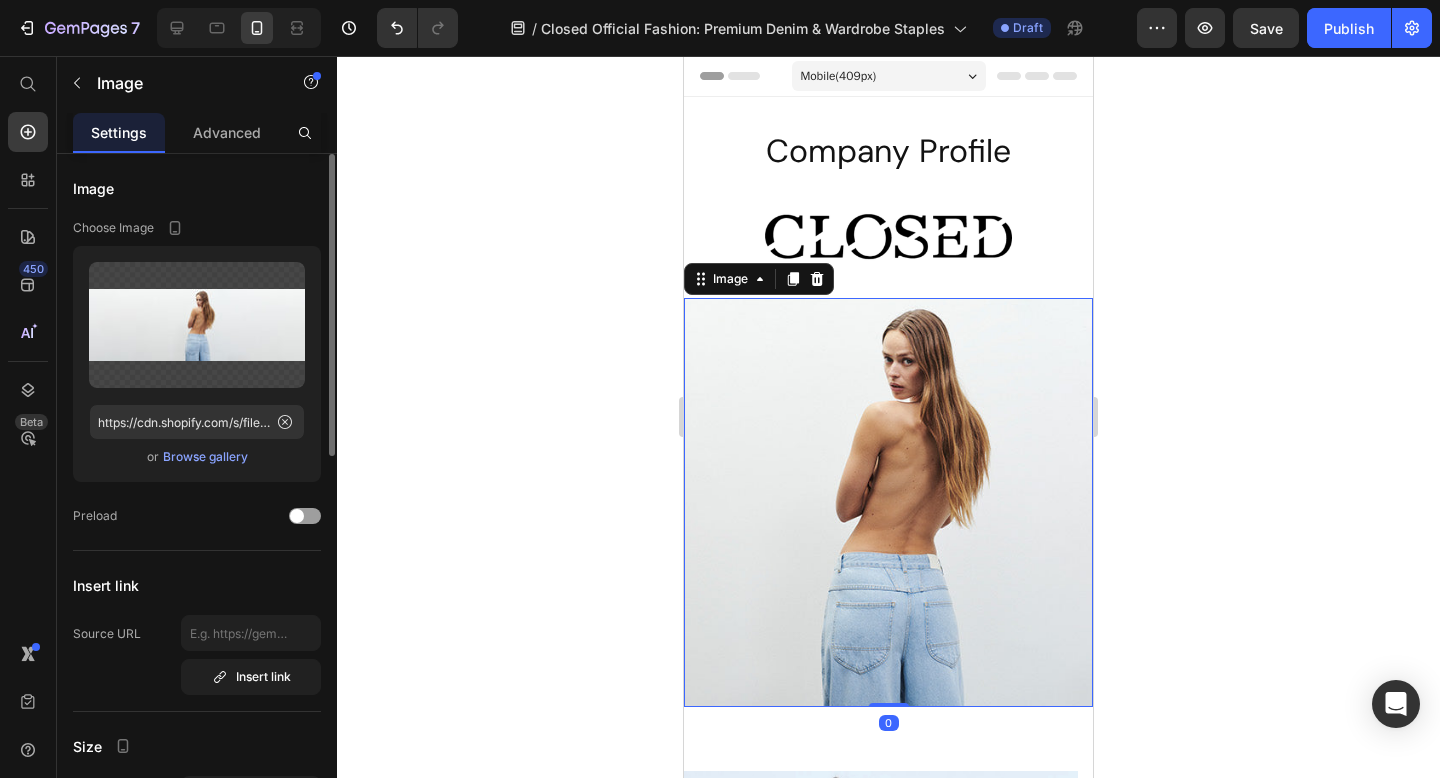 click 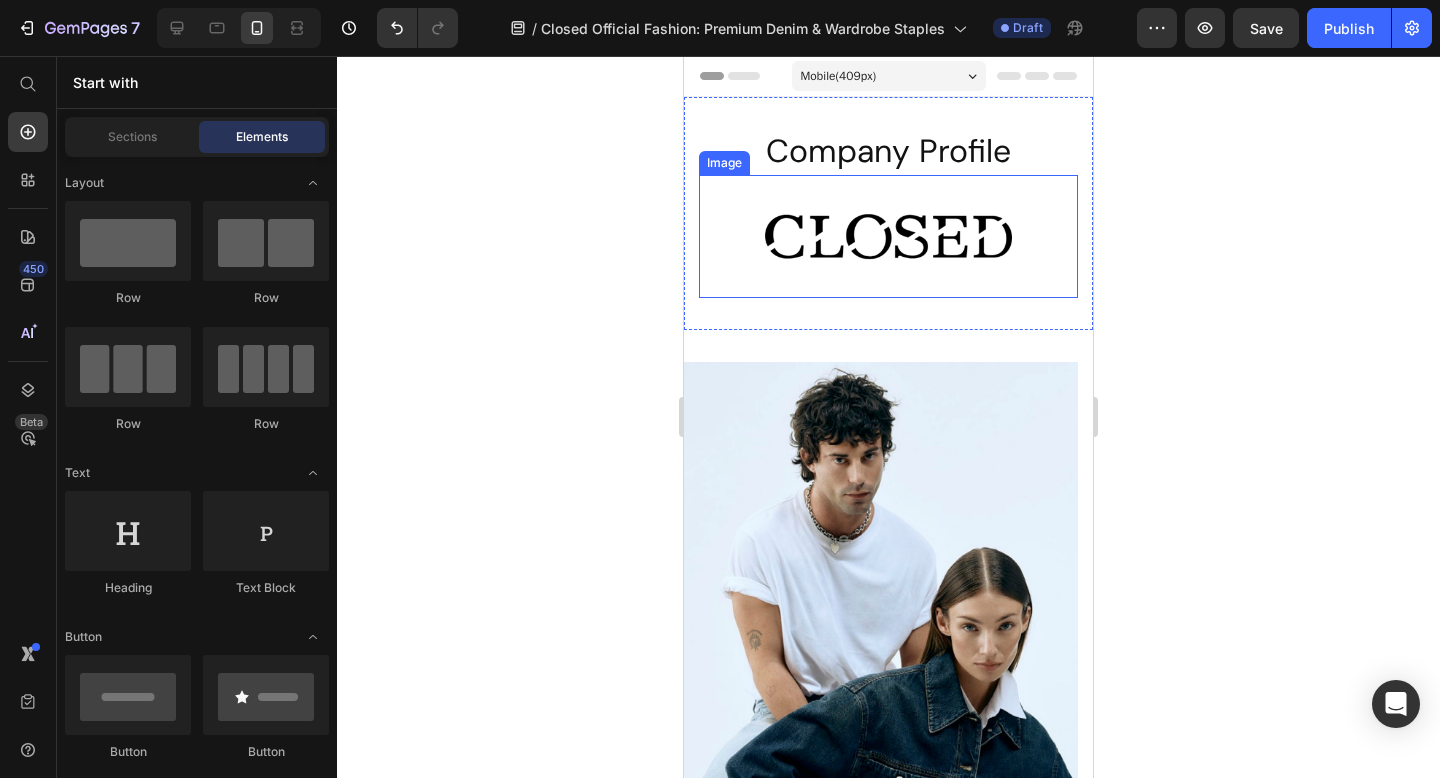 click at bounding box center [888, 236] 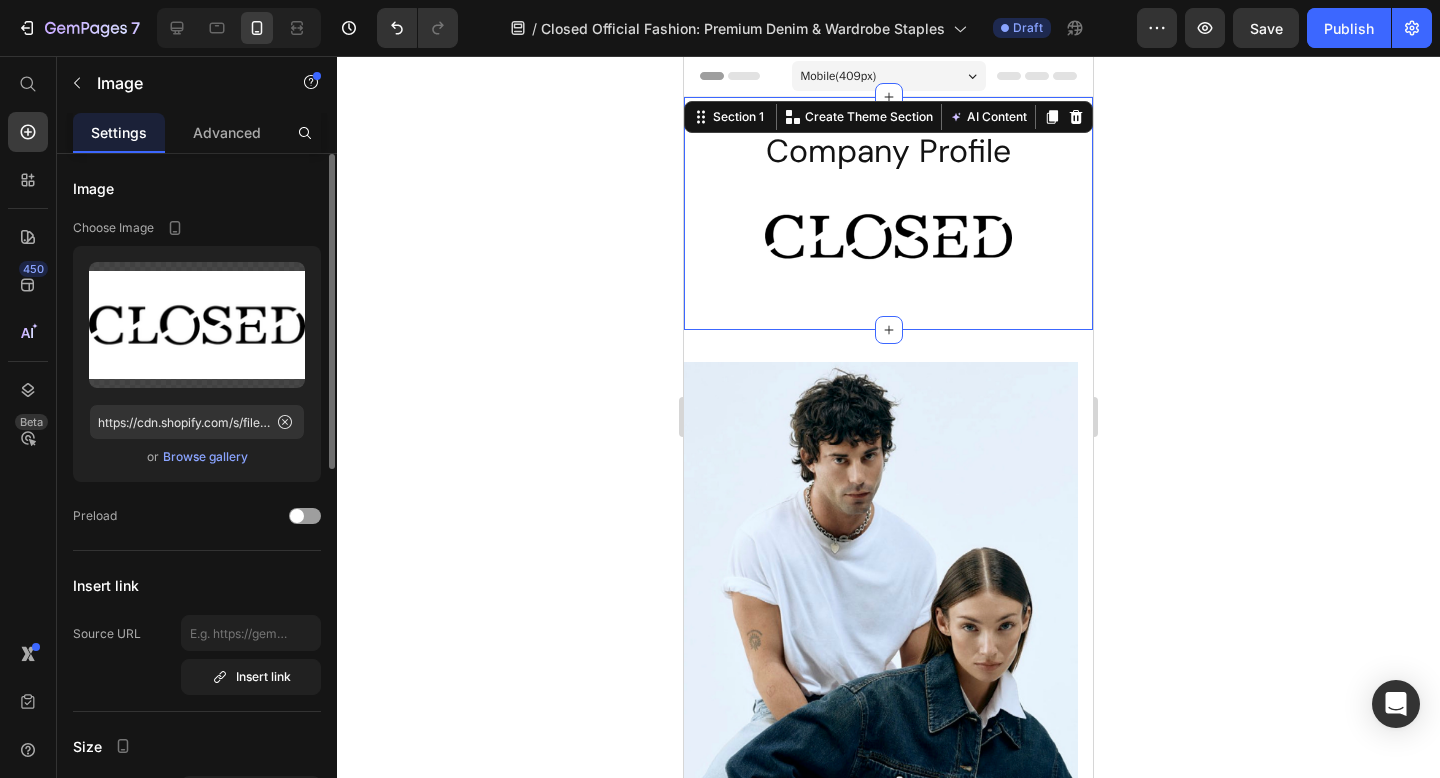click on "Company Profile  Heading Image Section 1   Create Theme Section AI Content Write with GemAI What would you like to describe here? Tone and Voice Persuasive Product Vest with pockets in stretch wool in Black Show more Generate" at bounding box center (888, 213) 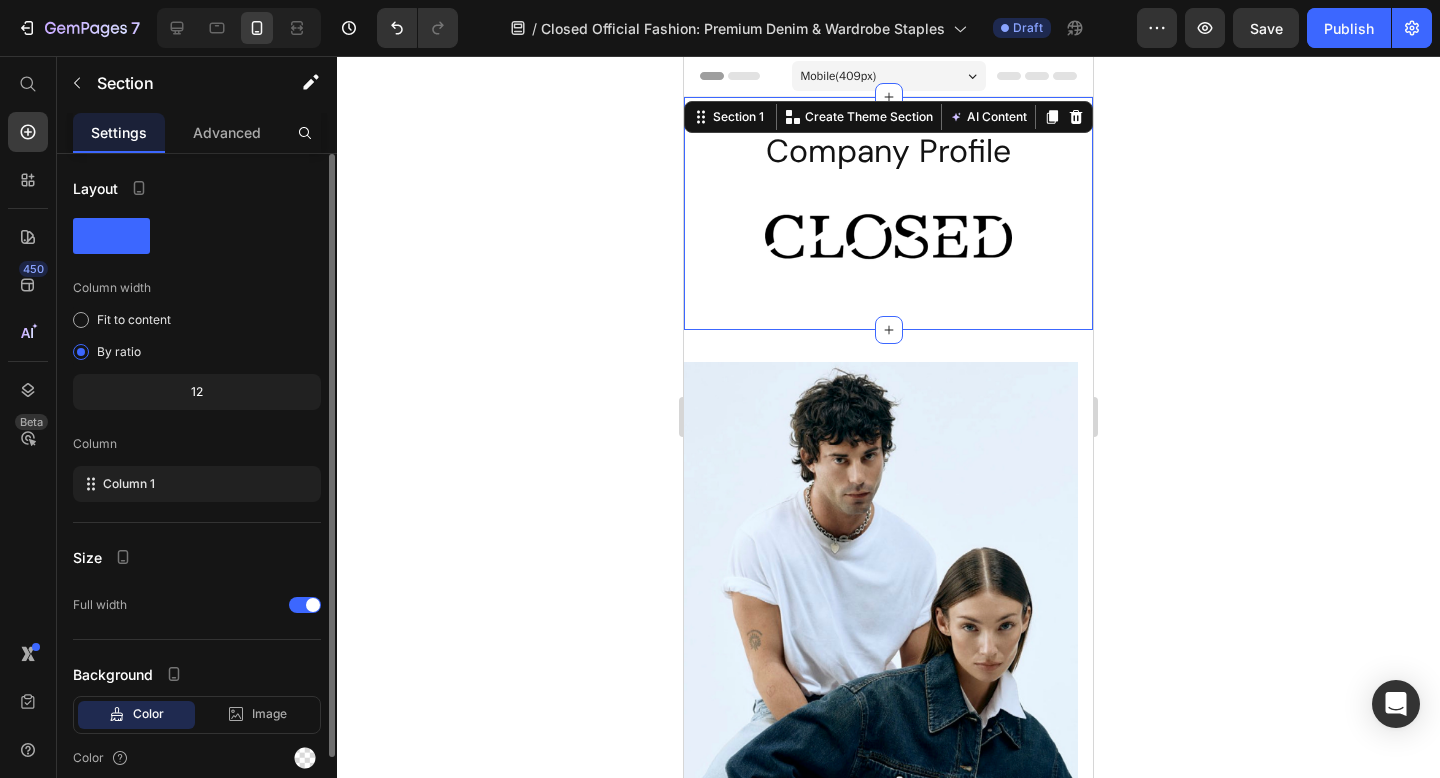 click on "Advanced" at bounding box center [227, 132] 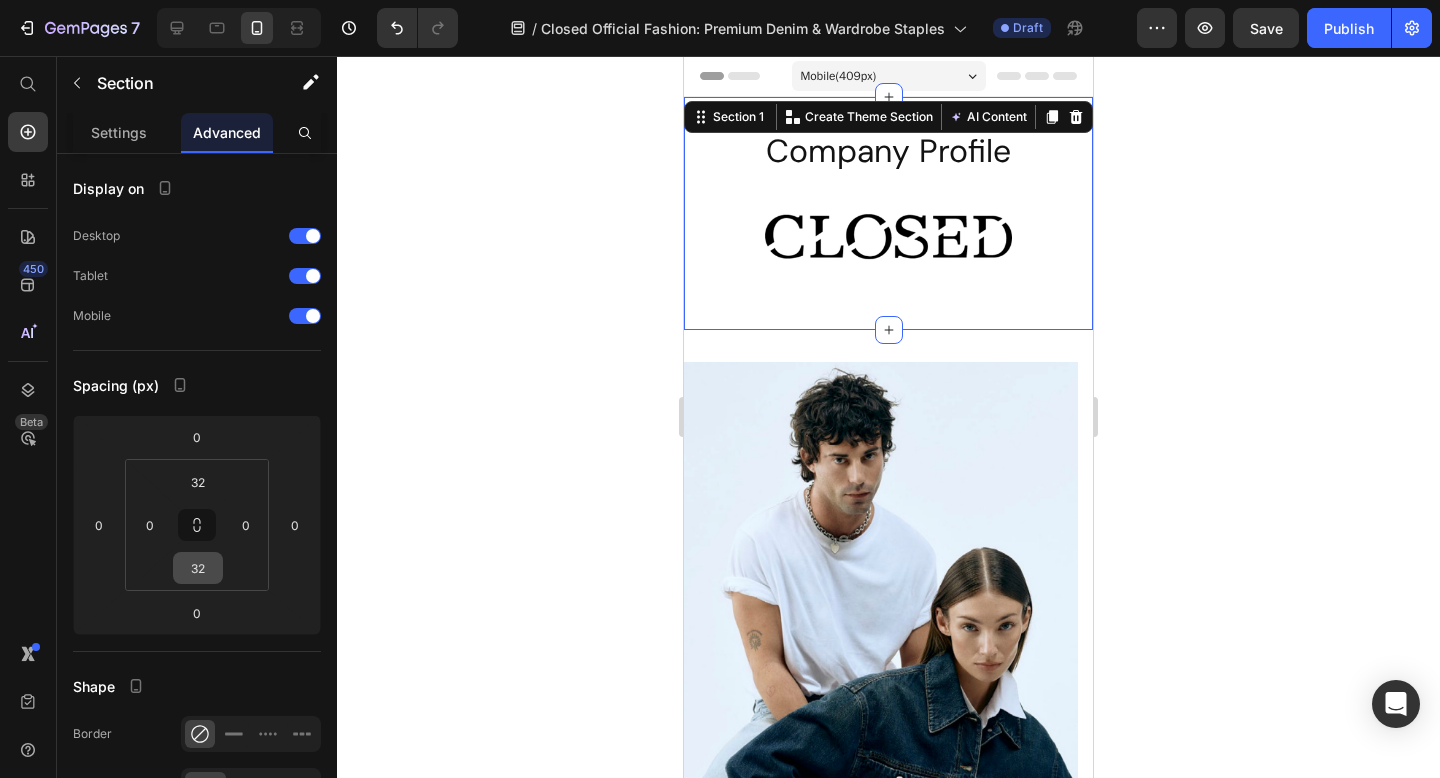 click on "7  Version history  /  Closed Official Fashion: Premium Denim & Wardrobe Staples Draft Preview  Save   Publish  450 Beta Start with Sections Elements Hero Section Product Detail Brands Trusted Badges Guarantee Product Breakdown How to use Testimonials Compare Bundle FAQs Social Proof Brand Story Product List Collection Blog List Contact Sticky Add to Cart Custom Footer Browse Library 450 Layout
Row
Row
Row
Row Text
Heading
Text Block Button
Button
Button
Sticky Back to top Media
Image" at bounding box center (720, 0) 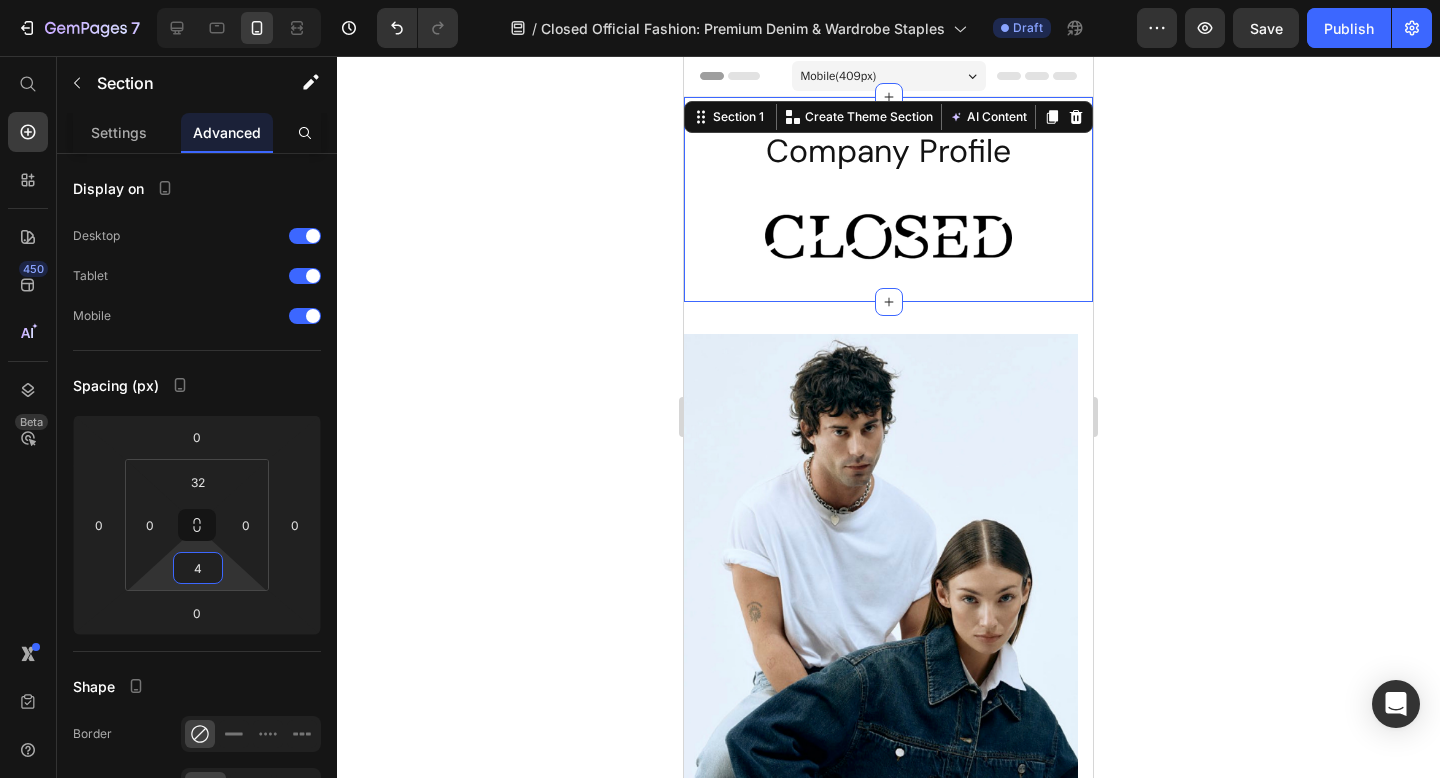 type on "0" 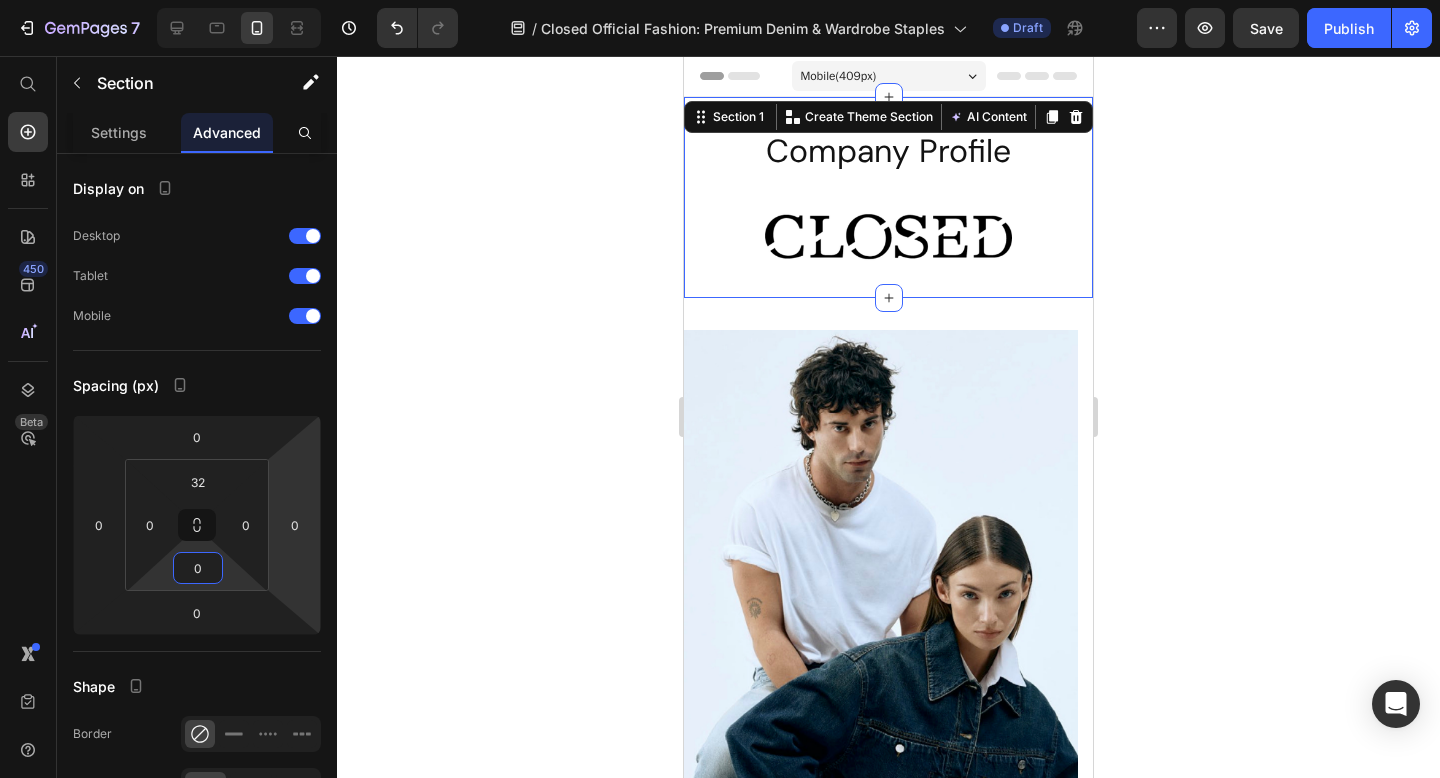 click 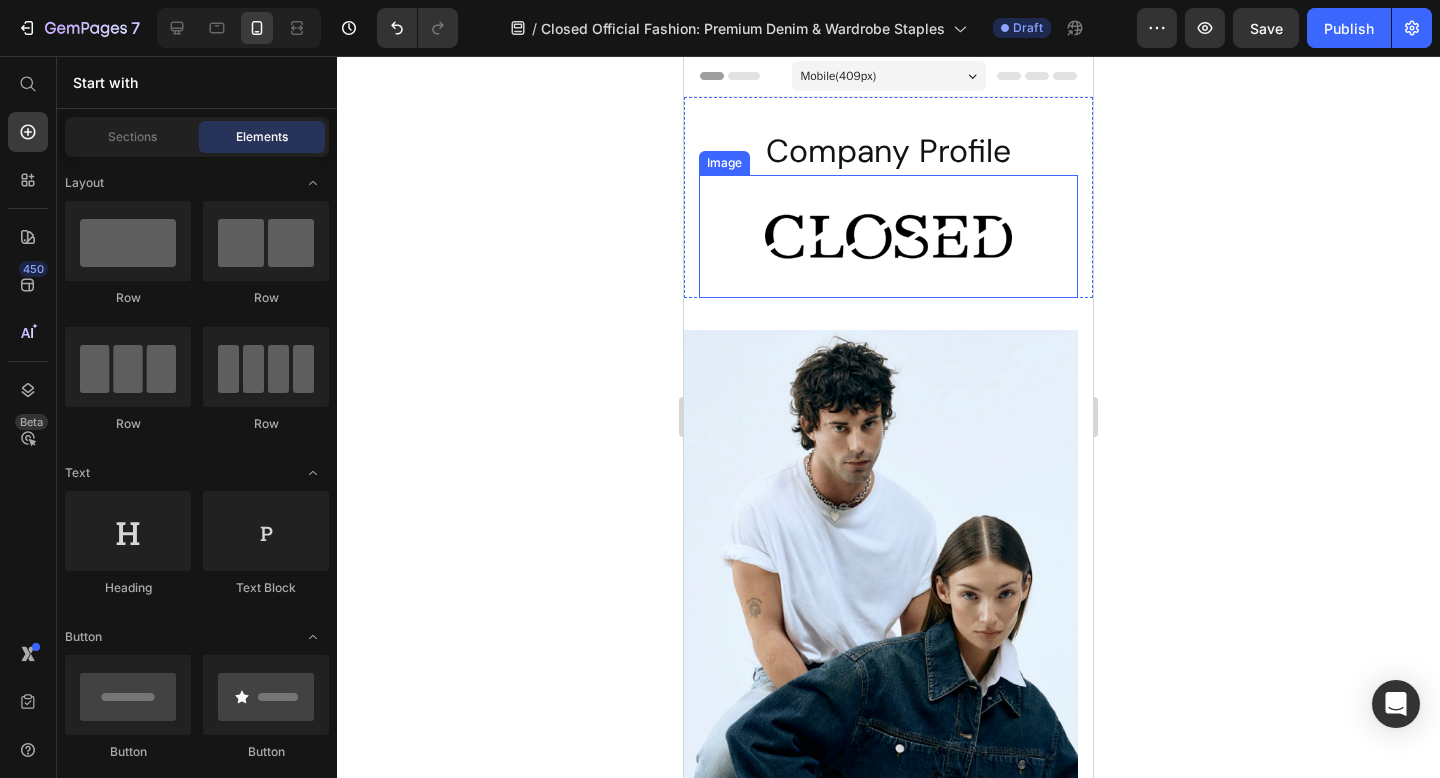 click at bounding box center [888, 236] 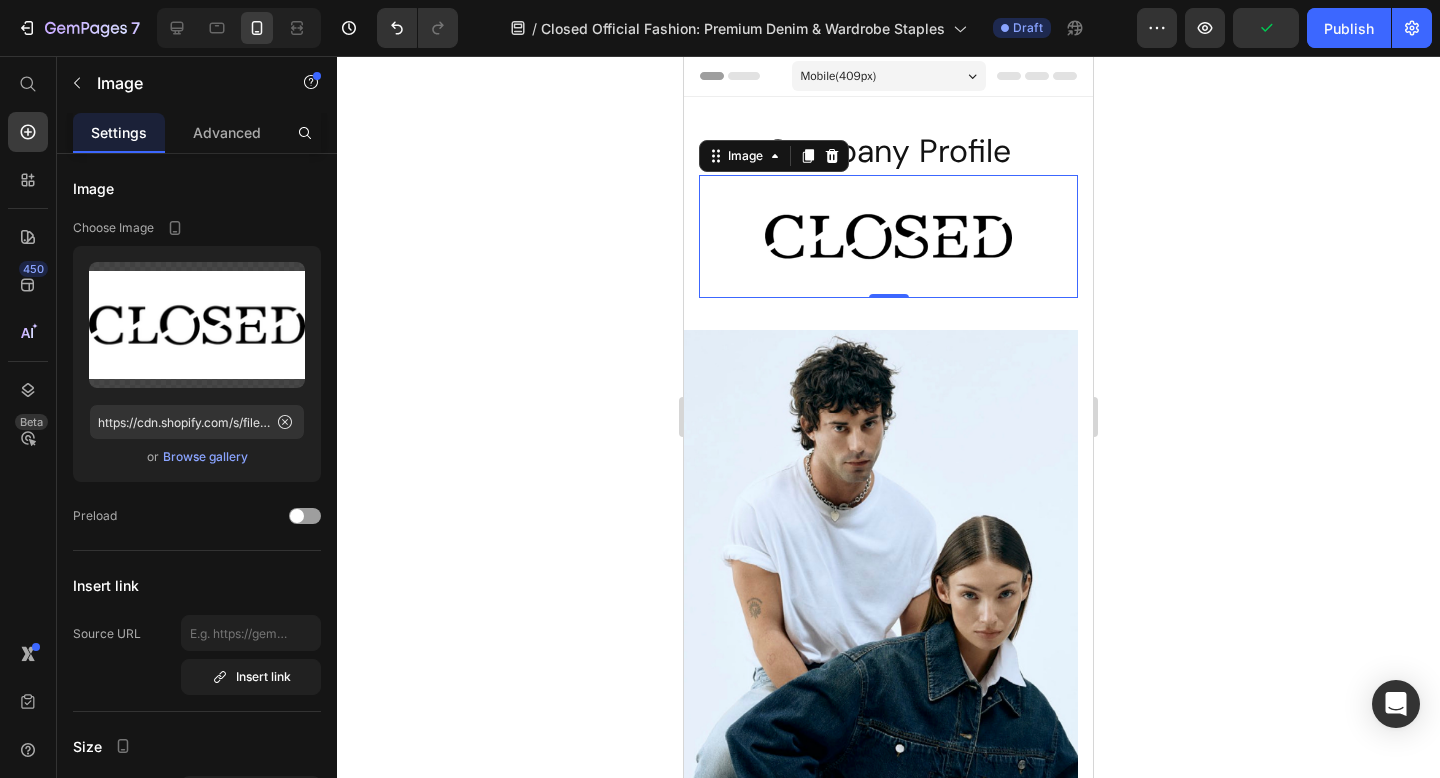 click on "Company Profile" at bounding box center (888, 152) 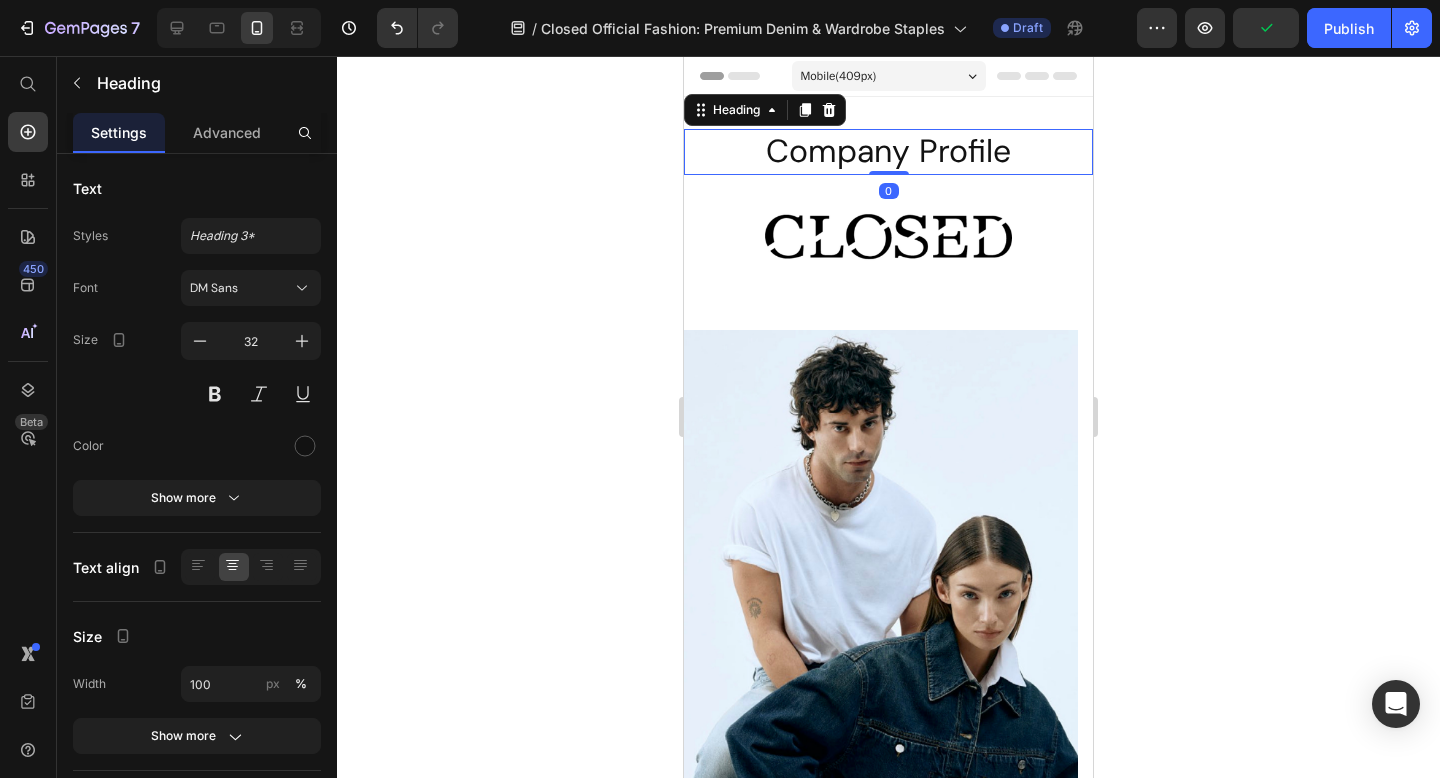 click on "Company Profile" at bounding box center (888, 152) 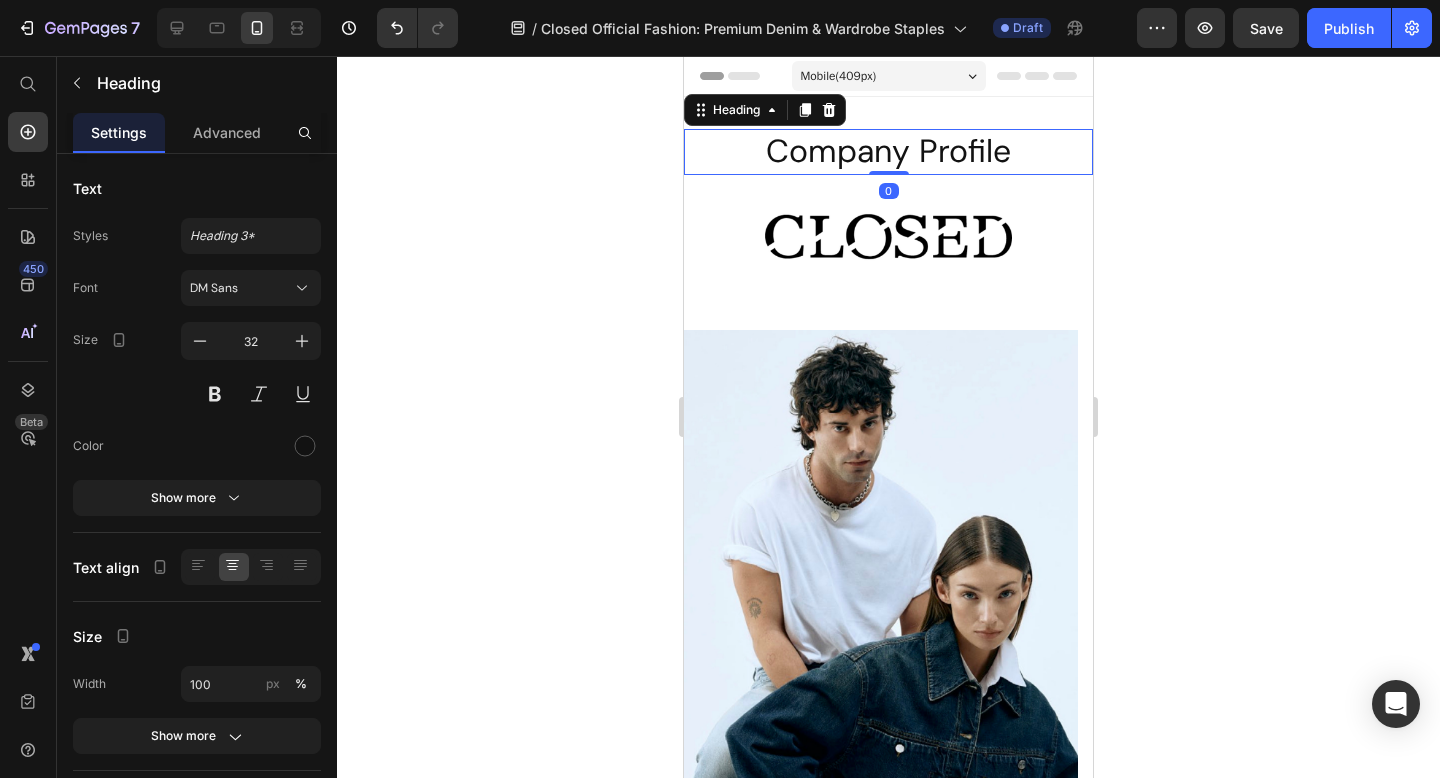 click on "Company Profile" at bounding box center (888, 152) 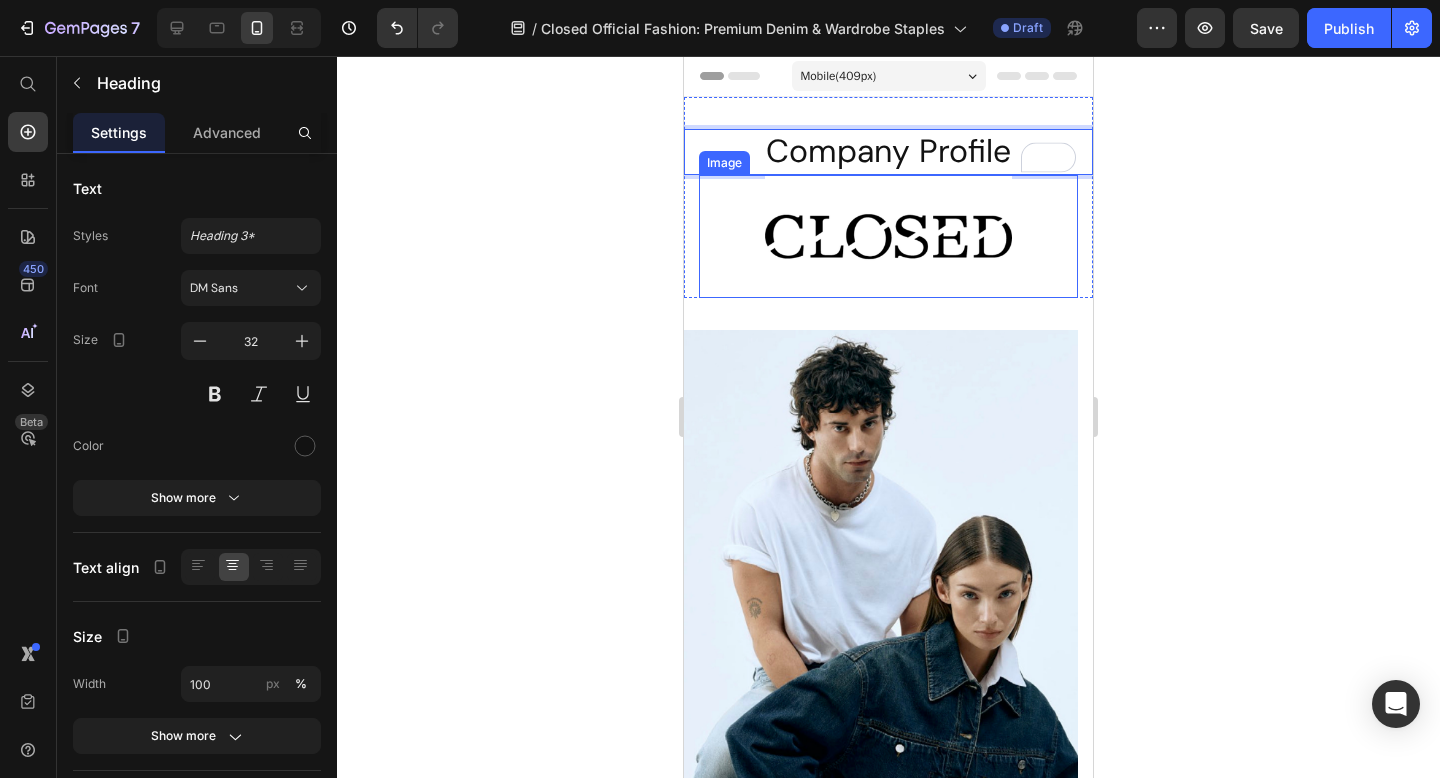 click on "Company Profile Heading   0 Image" at bounding box center (888, 213) 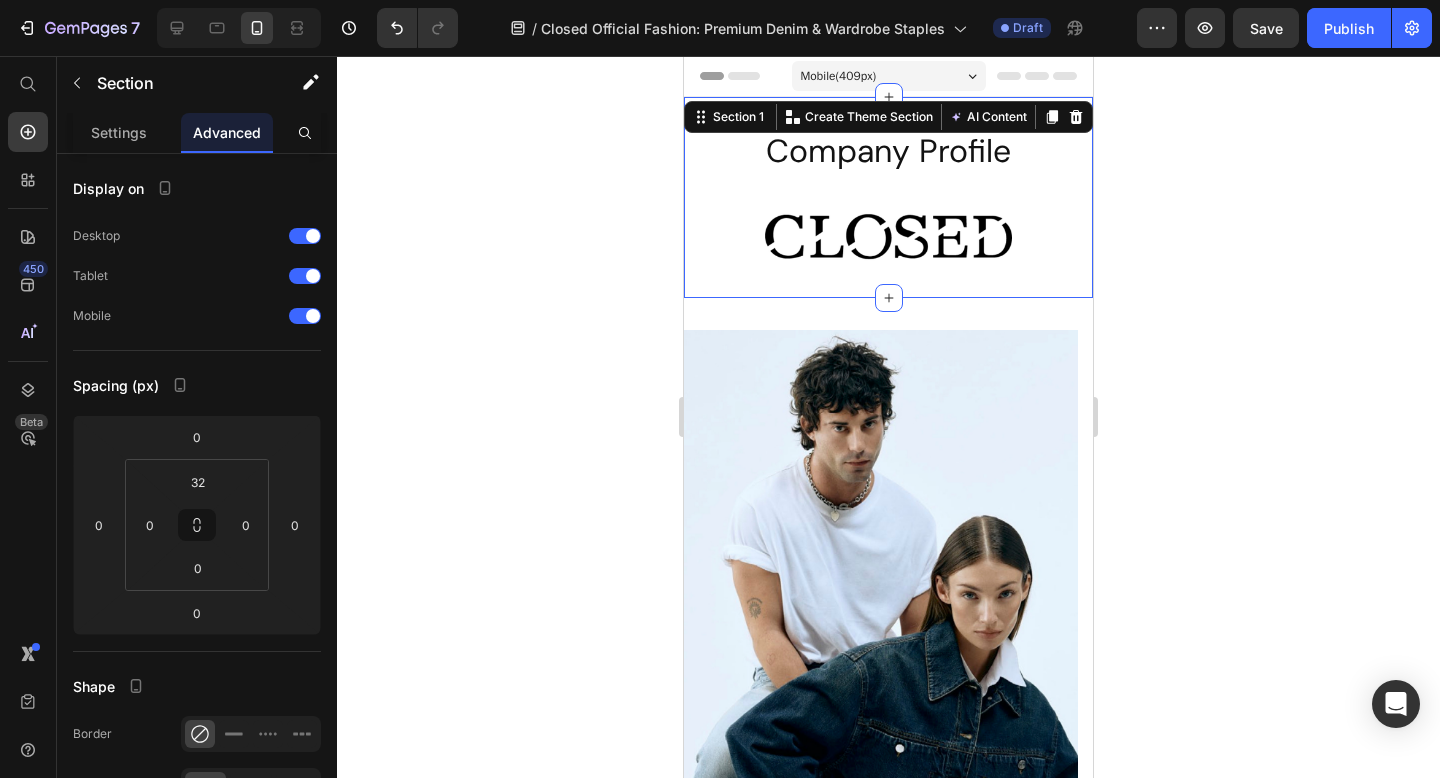 click at bounding box center (888, 236) 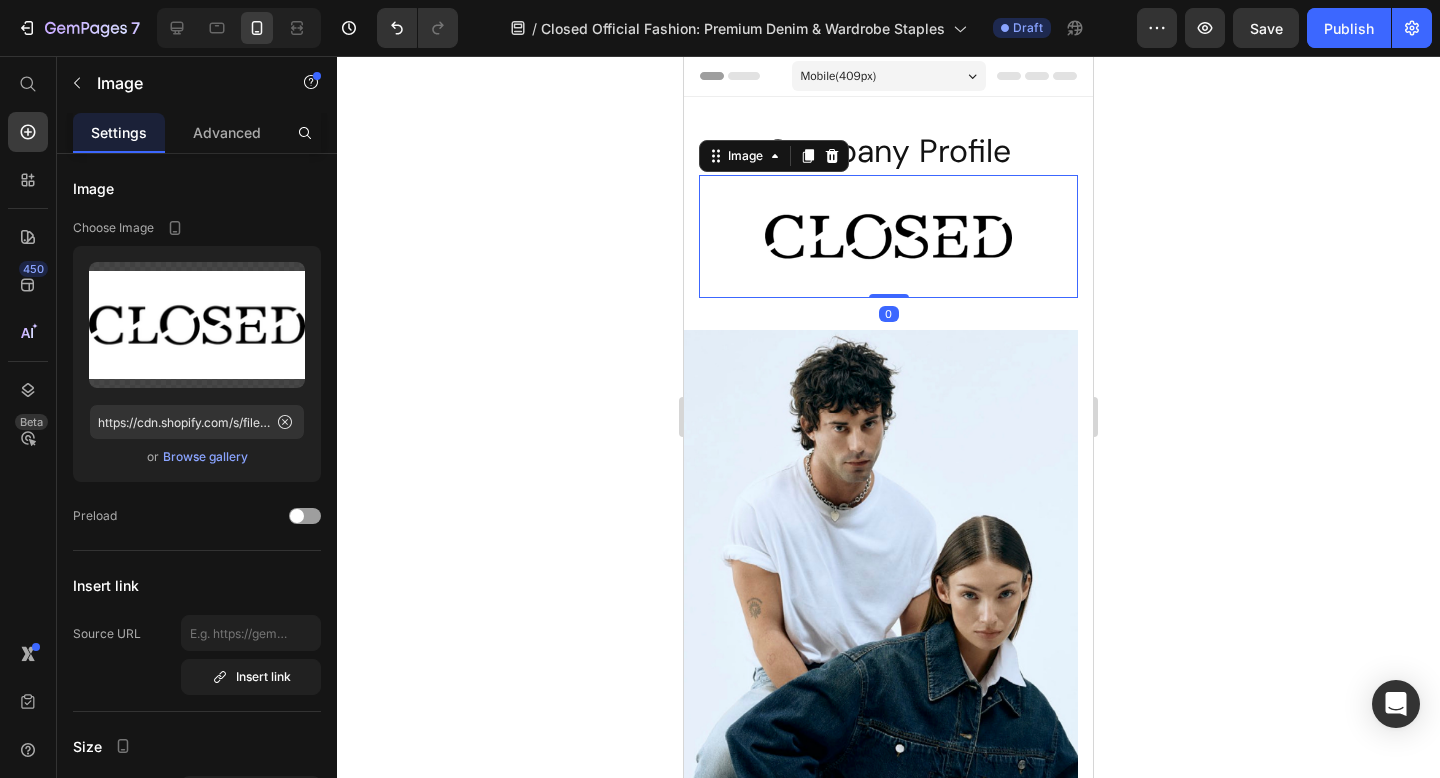 click on "Company Profile" at bounding box center (888, 152) 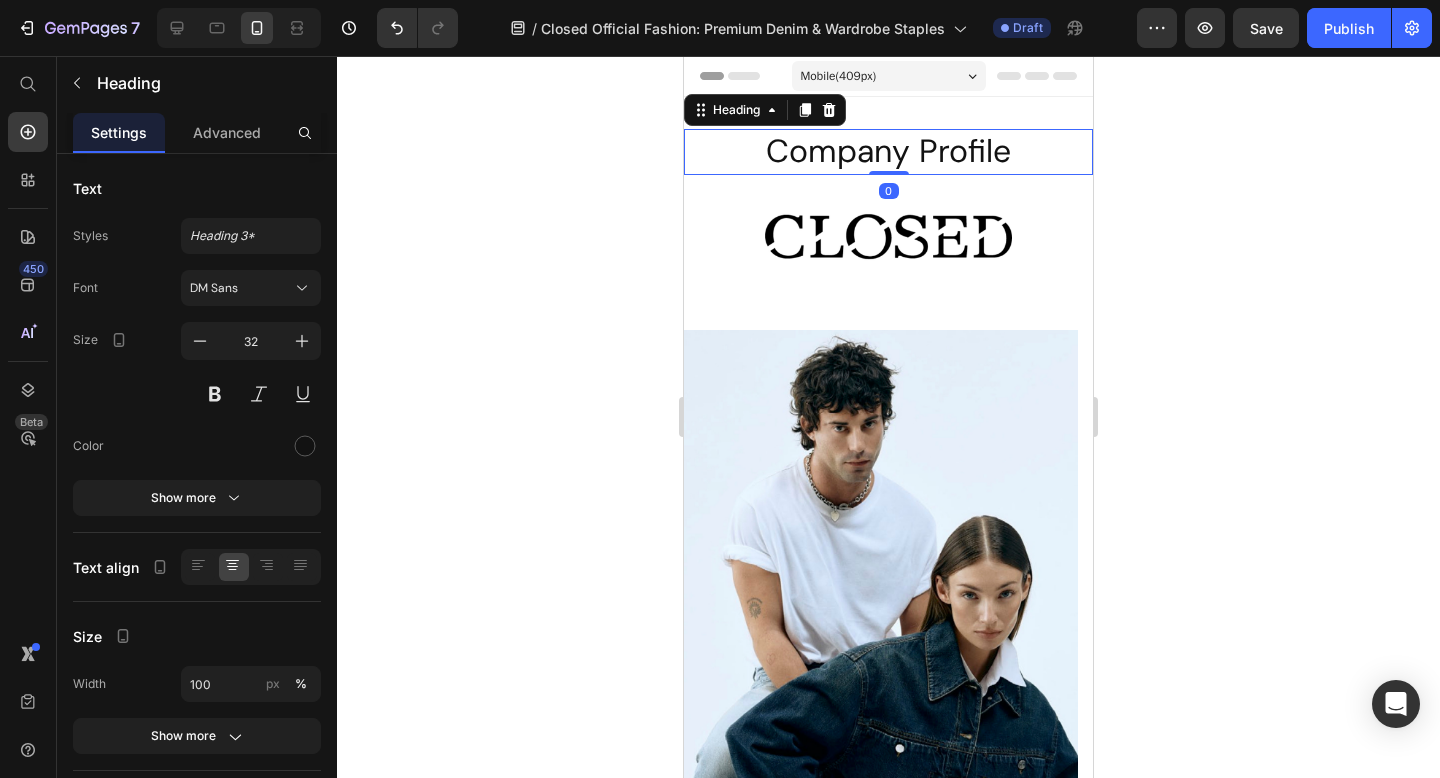 click on "Company Profile Heading   0 Image" at bounding box center [888, 213] 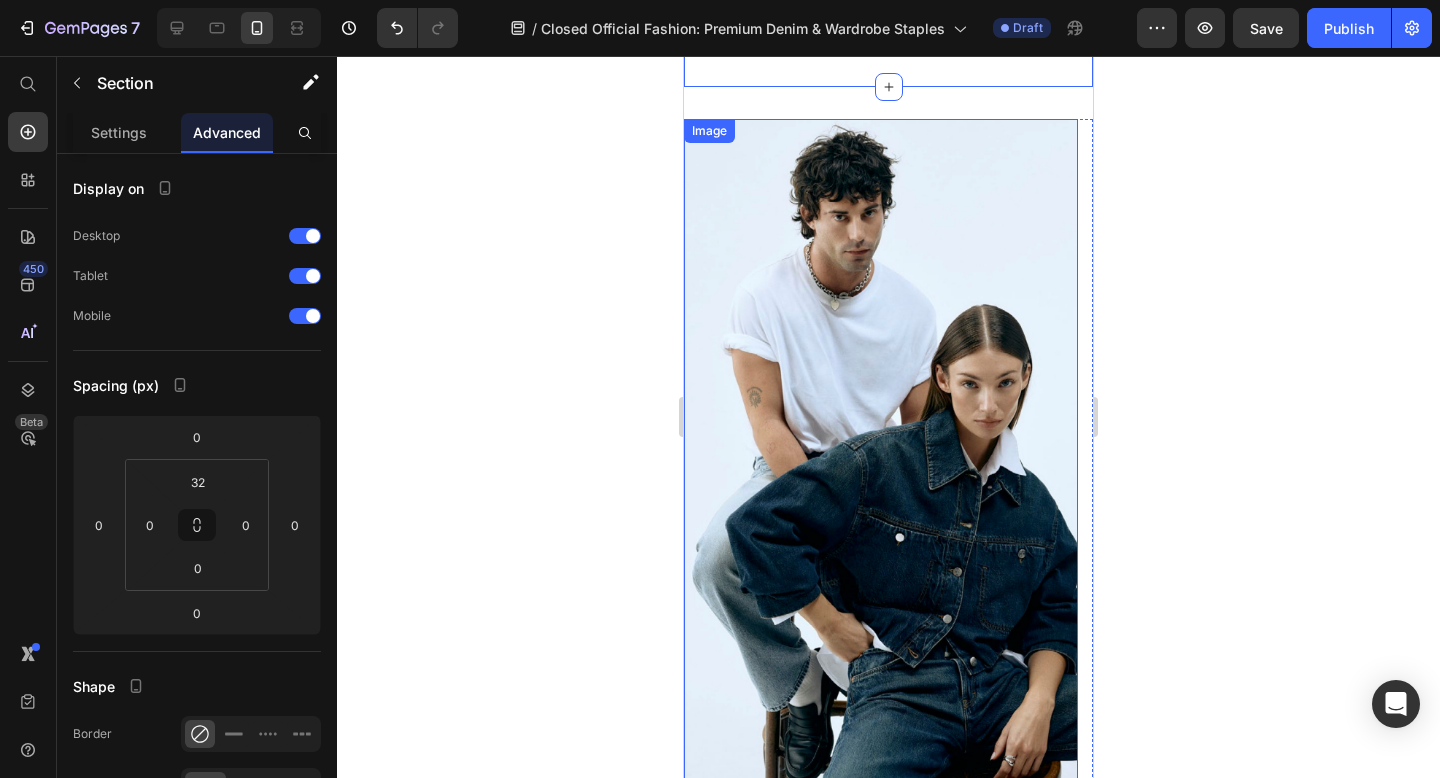 scroll, scrollTop: 619, scrollLeft: 0, axis: vertical 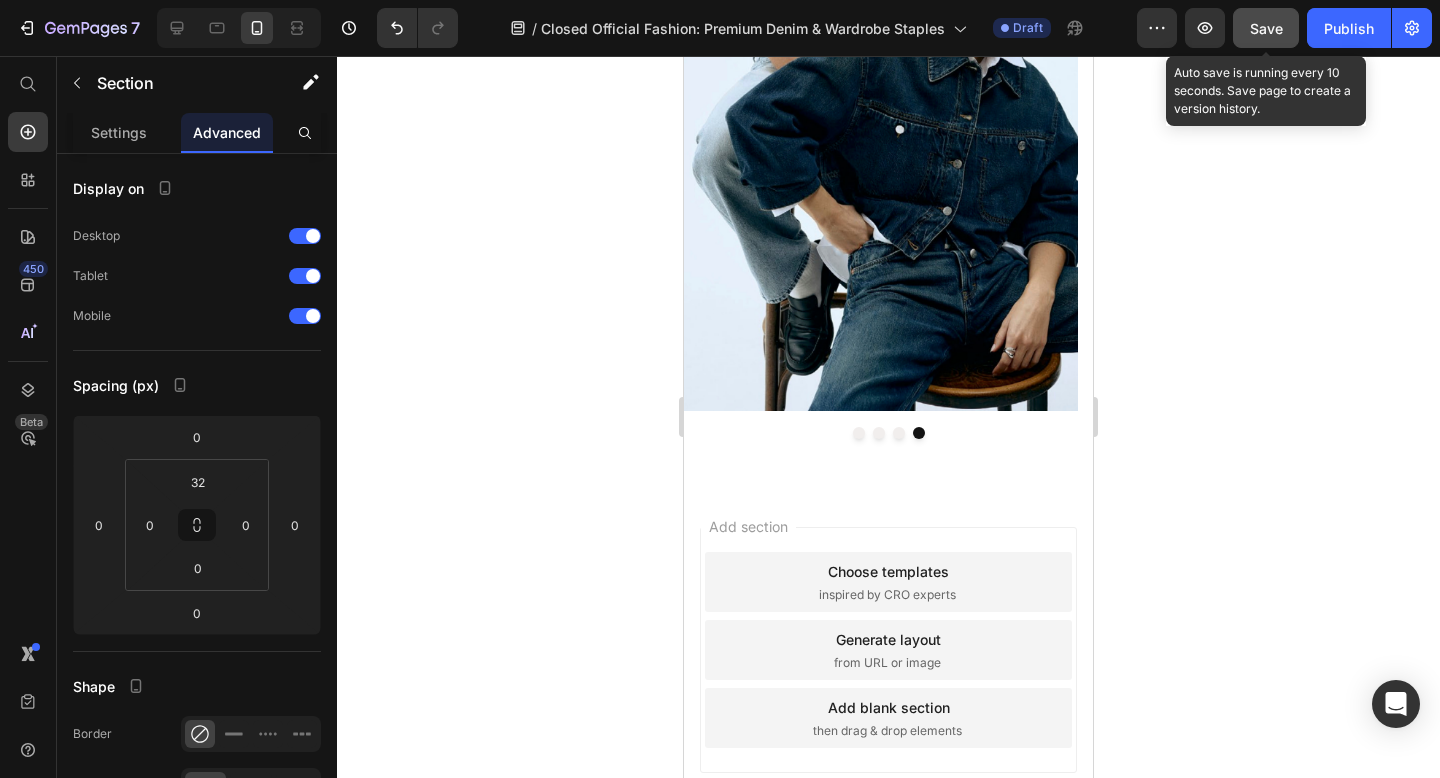 click on "Save" at bounding box center (1266, 28) 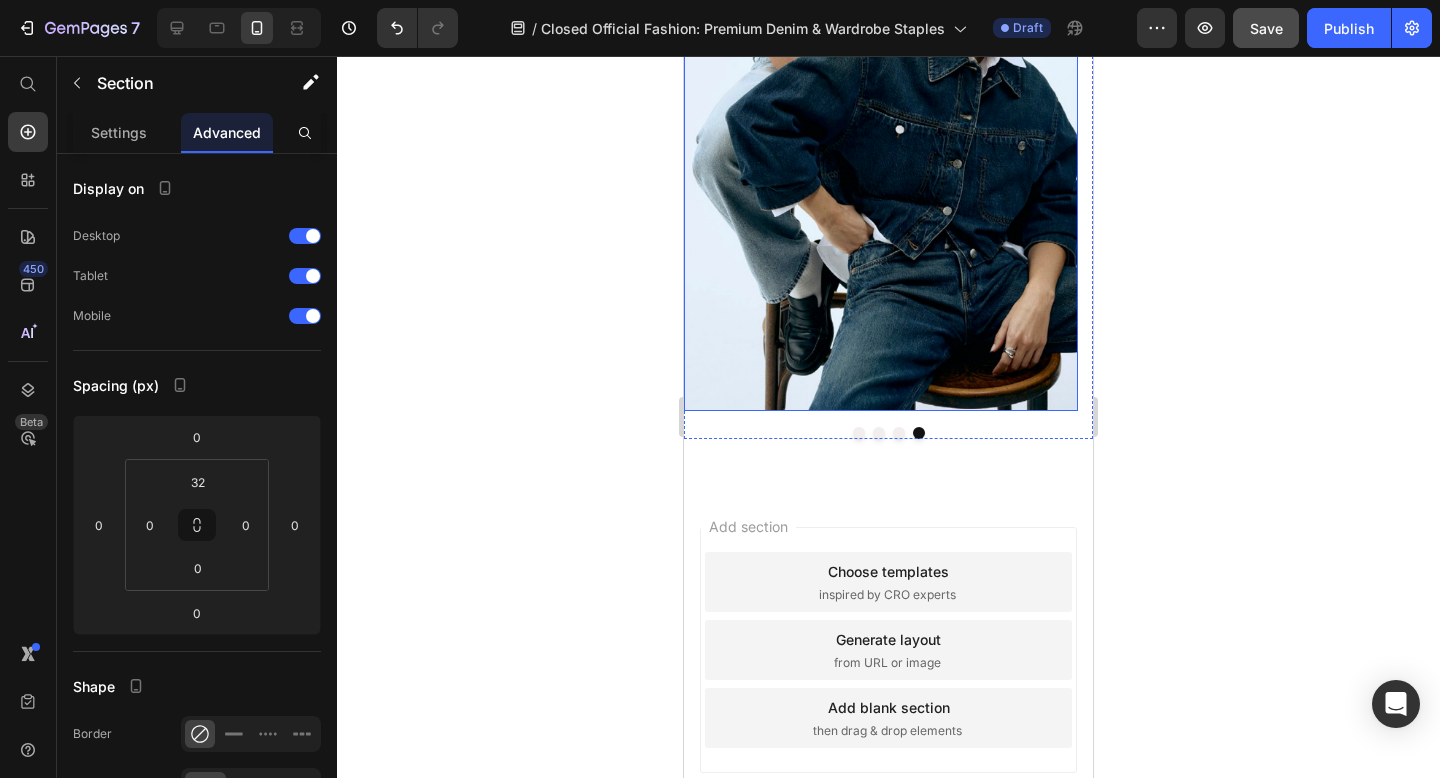 click at bounding box center [881, 61] 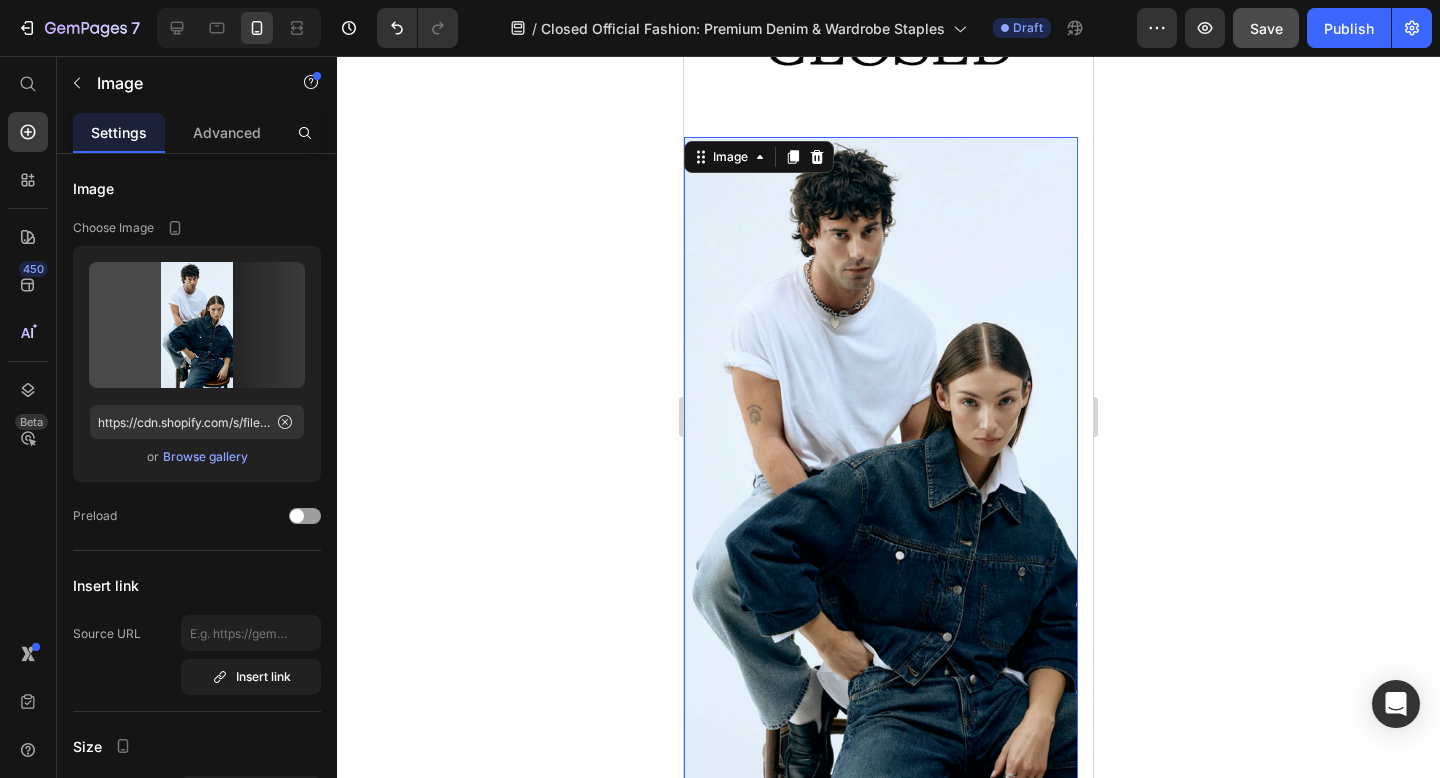 scroll, scrollTop: 0, scrollLeft: 0, axis: both 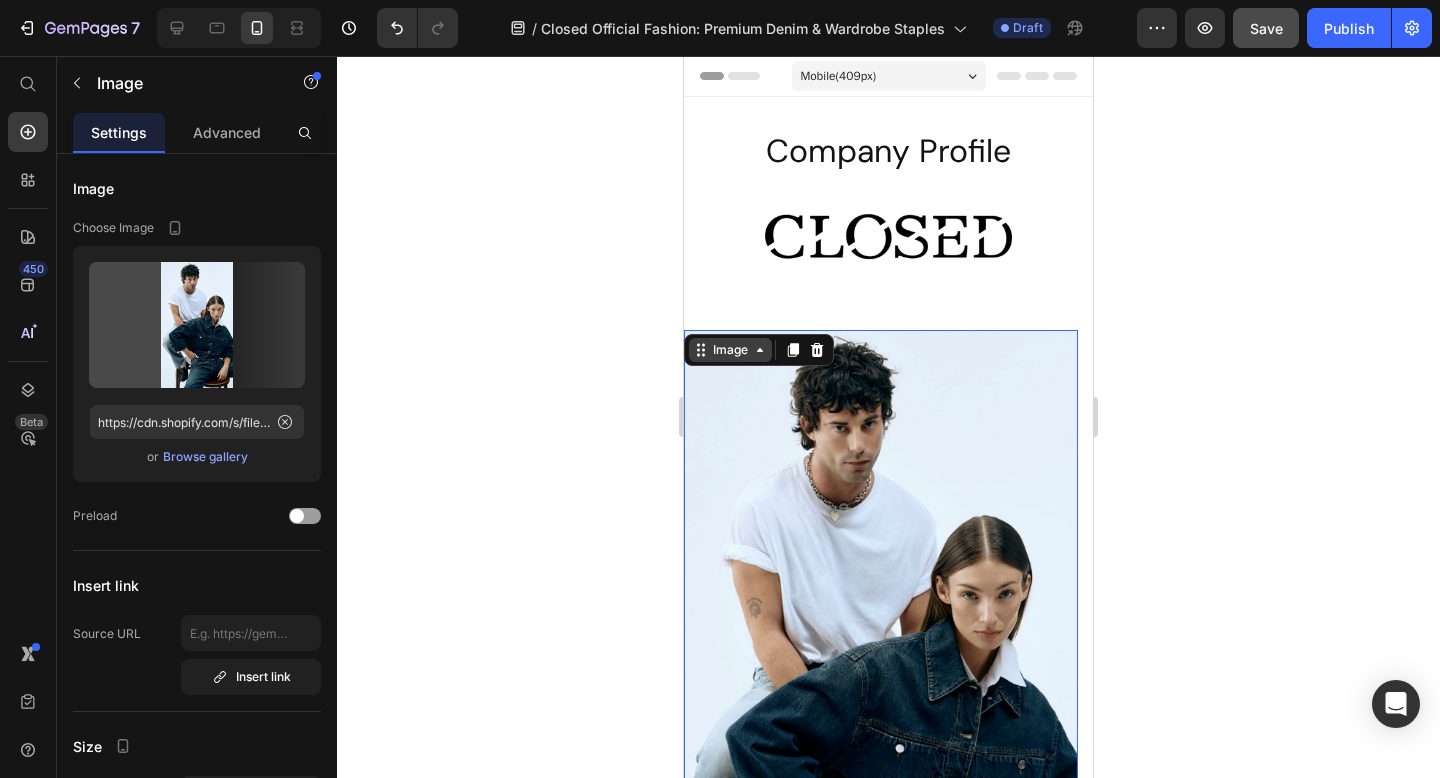 click on "Image" at bounding box center [730, 350] 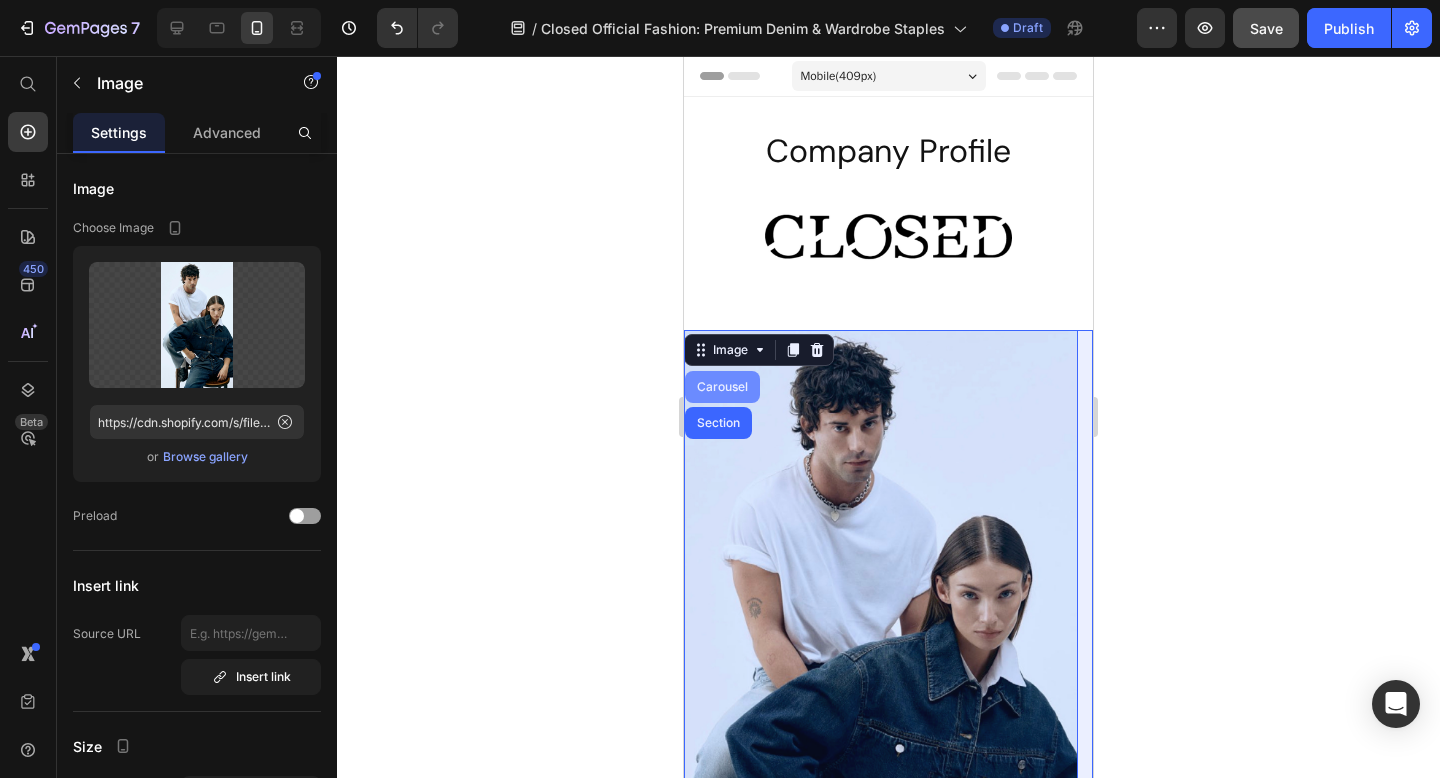 click on "Carousel" at bounding box center [722, 387] 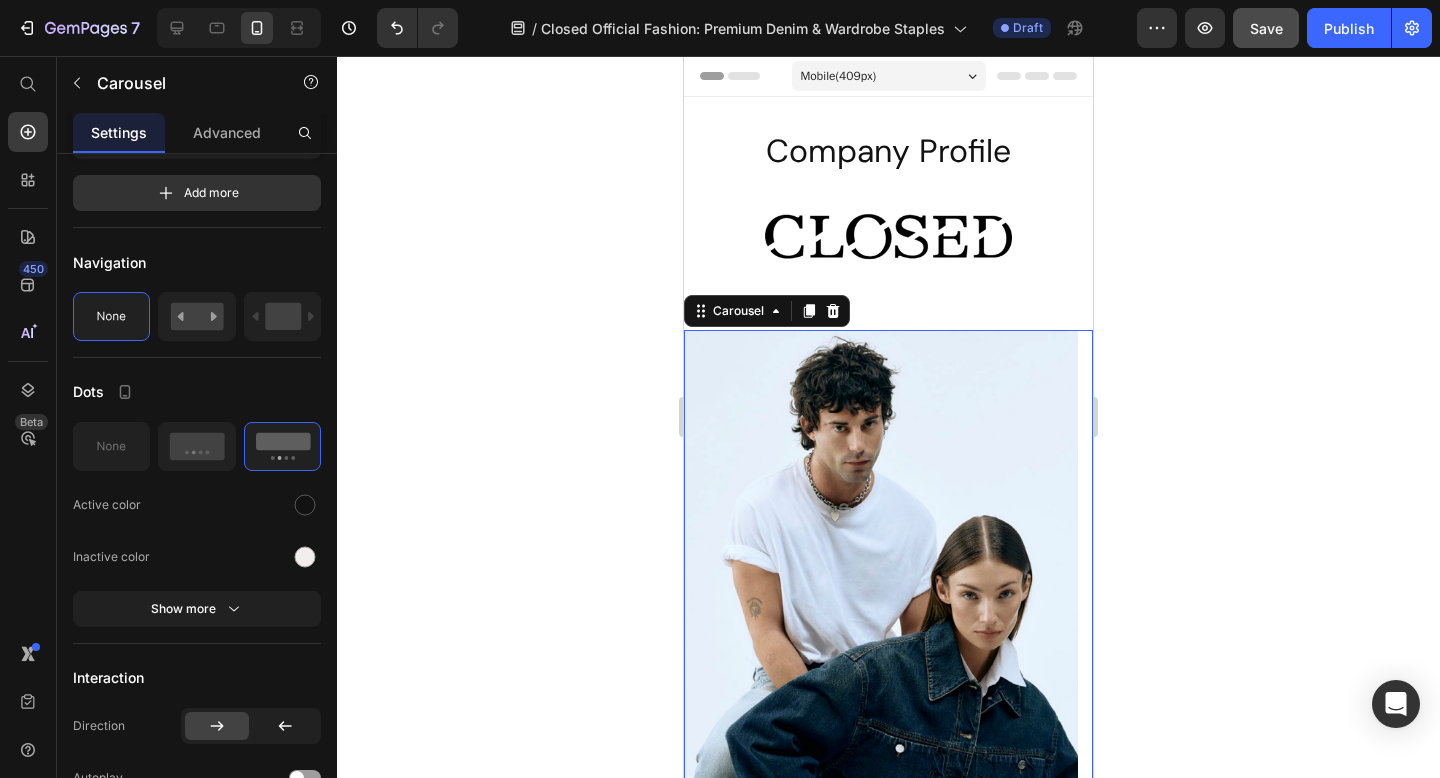 scroll, scrollTop: 665, scrollLeft: 0, axis: vertical 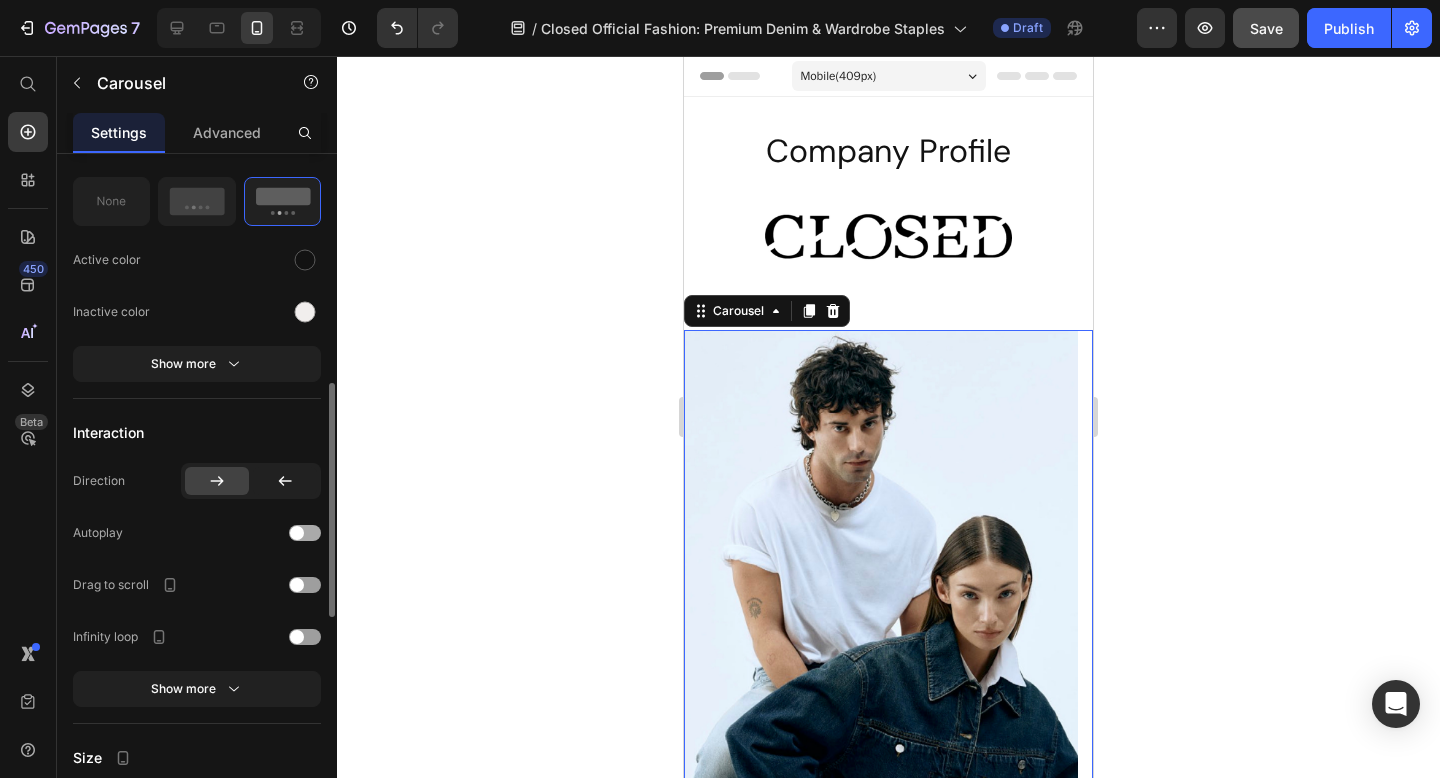 click at bounding box center [305, 533] 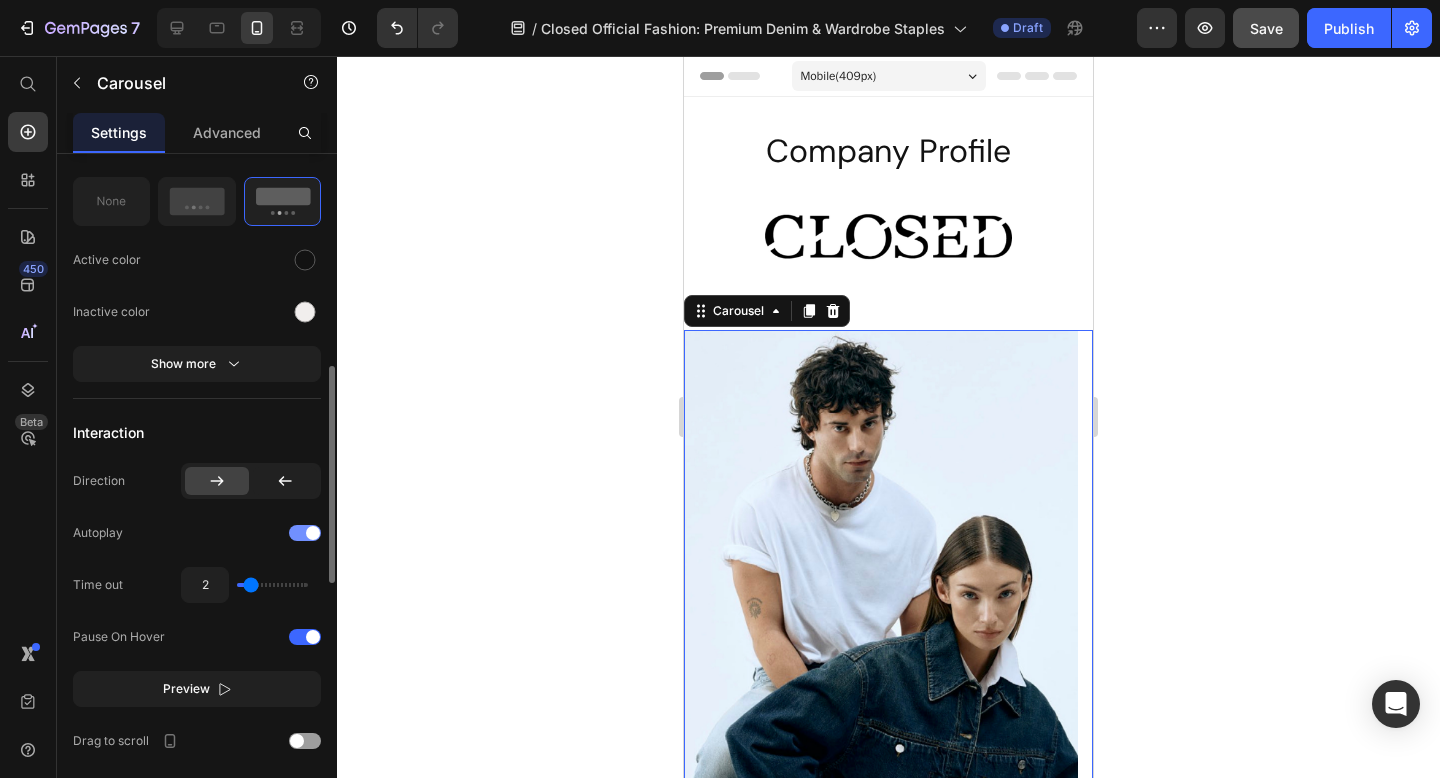 click at bounding box center (313, 533) 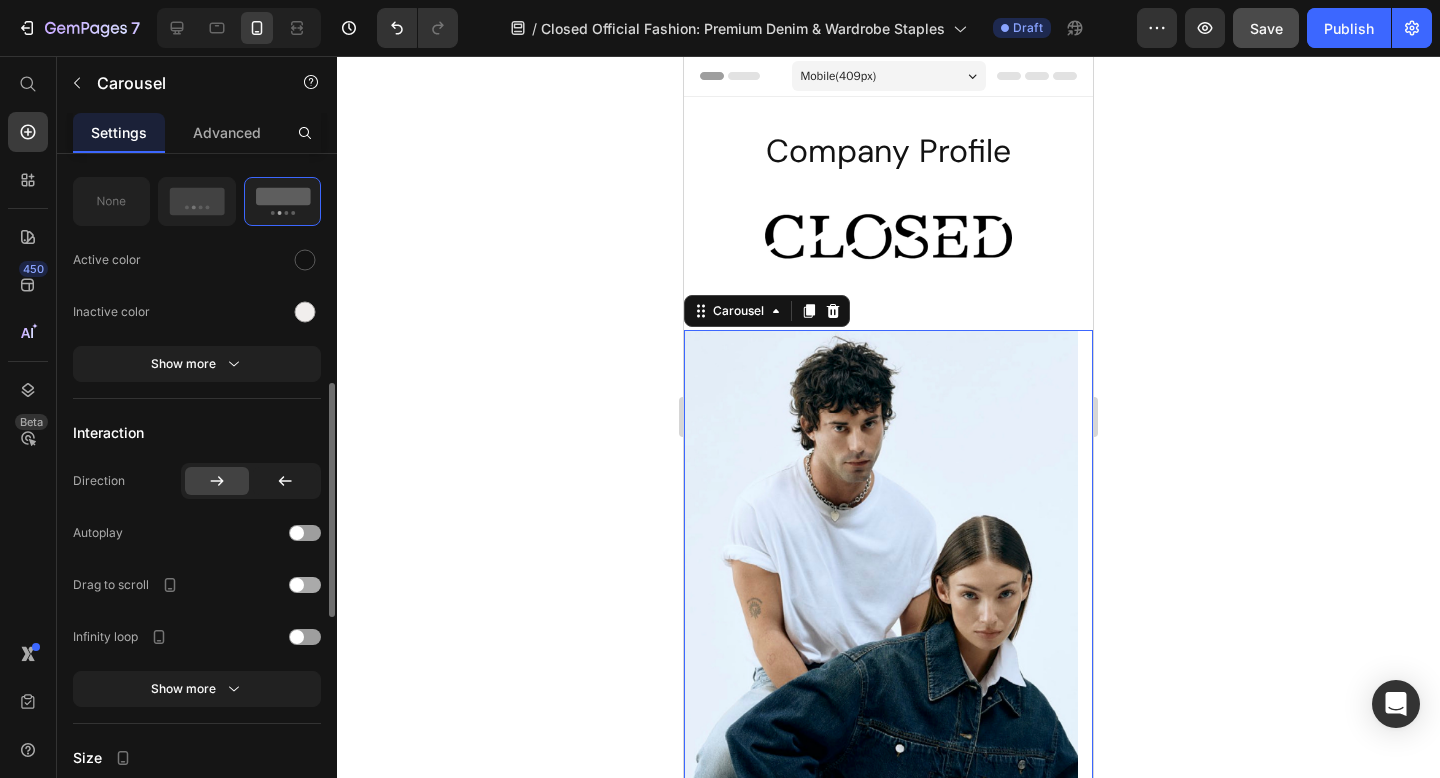 click at bounding box center (305, 585) 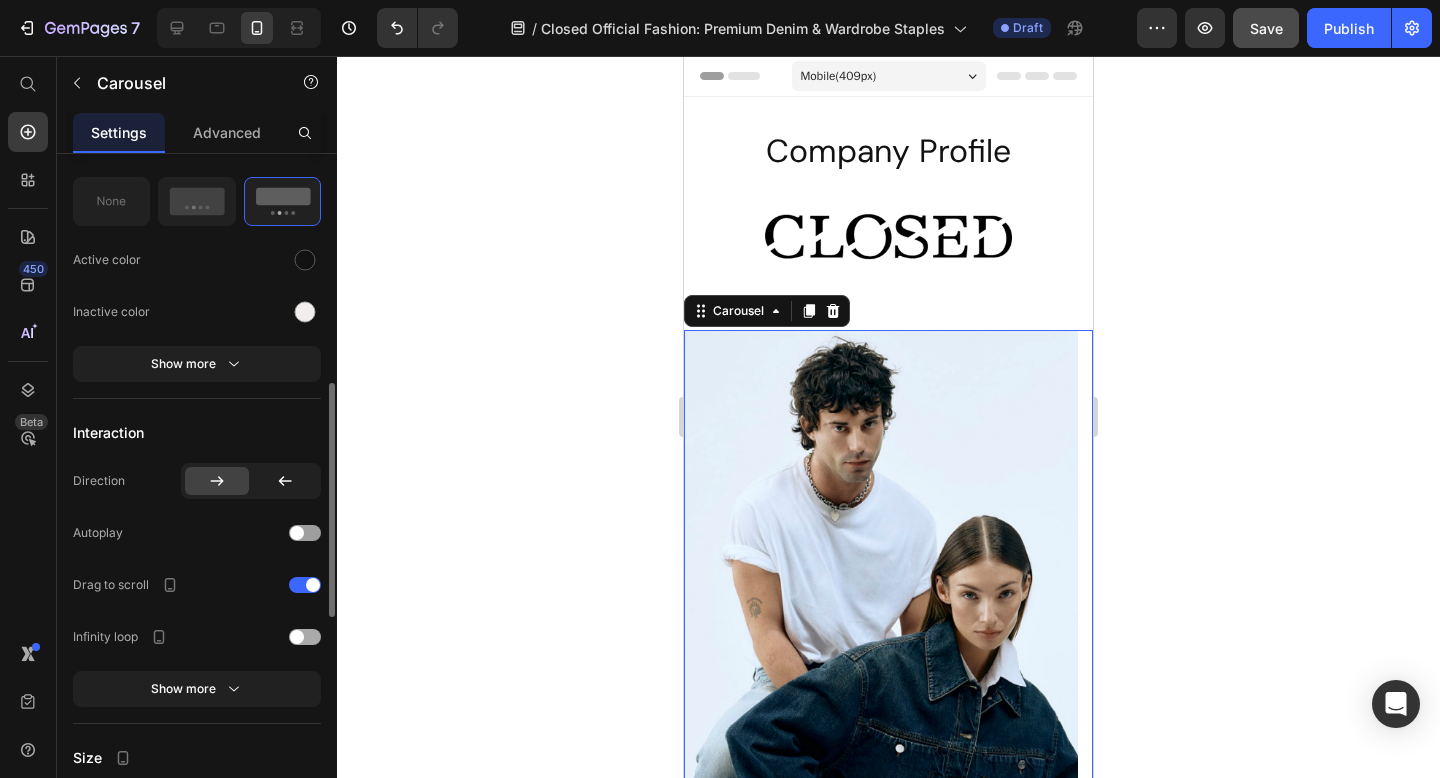 click at bounding box center [297, 637] 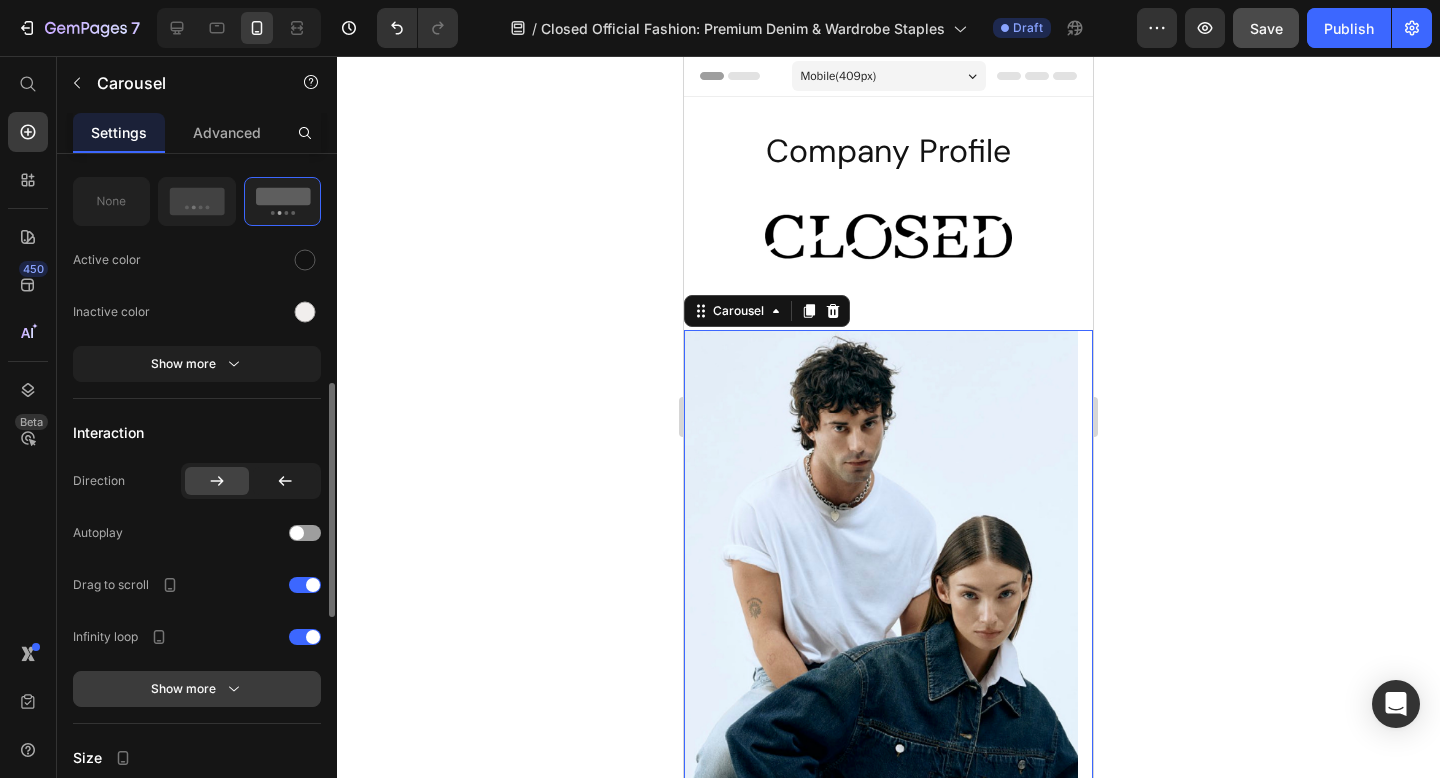 click 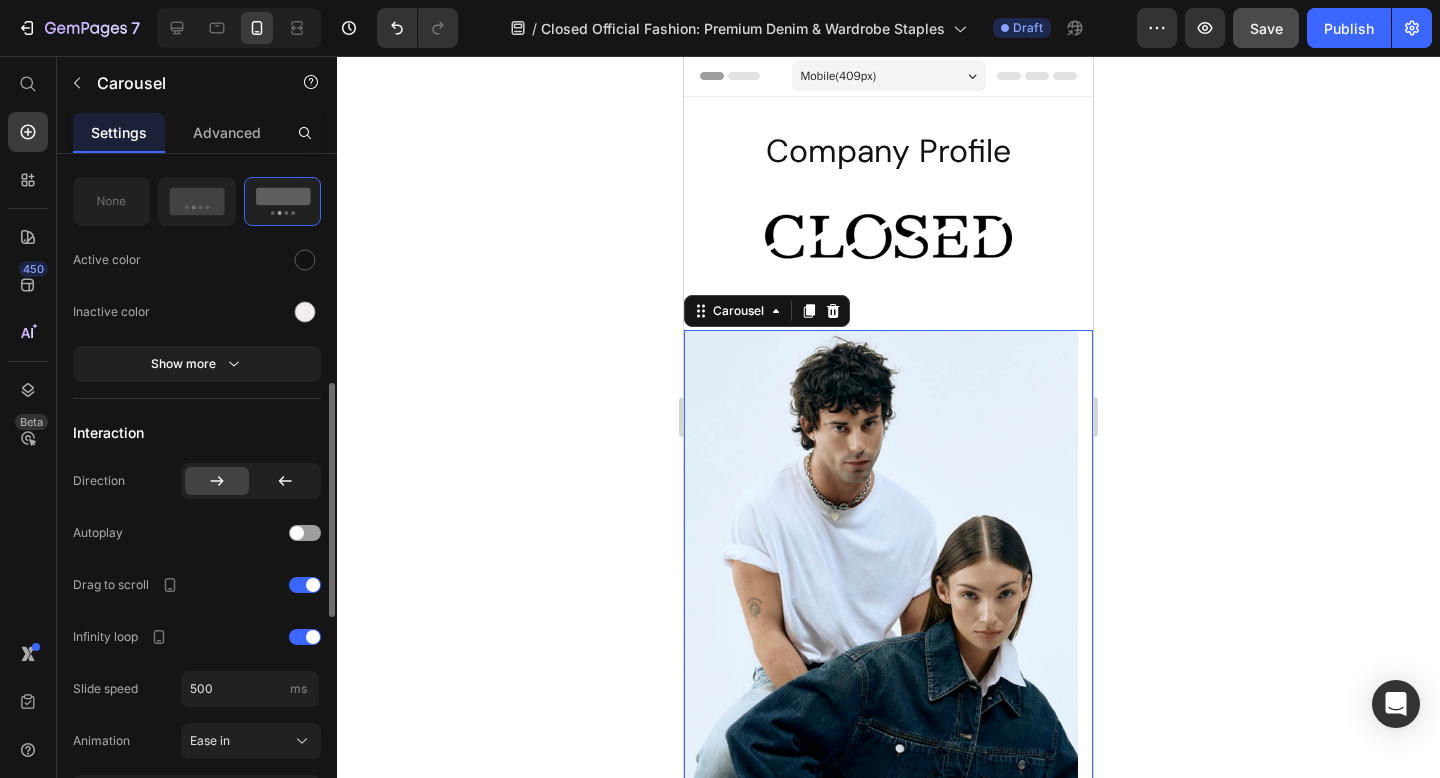 scroll, scrollTop: 798, scrollLeft: 0, axis: vertical 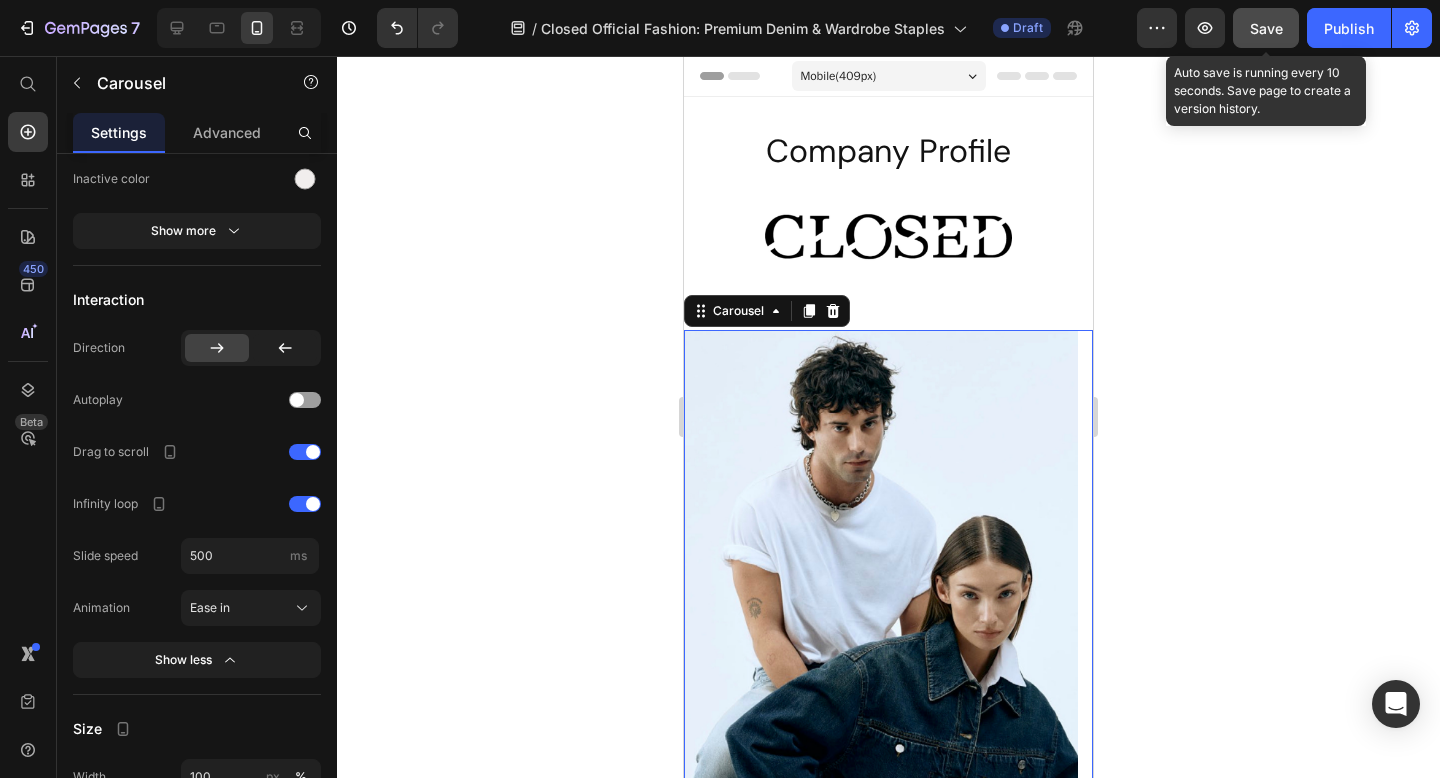 click on "Save" at bounding box center [1266, 28] 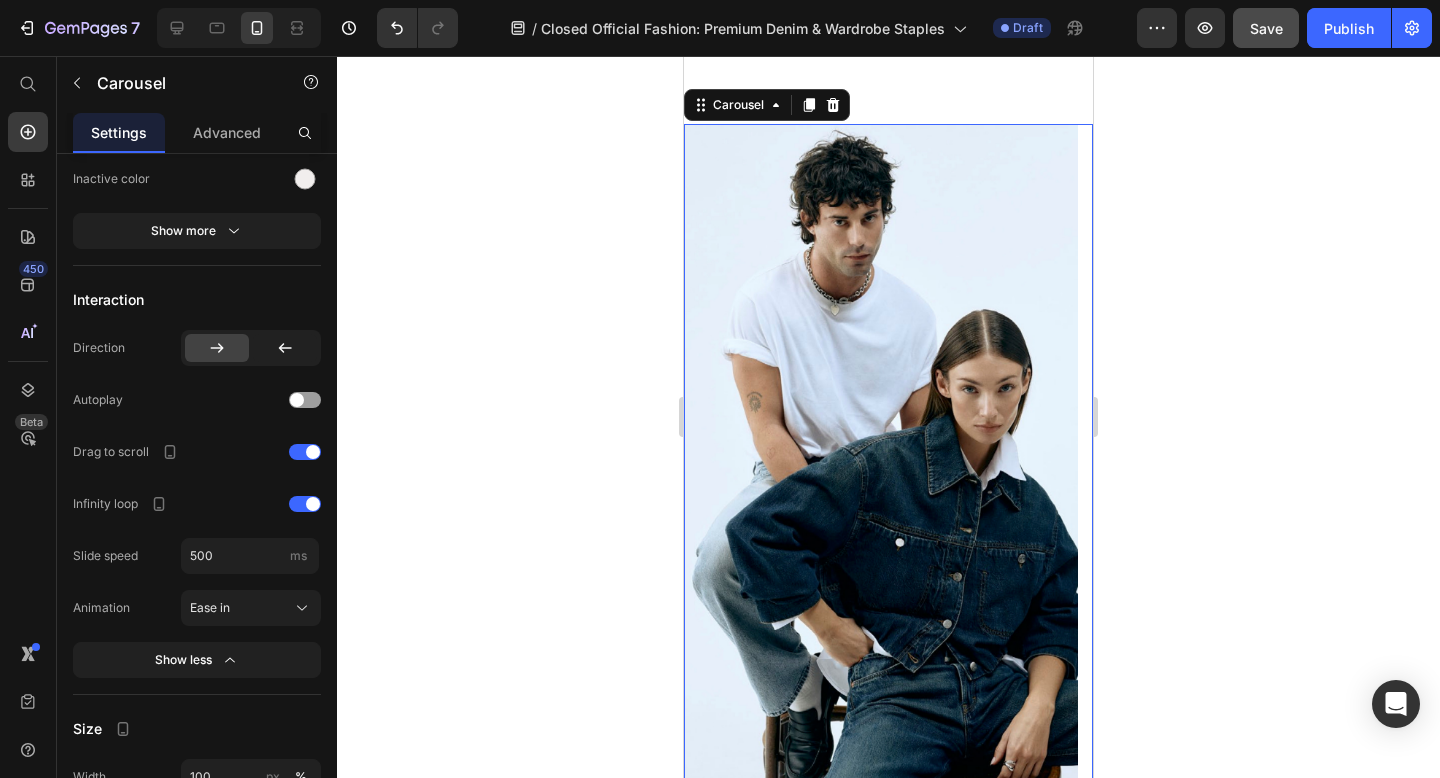 scroll, scrollTop: 534, scrollLeft: 0, axis: vertical 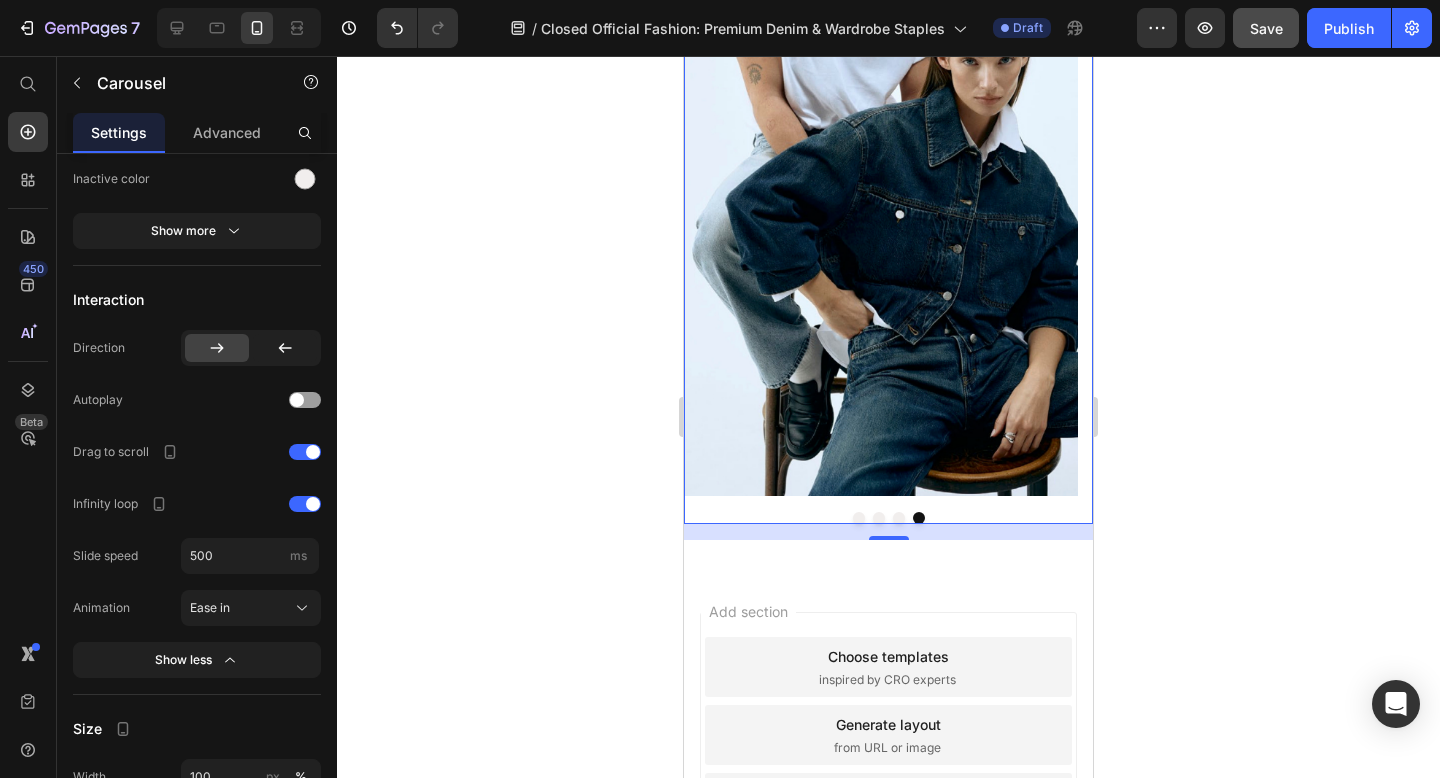 click at bounding box center [881, 146] 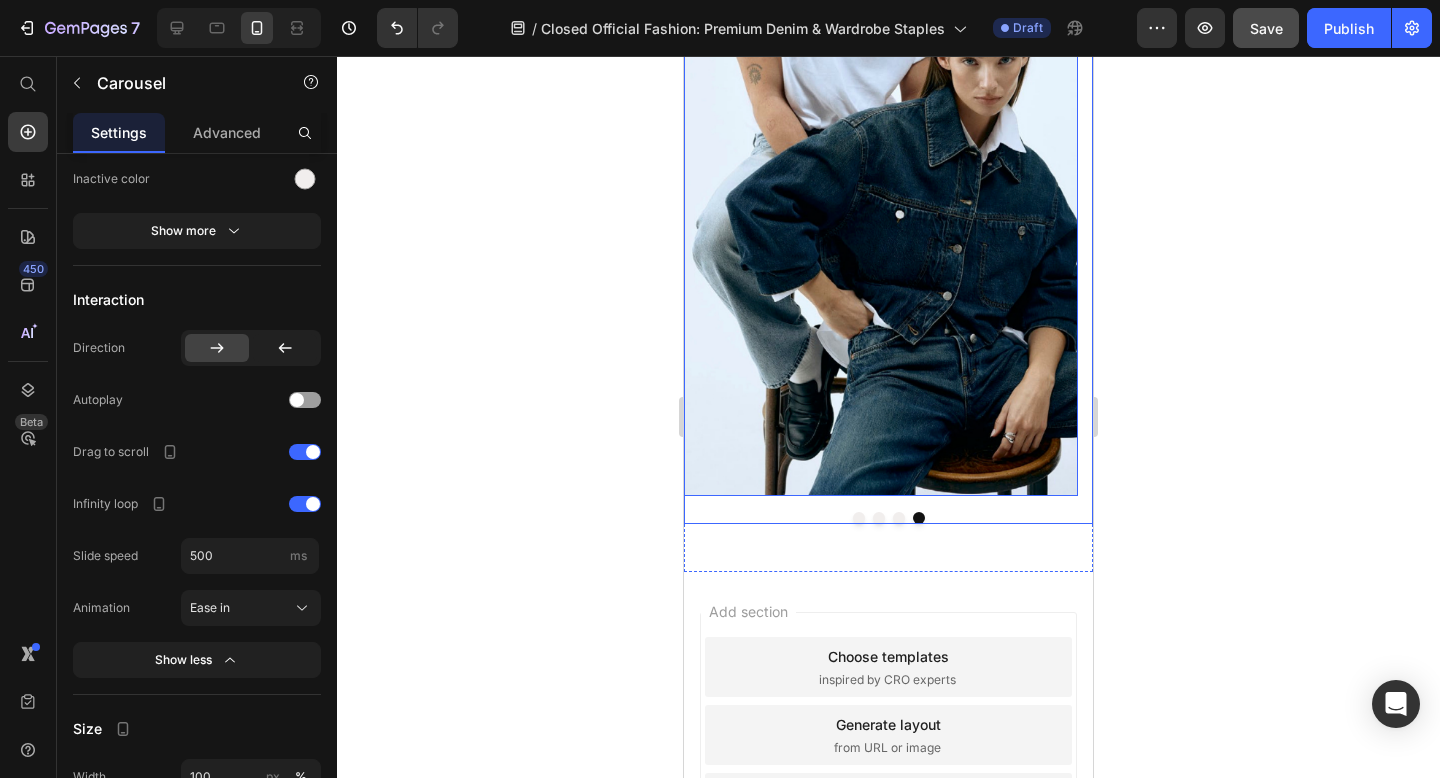 scroll, scrollTop: 790, scrollLeft: 0, axis: vertical 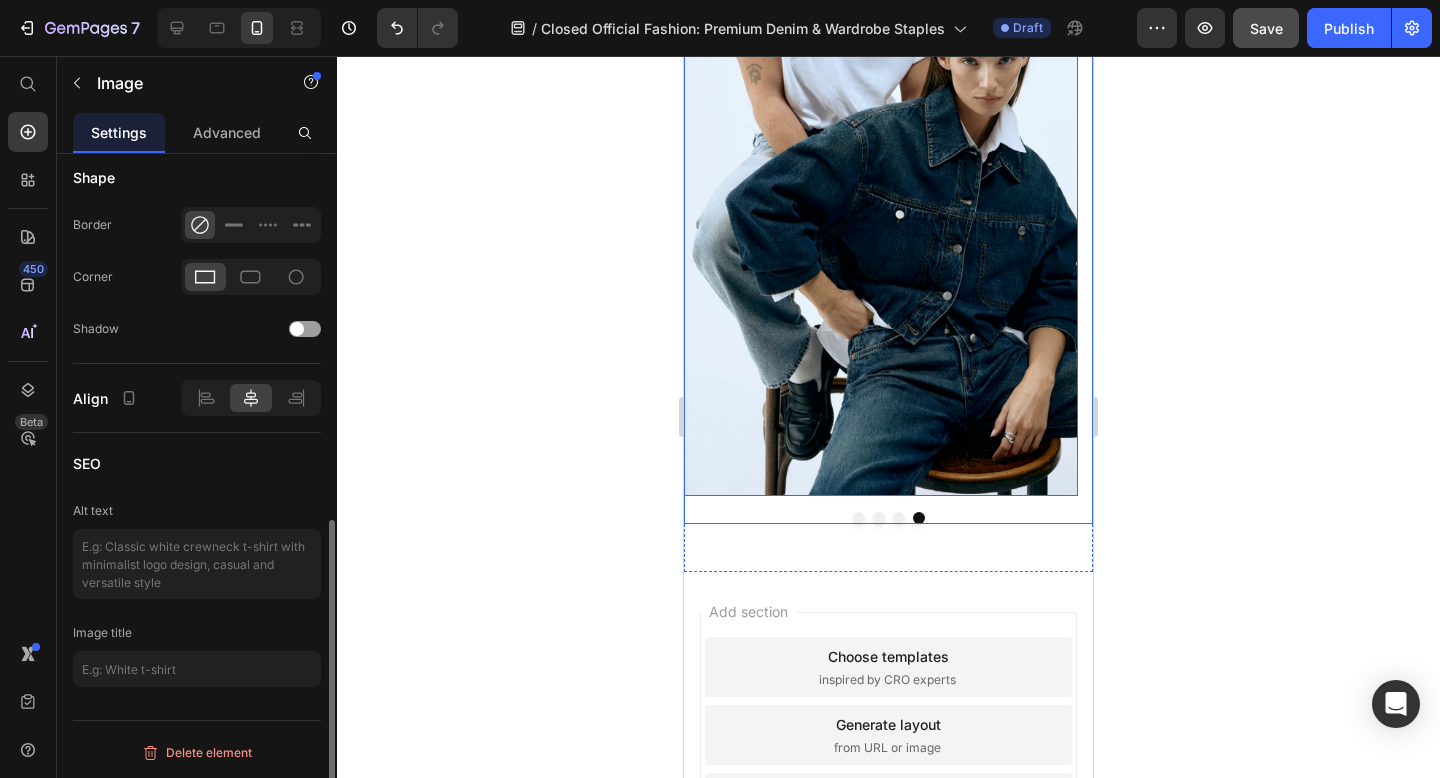 click at bounding box center (888, 518) 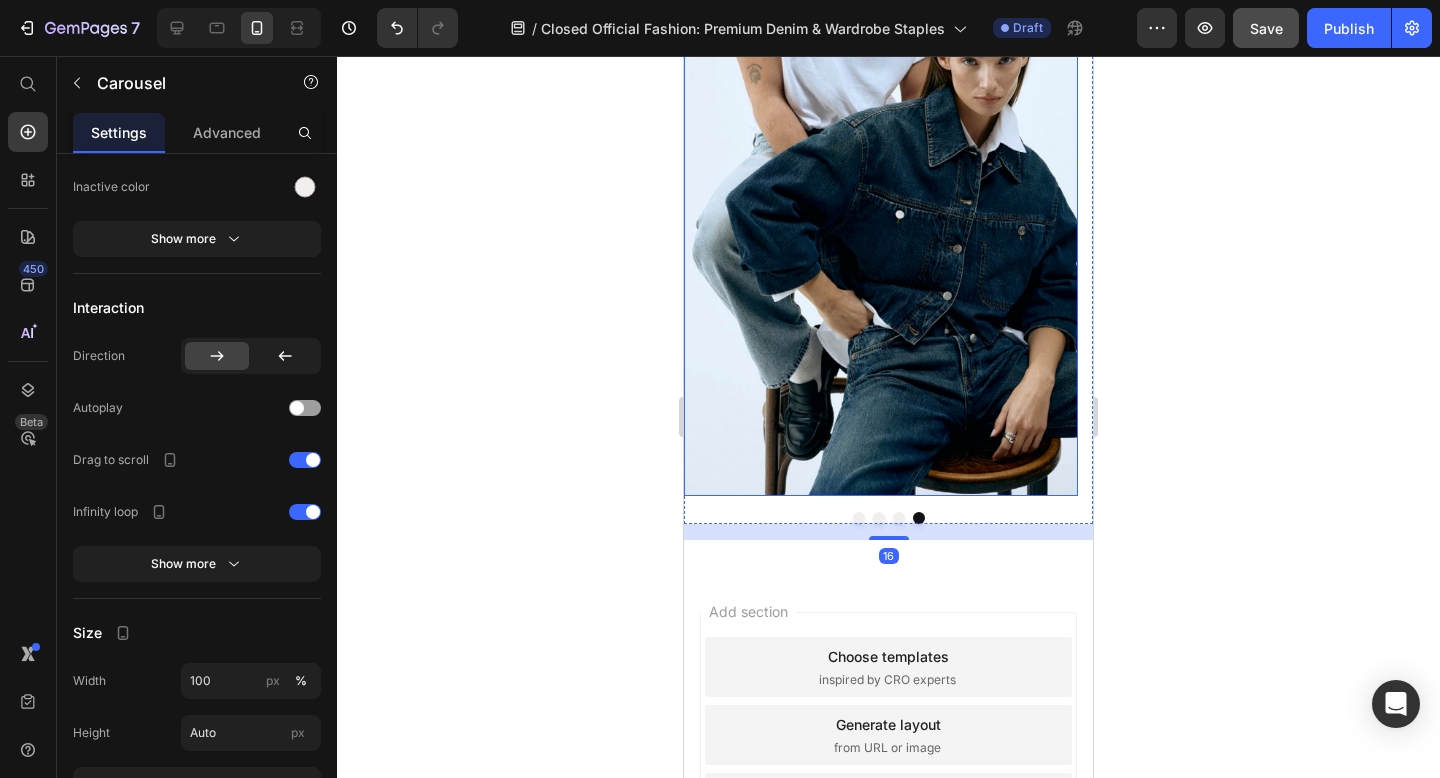 scroll, scrollTop: 0, scrollLeft: 0, axis: both 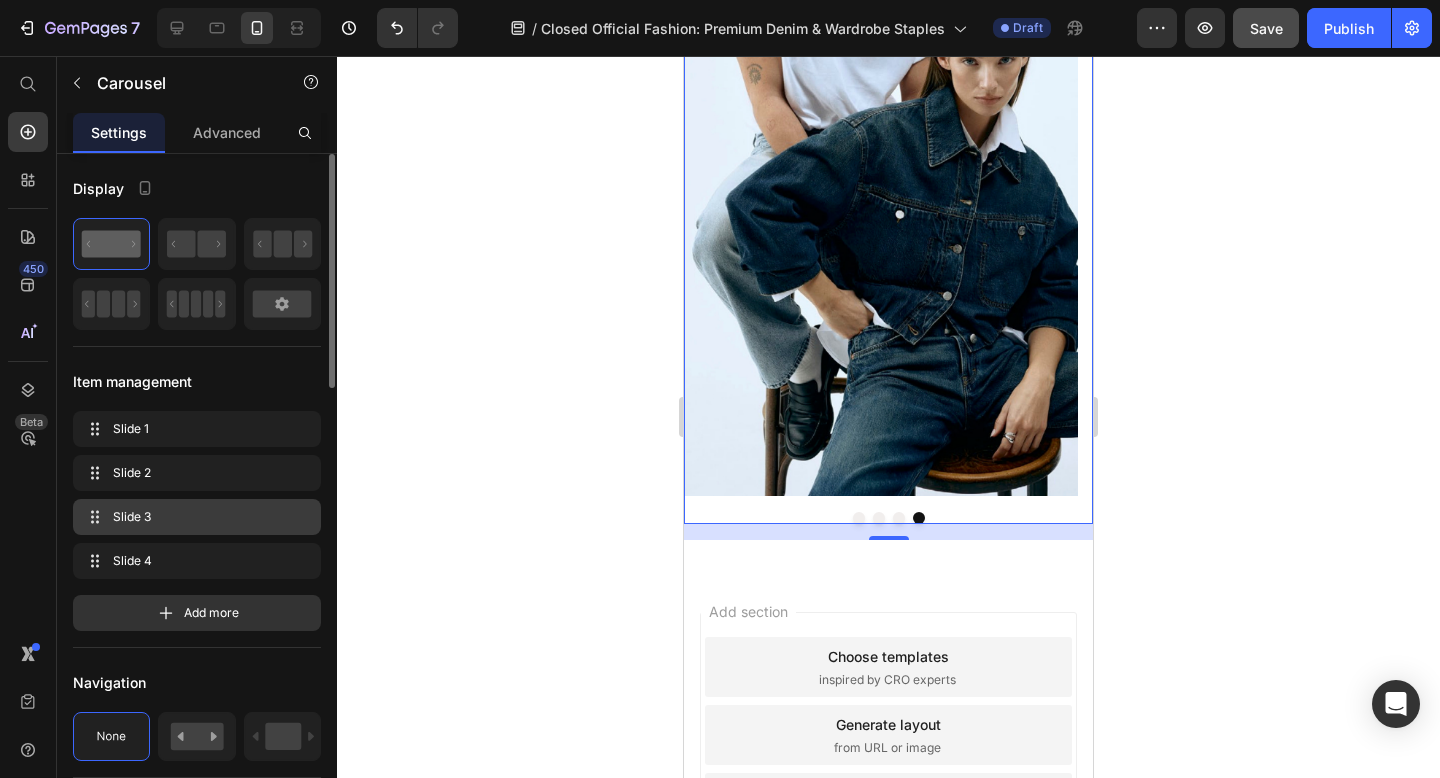 click on "Slide 3 Slide 3" at bounding box center [197, 517] 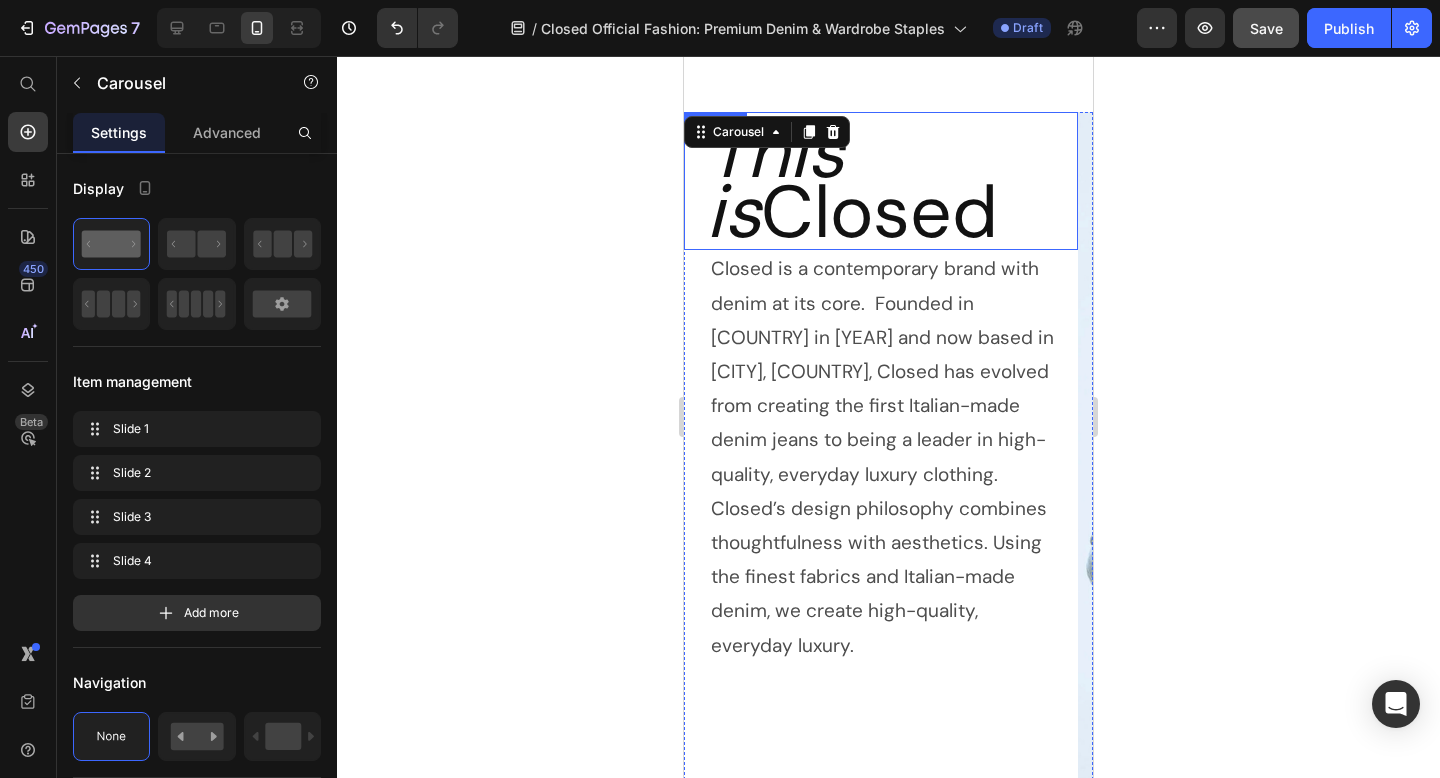 scroll, scrollTop: 136, scrollLeft: 0, axis: vertical 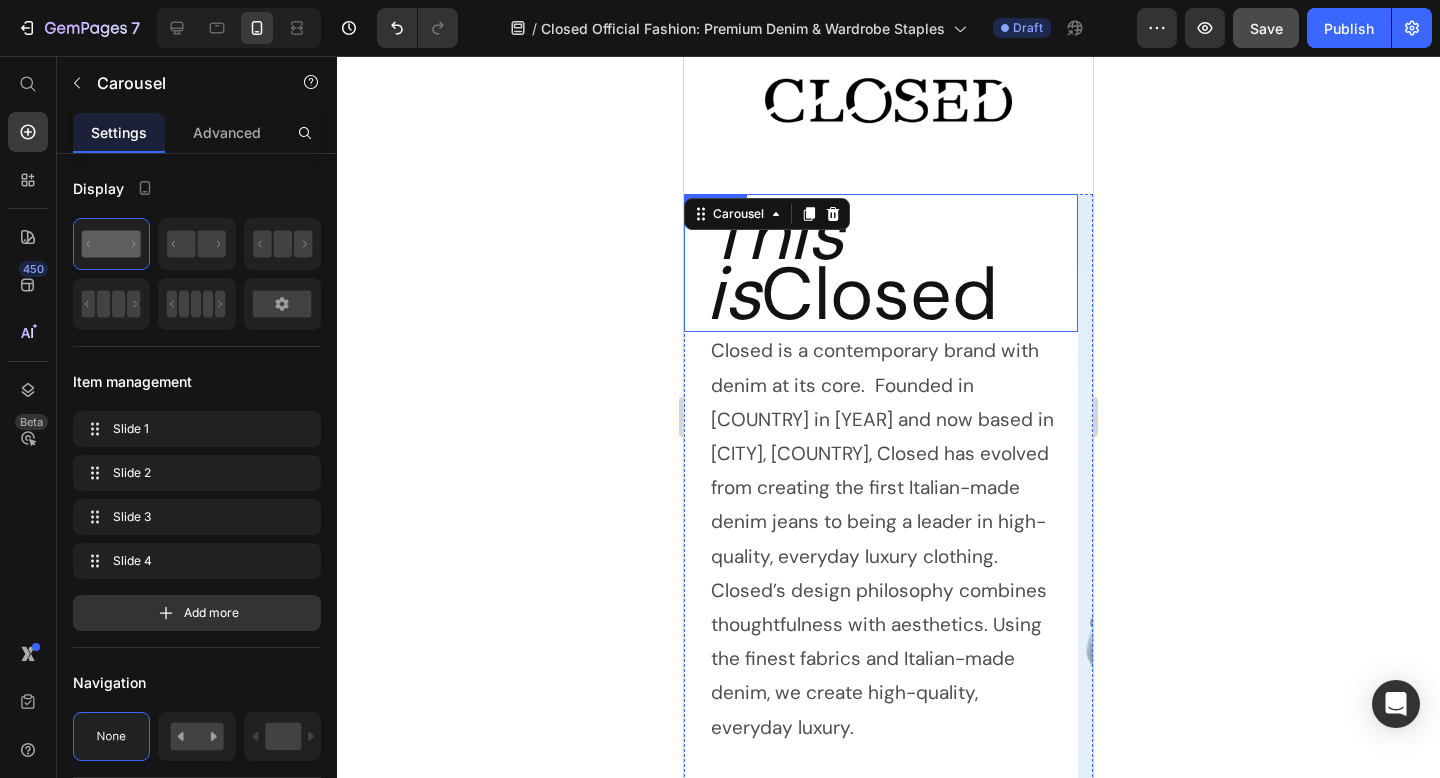 click on "Image Image ⁠⁠⁠⁠⁠⁠⁠ This is  Closed Heading Closed is a contemporary brand with denim at its core.  Founded in France in 1978 and now based in Hamburg, Germany, Closed has evolved from creating the first Italian-made denim jeans to being a leader in high-quality, everyday luxury clothing. Closed’s design philosophy combines thoughtfulness with aesthetics. Using the finest fabrics and Italian-made denim, we create high-quality, everyday luxury.  Text Block Image Carousel   16 Section 2" at bounding box center [888, 566] 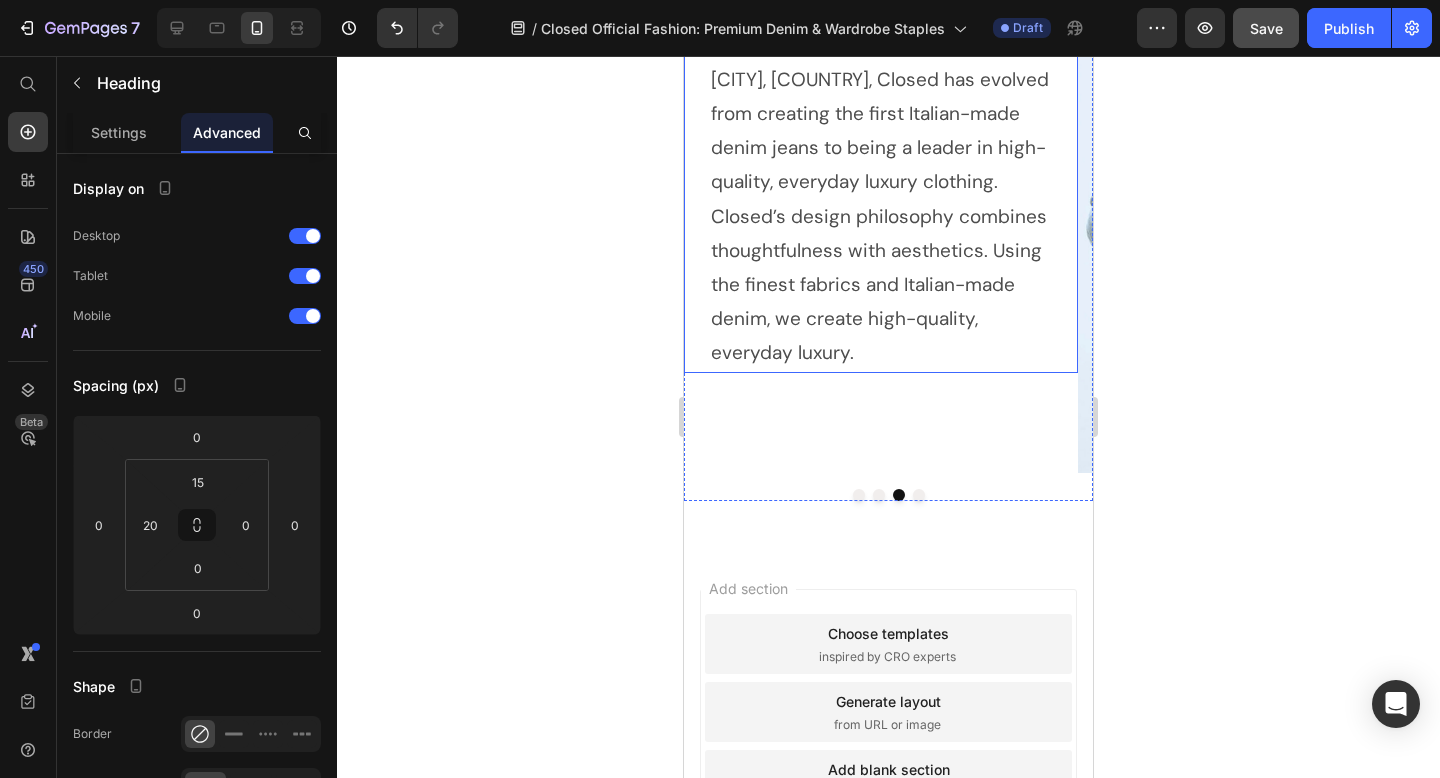 scroll, scrollTop: 561, scrollLeft: 0, axis: vertical 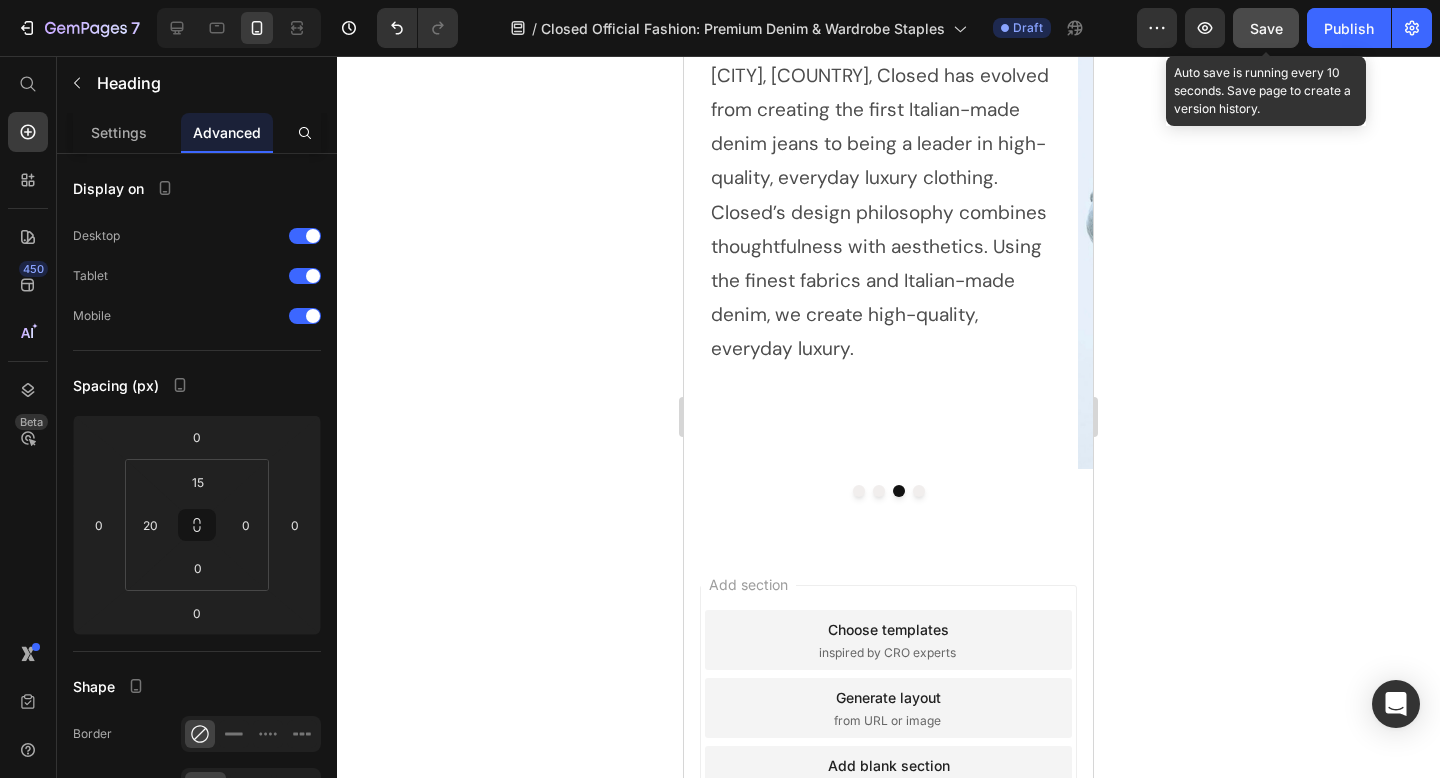 click on "Save" at bounding box center [1266, 28] 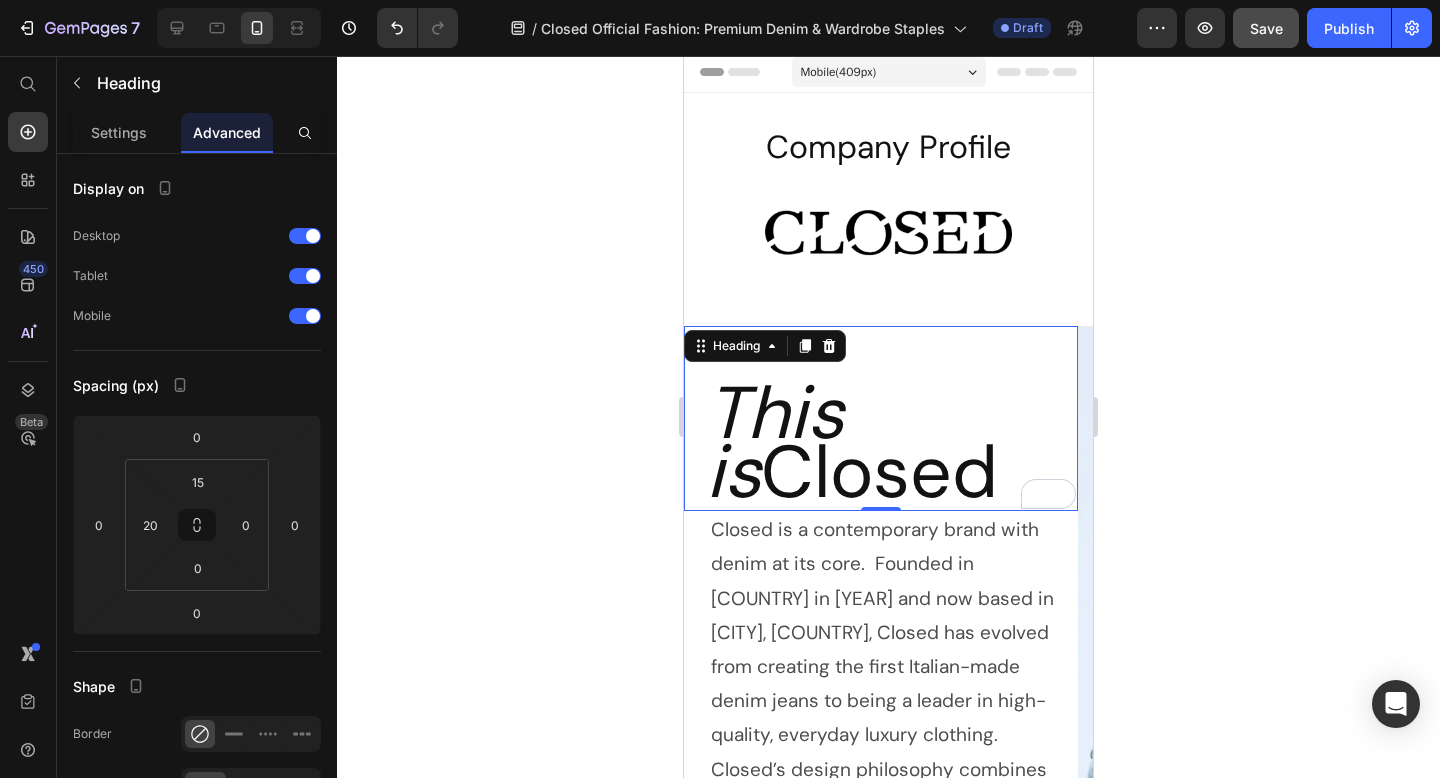 scroll, scrollTop: 647, scrollLeft: 0, axis: vertical 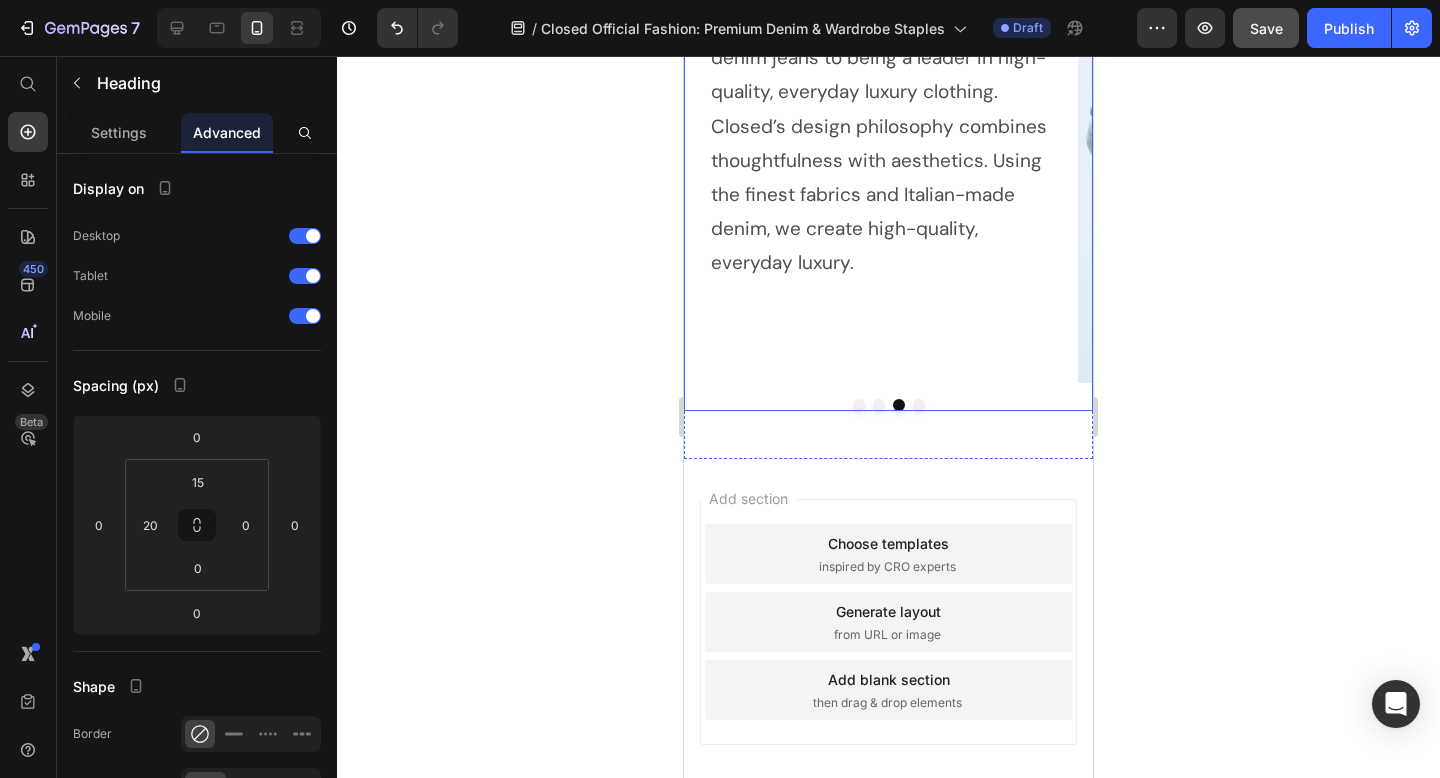 click at bounding box center [919, 405] 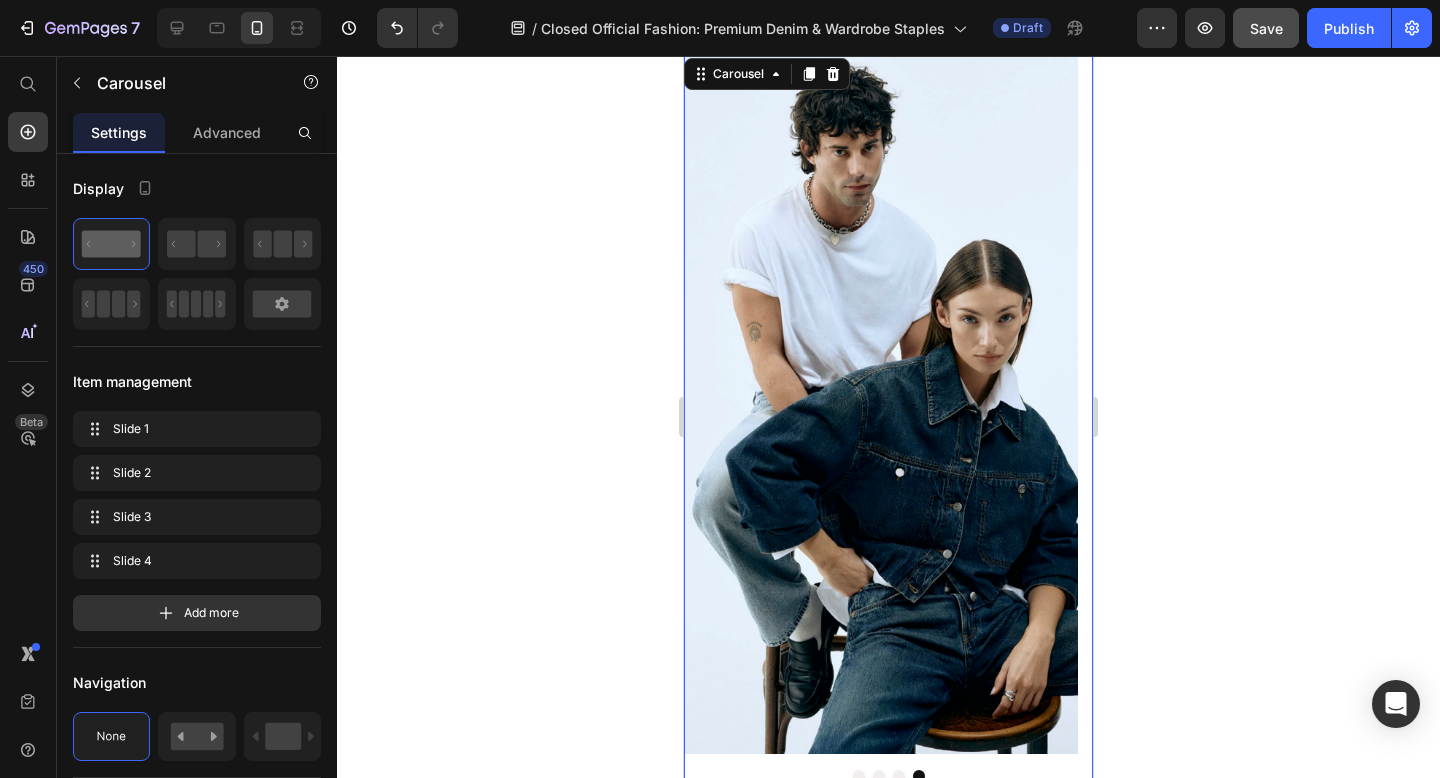 scroll, scrollTop: 747, scrollLeft: 0, axis: vertical 